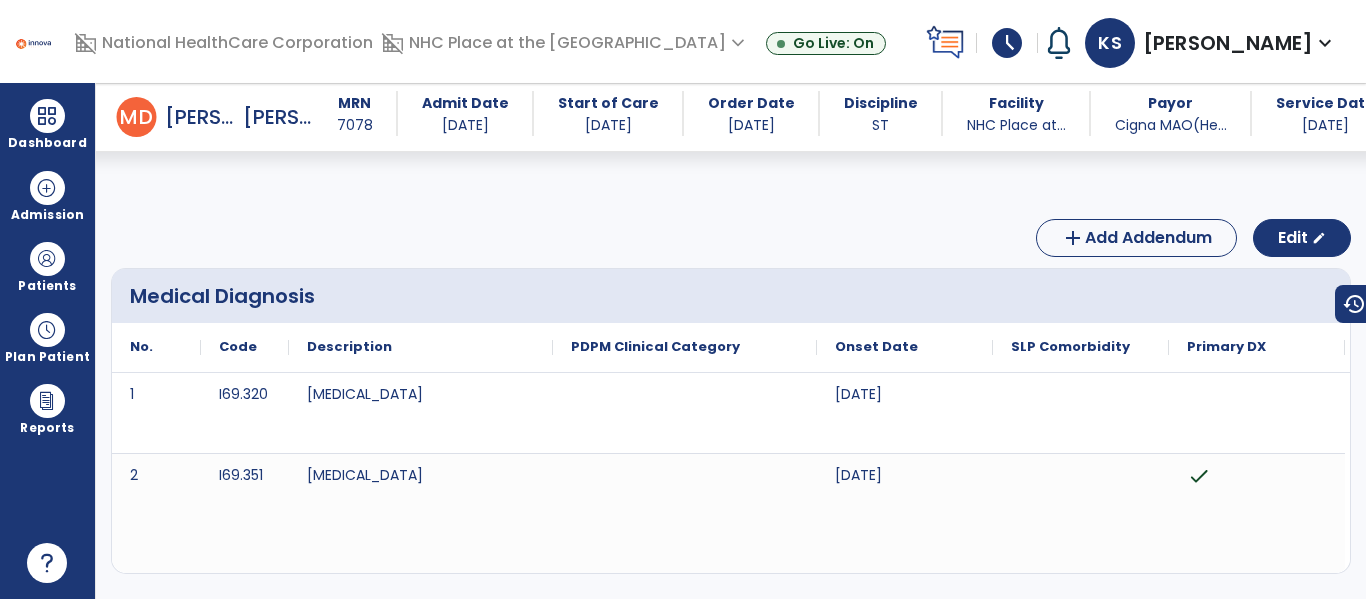 scroll, scrollTop: 0, scrollLeft: 0, axis: both 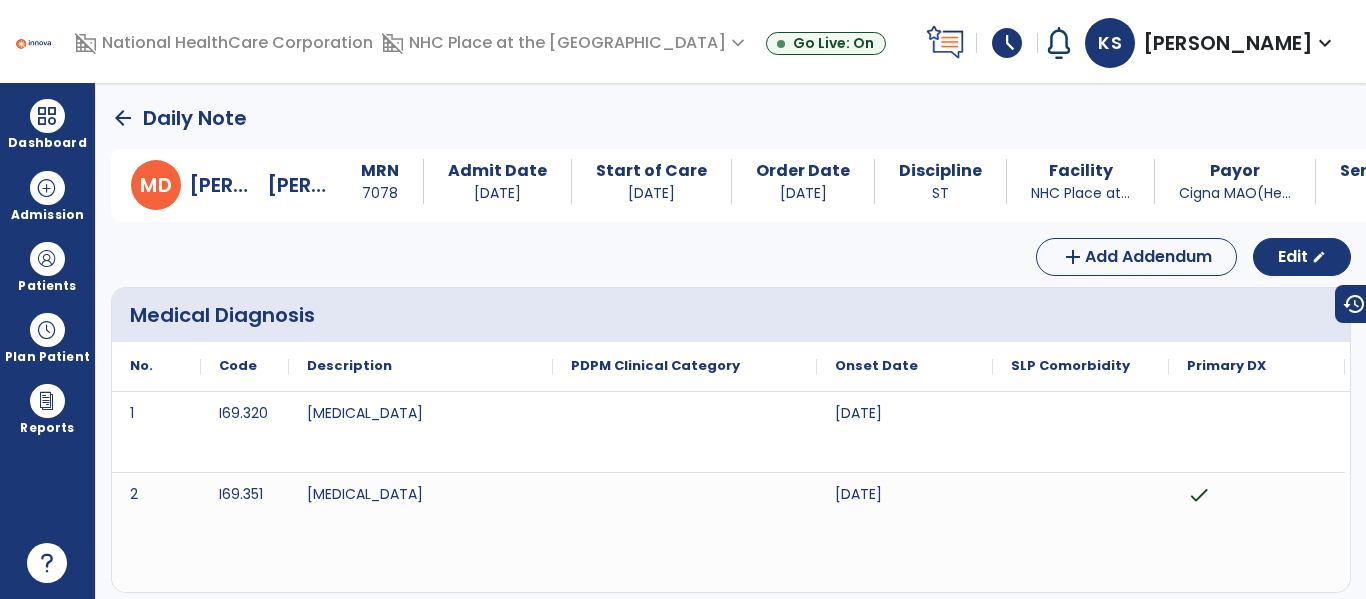 click on "arrow_back" 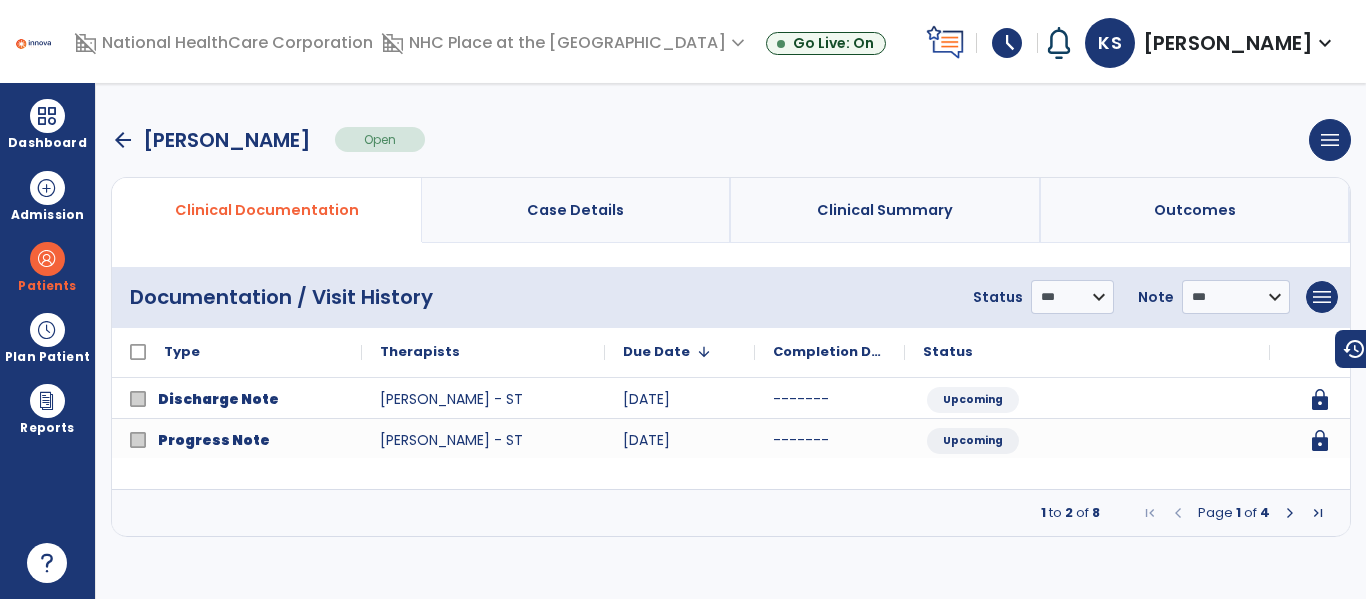 click on "arrow_back" at bounding box center [123, 140] 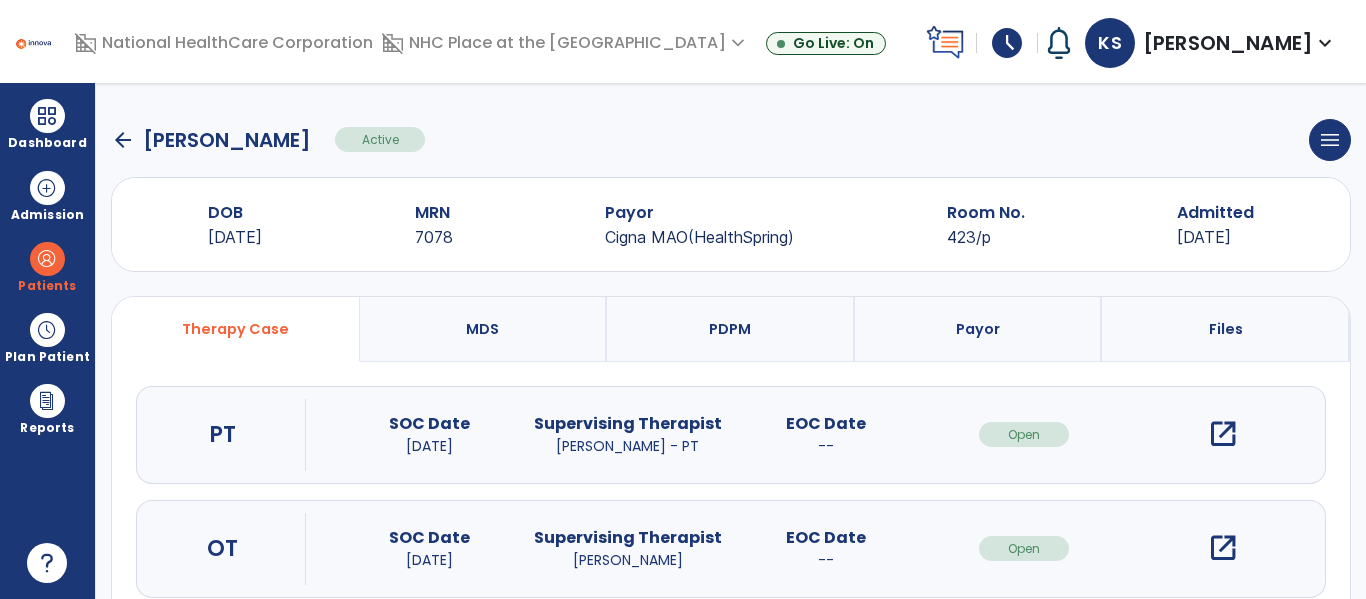 click on "arrow_back" 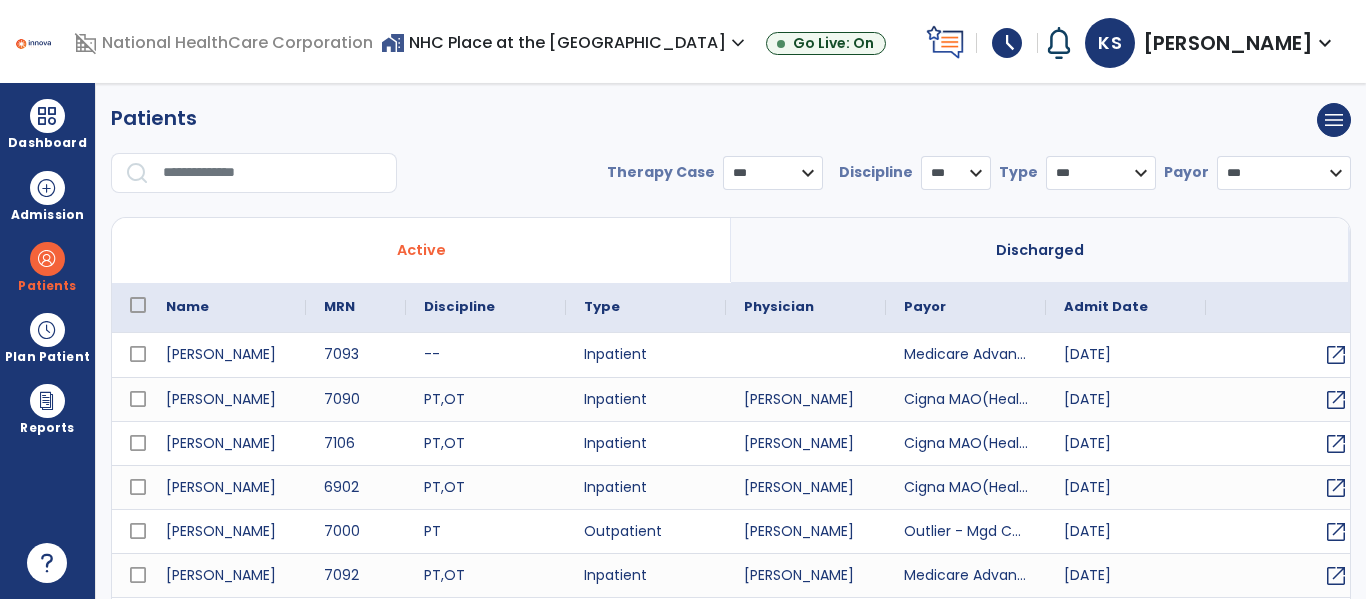 select on "***" 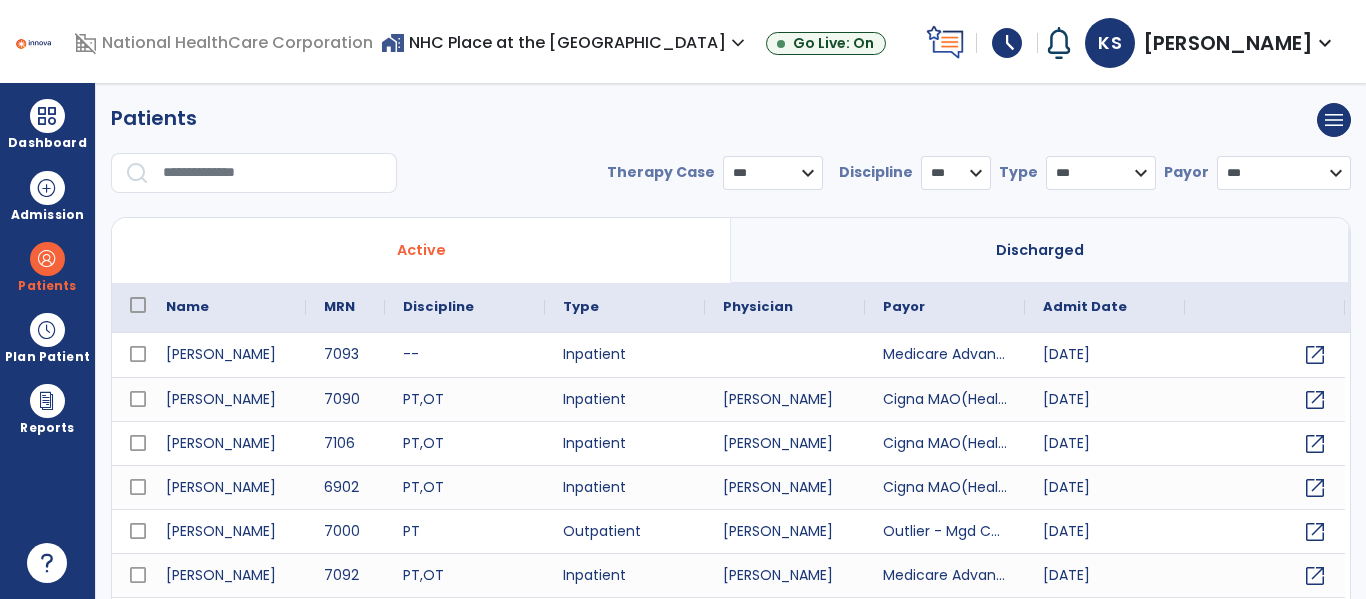 click at bounding box center (273, 173) 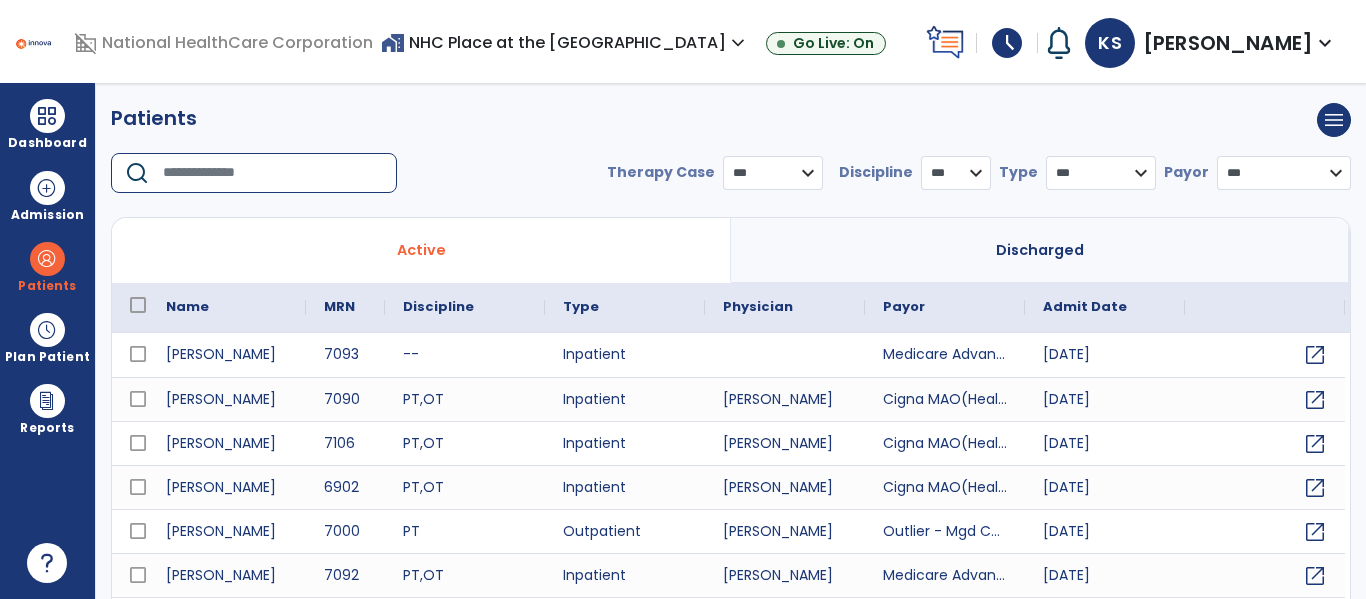click at bounding box center [273, 173] 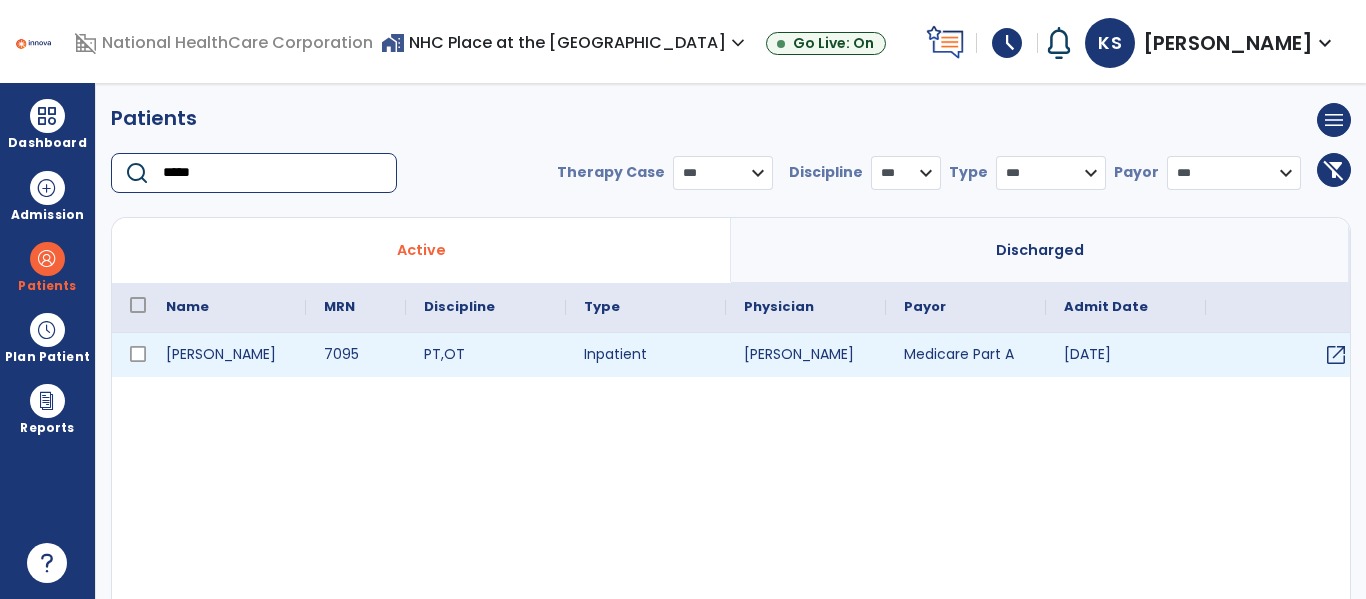 type on "*****" 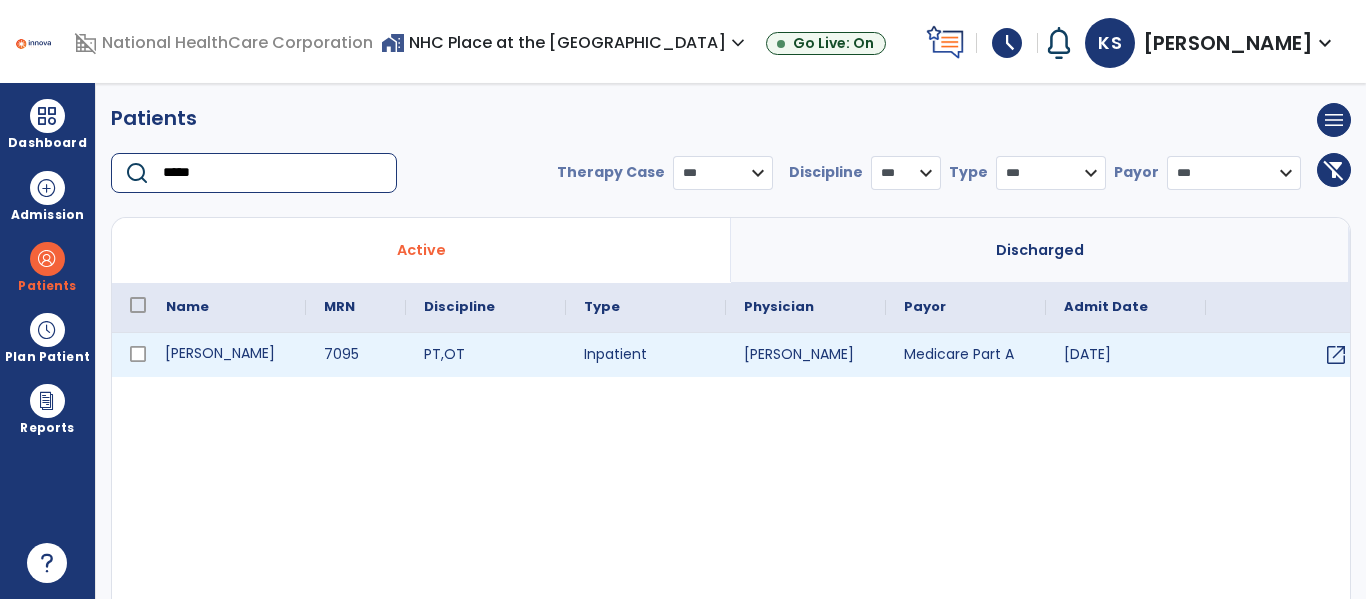 click on "[PERSON_NAME]" at bounding box center [227, 355] 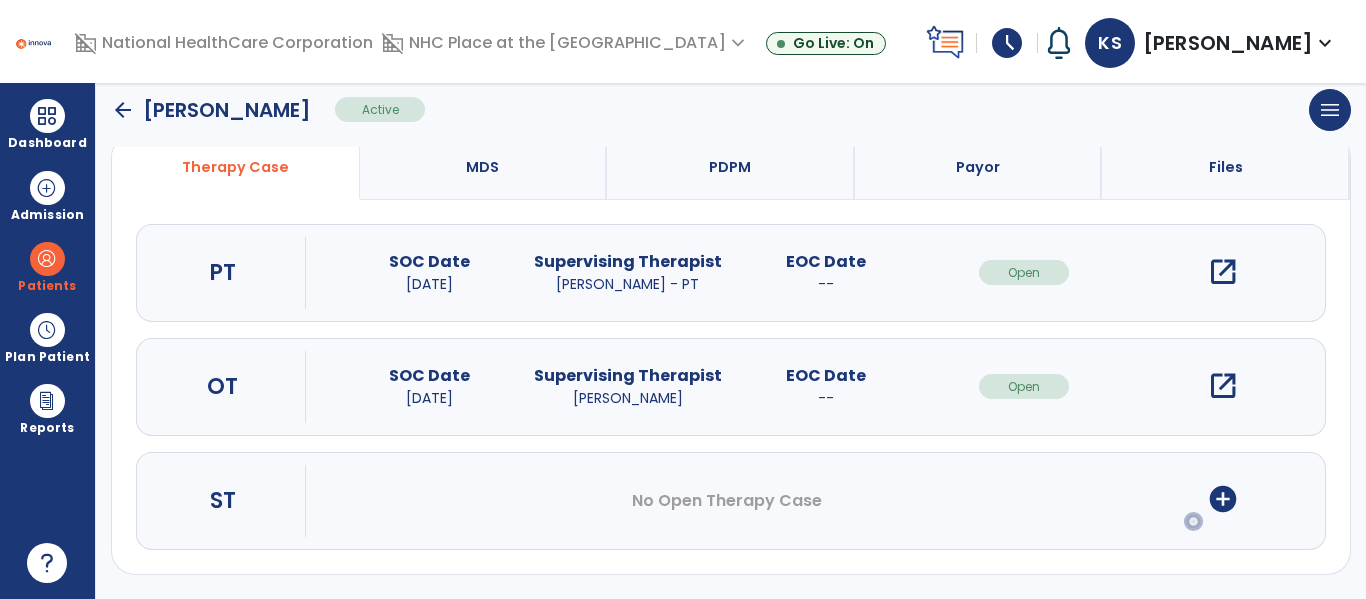 scroll, scrollTop: 134, scrollLeft: 0, axis: vertical 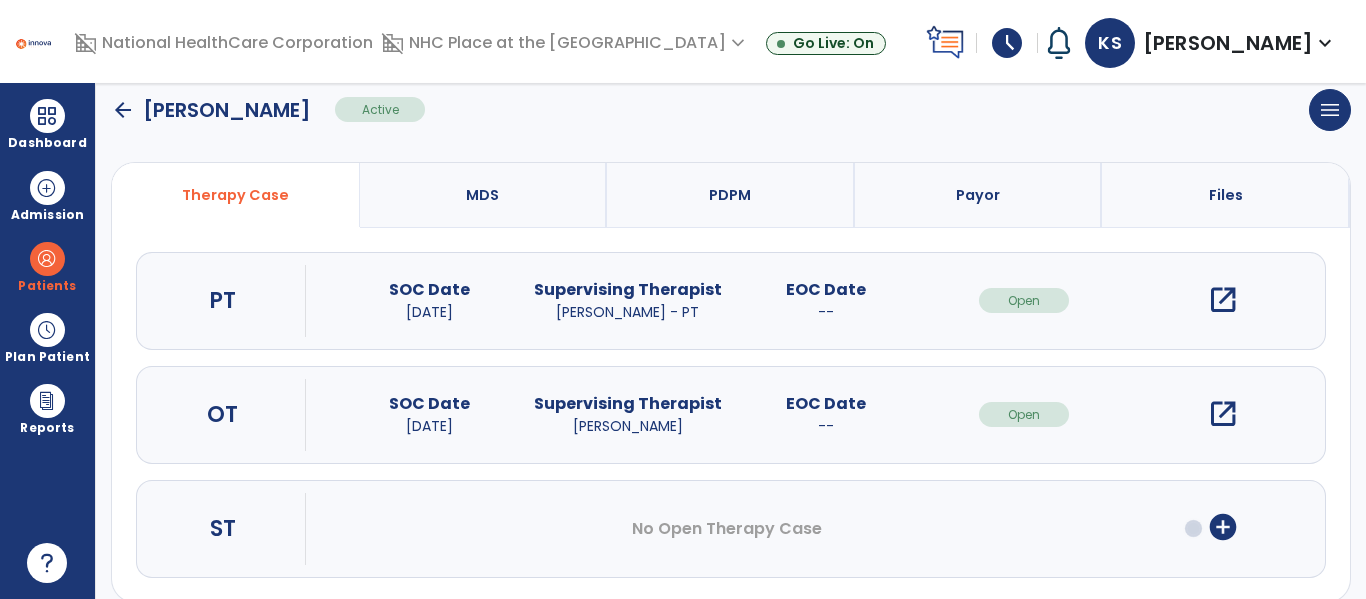 click on "add_circle" at bounding box center (1223, 527) 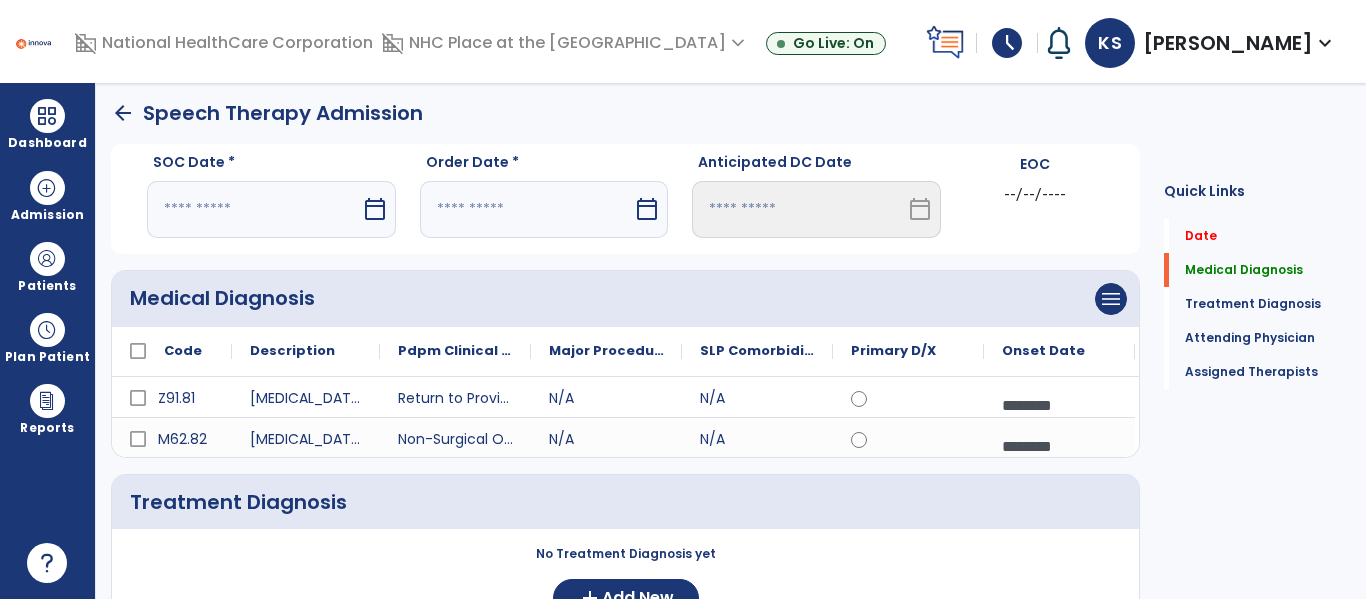 scroll, scrollTop: 0, scrollLeft: 0, axis: both 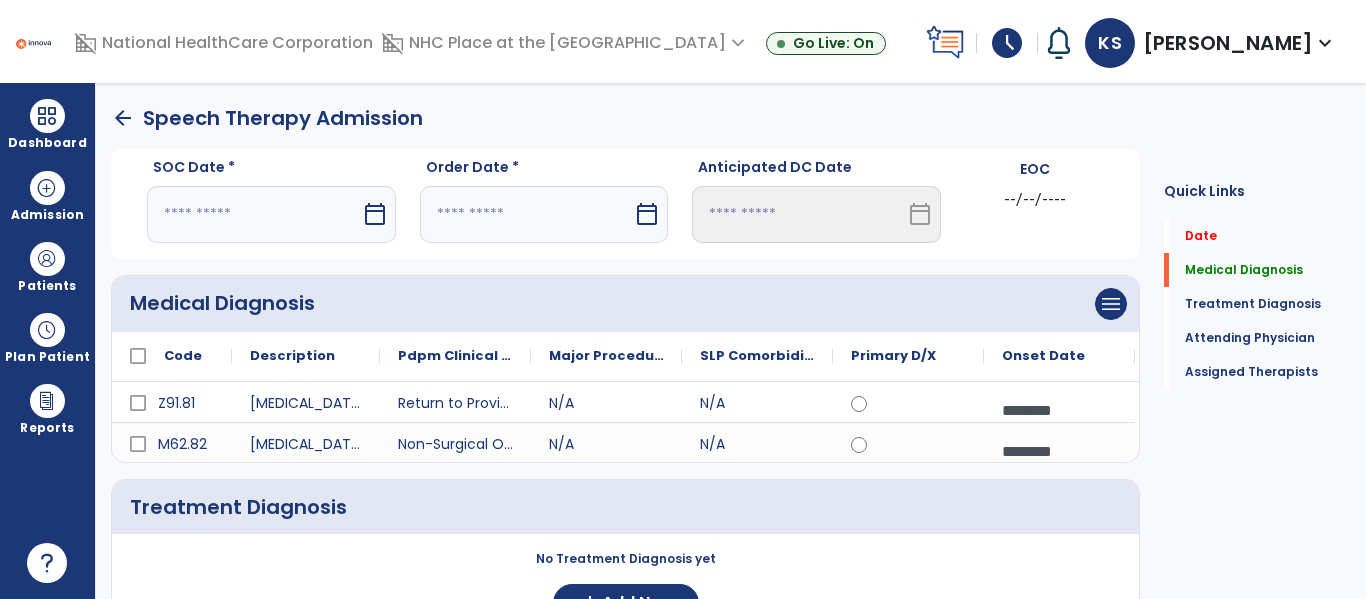 click at bounding box center [254, 214] 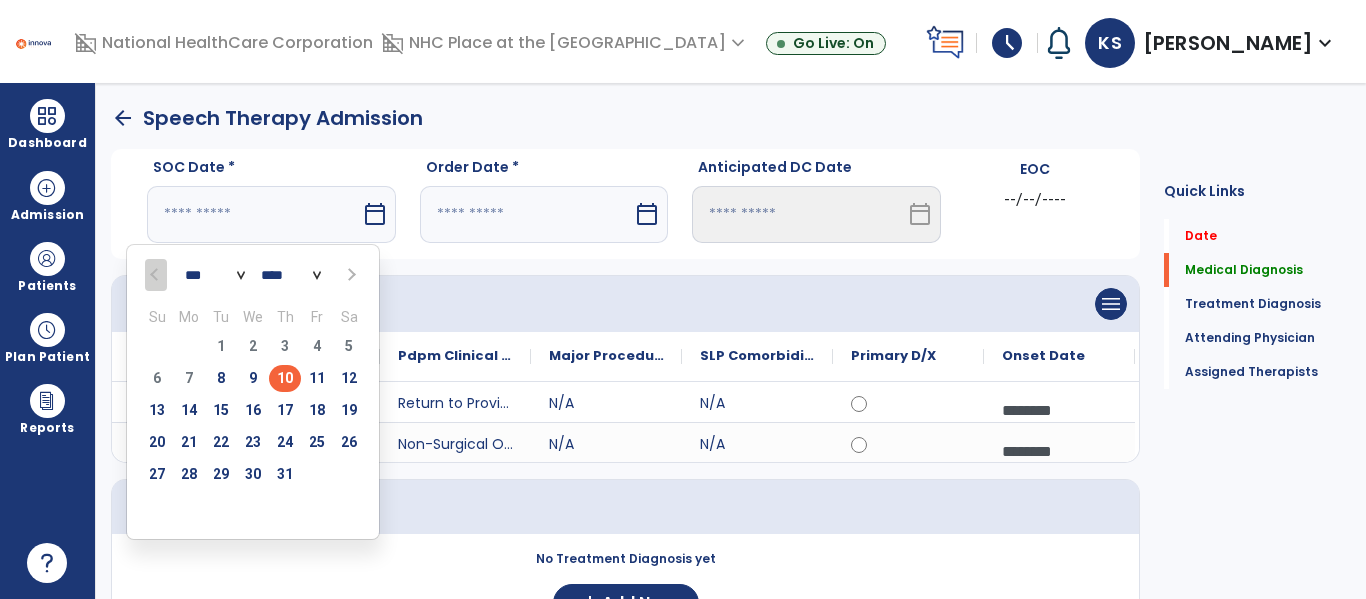 click on "10" at bounding box center (285, 378) 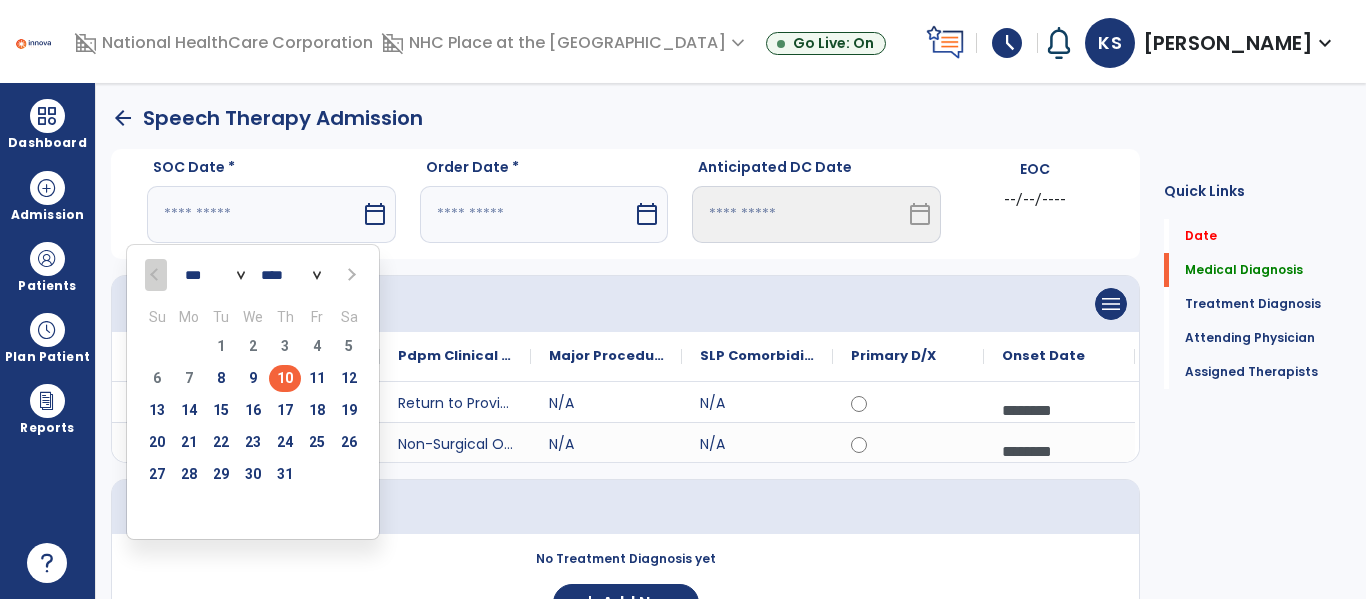 type on "*********" 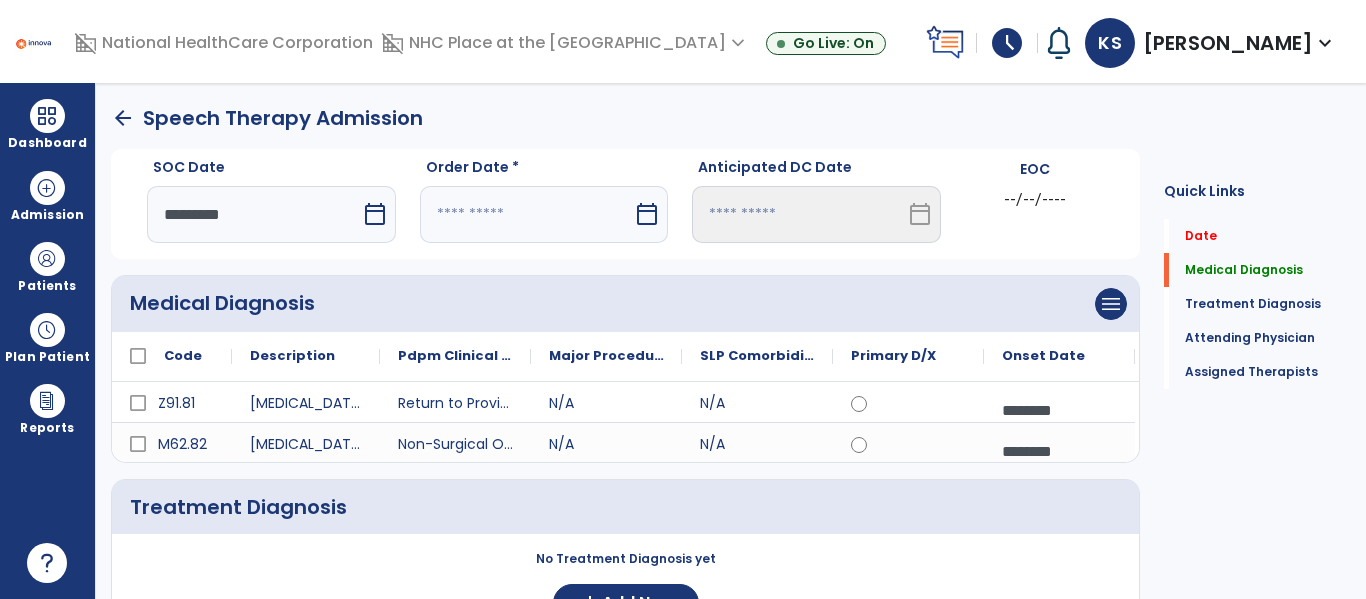 click on "Medical Diagnosis      menu   Add Medical Diagnosis   Delete Medical Diagnosis" 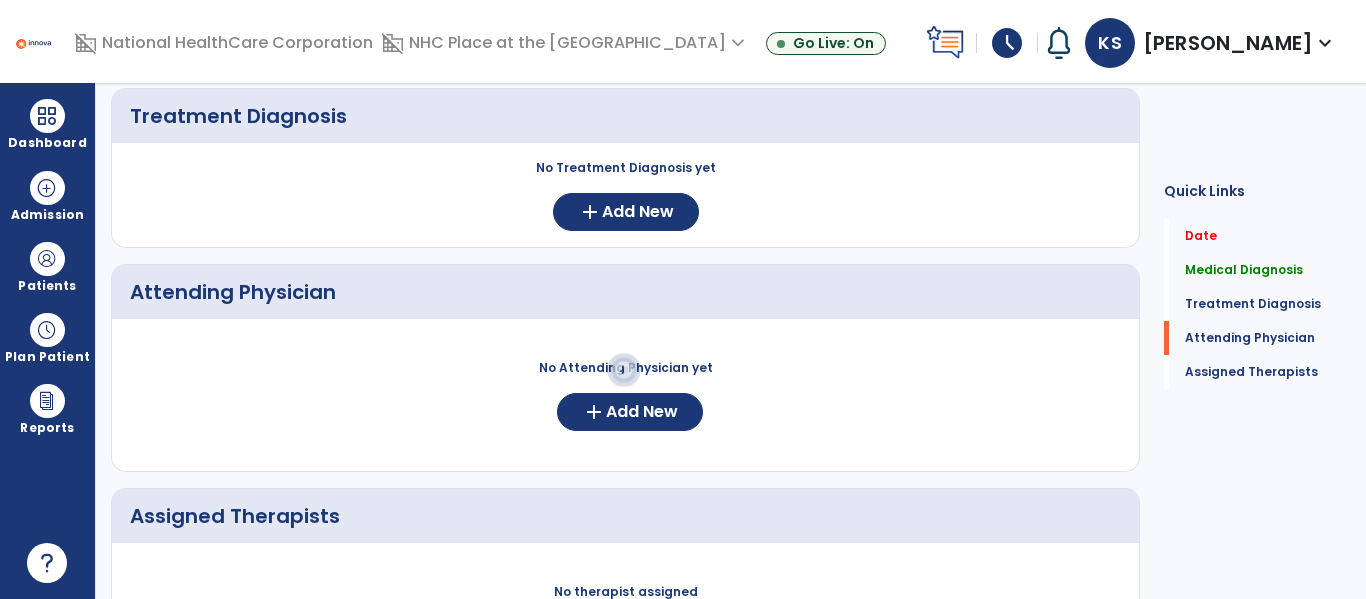 scroll, scrollTop: 389, scrollLeft: 0, axis: vertical 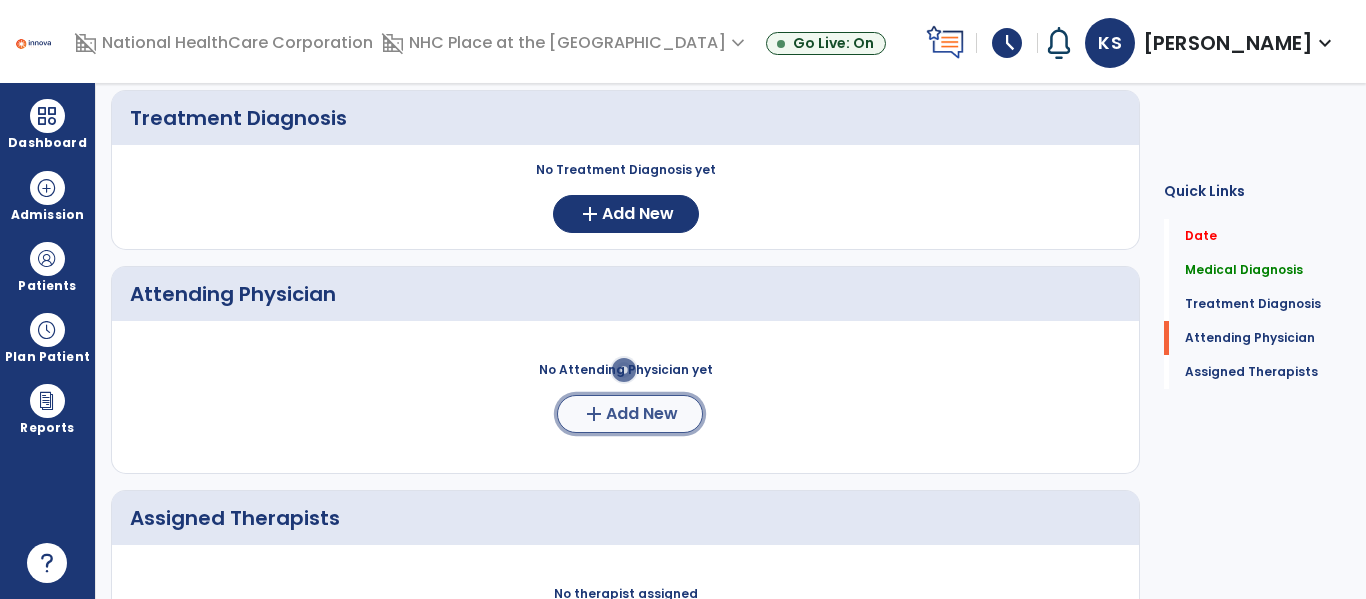 click on "Add New" 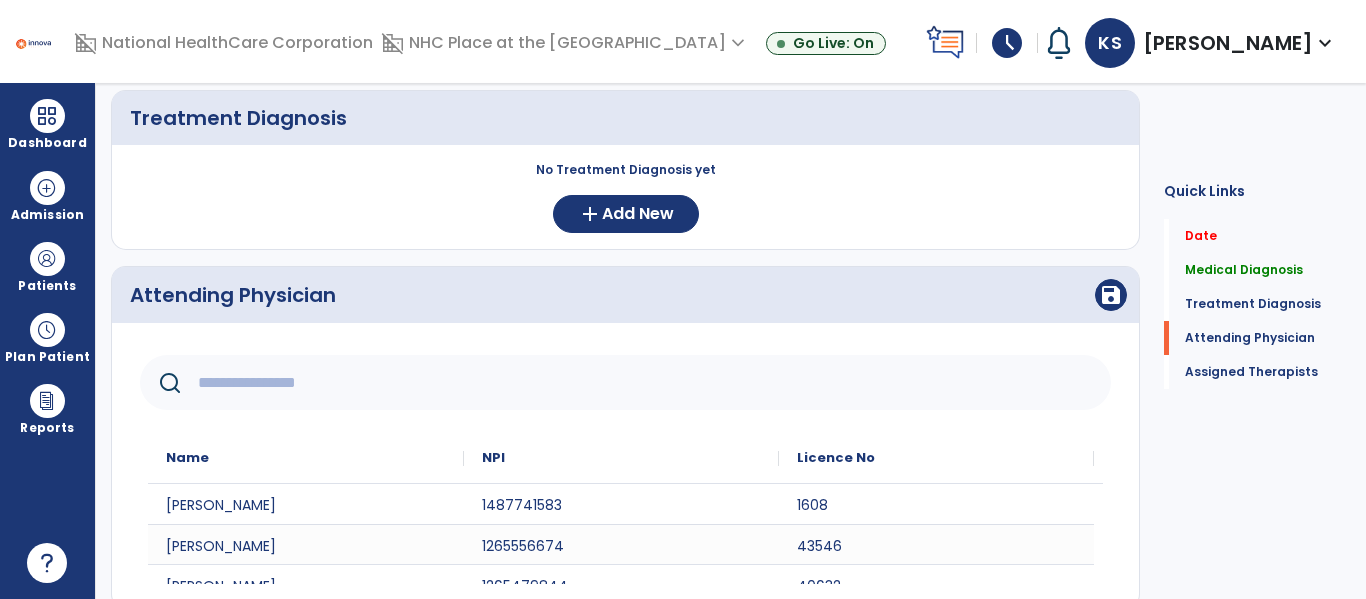 scroll, scrollTop: 518, scrollLeft: 0, axis: vertical 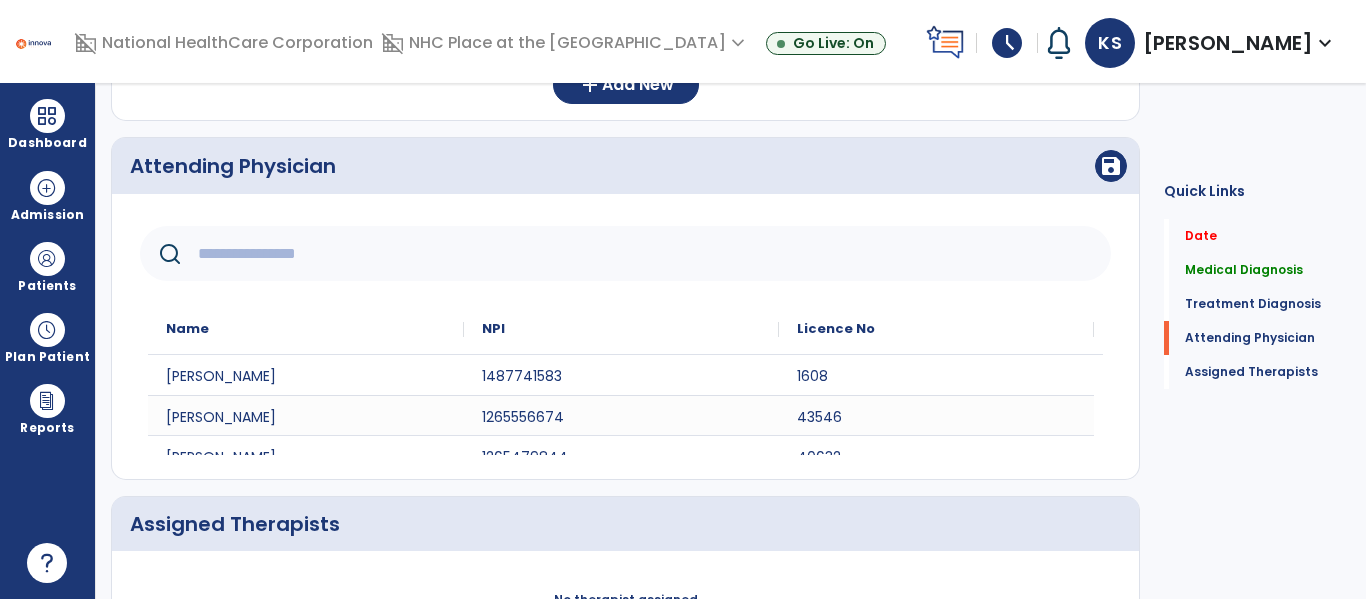 click 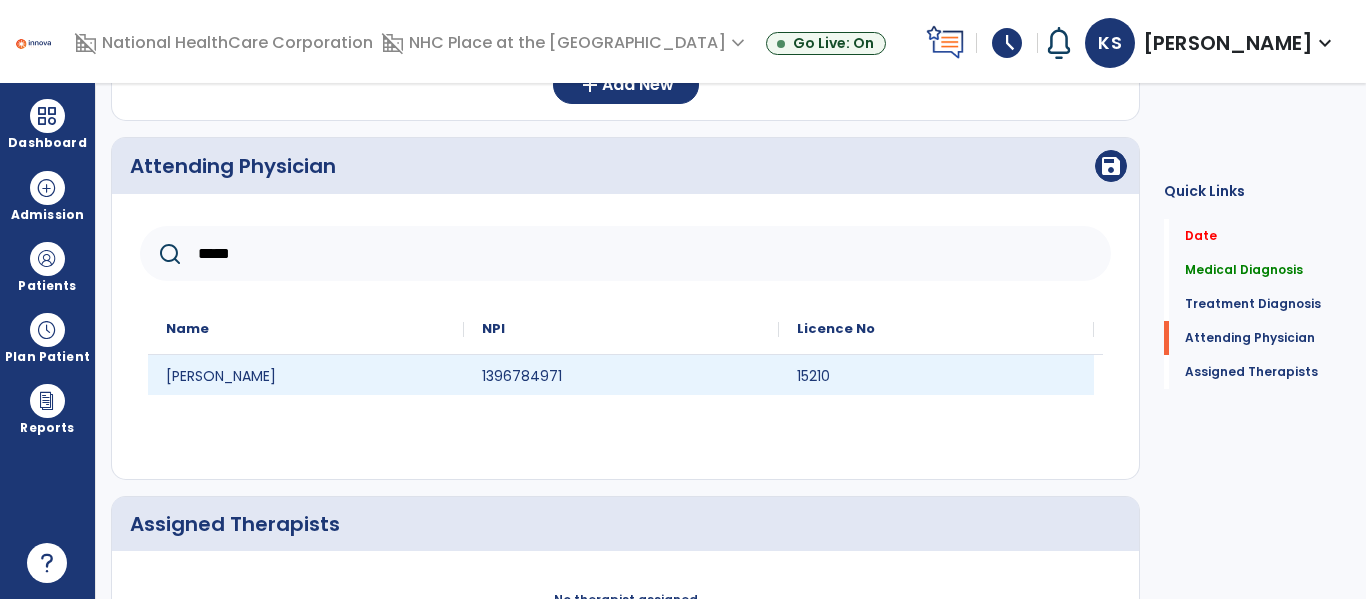 type on "*****" 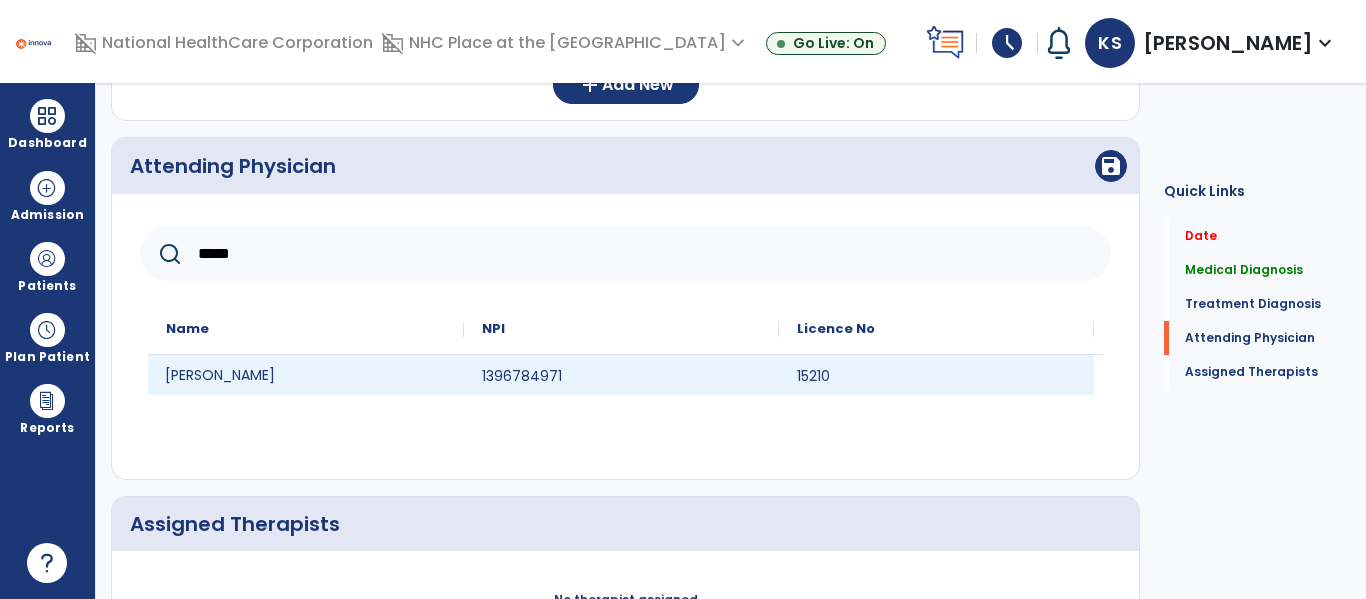 click on "[PERSON_NAME]" 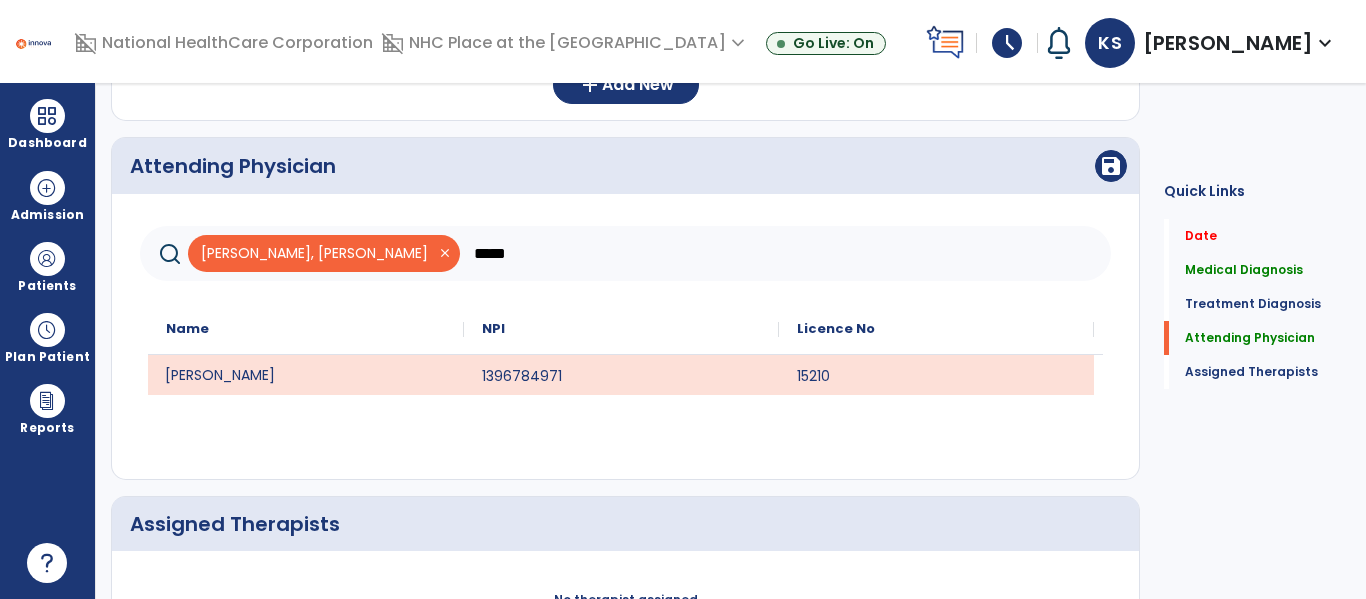 click on "[PERSON_NAME], [PERSON_NAME]   close  *****" 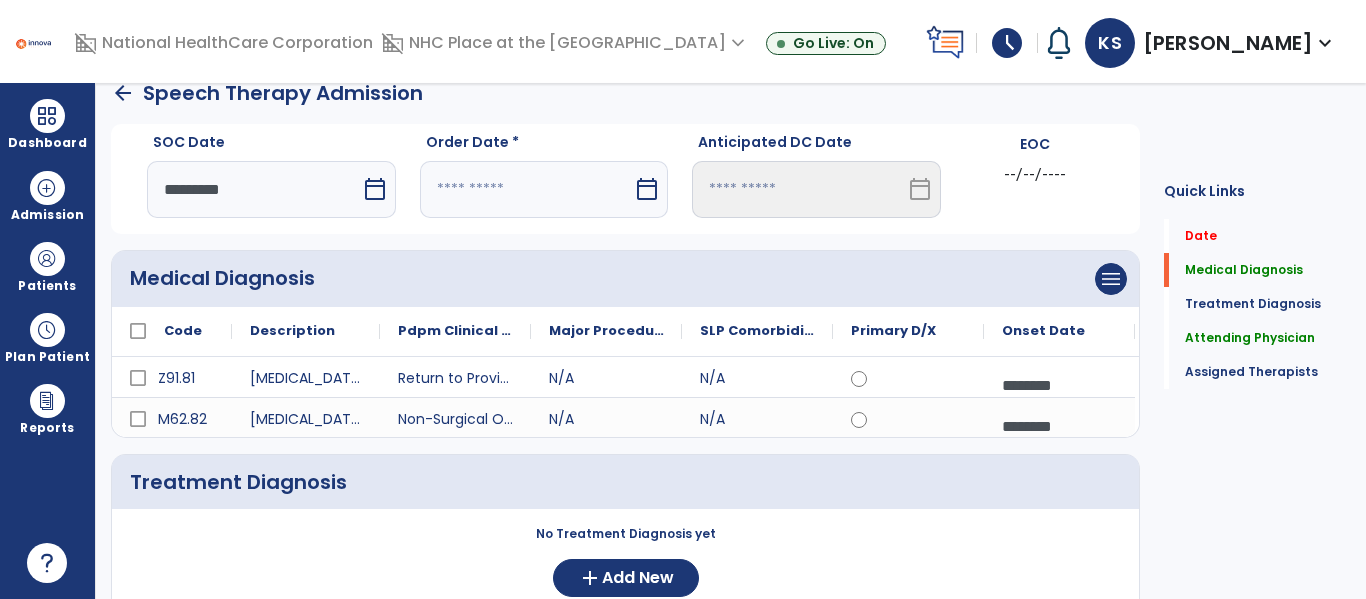 scroll, scrollTop: 24, scrollLeft: 0, axis: vertical 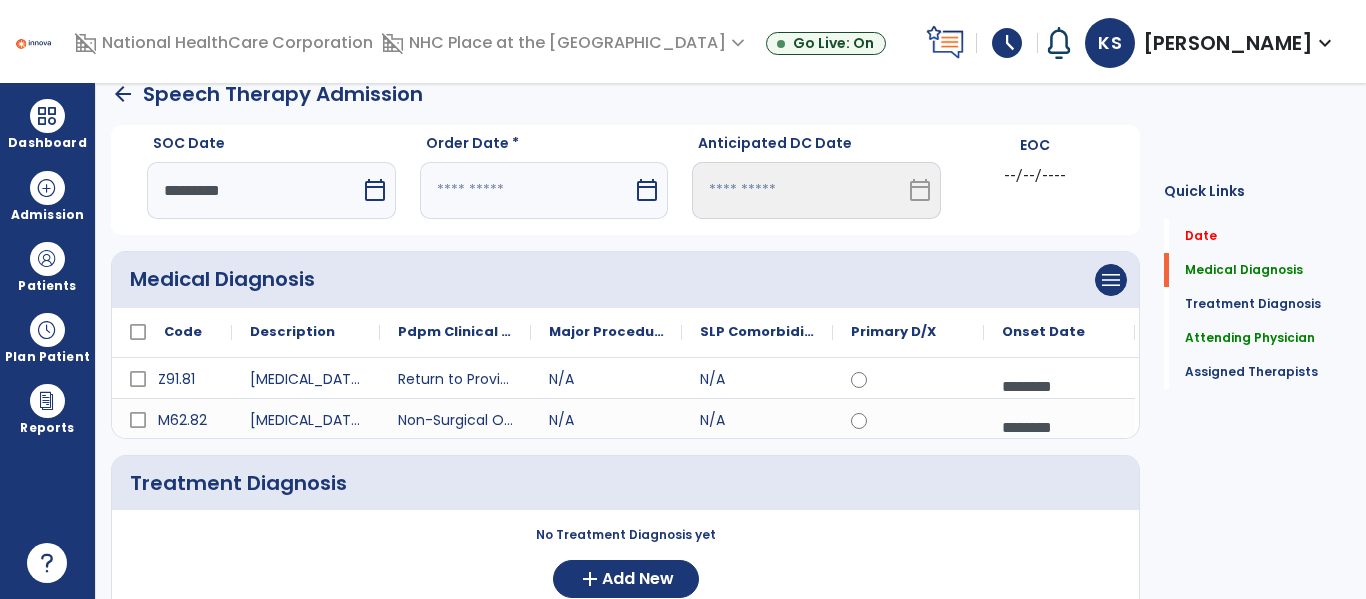 click at bounding box center [527, 190] 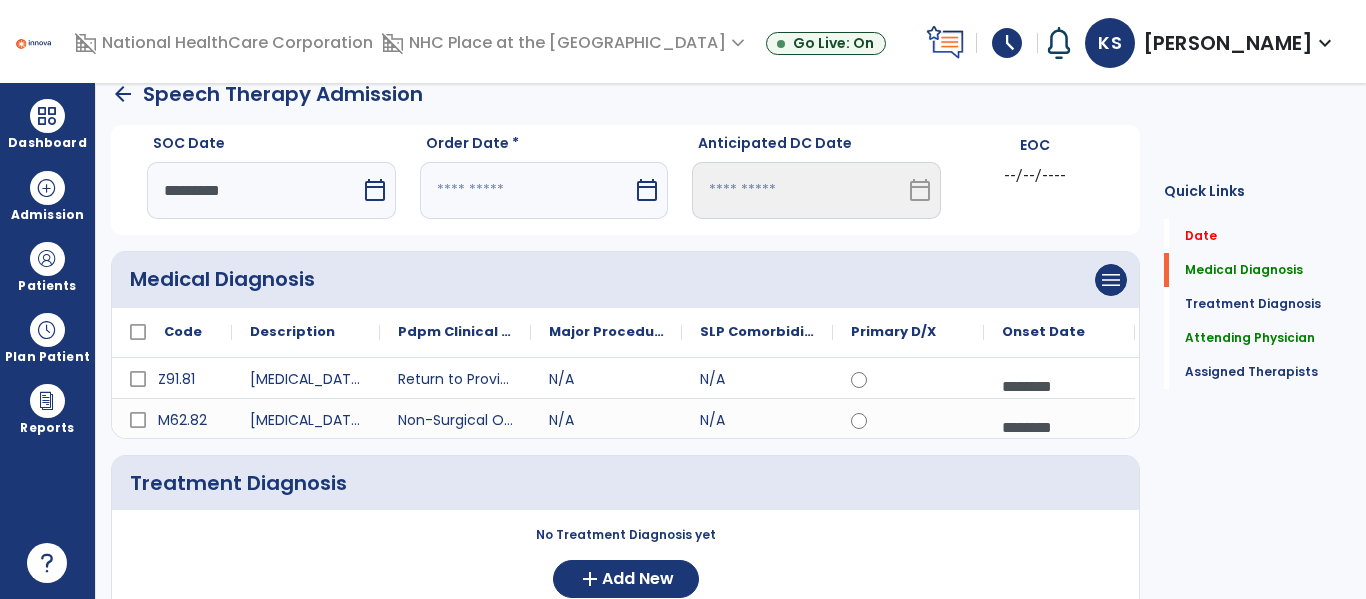 select on "*" 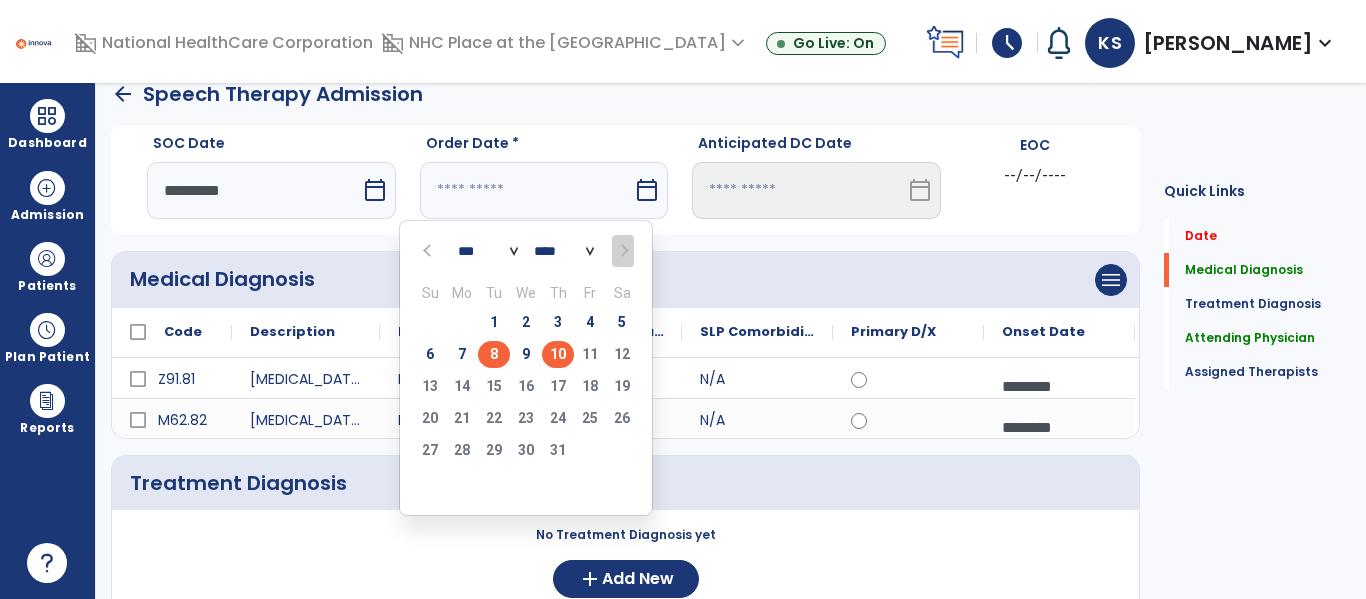 click on "8" at bounding box center (494, 354) 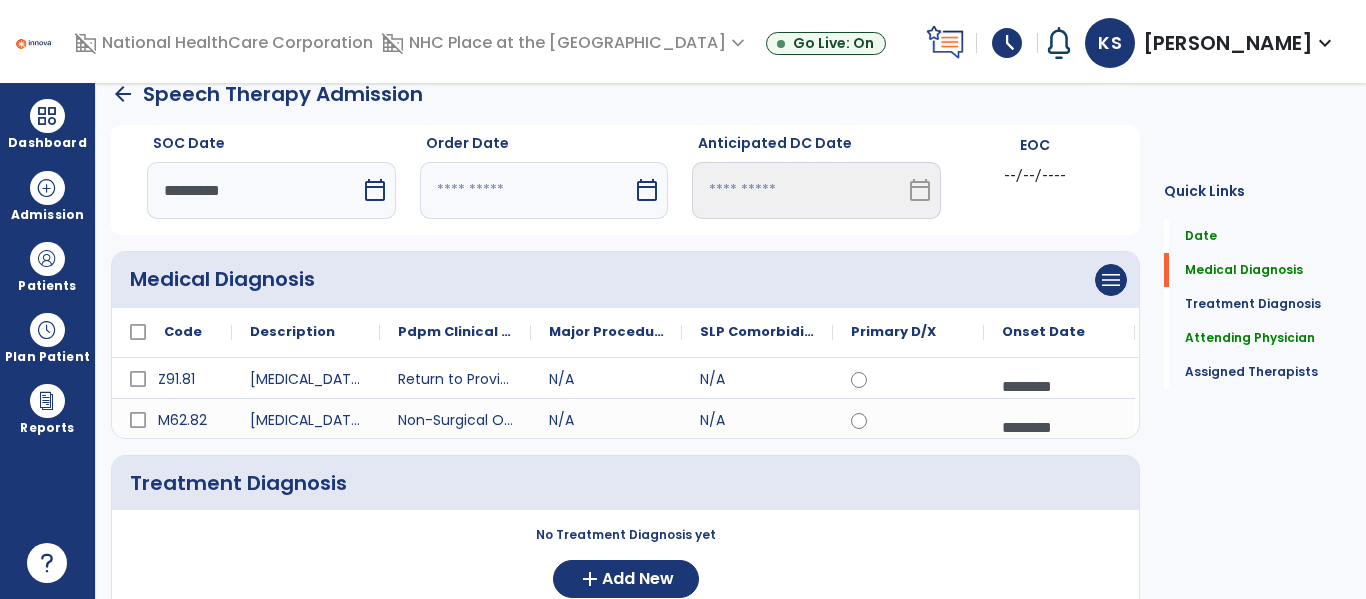 type on "********" 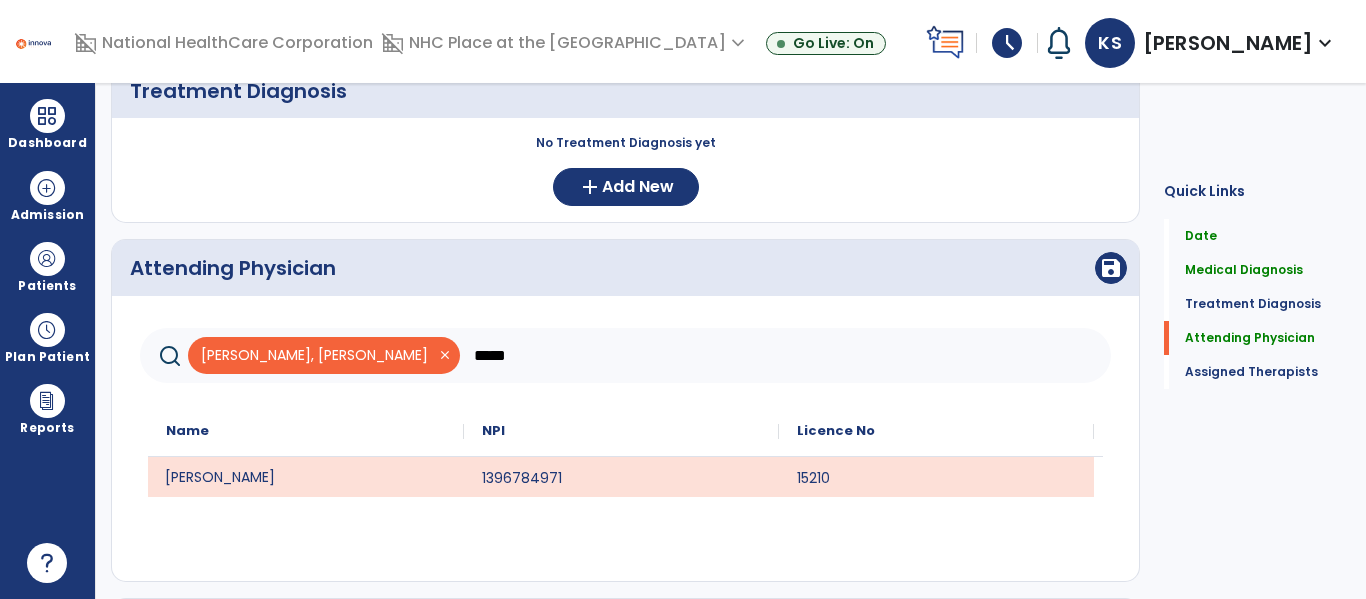 scroll, scrollTop: 416, scrollLeft: 0, axis: vertical 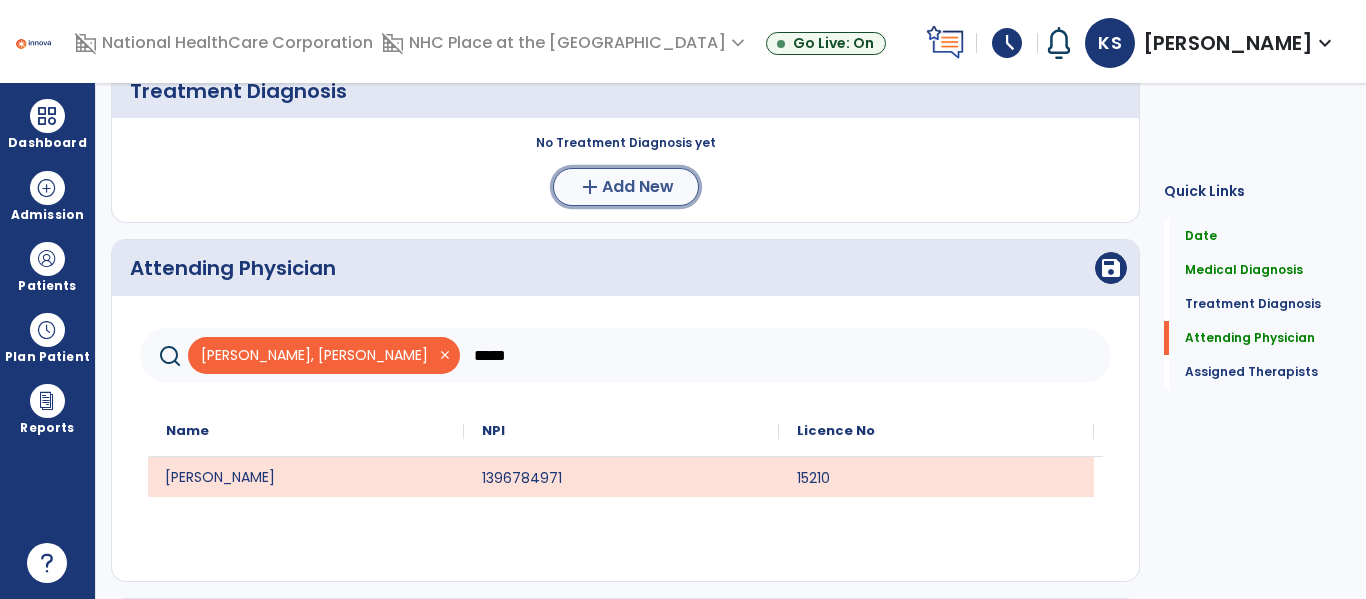 click on "Add New" 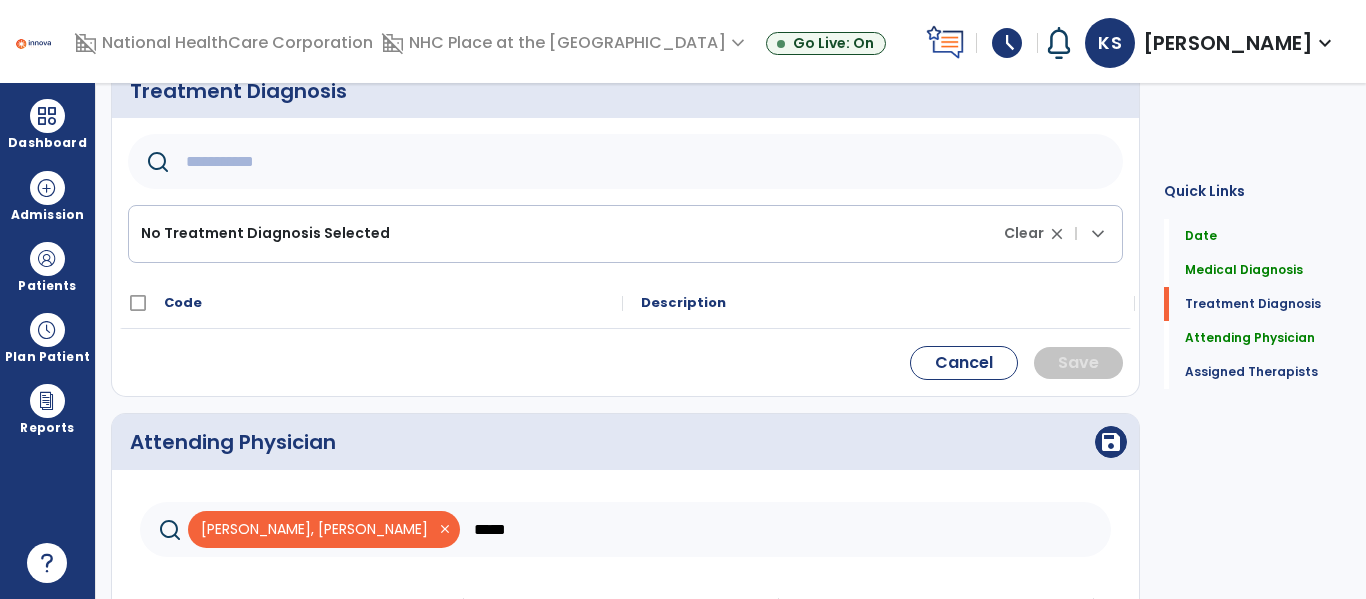 click on "No Treatment Diagnosis Selected Clear close |  keyboard_arrow_down" 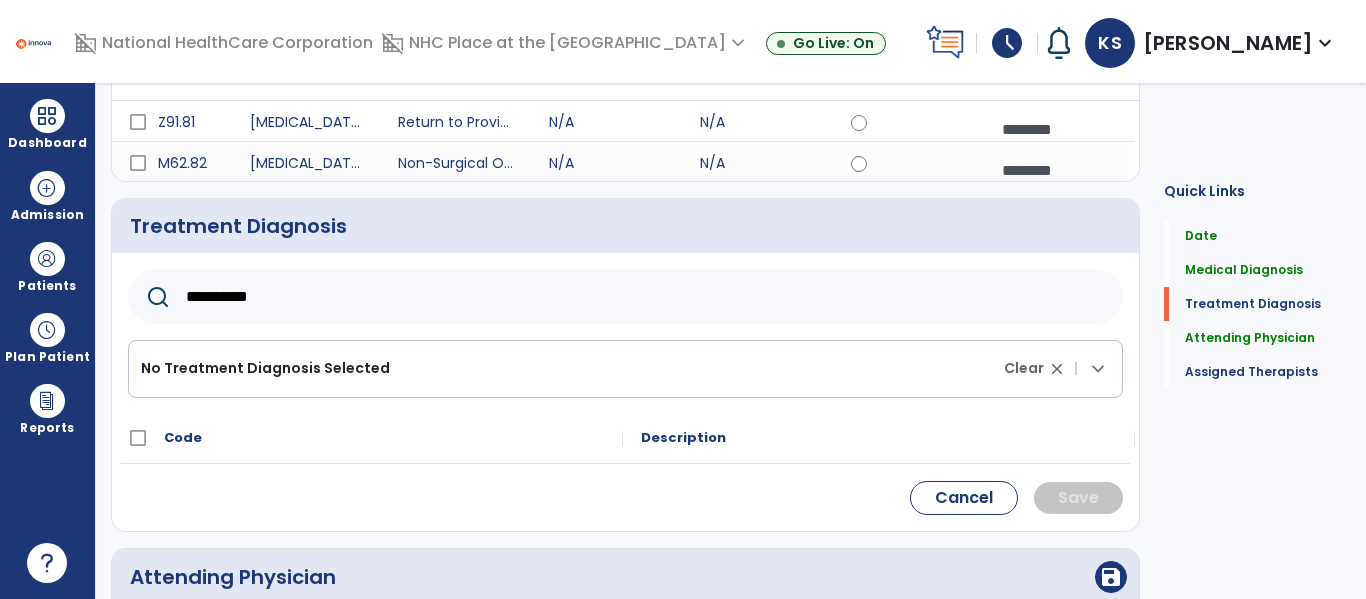 scroll, scrollTop: 300, scrollLeft: 0, axis: vertical 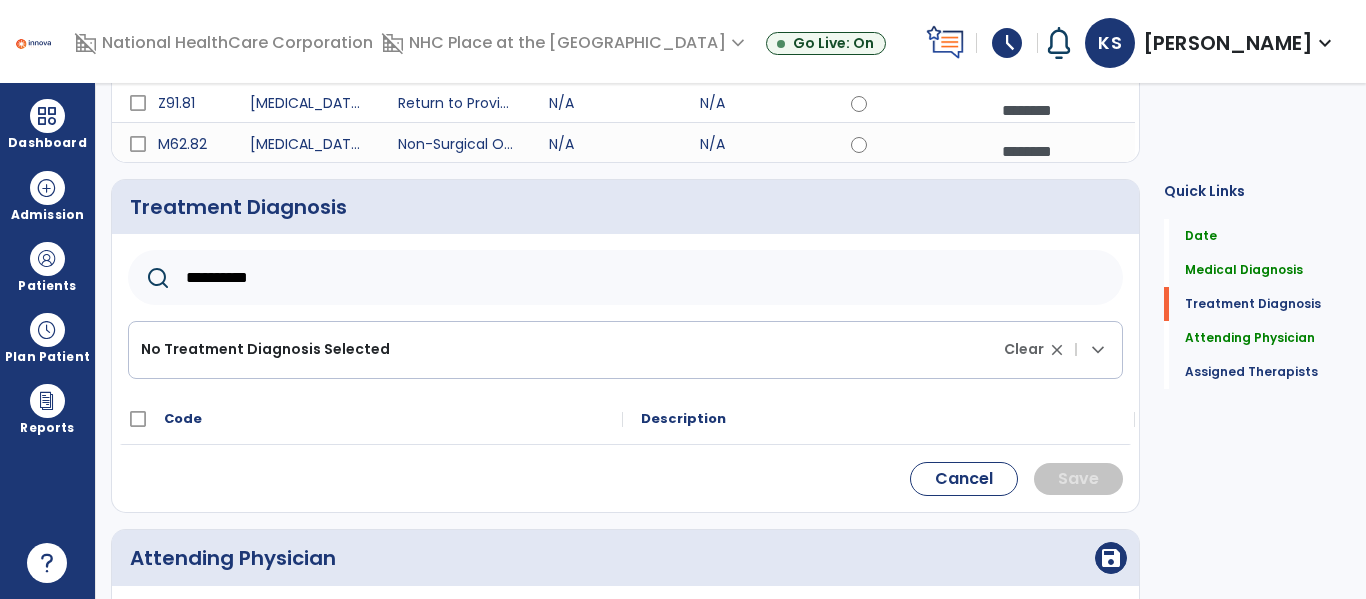 click on "No Treatment Diagnosis Selected" 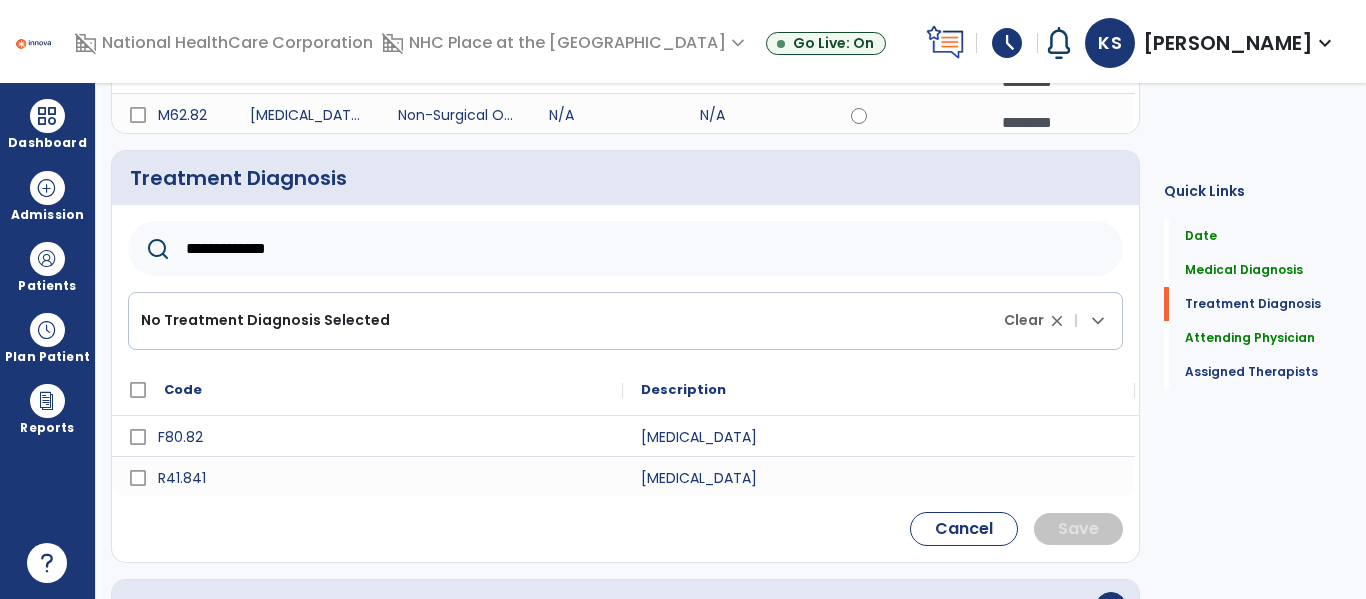 scroll, scrollTop: 330, scrollLeft: 0, axis: vertical 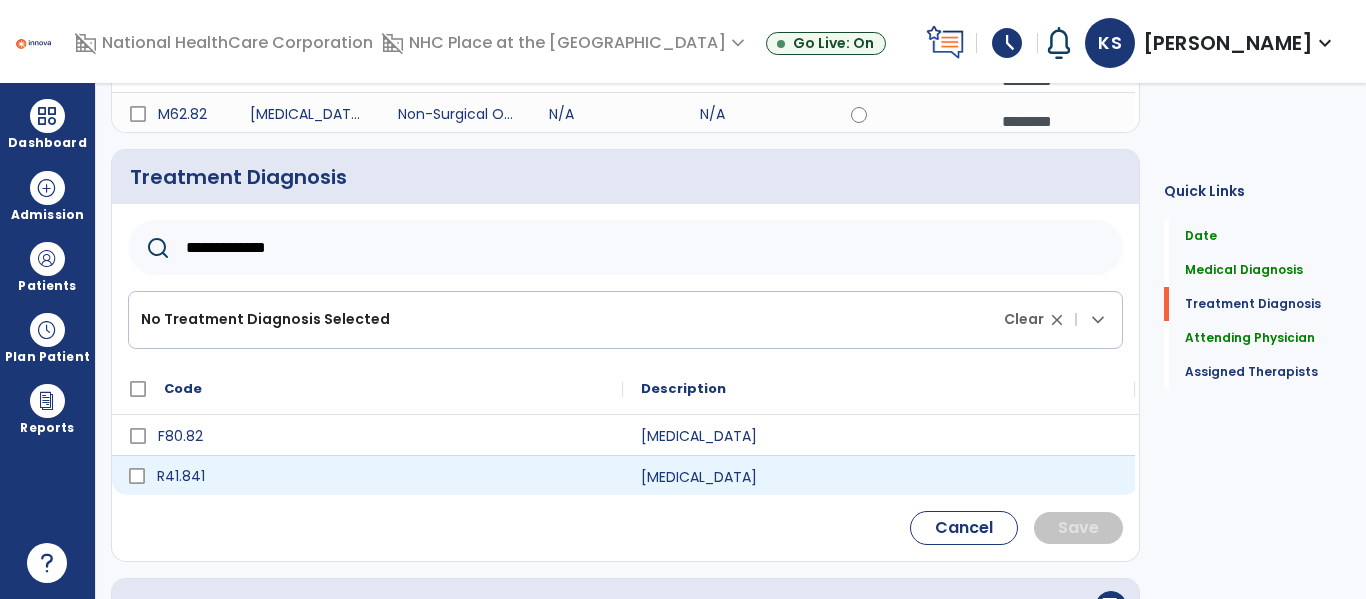 click on "R41.841" at bounding box center (381, 476) 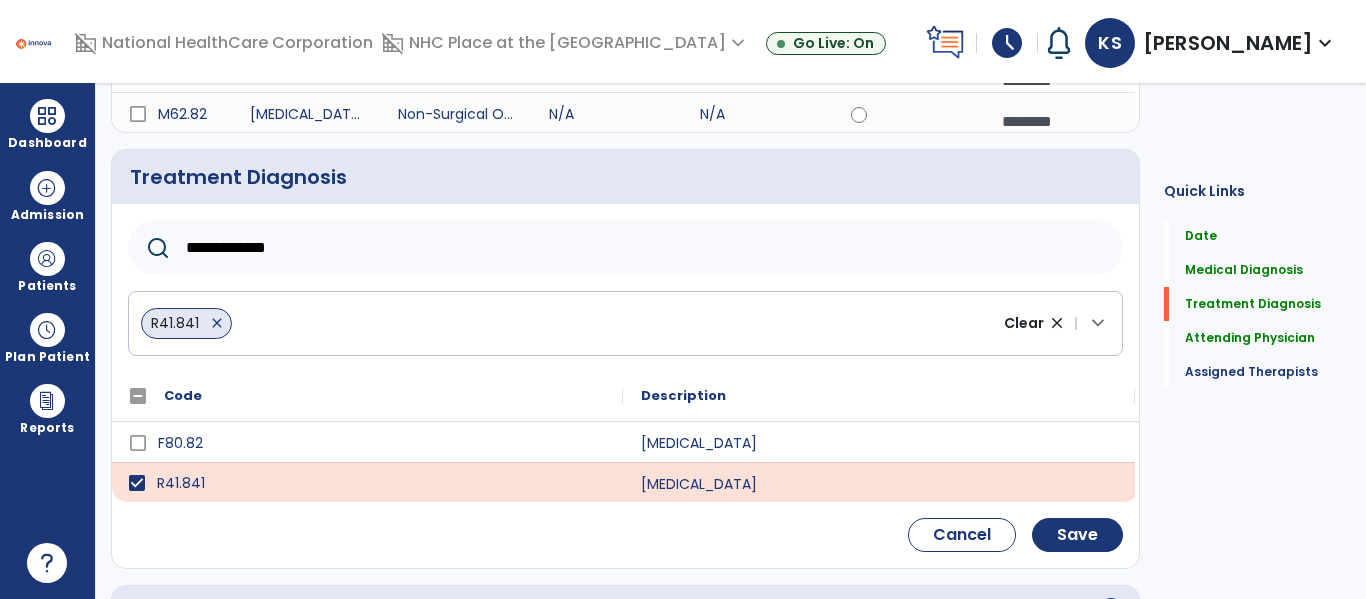 click on "R41.841   close" 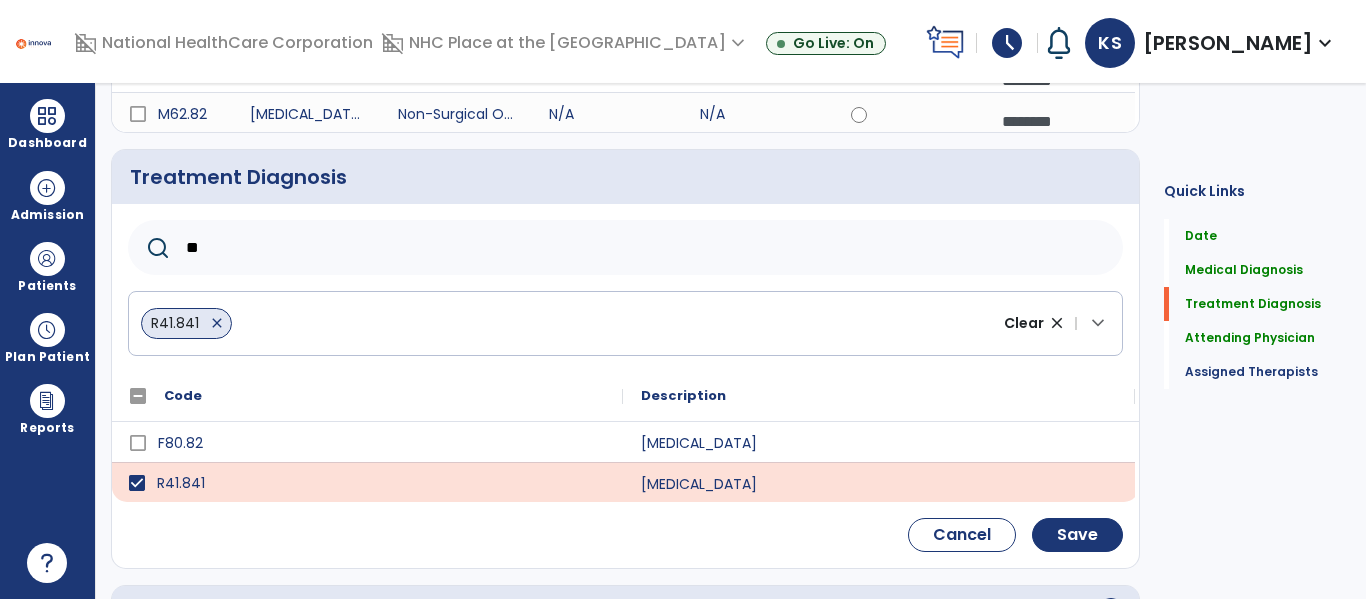 type on "*" 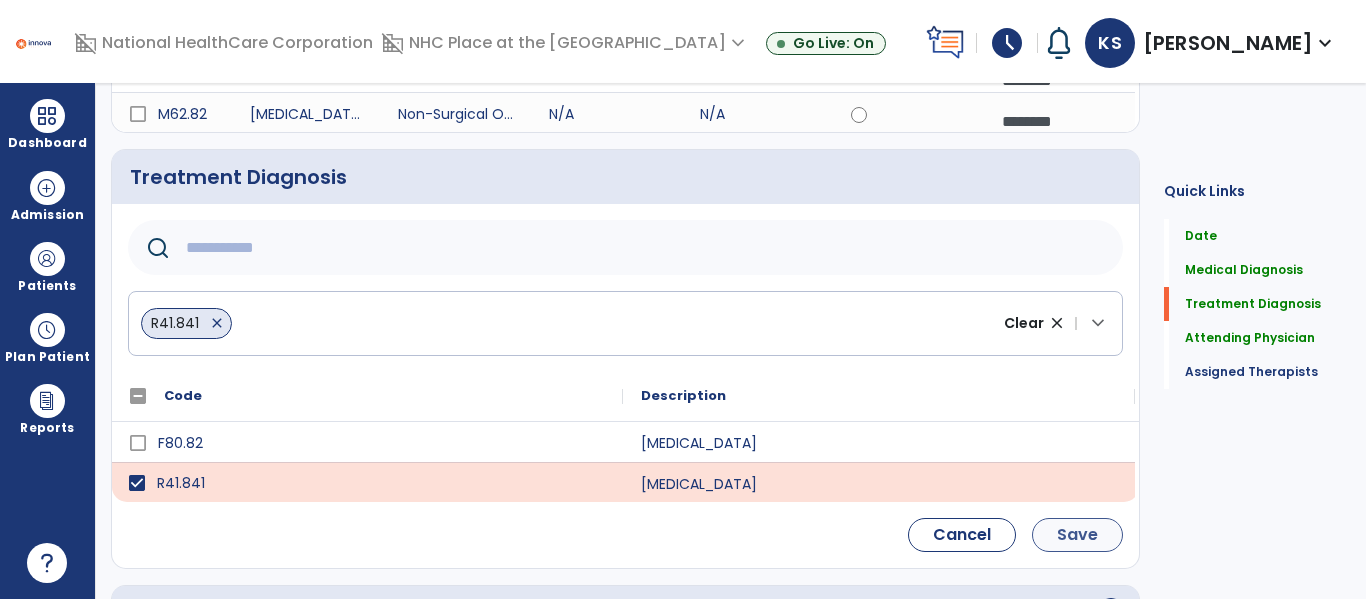 type 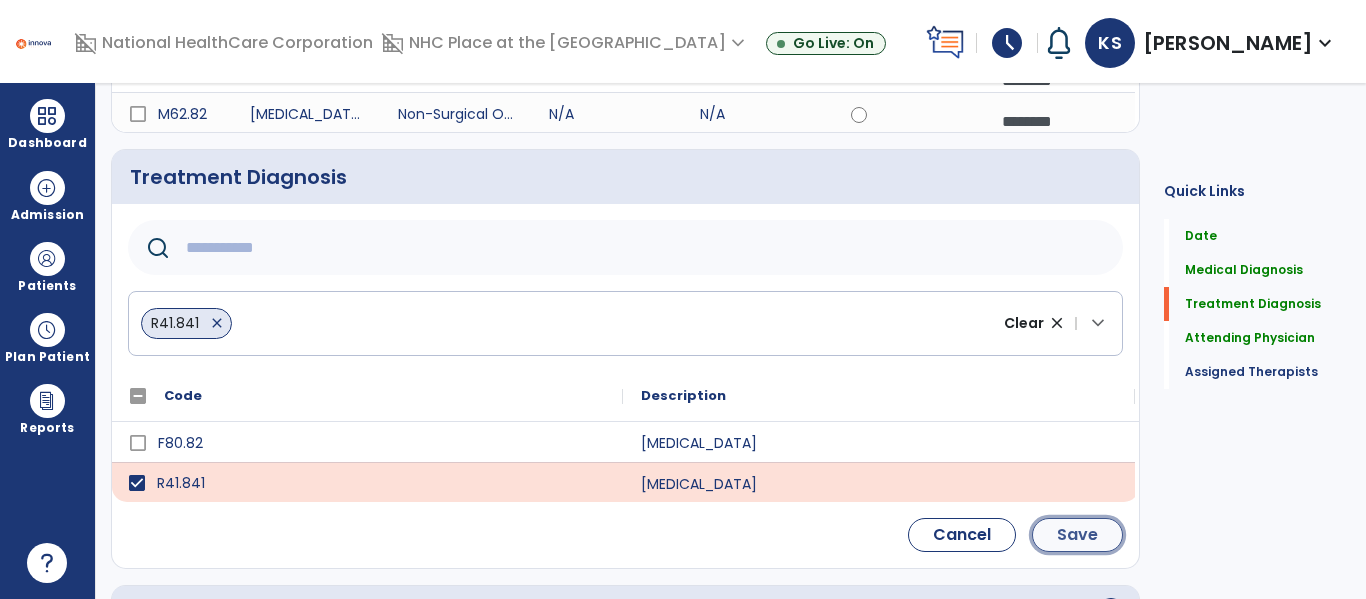 click on "Save" 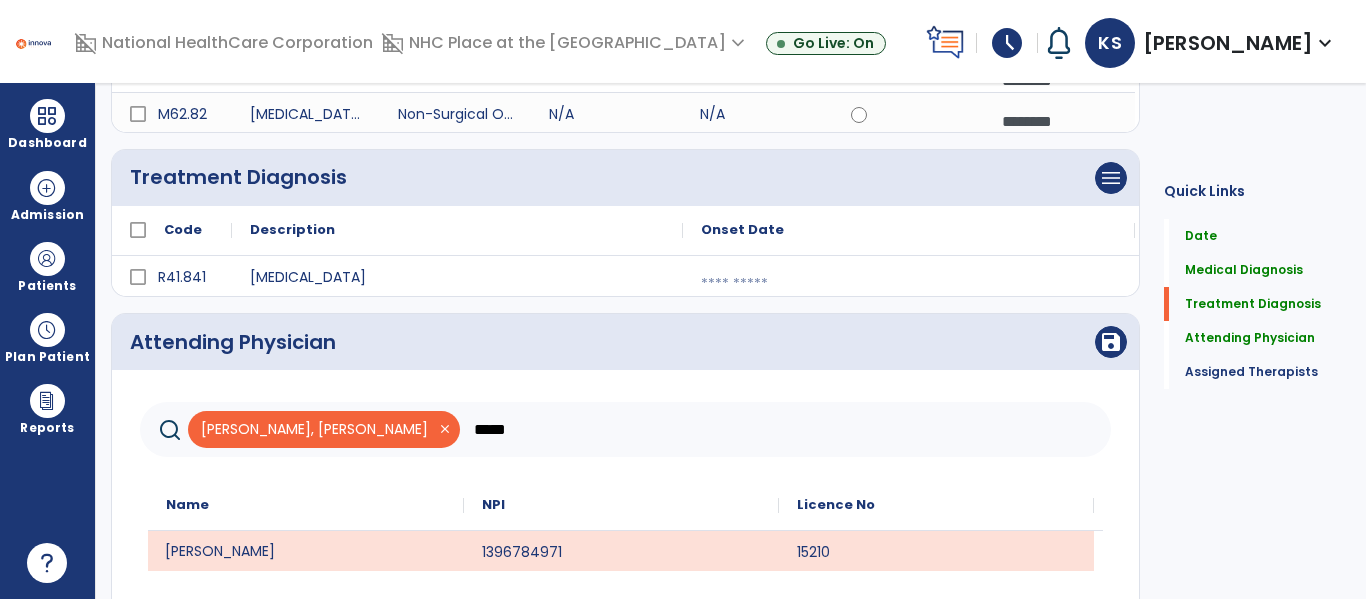 drag, startPoint x: 801, startPoint y: 473, endPoint x: 745, endPoint y: 451, distance: 60.166435 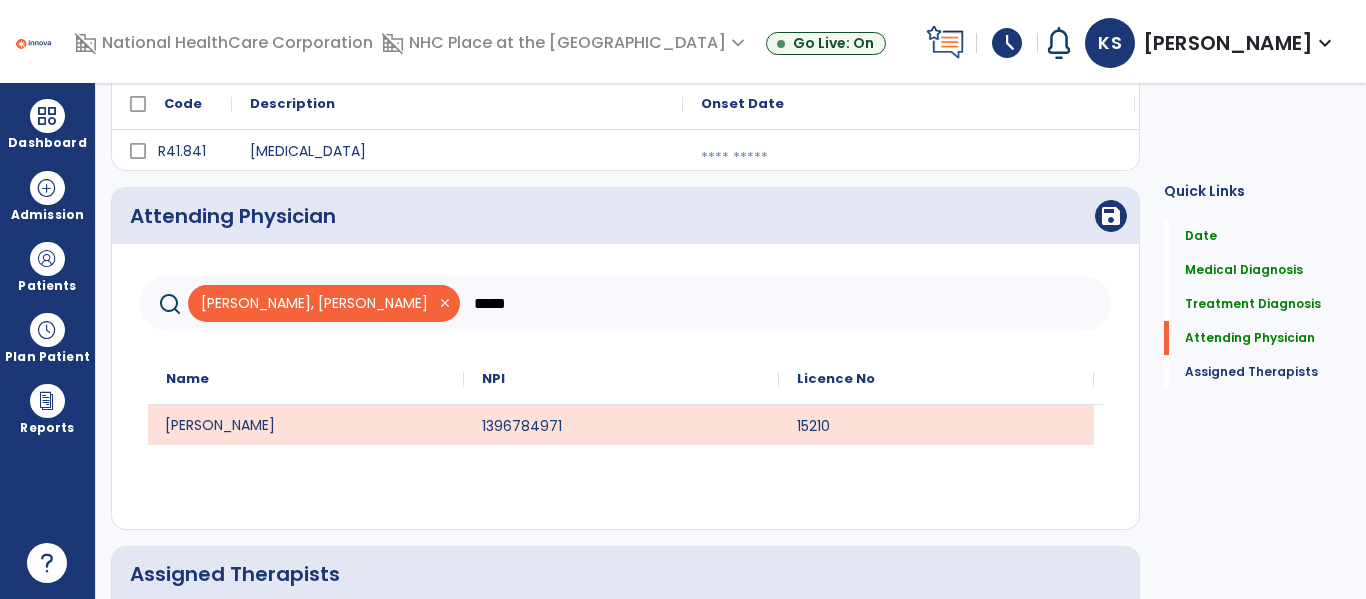 scroll, scrollTop: 455, scrollLeft: 0, axis: vertical 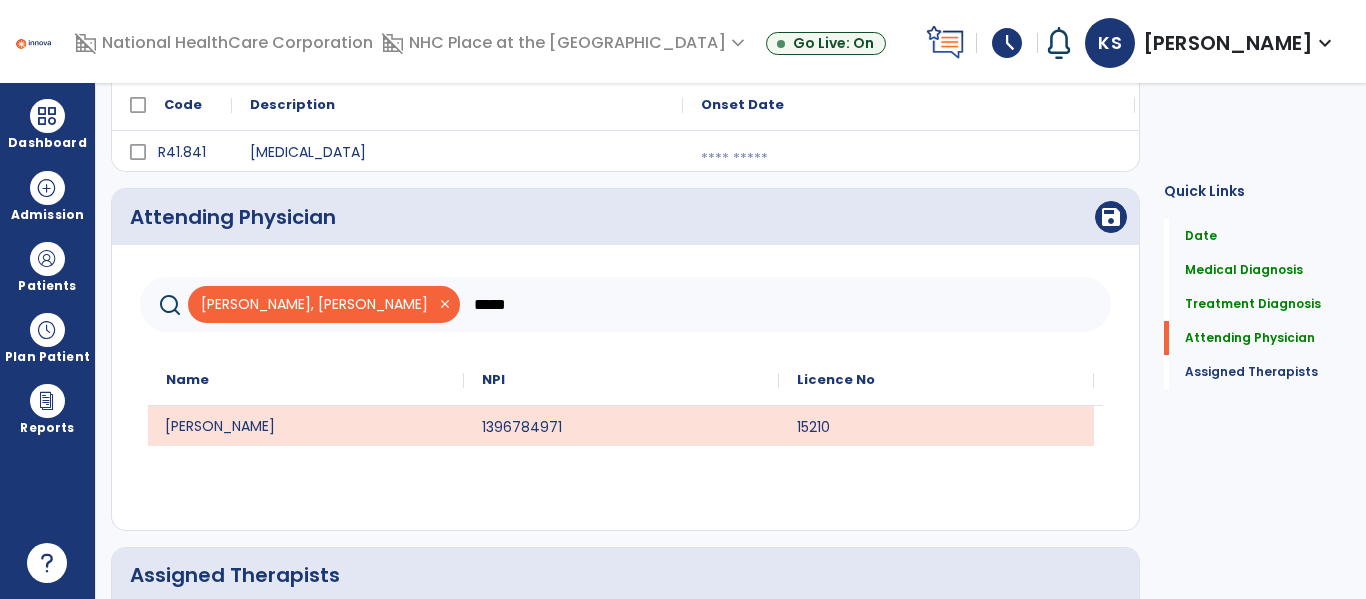 click on "*****" 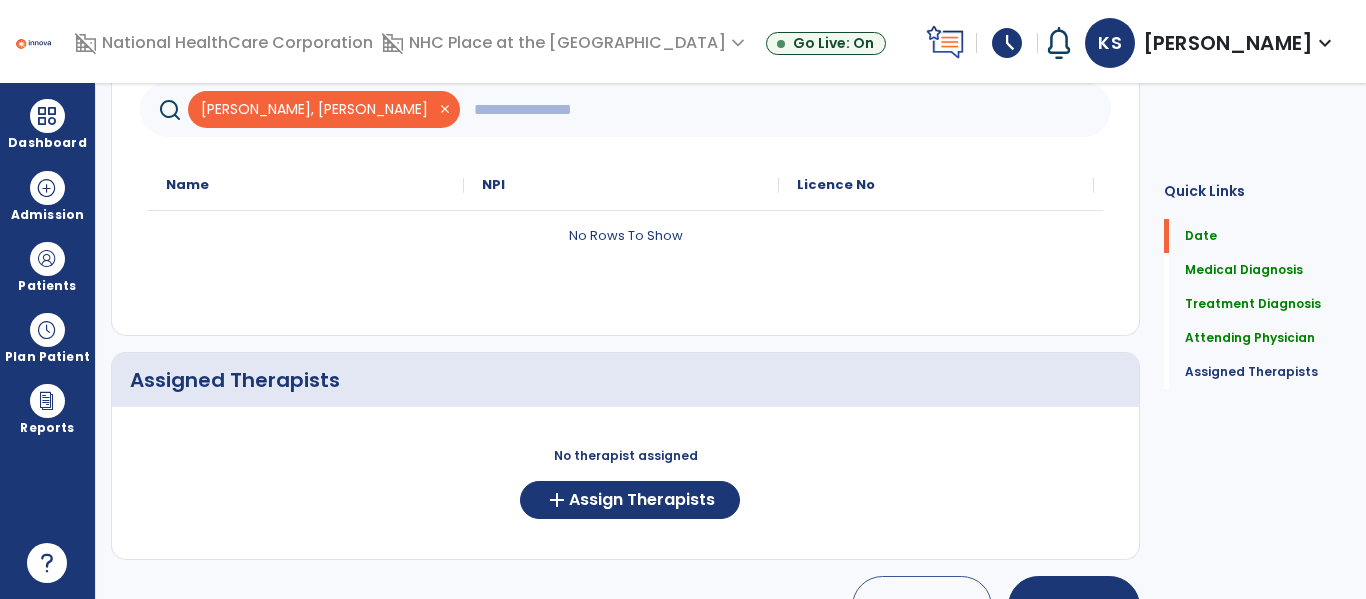 scroll, scrollTop: 704, scrollLeft: 0, axis: vertical 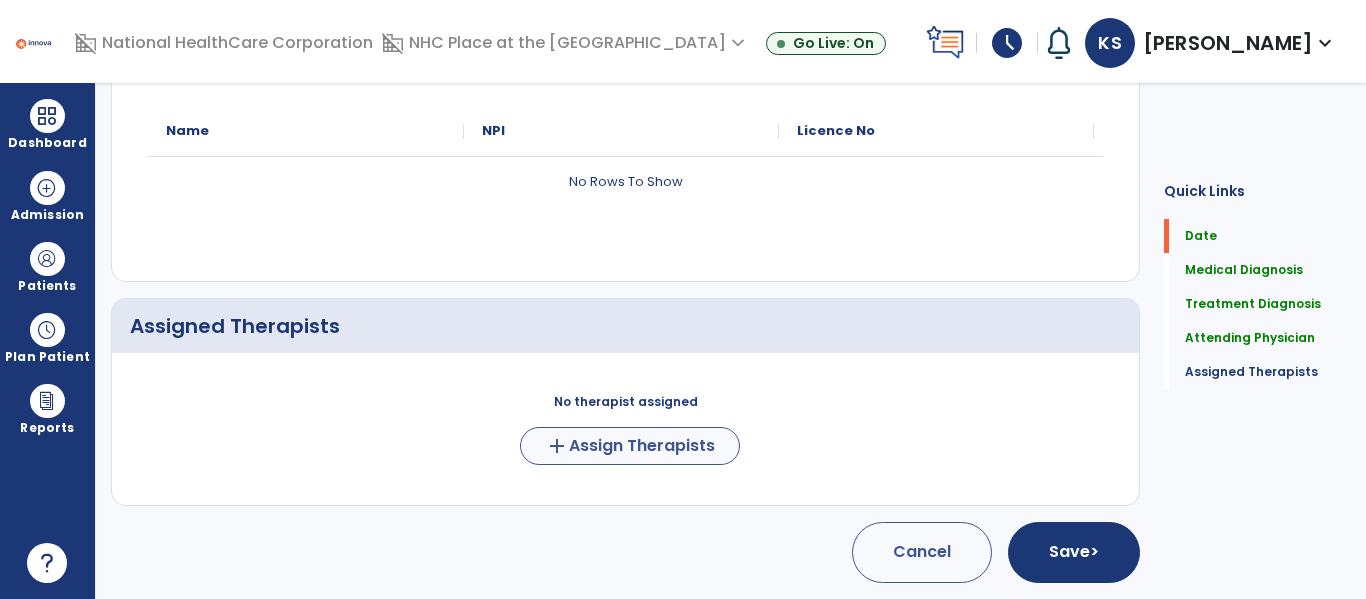 type 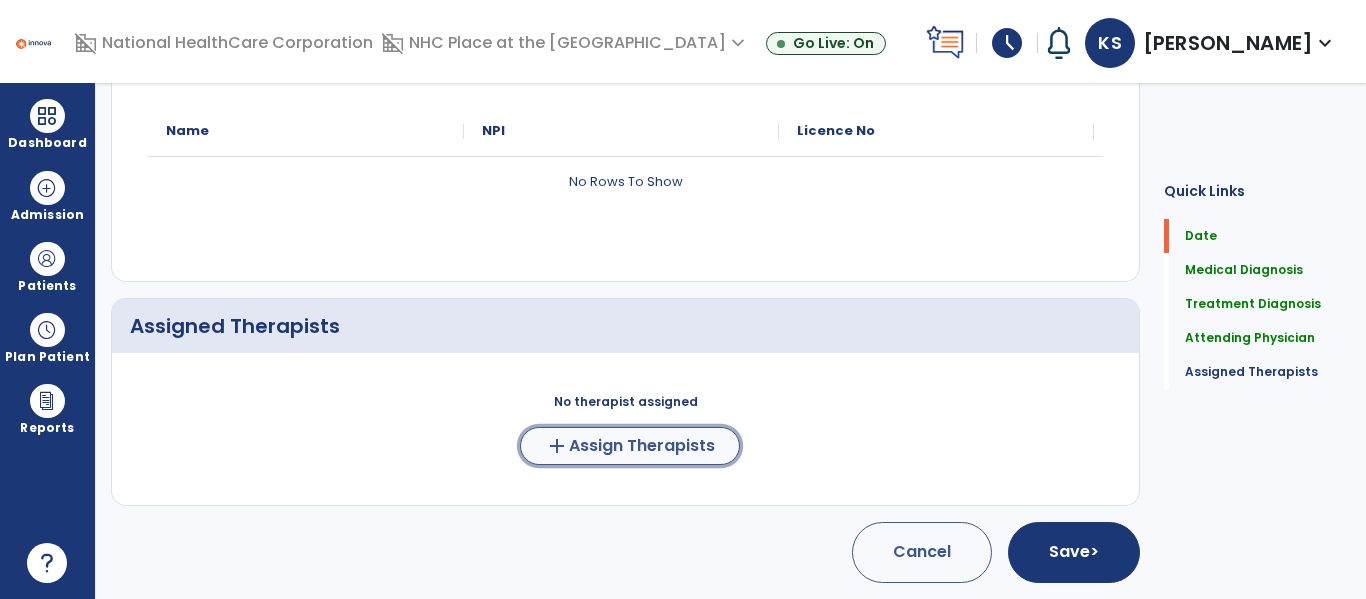 click on "Assign Therapists" 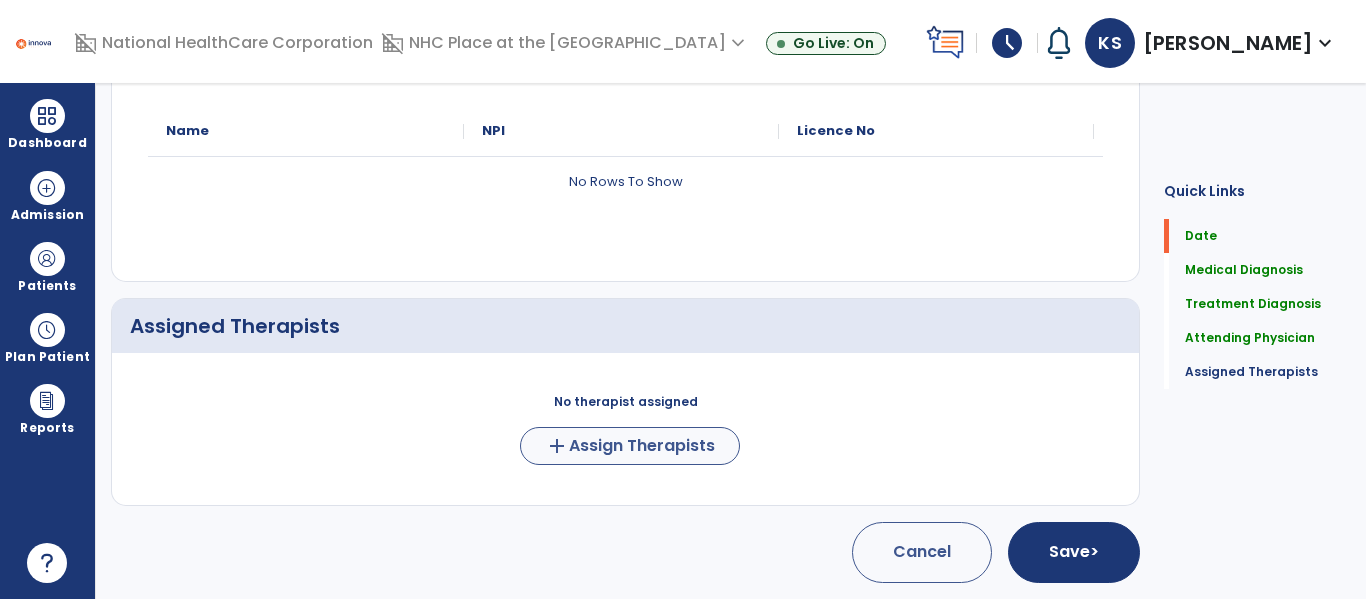scroll, scrollTop: 700, scrollLeft: 0, axis: vertical 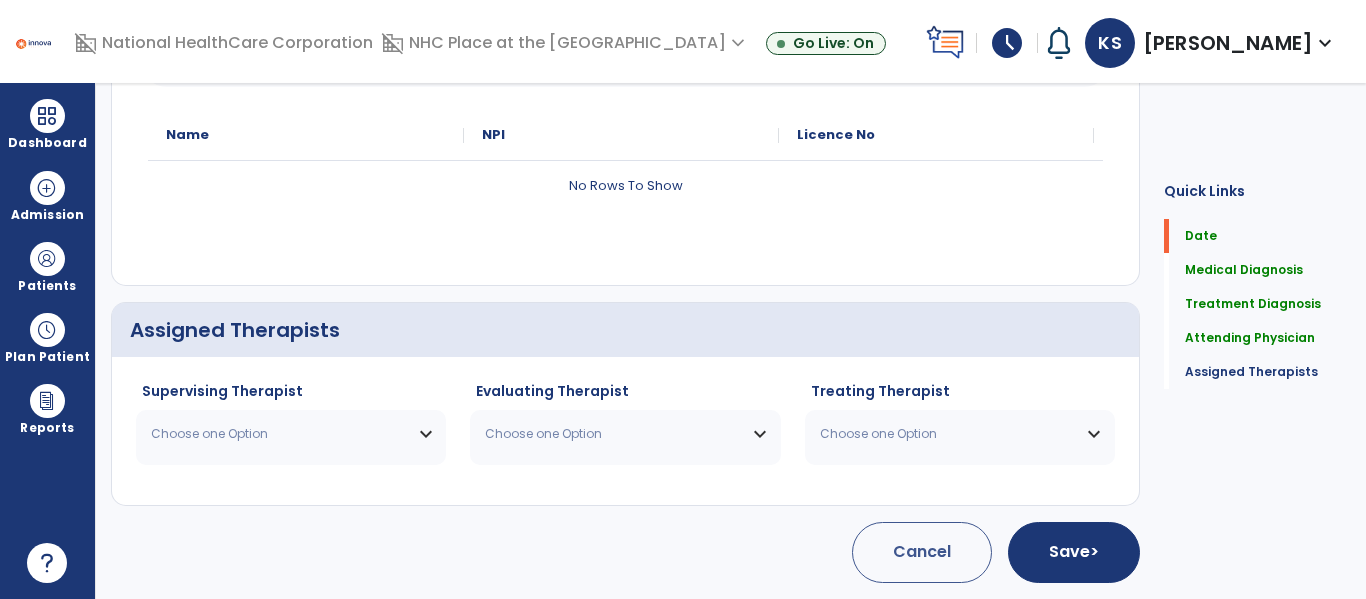 click on "Choose one Option" at bounding box center [278, 434] 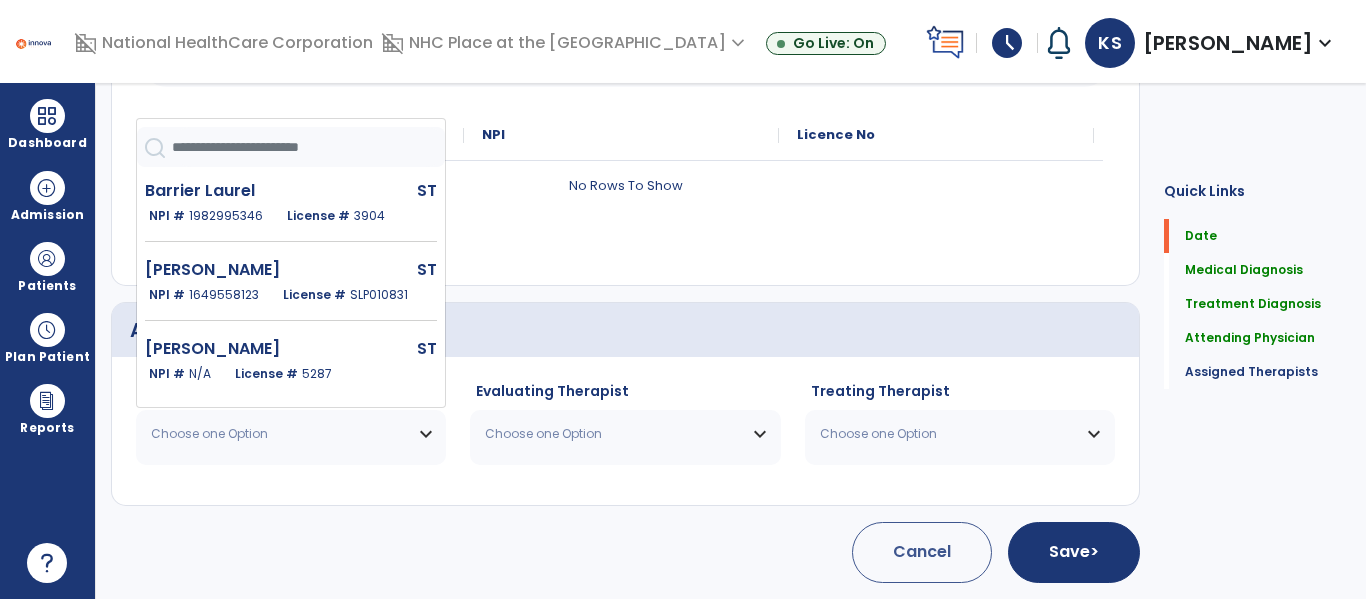 type 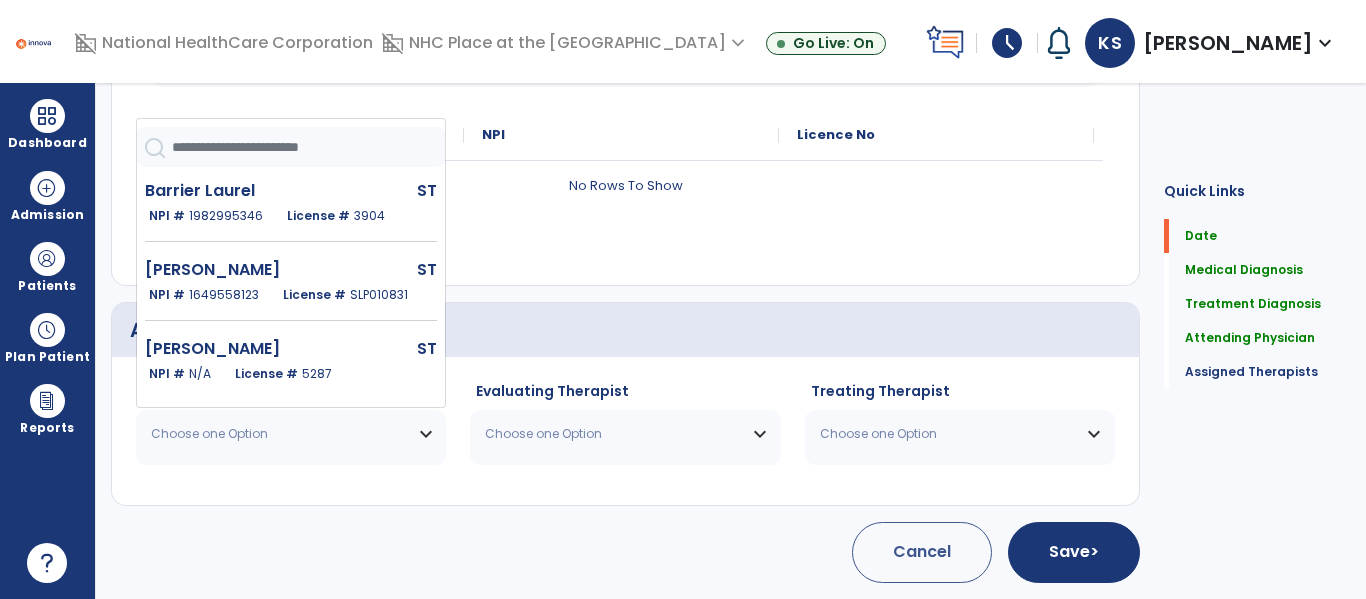 click 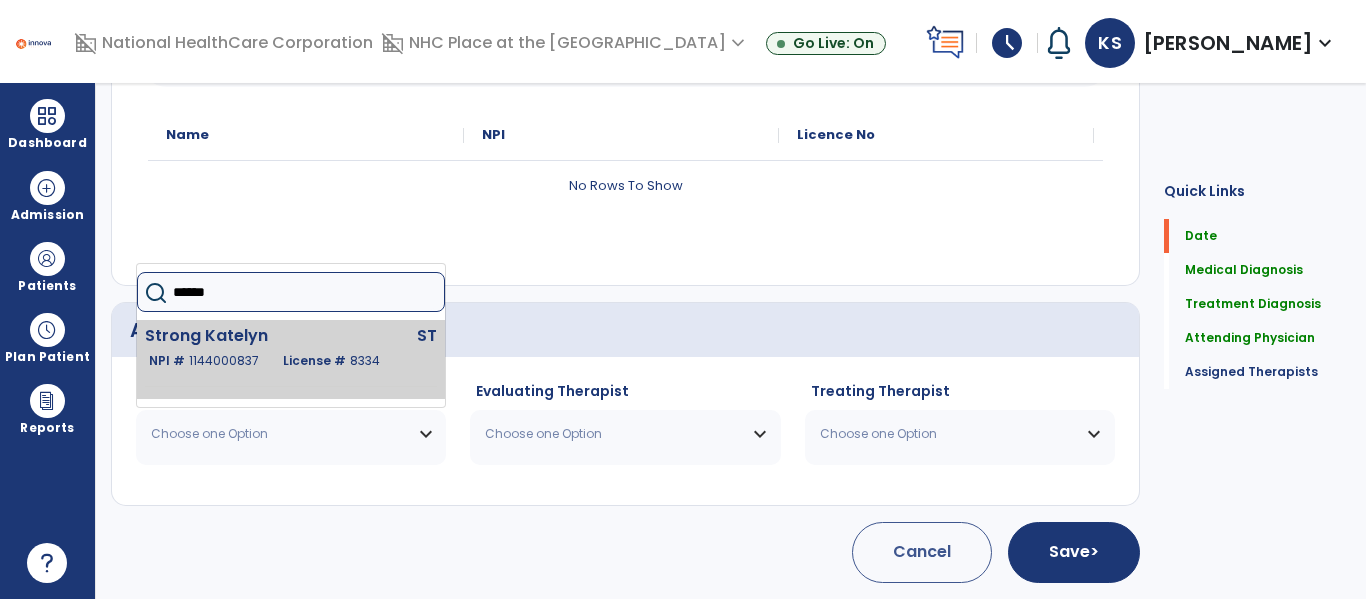 type on "******" 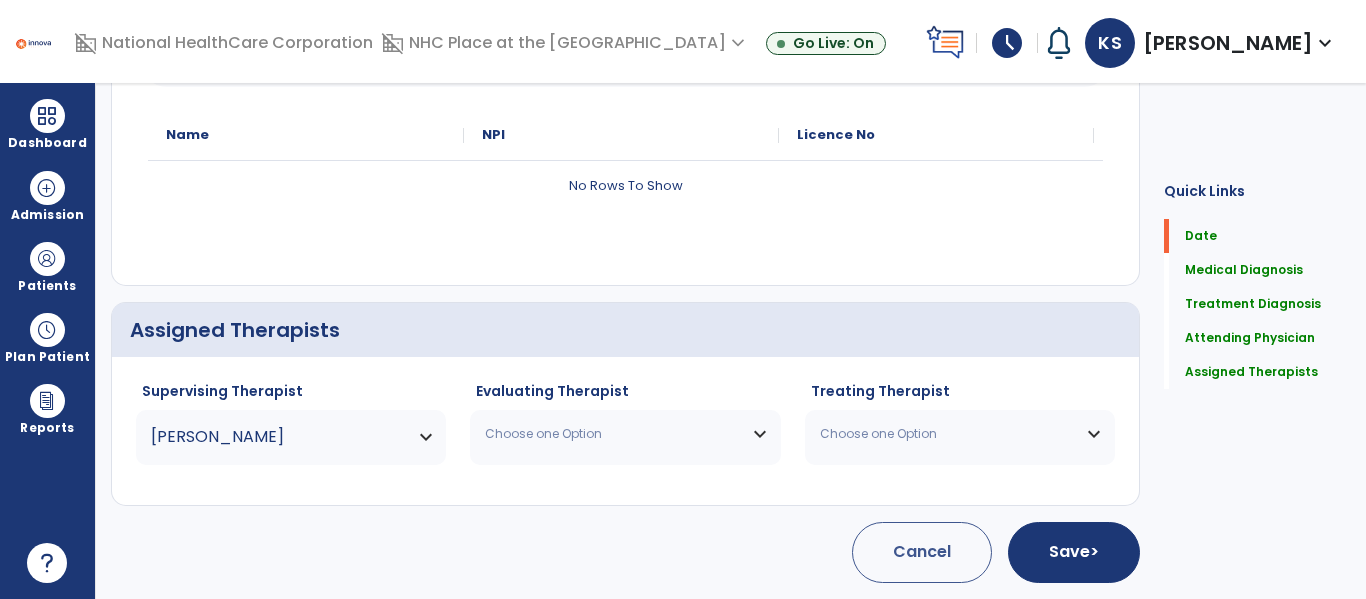 click on "Choose one Option" at bounding box center [612, 434] 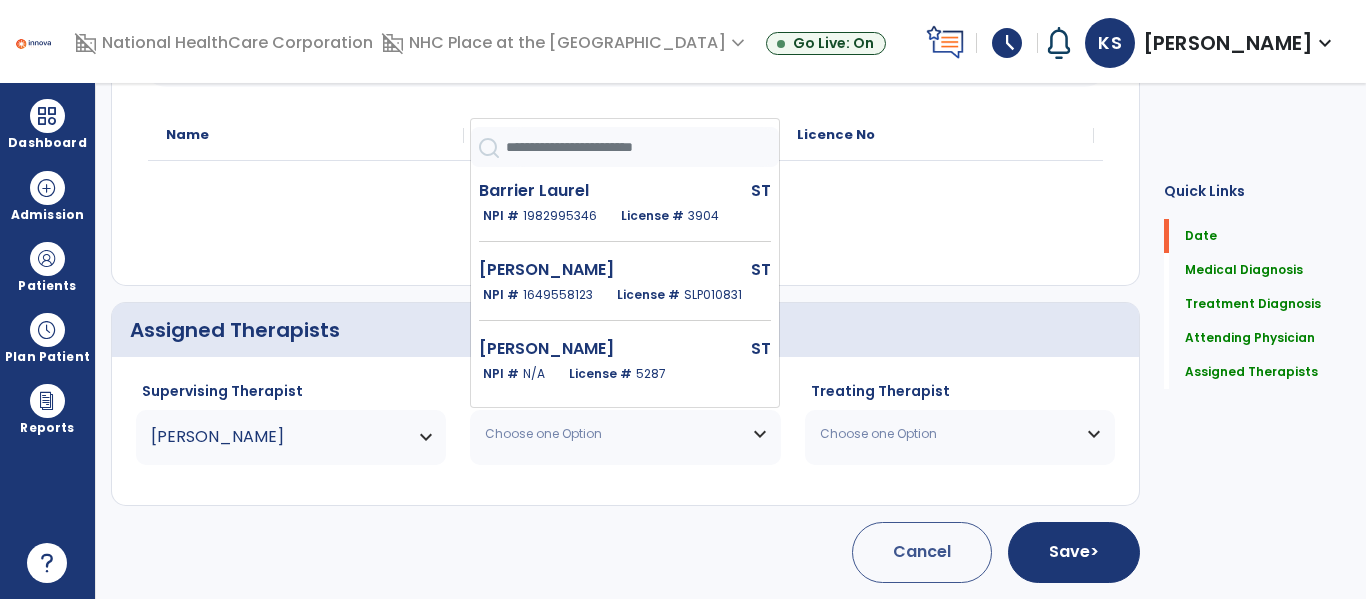 click on "Choose one Option" at bounding box center [612, 434] 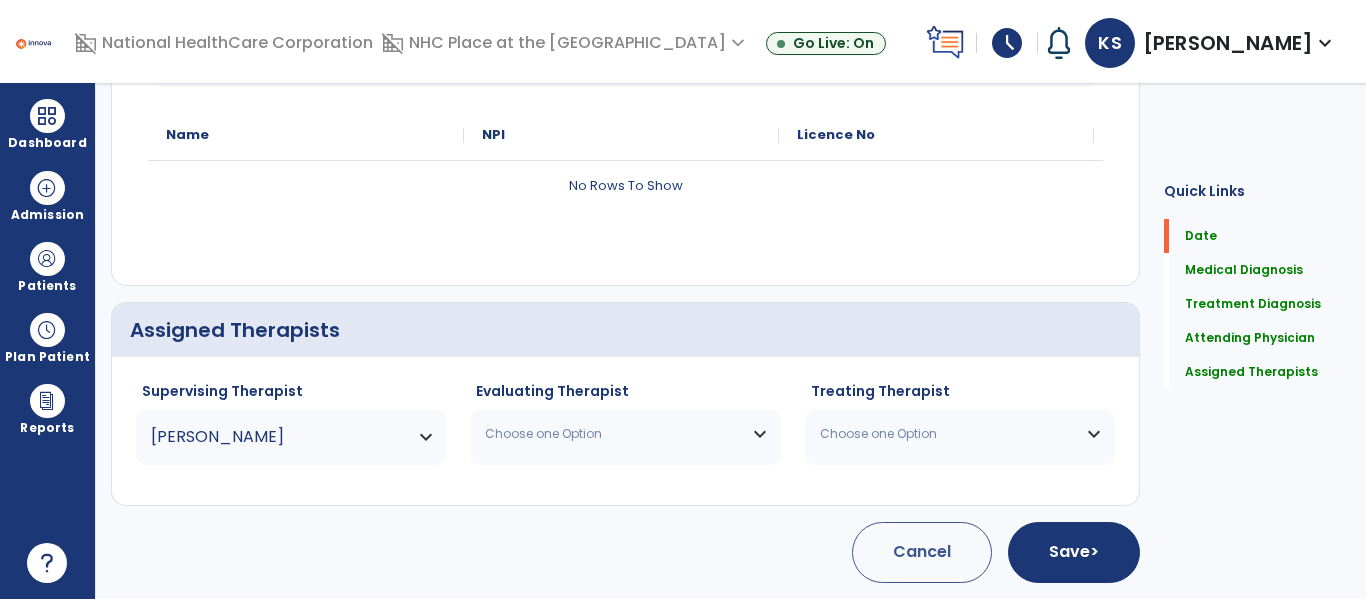 click on "Choose one Option" at bounding box center [612, 434] 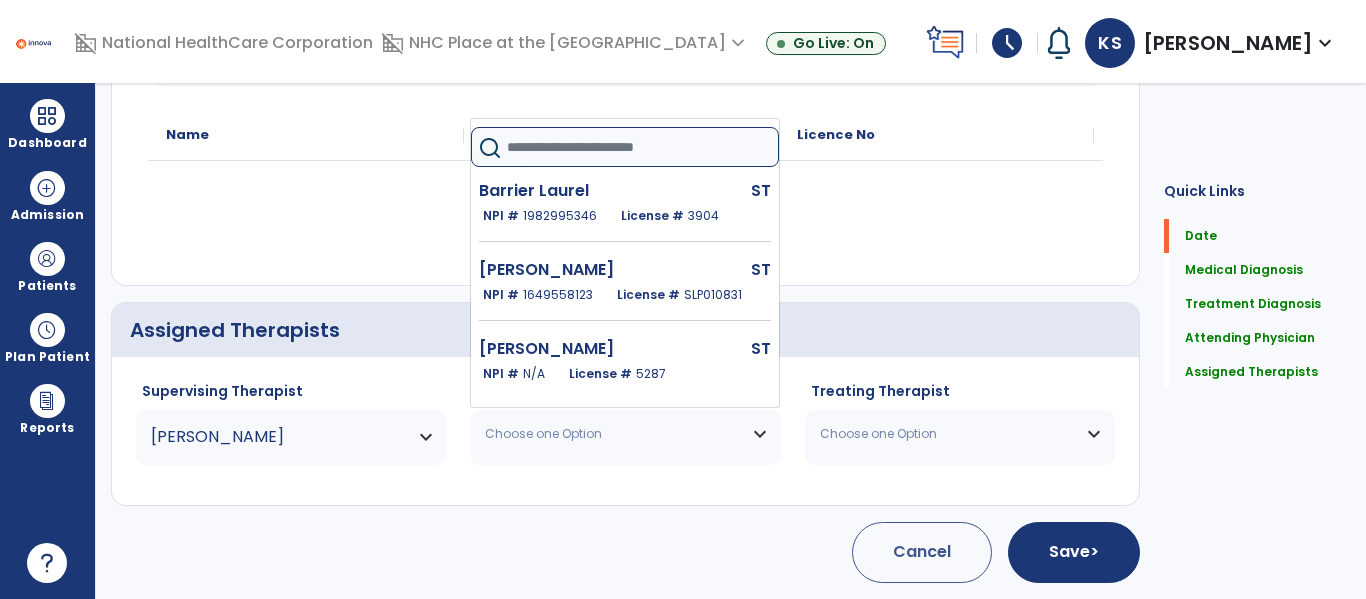 click 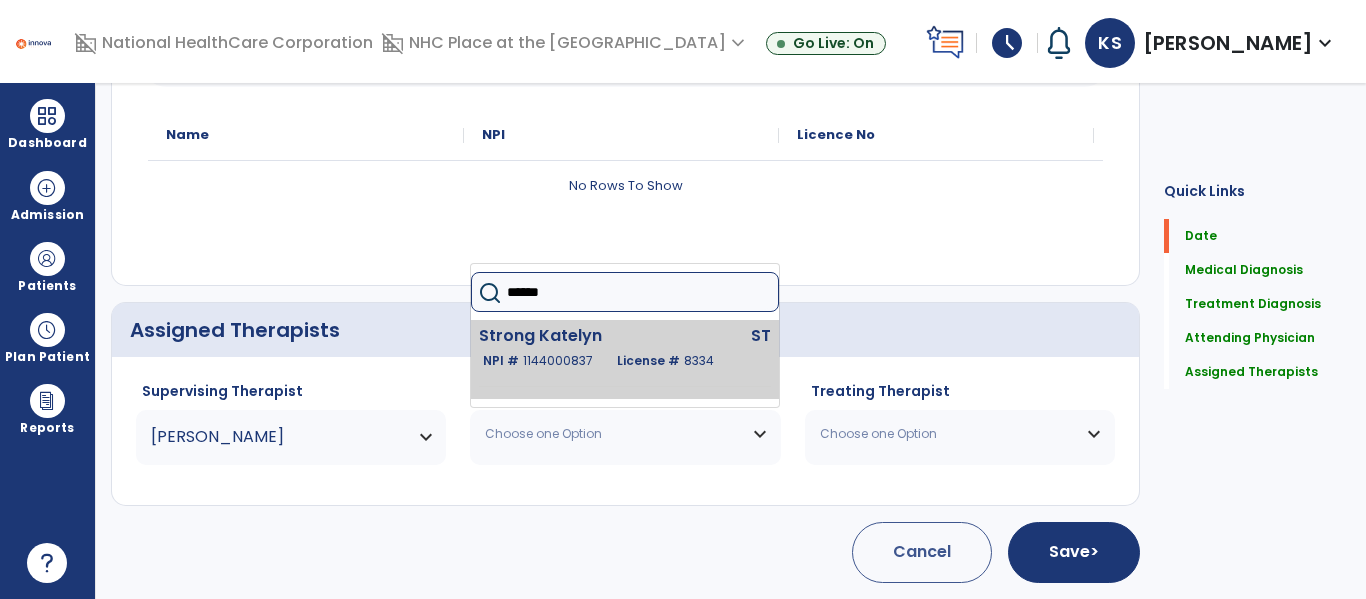 type on "******" 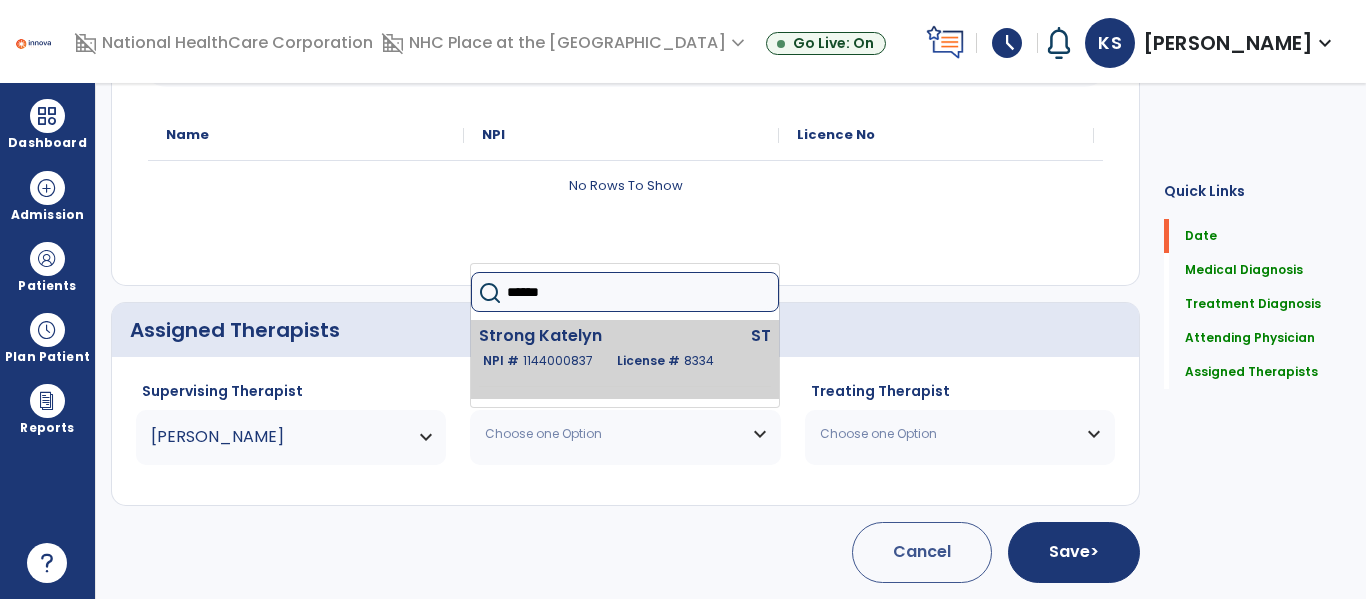 click on "NPI #  [US_HEALTHCARE_NPI]  License #  8334" 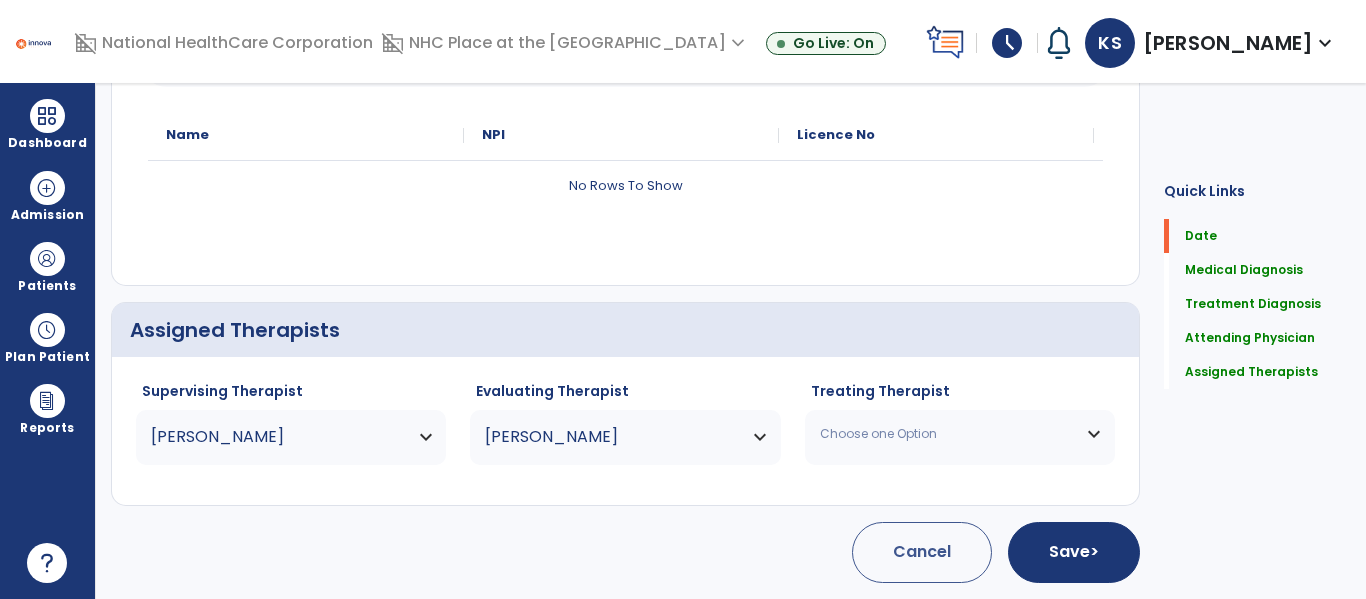 click on "Choose one Option" at bounding box center [947, 434] 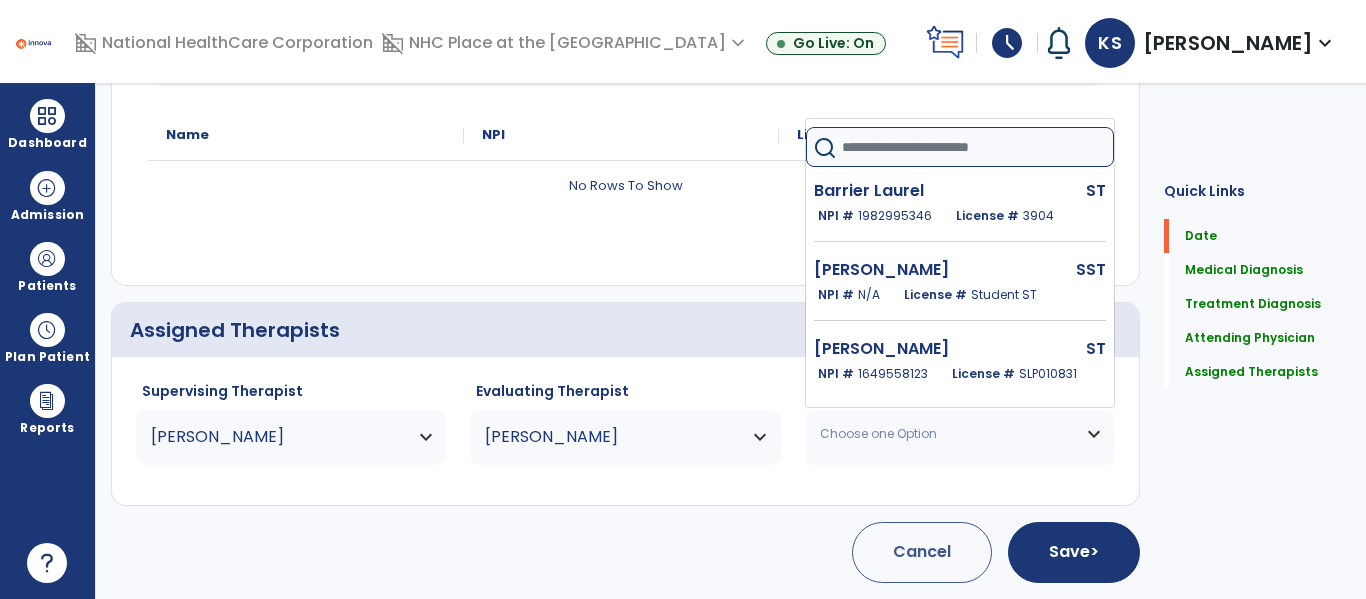 click 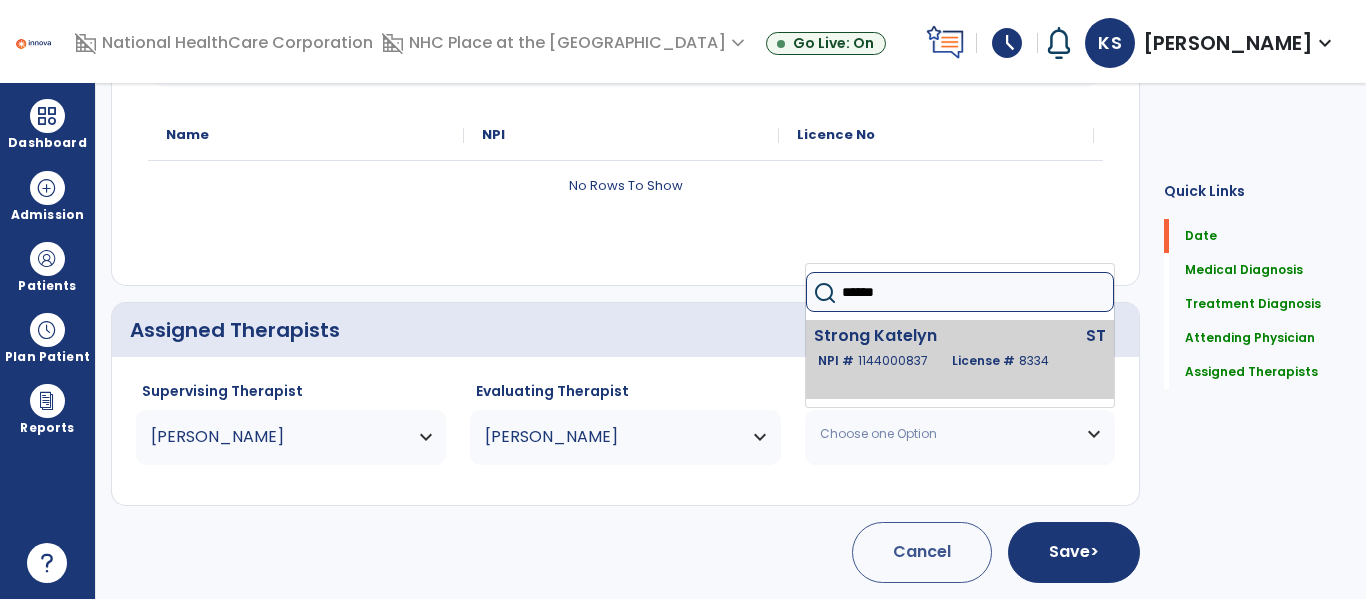 type on "******" 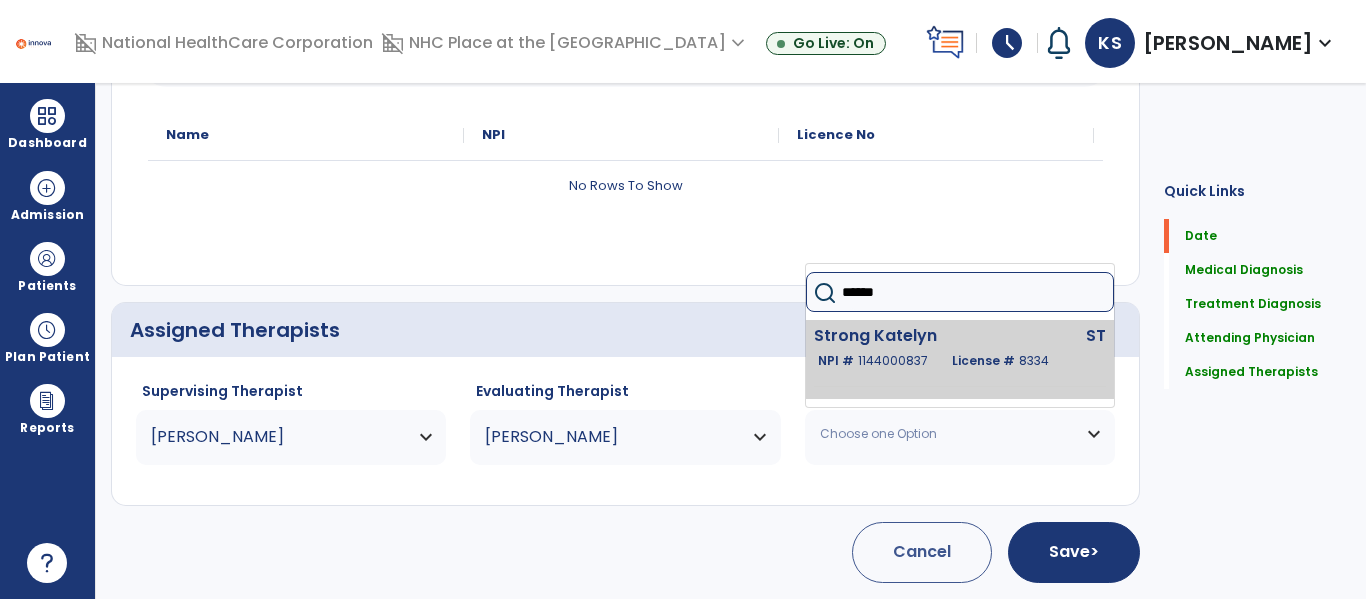 click on "Strong Katelyn" 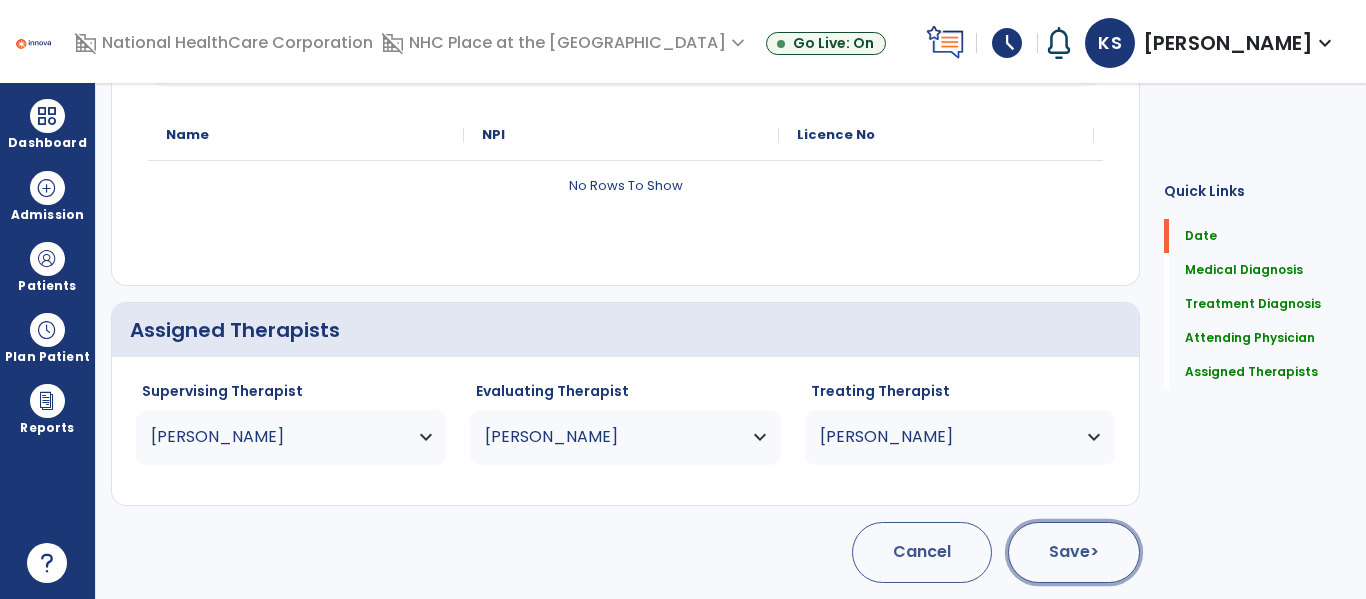 click on ">" 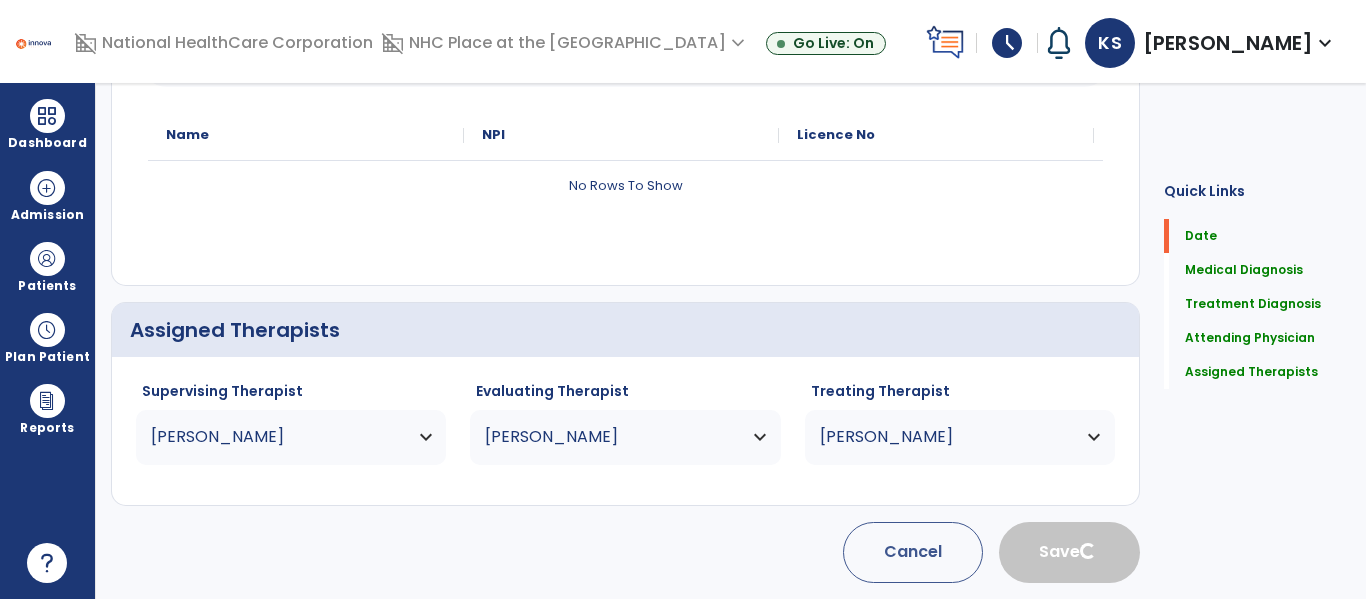 type 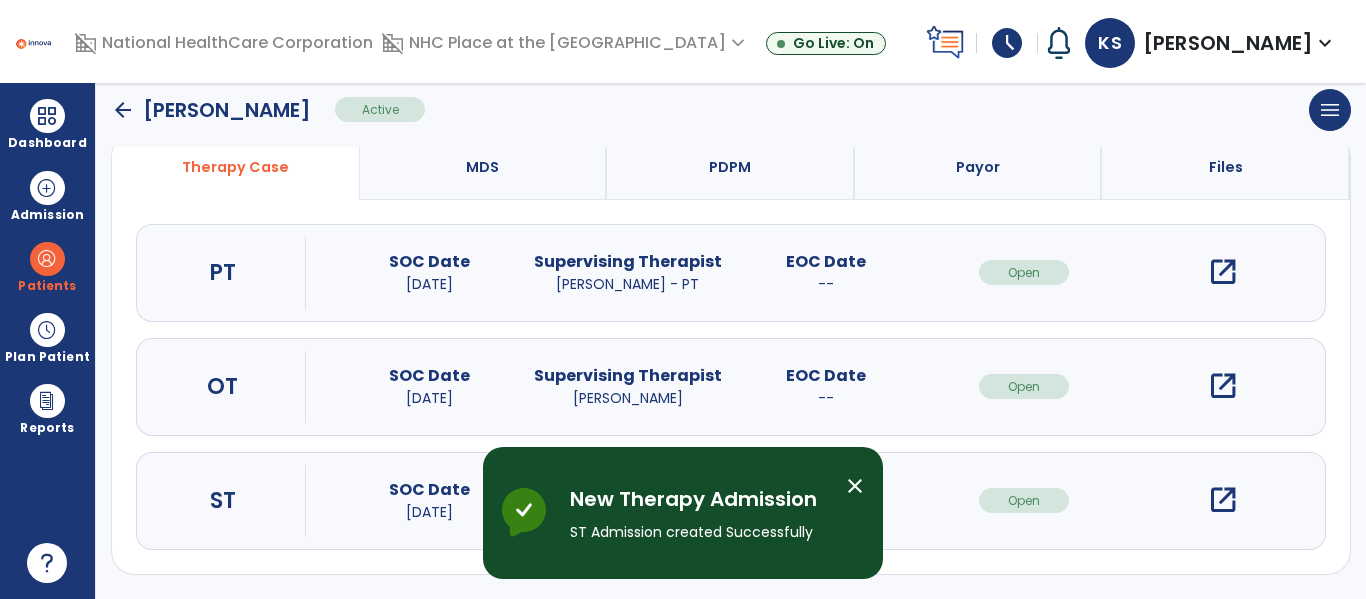 scroll, scrollTop: 162, scrollLeft: 0, axis: vertical 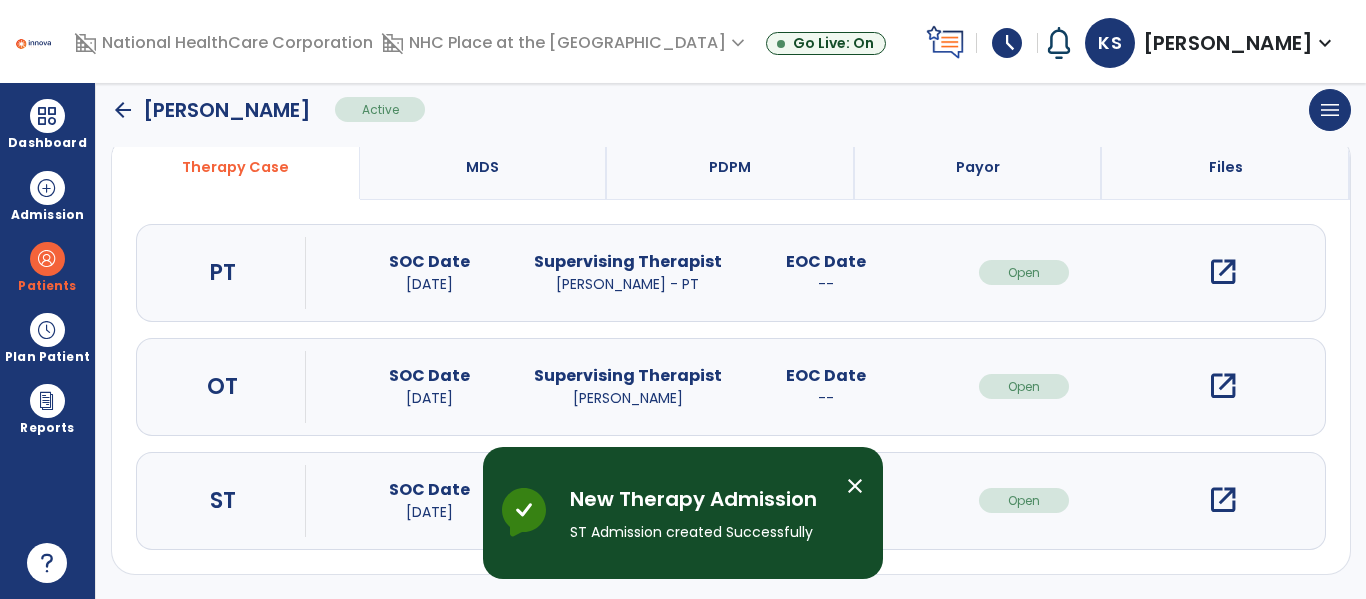 click on "open_in_new" at bounding box center (1223, 500) 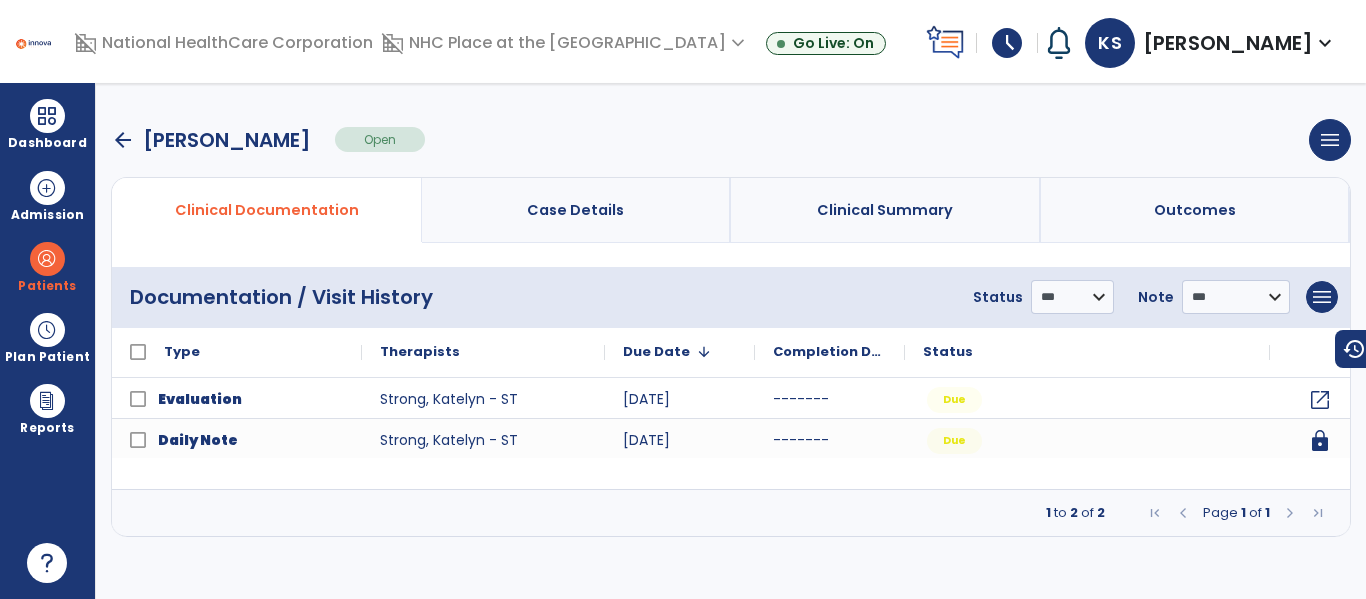 scroll, scrollTop: 0, scrollLeft: 0, axis: both 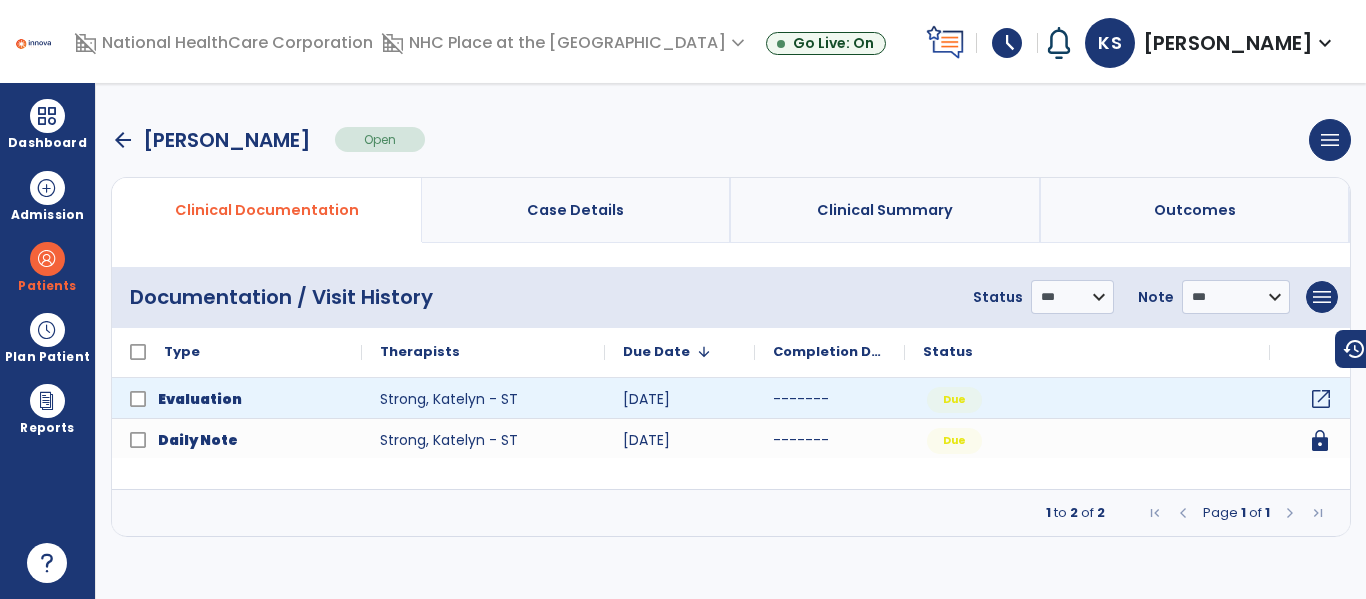 click on "open_in_new" 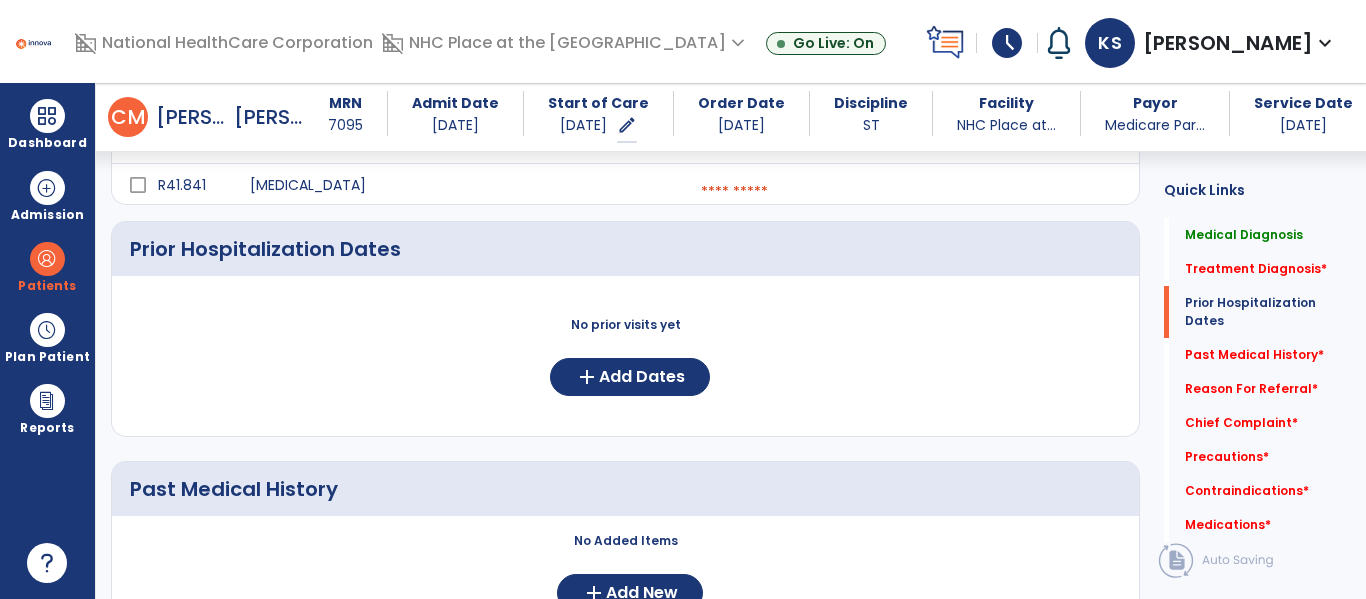 scroll, scrollTop: 465, scrollLeft: 0, axis: vertical 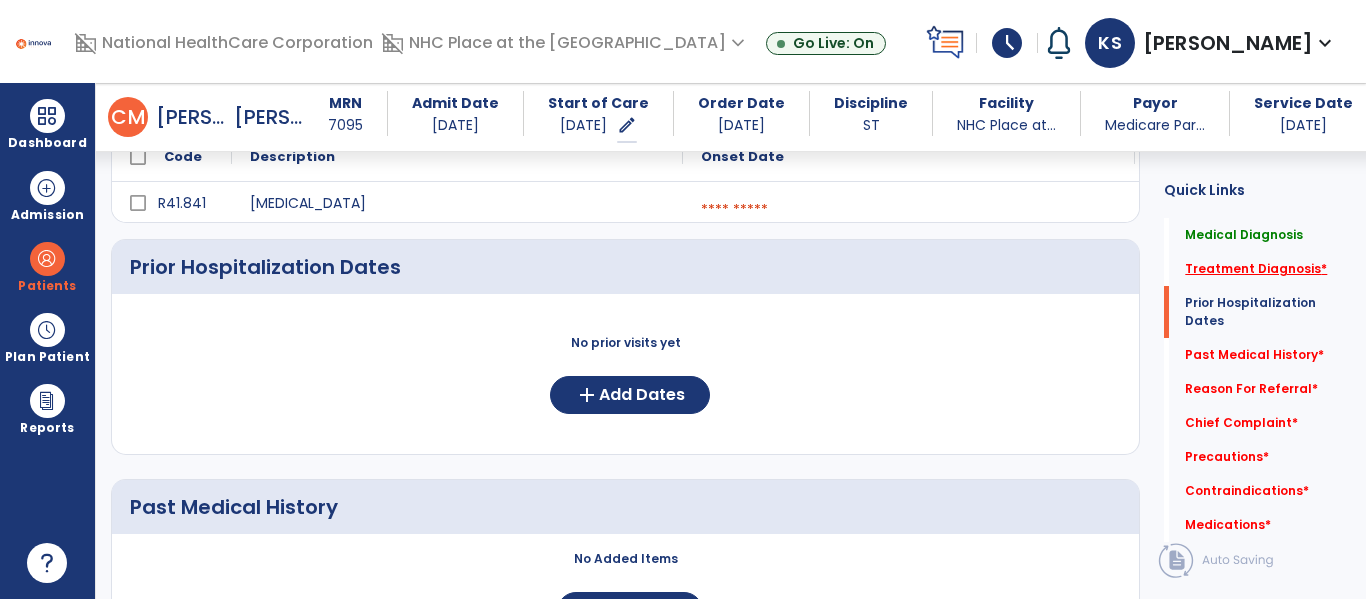 click on "Treatment Diagnosis   *" 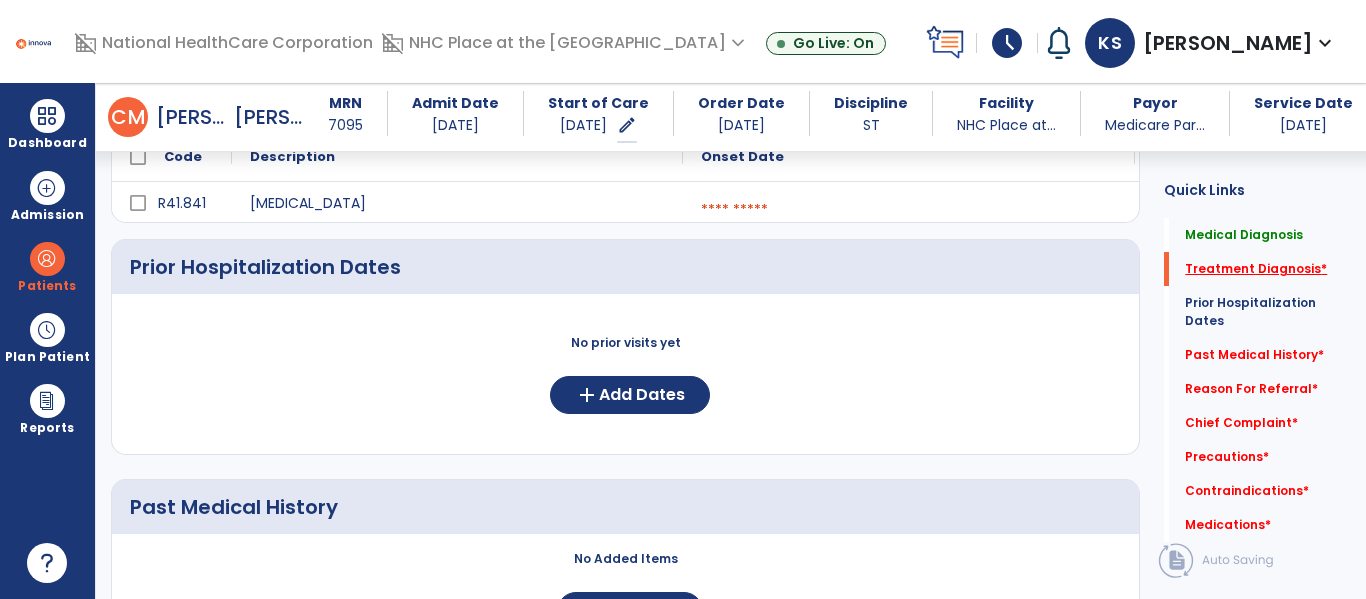 scroll, scrollTop: 458, scrollLeft: 0, axis: vertical 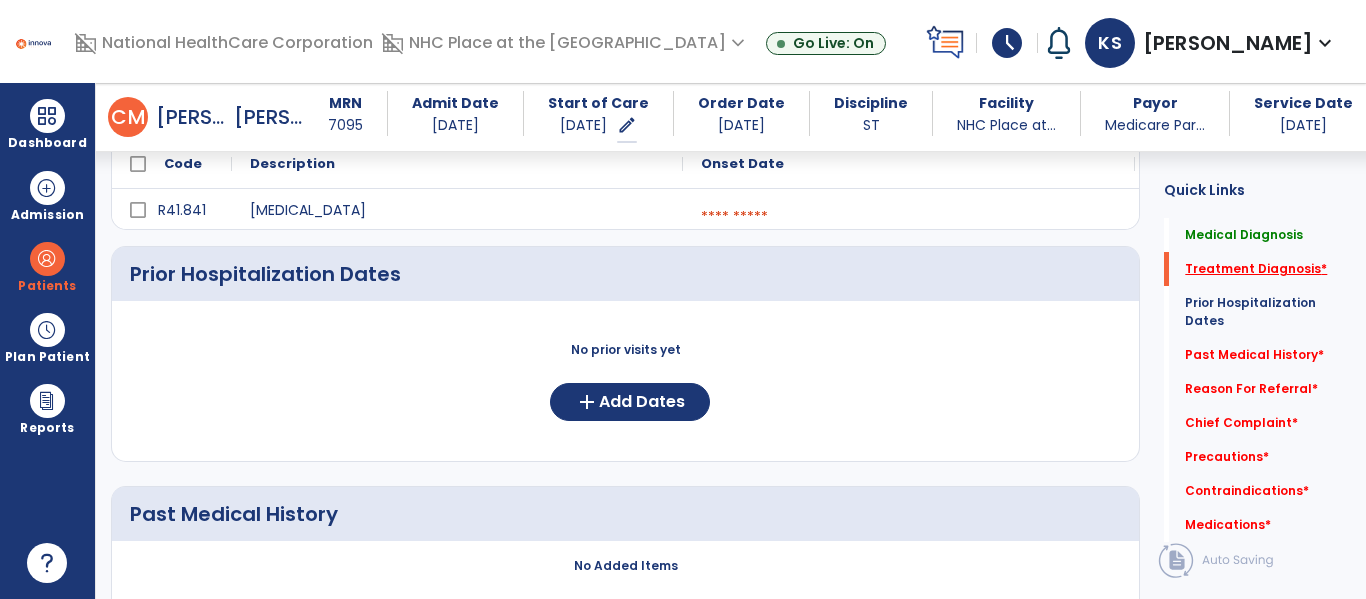 click on "Treatment Diagnosis   *" 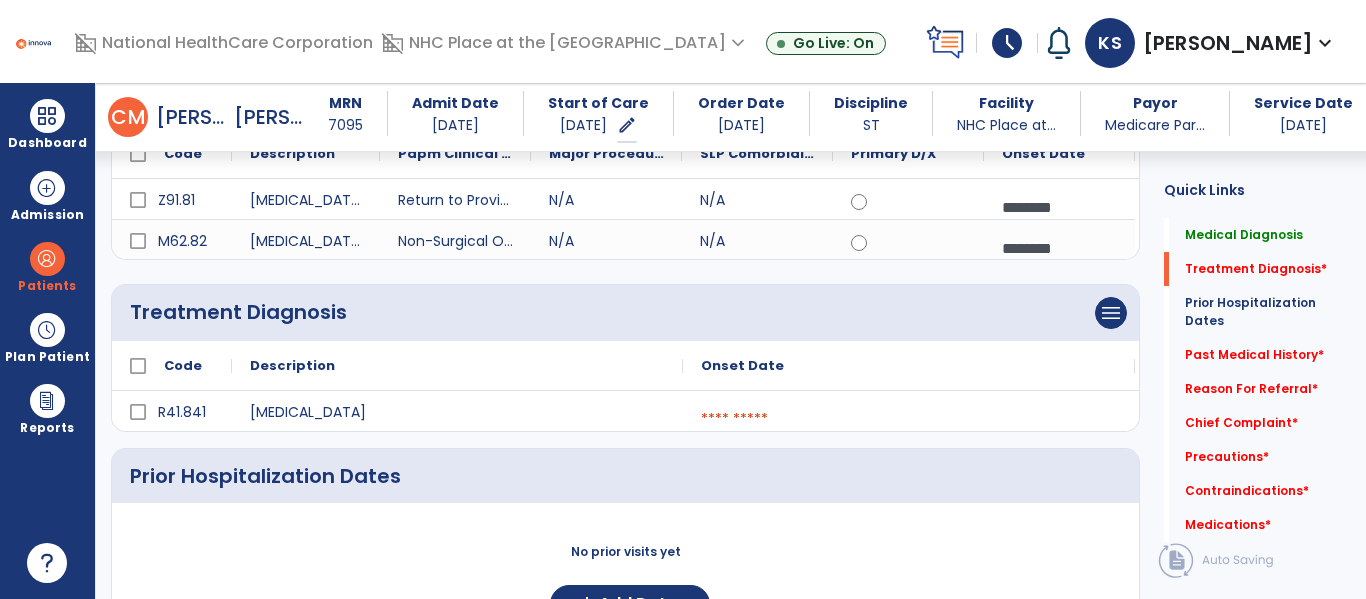scroll, scrollTop: 255, scrollLeft: 0, axis: vertical 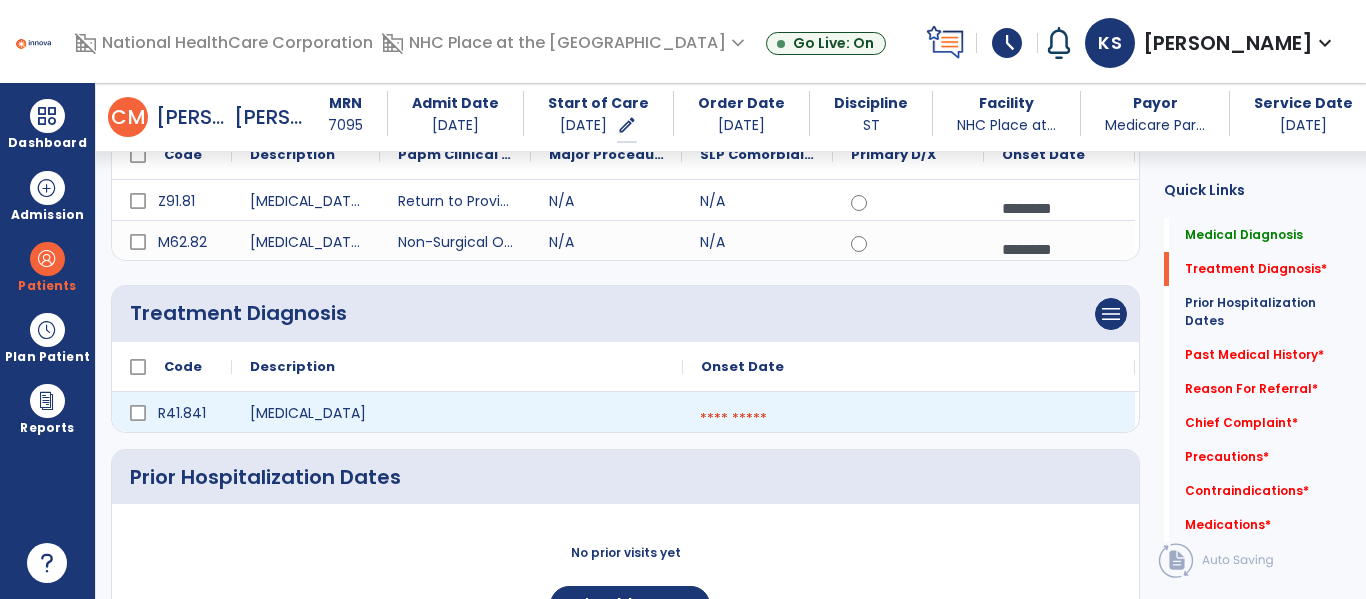 click at bounding box center (909, 419) 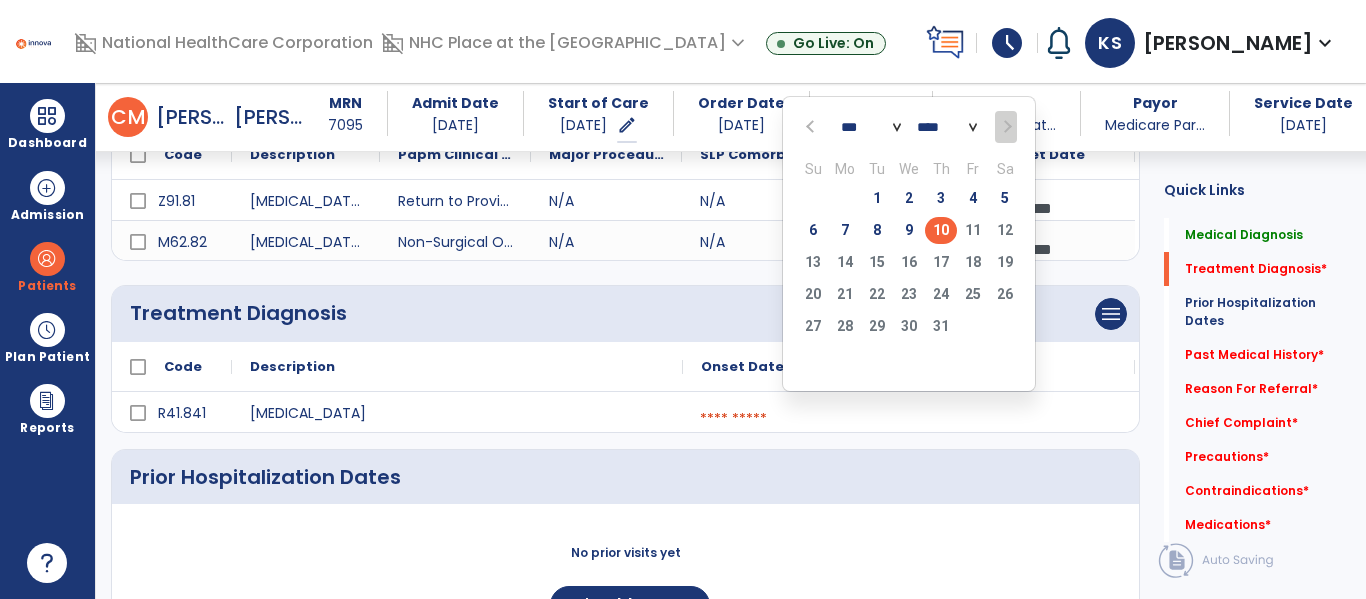 click on "10" 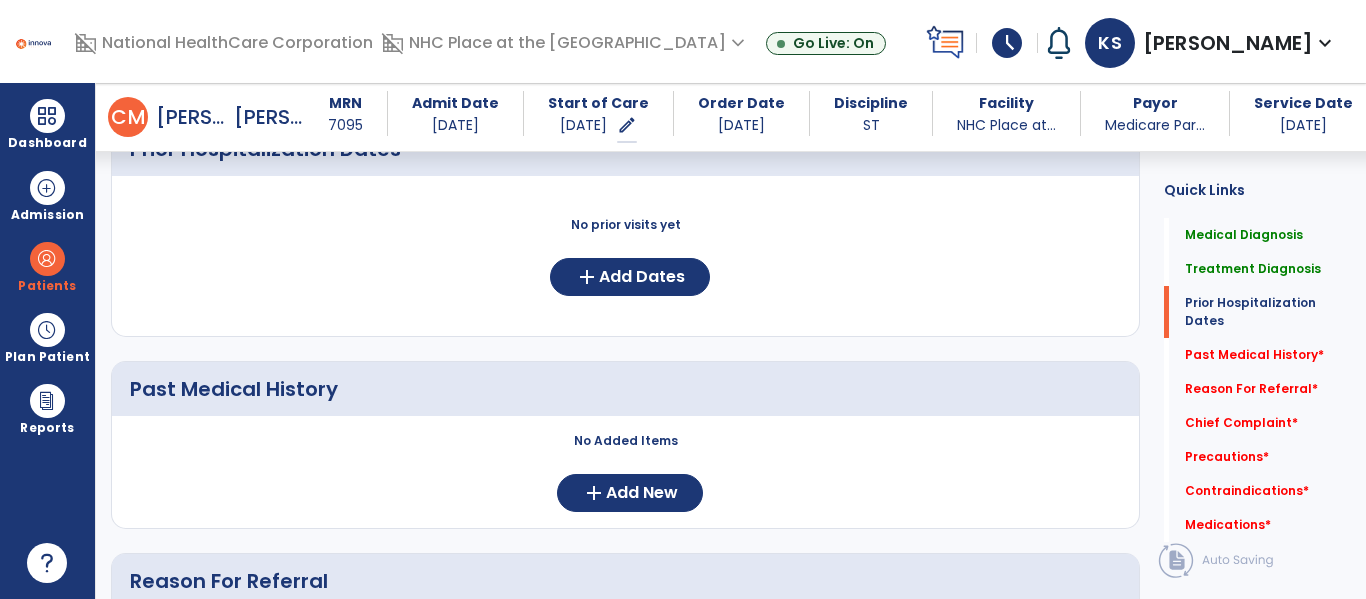 scroll, scrollTop: 584, scrollLeft: 0, axis: vertical 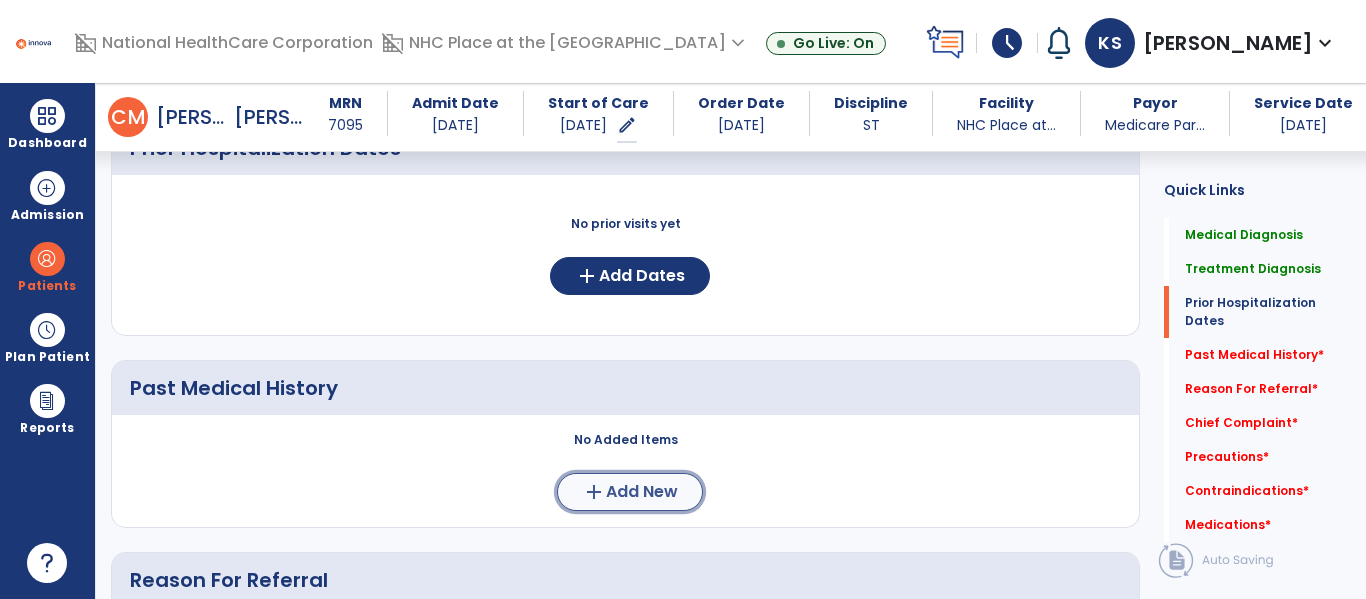 click on "Add New" 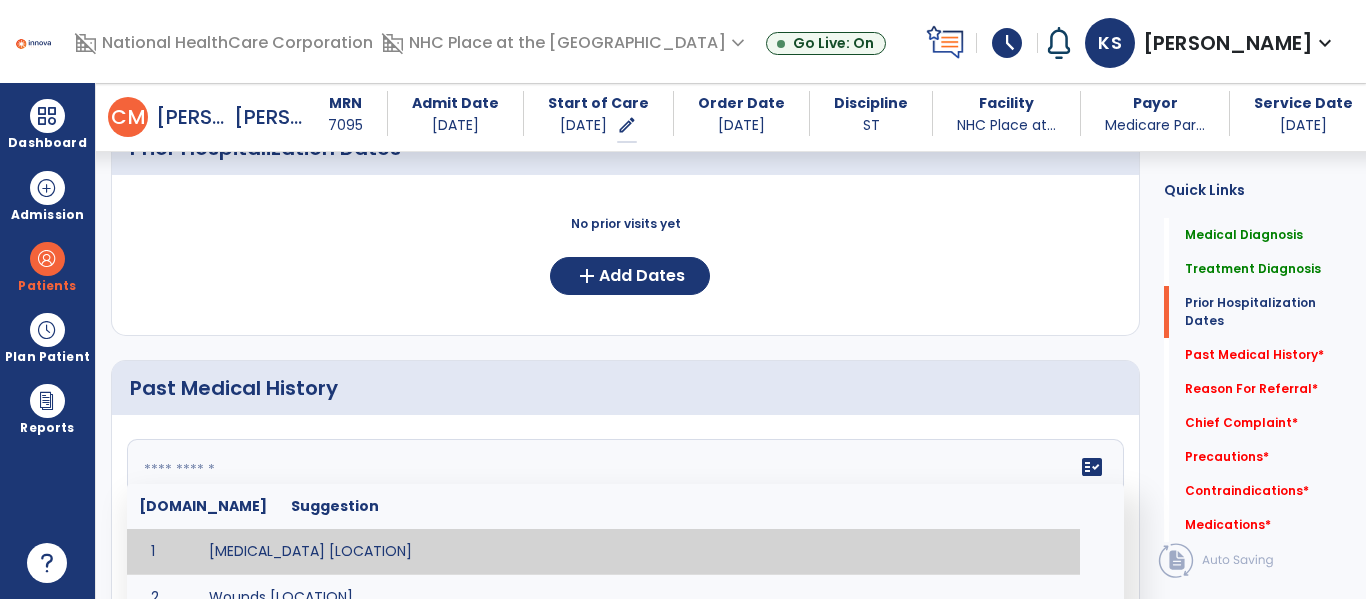 drag, startPoint x: 627, startPoint y: 473, endPoint x: 510, endPoint y: 453, distance: 118.69709 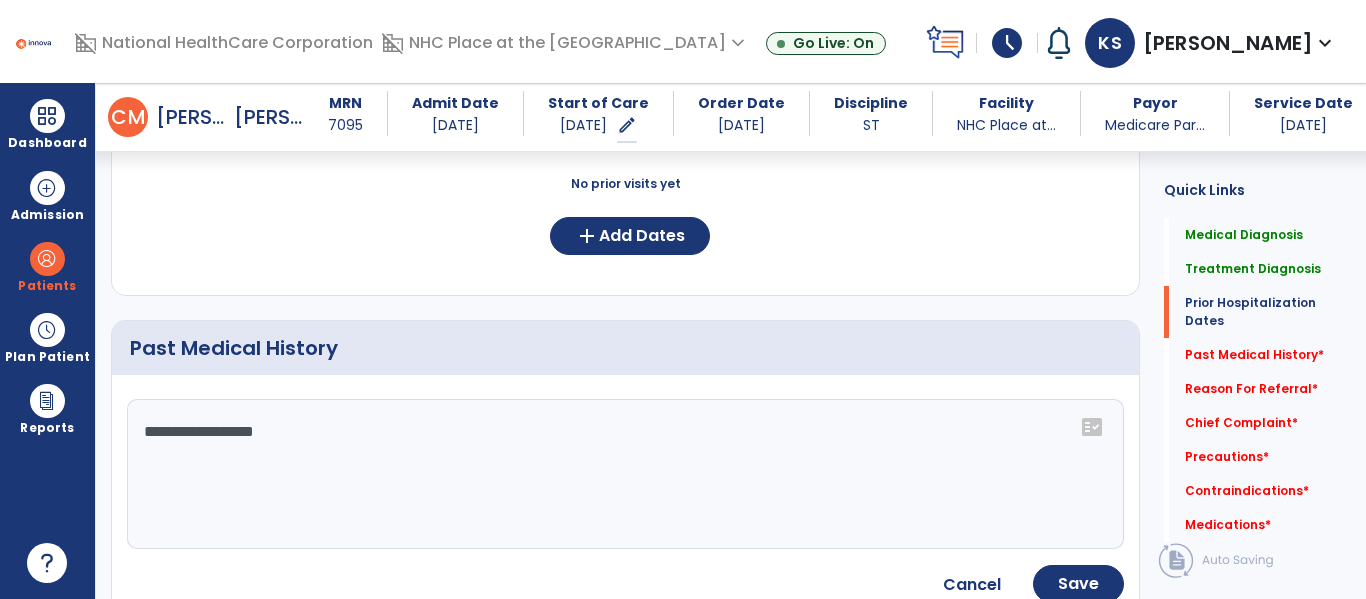 scroll, scrollTop: 623, scrollLeft: 0, axis: vertical 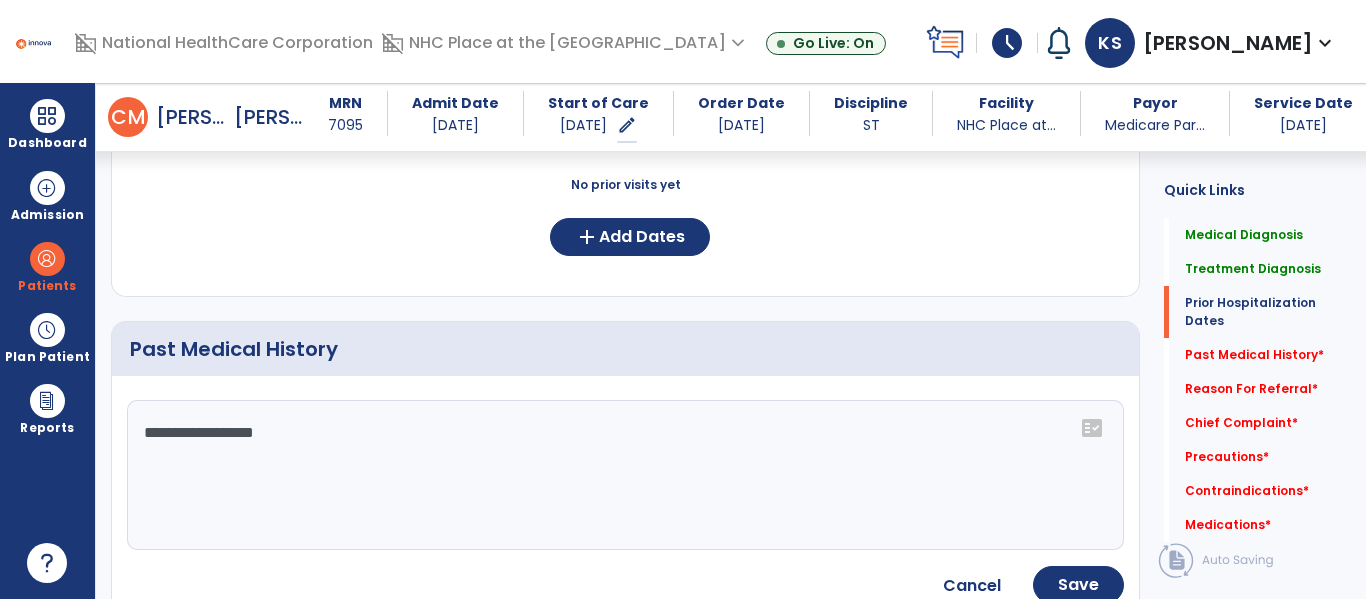 click on "**********" 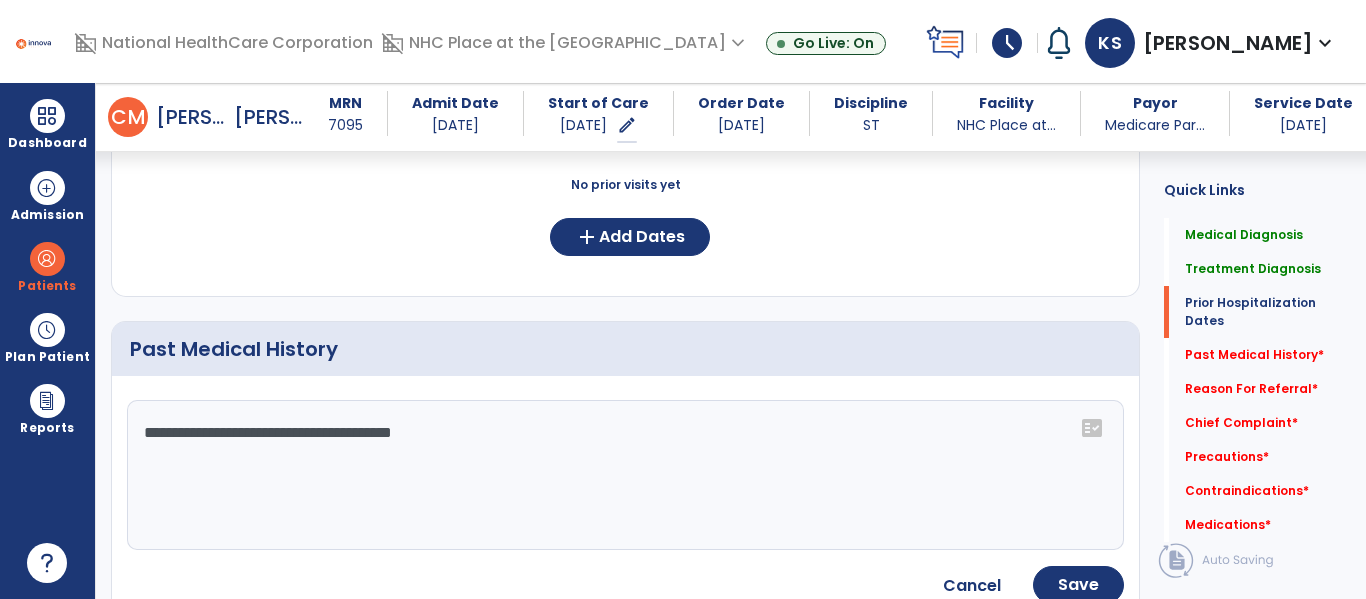 click on "**********" 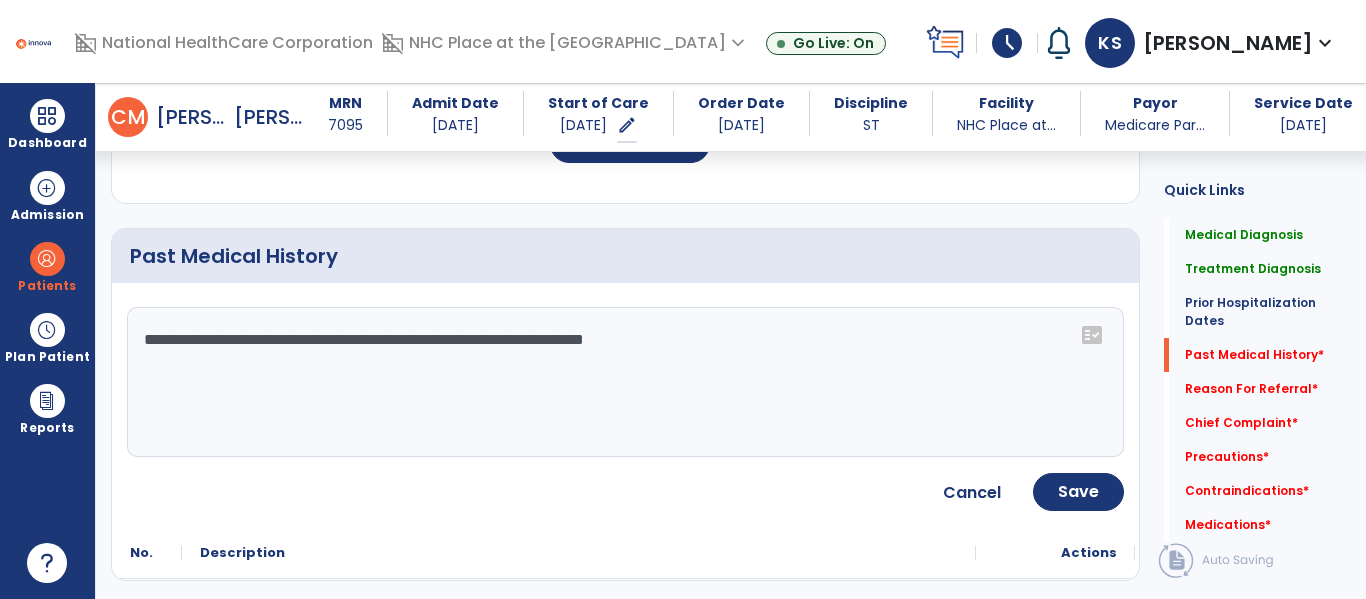 scroll, scrollTop: 711, scrollLeft: 0, axis: vertical 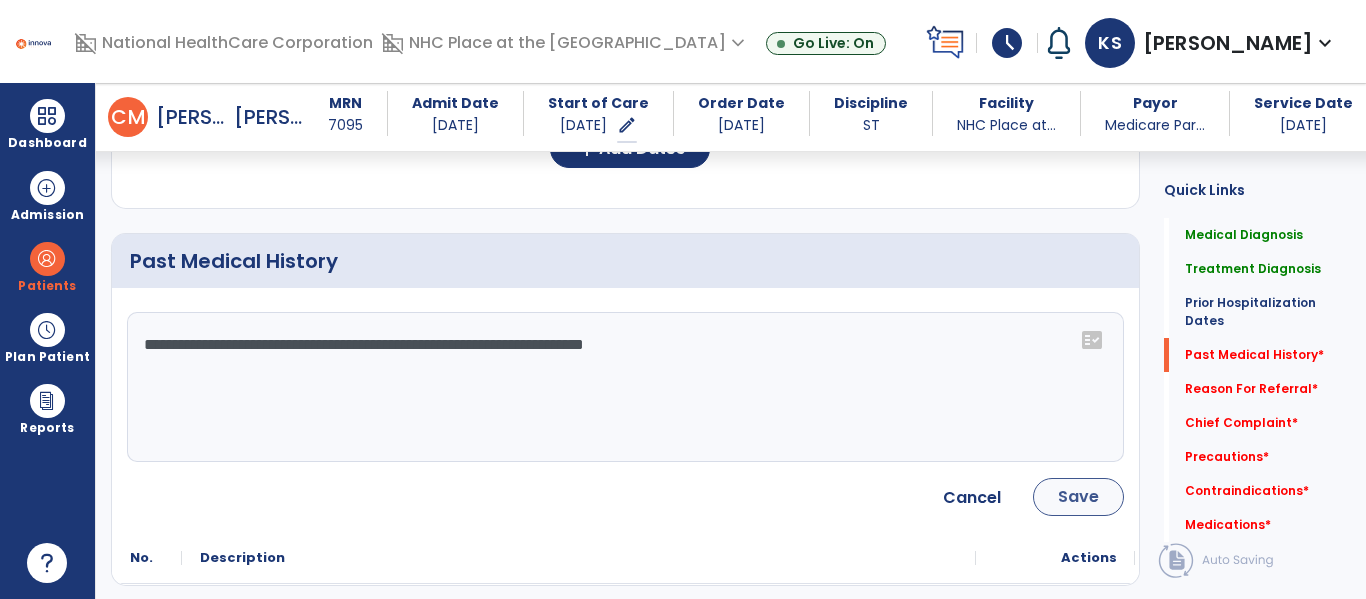 type on "**********" 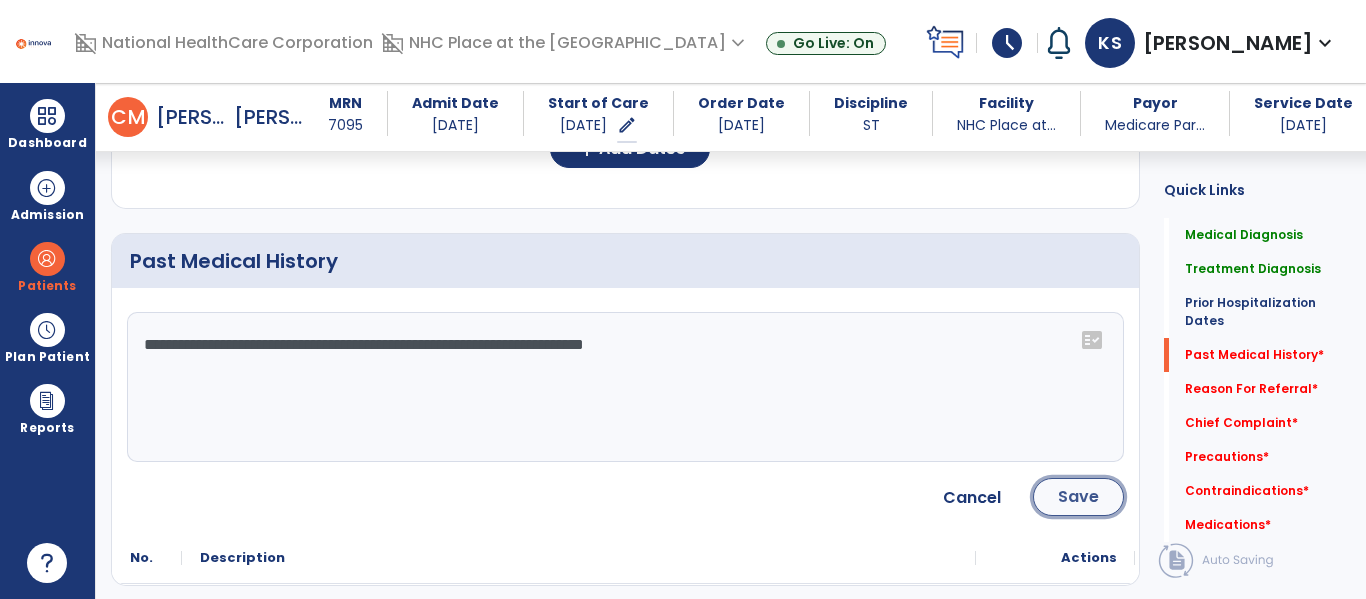 click on "Save" 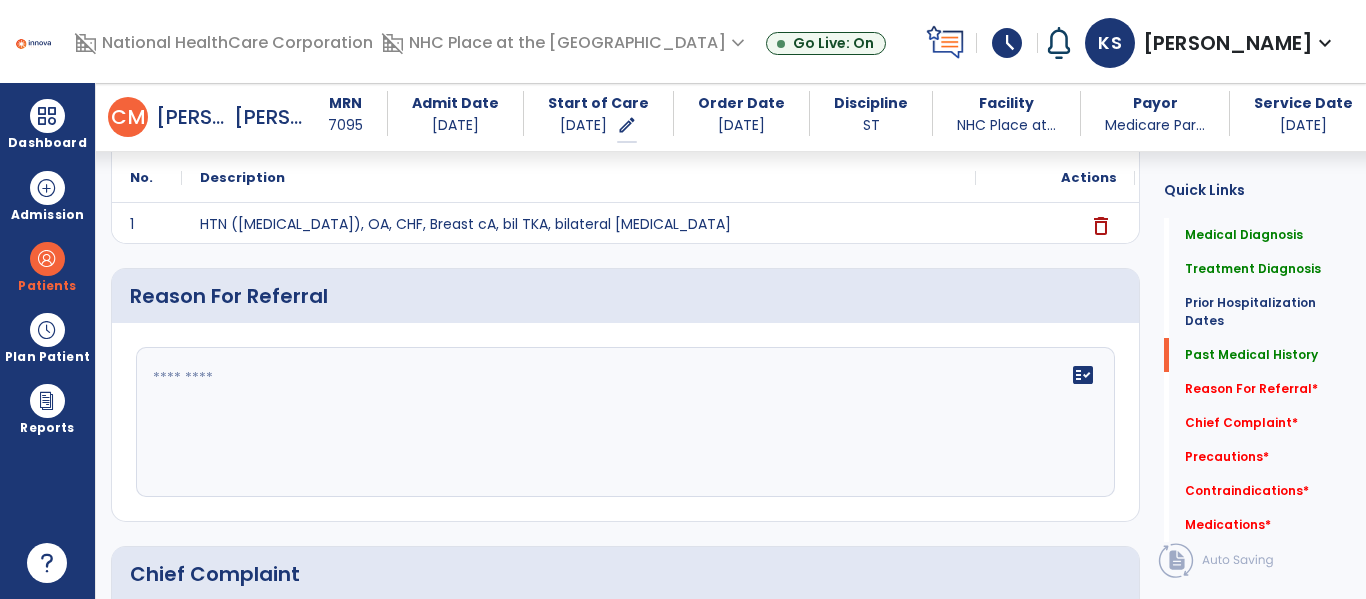 scroll, scrollTop: 868, scrollLeft: 0, axis: vertical 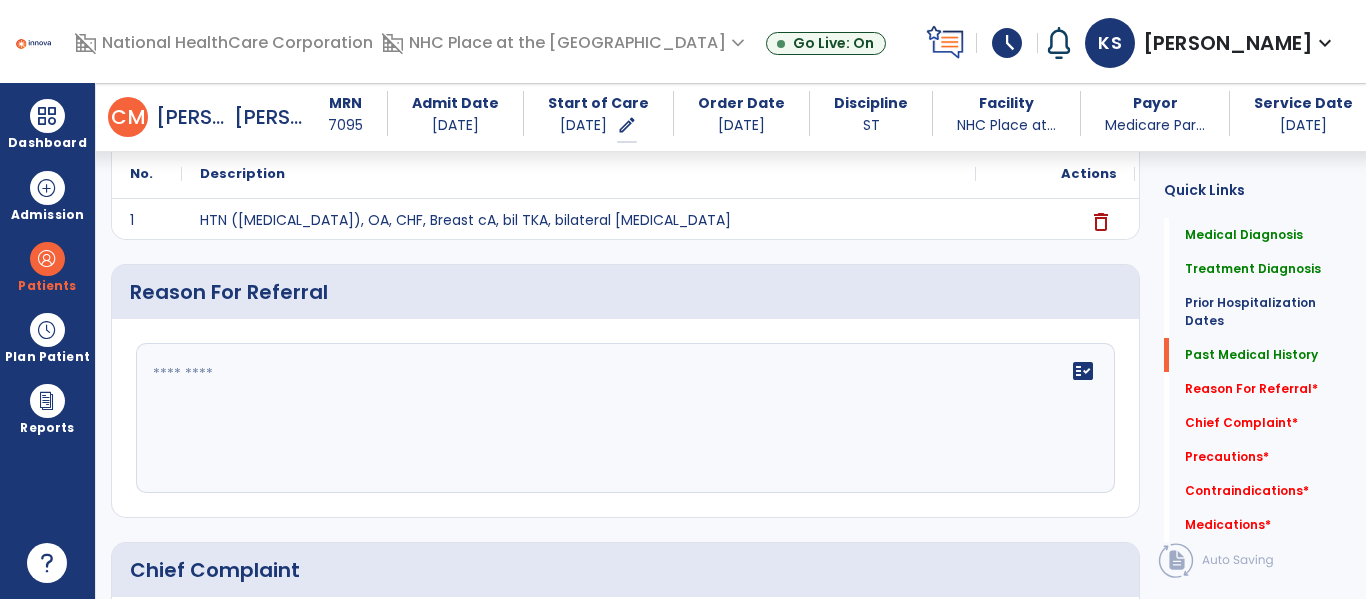 click 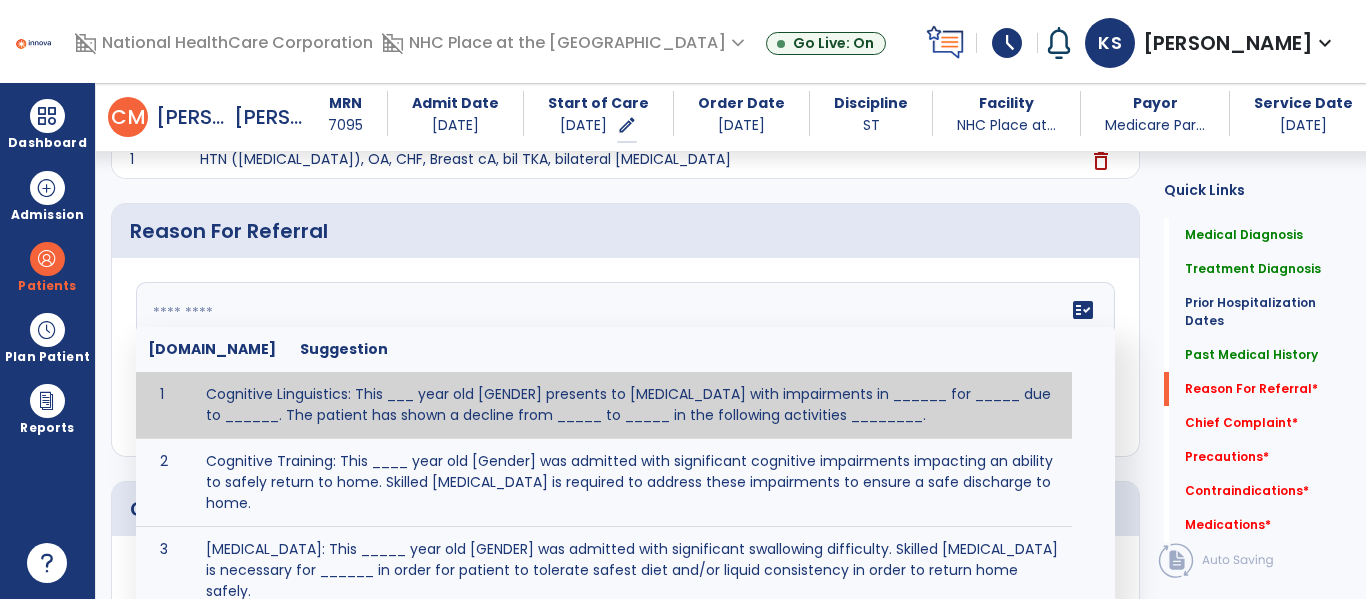 scroll, scrollTop: 930, scrollLeft: 0, axis: vertical 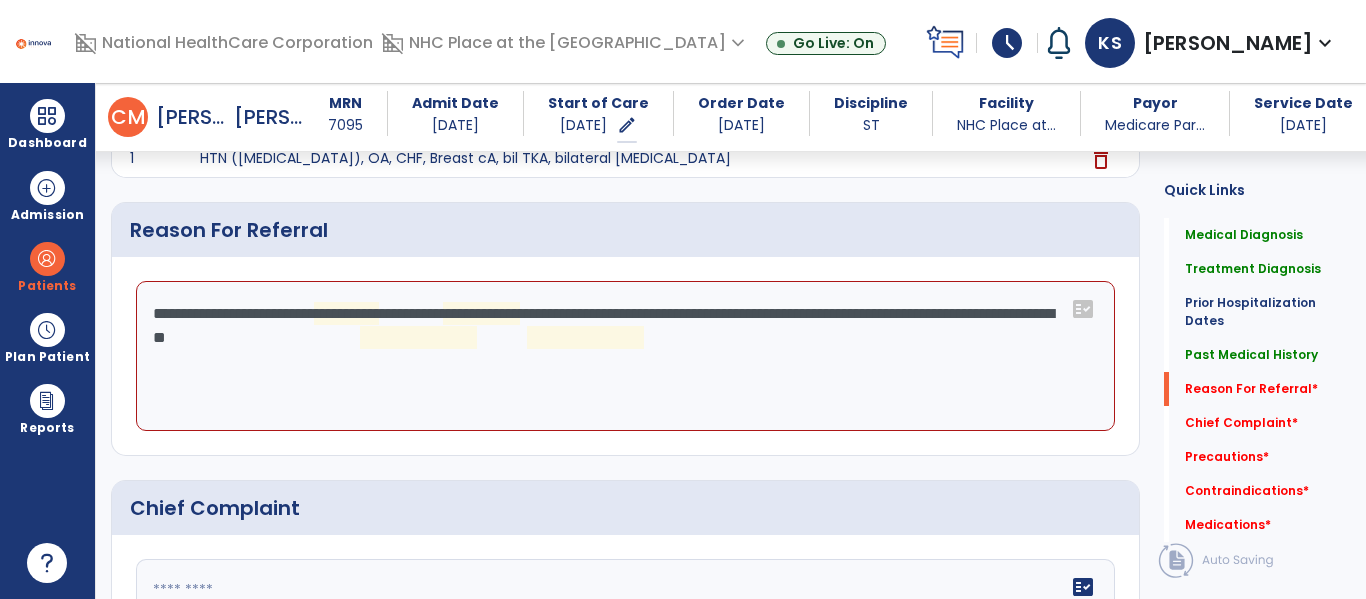 click on "**********" 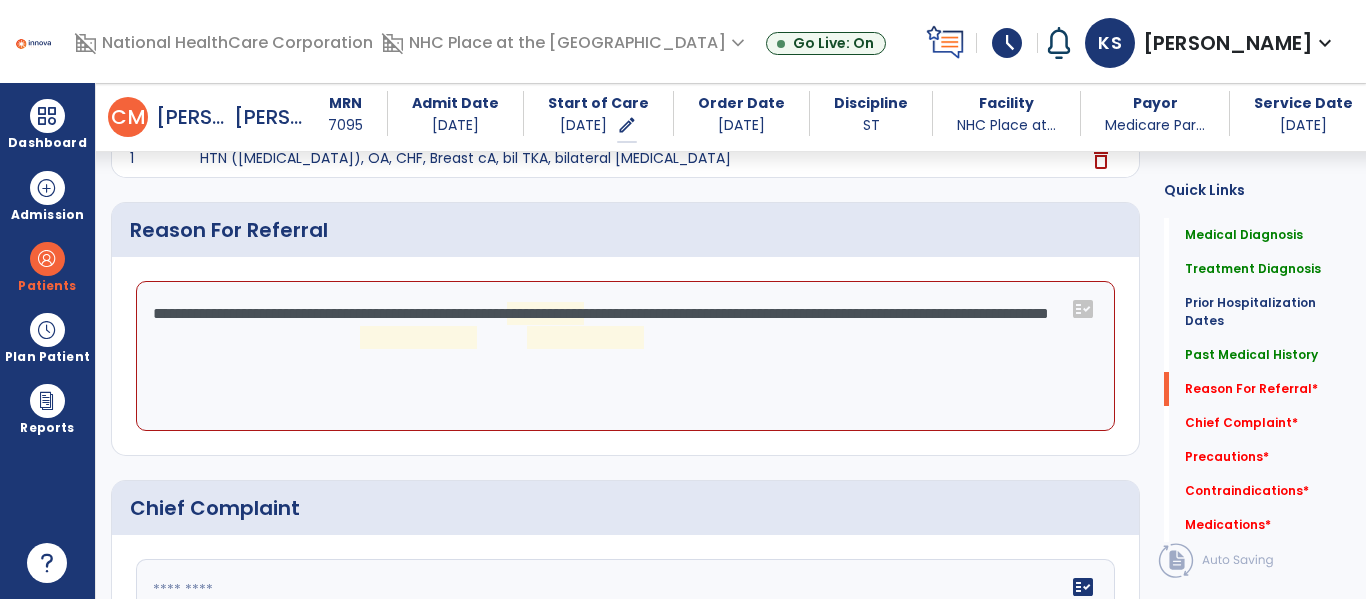 click on "**********" 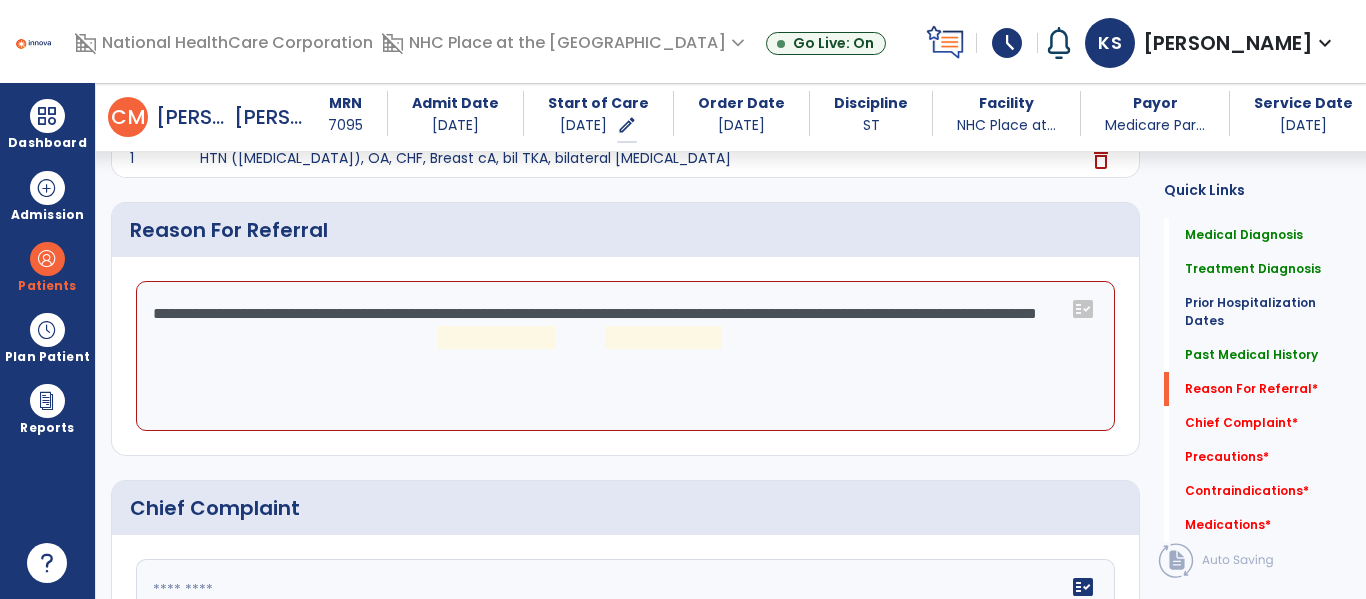 click on "**********" 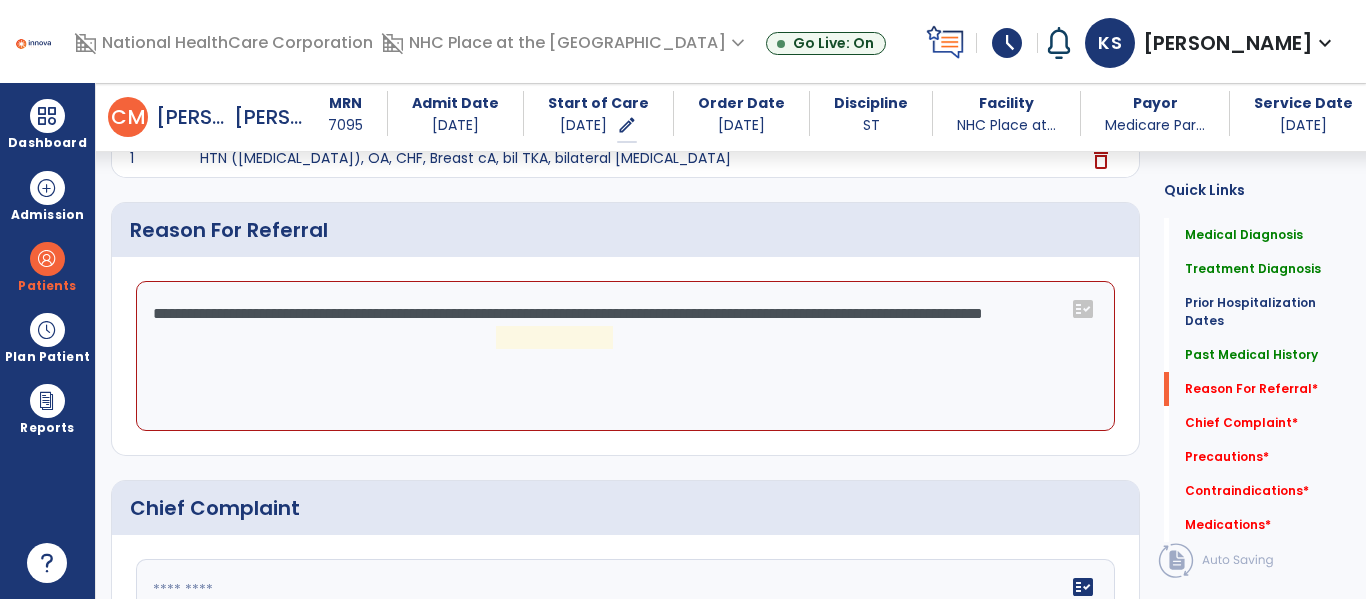 drag, startPoint x: 484, startPoint y: 312, endPoint x: 587, endPoint y: 377, distance: 121.79491 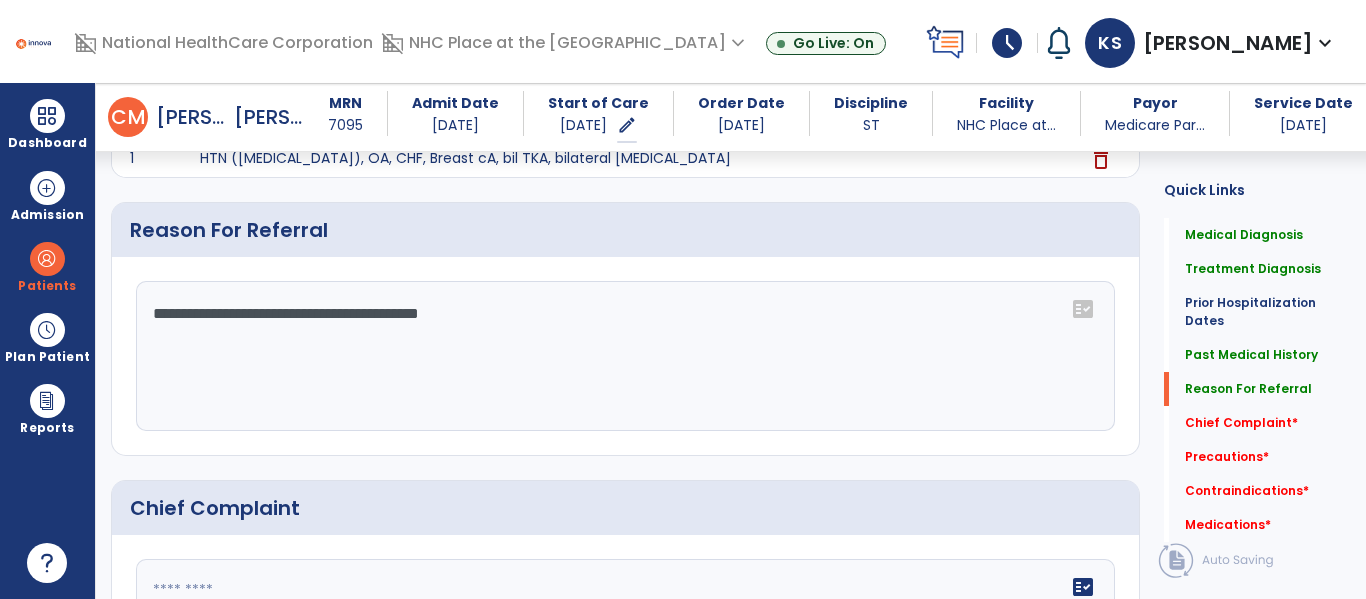 drag, startPoint x: 503, startPoint y: 342, endPoint x: 105, endPoint y: 313, distance: 399.05515 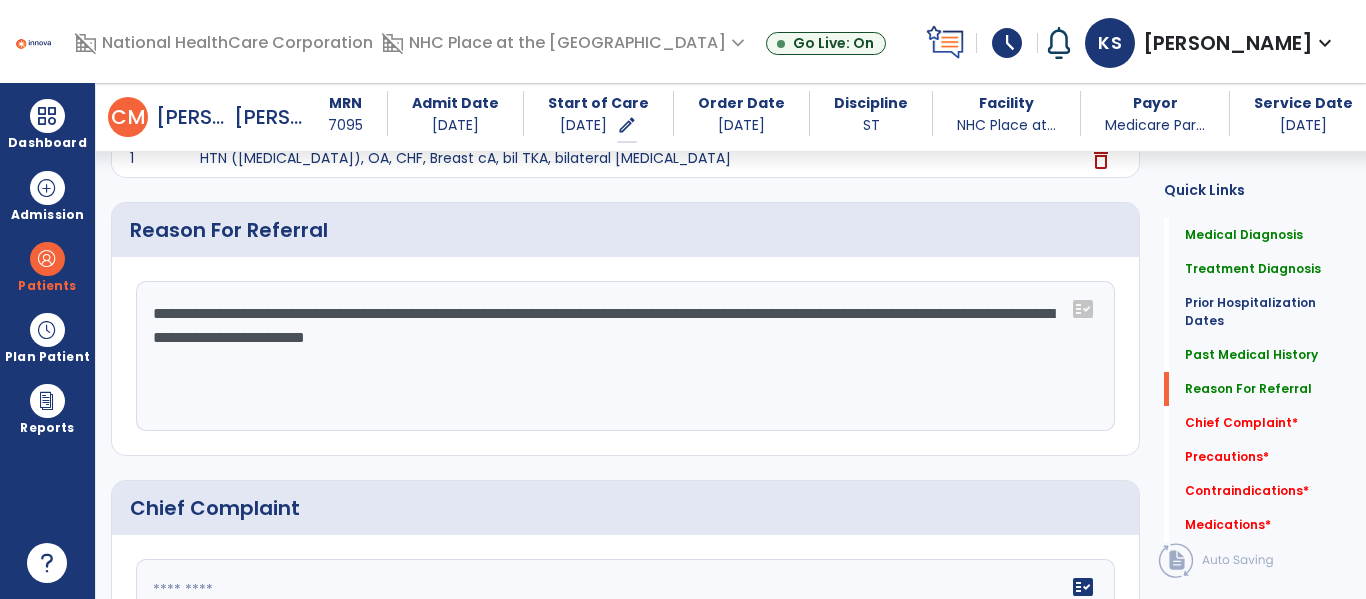 click on "**********" 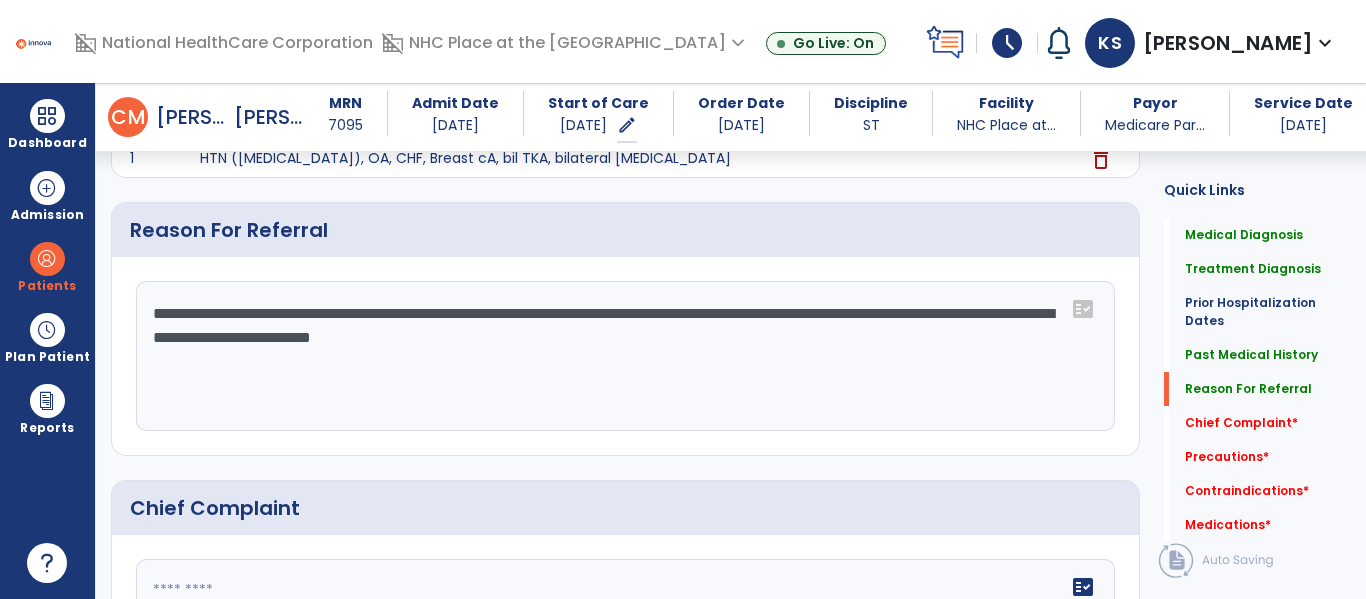 click on "**********" 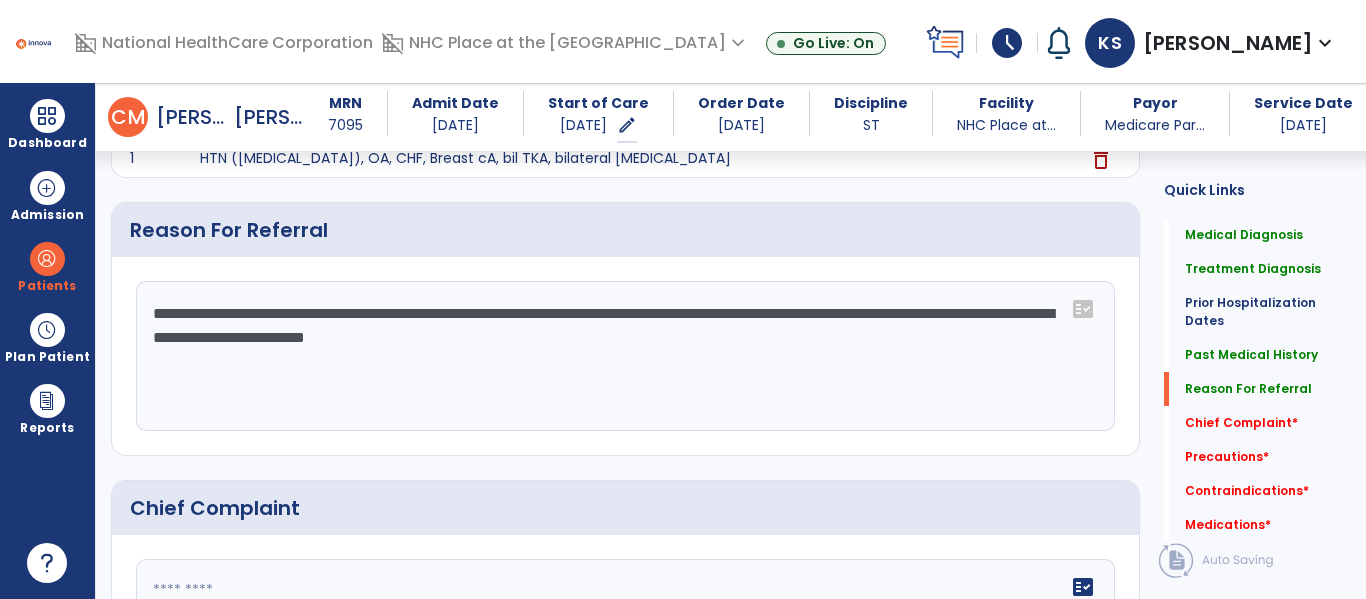 click on "**********" 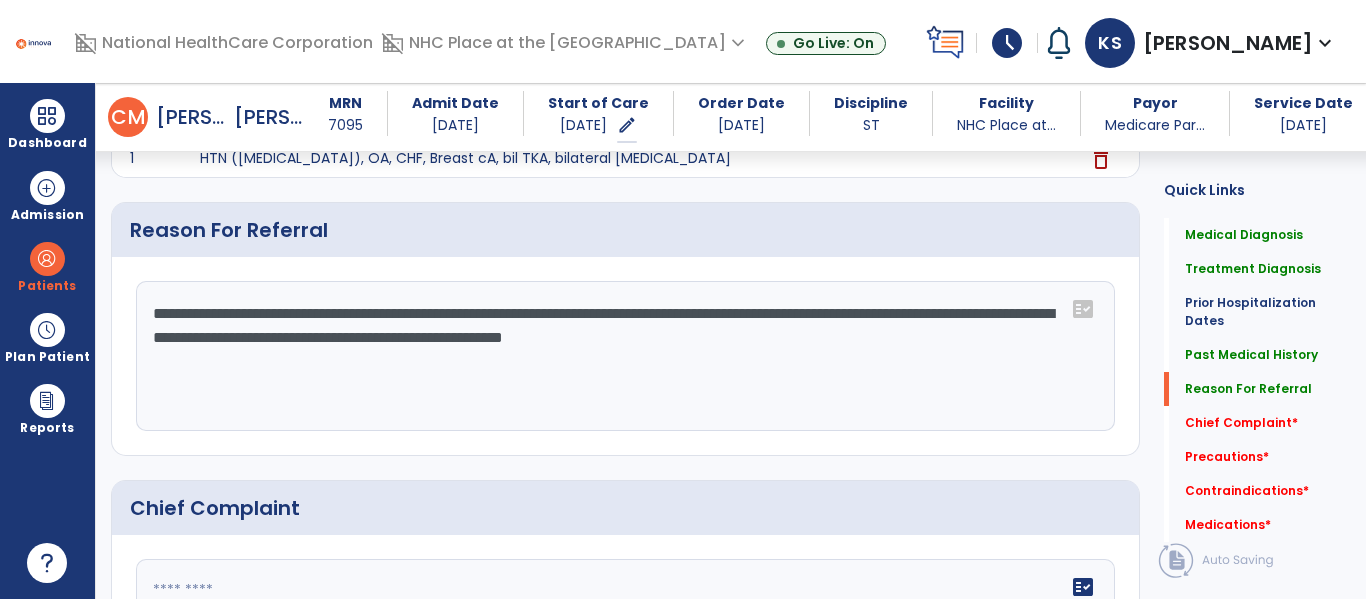 click on "**********" 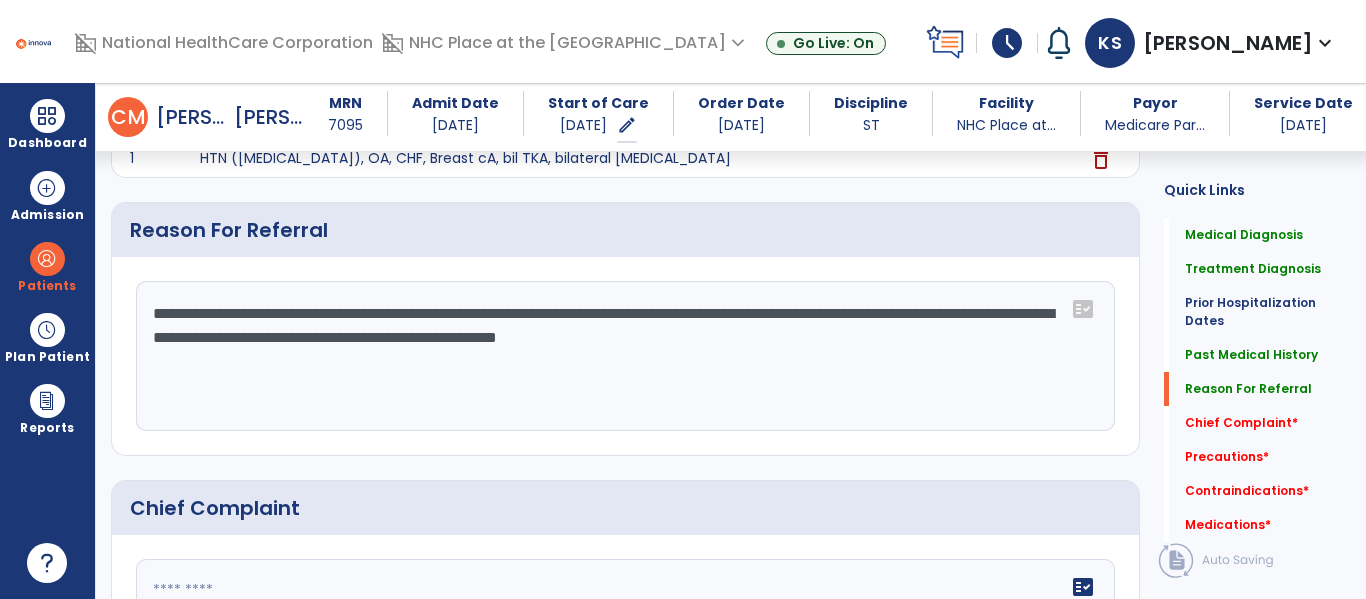 click on "**********" 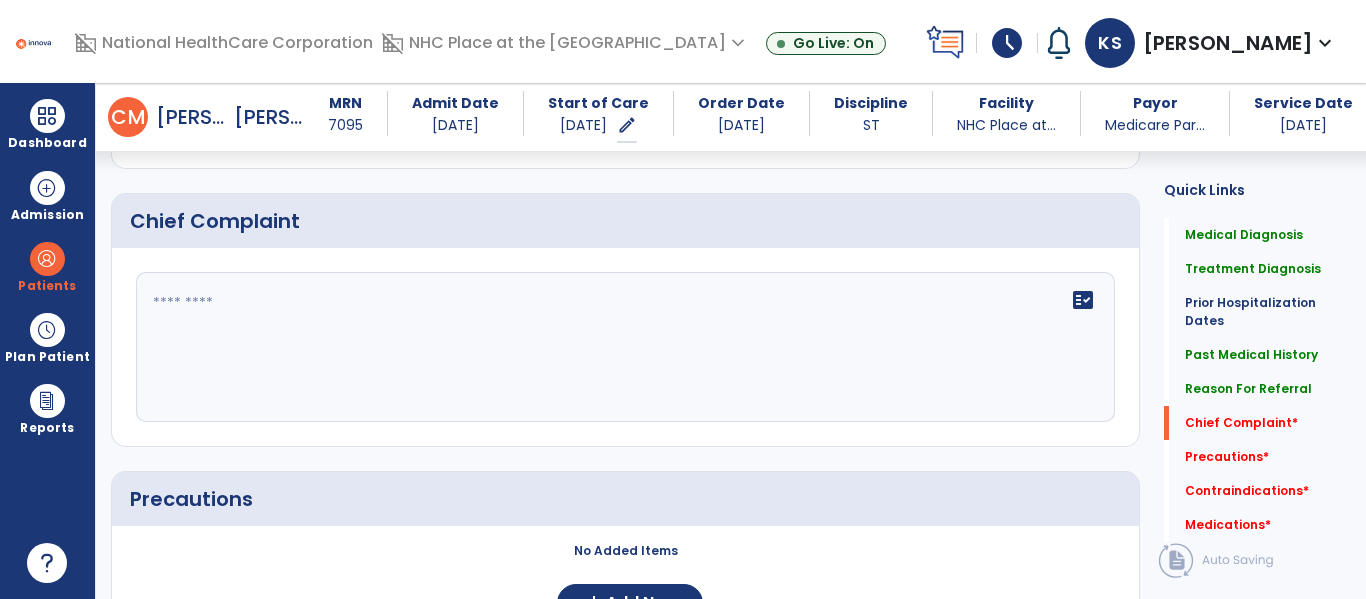 scroll, scrollTop: 1218, scrollLeft: 0, axis: vertical 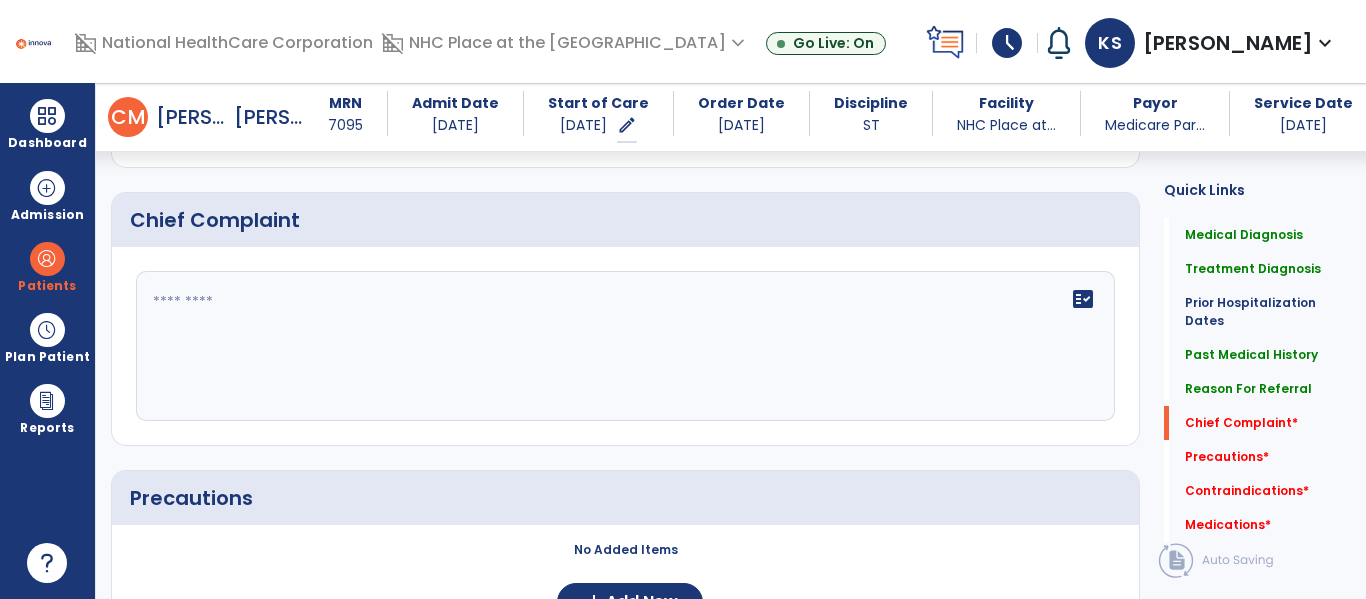 type on "**********" 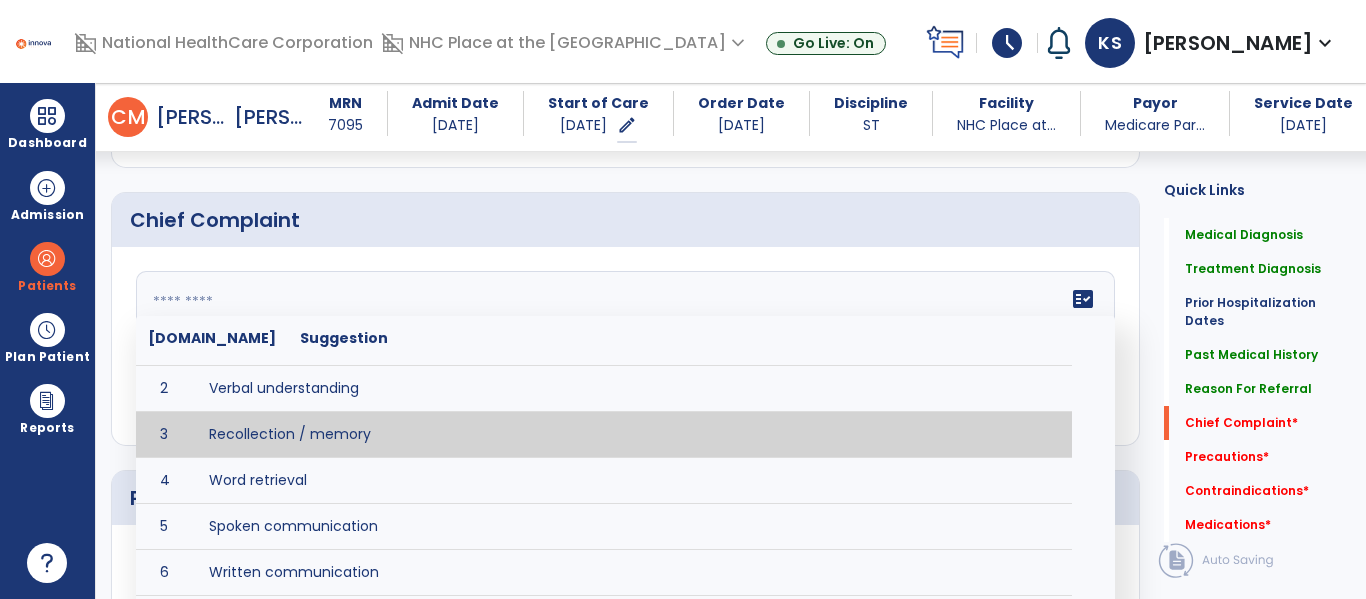 scroll, scrollTop: 43, scrollLeft: 0, axis: vertical 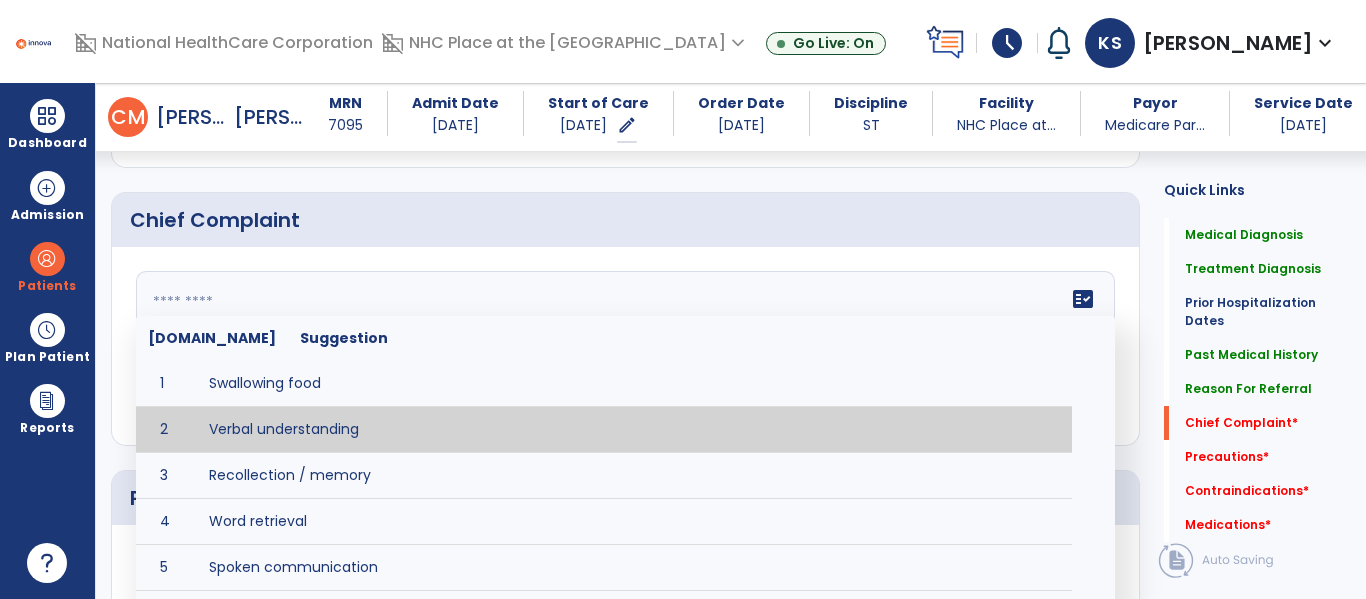 click on "Chief Complaint" 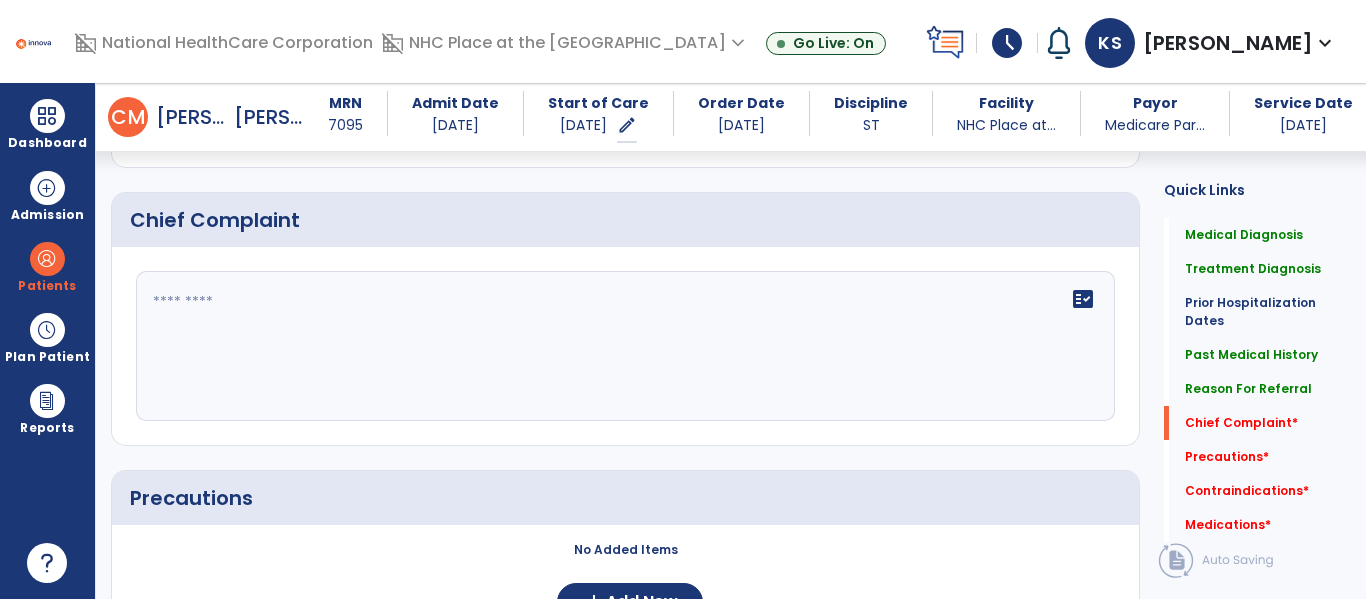 click 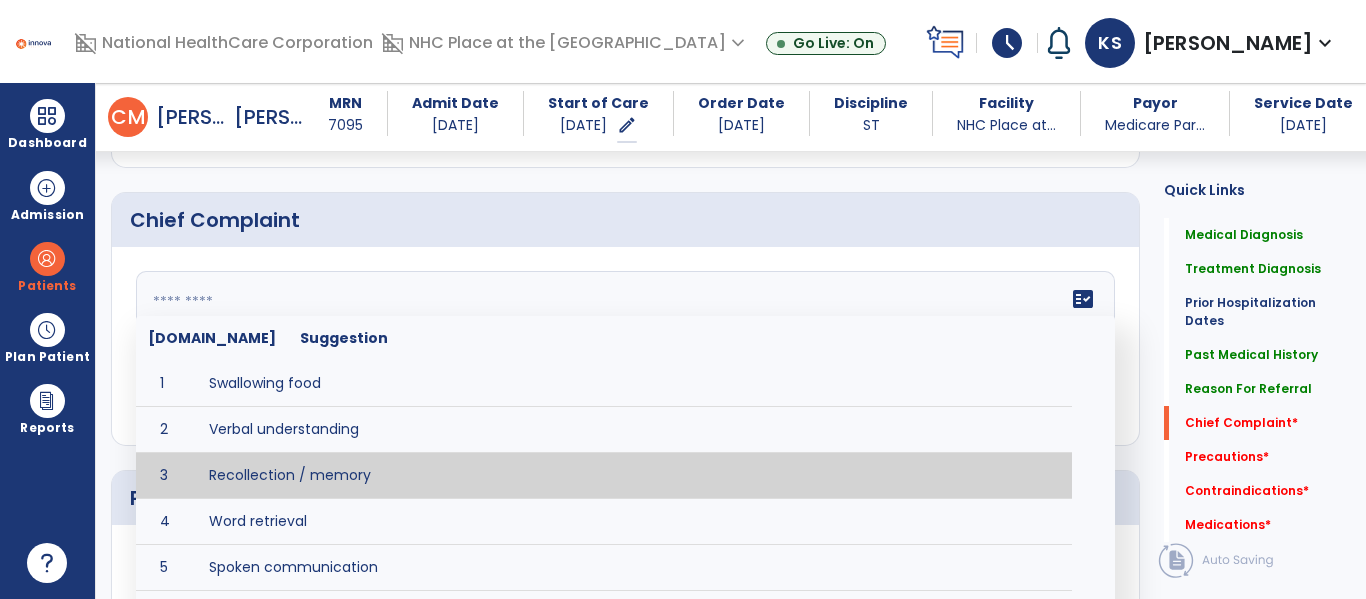type on "**********" 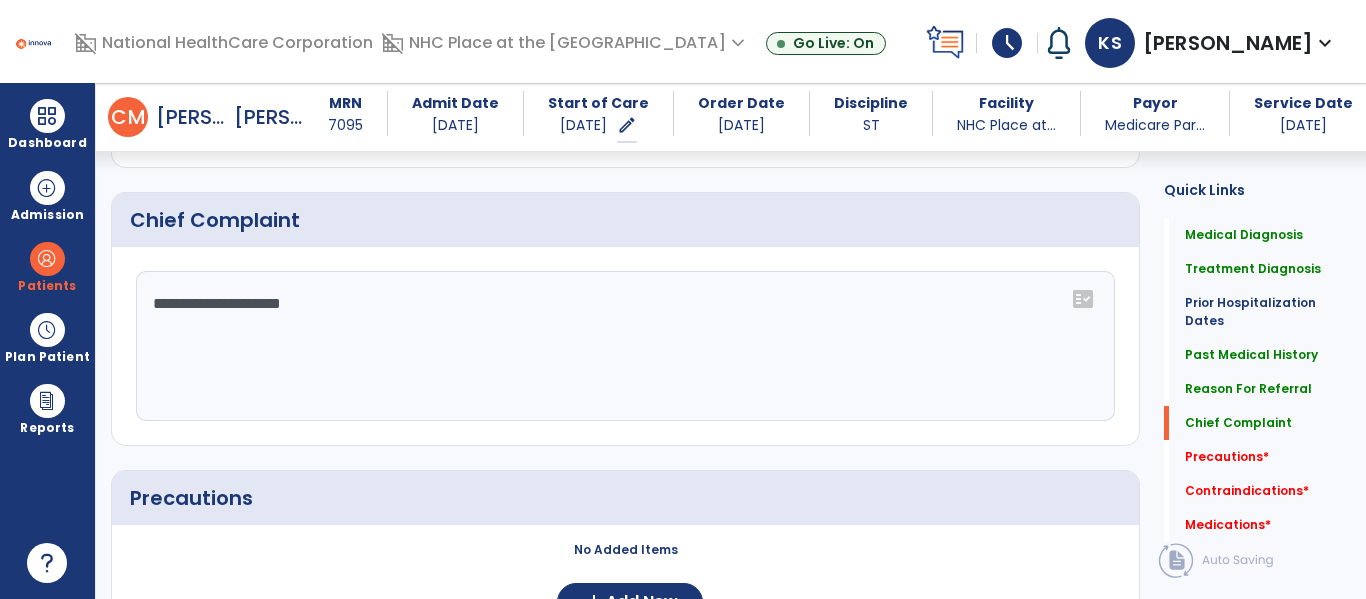 click on "Precautions" 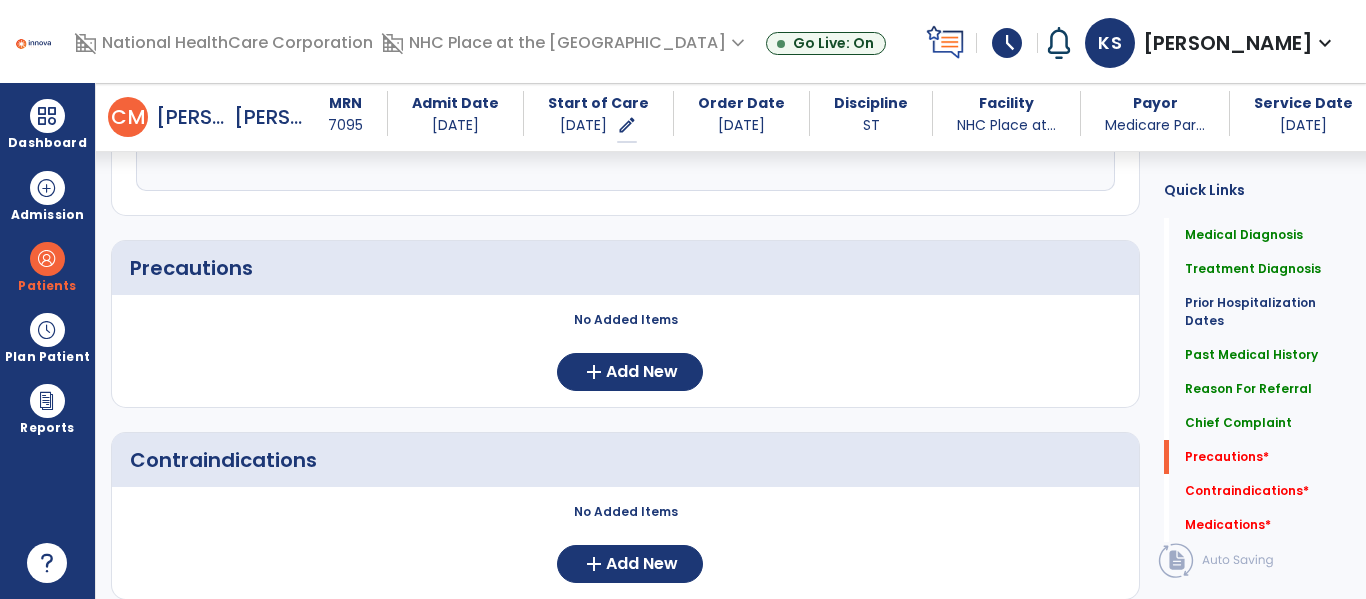 scroll, scrollTop: 1452, scrollLeft: 0, axis: vertical 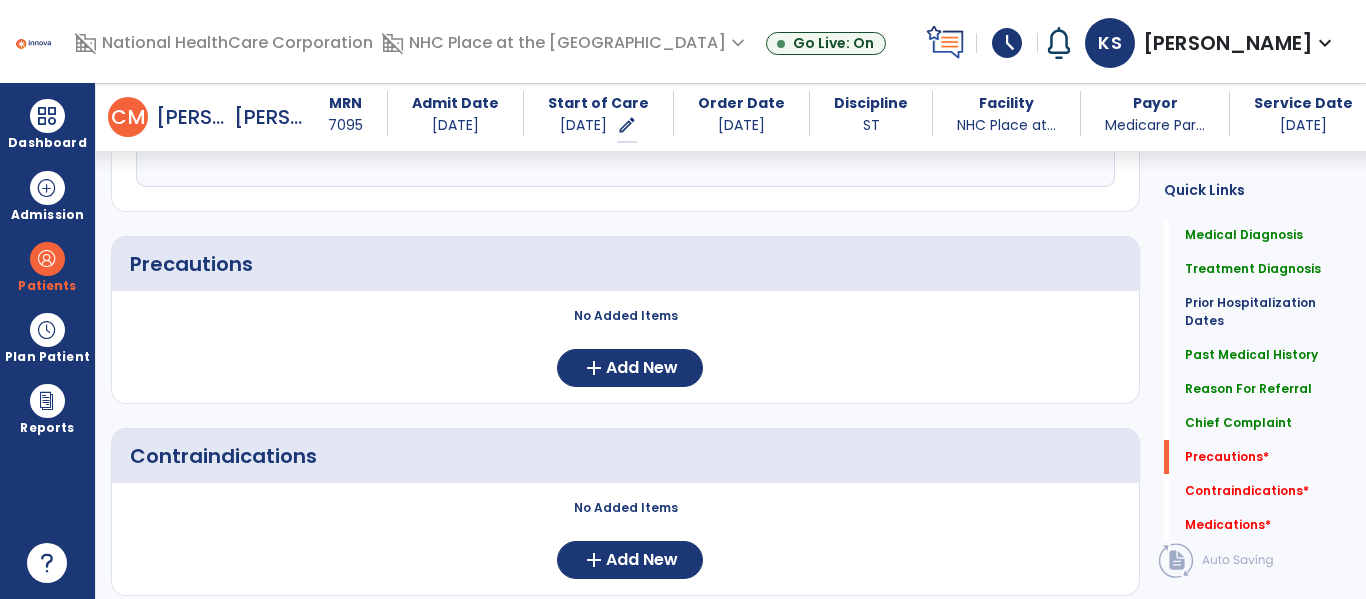 click on "No Added Items  add  Add New" 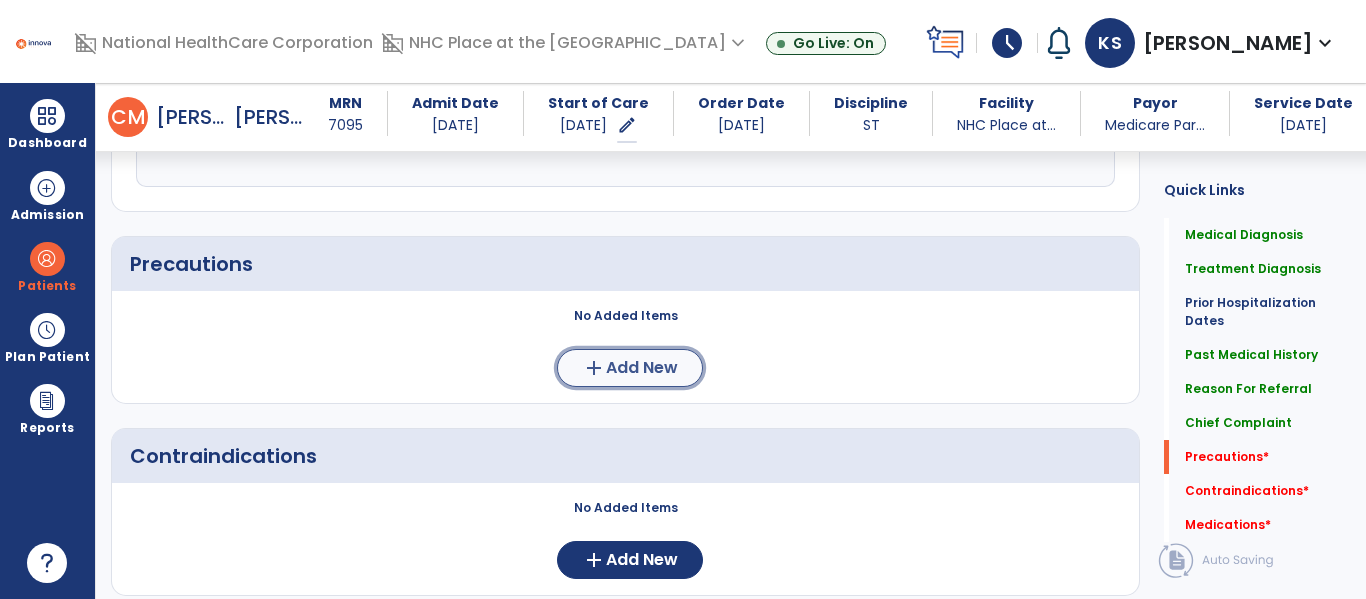 click on "Add New" 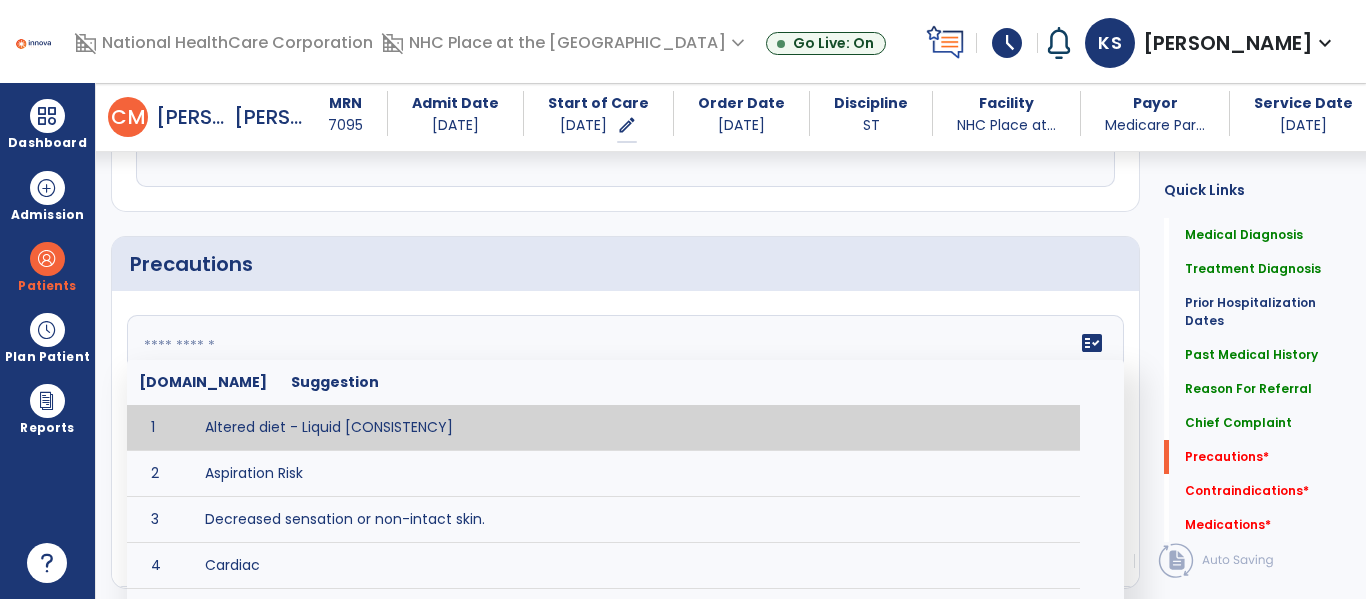 click on "fact_check  [DOMAIN_NAME] Suggestion 1 Altered diet - Liquid [CONSISTENCY] 2 Aspiration Risk 3 Decreased sensation or non-intact skin. 4 Cardiac 5 Check for modified diet / oral intake restrictions related to swallowing impairments. 6 Check INR lab results prior to activity if patient on [MEDICAL_DATA]. 7 Closely monitor anxiety or stress due to increased SOB/dyspnea and cease activity/exercise until patient is able to control this response 8 Code Status:  9 Confirm surgical approach and discoloration or other precautions. 10 Continuous [MEDICAL_DATA] (SpO2) during all periods of sleep (day and night) and when out of line of sight of a competent caregiver. 11 Precautions for exercise include:  12 [MEDICAL_DATA] 13 [MEDICAL_DATA] 14 Fall risk 15 [MEDICAL_DATA] 16 High fall risk related to cognitive, motor, perceptual, and sensory deficits 17 Hip precaution 18 Impulsive tendencies, restrict patient performance in unsupervised tasks 19 Isolation 20 [MEDICAL_DATA] 21 22 23 24 25 Monitor for [MEDICAL_DATA] 26 27 NPO" 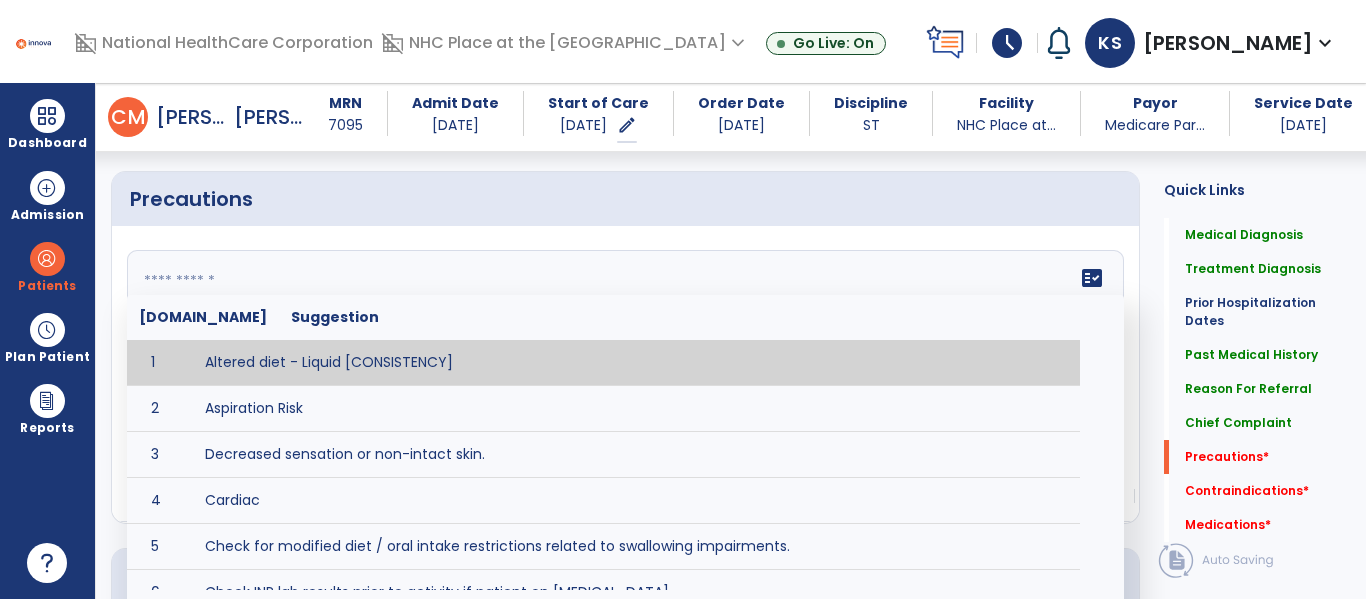 scroll, scrollTop: 1518, scrollLeft: 0, axis: vertical 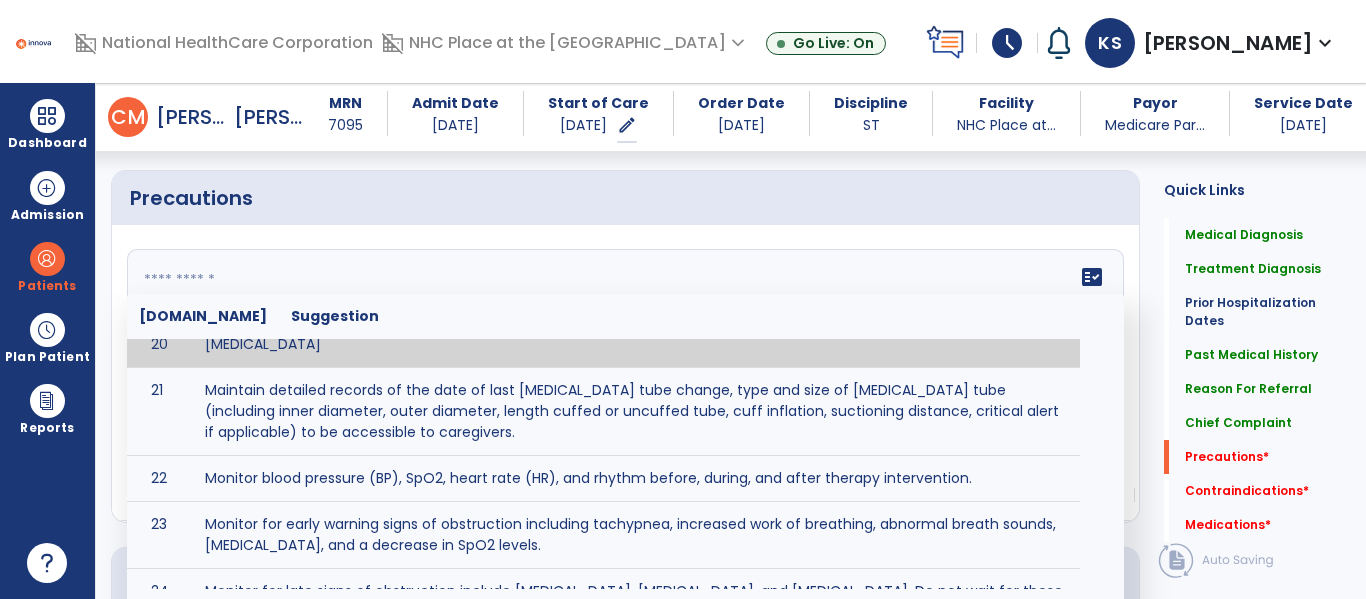 click 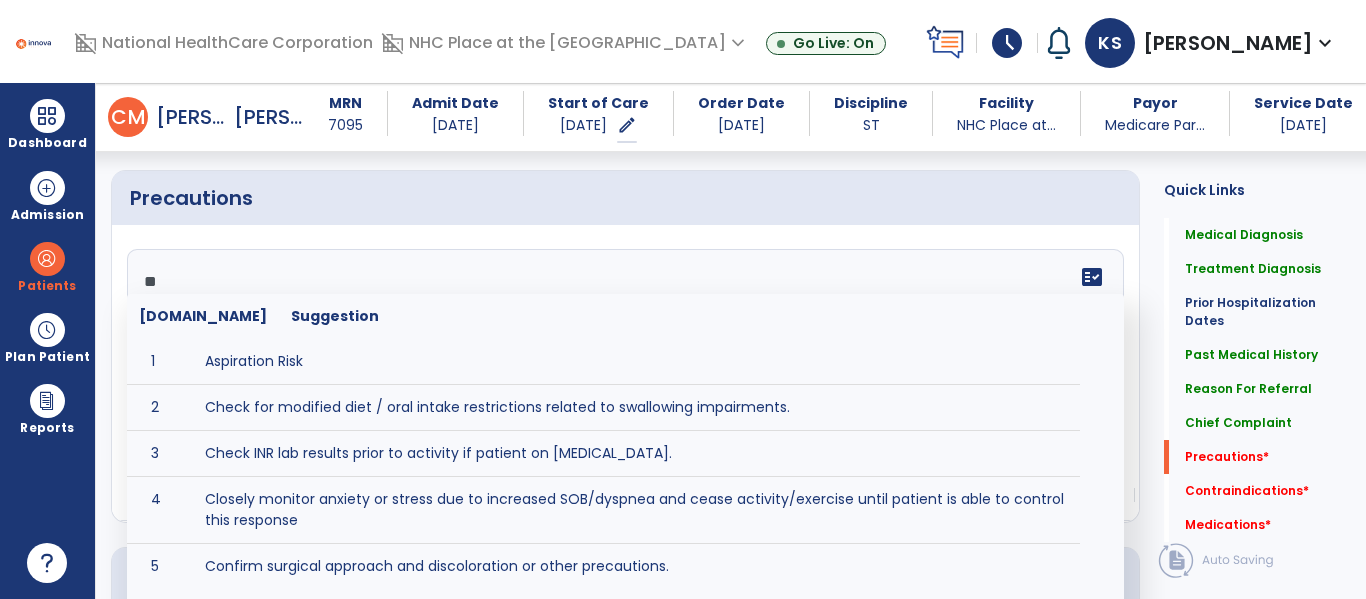 scroll, scrollTop: 0, scrollLeft: 0, axis: both 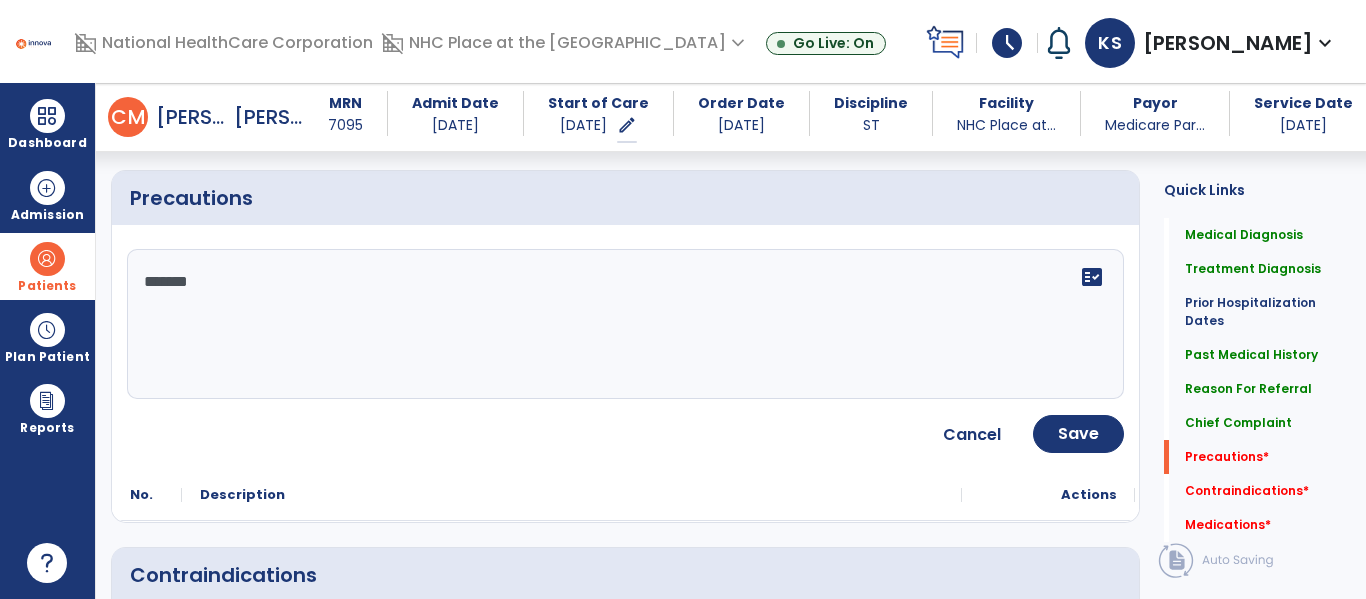 drag, startPoint x: 212, startPoint y: 297, endPoint x: 85, endPoint y: 278, distance: 128.41339 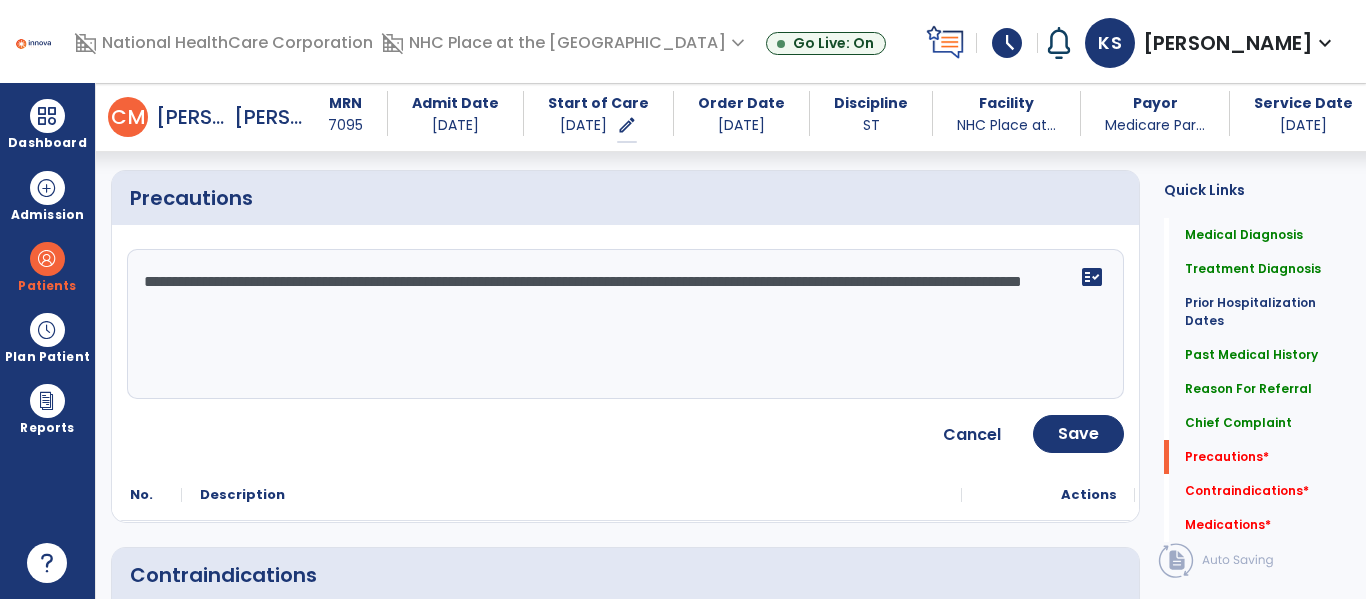 type on "**********" 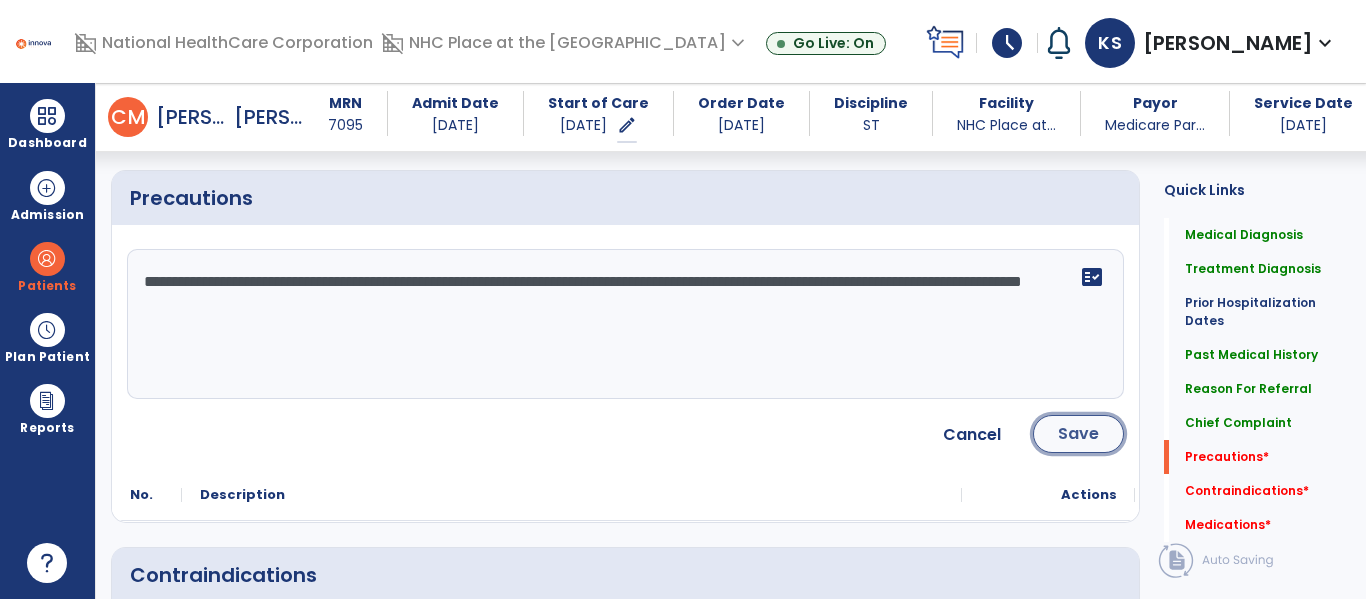 click on "Save" 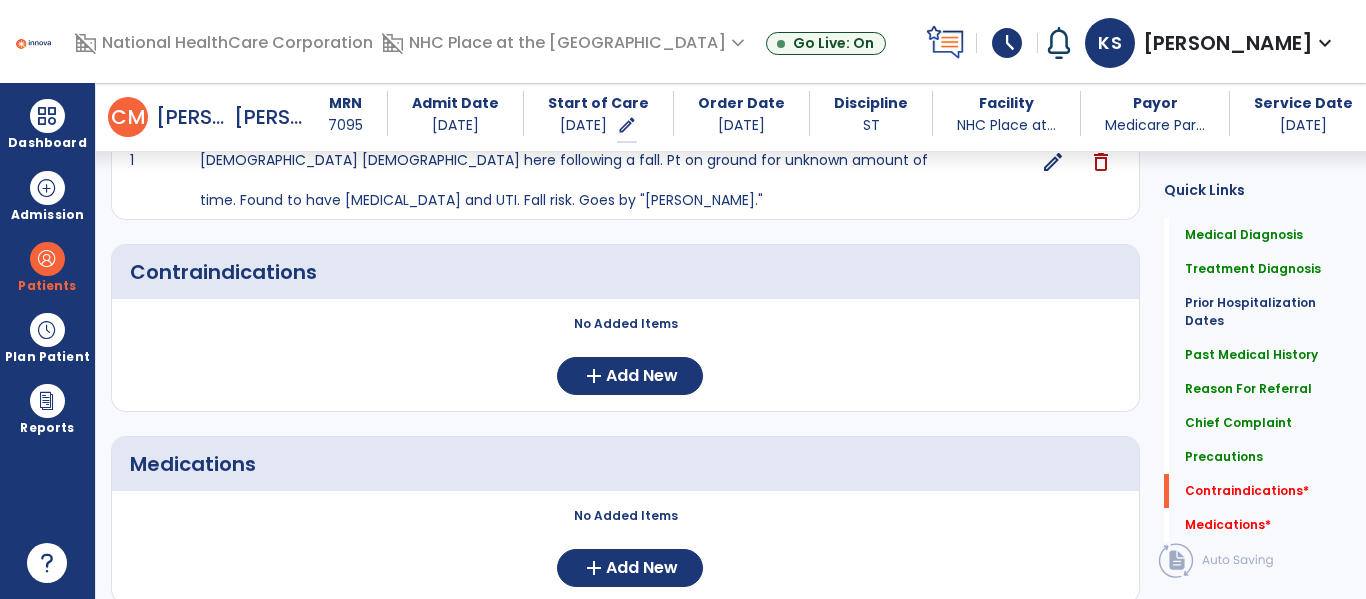 scroll, scrollTop: 1689, scrollLeft: 0, axis: vertical 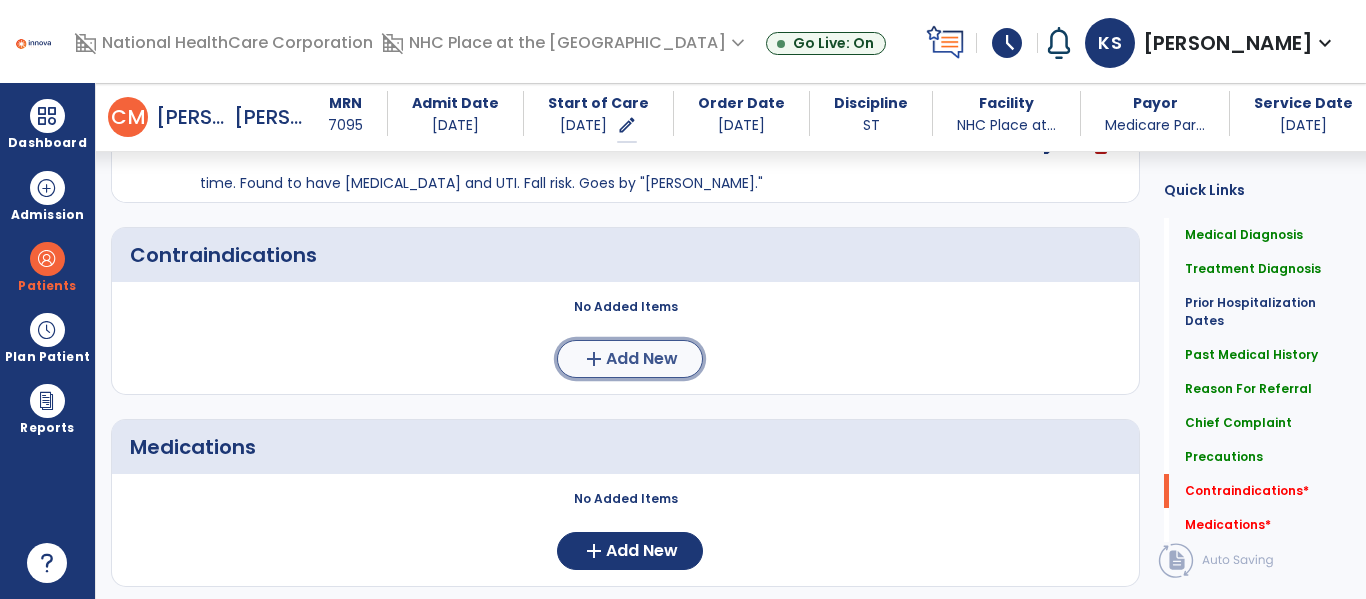 click on "add  Add New" 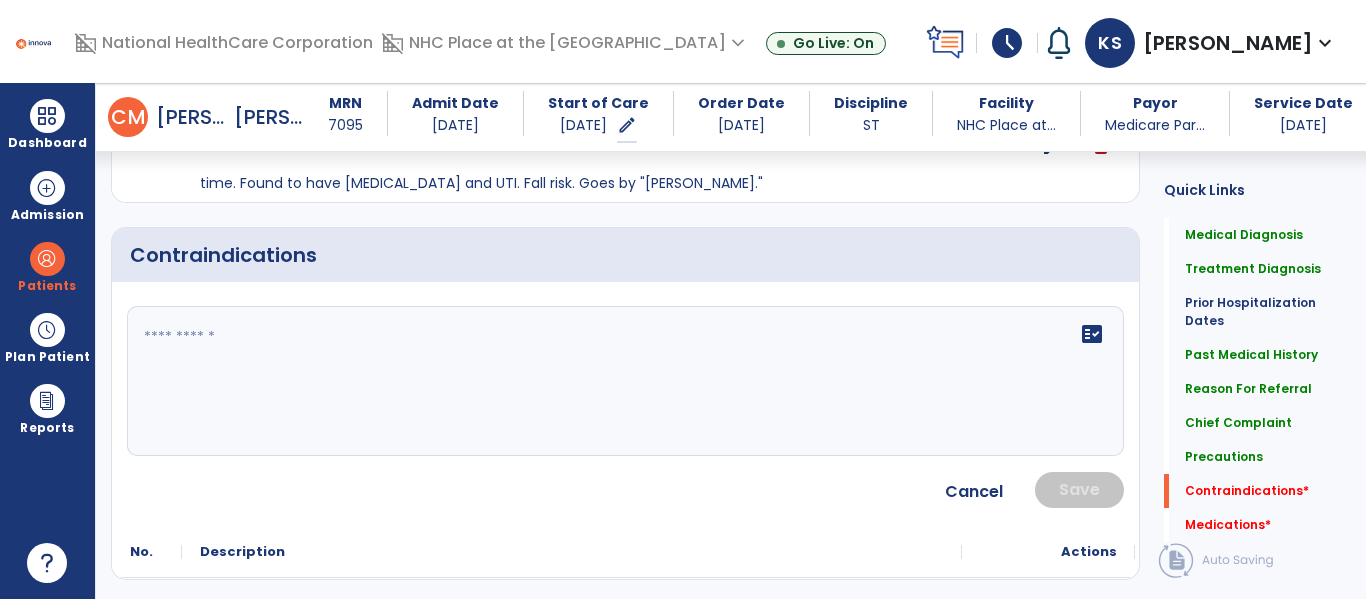 click 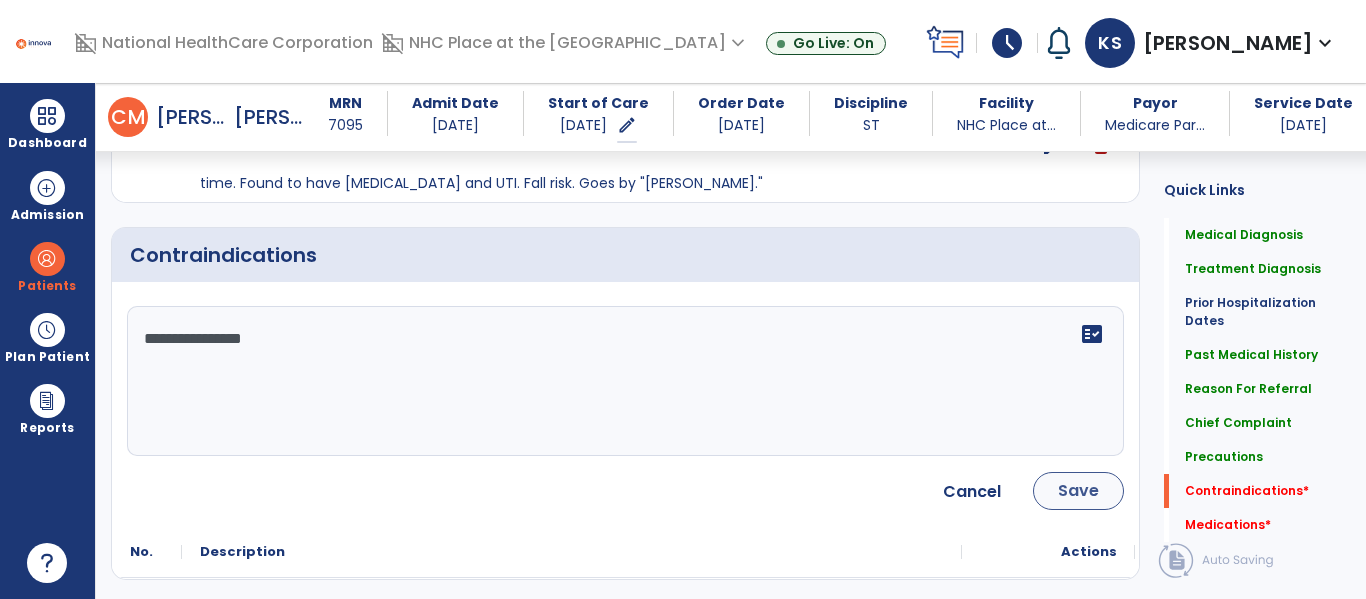 type on "**********" 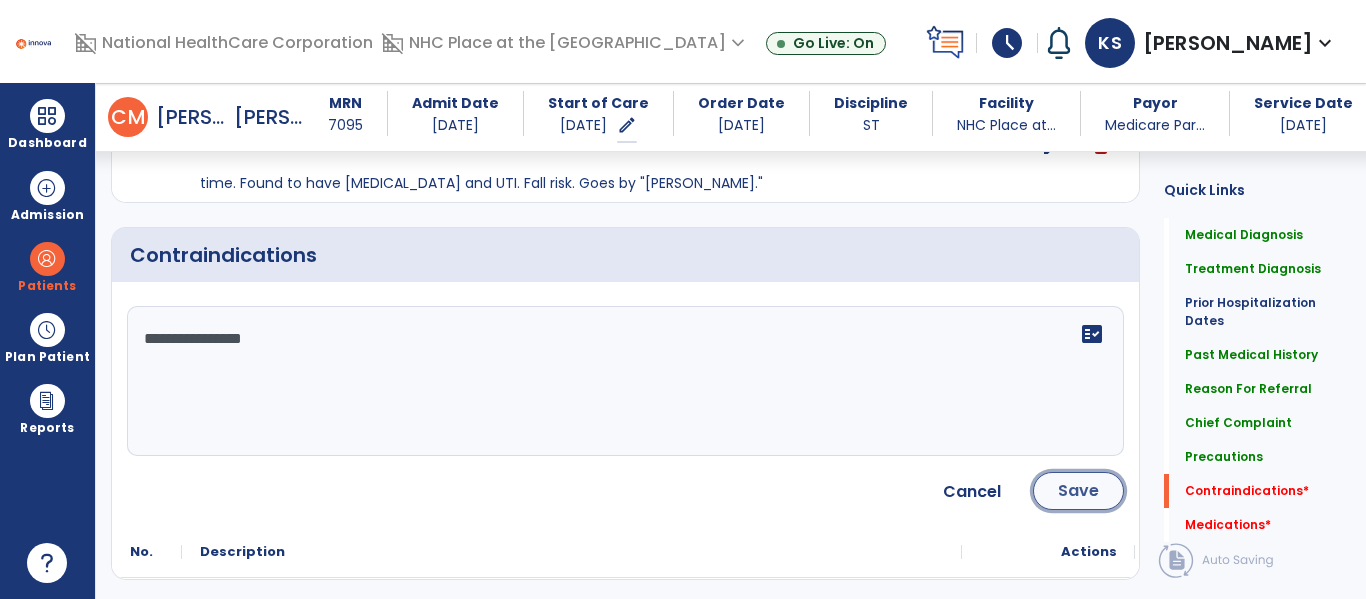 click on "Save" 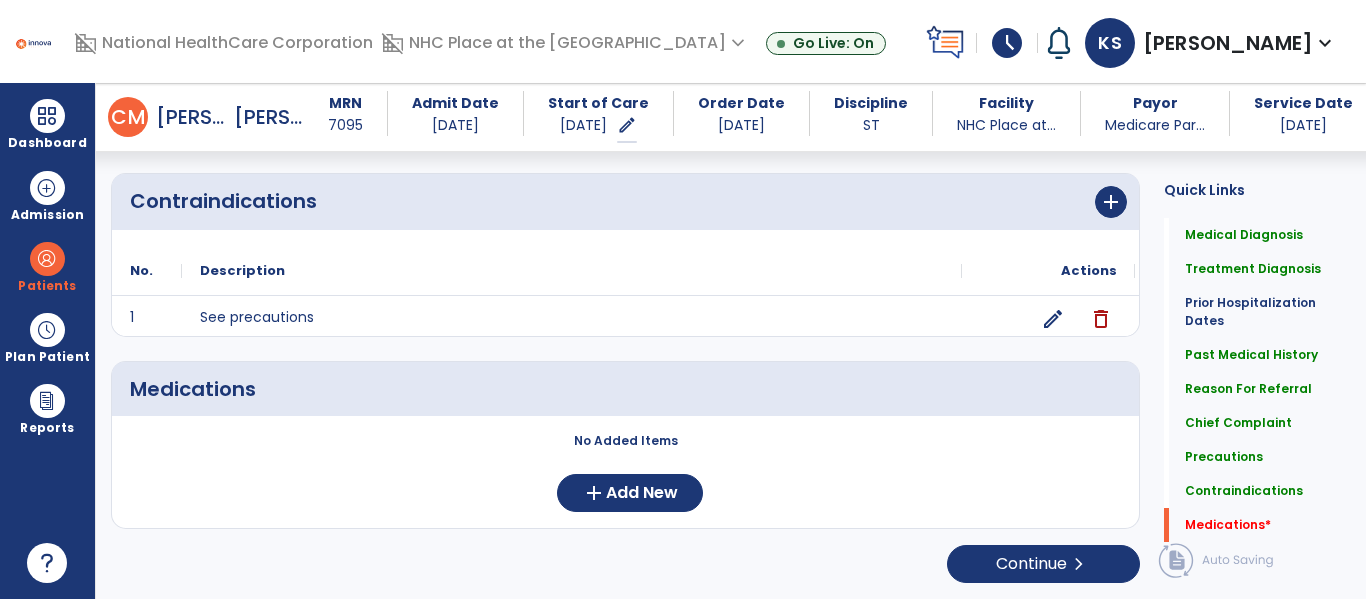 scroll, scrollTop: 1743, scrollLeft: 0, axis: vertical 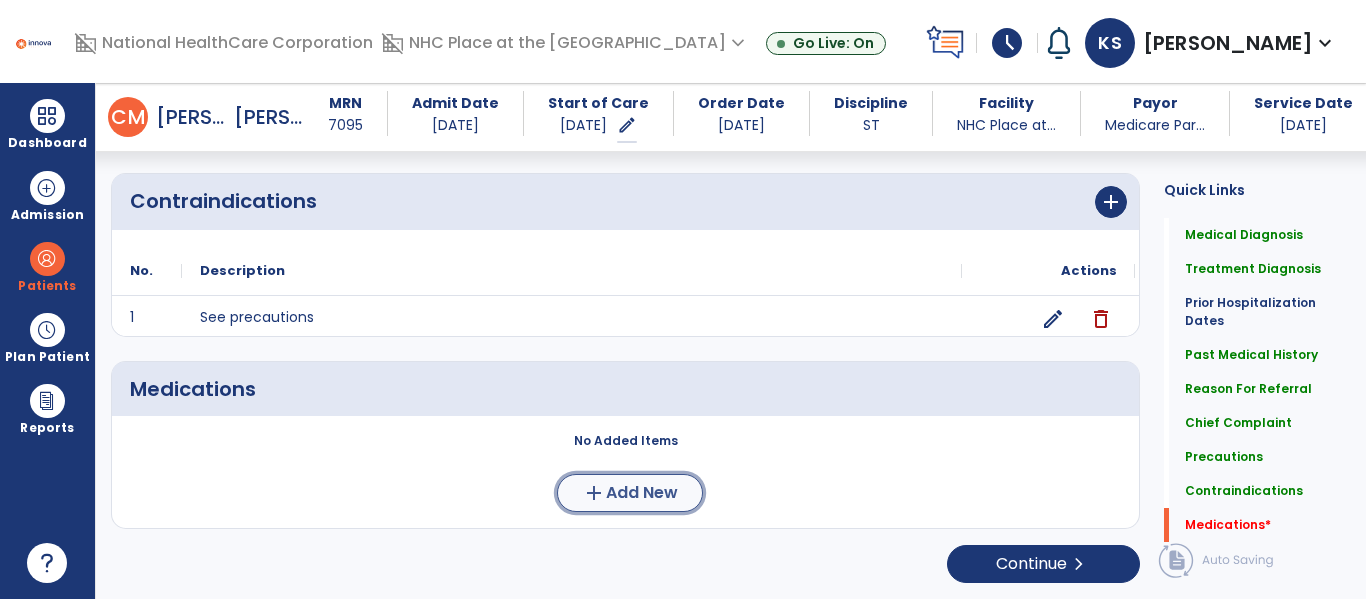 click on "Add New" 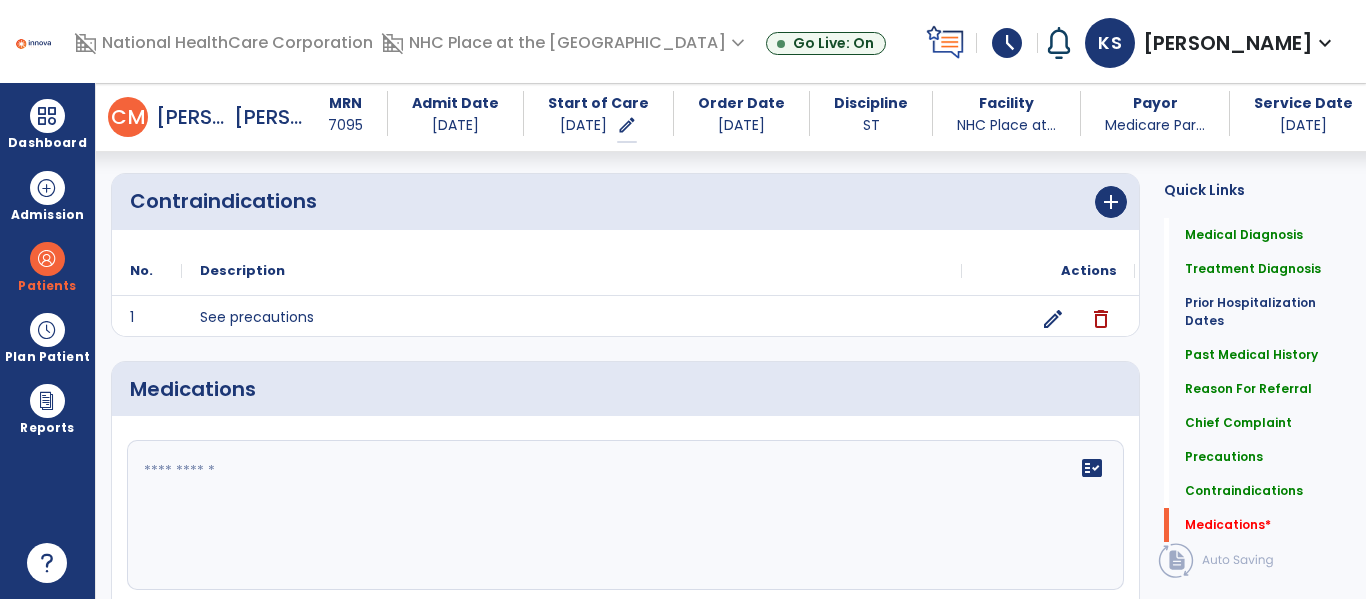click 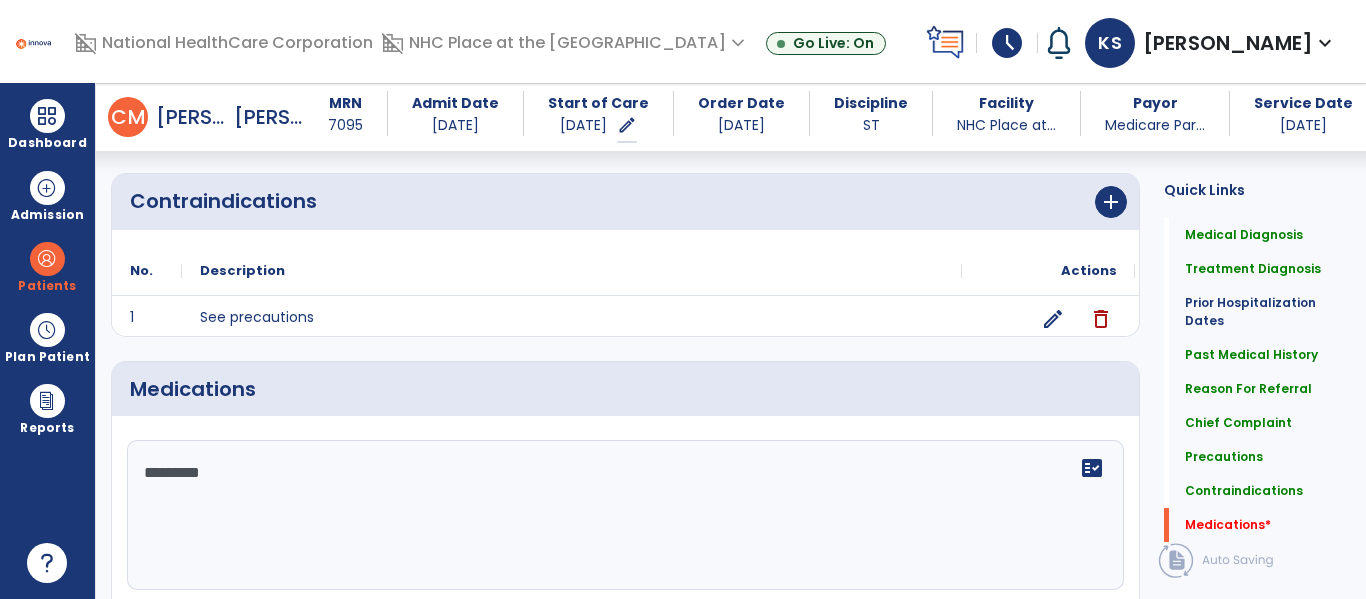 type on "********" 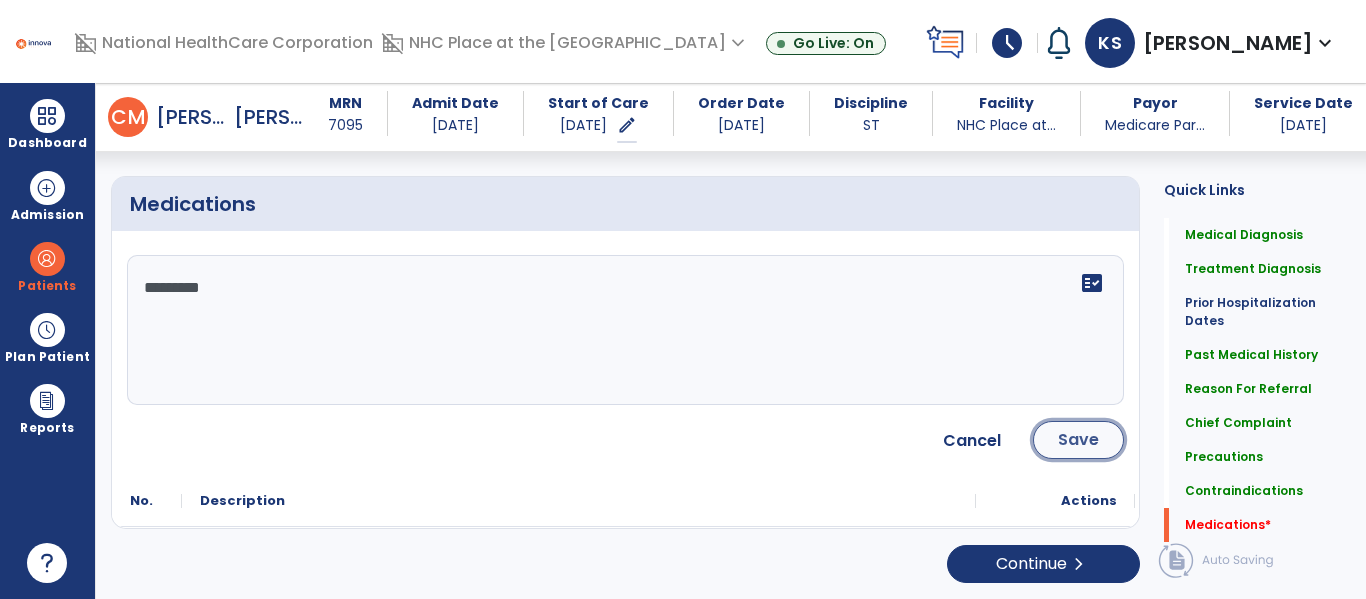 click on "Save" 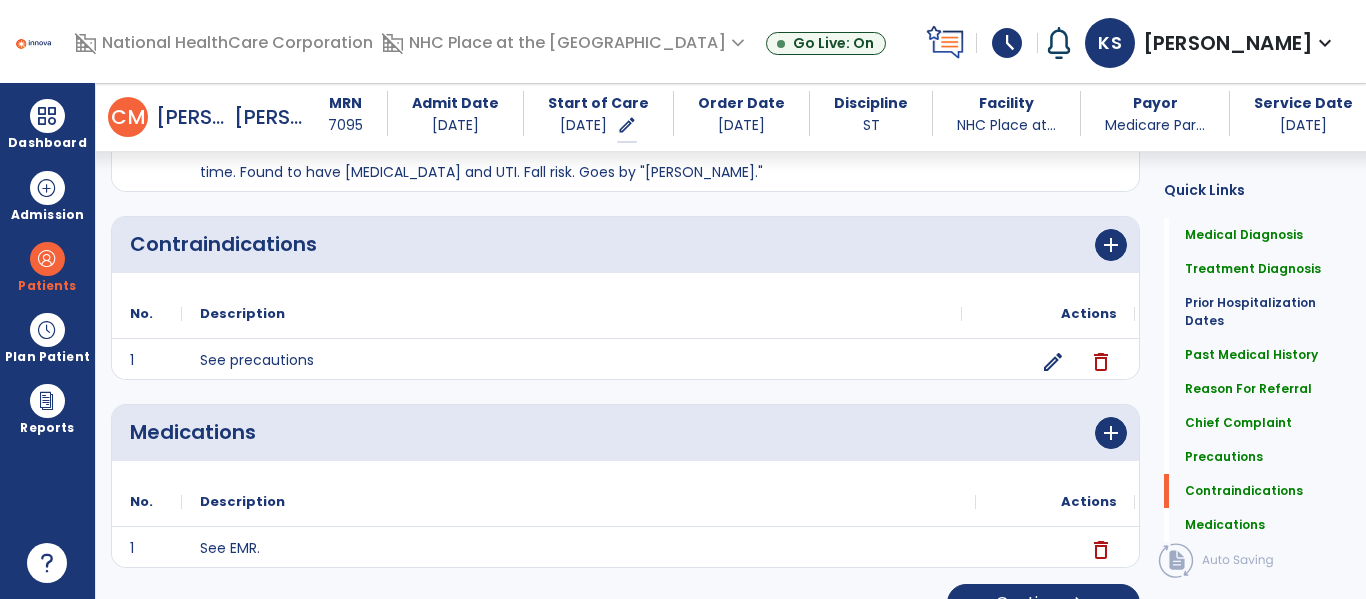 scroll, scrollTop: 1740, scrollLeft: 0, axis: vertical 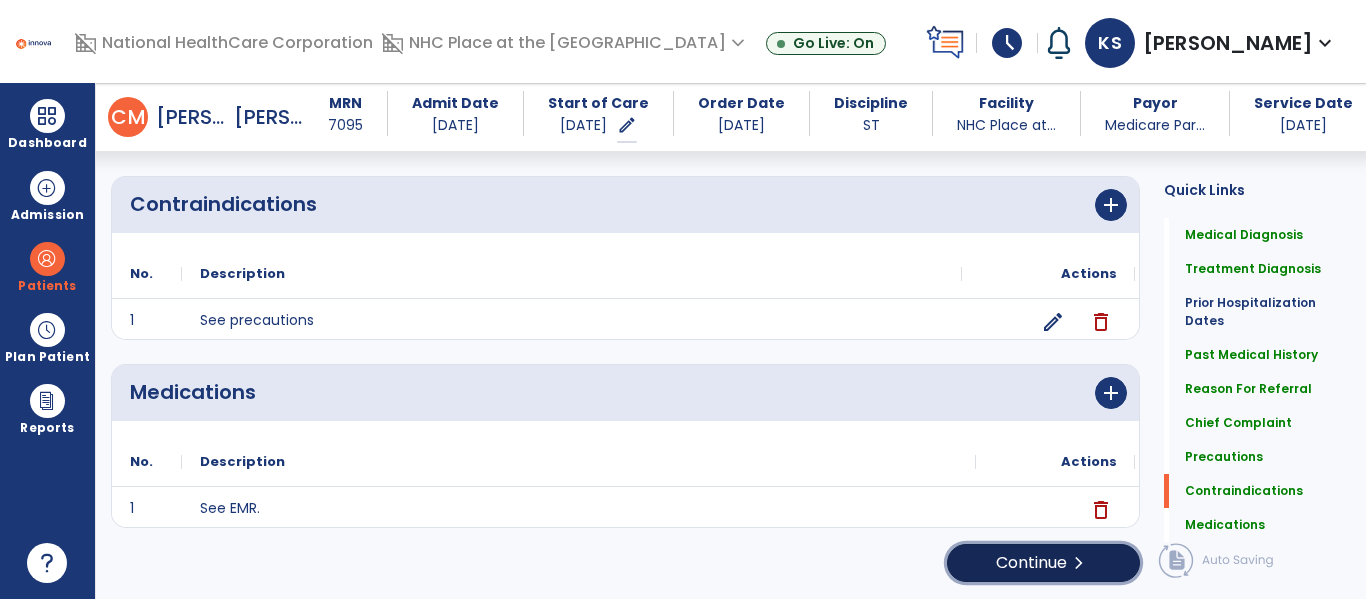 click on "Continue  chevron_right" 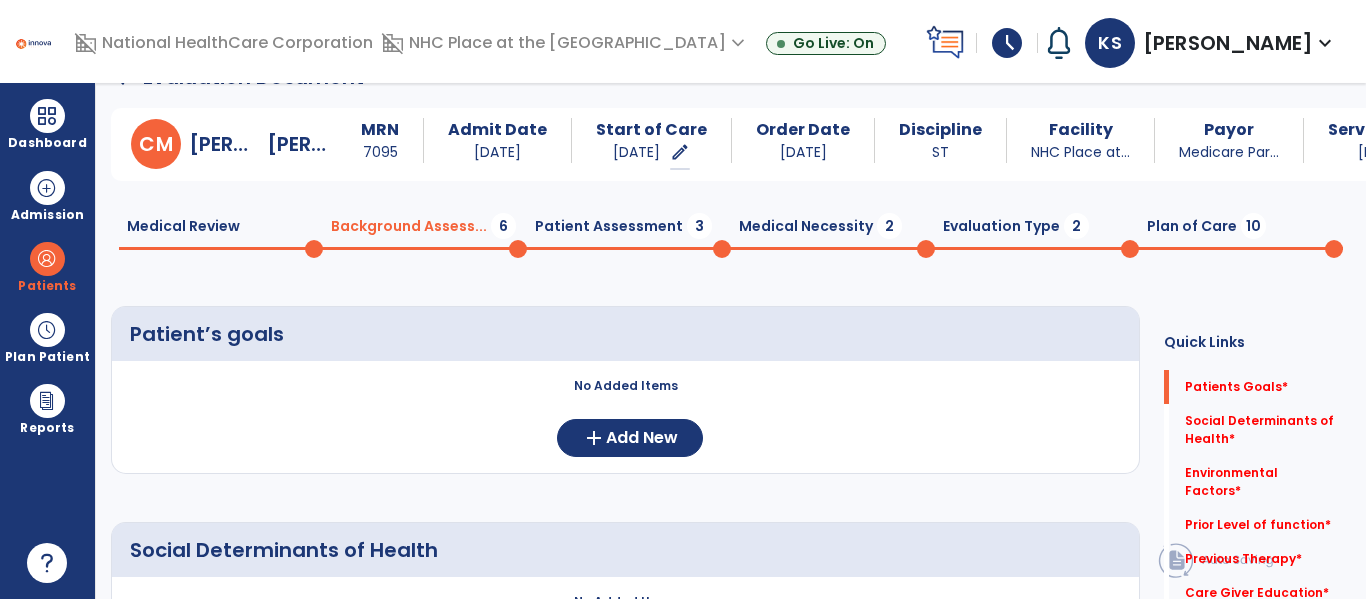 scroll, scrollTop: 39, scrollLeft: 0, axis: vertical 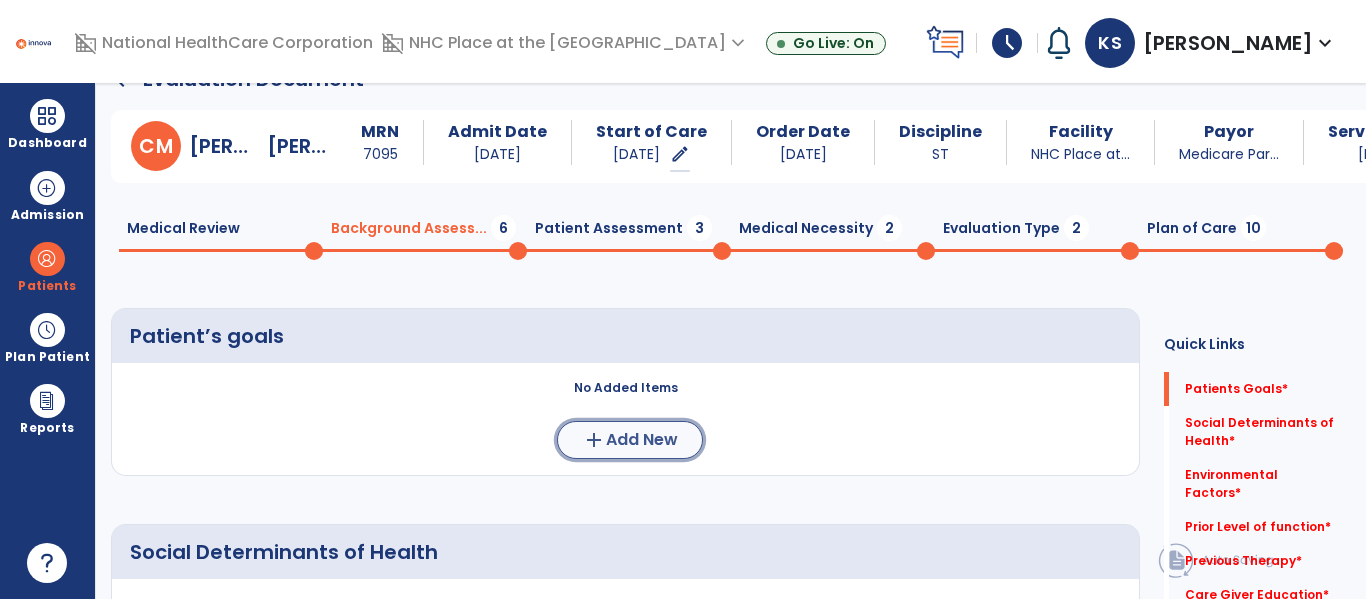 click on "add  Add New" 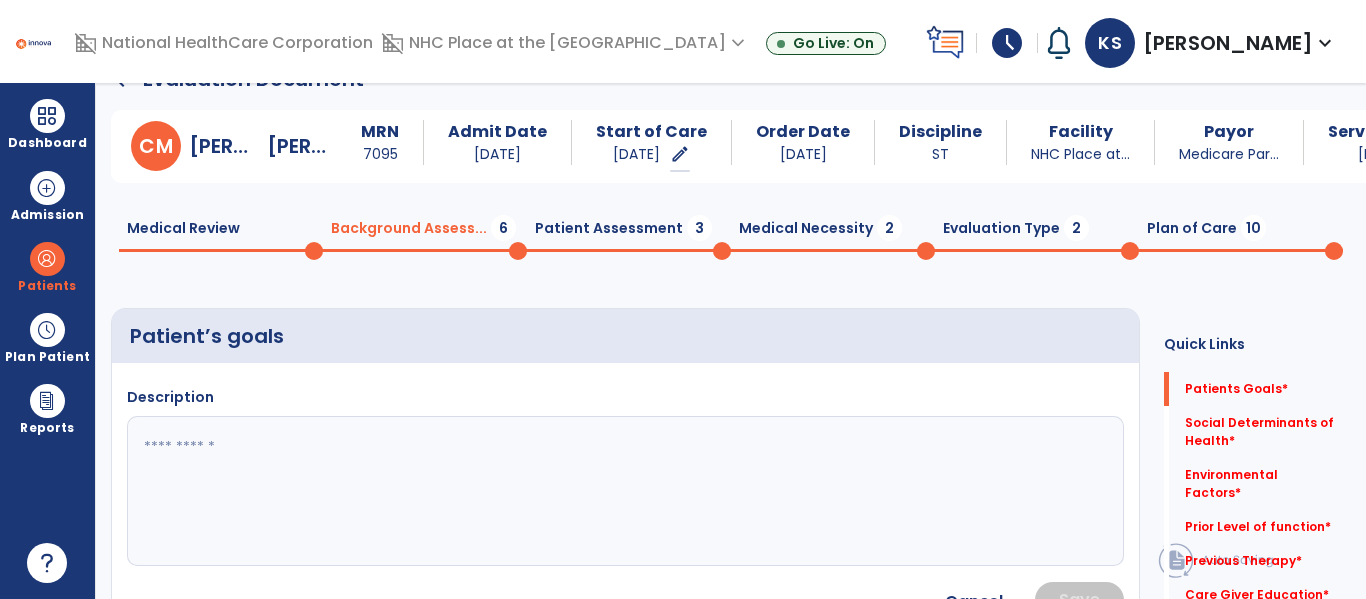 drag, startPoint x: 503, startPoint y: 401, endPoint x: 503, endPoint y: 451, distance: 50 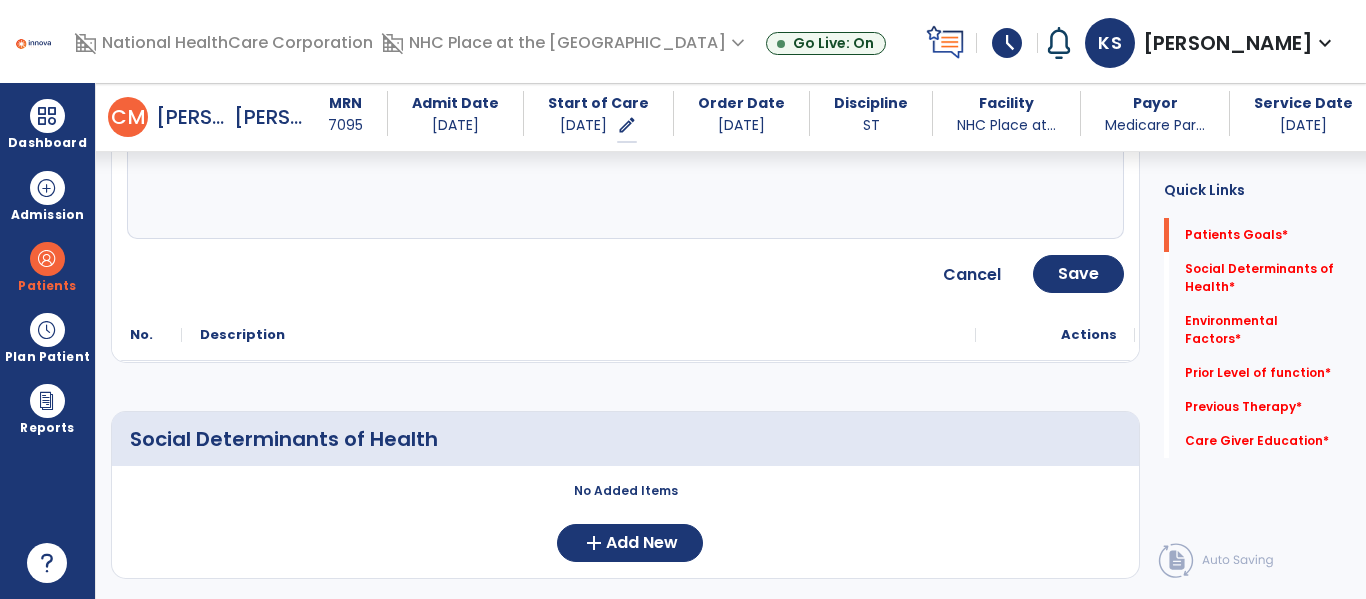 scroll, scrollTop: 348, scrollLeft: 0, axis: vertical 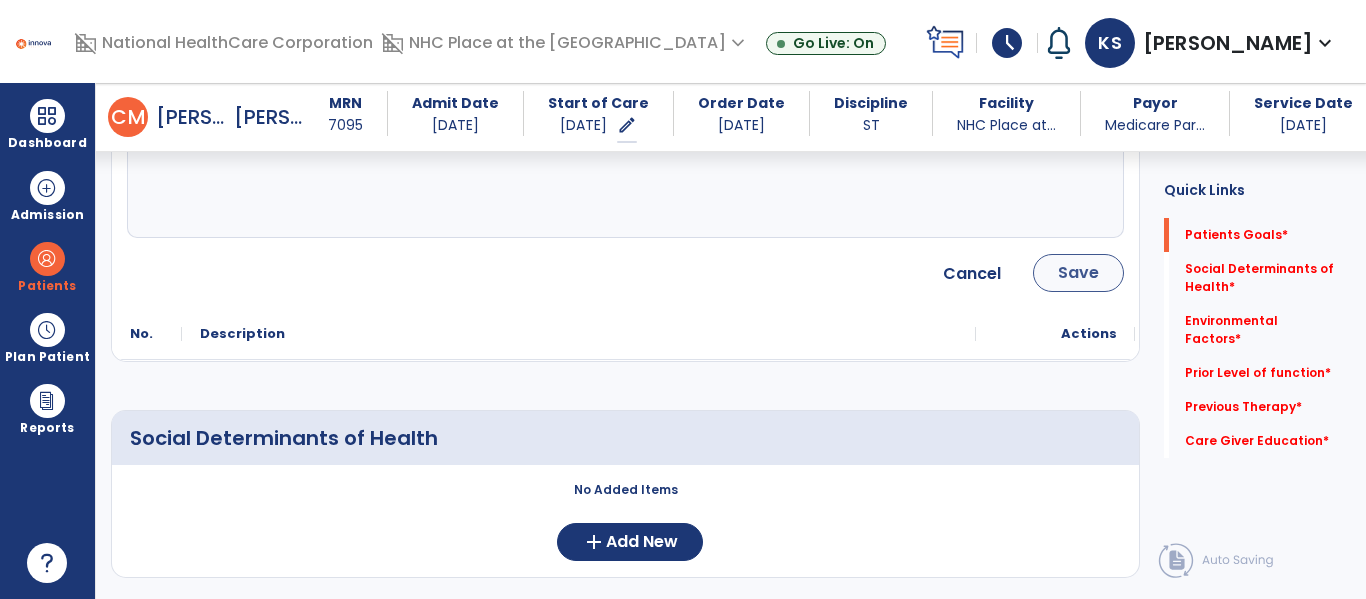 type on "**********" 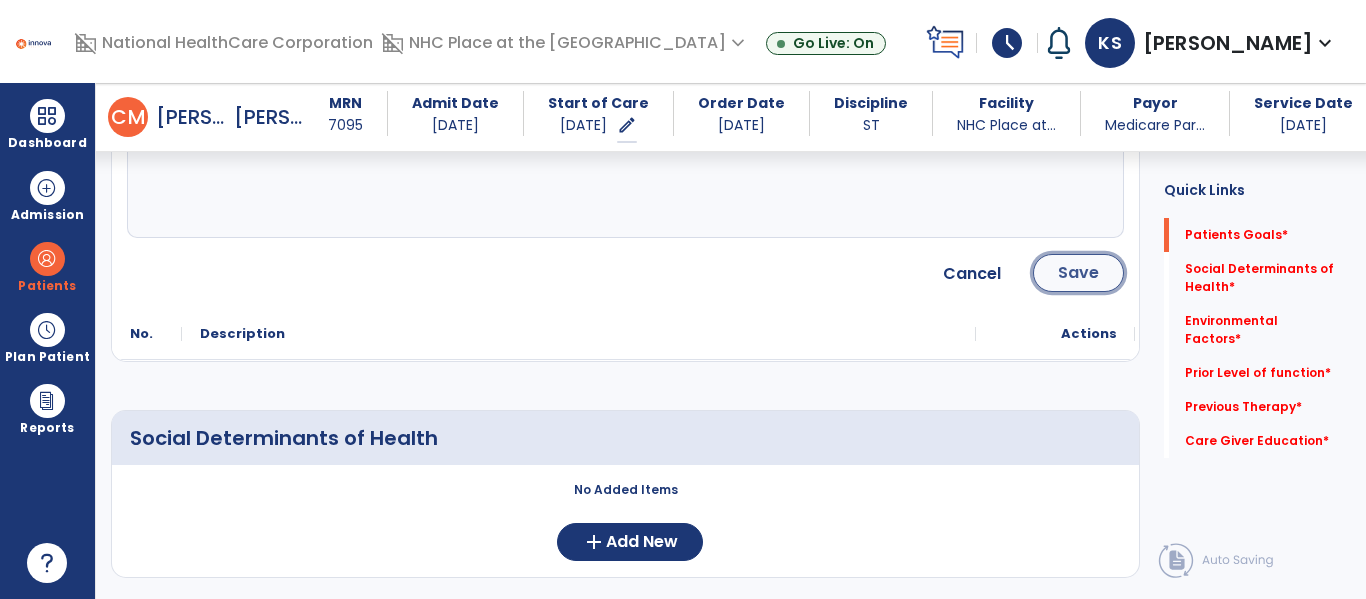 click on "Save" 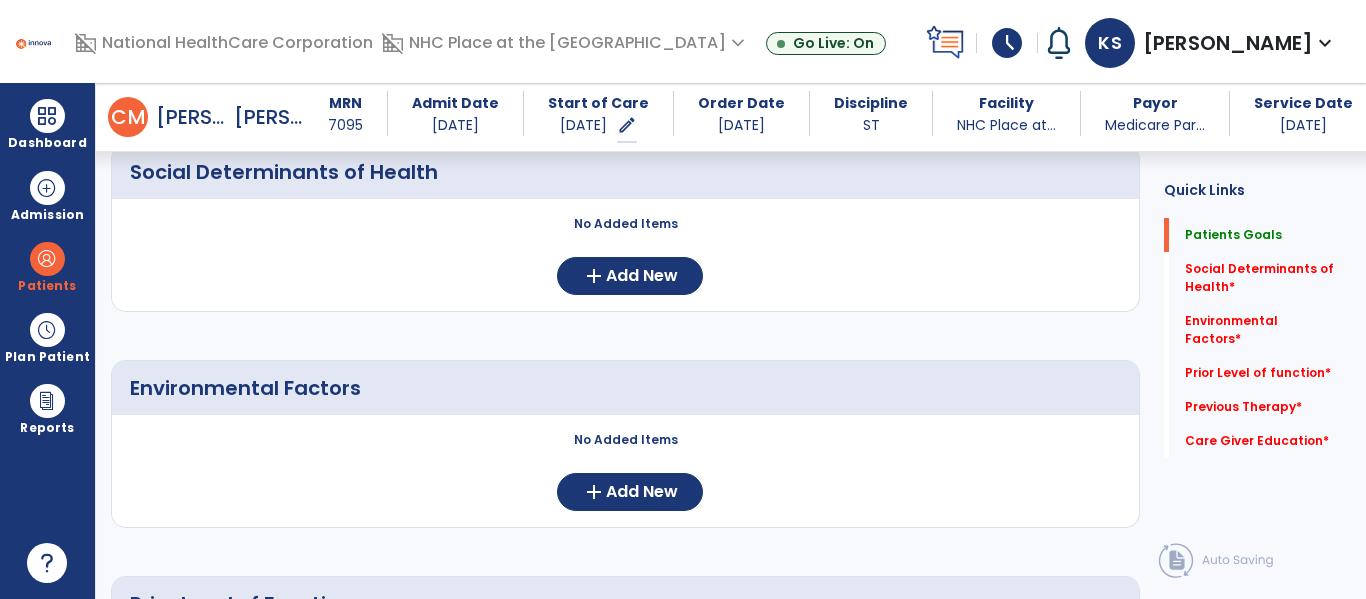 scroll, scrollTop: 399, scrollLeft: 0, axis: vertical 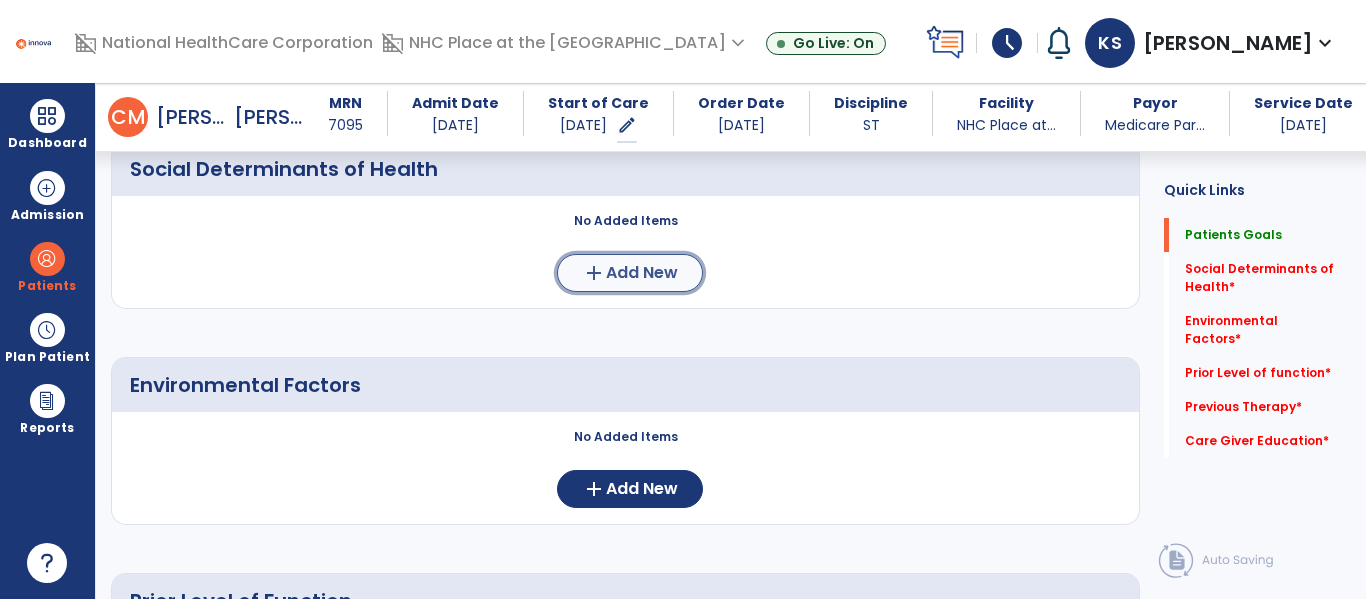 click on "Add New" 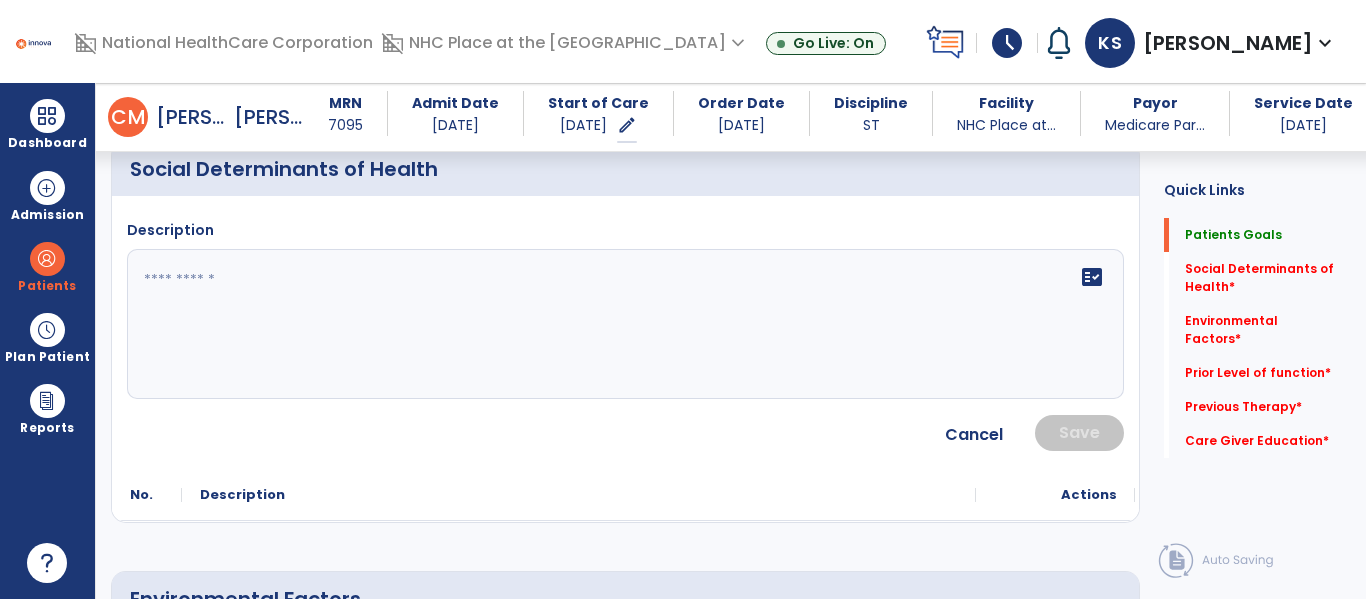 click 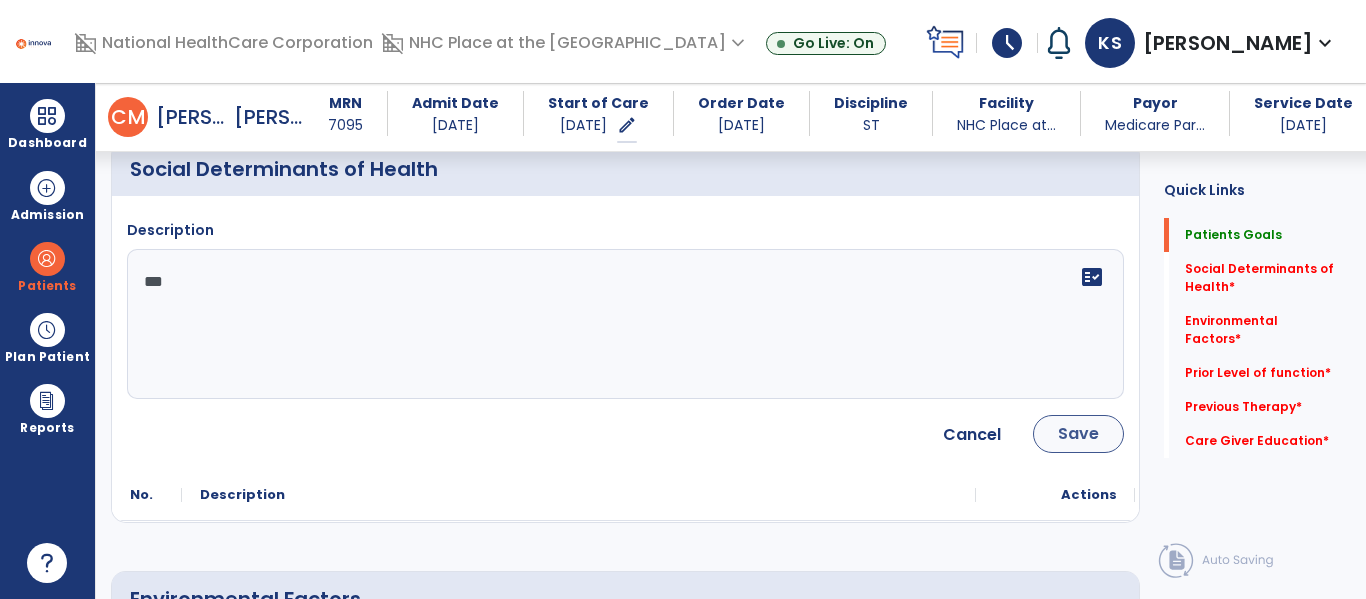 type on "***" 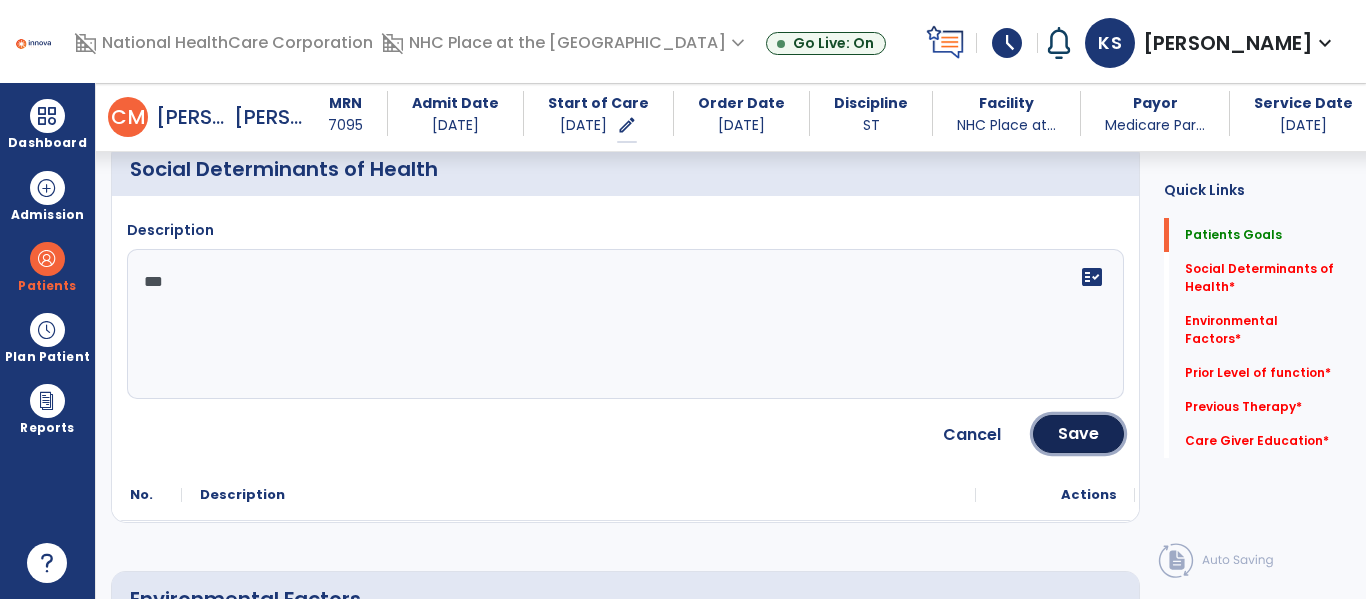 click on "Save" 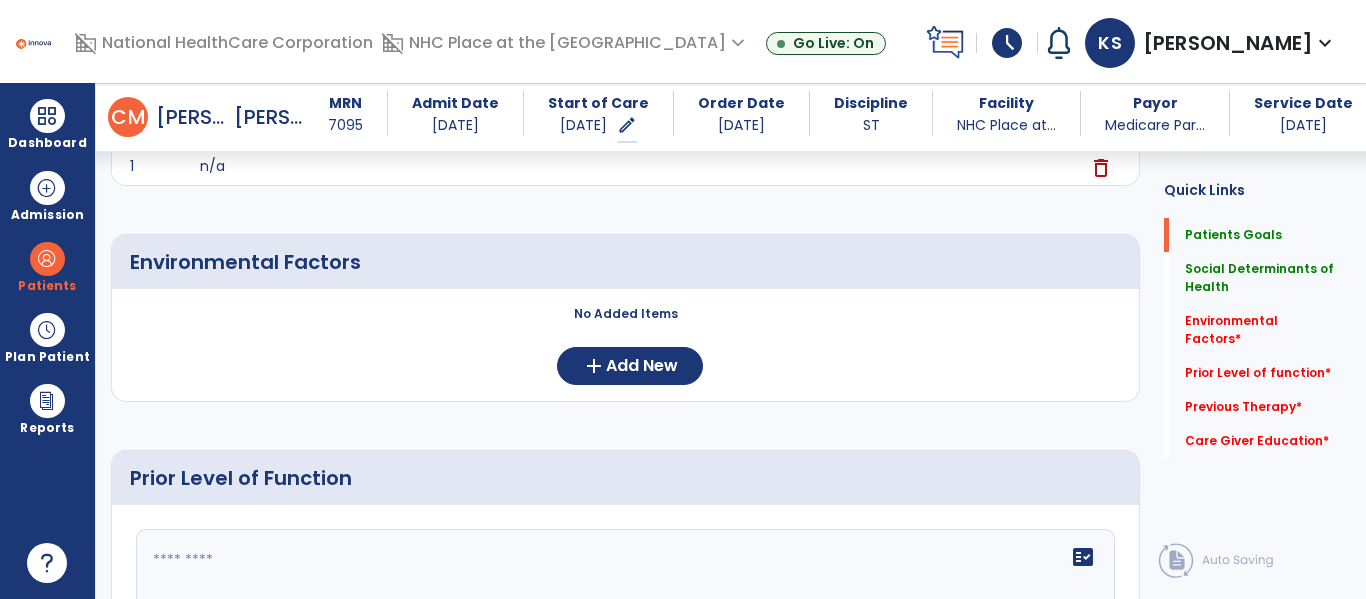 scroll, scrollTop: 520, scrollLeft: 0, axis: vertical 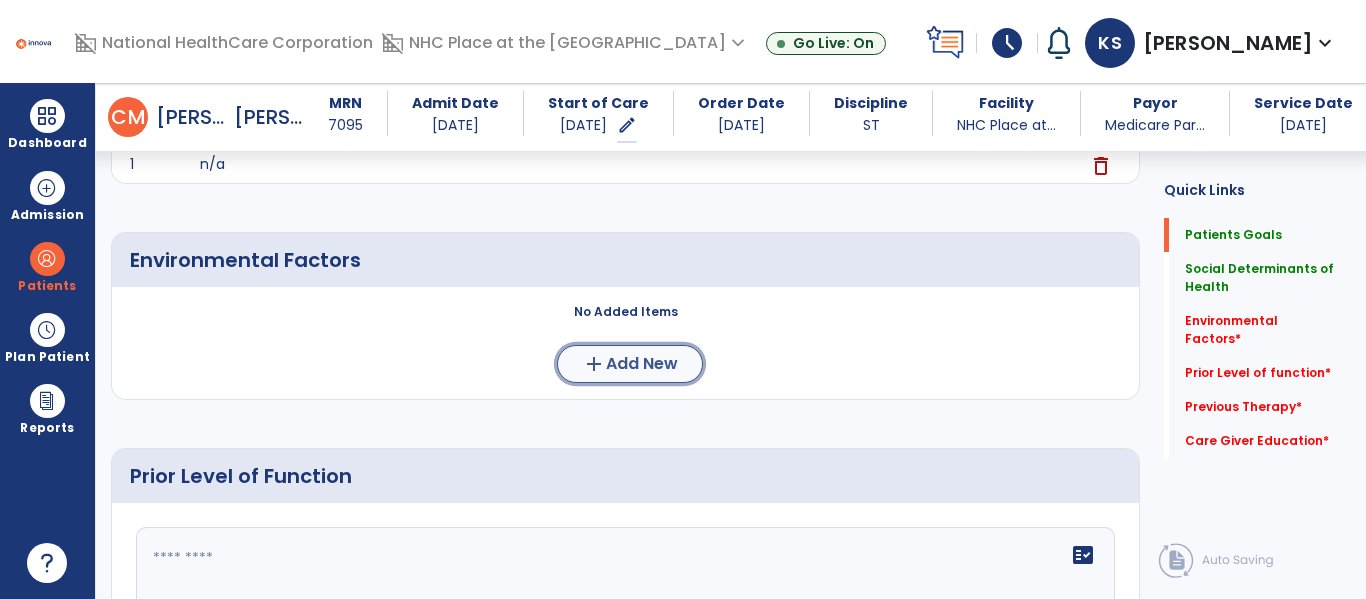 click on "Add New" 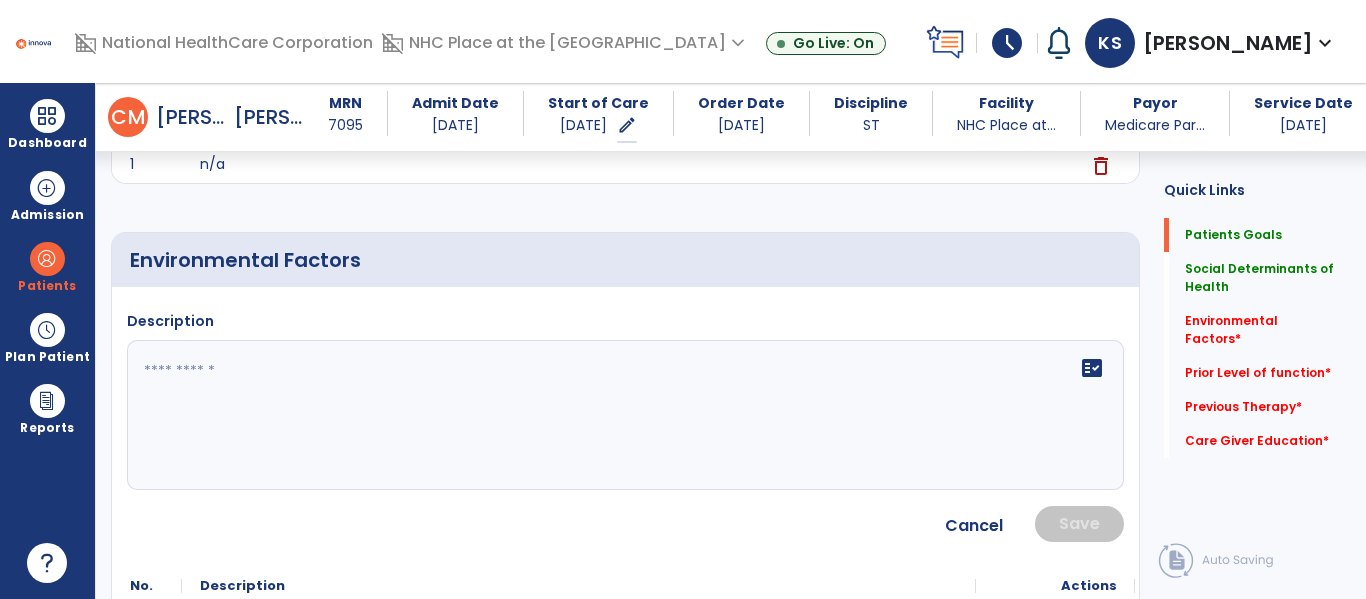 click 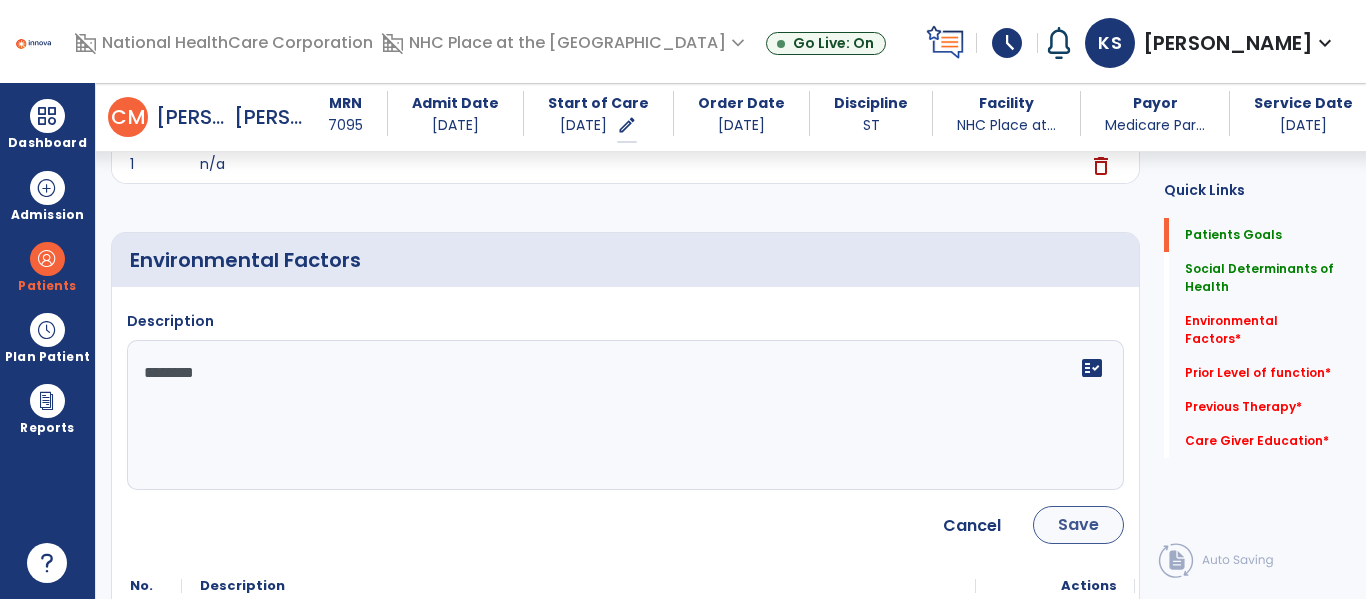 type on "********" 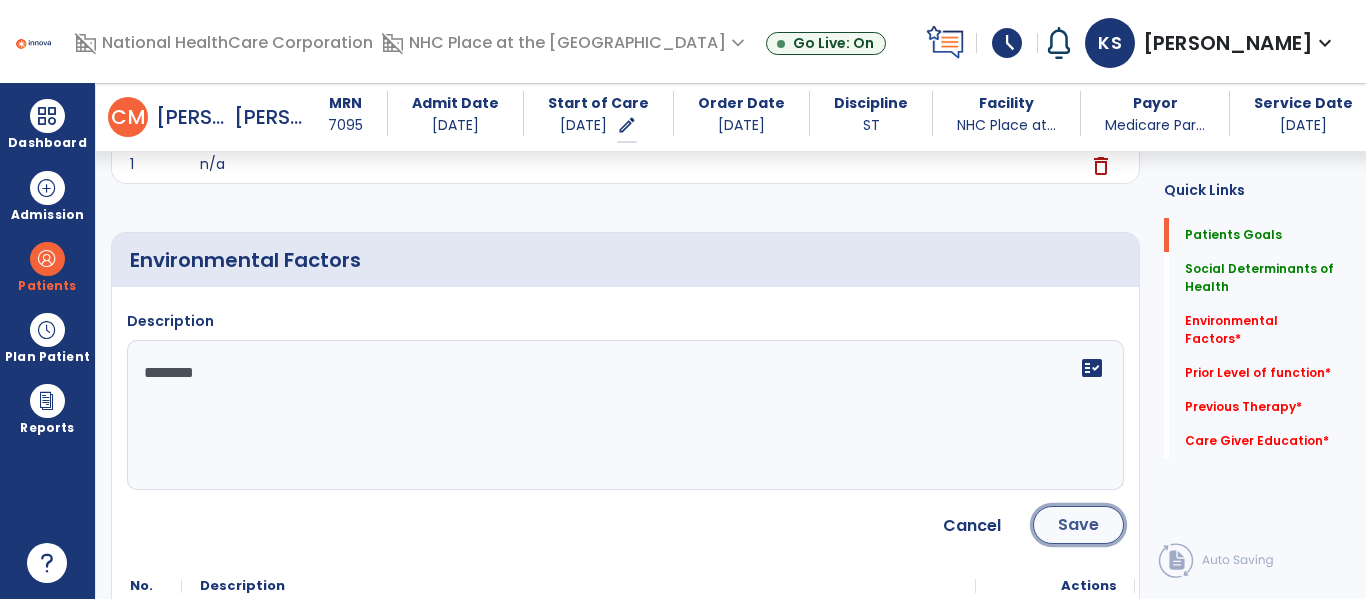 click on "Save" 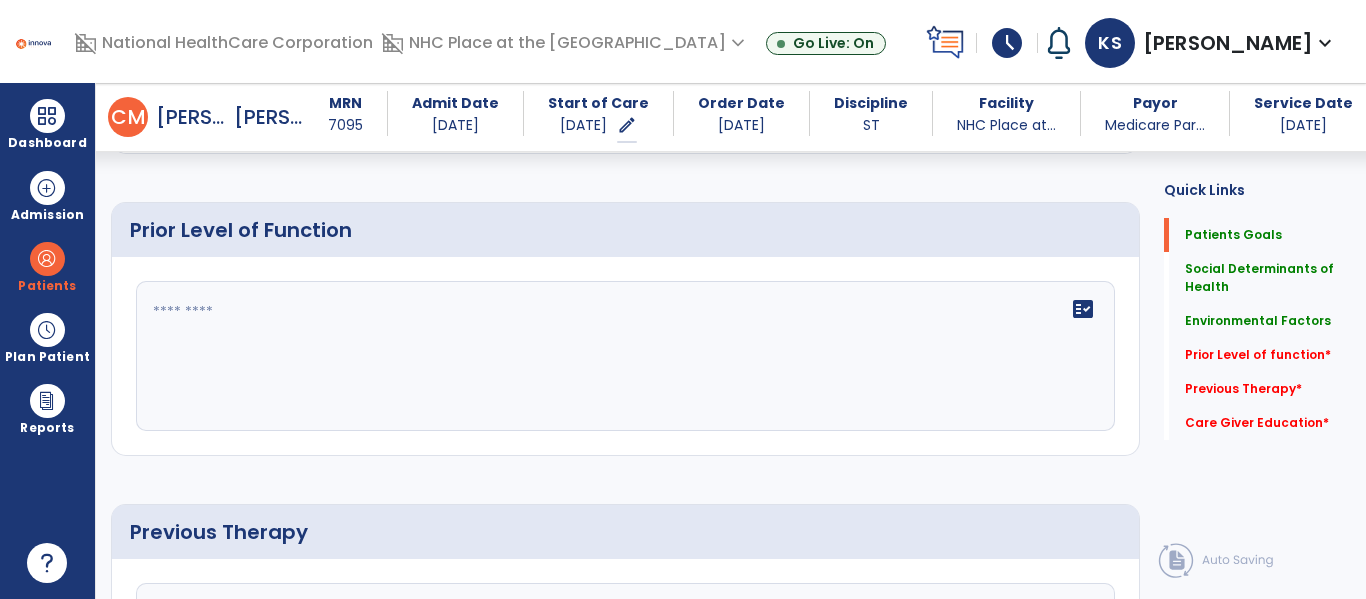 scroll, scrollTop: 761, scrollLeft: 0, axis: vertical 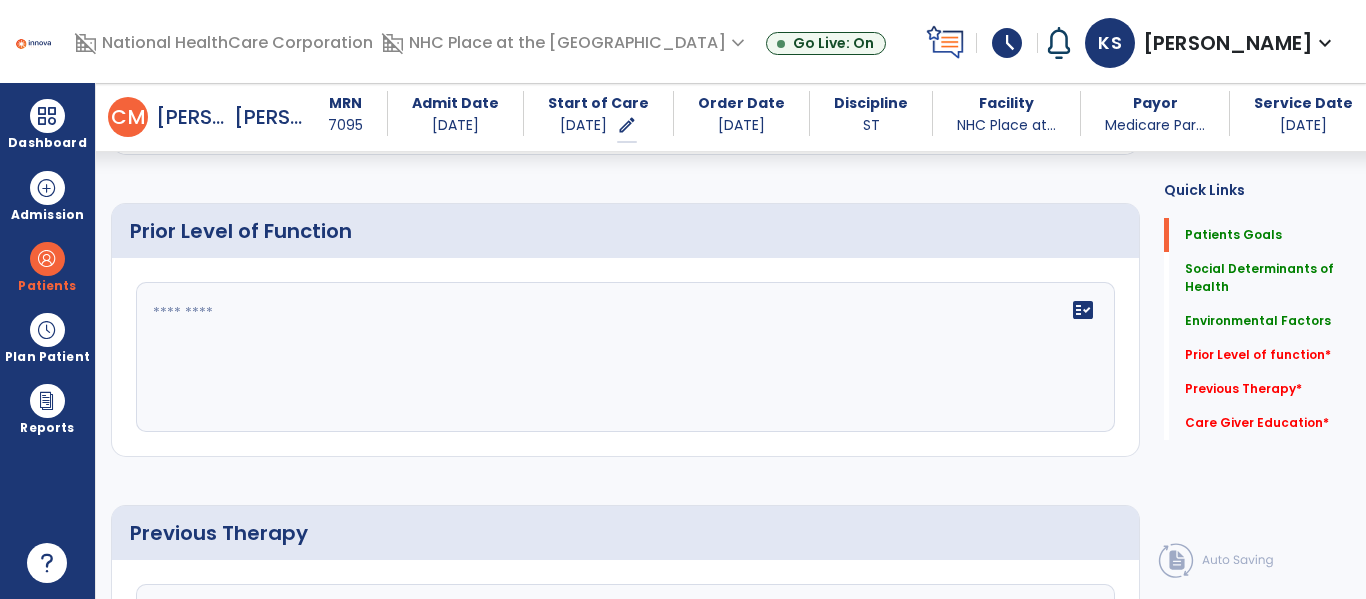 click on "fact_check" 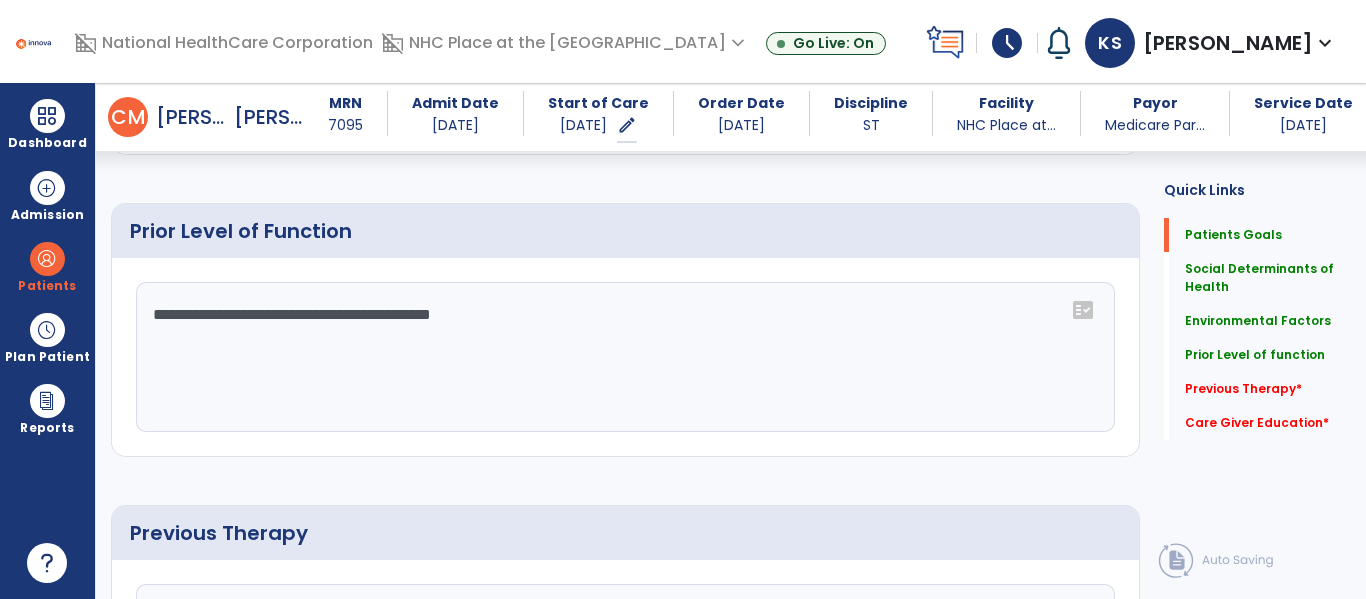 click on "**********" 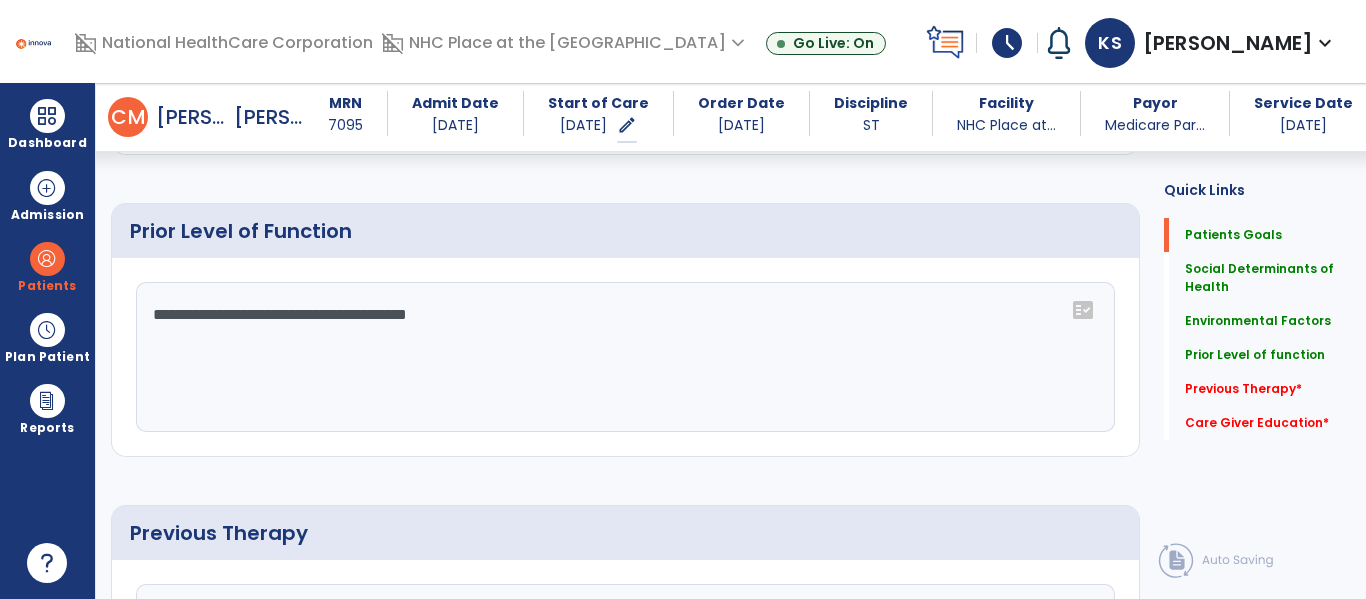 click on "**********" 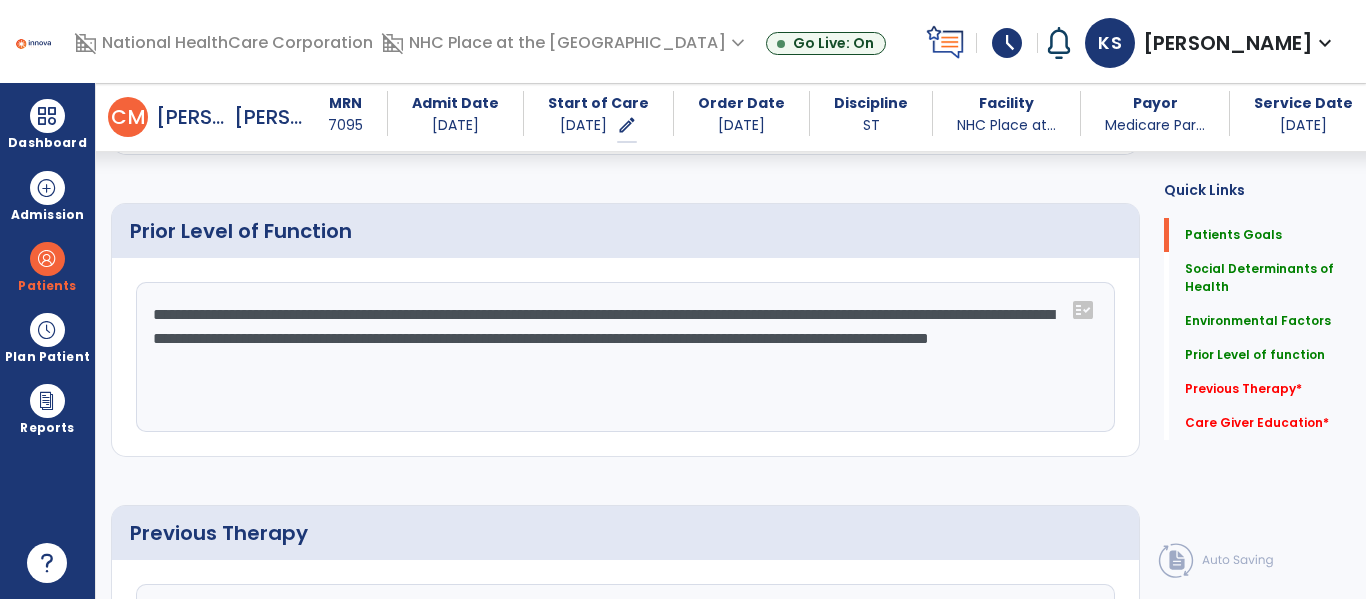type on "**********" 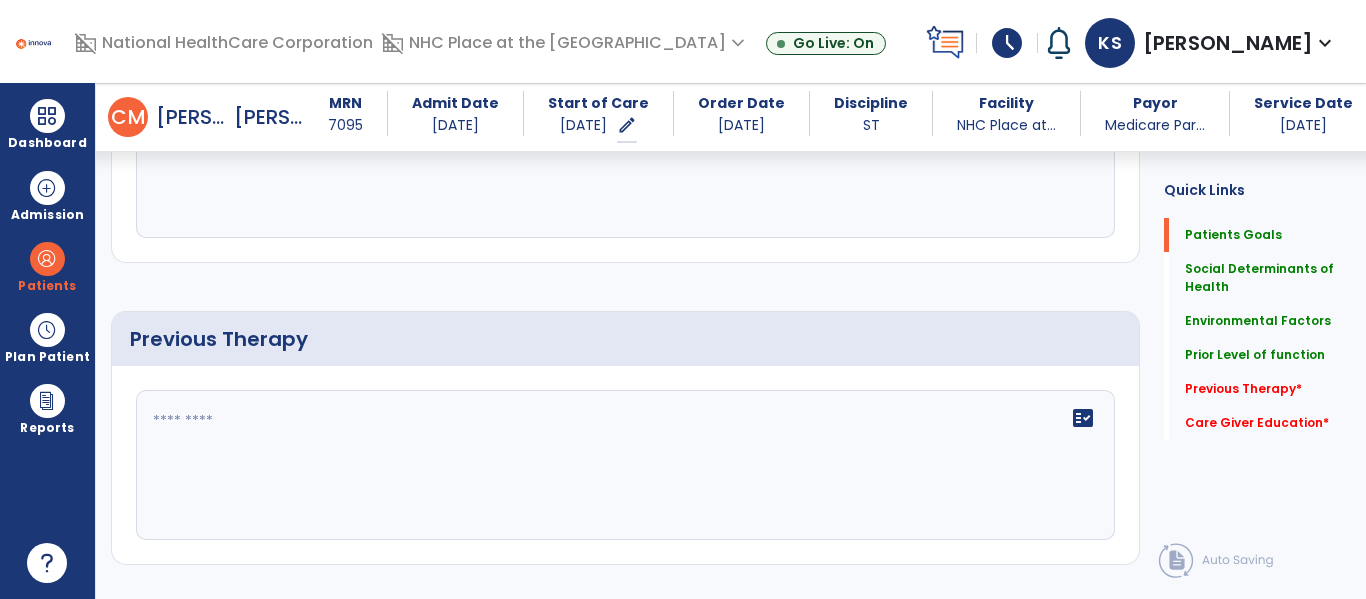scroll, scrollTop: 955, scrollLeft: 0, axis: vertical 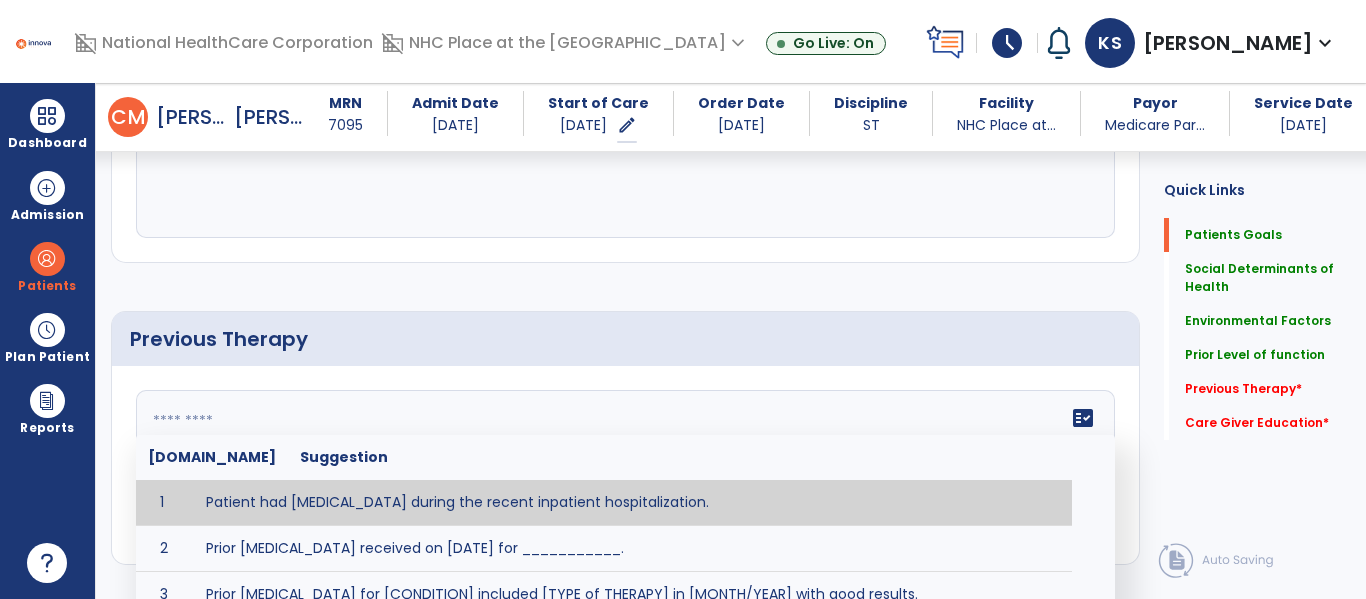 click 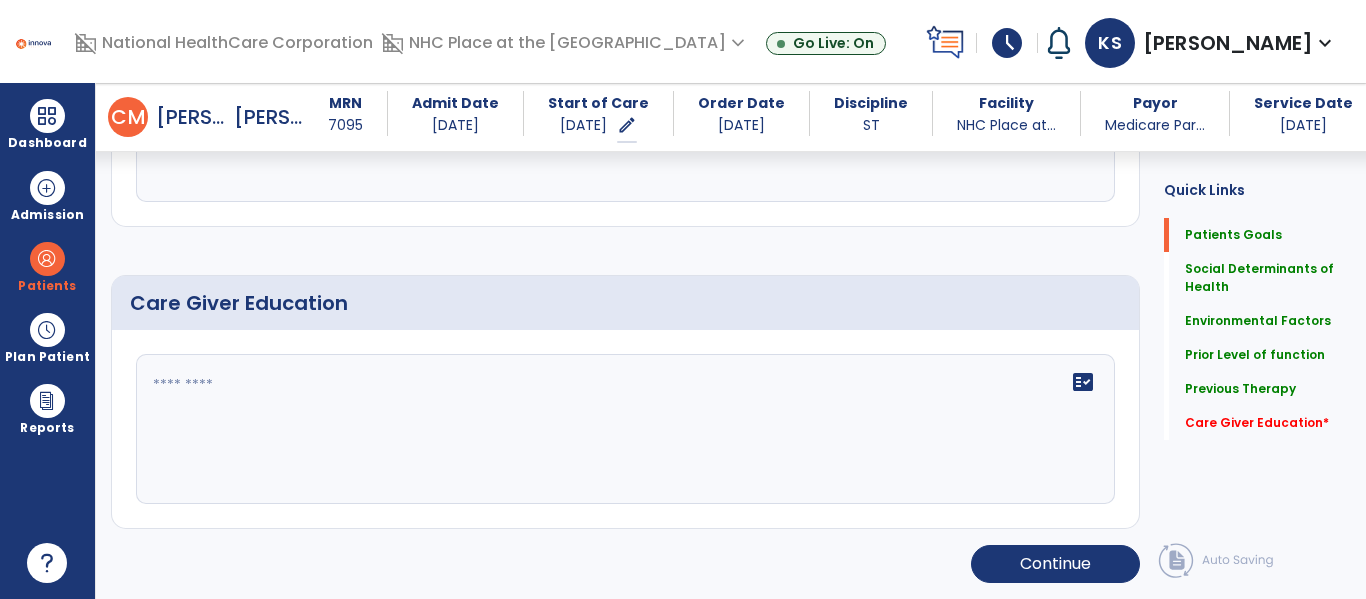 scroll, scrollTop: 1293, scrollLeft: 0, axis: vertical 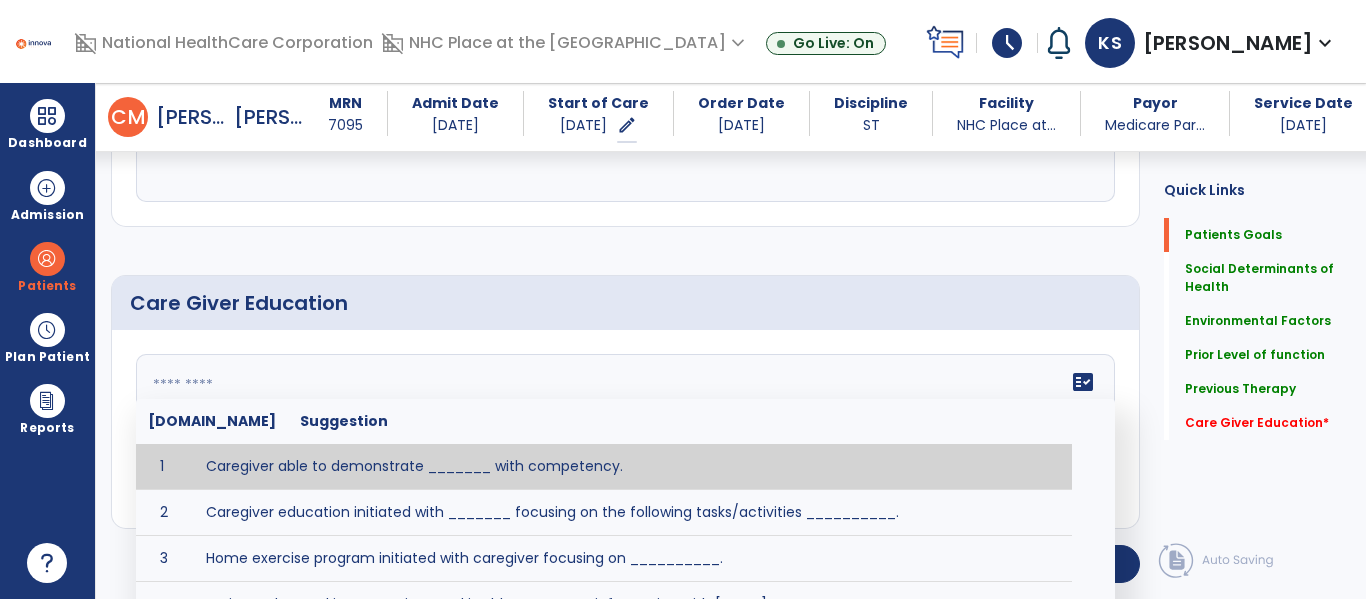 click on "Patient’s goals      add
No.
Description
Actions
1" 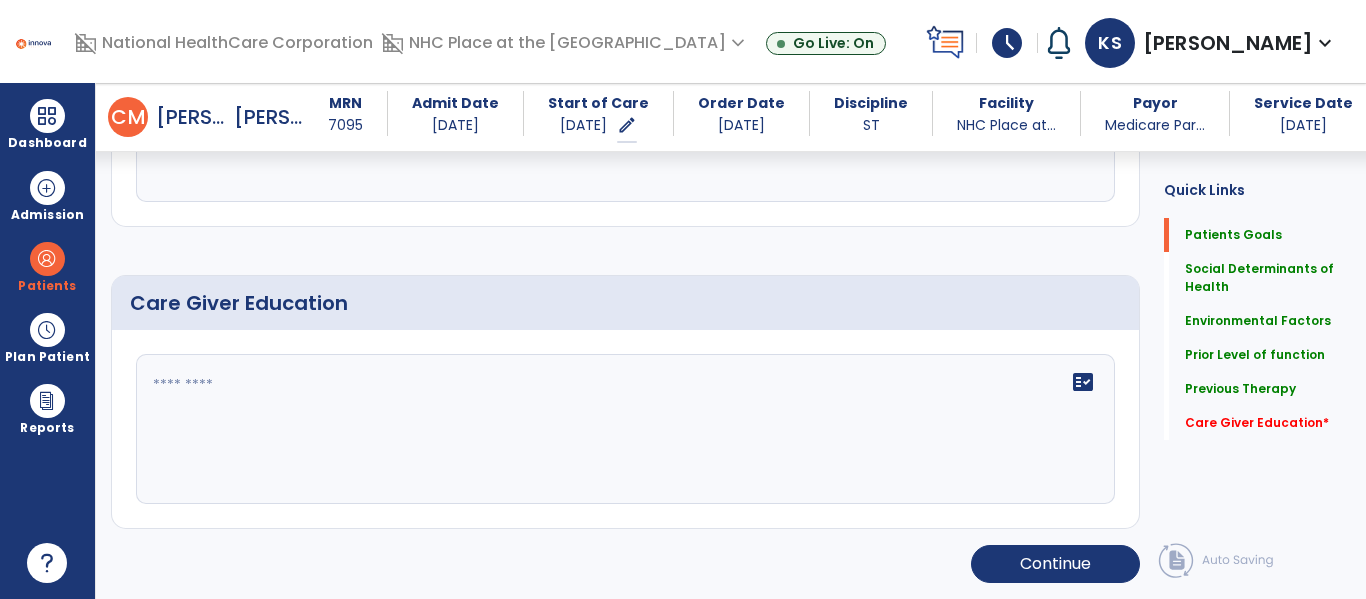 click on "fact_check" 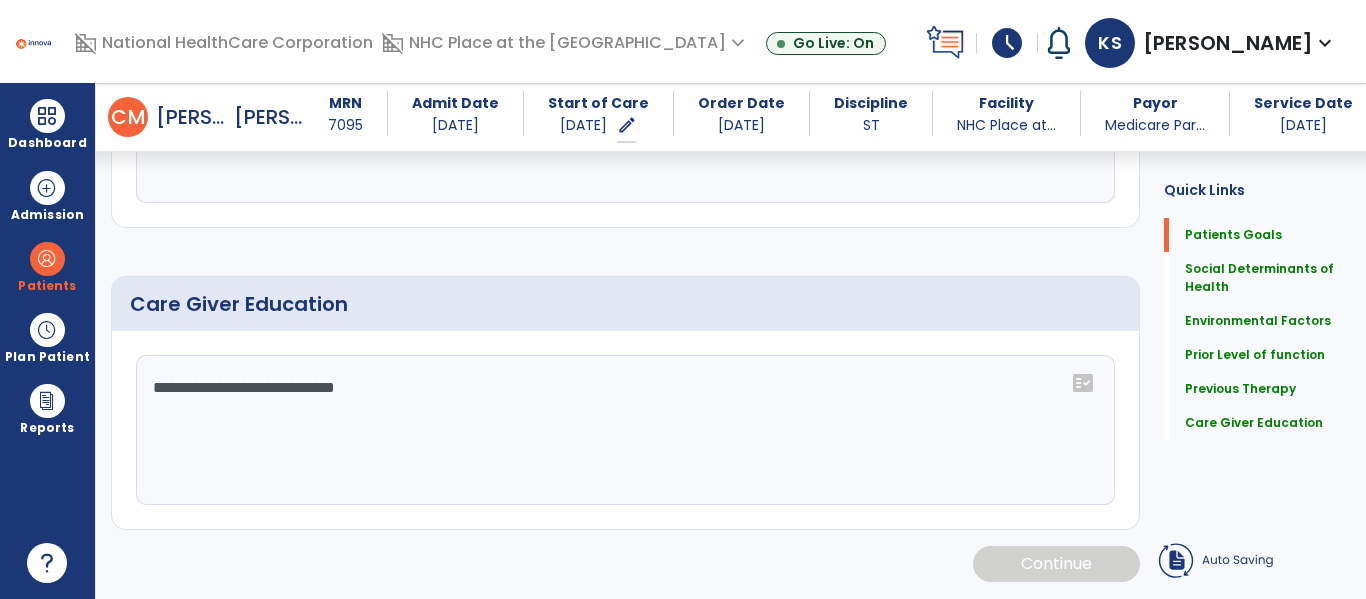 scroll, scrollTop: 1293, scrollLeft: 0, axis: vertical 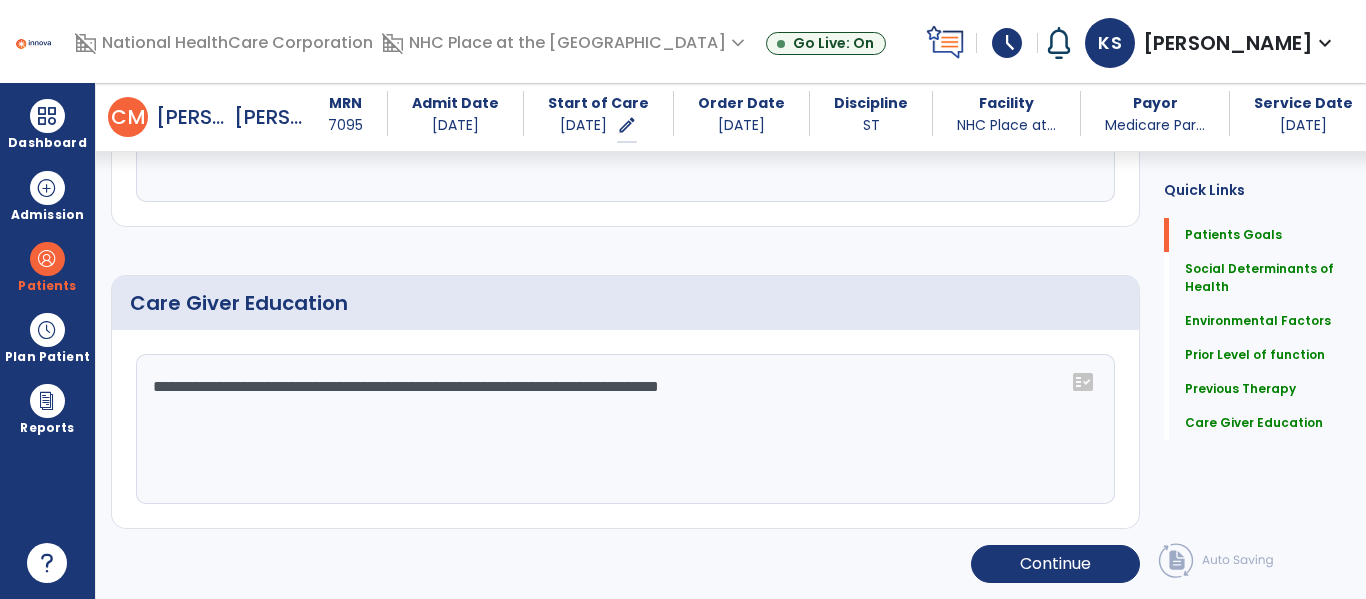 type on "**********" 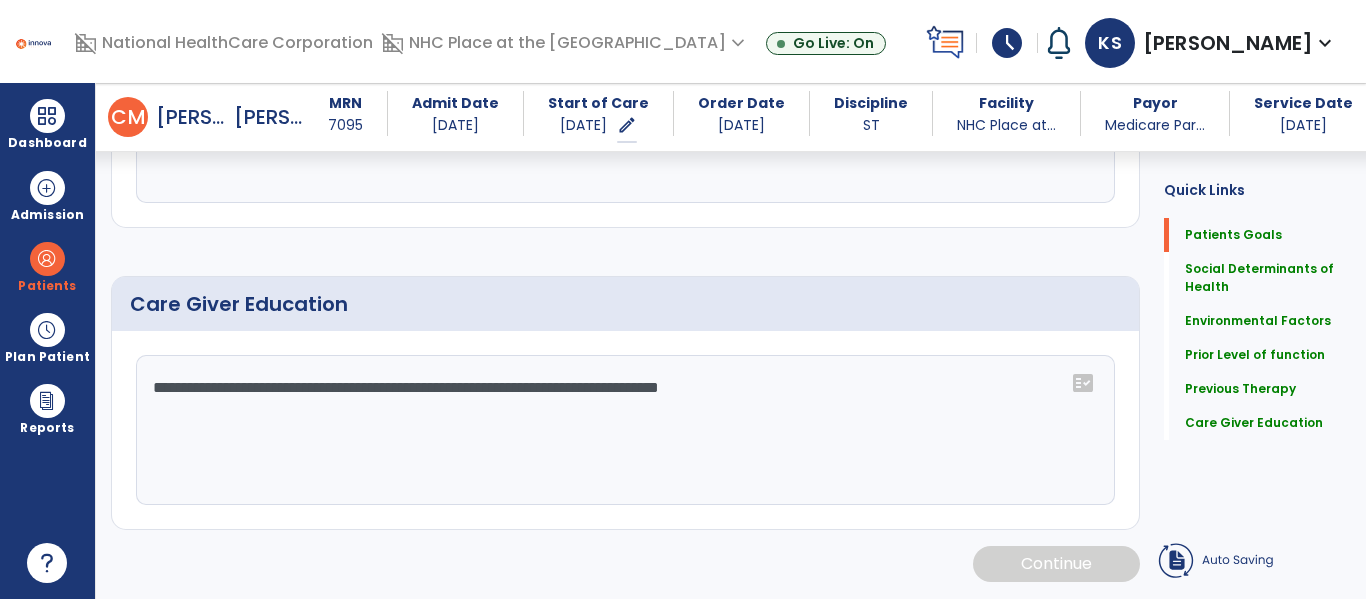 click on "Patient’s goals      add
No.
Description
Actions
1" 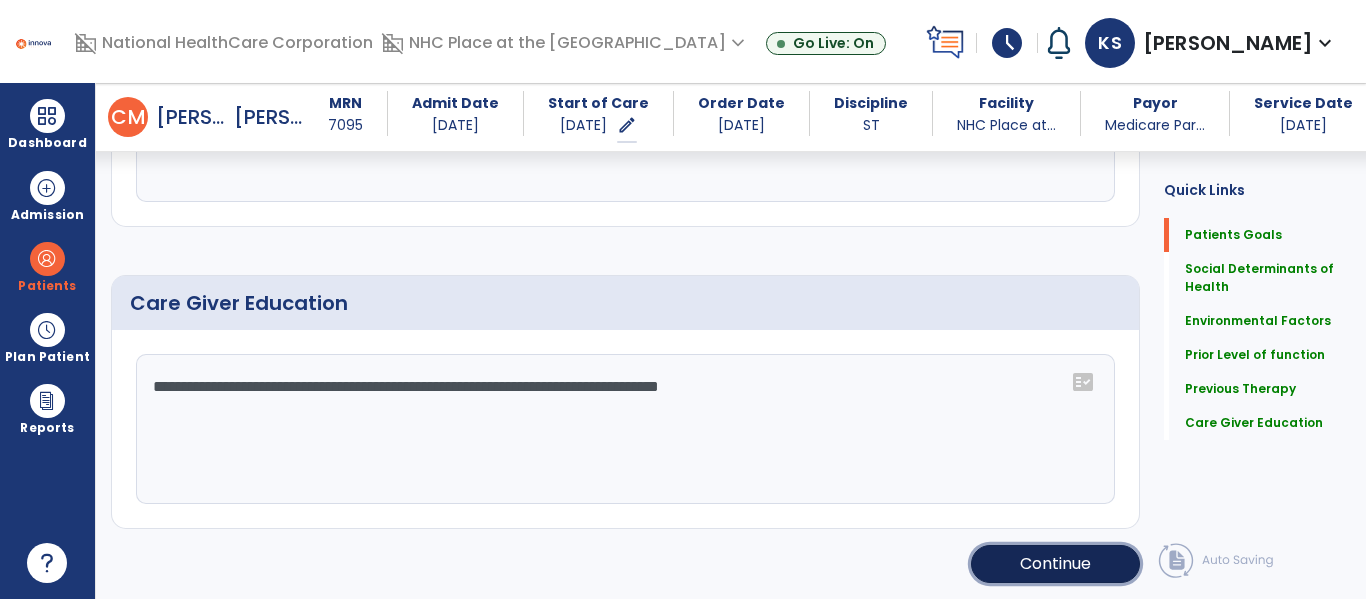 click on "Continue" 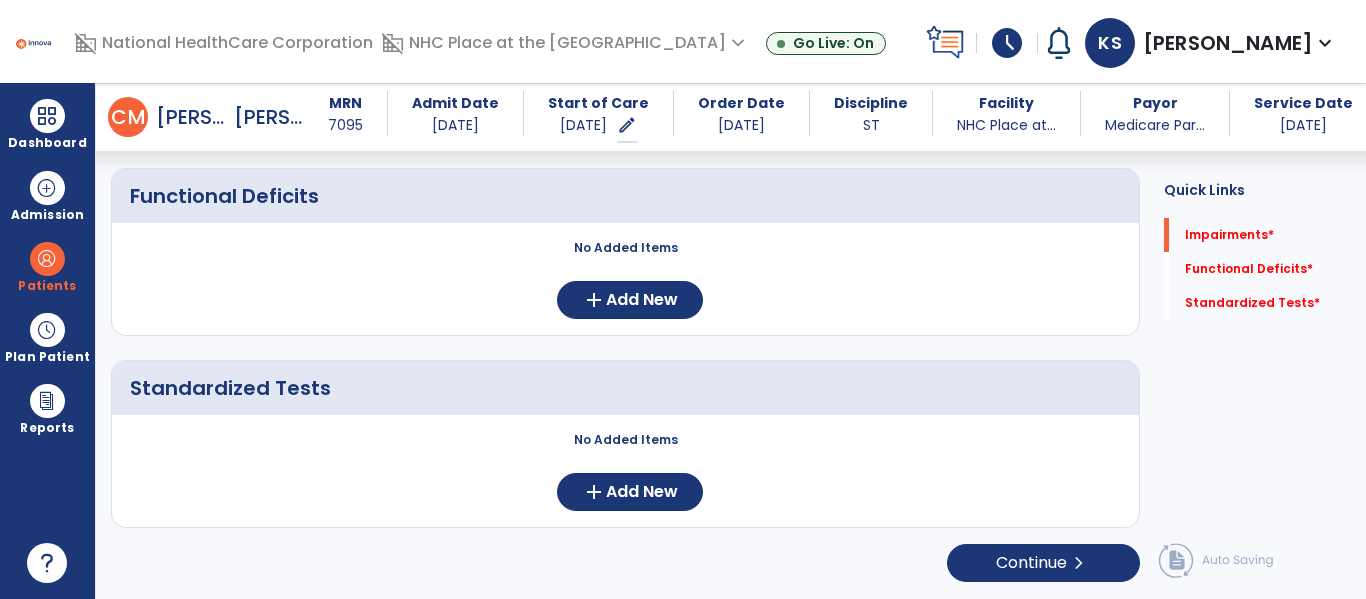 scroll, scrollTop: 351, scrollLeft: 0, axis: vertical 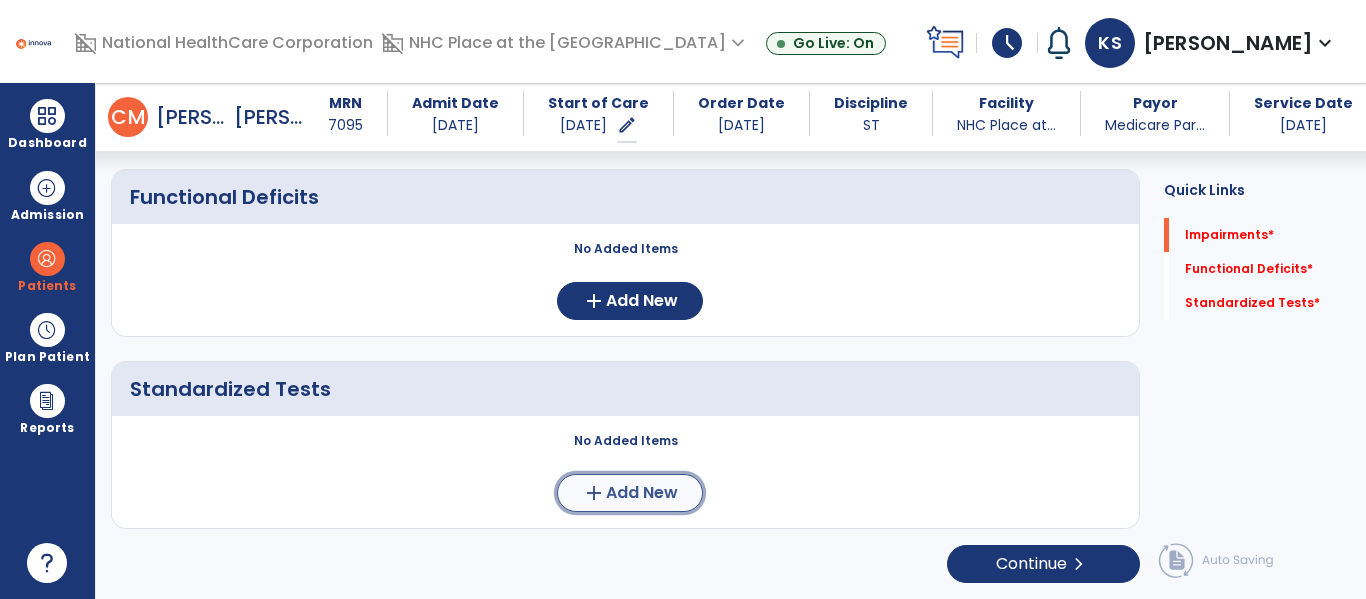 click on "Add New" 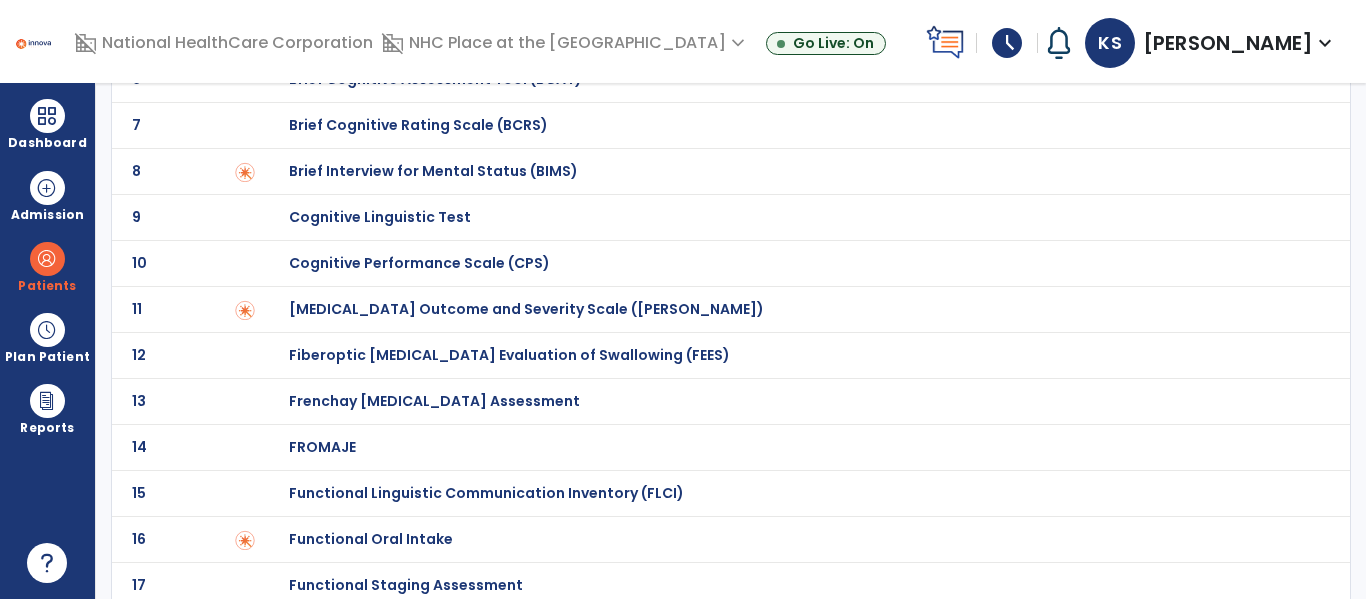 scroll, scrollTop: 0, scrollLeft: 0, axis: both 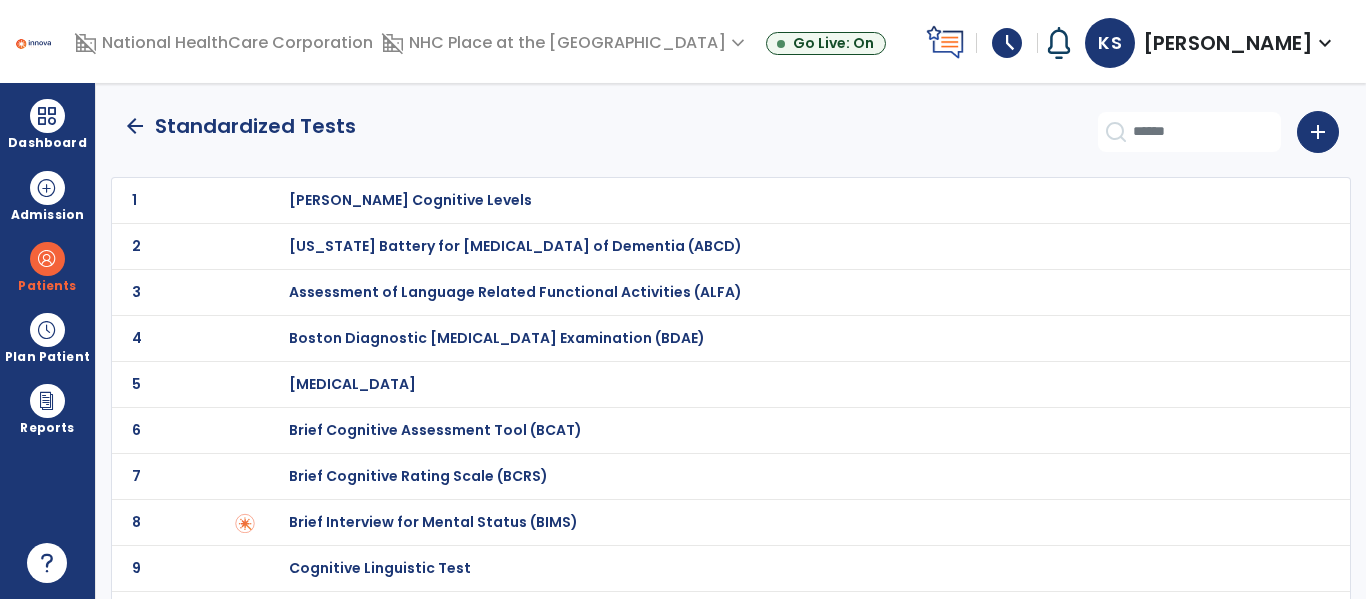 click on "Brief Cognitive Rating Scale (BCRS)" at bounding box center (410, 200) 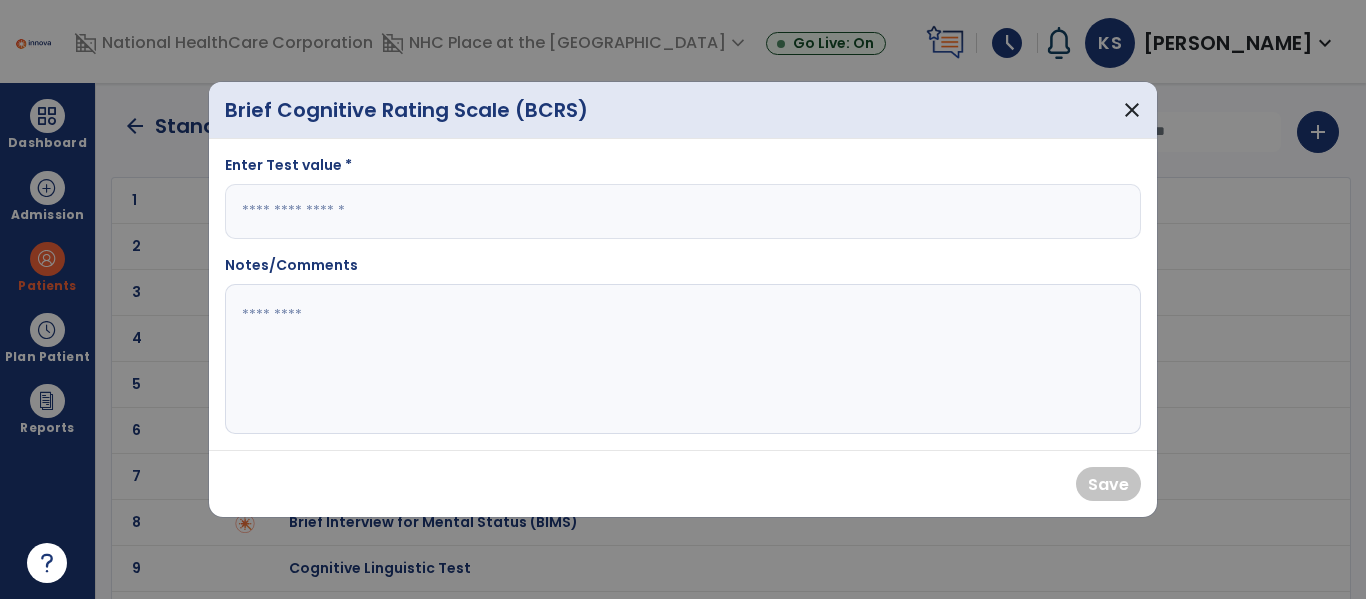drag, startPoint x: 484, startPoint y: 225, endPoint x: 417, endPoint y: 217, distance: 67.47592 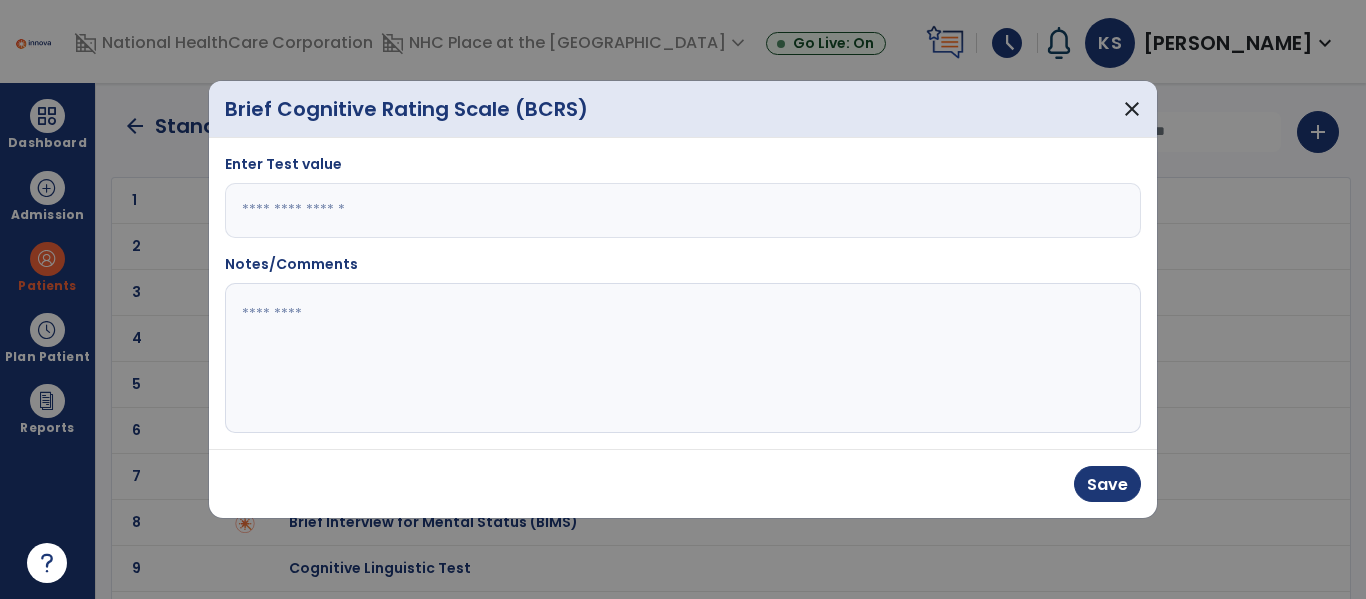 type on "***" 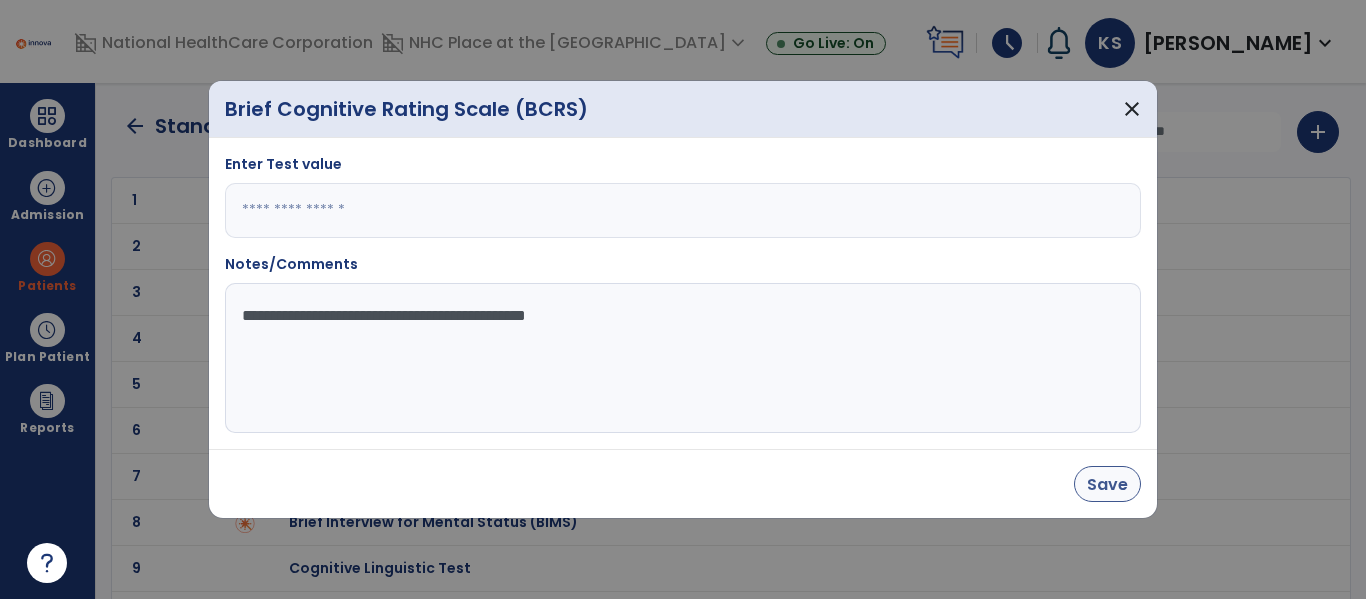 type on "**********" 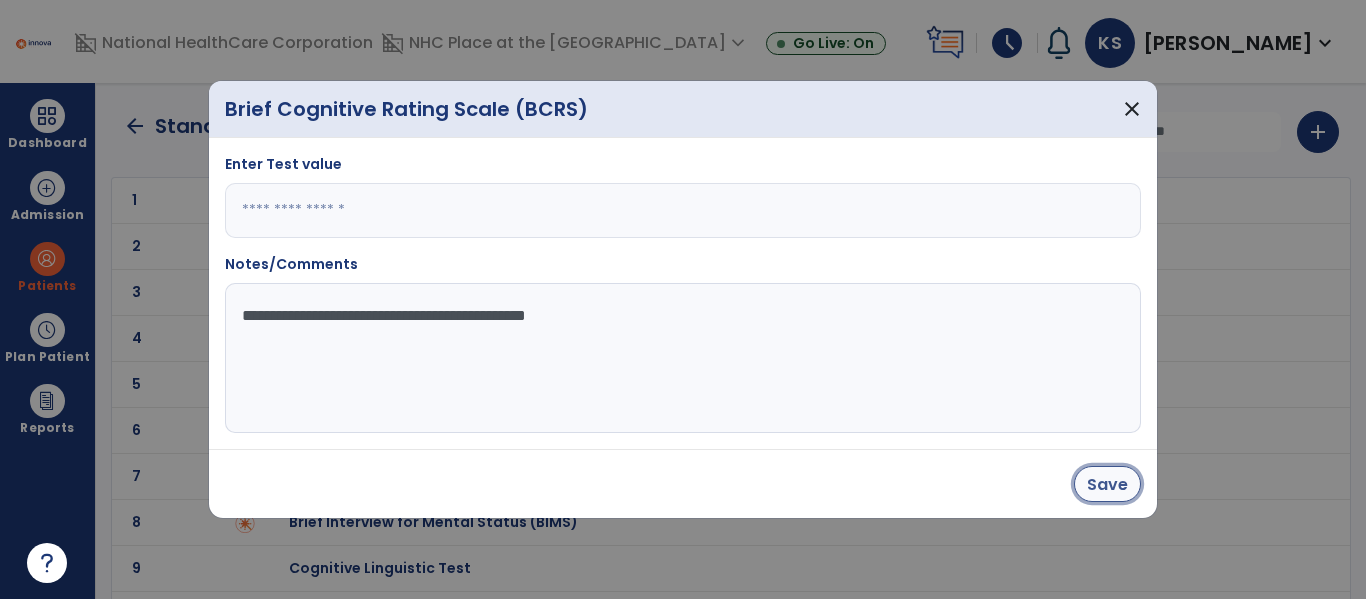 click on "Save" at bounding box center [1107, 484] 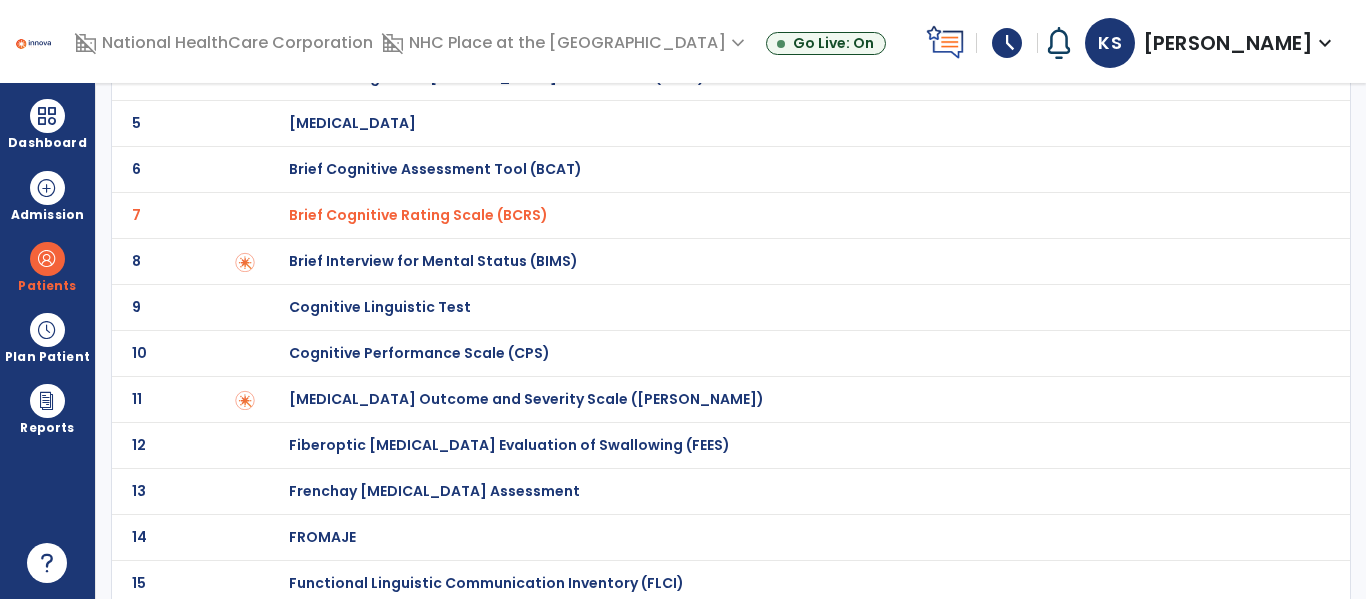scroll, scrollTop: 0, scrollLeft: 0, axis: both 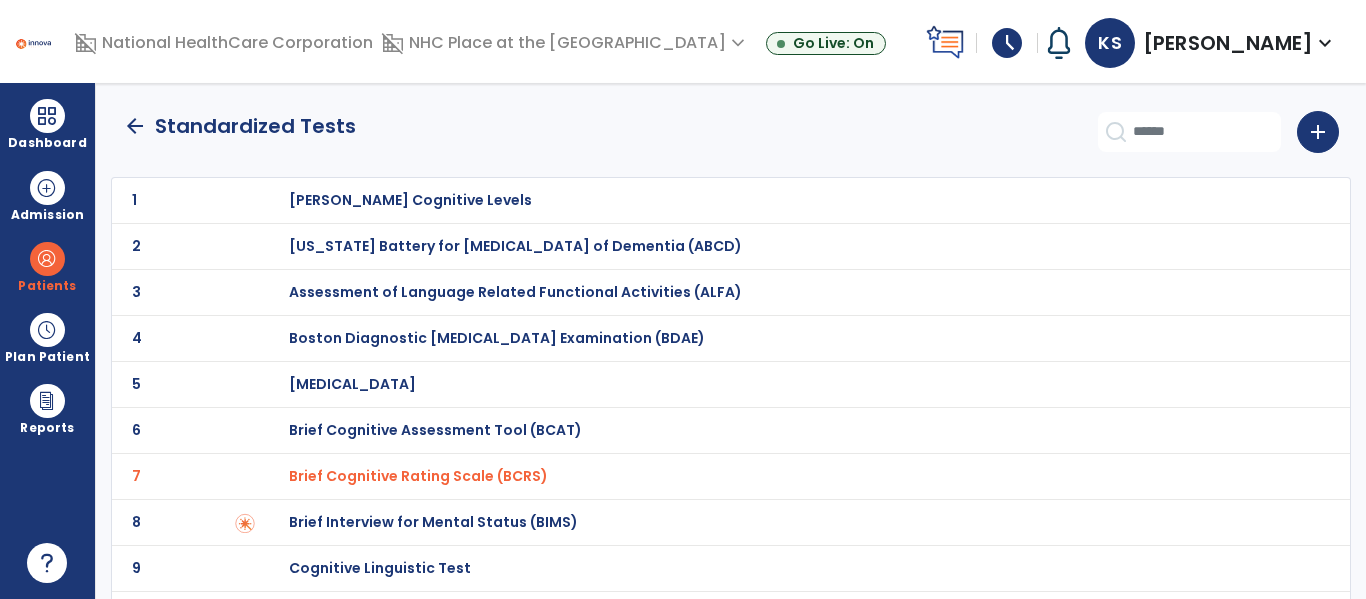 click on "arrow_back" 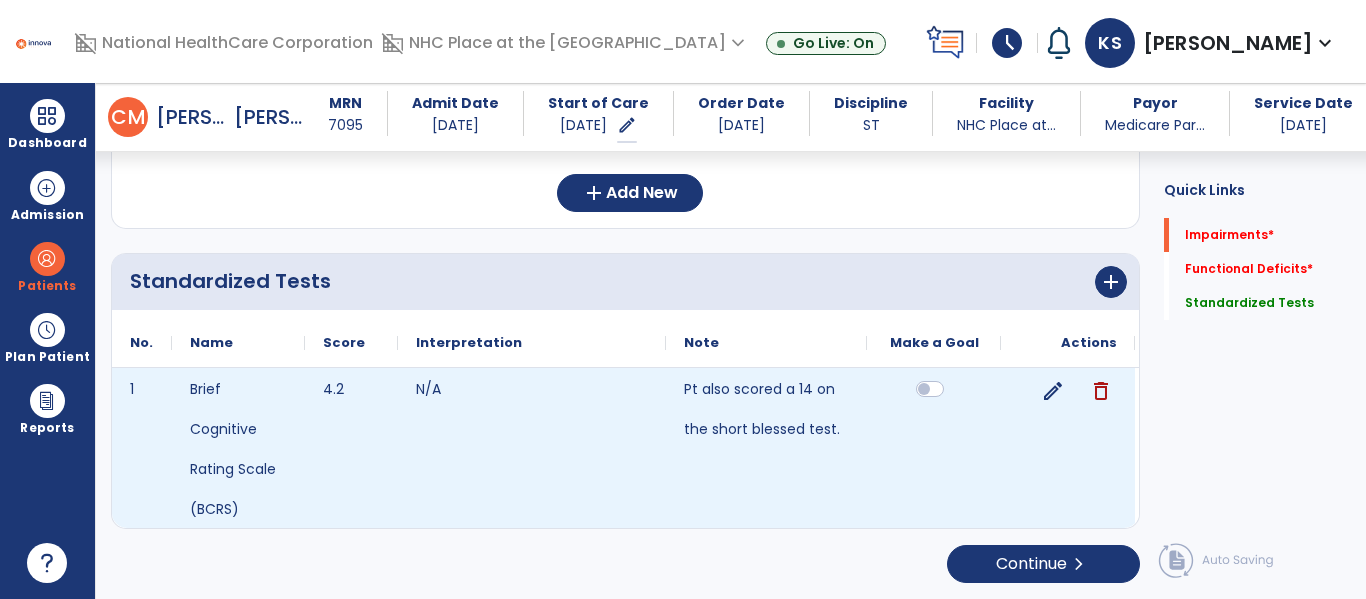 scroll, scrollTop: 192, scrollLeft: 0, axis: vertical 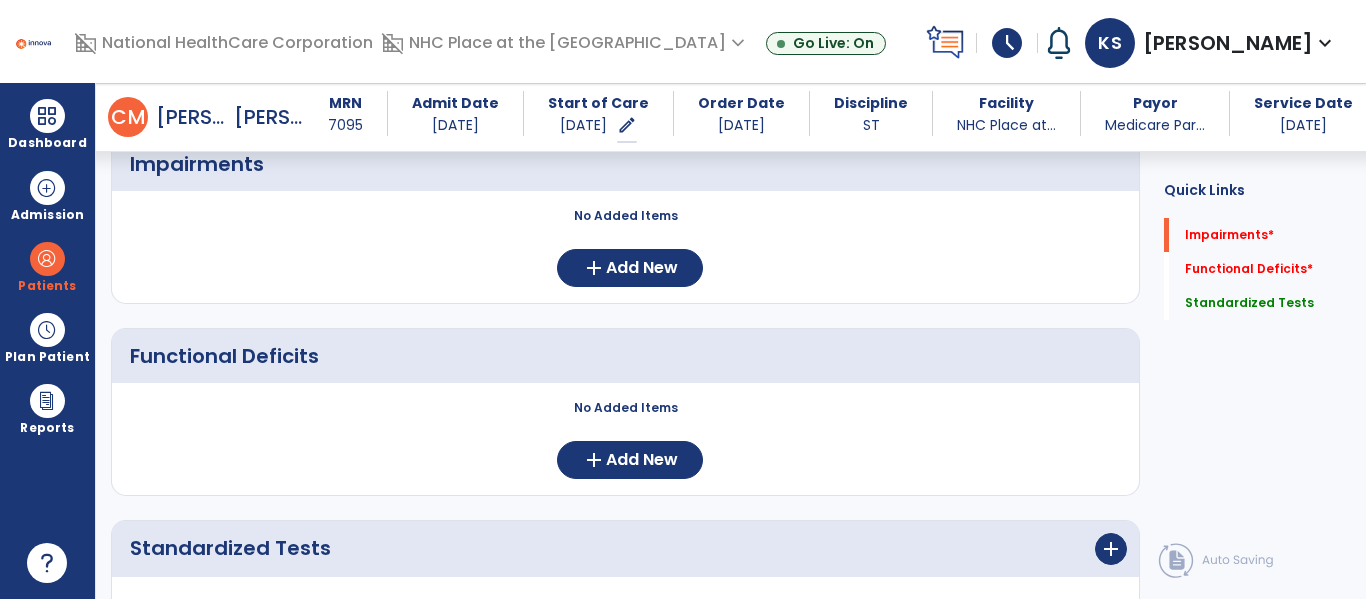 click 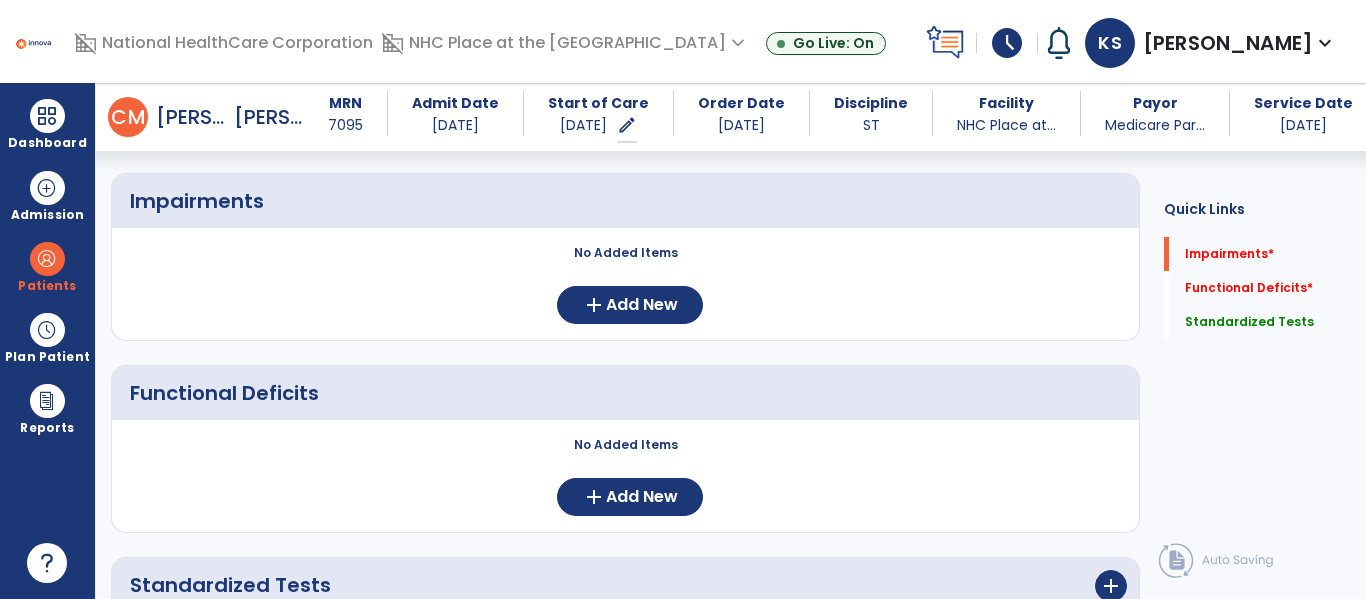 scroll, scrollTop: 154, scrollLeft: 0, axis: vertical 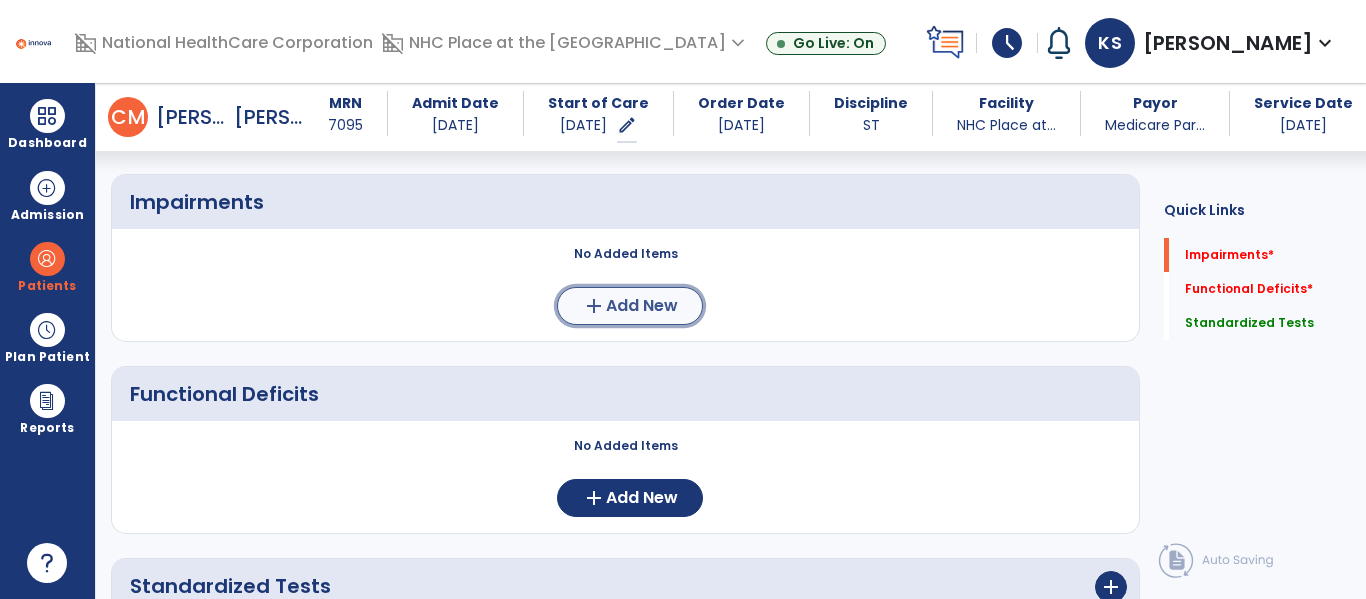 click on "Add New" 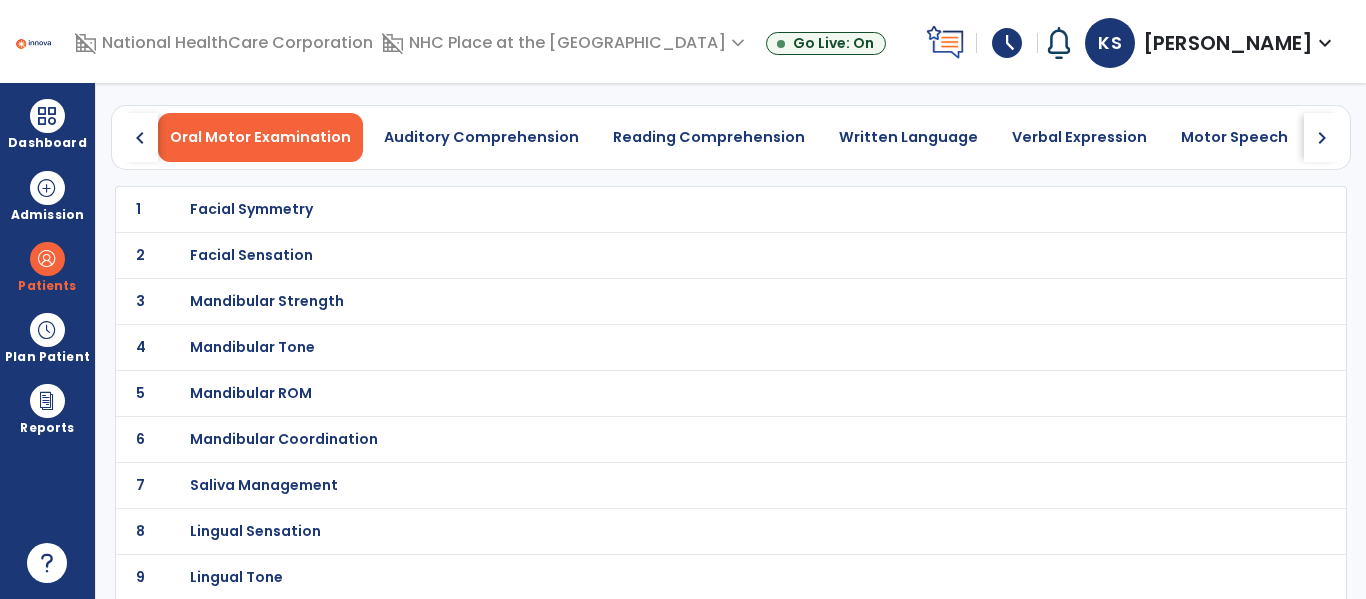 scroll, scrollTop: 19, scrollLeft: 0, axis: vertical 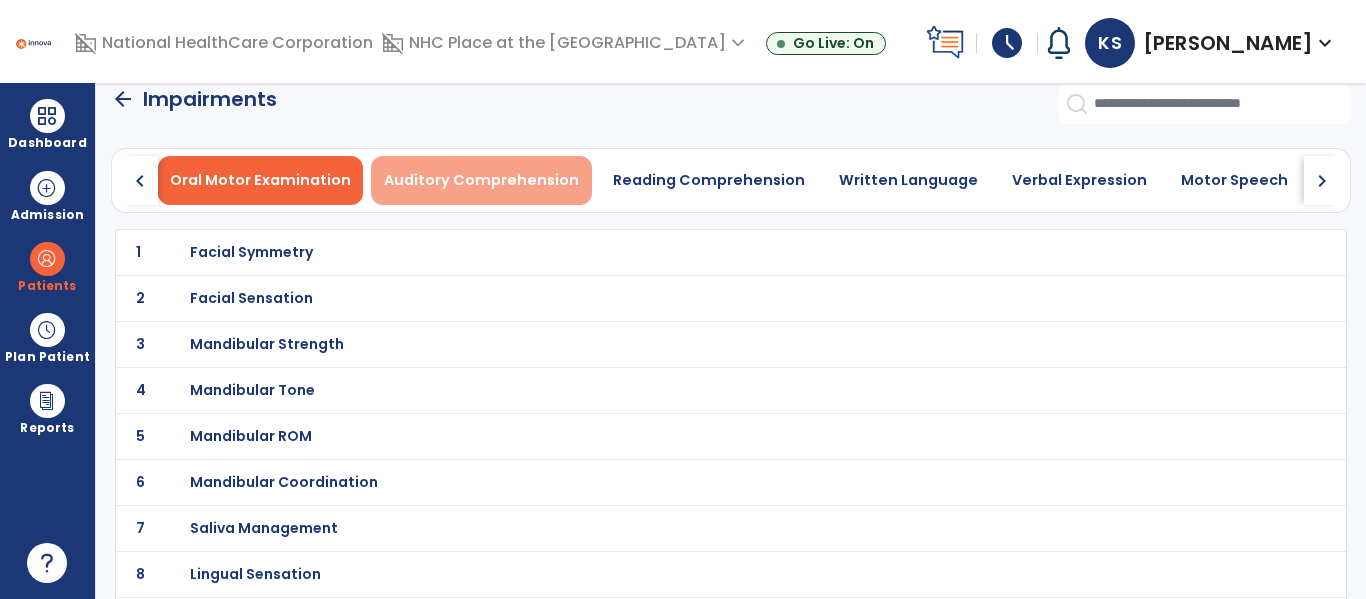 click on "Auditory Comprehension" at bounding box center [481, 180] 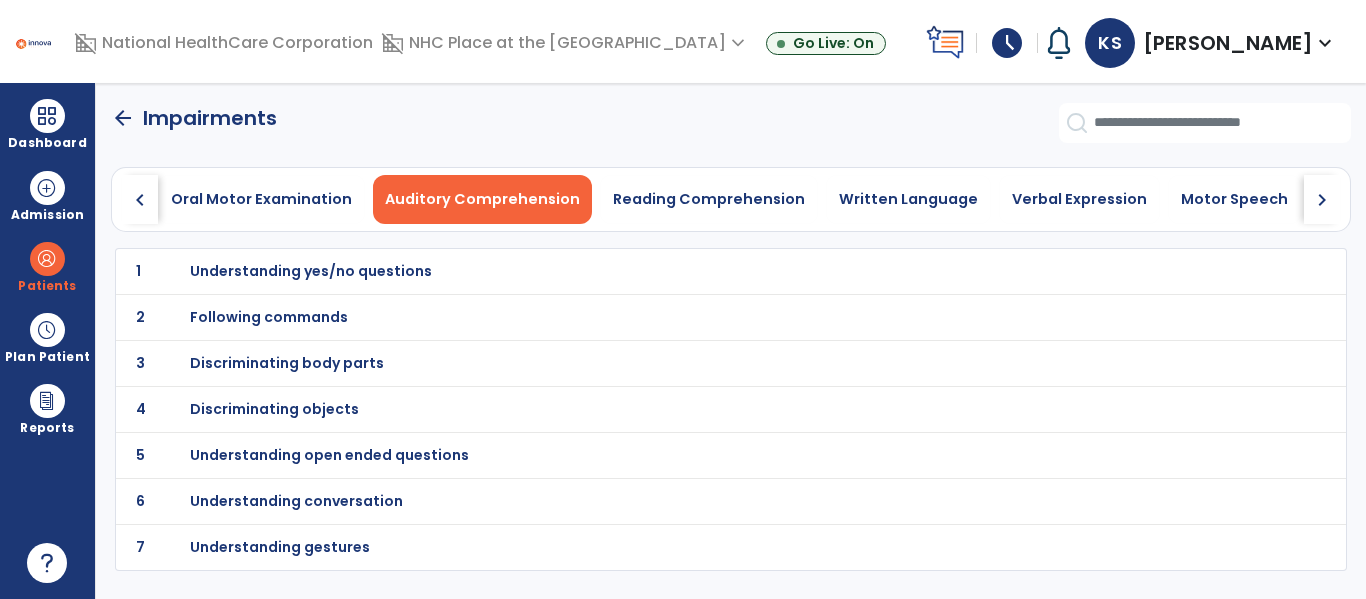 click on "chevron_right" 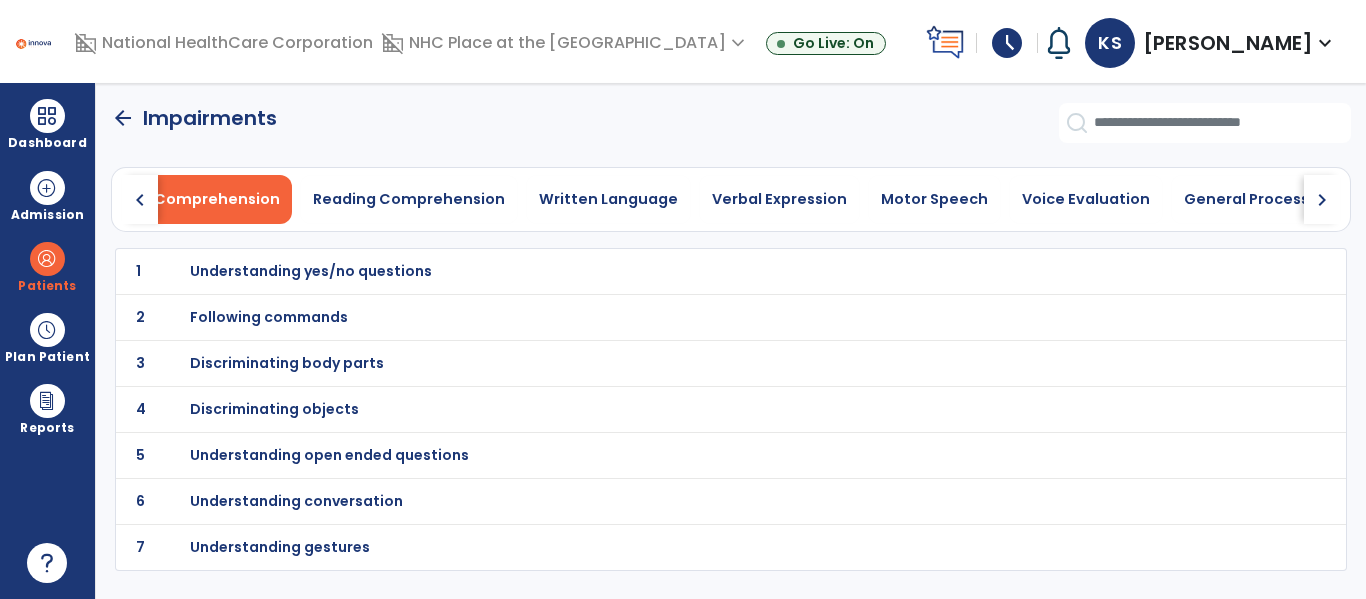 click on "chevron_right" 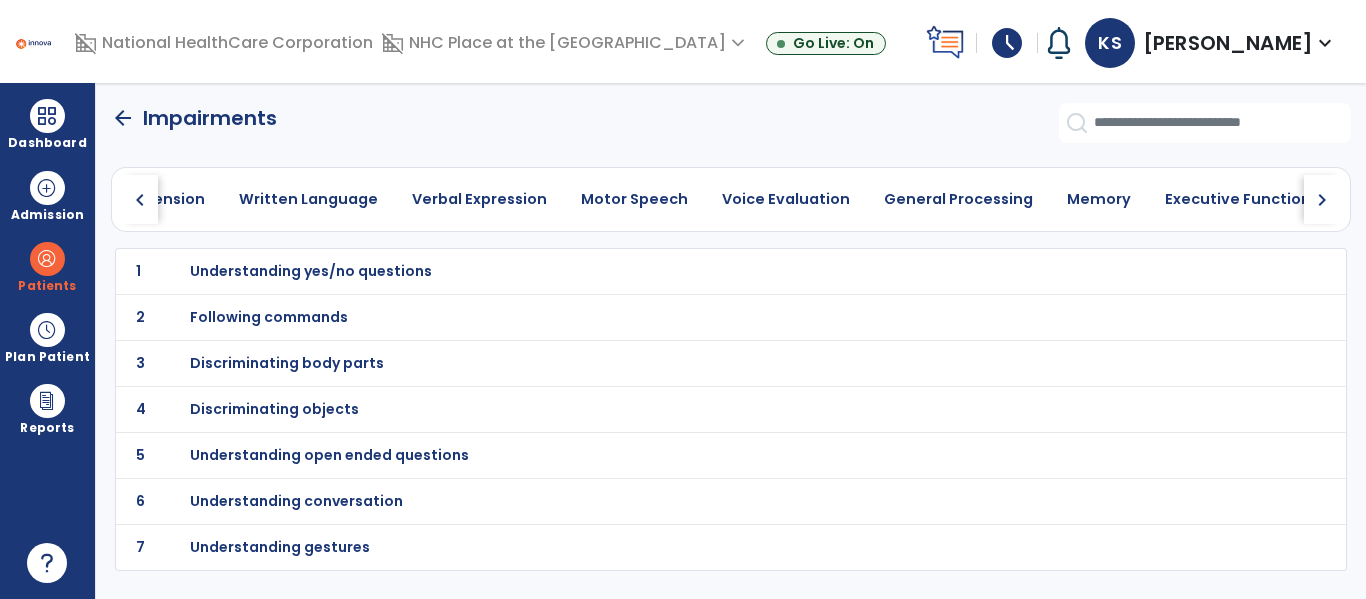 click on "chevron_right" 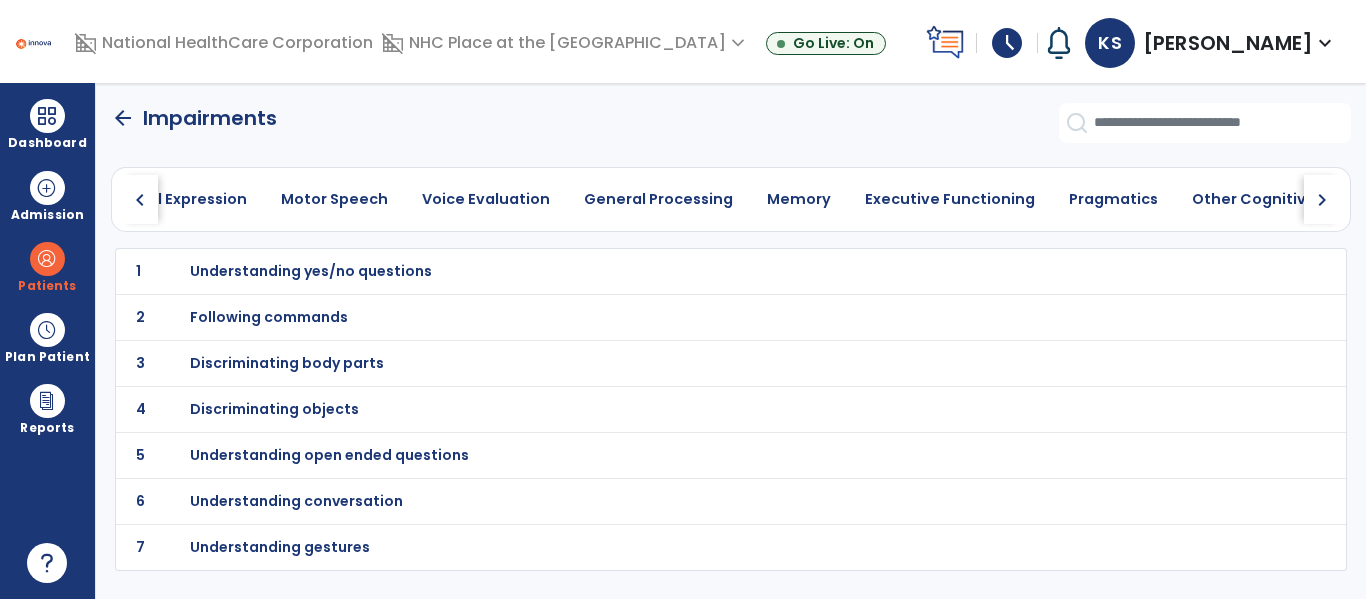 click on "chevron_left" 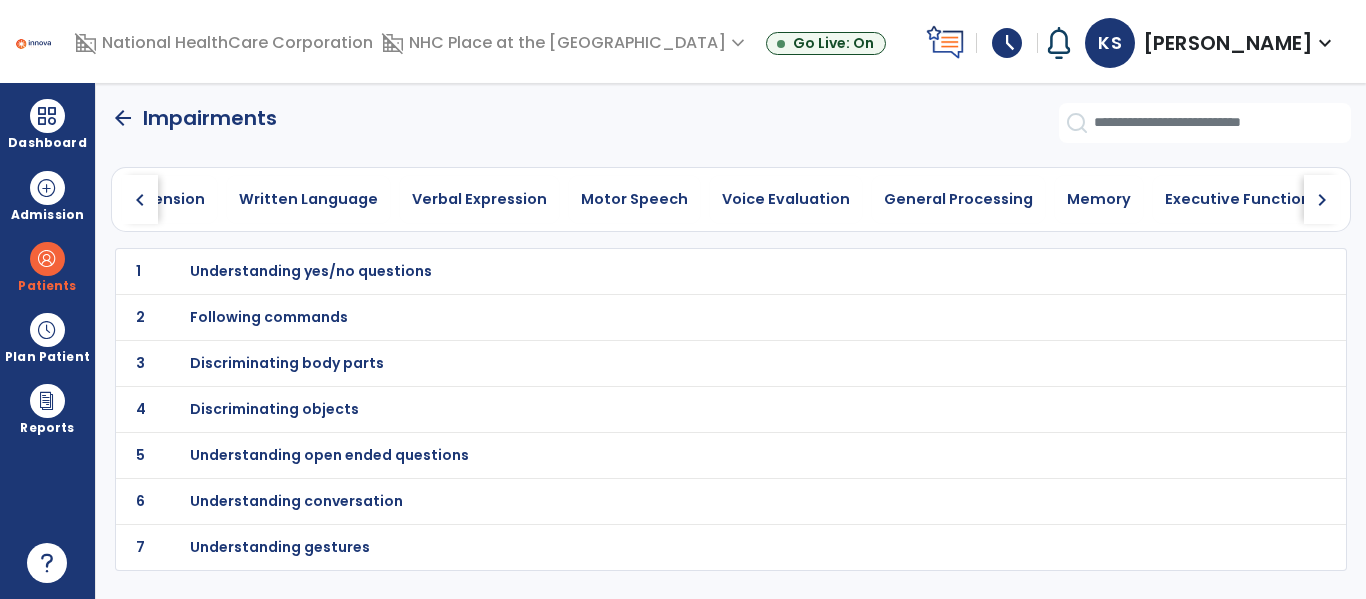 type 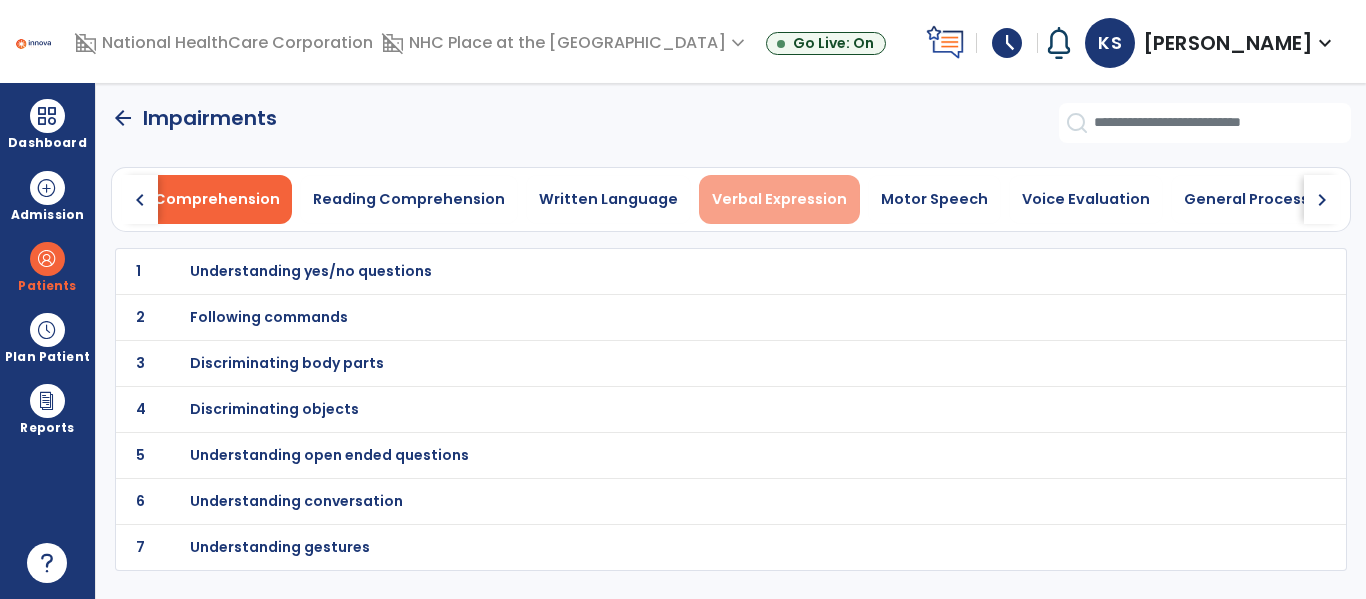 click on "Verbal Expression" at bounding box center [779, 199] 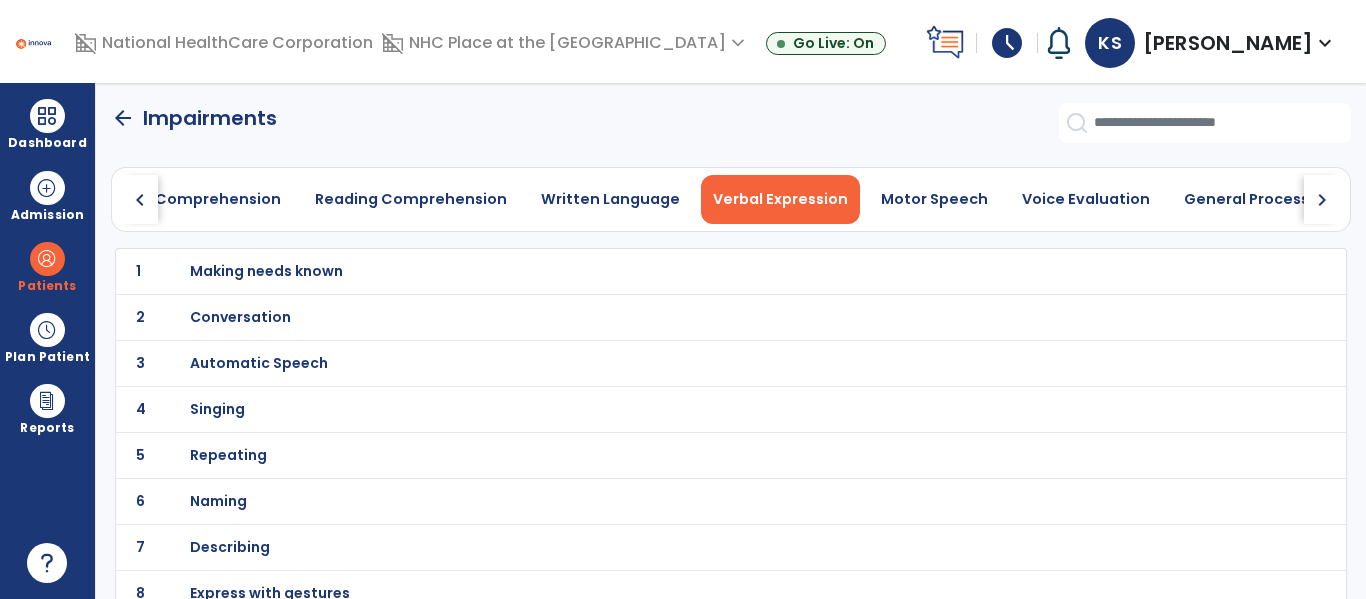 scroll, scrollTop: 64, scrollLeft: 0, axis: vertical 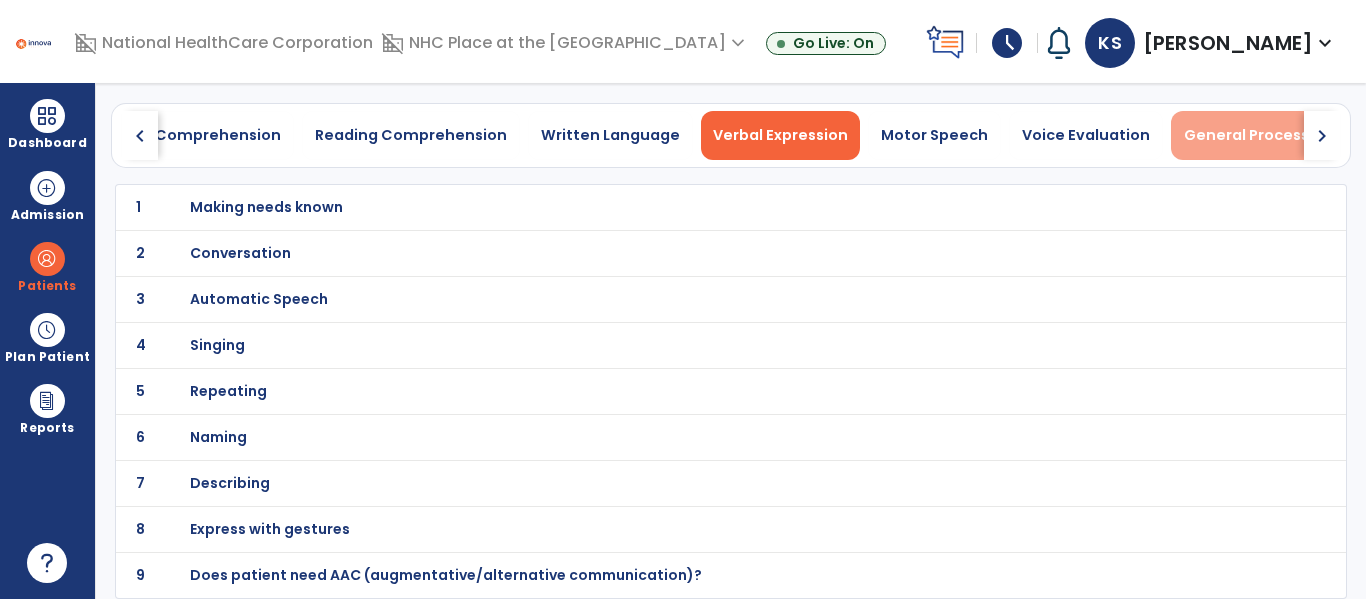 click on "General Processing" at bounding box center (1258, 135) 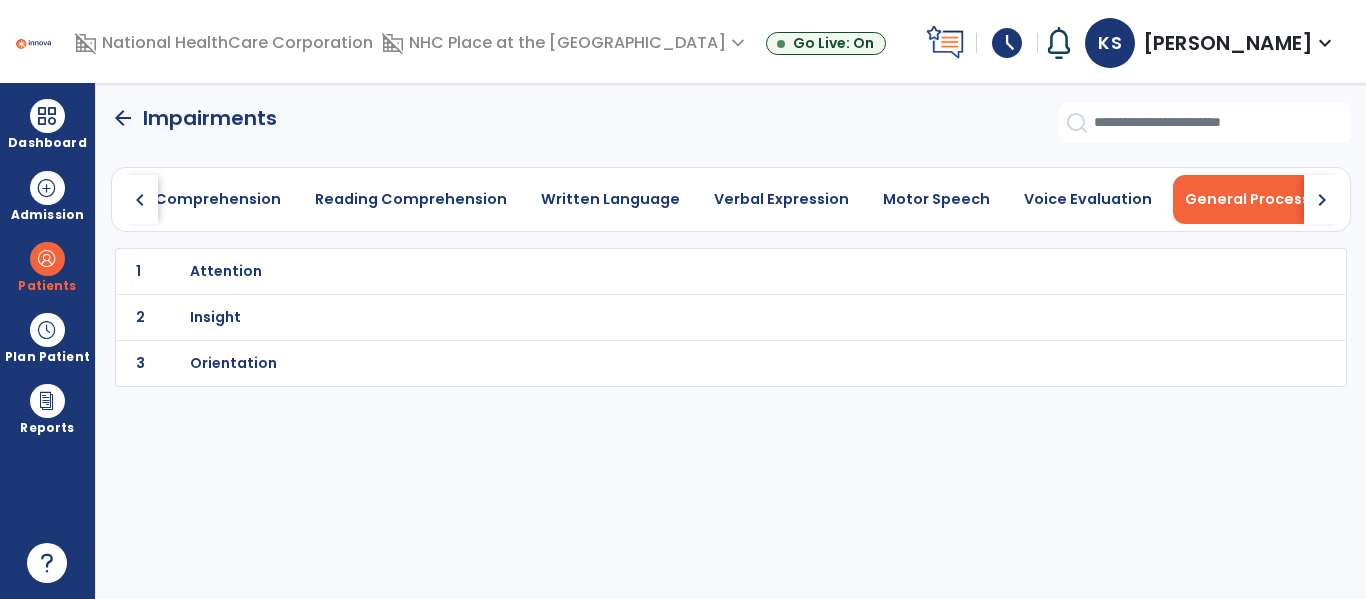click on "Attention" at bounding box center [687, 271] 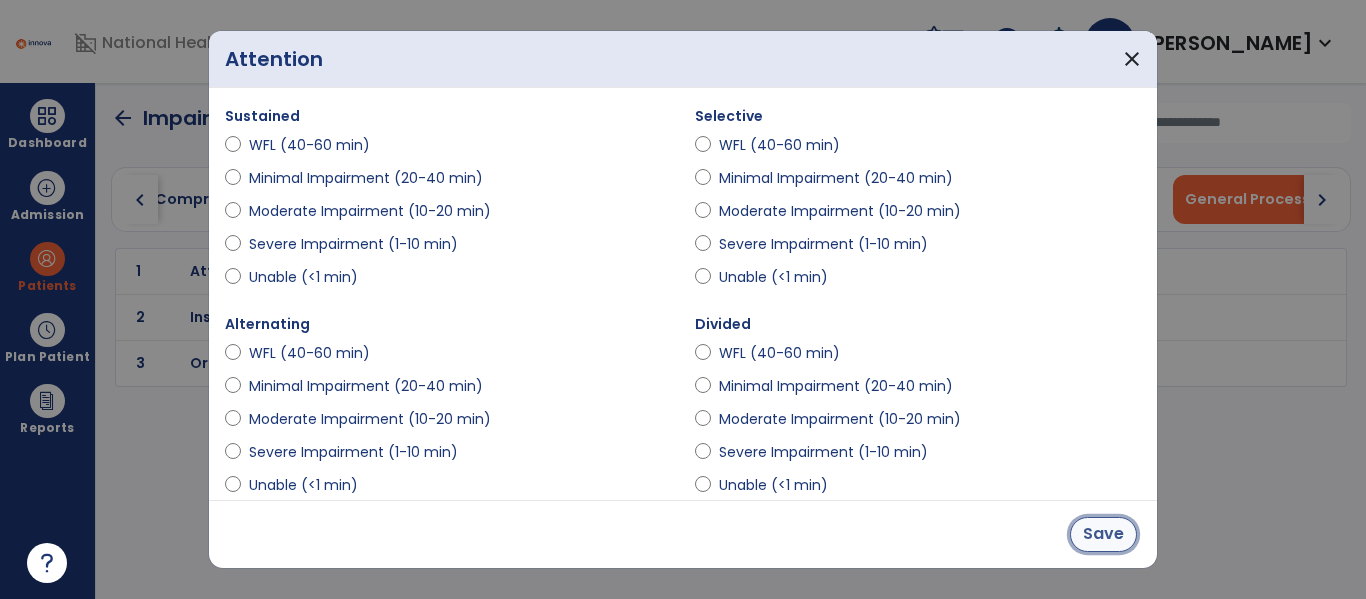 click on "Save" at bounding box center (1103, 534) 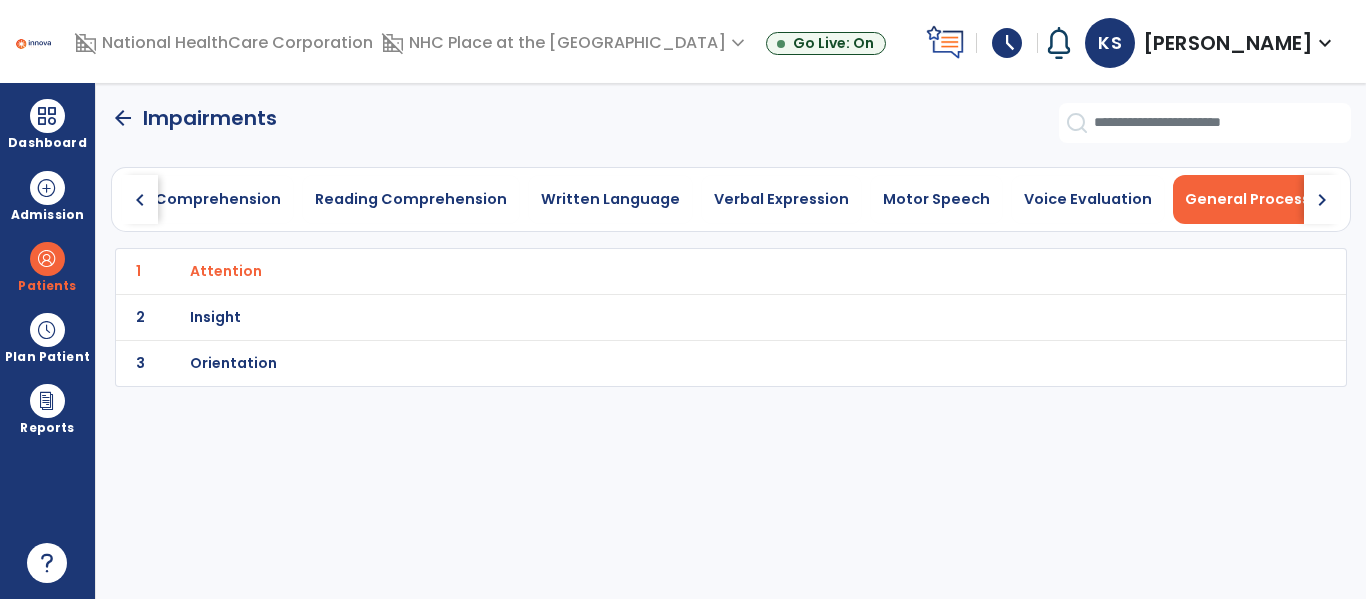 click on "chevron_left" 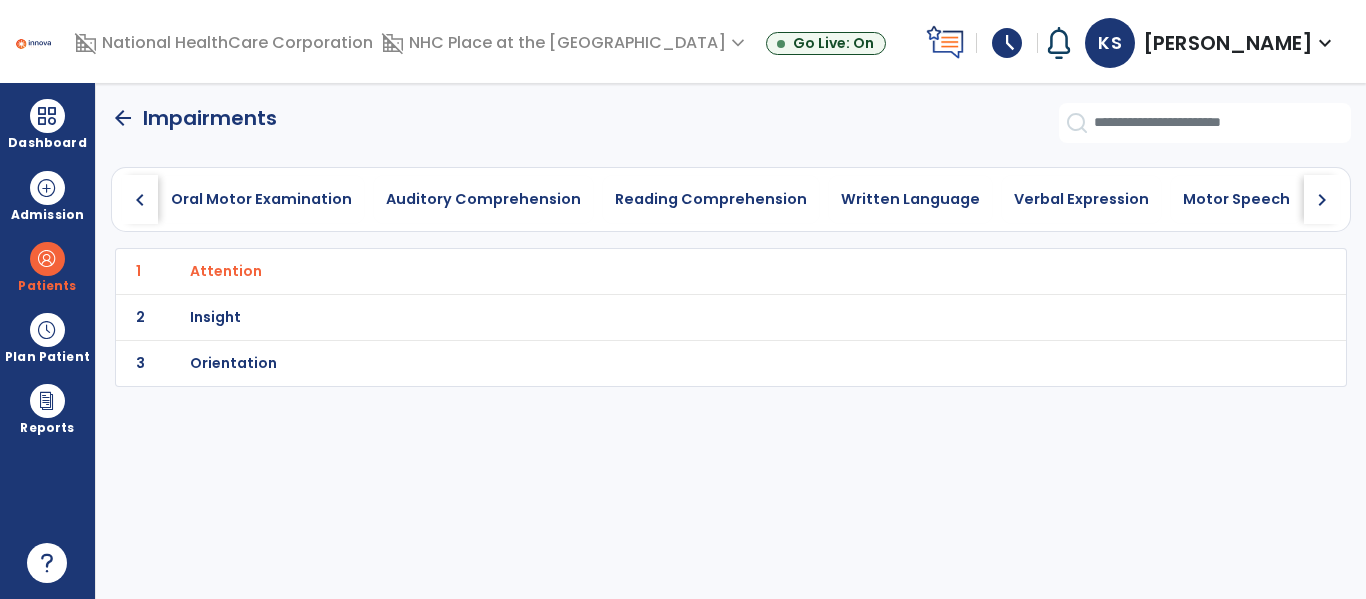 click on "chevron_left" 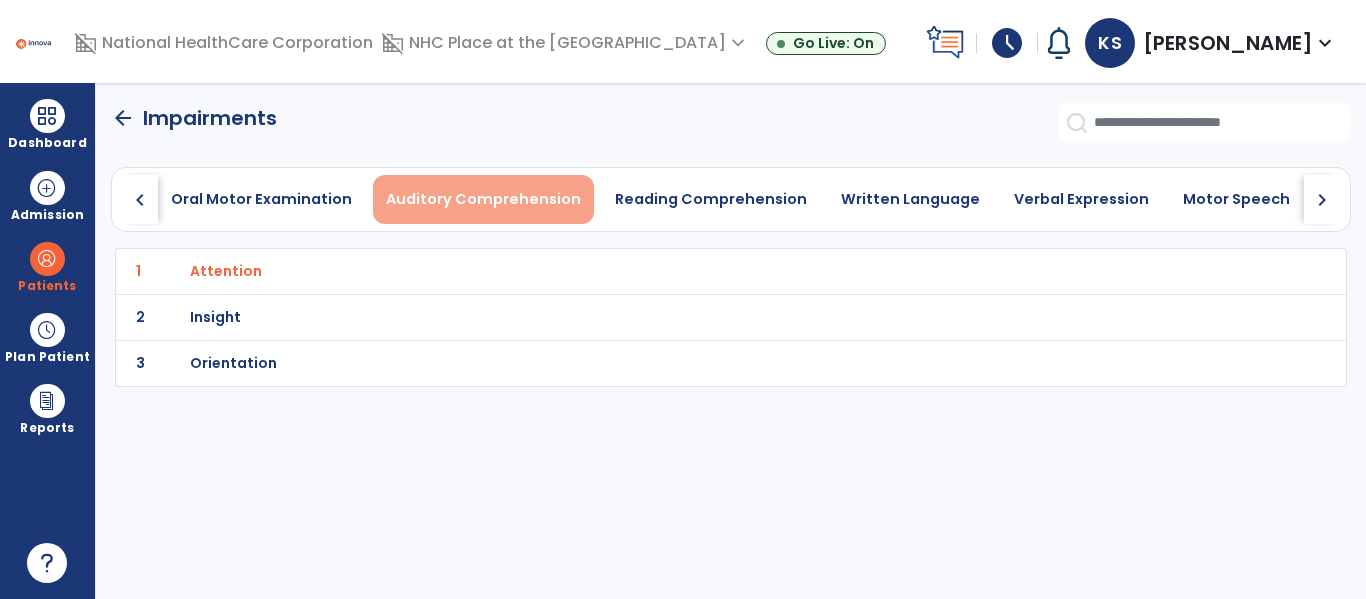 click on "Auditory Comprehension" at bounding box center [483, 199] 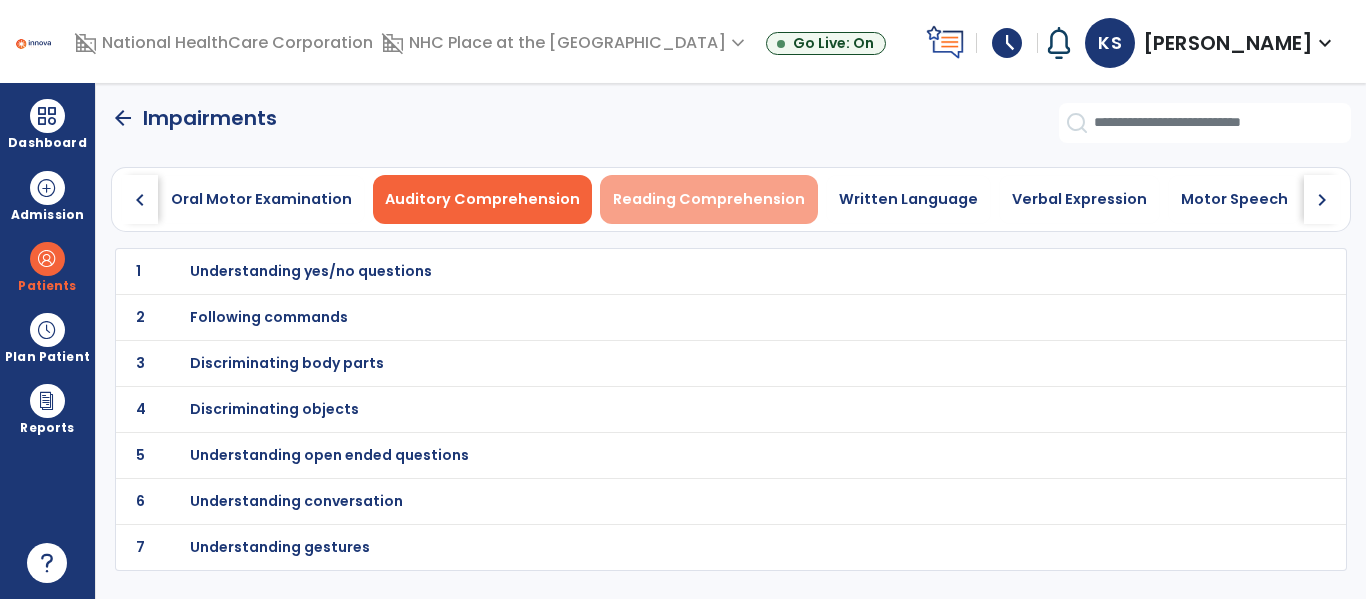 click on "Reading Comprehension" at bounding box center [709, 199] 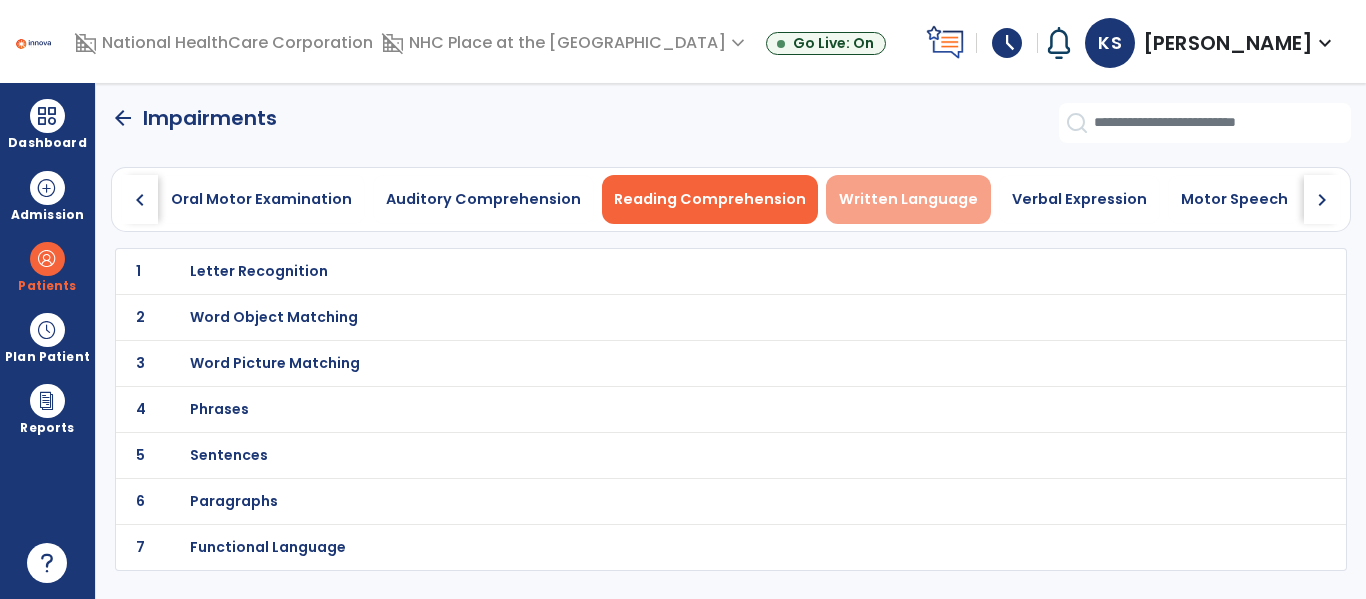 click on "Written Language" at bounding box center [908, 199] 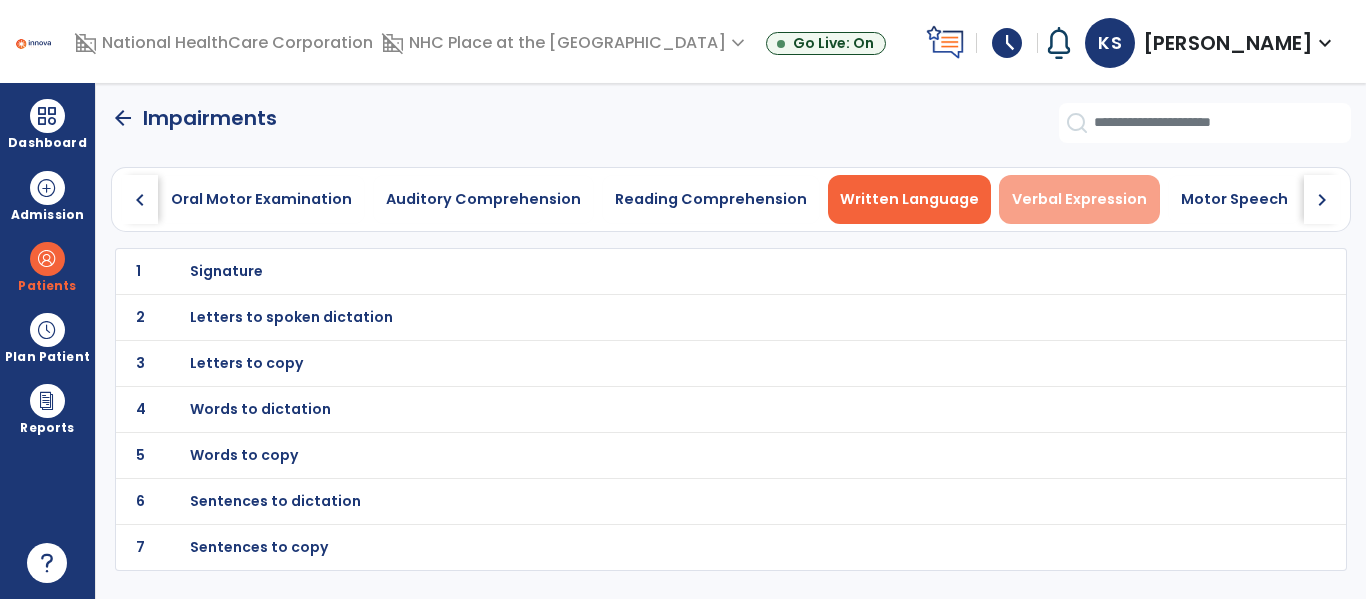 click on "Verbal Expression" at bounding box center (1079, 199) 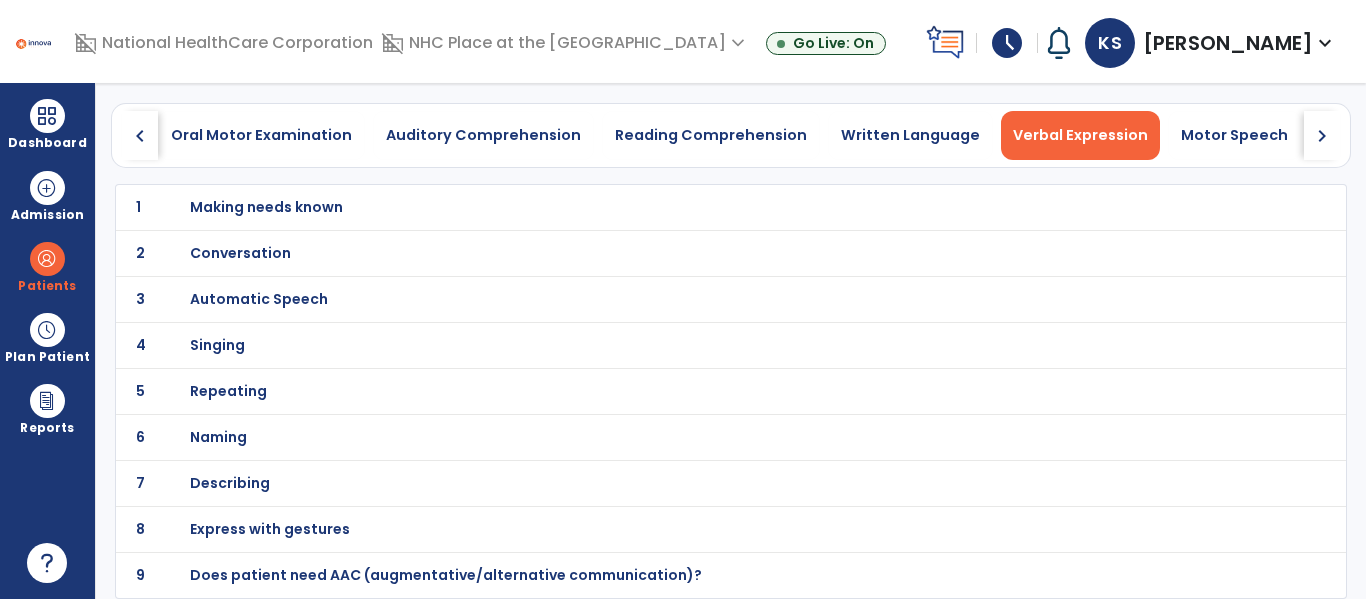 scroll, scrollTop: 0, scrollLeft: 0, axis: both 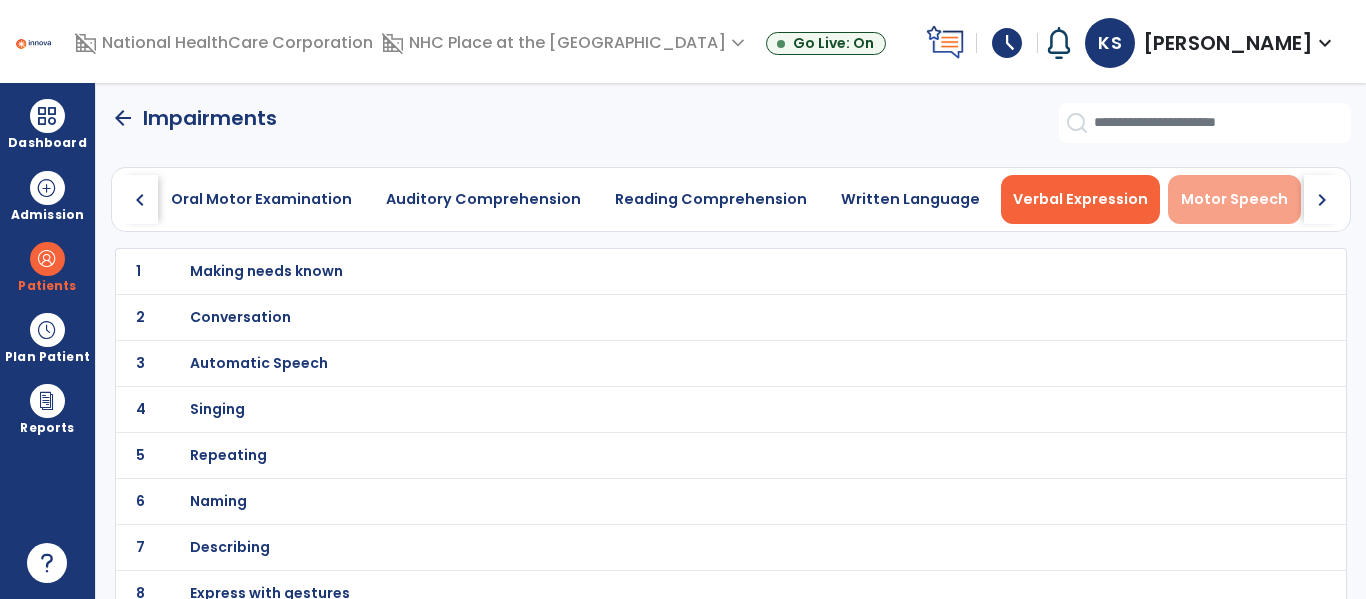 click on "Motor Speech" at bounding box center [1234, 199] 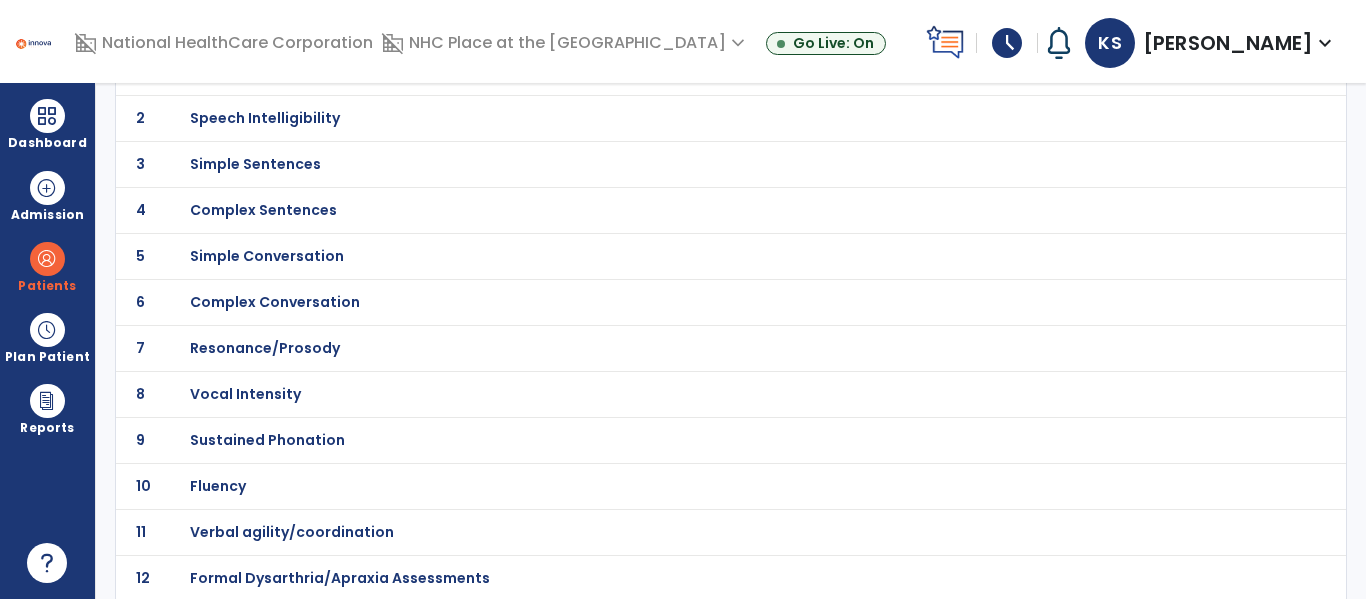 scroll, scrollTop: 0, scrollLeft: 0, axis: both 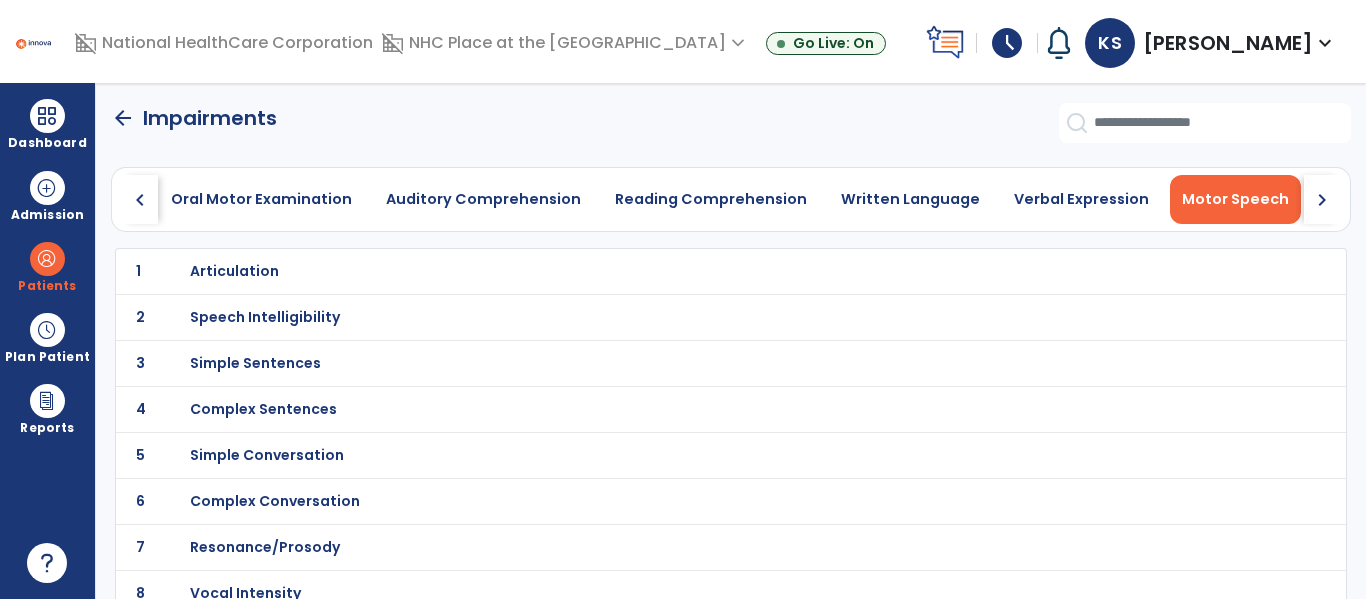 click on "chevron_right" 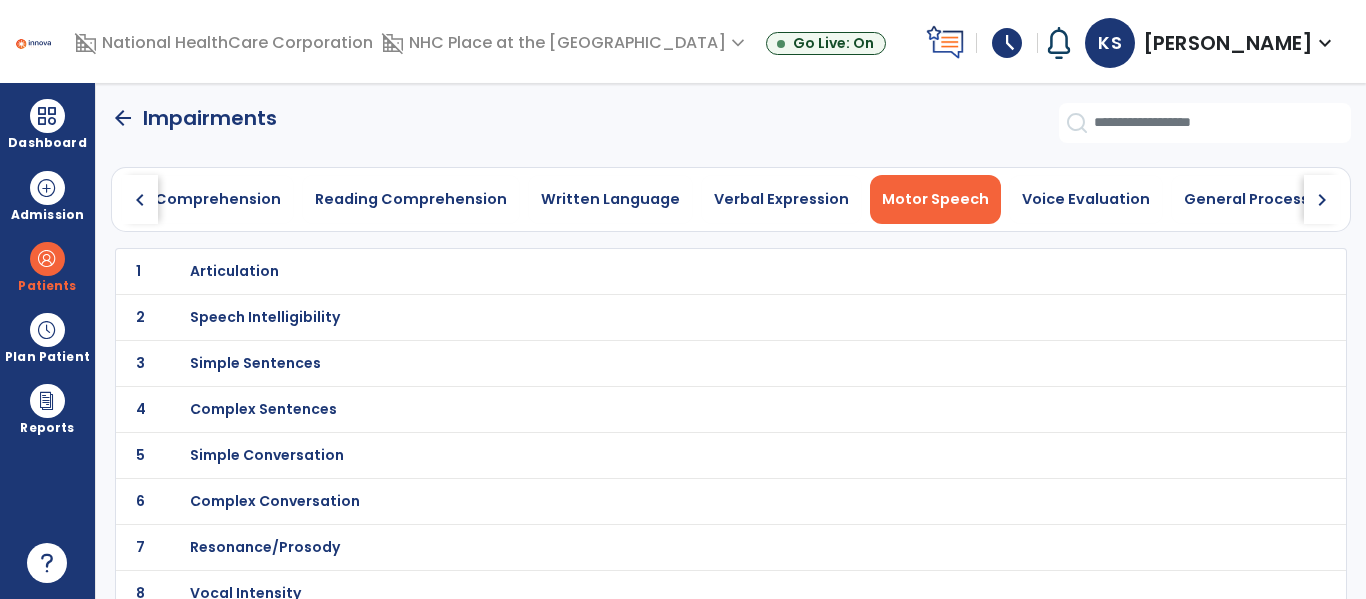 click on "chevron_right" 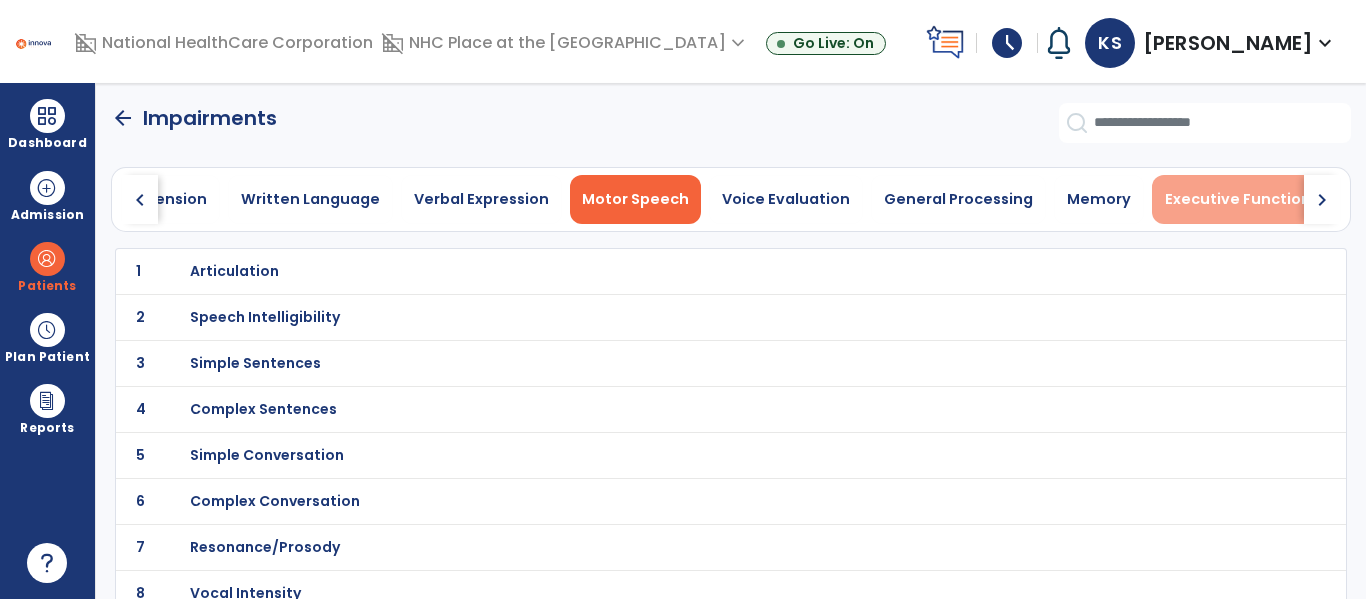 click on "Executive Functioning" at bounding box center (1250, 199) 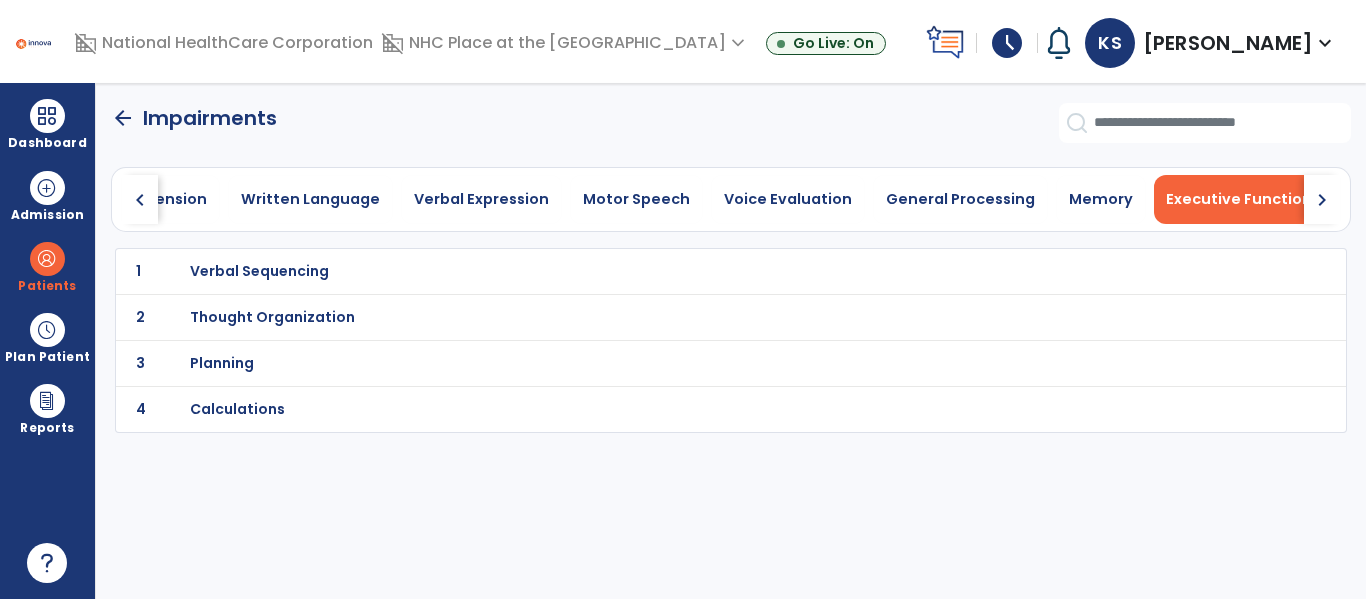 click on "chevron_right" 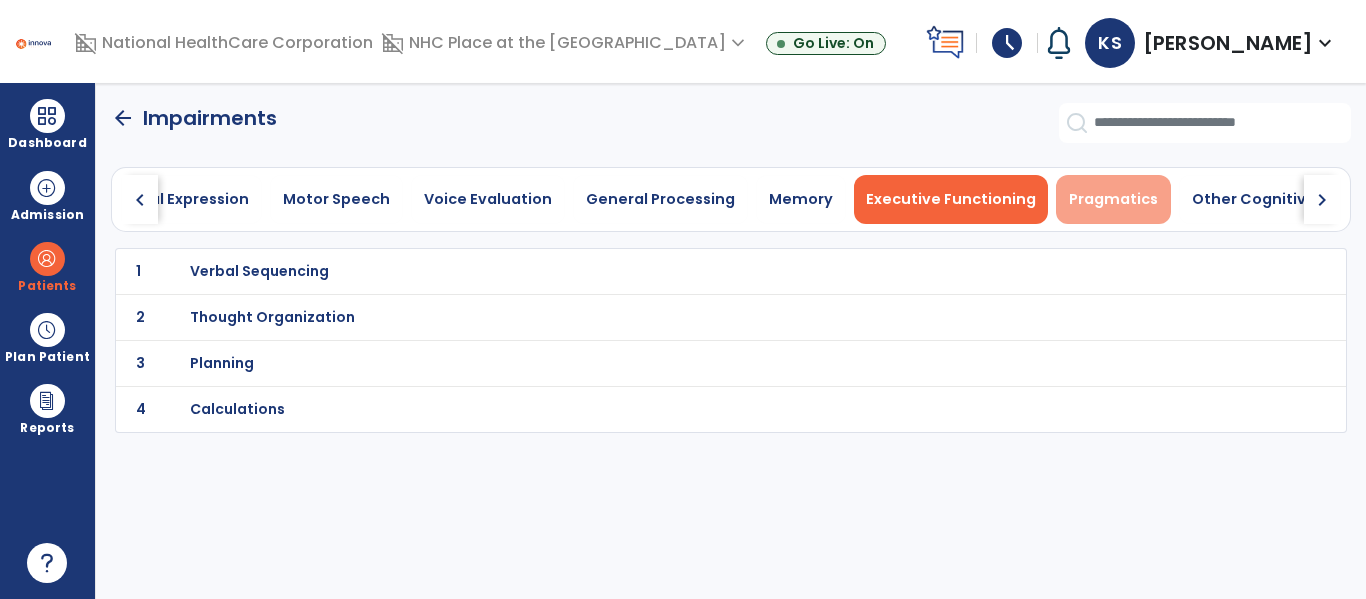 click on "Pragmatics" at bounding box center (1113, 199) 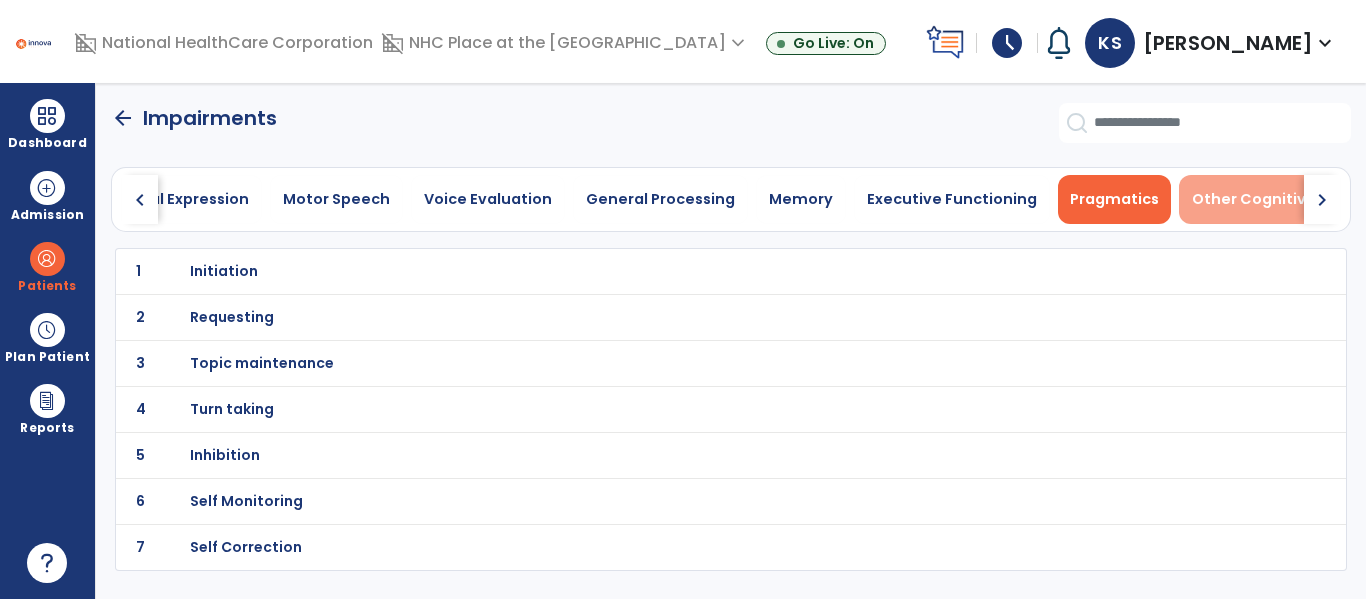 click on "Other Cognitive Skills" at bounding box center (1274, 199) 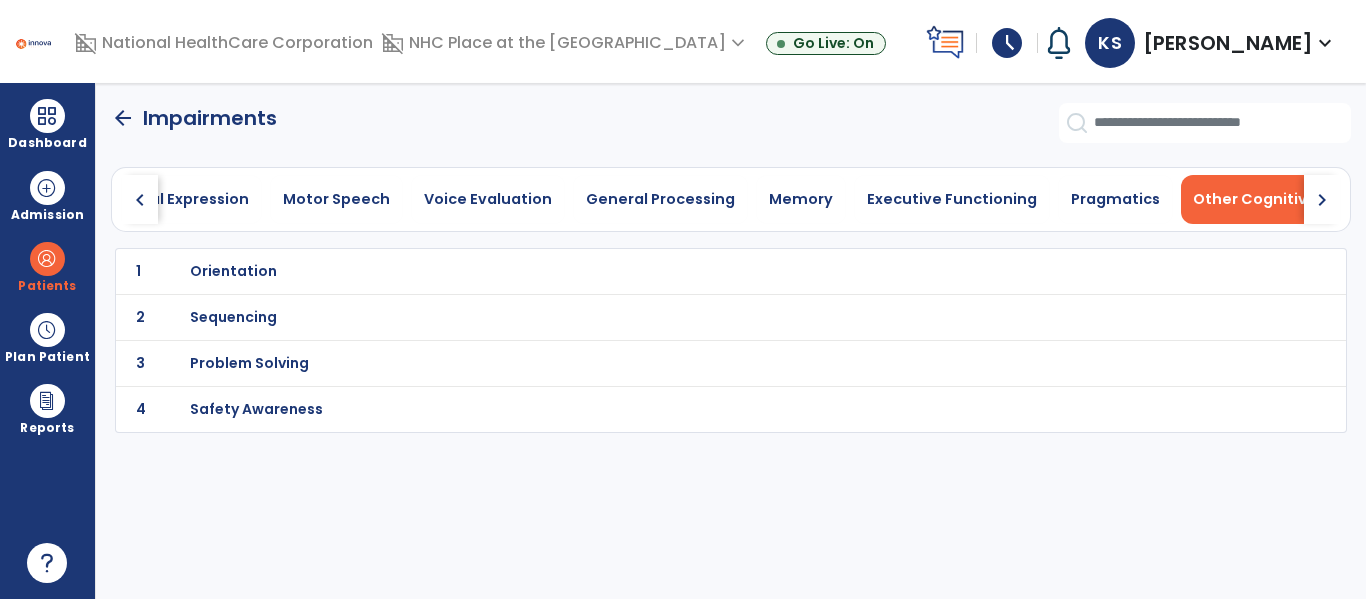 click on "Safety Awareness" at bounding box center [233, 271] 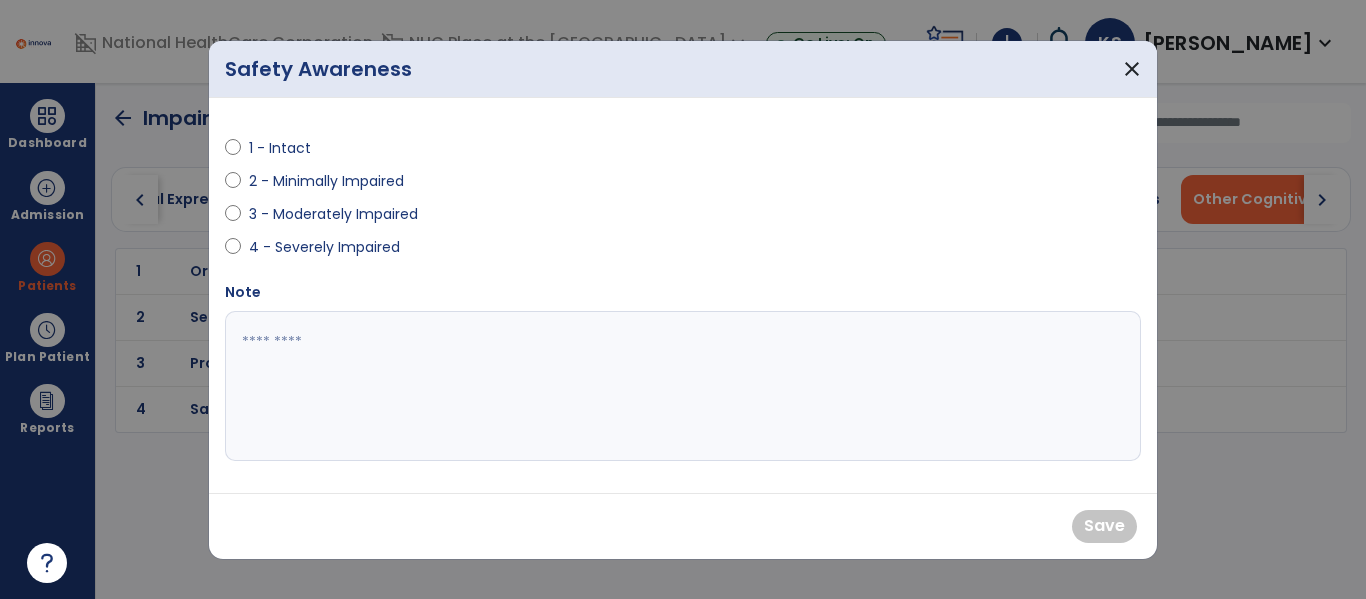 click on "2 - Minimally Impaired" at bounding box center [326, 181] 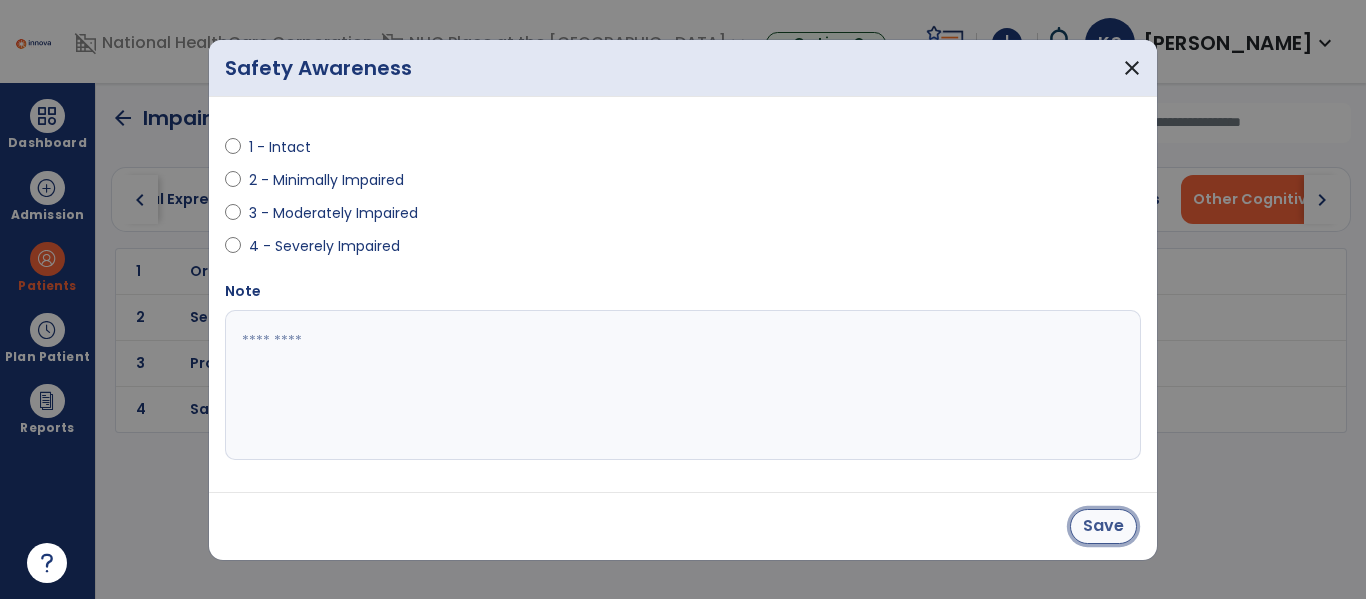 click on "Save" at bounding box center [1103, 526] 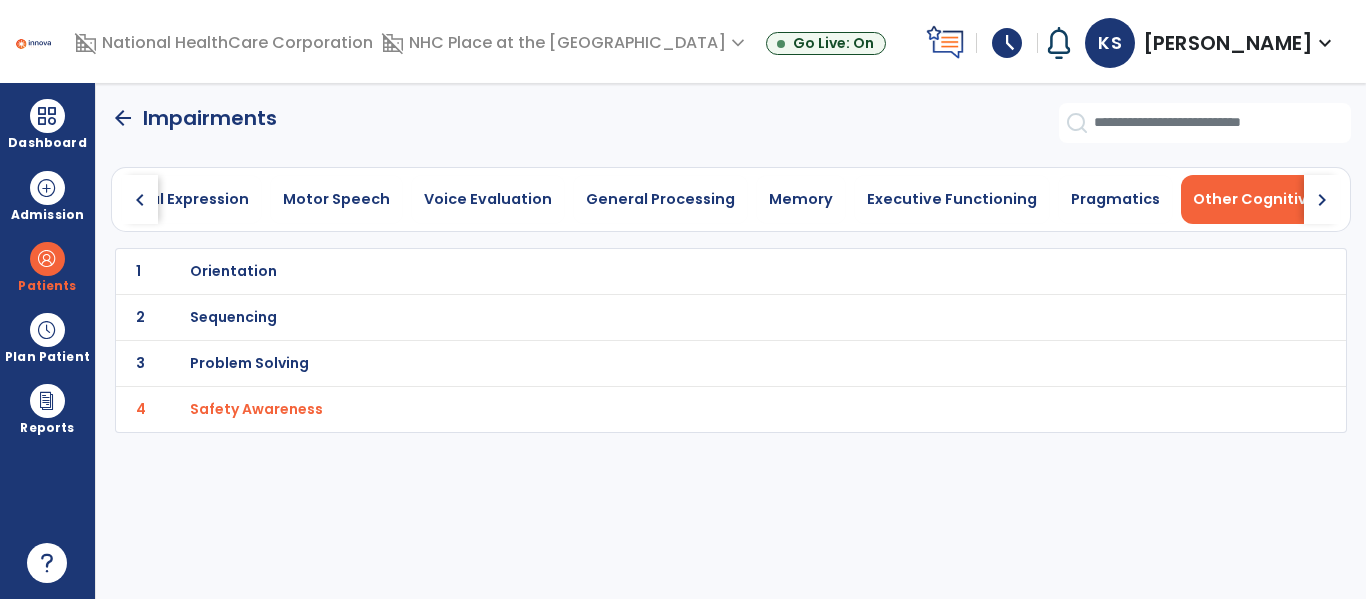 click on "chevron_right" 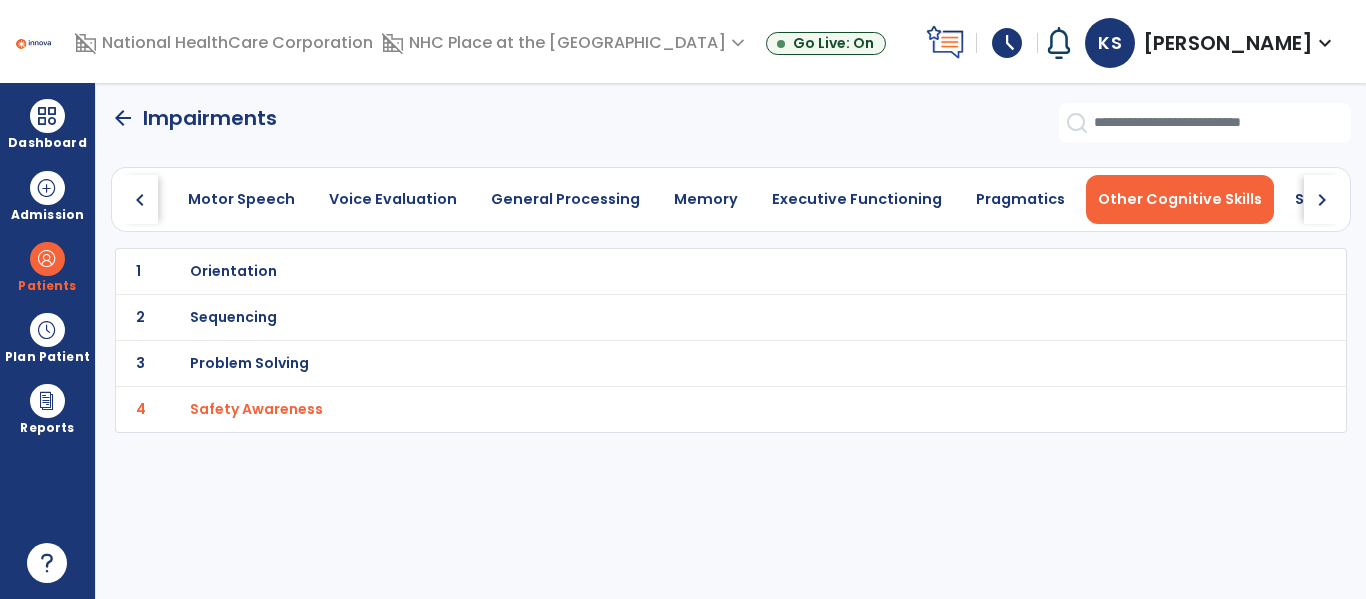 click on "chevron_right" 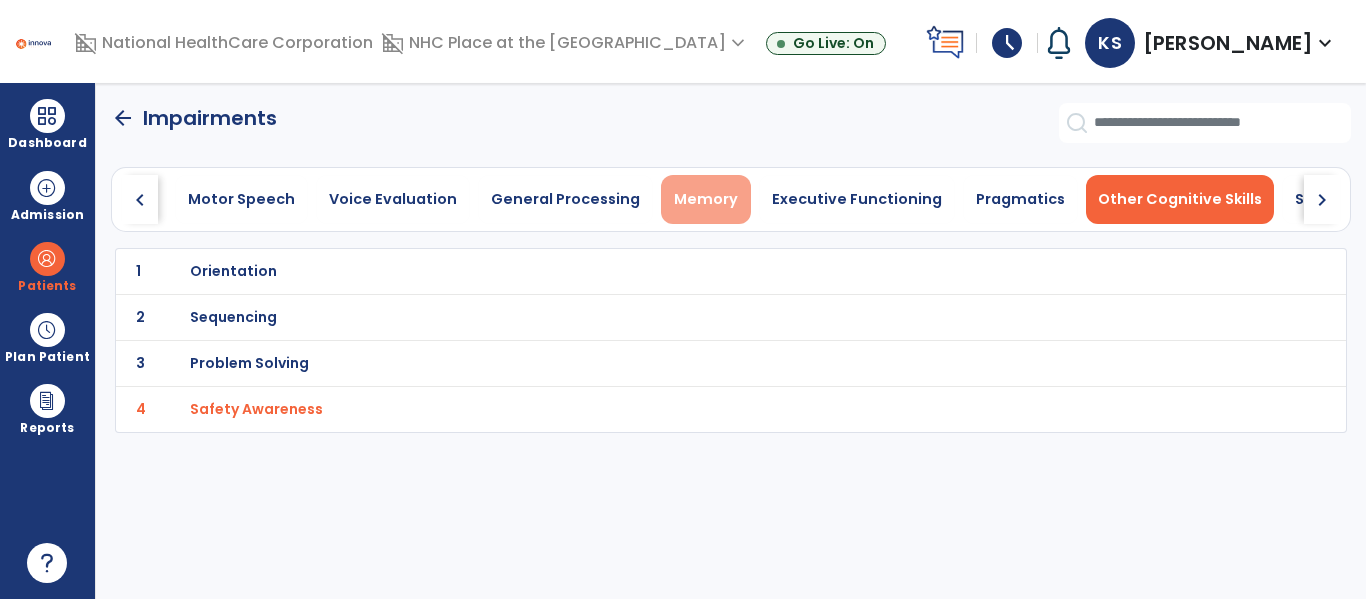 click on "Memory" at bounding box center [706, 199] 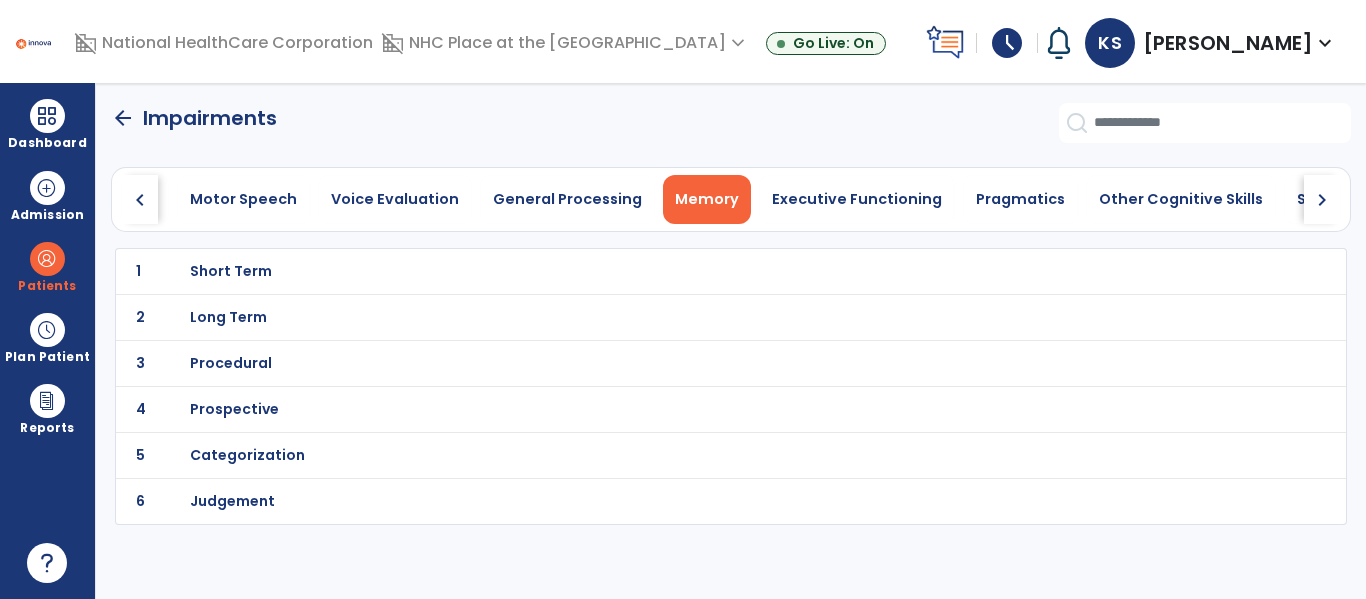 click on "Long Term" at bounding box center [231, 271] 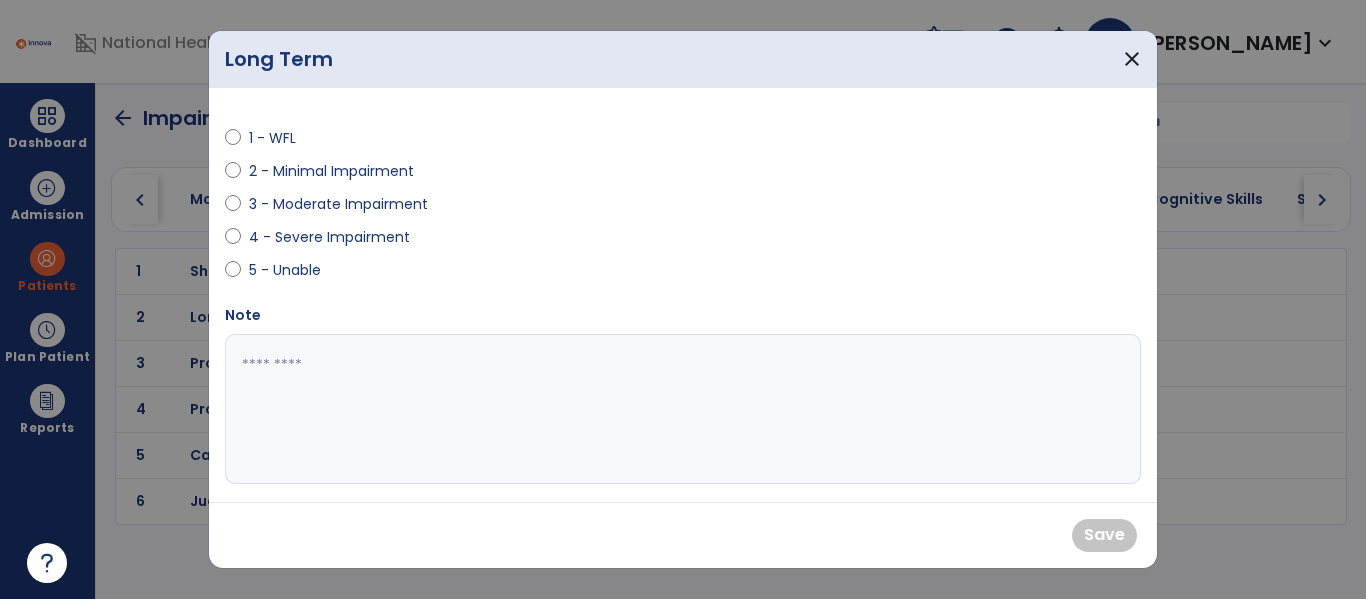 click on "3 - Moderate Impairment" at bounding box center (338, 204) 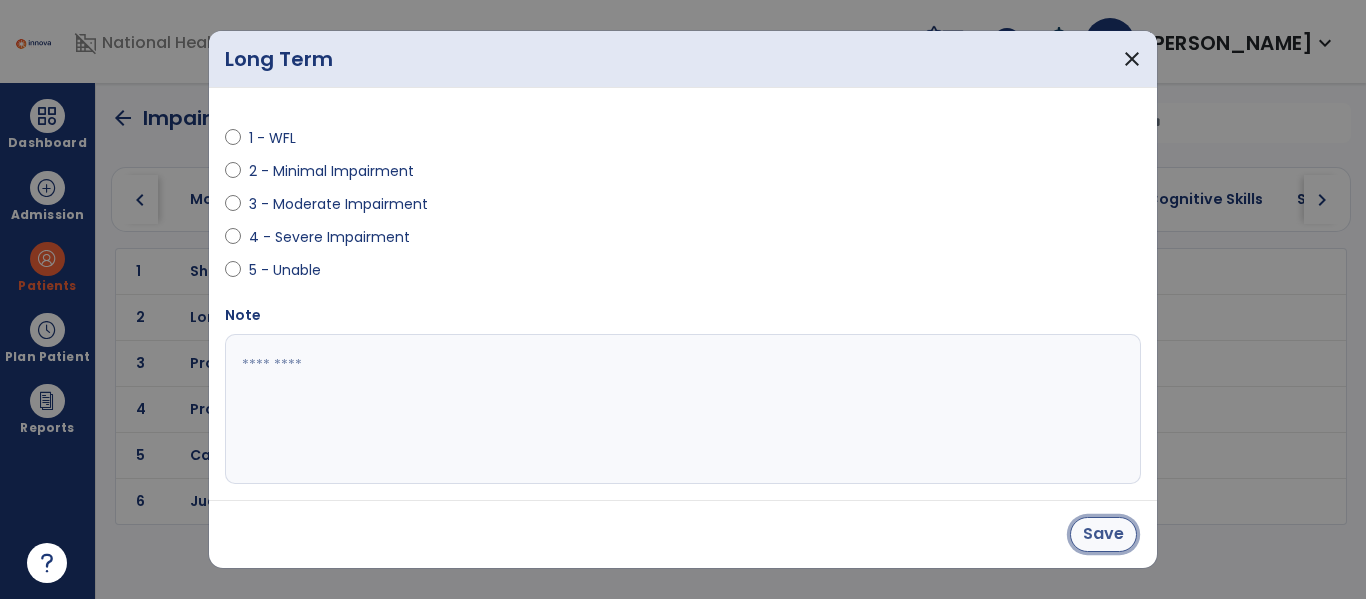 click on "Save" at bounding box center [1103, 534] 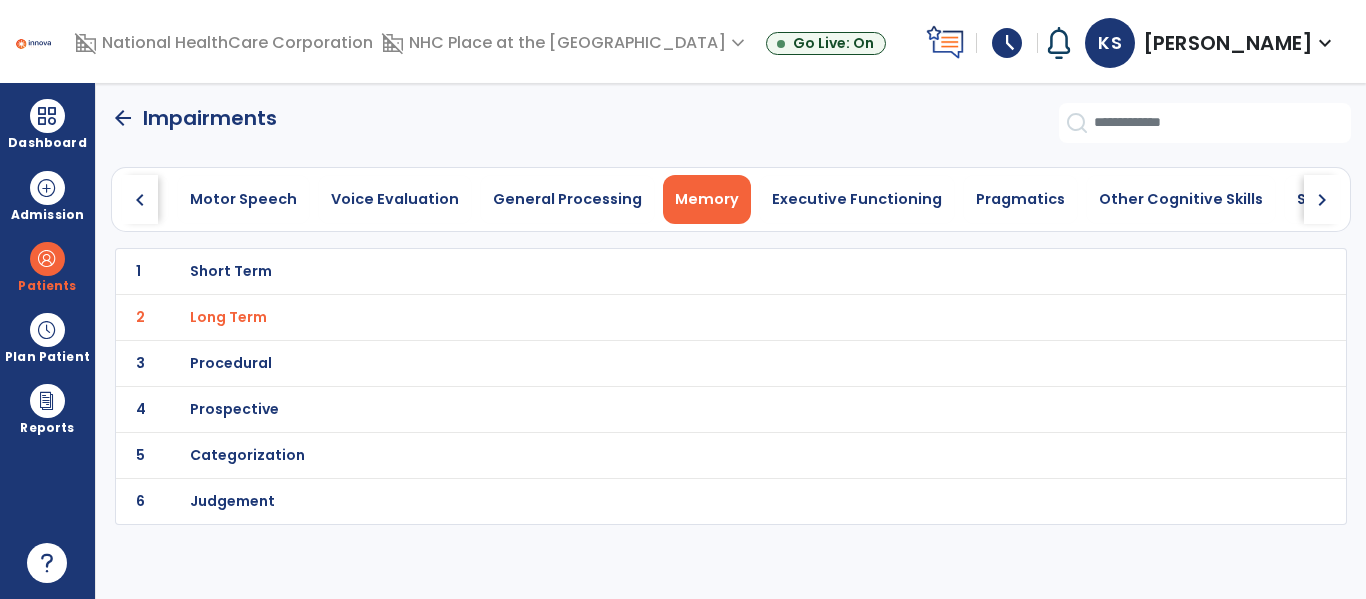 click on "Short Term" at bounding box center [687, 271] 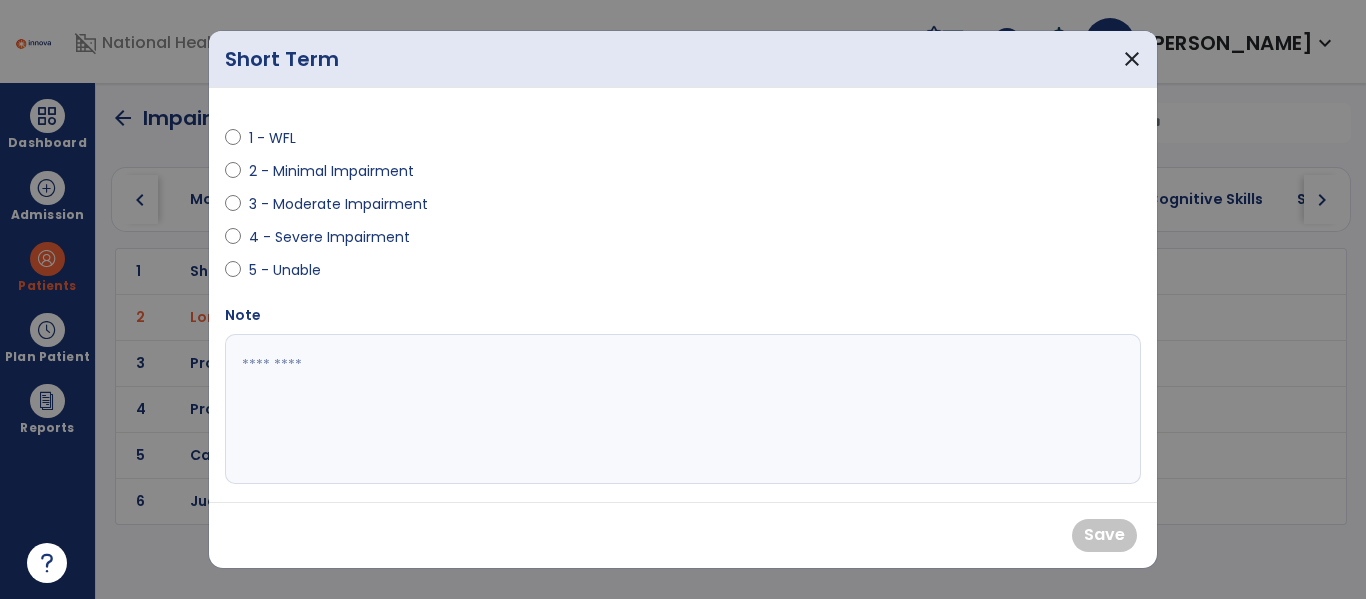 click on "2 - Minimal Impairment" at bounding box center (331, 171) 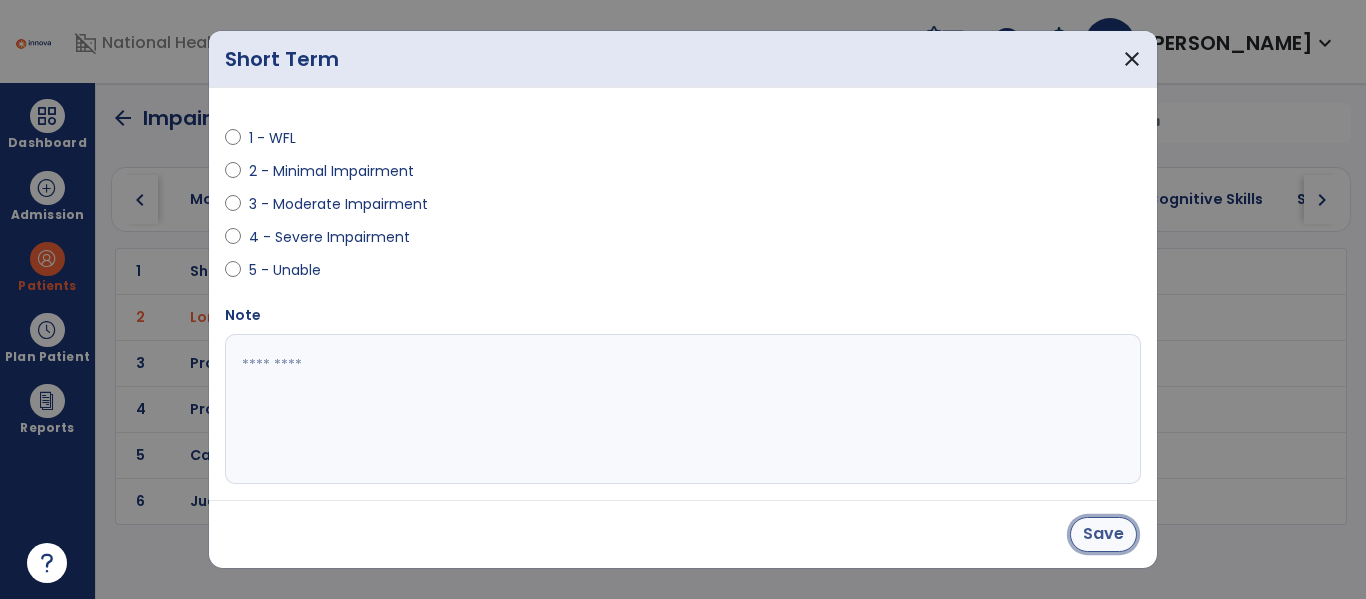 click on "Save" at bounding box center (1103, 534) 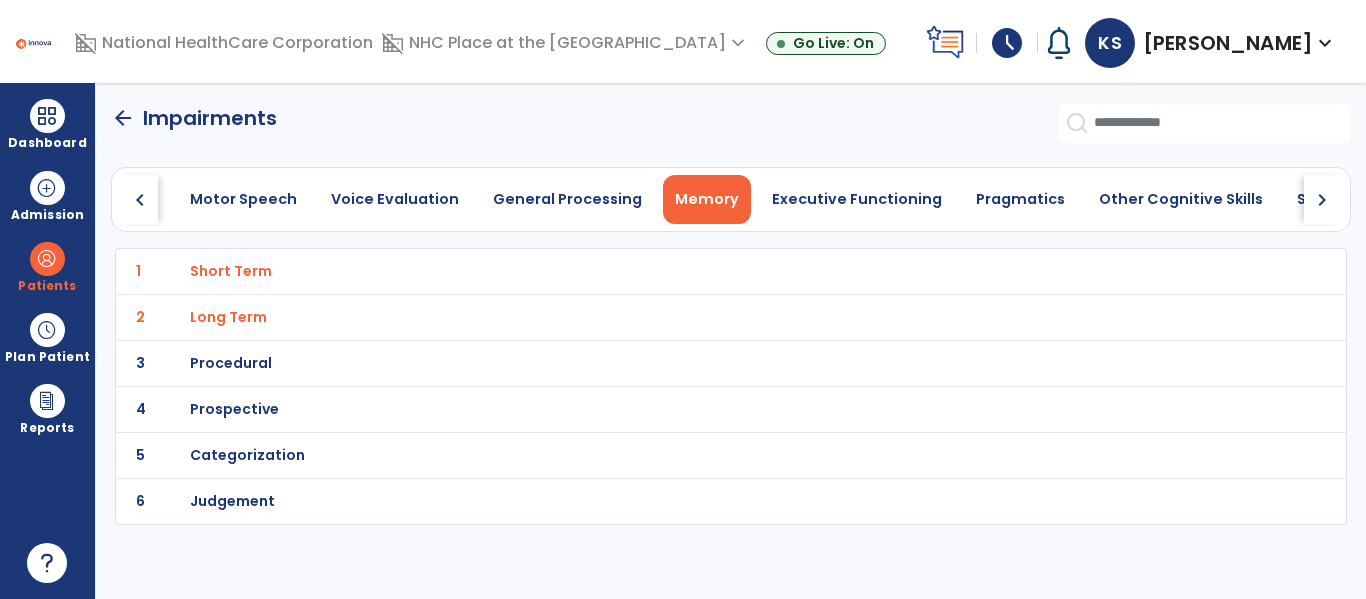 click on "arrow_back" 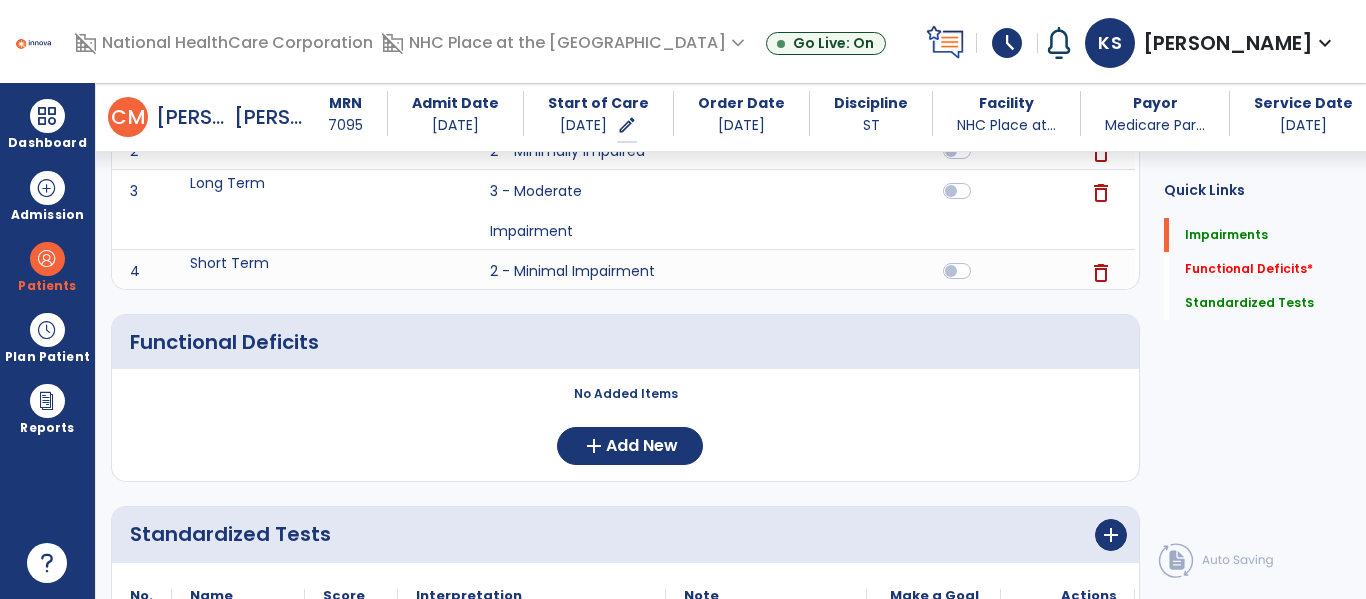 scroll, scrollTop: 395, scrollLeft: 0, axis: vertical 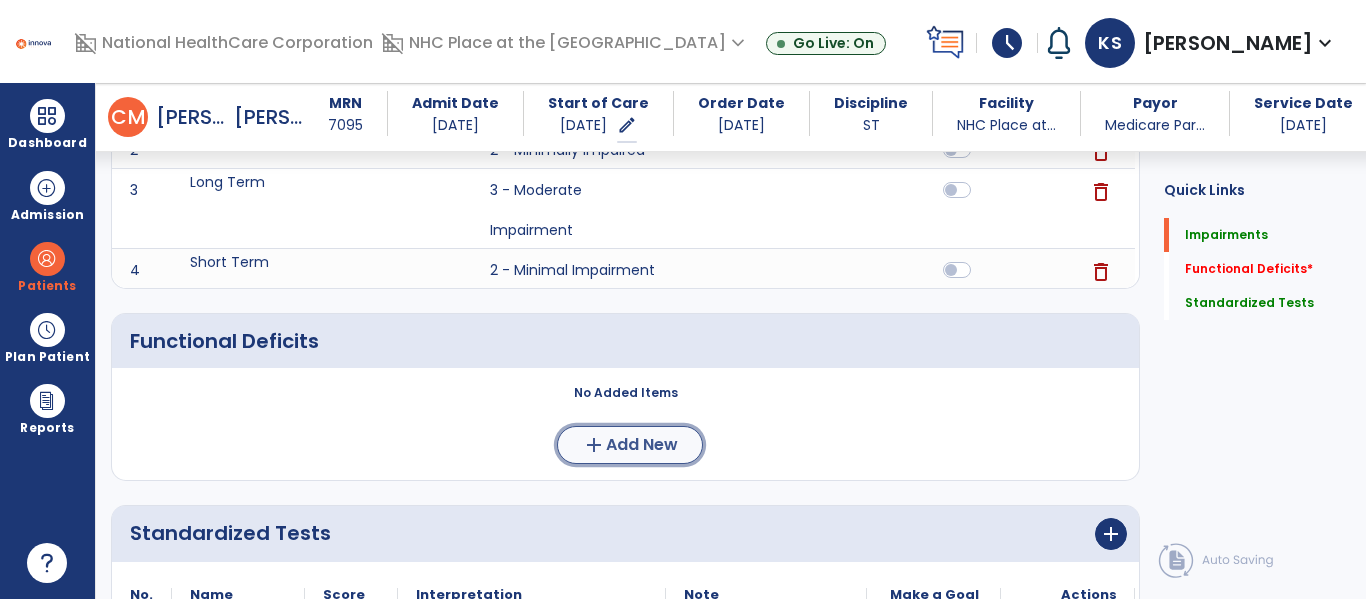 click on "Add New" 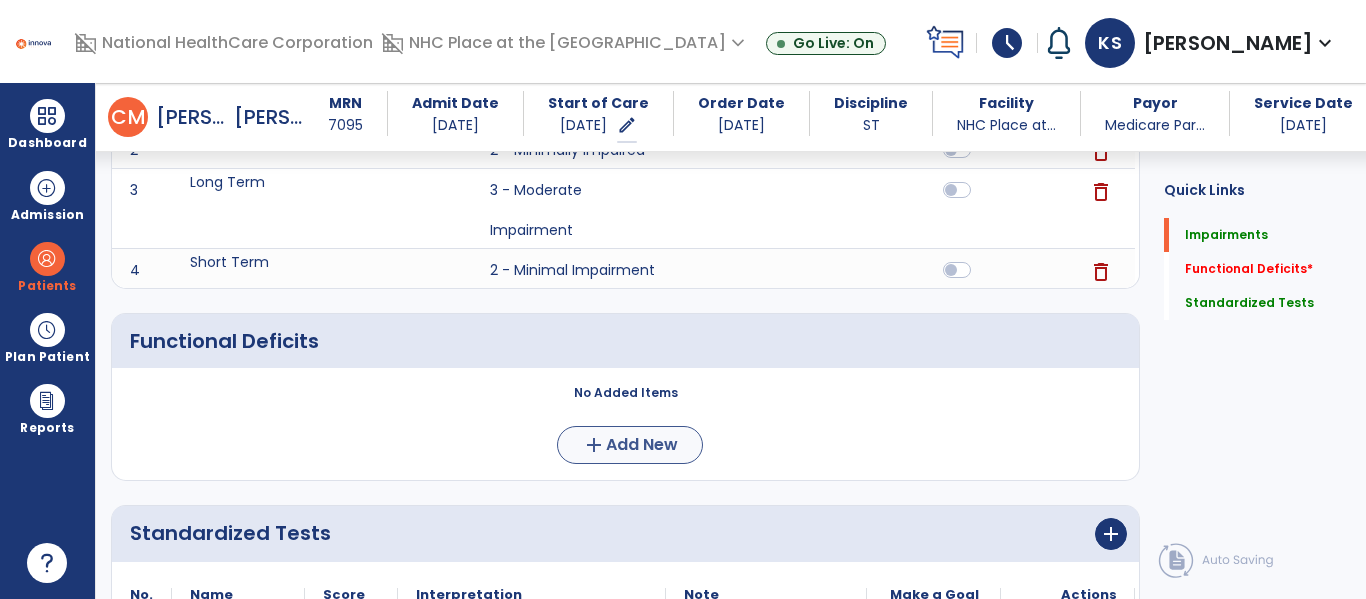 scroll, scrollTop: 0, scrollLeft: 0, axis: both 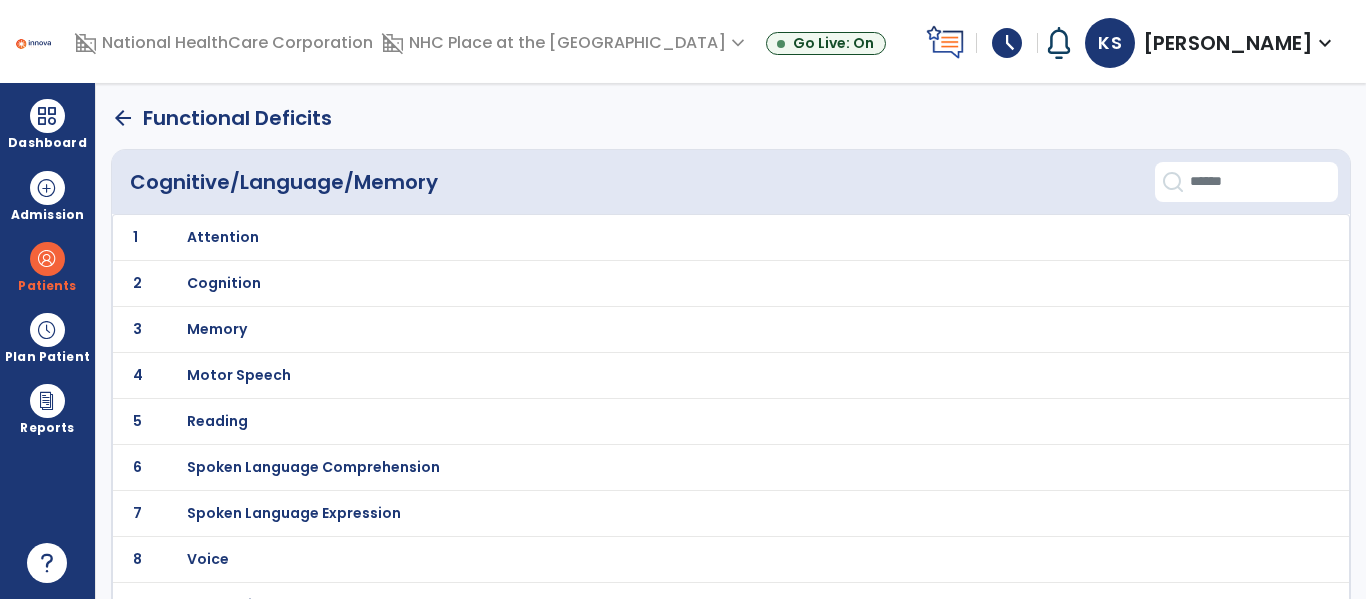 click on "1 Attention" 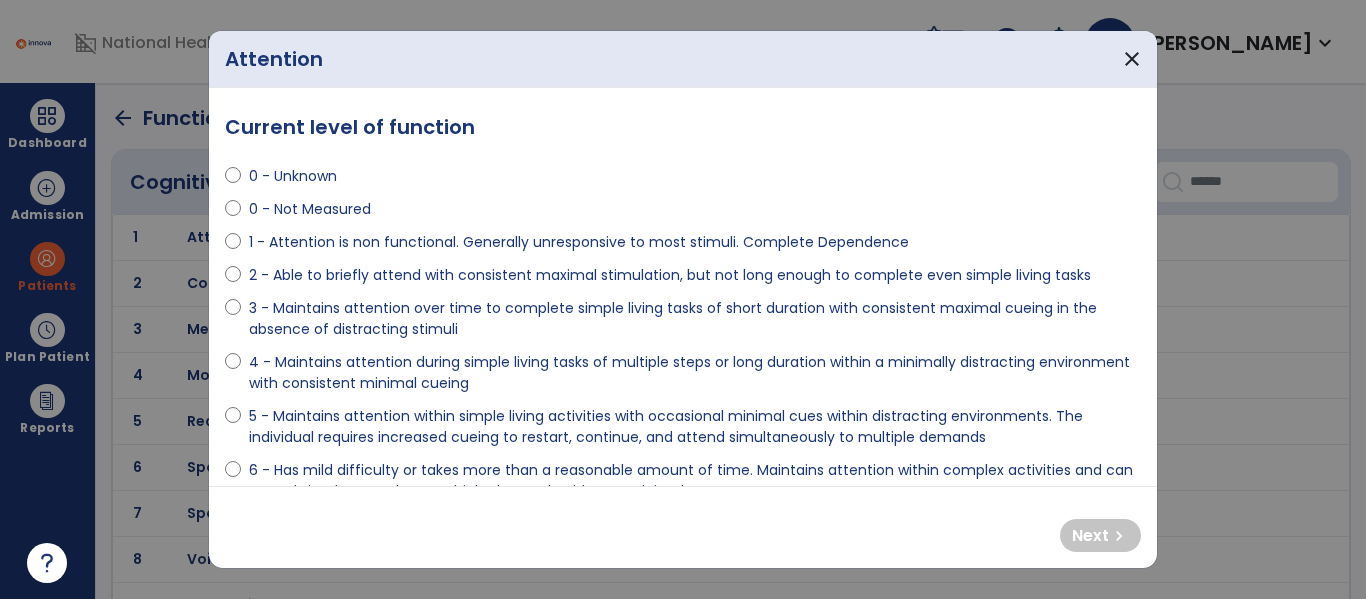 click on "3 - Maintains attention over time to complete simple living tasks of short duration with consistent maximal cueing in the absence of distracting stimuli" at bounding box center [695, 319] 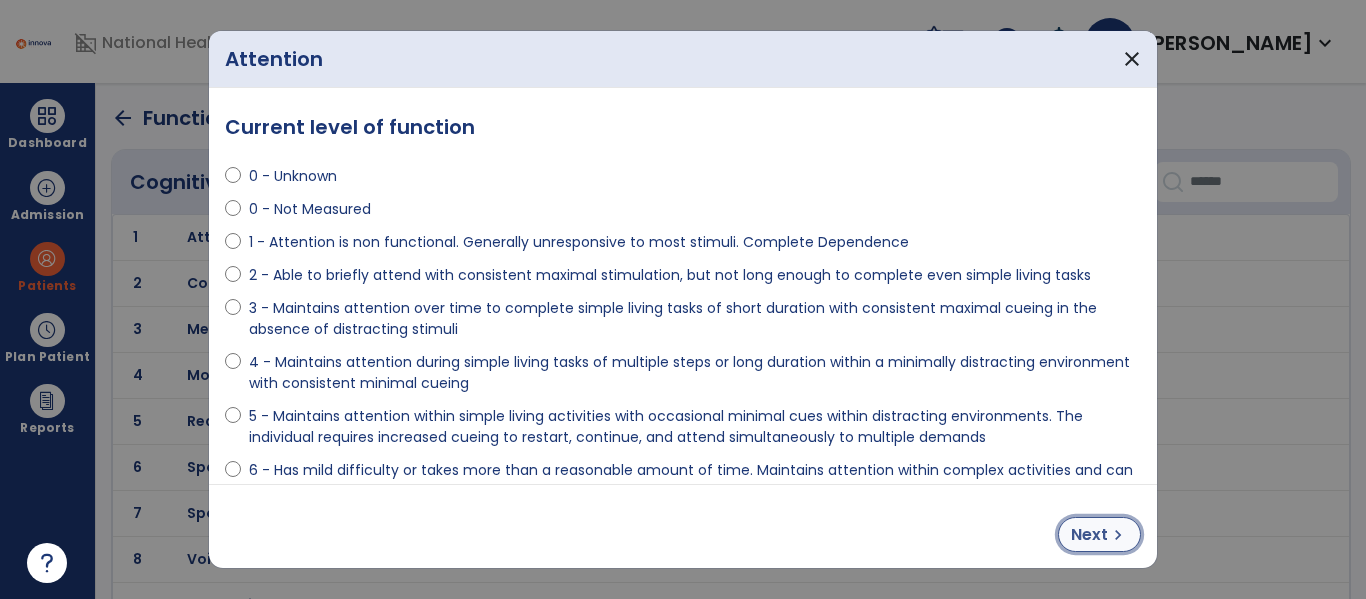 click on "Next  chevron_right" at bounding box center [1099, 534] 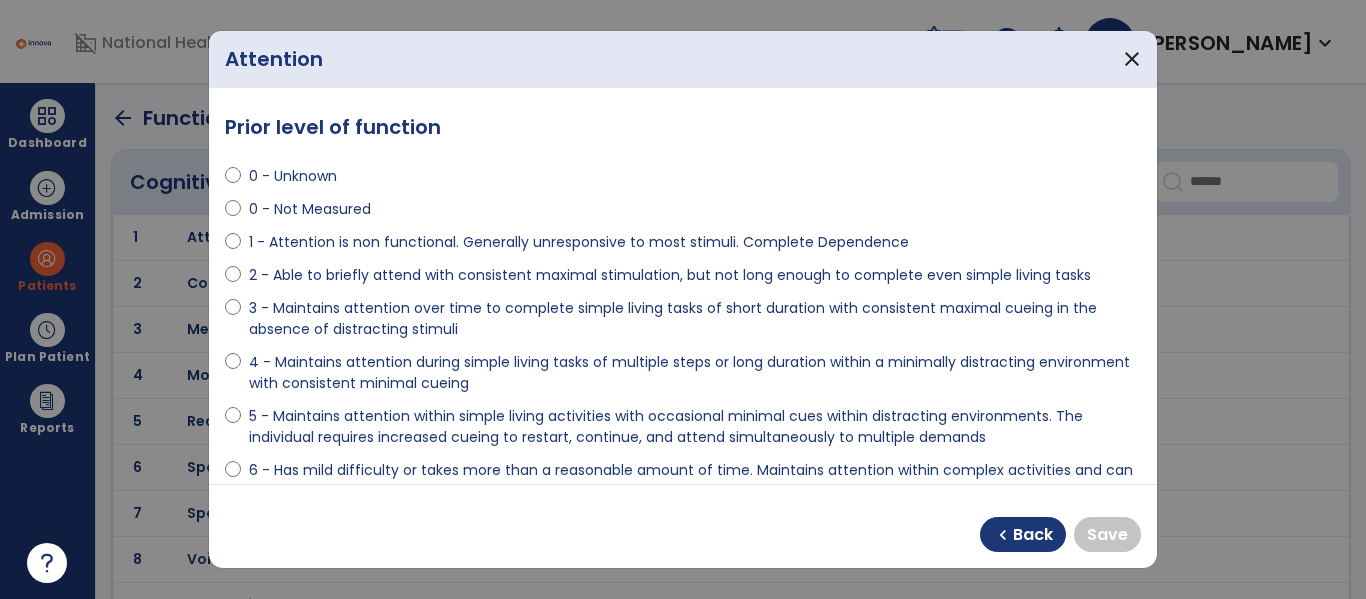 click on "5 - Maintains attention within simple living activities with occasional minimal cues within distracting environments. The individual requires increased cueing to restart, continue, and attend simultaneously to multiple demands" at bounding box center [695, 427] 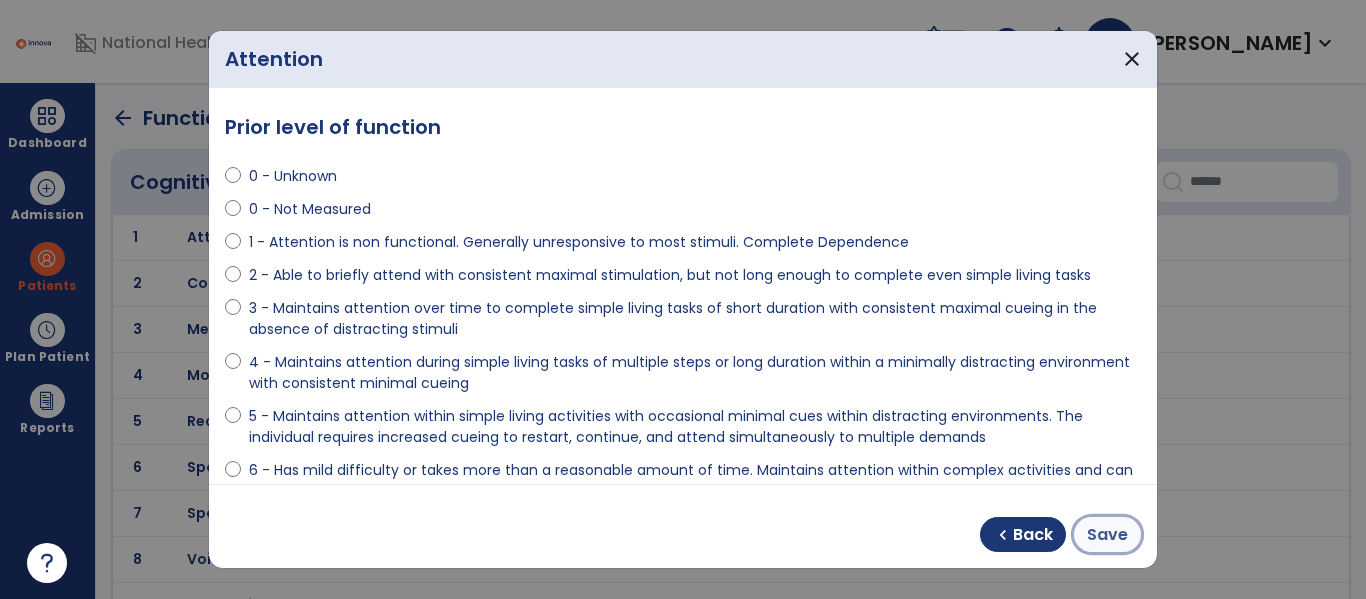 click on "Save" at bounding box center (1107, 535) 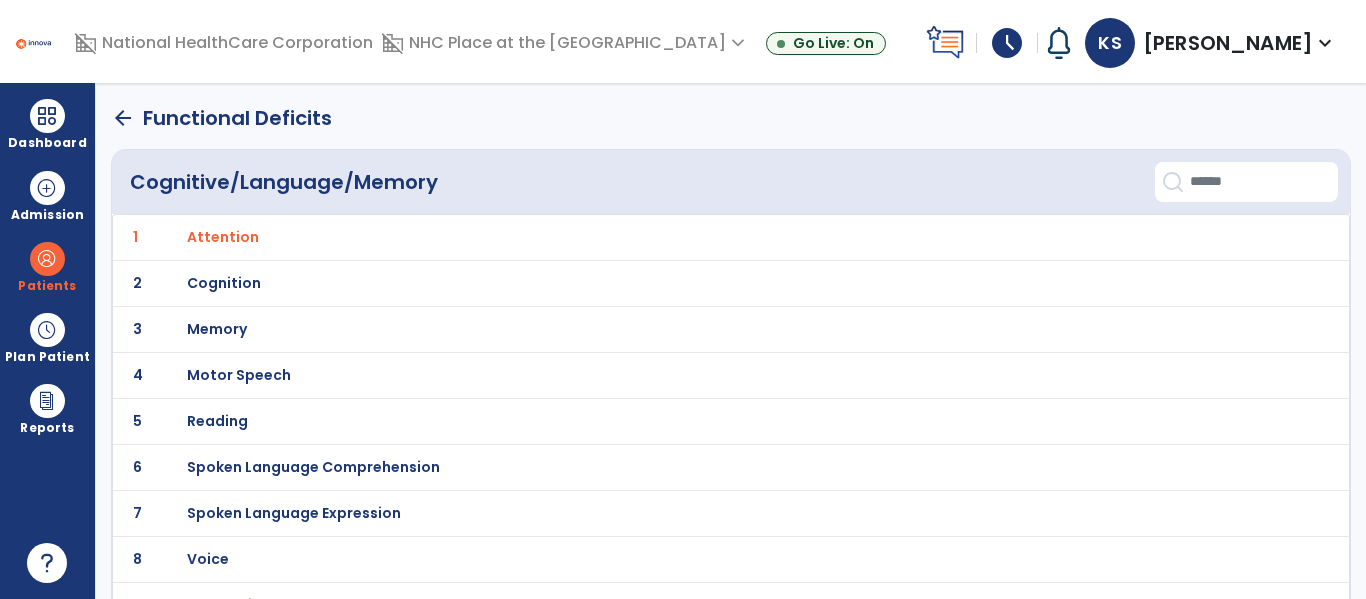 click on "Memory" at bounding box center (223, 237) 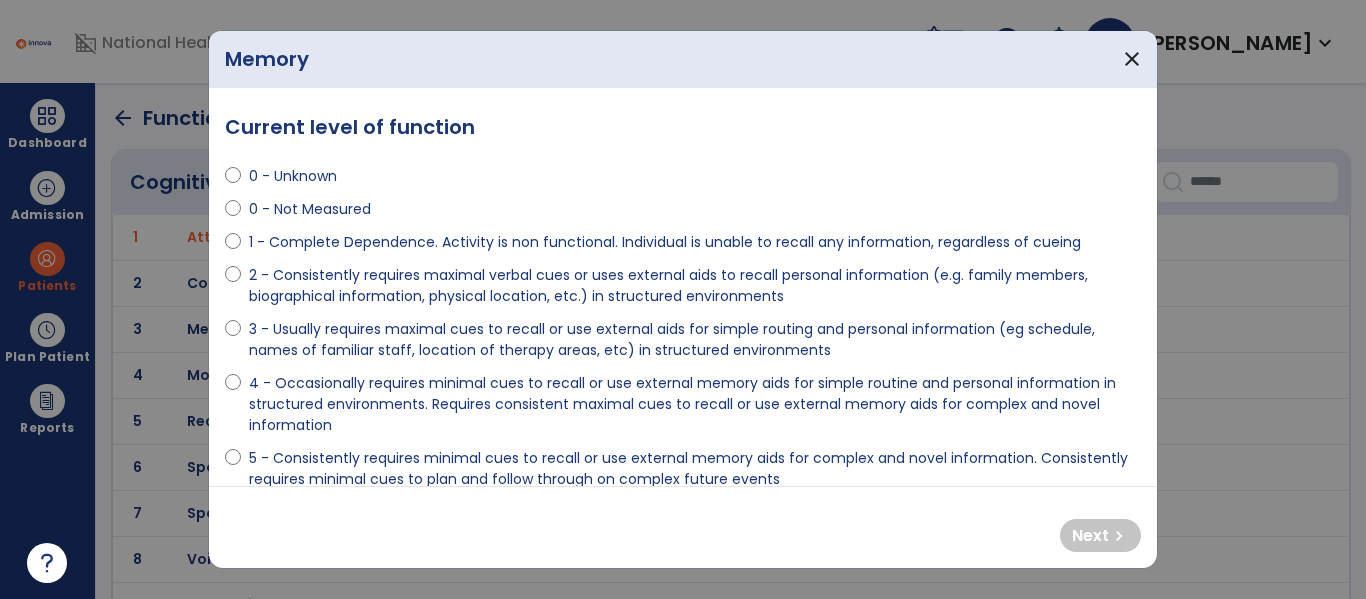 click on "3 - Usually requires maximal cues to recall or use external aids for simple routing and personal information (eg schedule, names of familiar staff, location of therapy areas, etc) in structured environments" at bounding box center [695, 340] 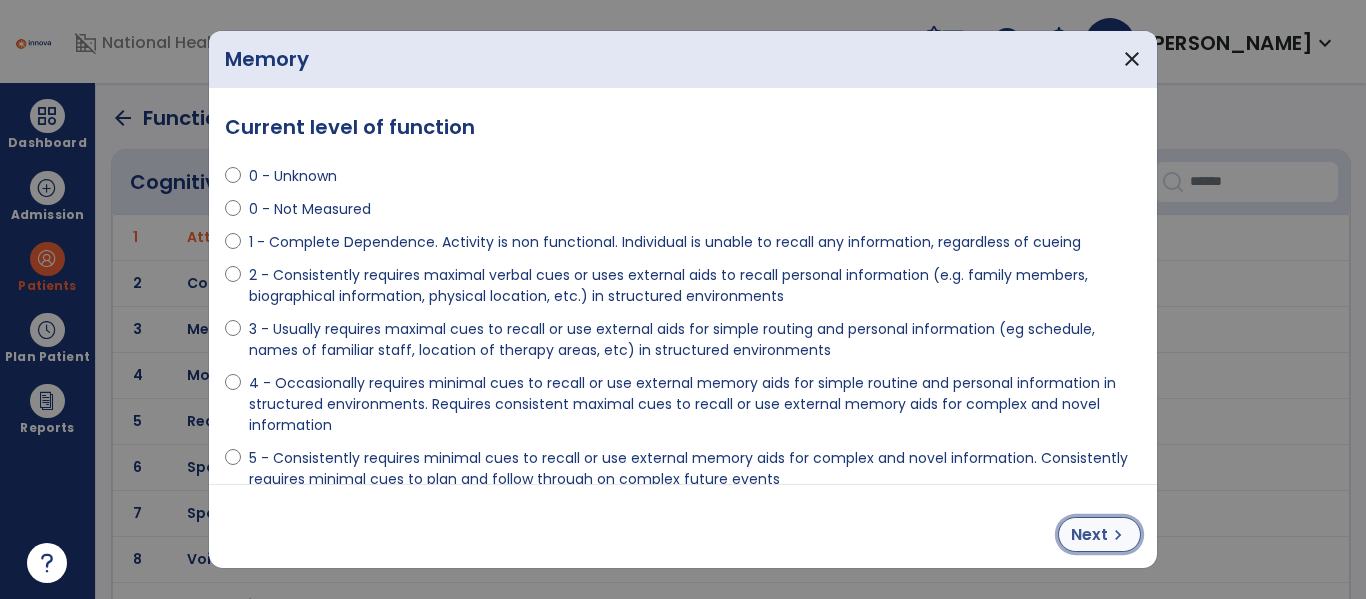 click on "Next" at bounding box center [1089, 535] 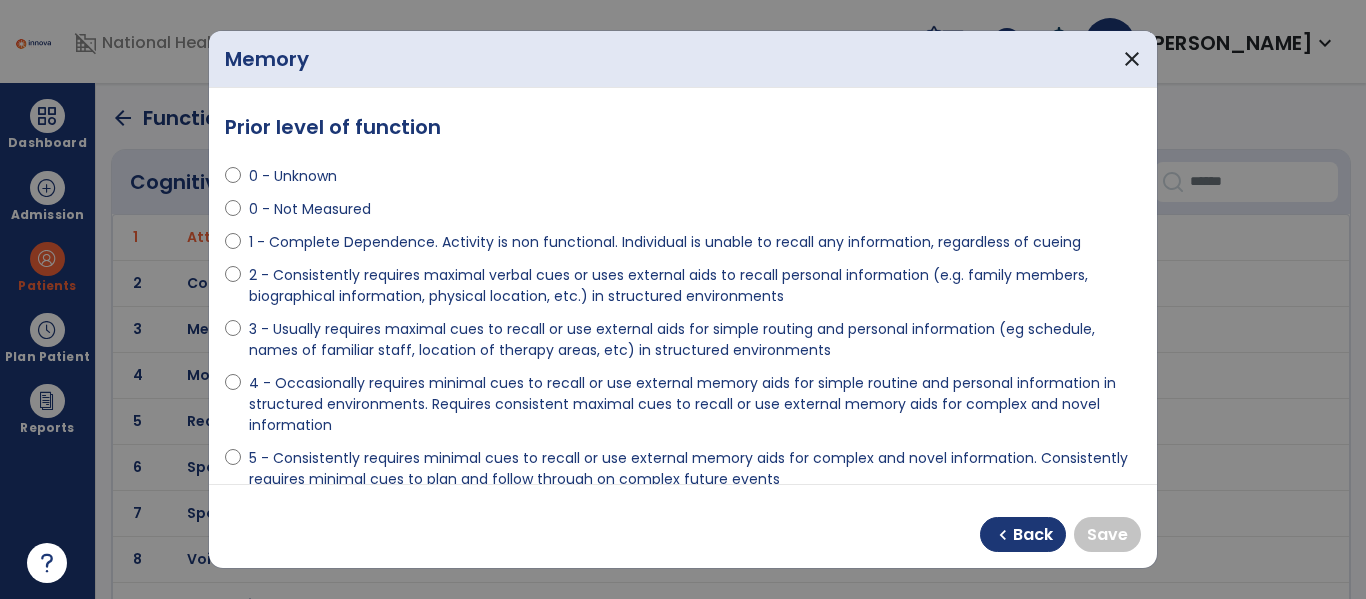 click on "5 - Consistently requires minimal cues to recall or use external memory aids for complex and novel information.  Consistently requires minimal cues to plan and follow through on complex future events" at bounding box center (683, 473) 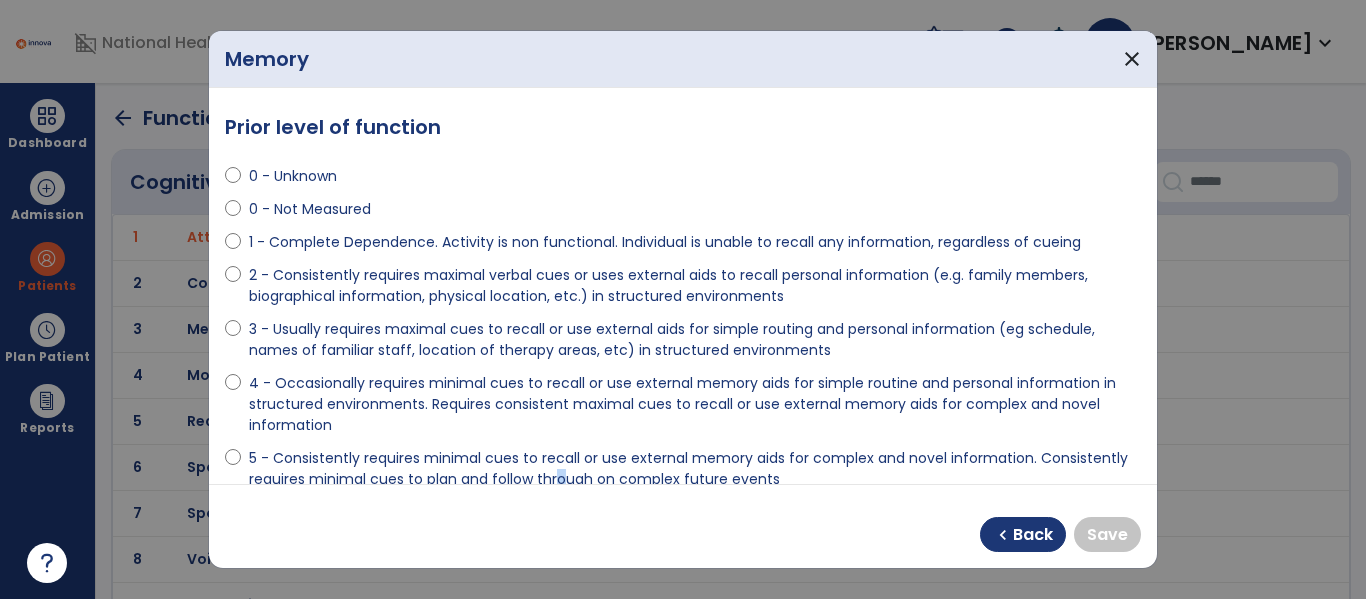 scroll, scrollTop: 22, scrollLeft: 0, axis: vertical 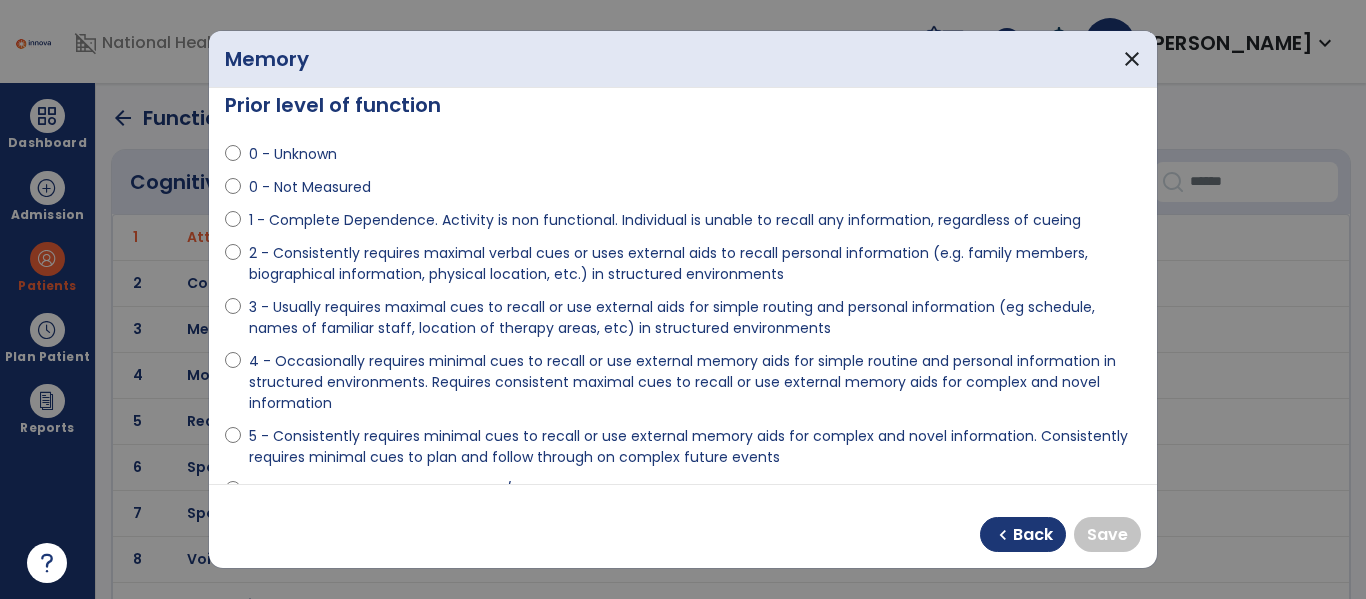 click on "5 - Consistently requires minimal cues to recall or use external memory aids for complex and novel information.  Consistently requires minimal cues to plan and follow through on complex future events" at bounding box center (695, 447) 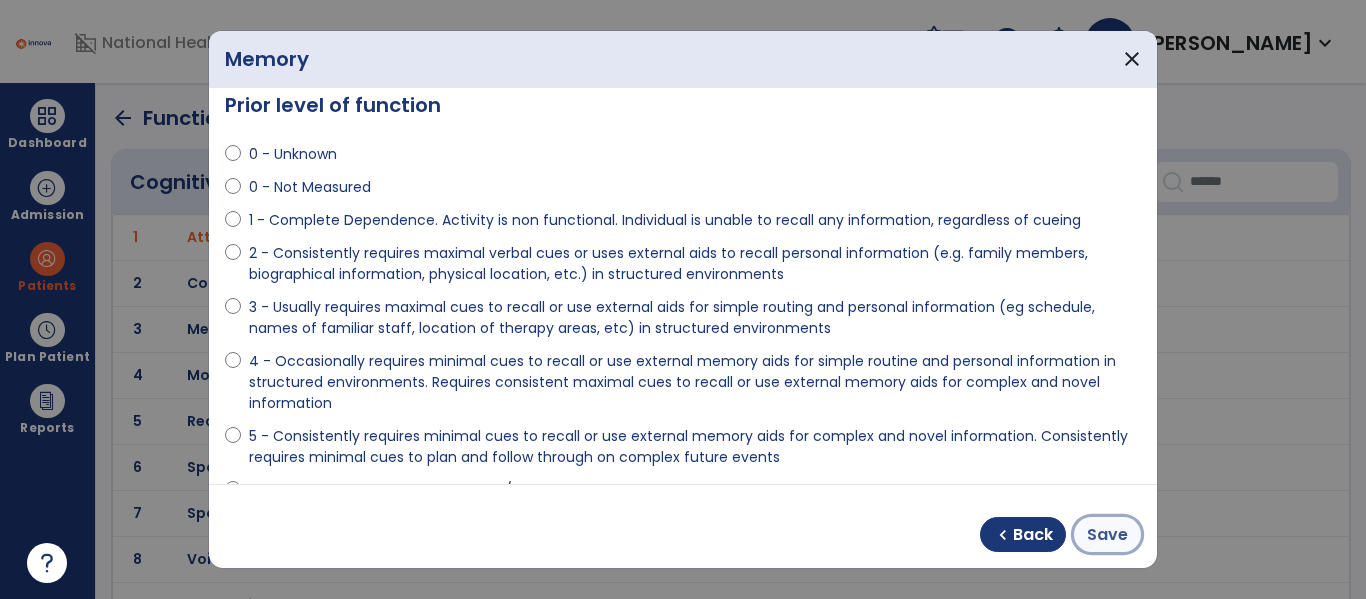 click on "Save" at bounding box center (1107, 535) 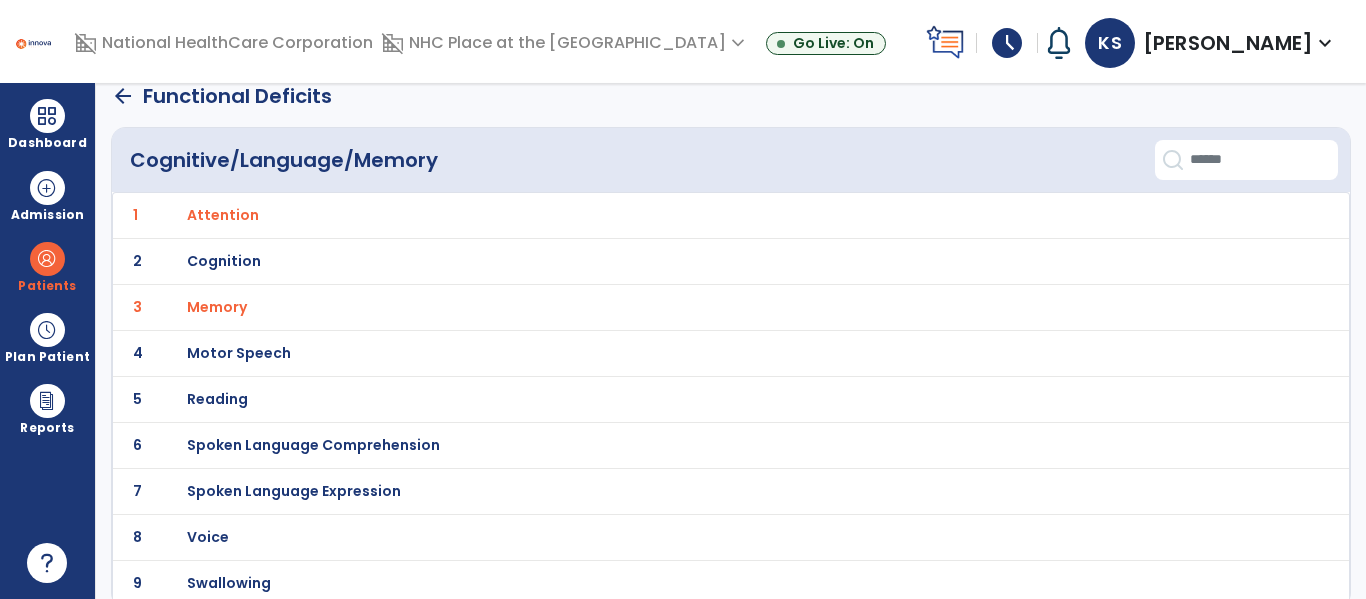 scroll, scrollTop: 31, scrollLeft: 0, axis: vertical 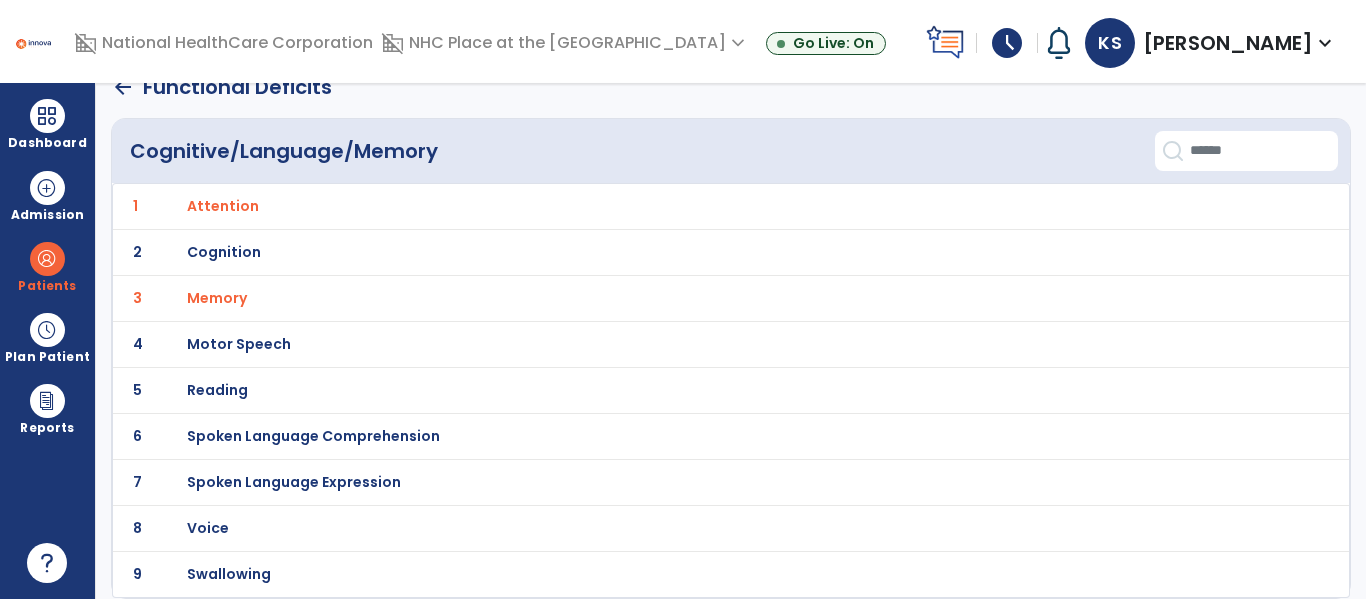 click on "2 Cognition" 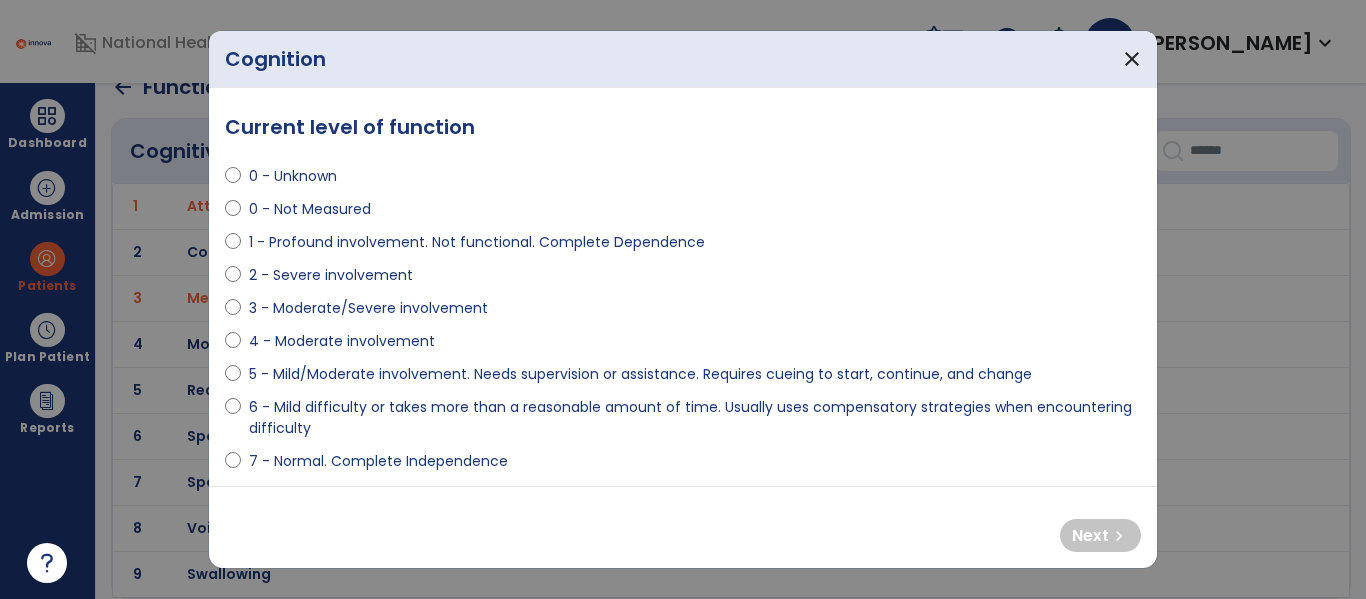 click on "3 - Moderate/Severe involvement" at bounding box center (368, 308) 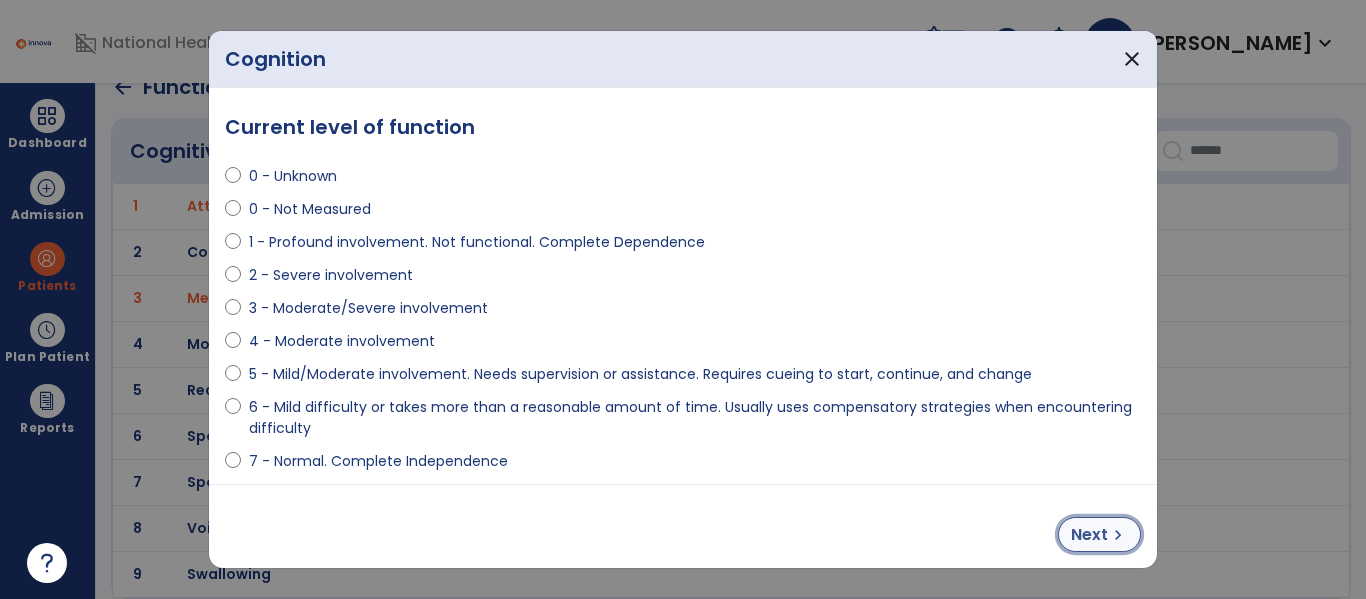 click on "Next" at bounding box center (1089, 535) 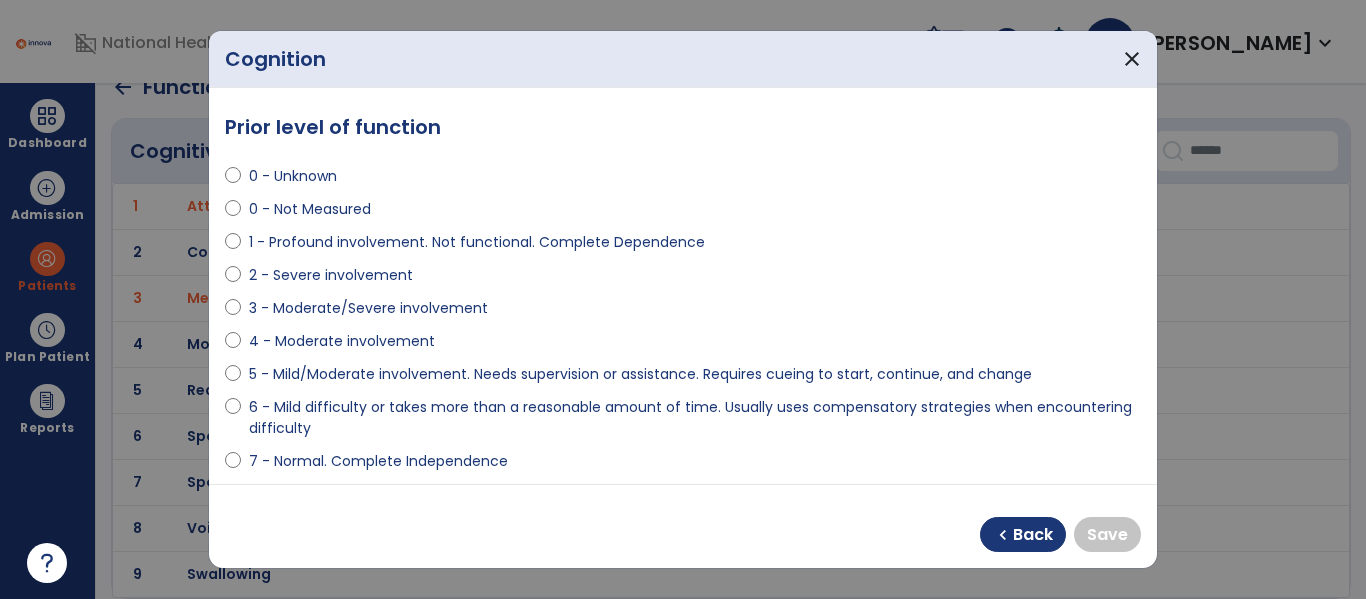 click on "5 - Mild/Moderate involvement. Needs supervision or assistance. Requires cueing to start, continue, and change" at bounding box center (640, 374) 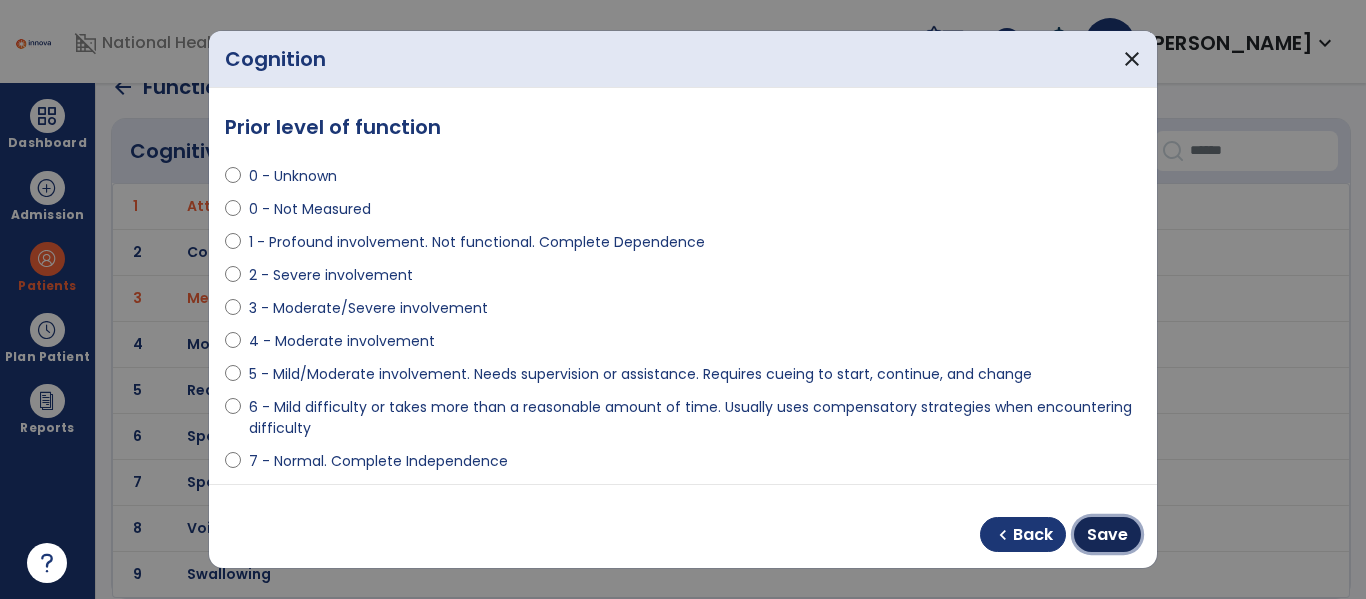 click on "Save" at bounding box center [1107, 535] 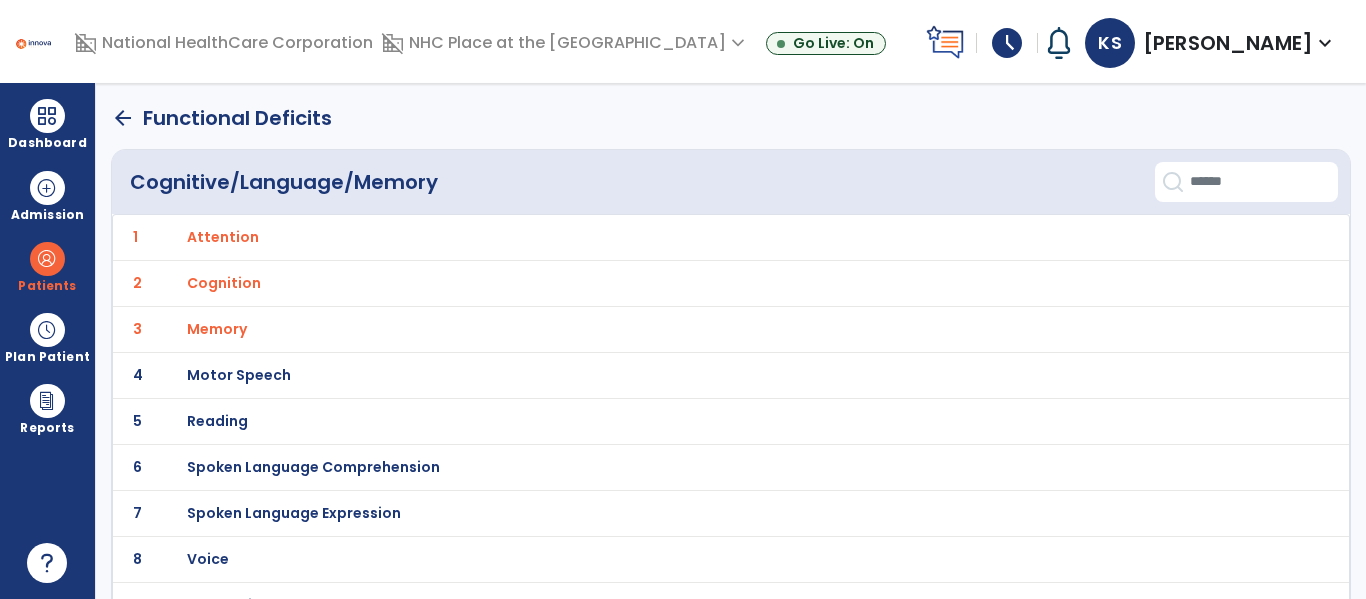 scroll, scrollTop: 1, scrollLeft: 0, axis: vertical 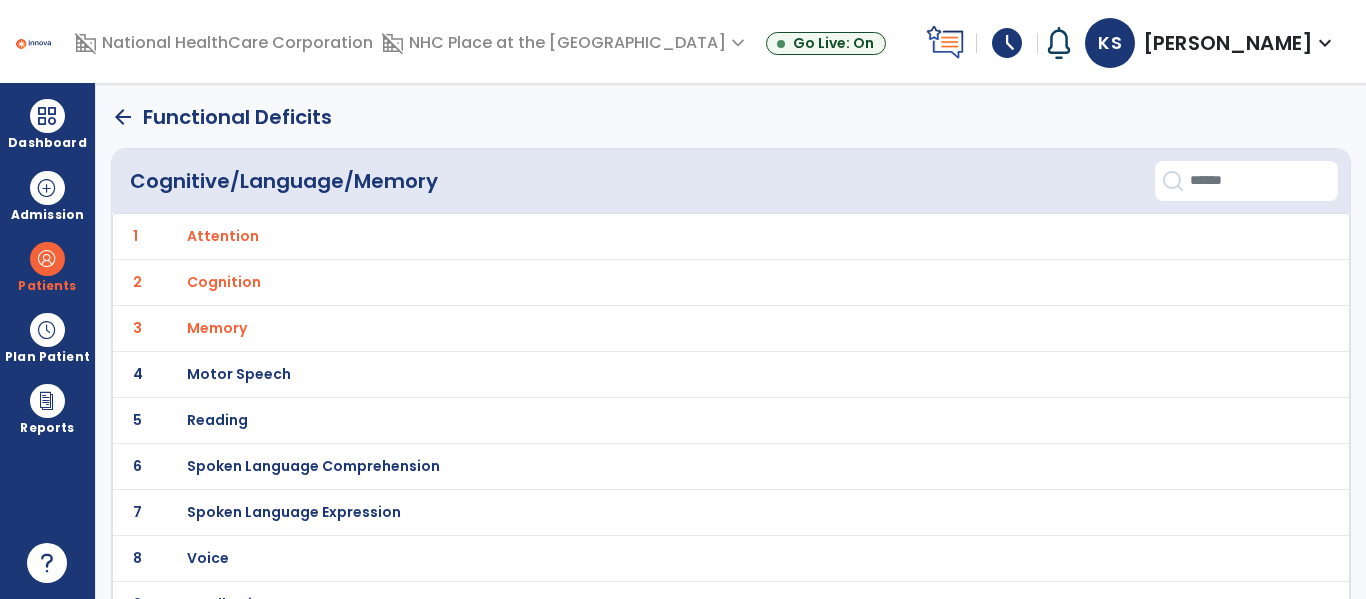click on "arrow_back" 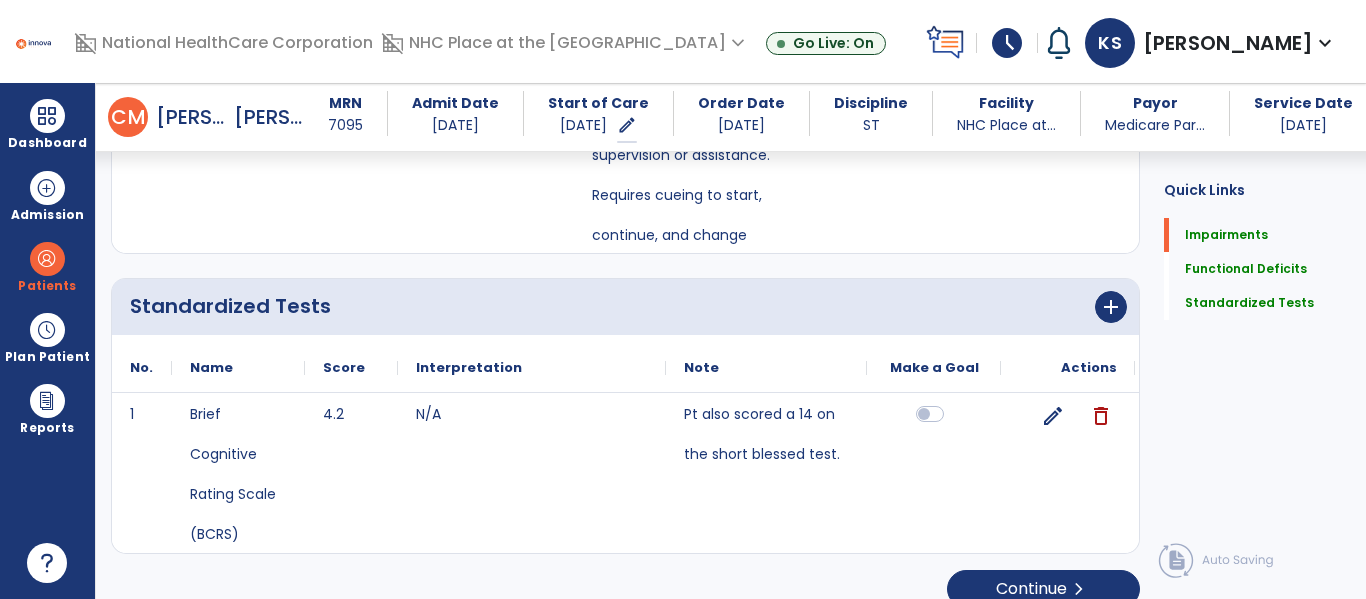 scroll, scrollTop: 1475, scrollLeft: 0, axis: vertical 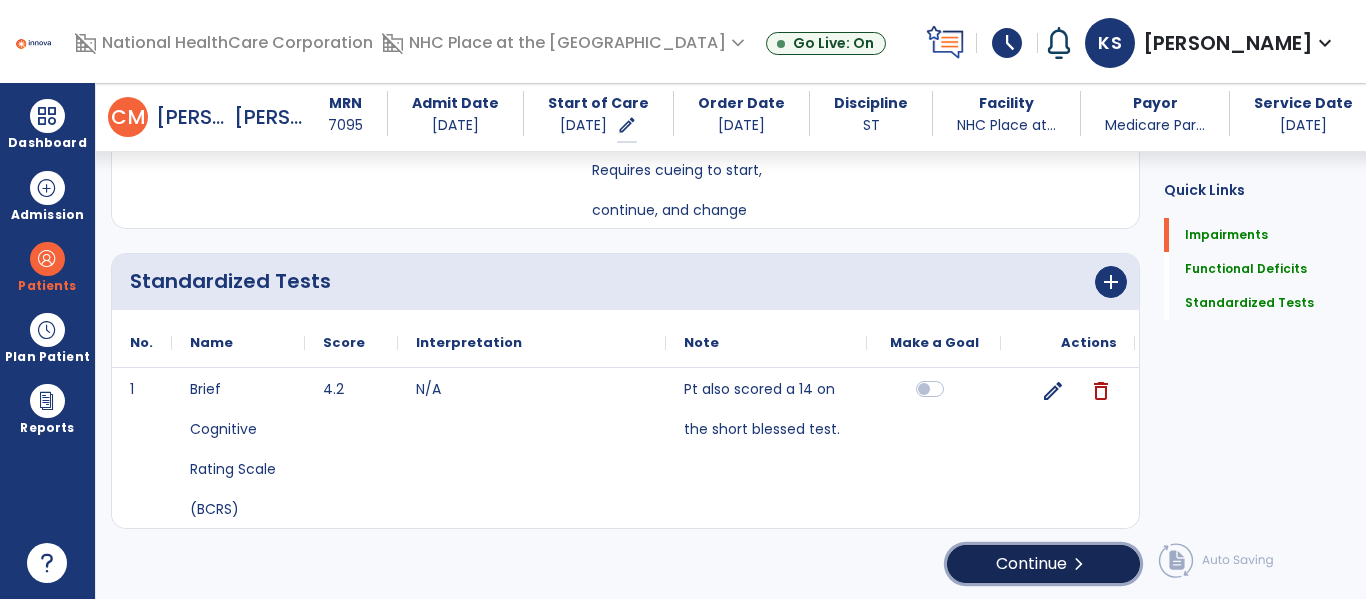 click on "Continue  chevron_right" 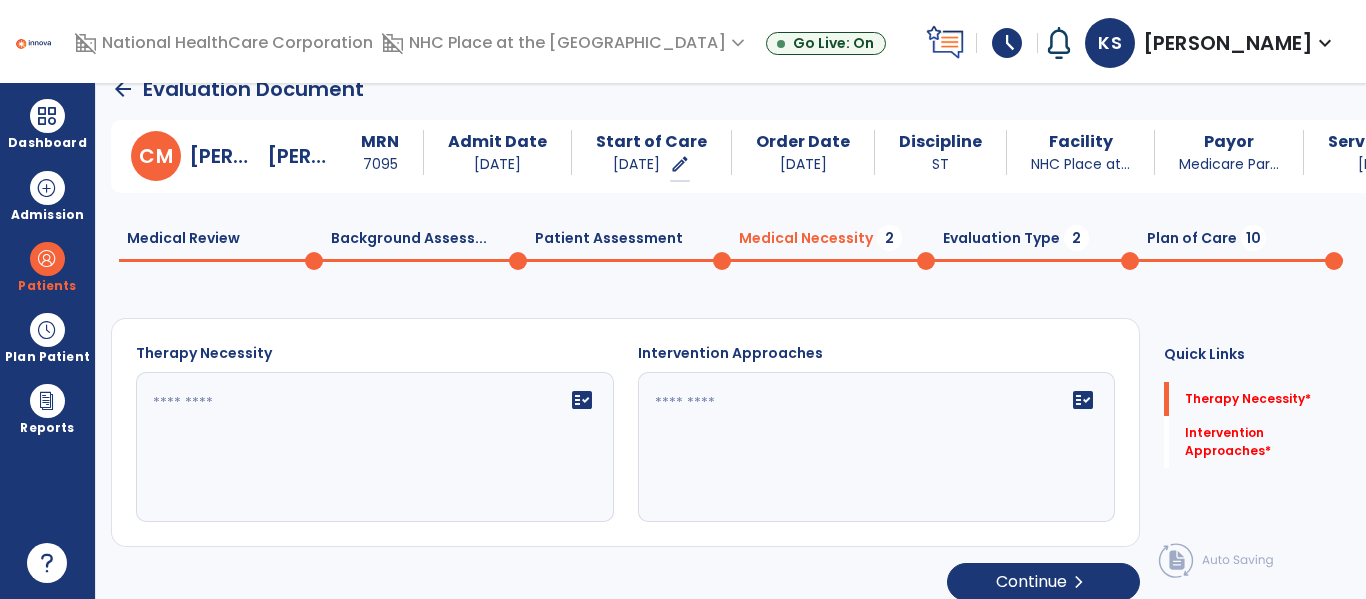 scroll, scrollTop: 47, scrollLeft: 0, axis: vertical 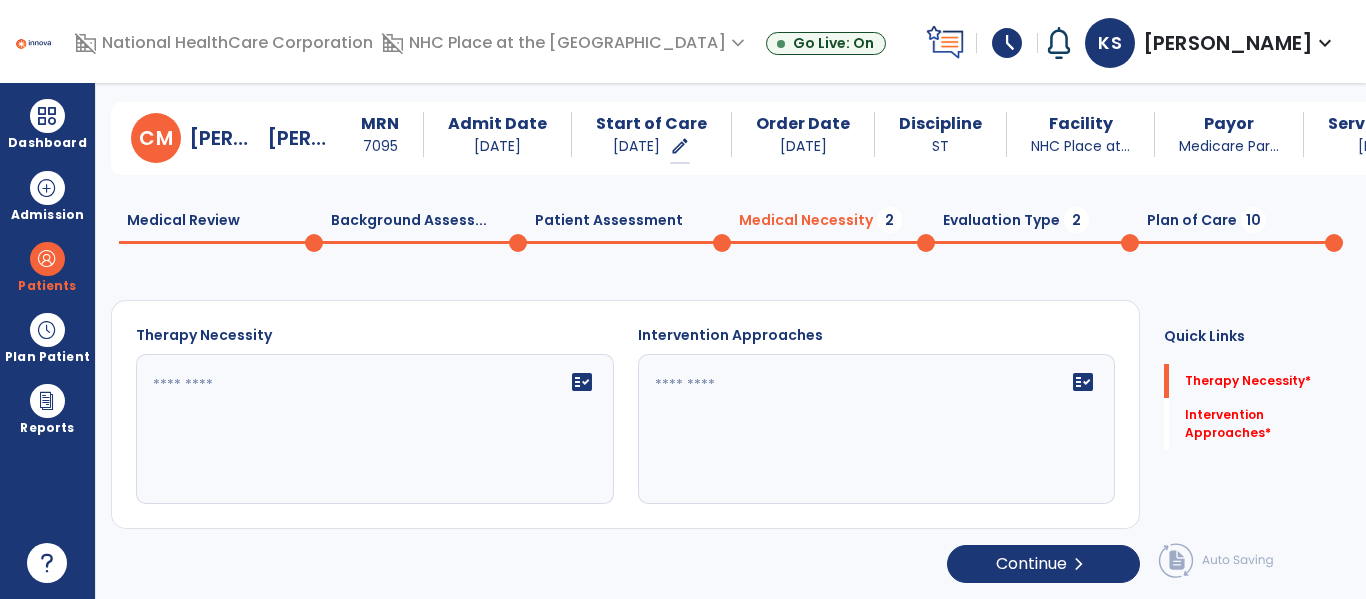 click 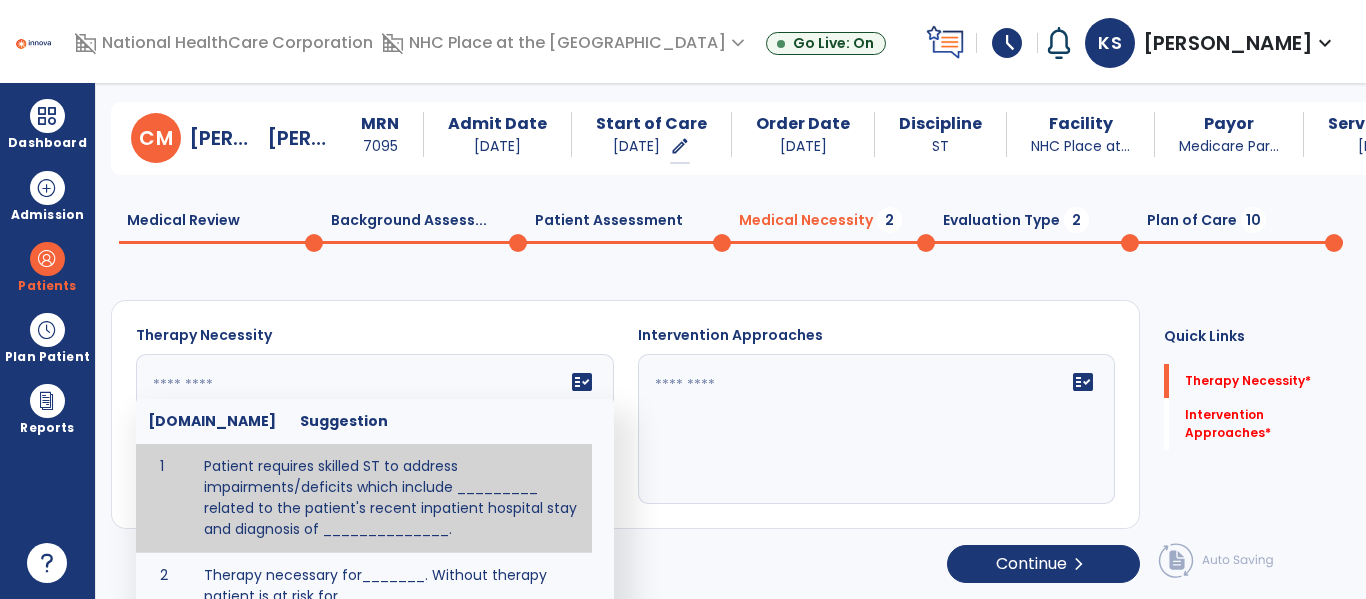 paste on "**********" 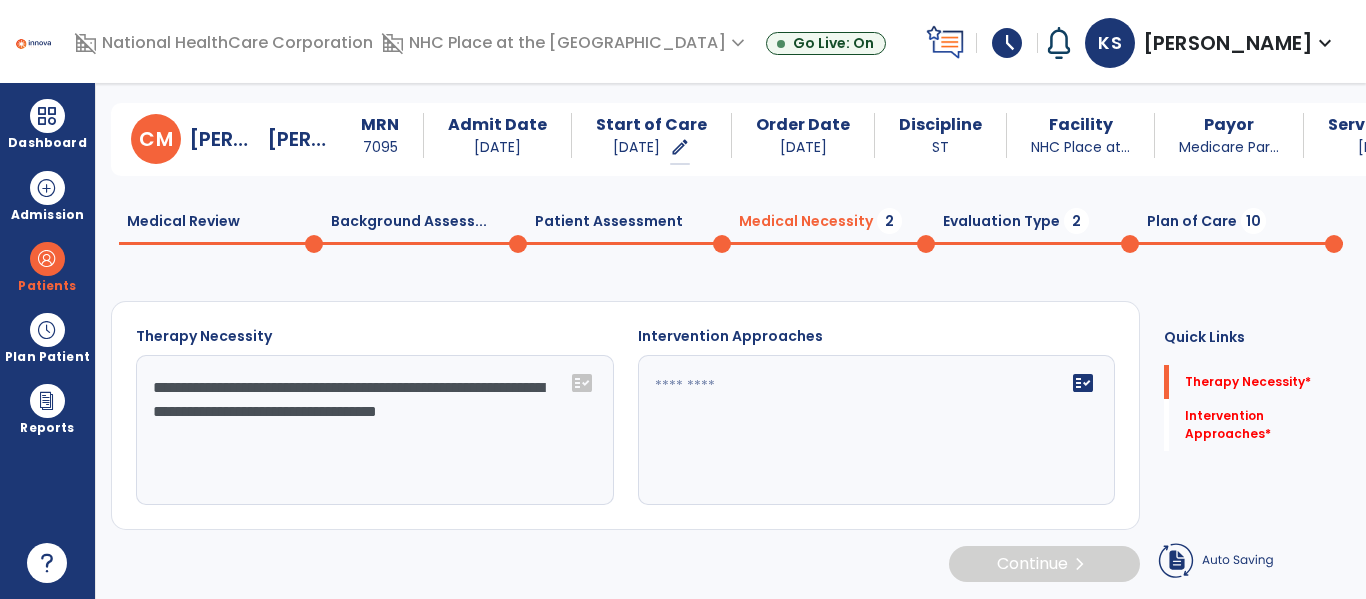 scroll, scrollTop: 47, scrollLeft: 0, axis: vertical 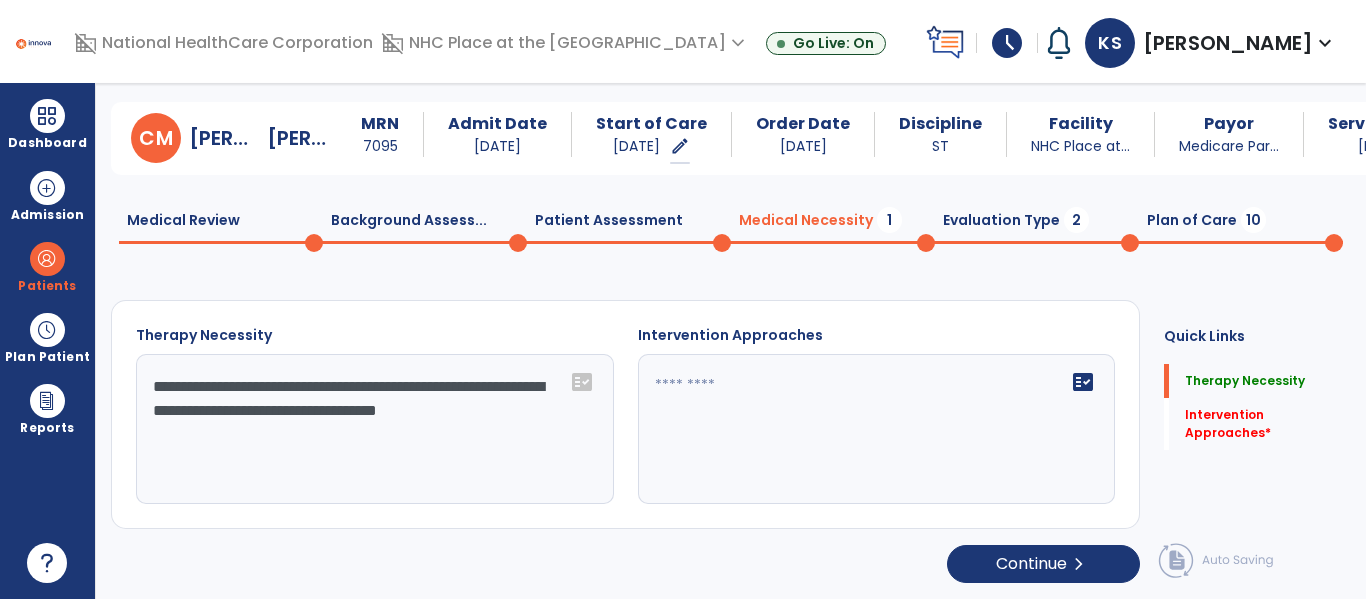 click on "**********" 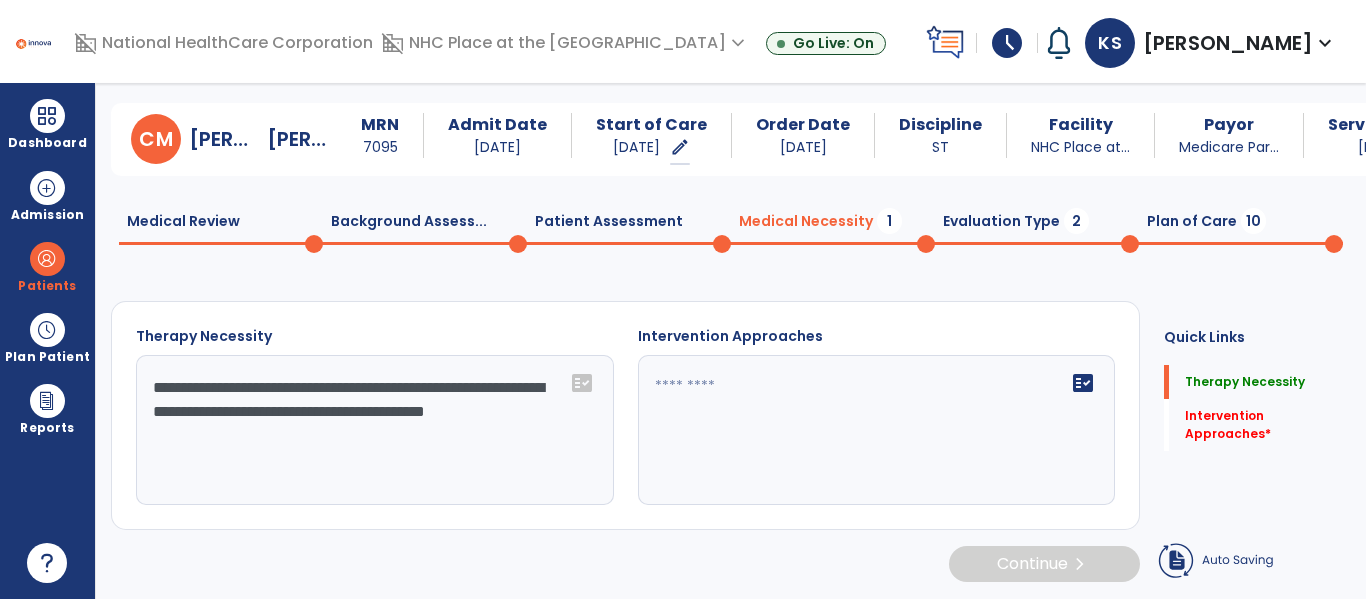 scroll, scrollTop: 47, scrollLeft: 0, axis: vertical 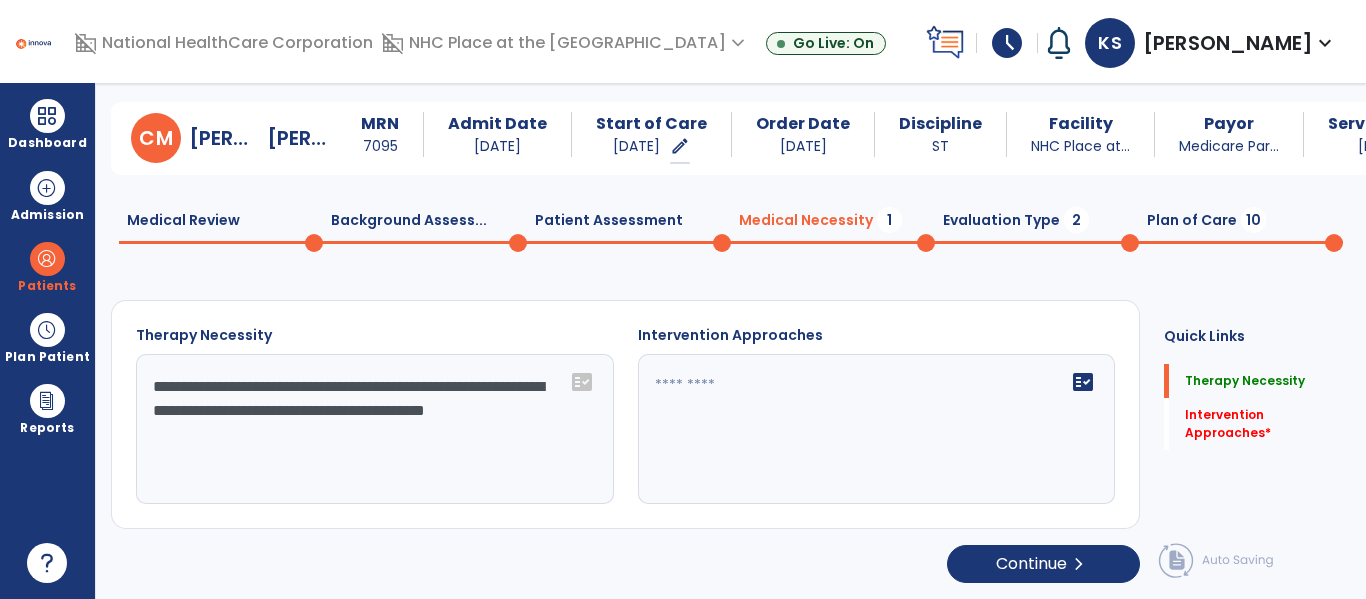 type on "**********" 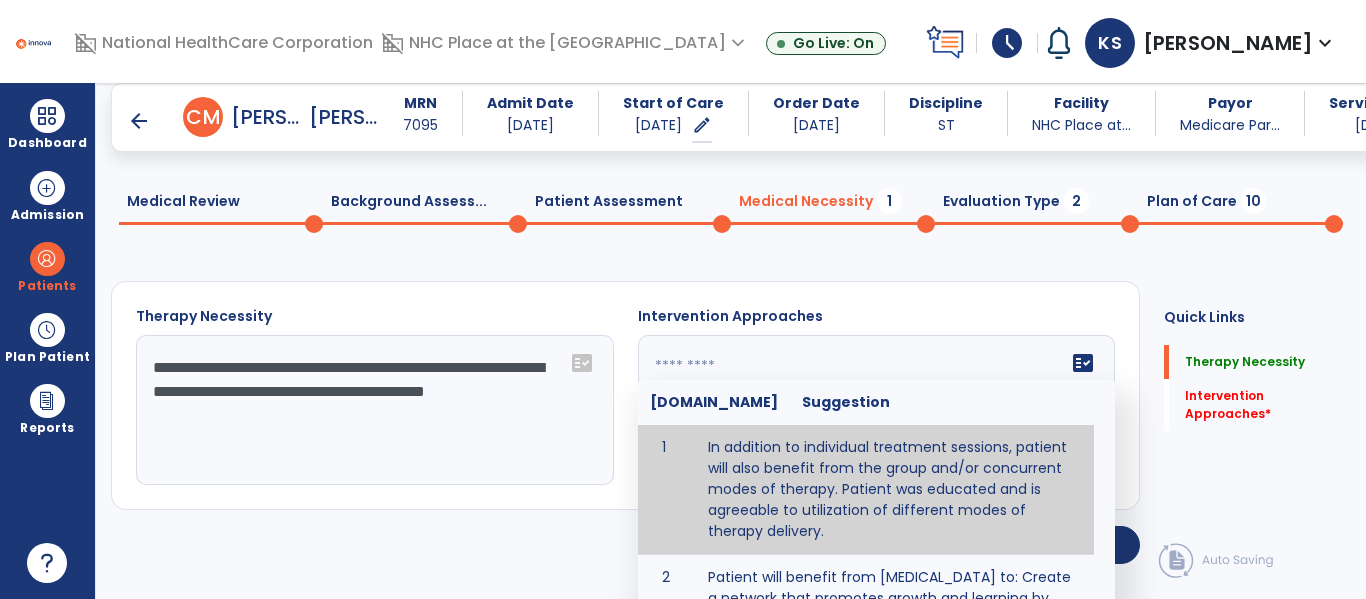 scroll, scrollTop: 139, scrollLeft: 0, axis: vertical 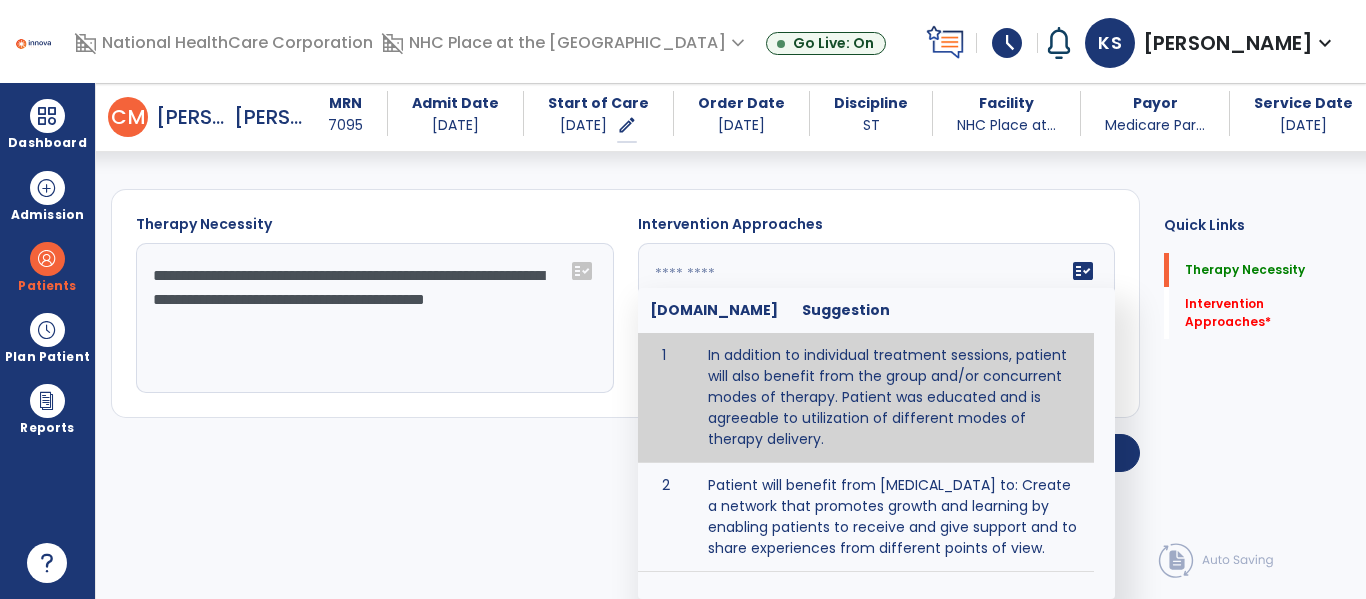 type on "**********" 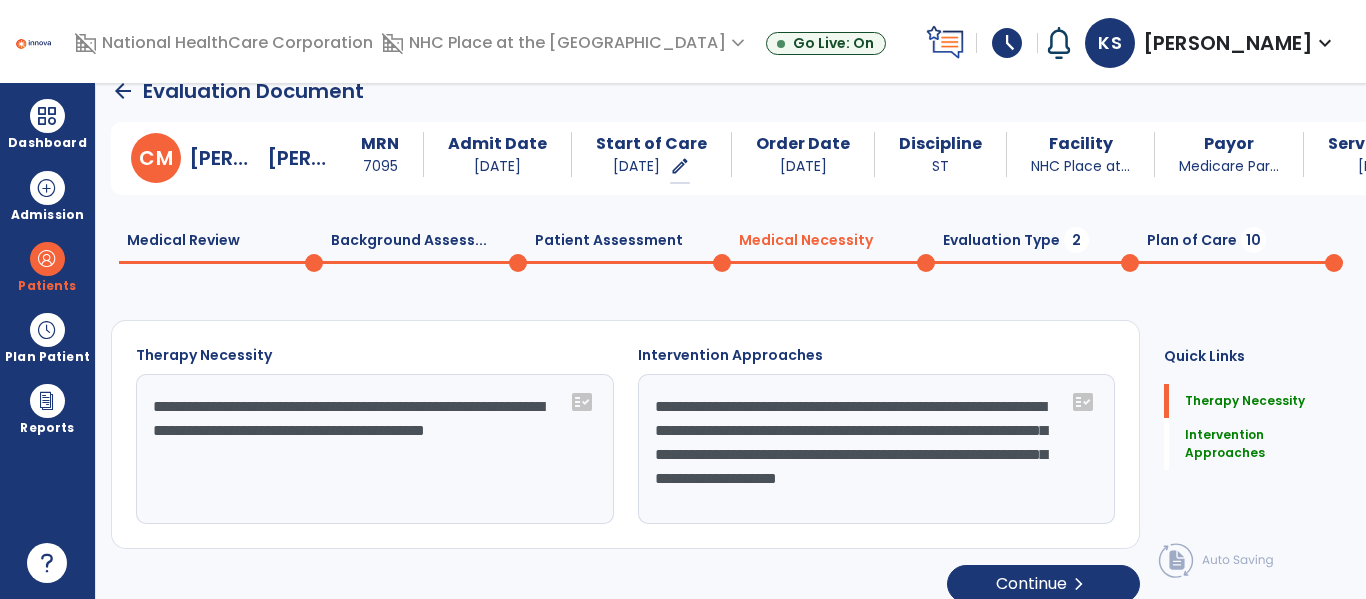 scroll, scrollTop: 47, scrollLeft: 0, axis: vertical 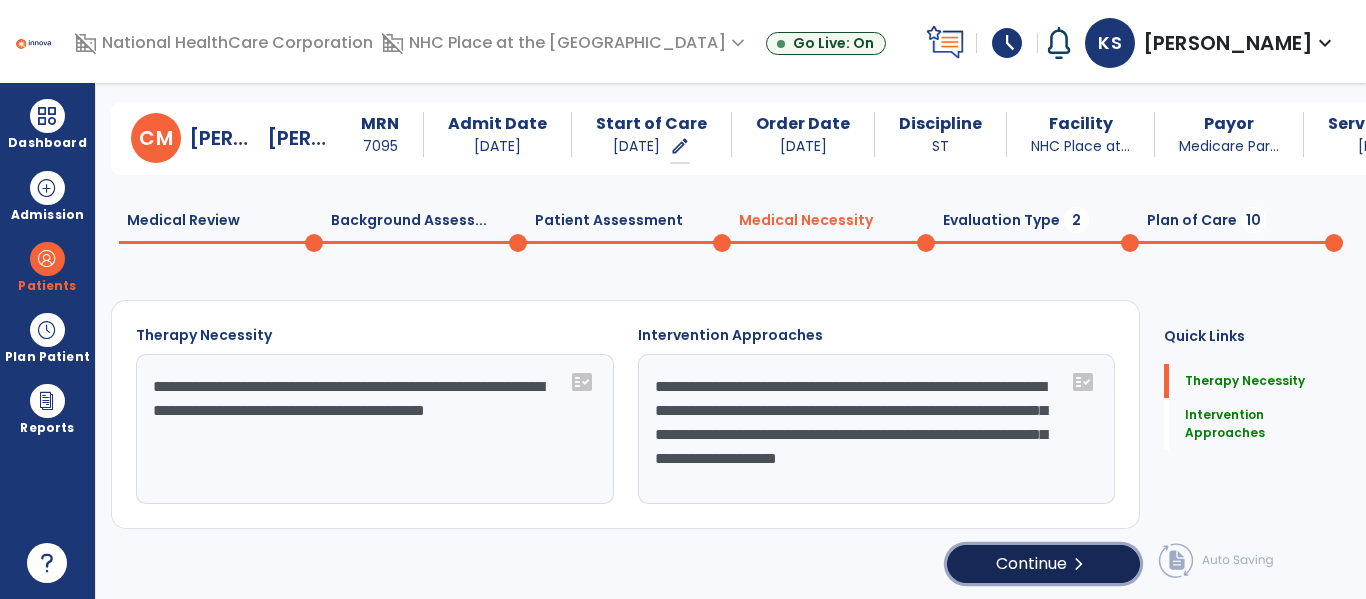 click on "Continue  chevron_right" 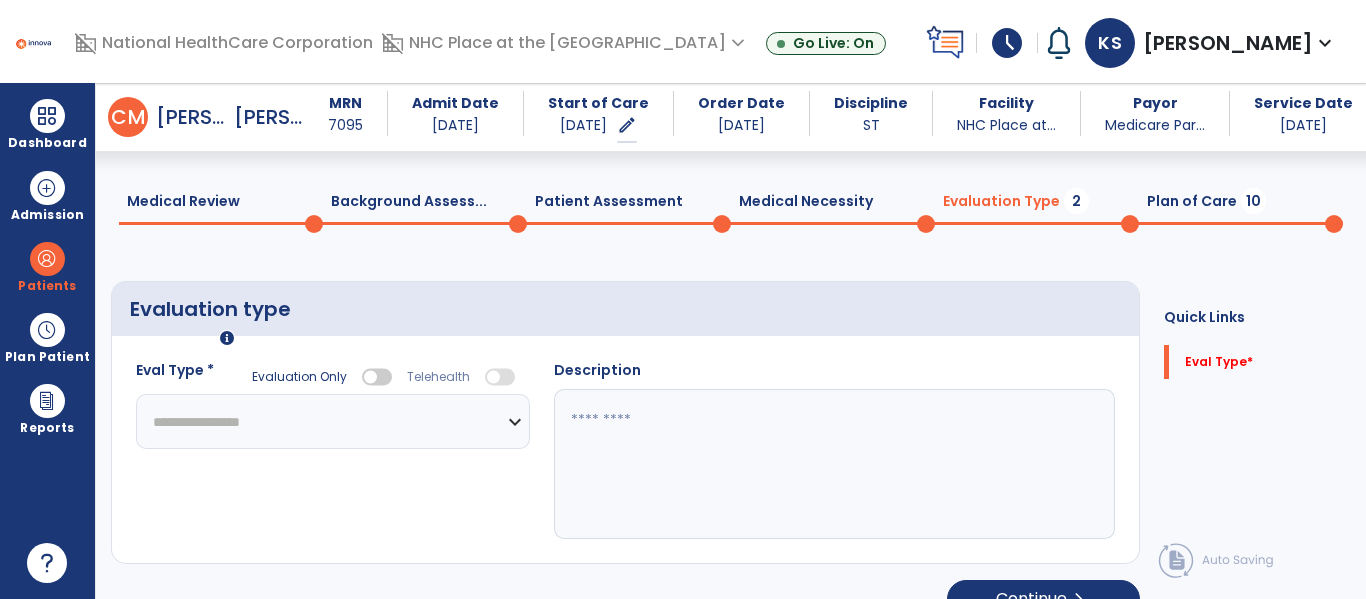 scroll, scrollTop: 82, scrollLeft: 0, axis: vertical 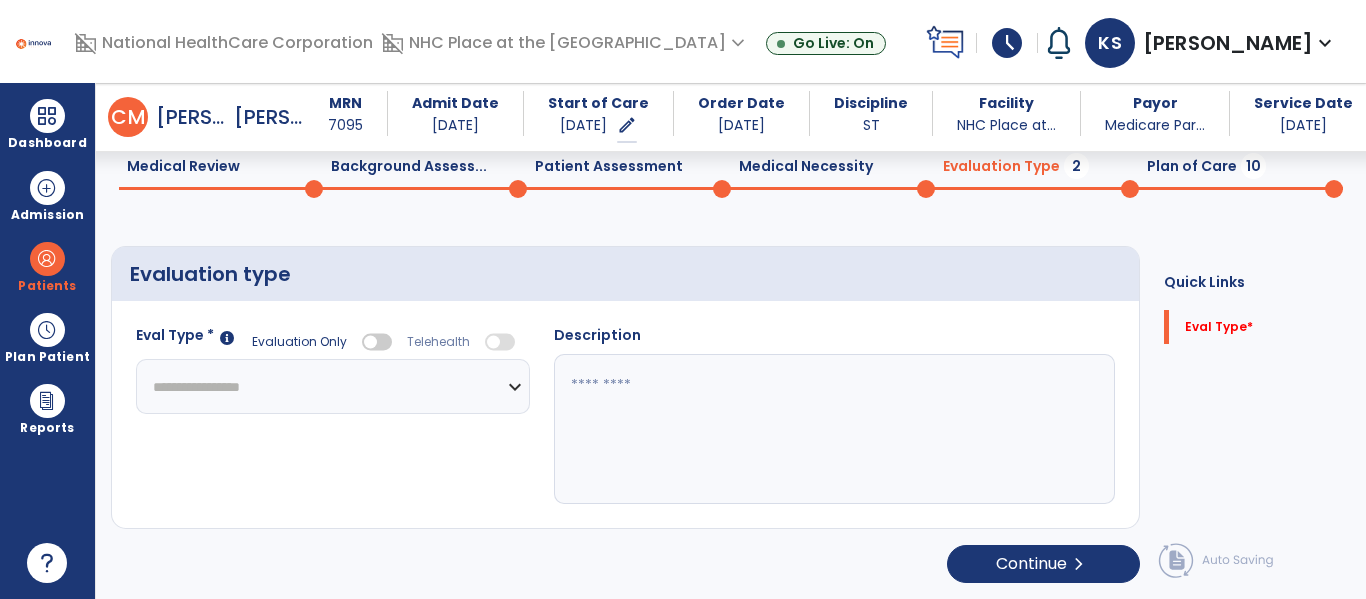 click on "**********" 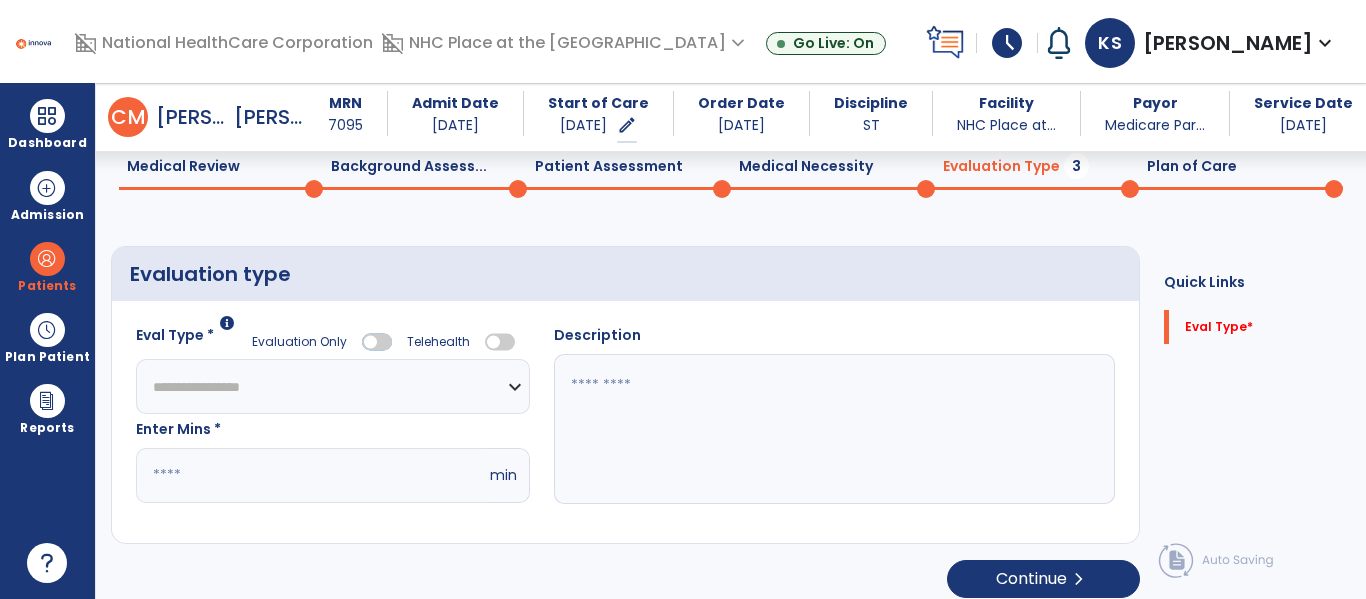scroll, scrollTop: 97, scrollLeft: 0, axis: vertical 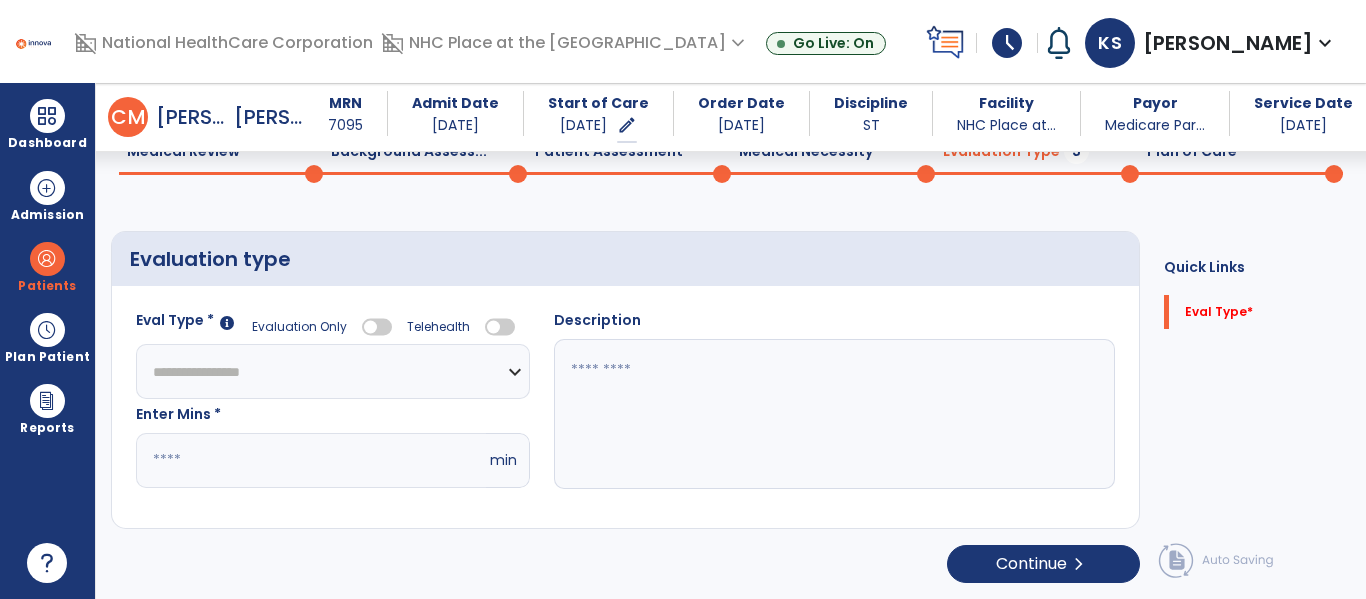 click on "**********" 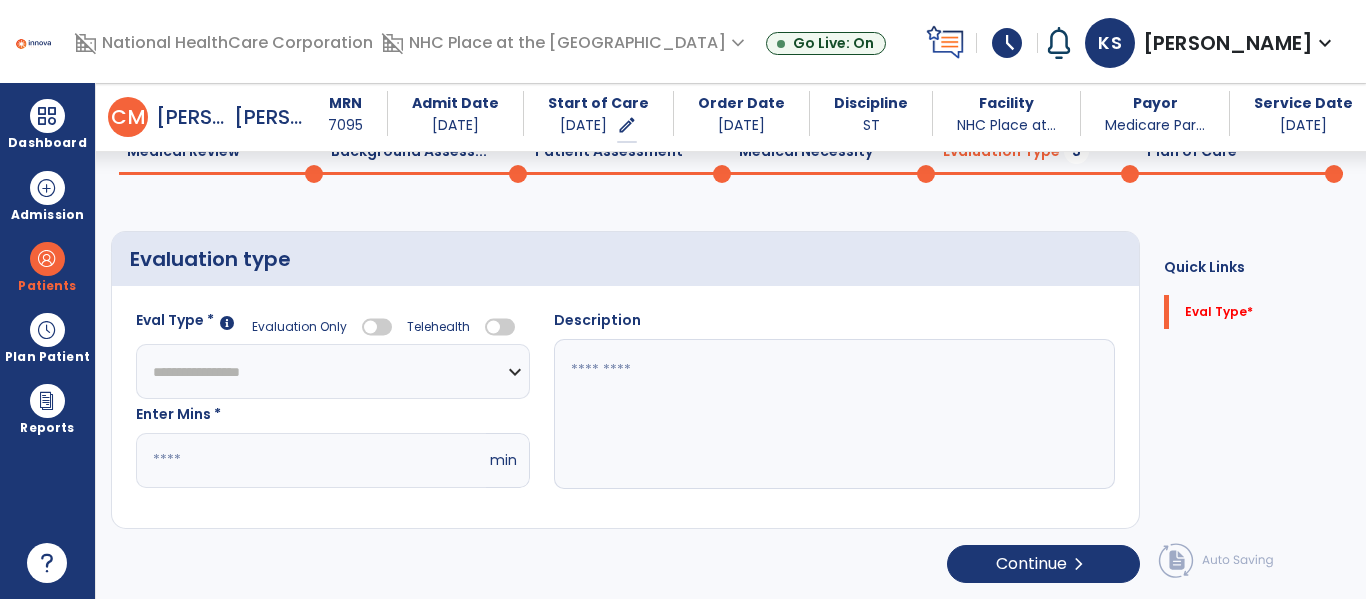 select on "**********" 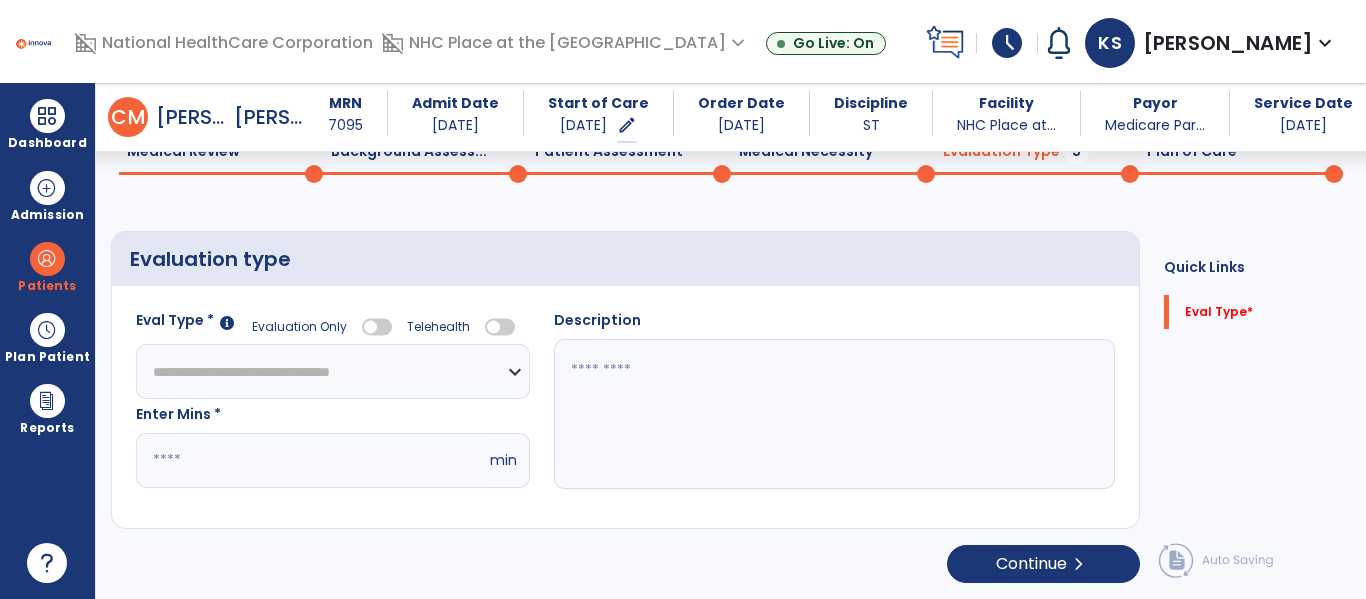 click on "**********" 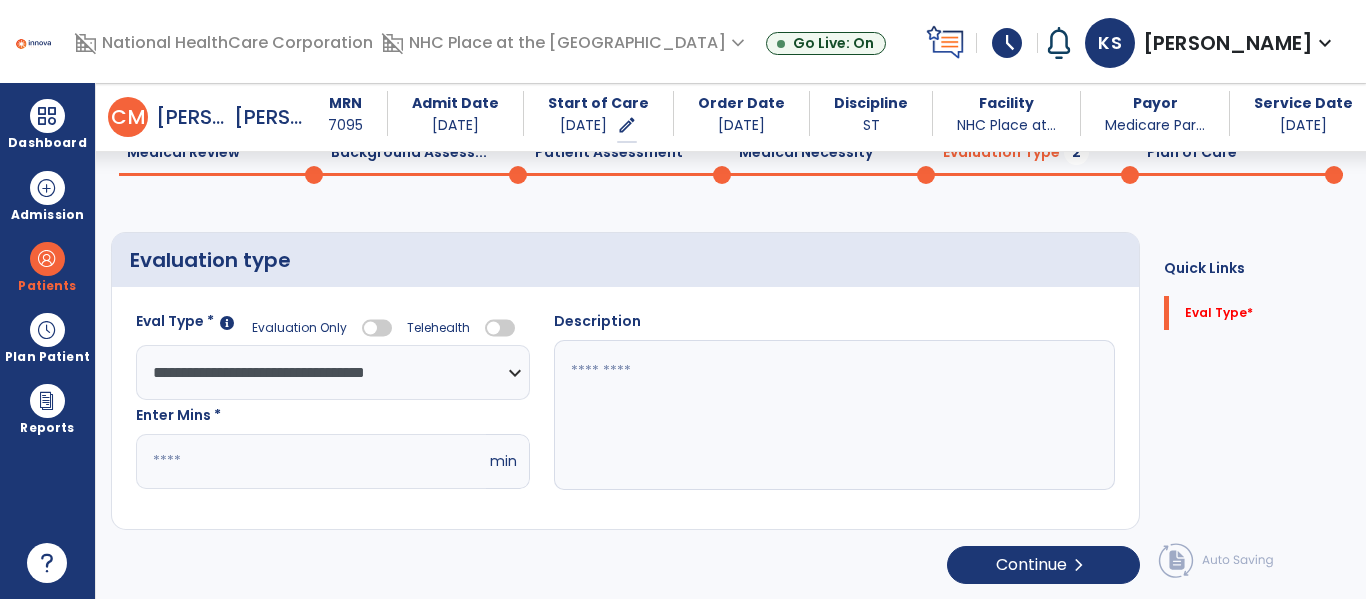scroll, scrollTop: 97, scrollLeft: 0, axis: vertical 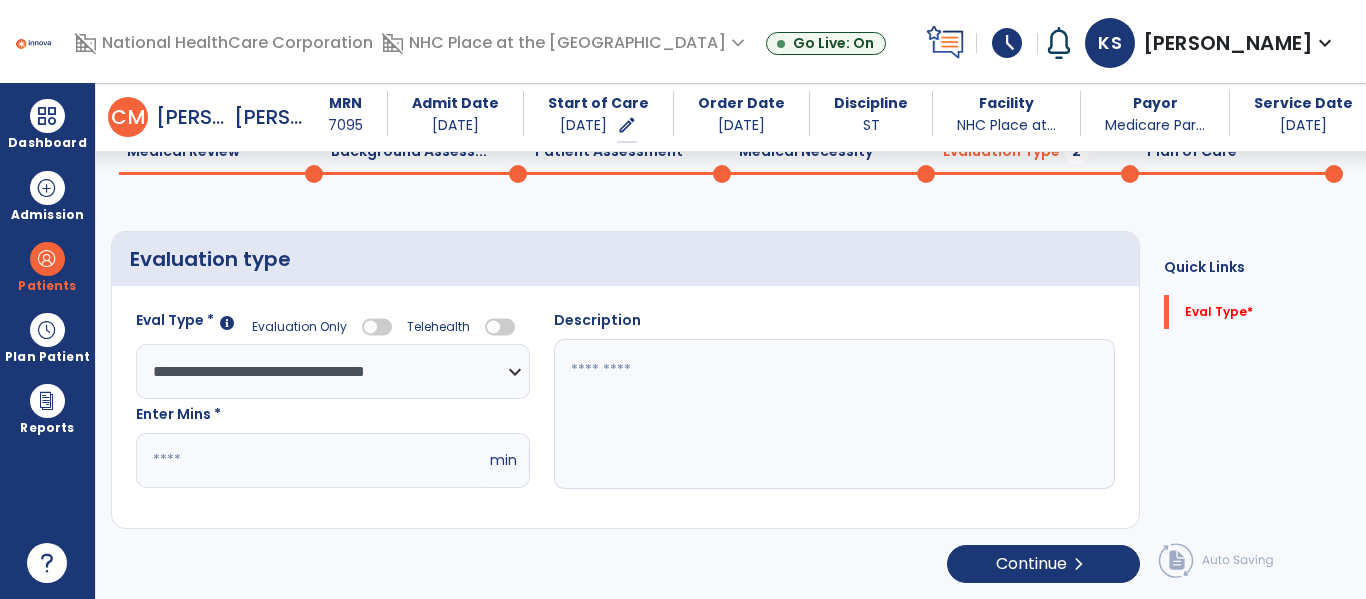 click on "*" 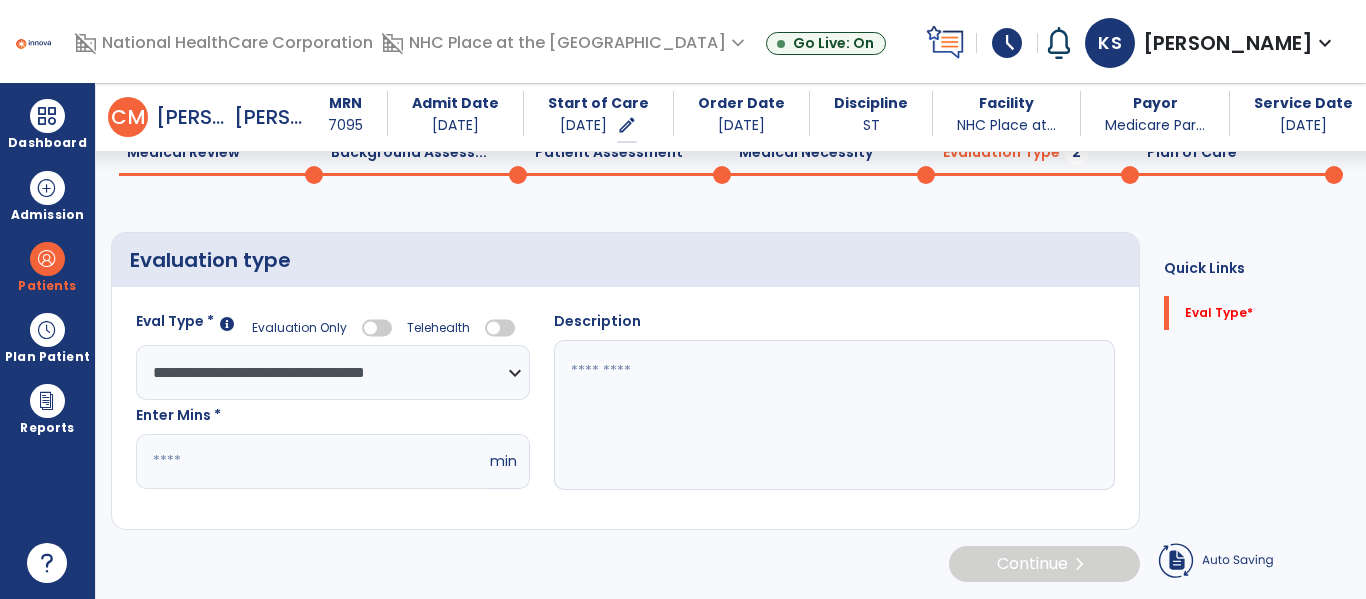 click 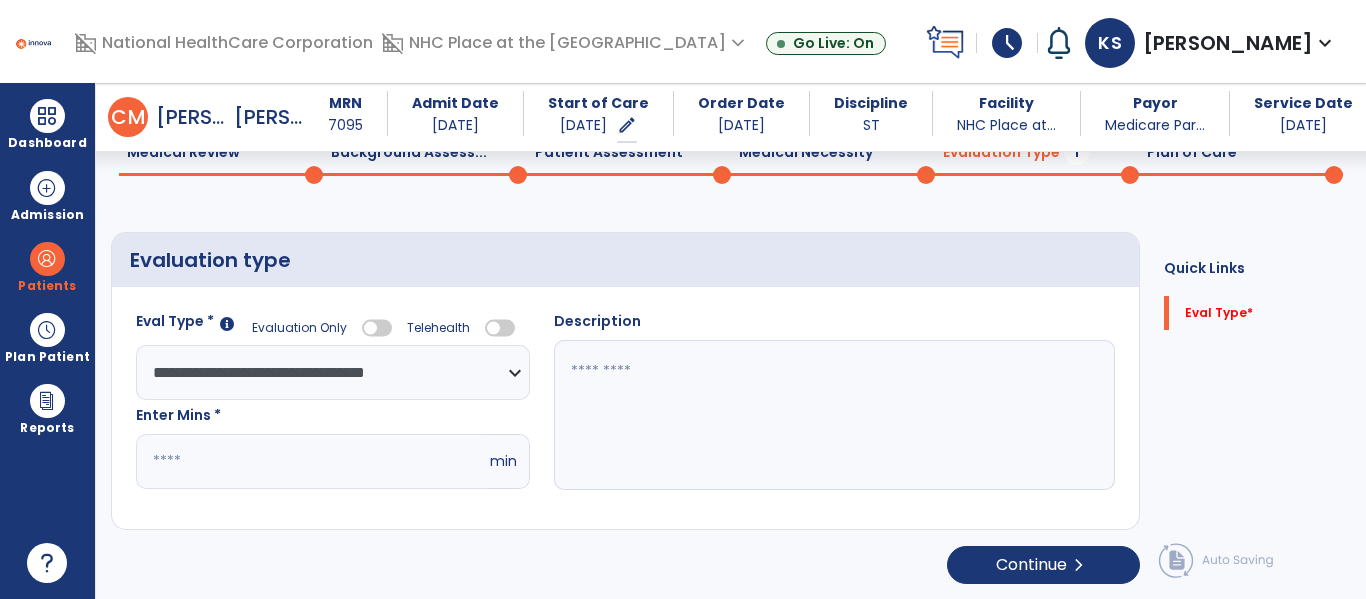 scroll, scrollTop: 97, scrollLeft: 0, axis: vertical 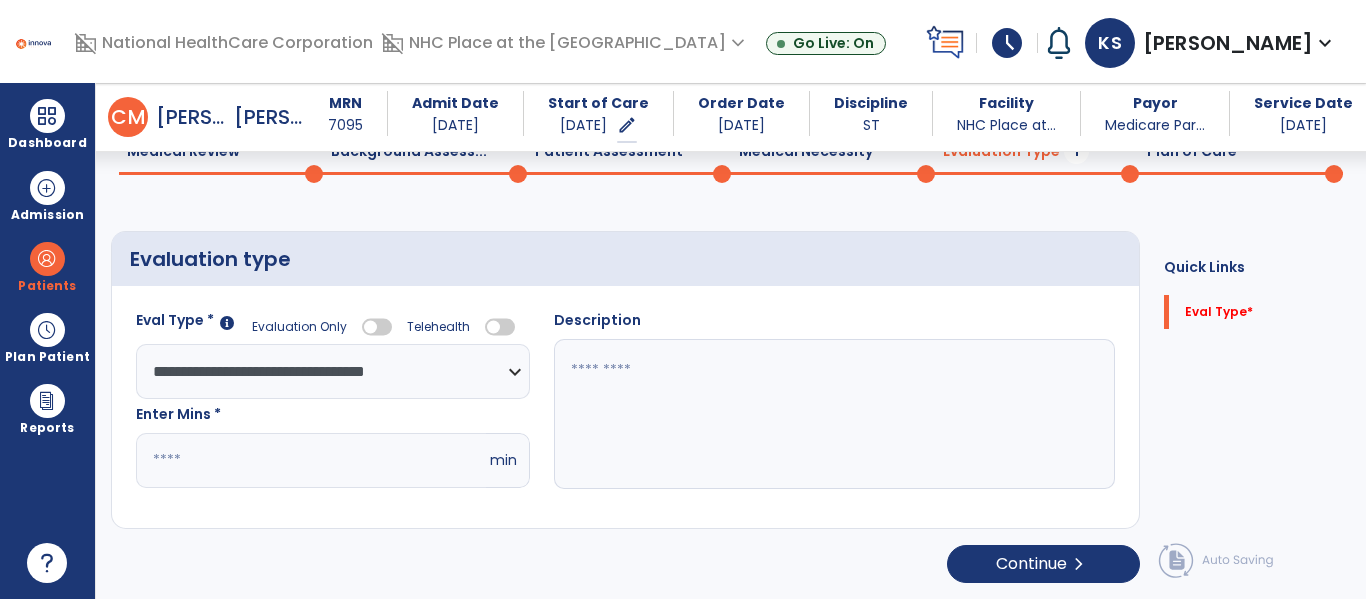 click 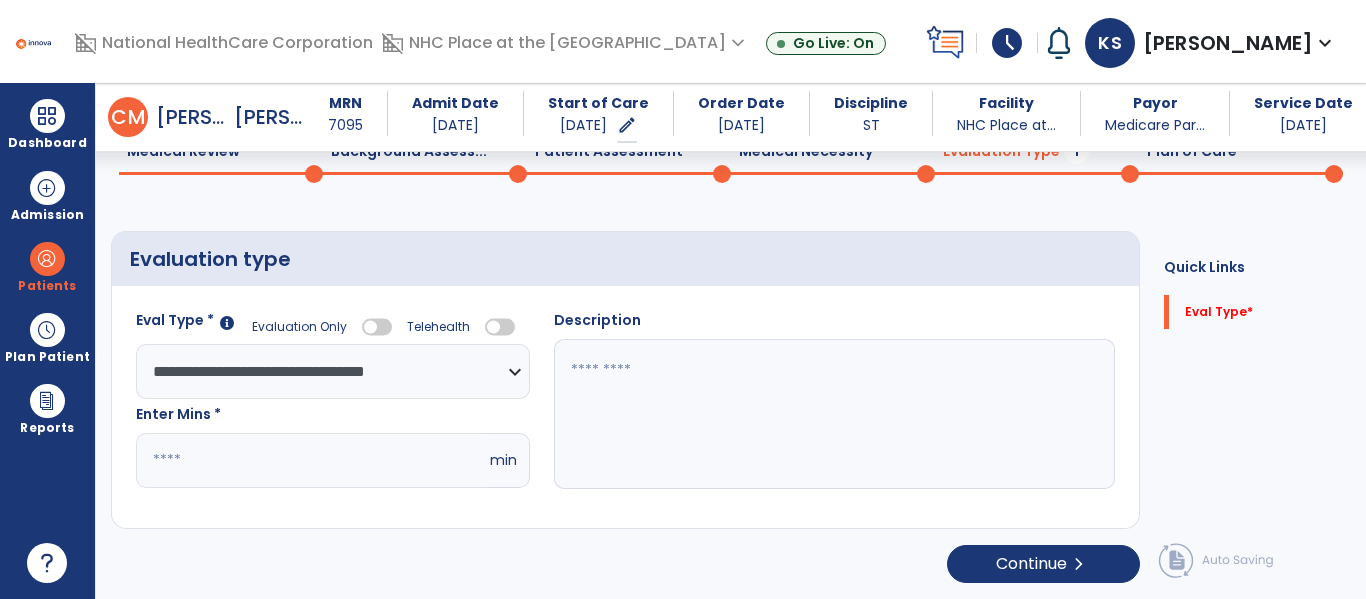 paste on "**********" 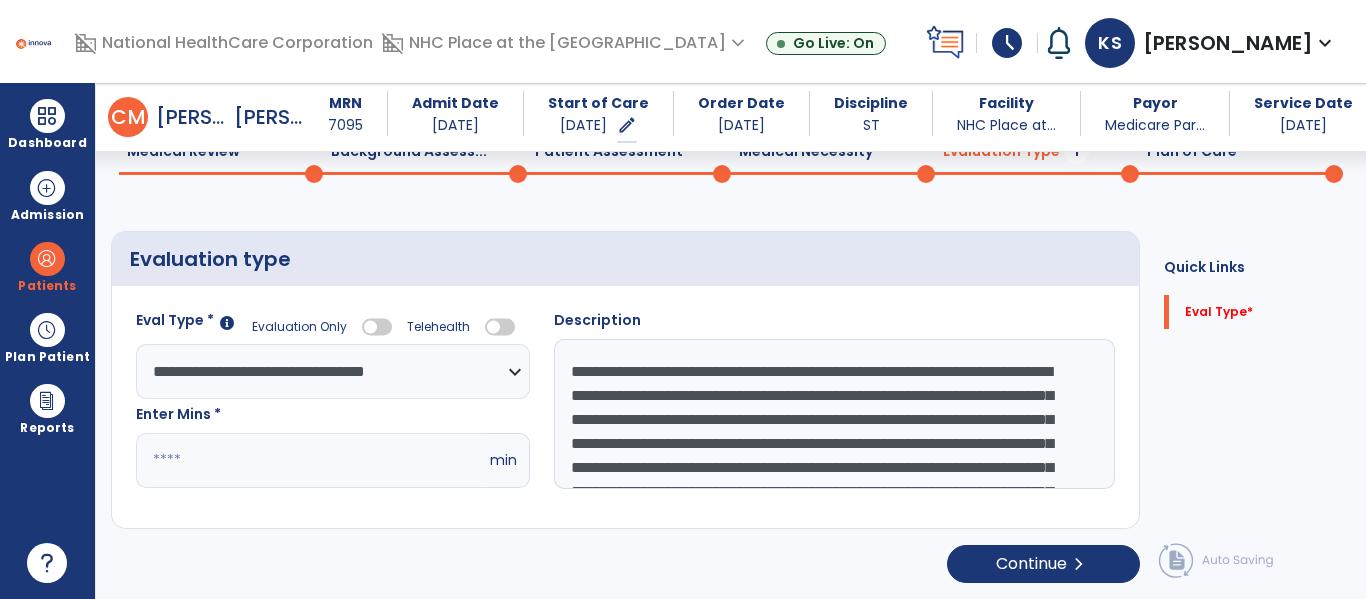 scroll, scrollTop: 88, scrollLeft: 0, axis: vertical 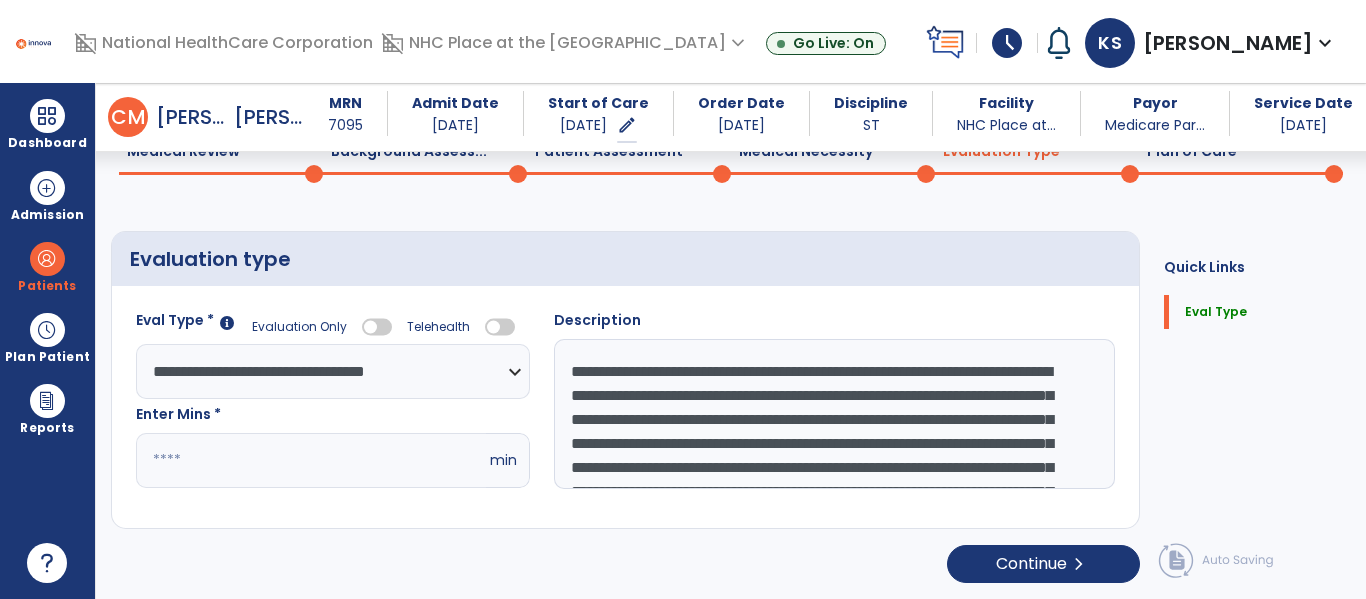 drag, startPoint x: 619, startPoint y: 372, endPoint x: 563, endPoint y: 365, distance: 56.435802 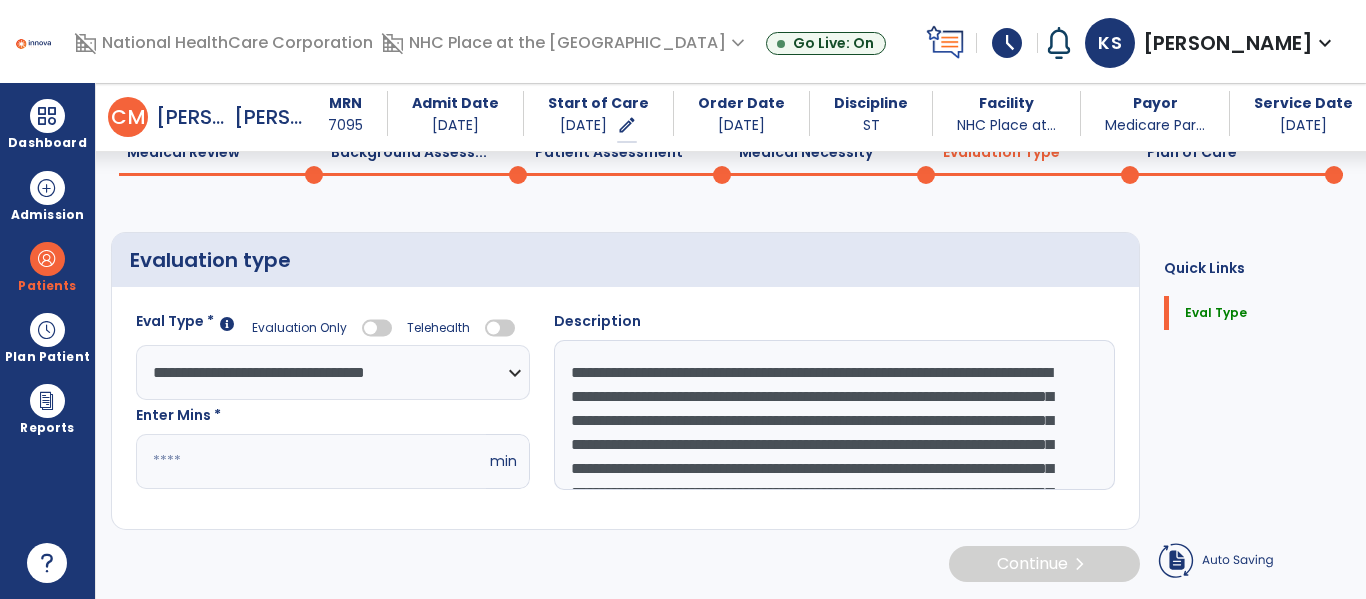 scroll, scrollTop: 97, scrollLeft: 0, axis: vertical 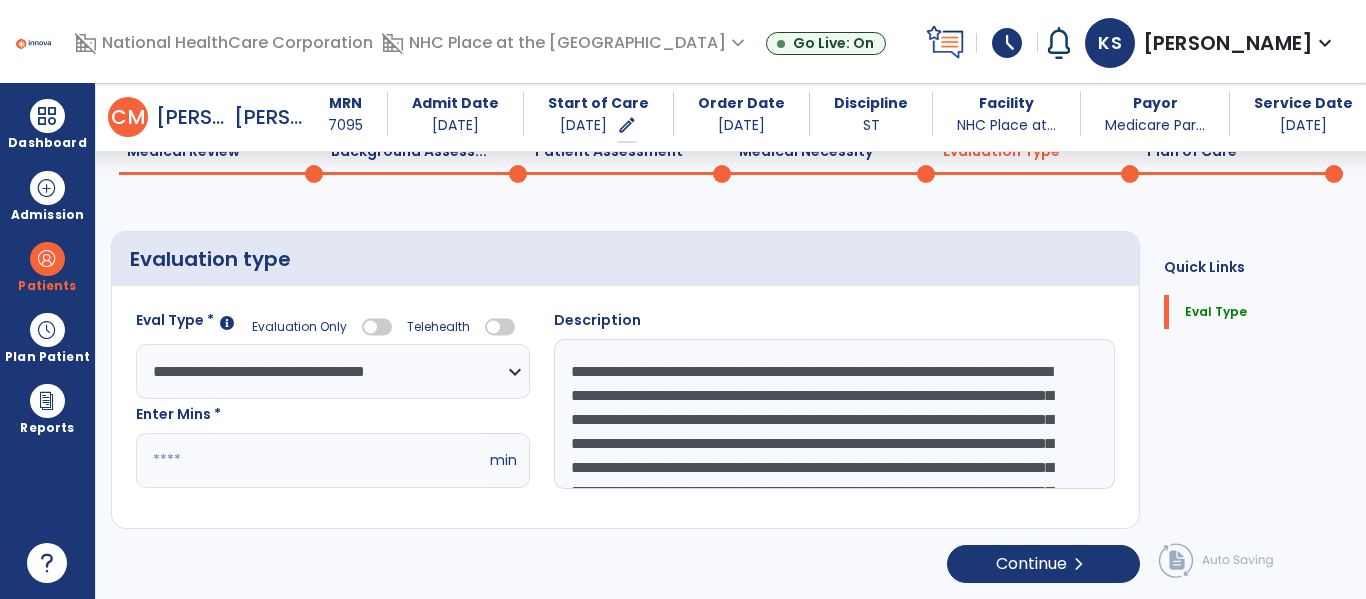 click on "**********" 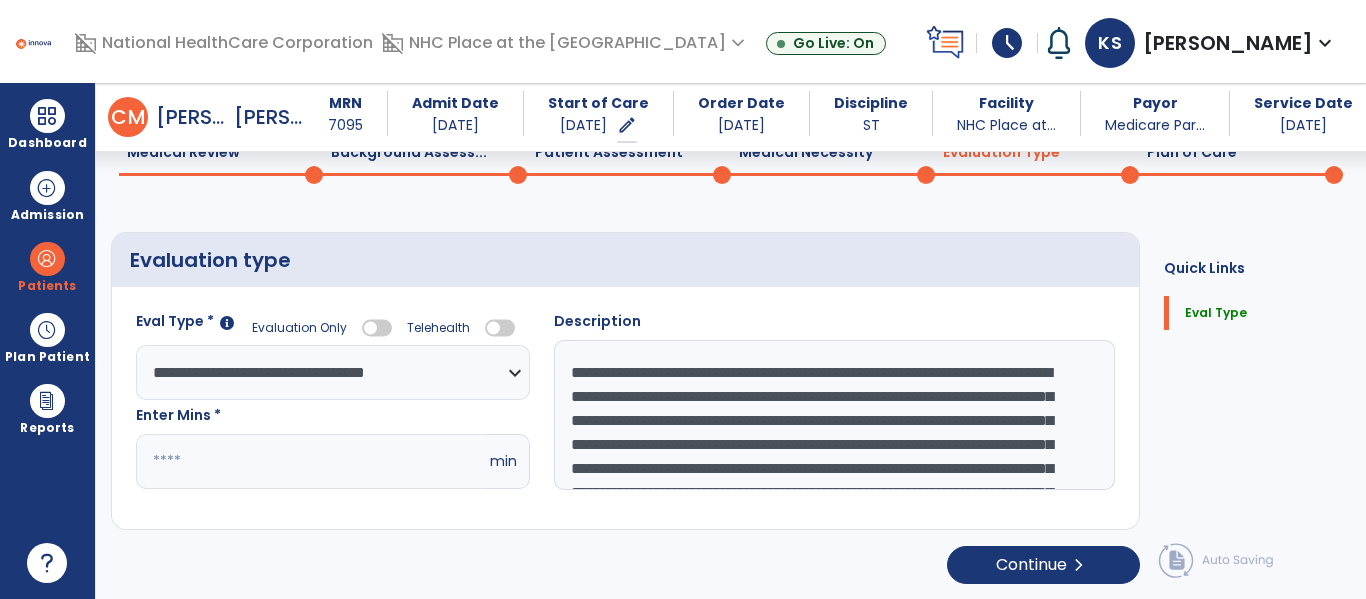 scroll, scrollTop: 97, scrollLeft: 0, axis: vertical 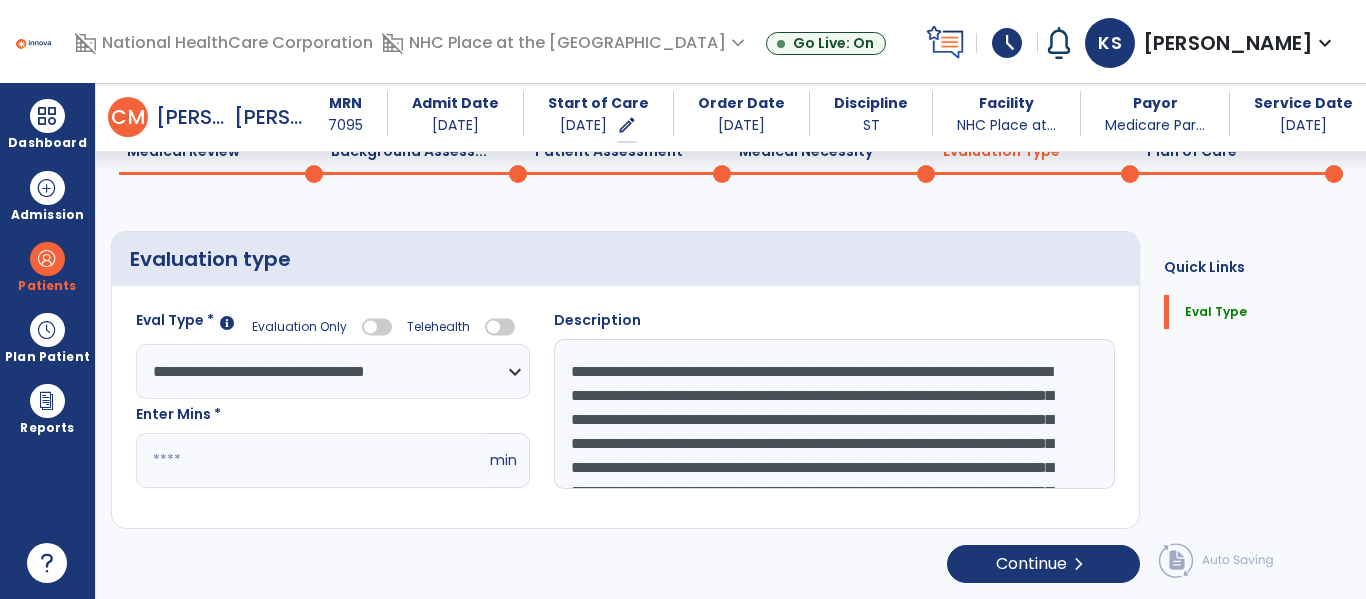 drag, startPoint x: 709, startPoint y: 465, endPoint x: 637, endPoint y: 440, distance: 76.2168 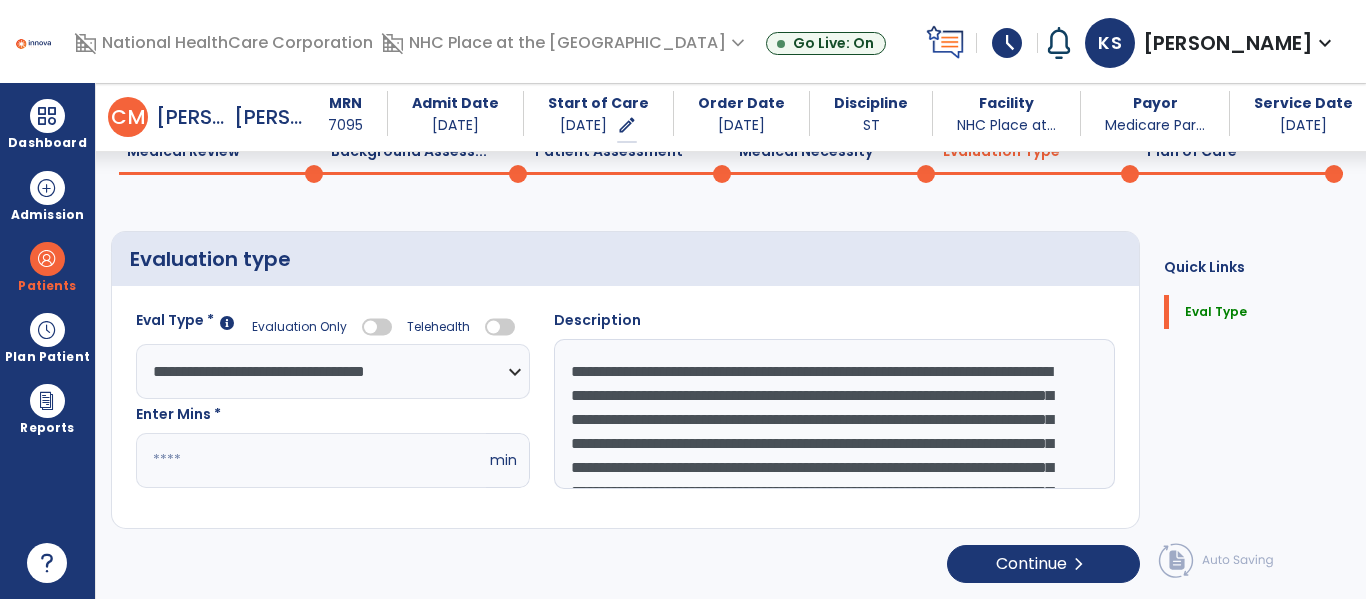 click on "**********" 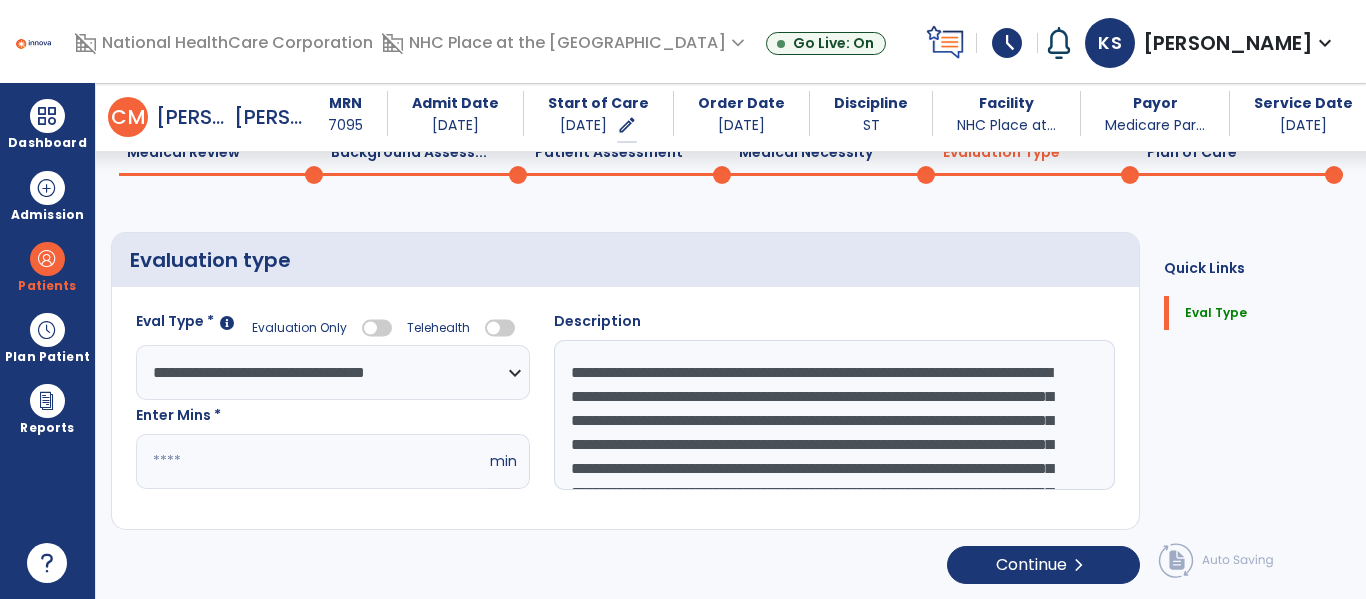 scroll, scrollTop: 97, scrollLeft: 0, axis: vertical 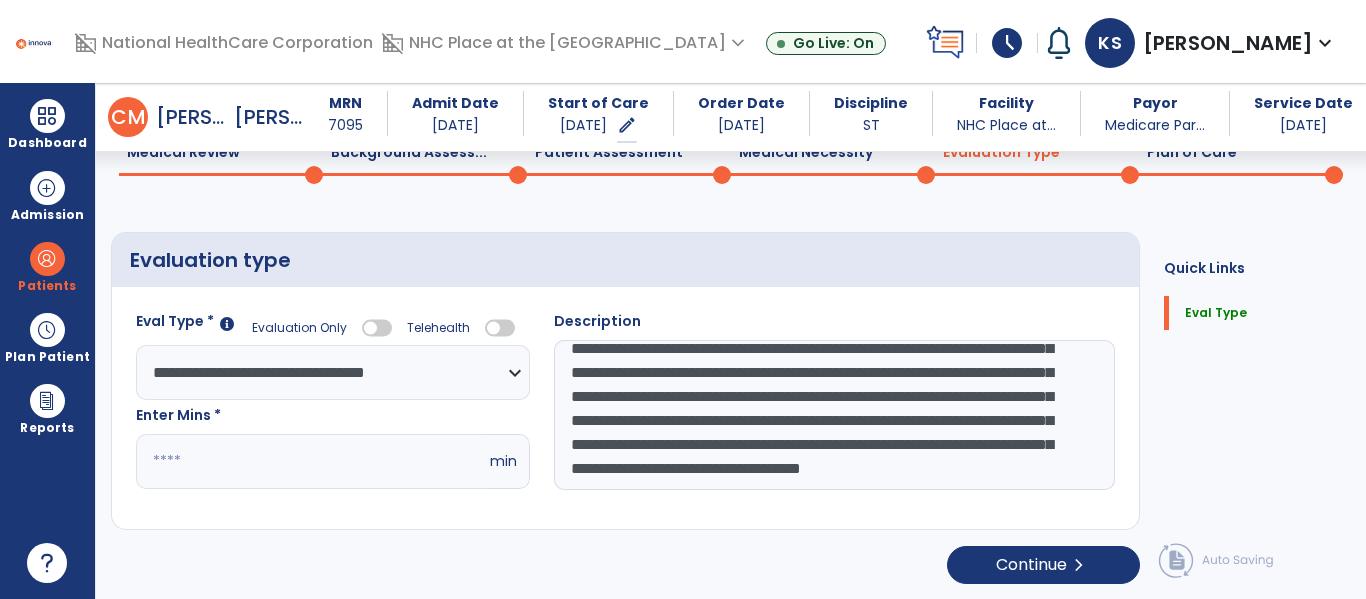 drag, startPoint x: 684, startPoint y: 391, endPoint x: 1032, endPoint y: 483, distance: 359.95557 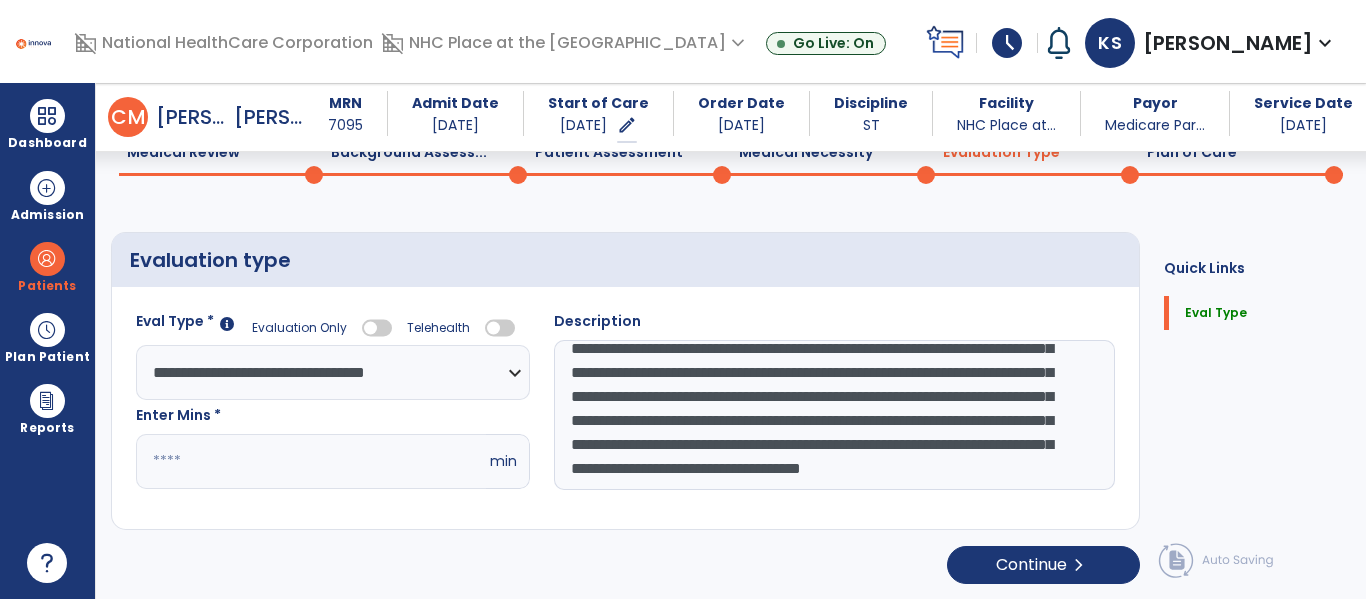 click on "**********" 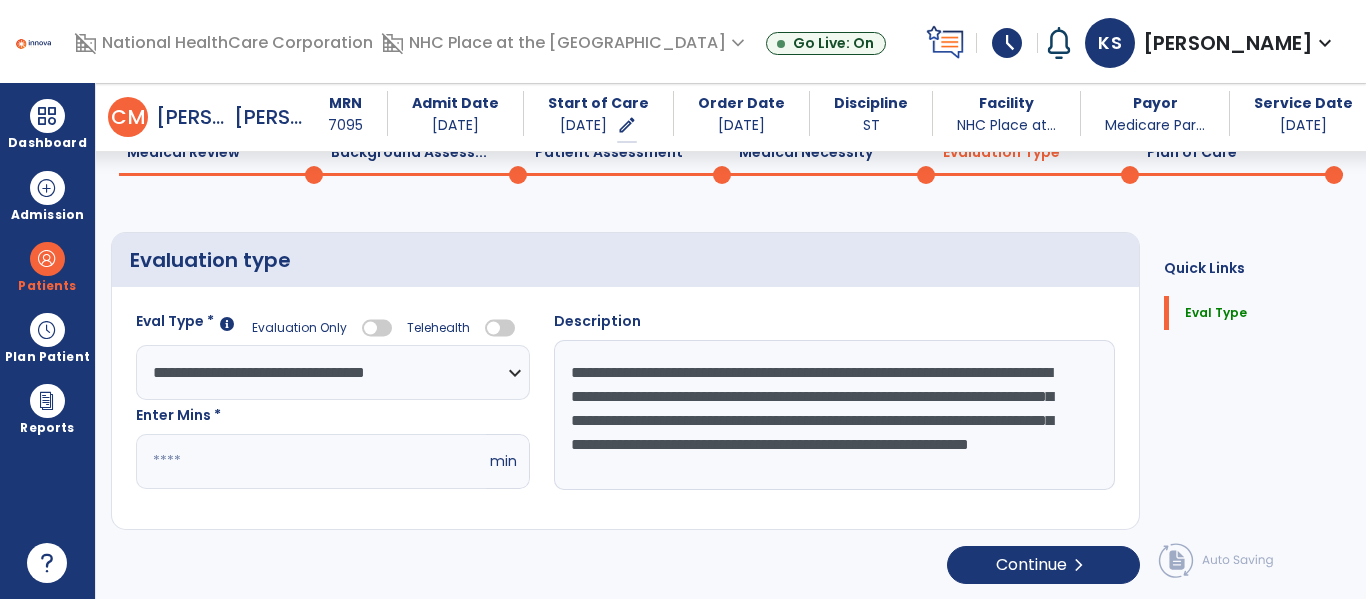 scroll, scrollTop: 24, scrollLeft: 0, axis: vertical 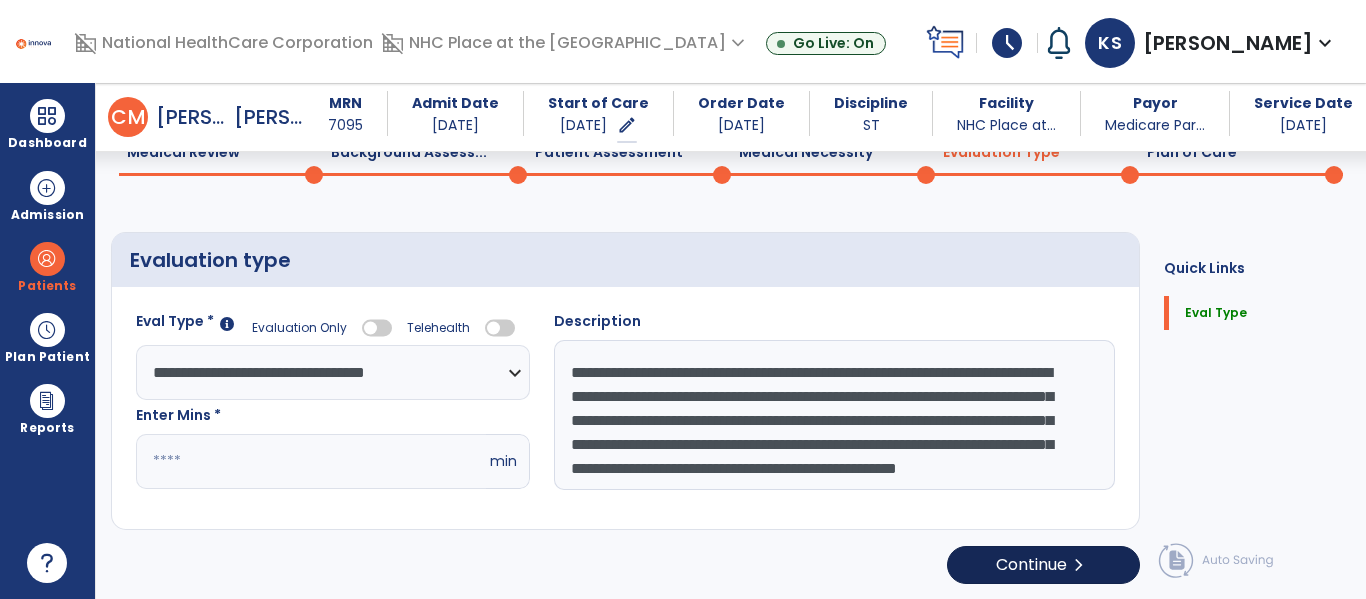 type on "**********" 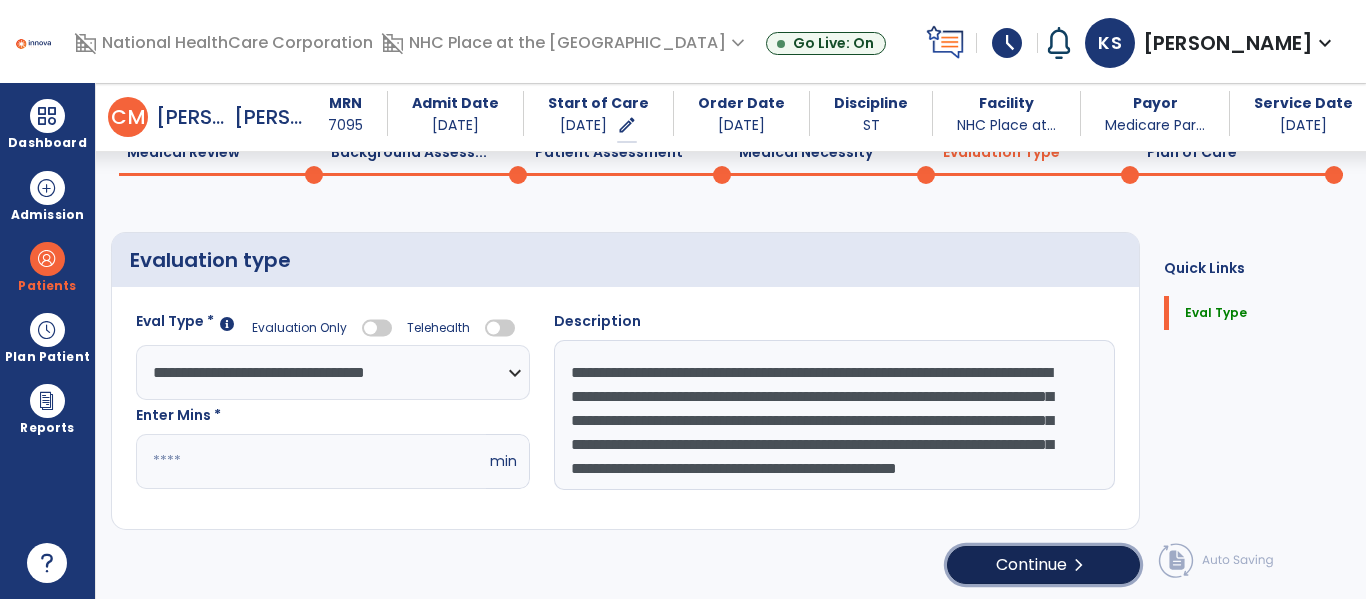 click on "Continue  chevron_right" 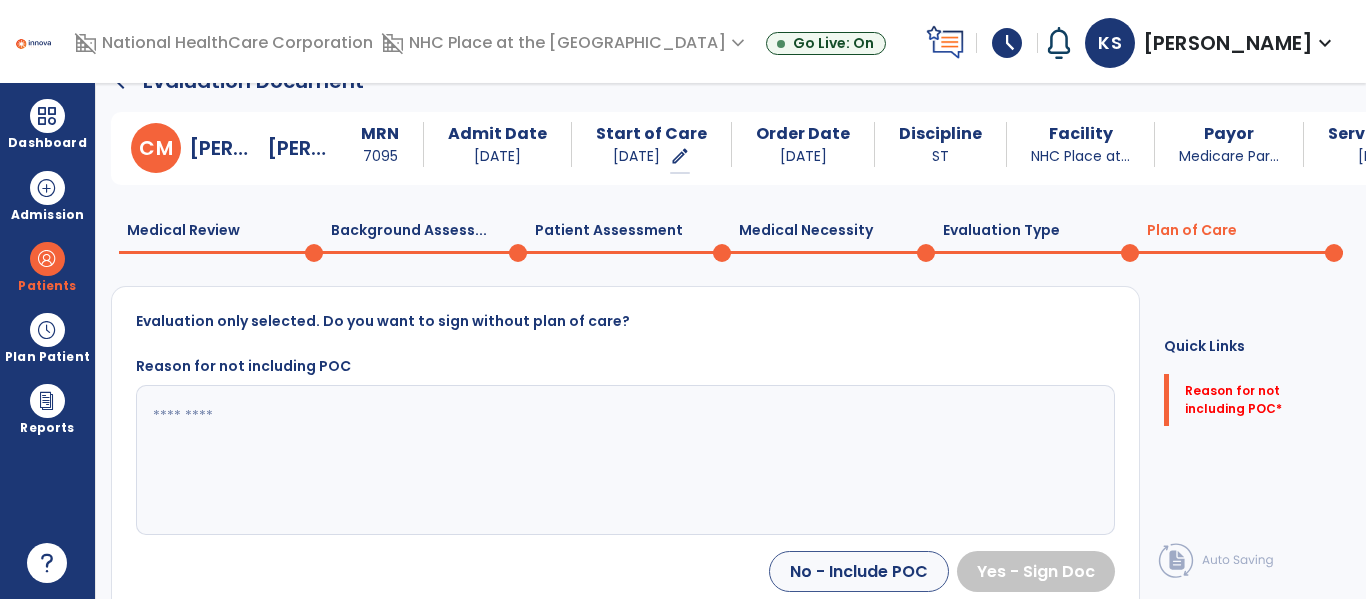 scroll, scrollTop: 55, scrollLeft: 0, axis: vertical 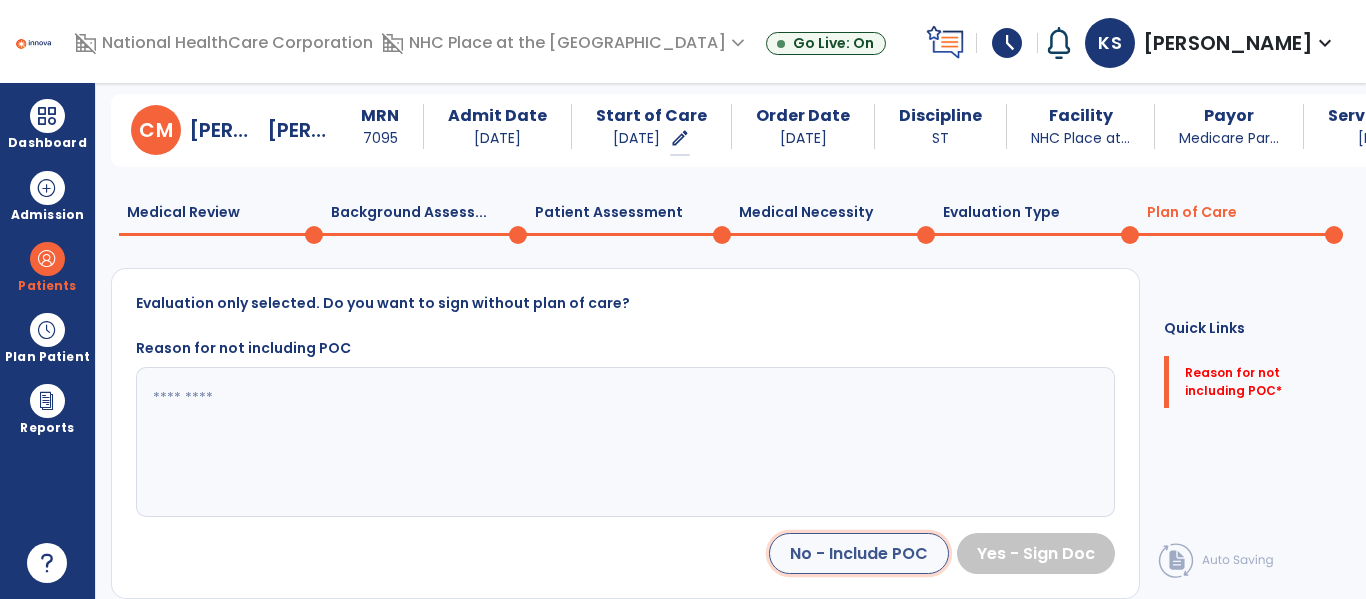 click on "No - Include POC" 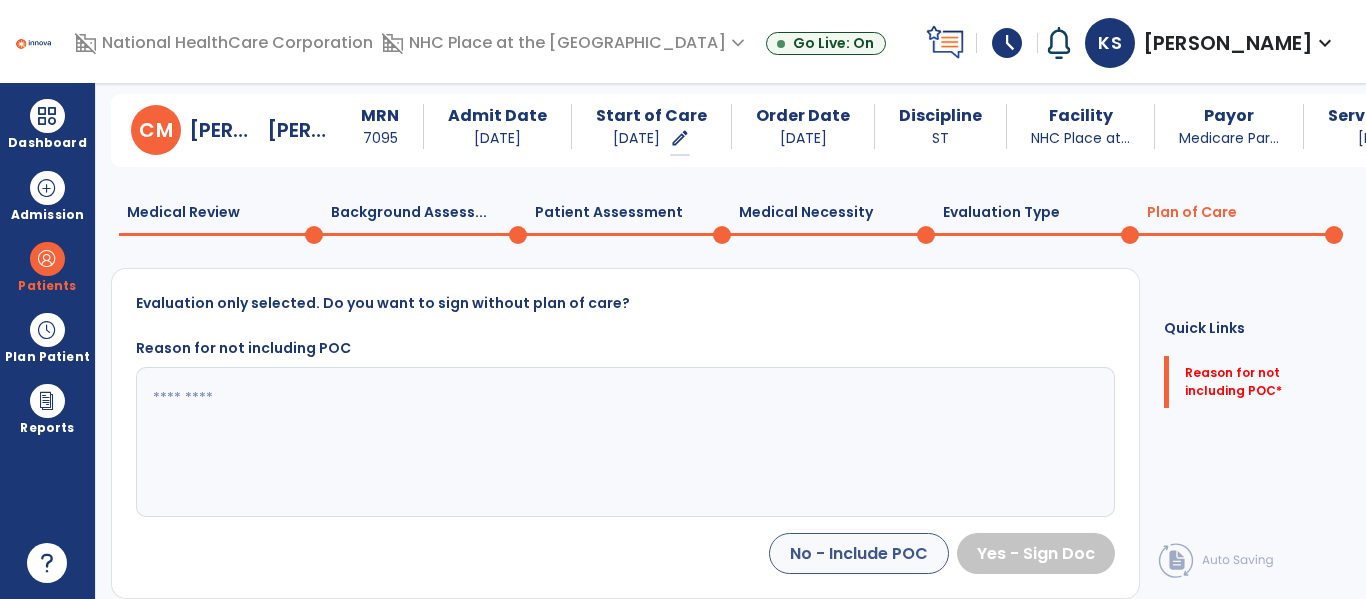 select on "*****" 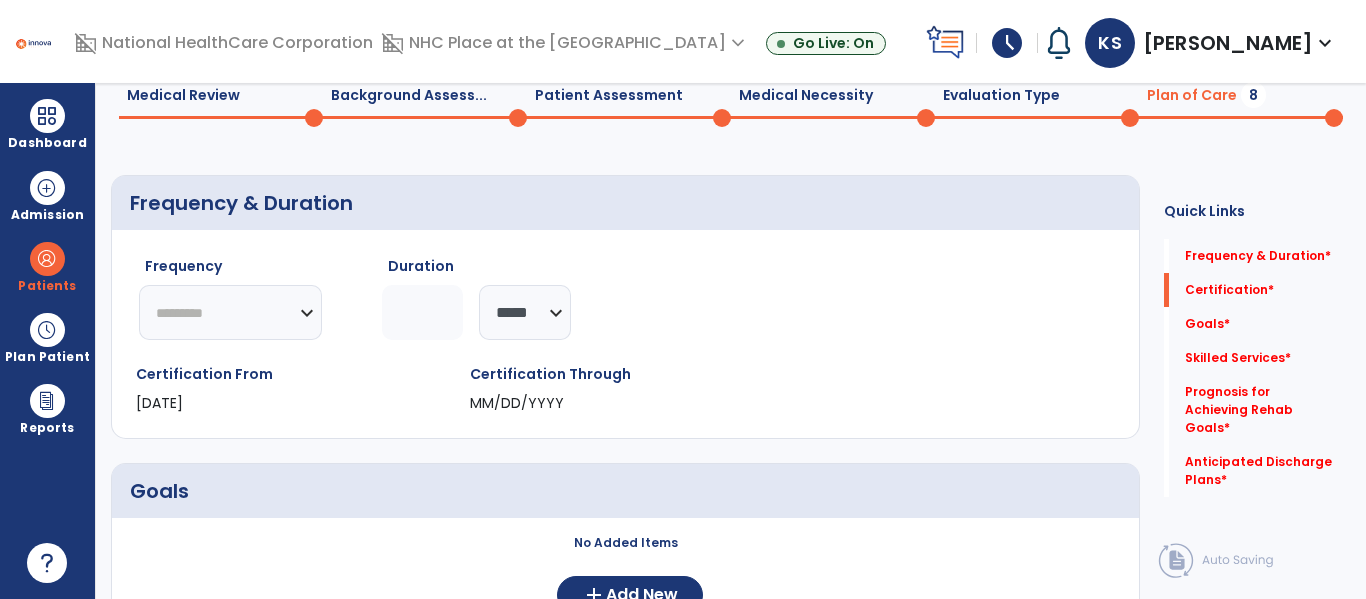 scroll, scrollTop: 0, scrollLeft: 0, axis: both 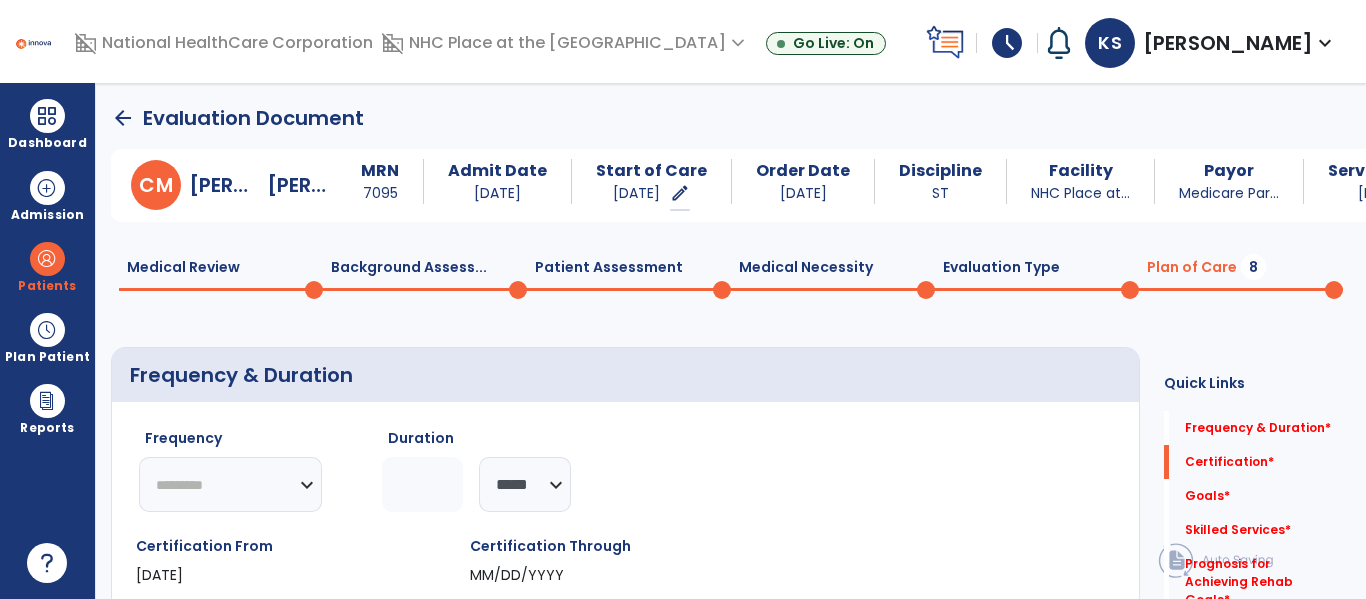 click on "********* ** ** ** ** ** ** **" 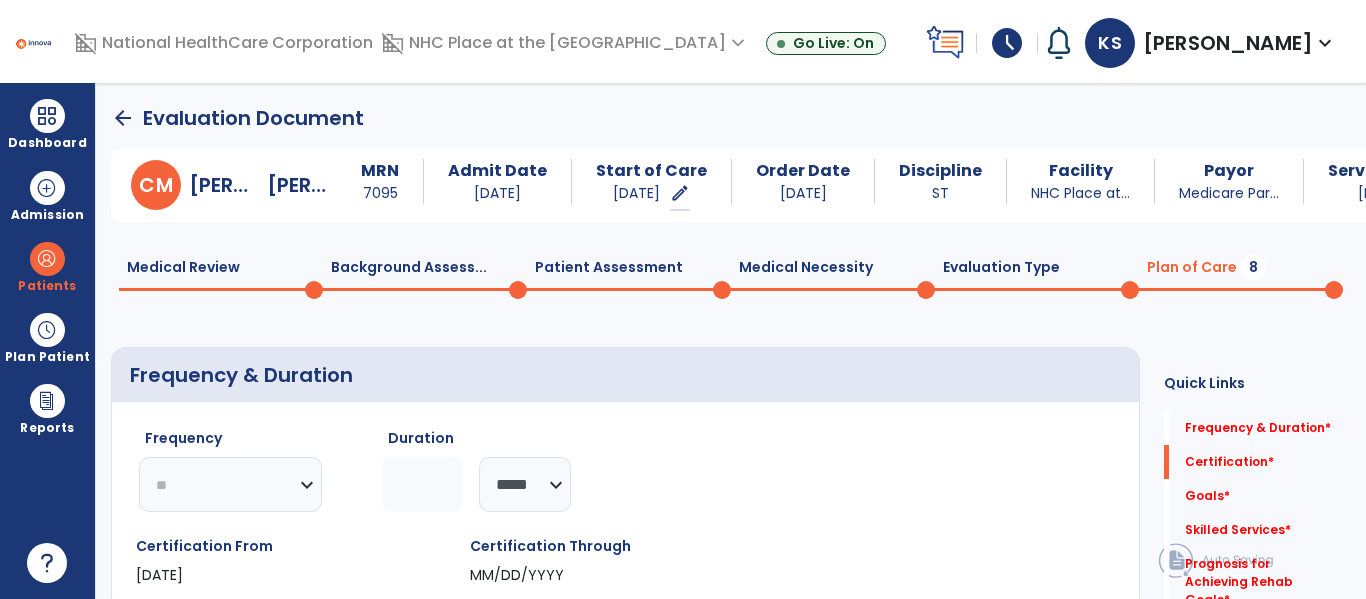 click on "********* ** ** ** ** ** ** **" 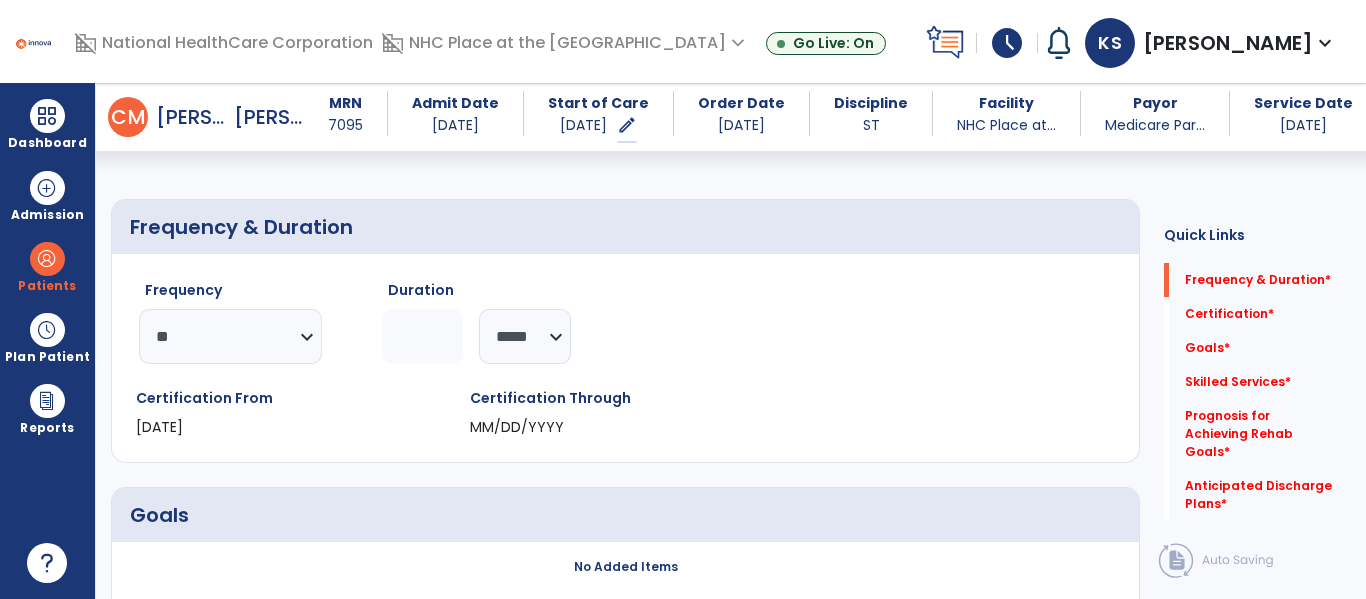 scroll, scrollTop: 123, scrollLeft: 0, axis: vertical 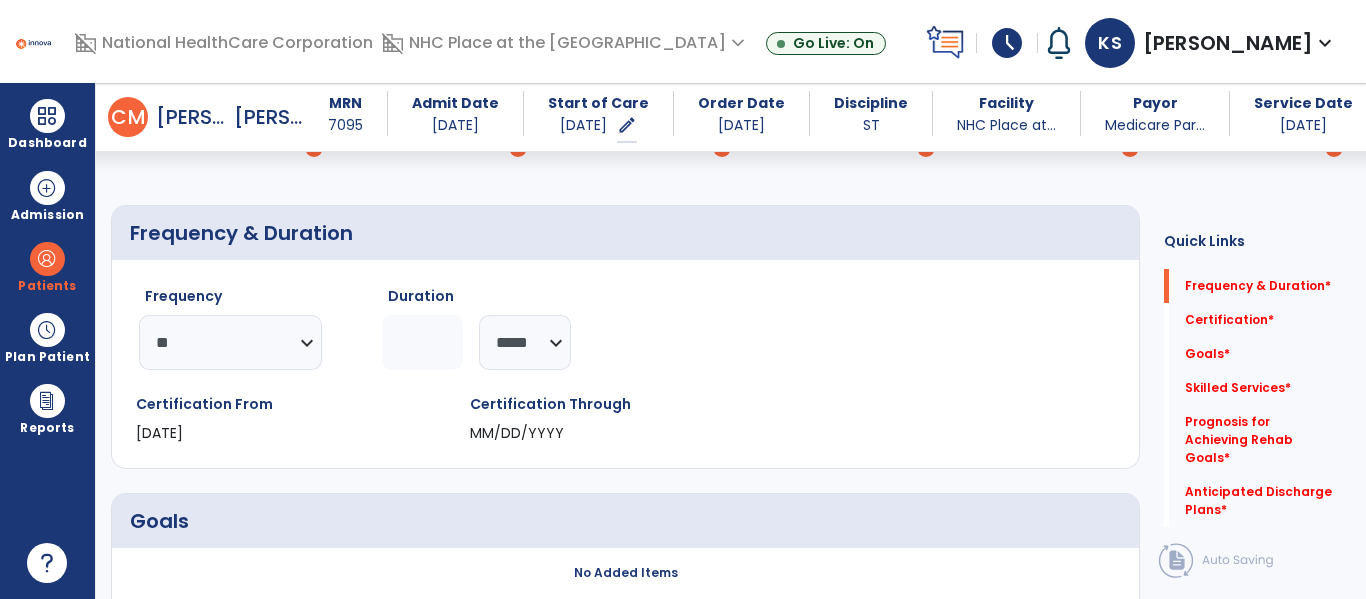 click 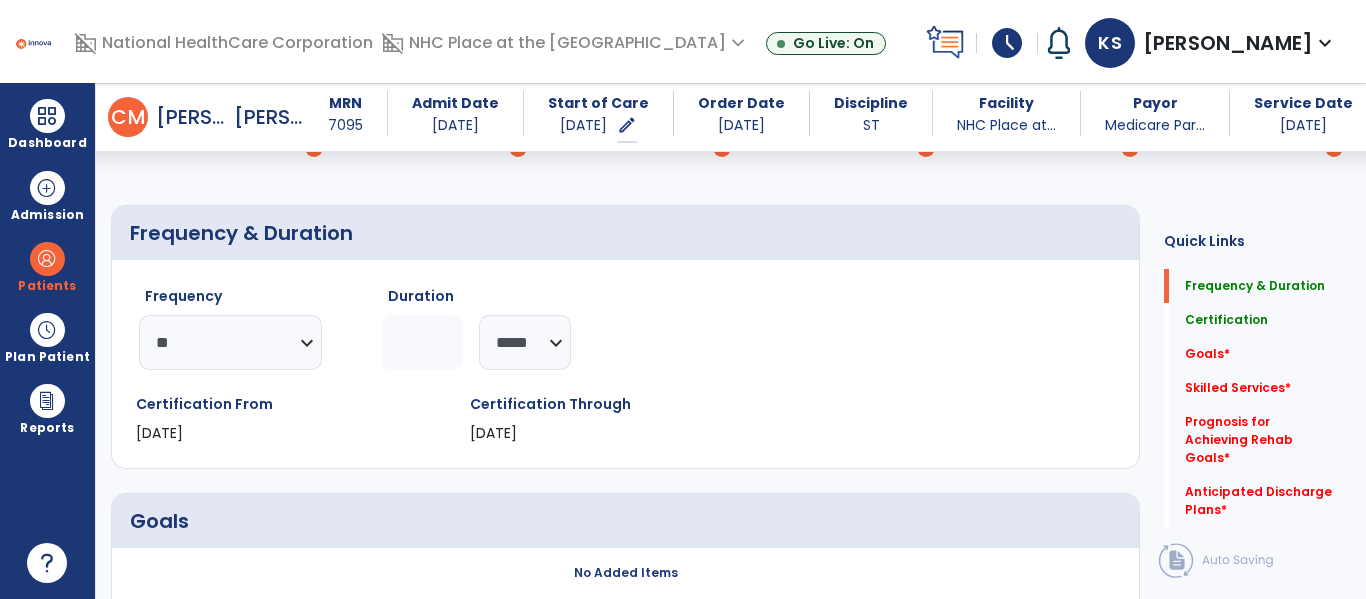 type on "**" 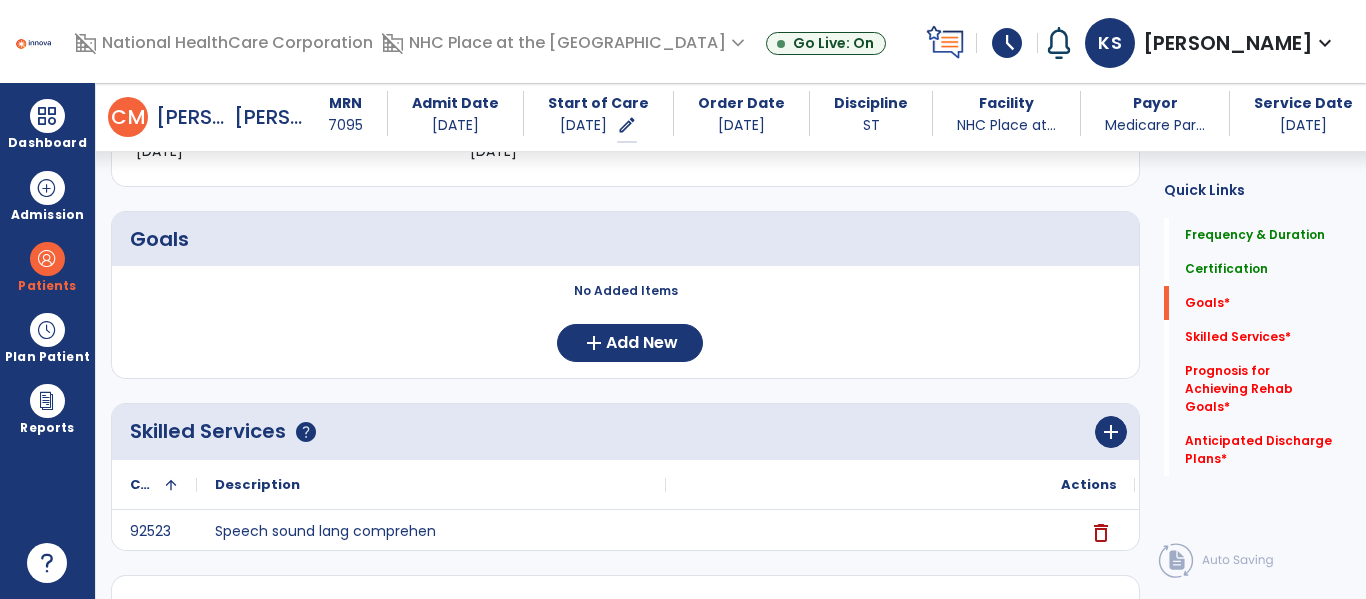 scroll, scrollTop: 404, scrollLeft: 0, axis: vertical 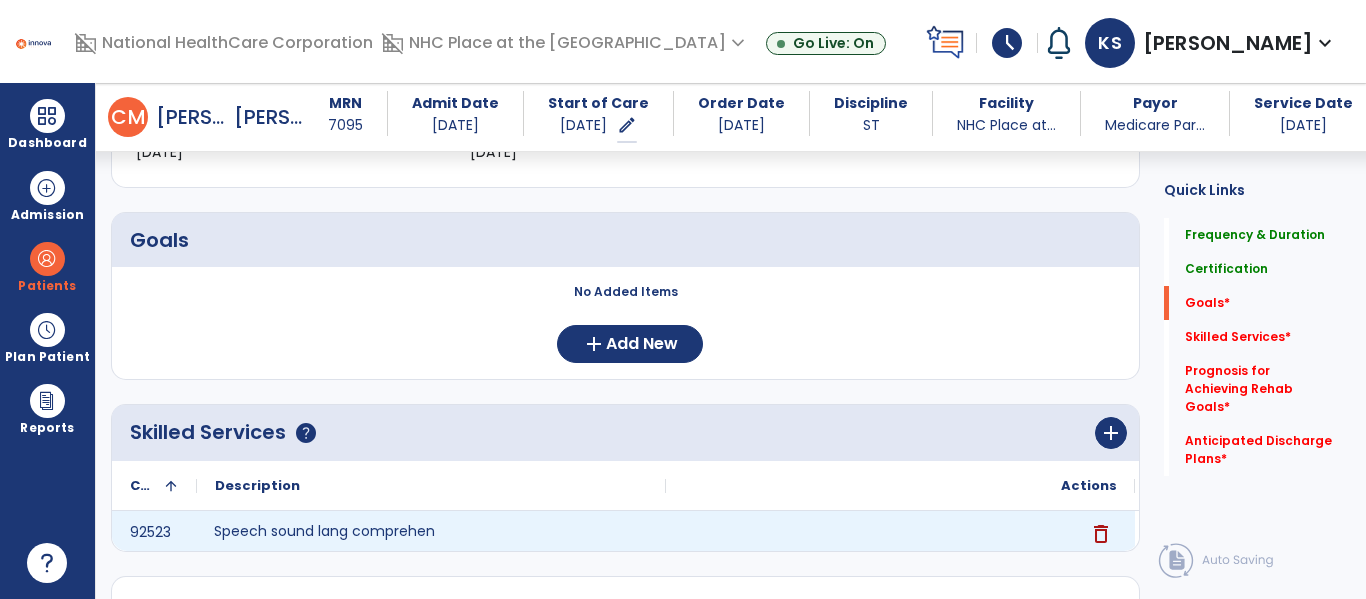 click on "Speech sound lang comprehen" 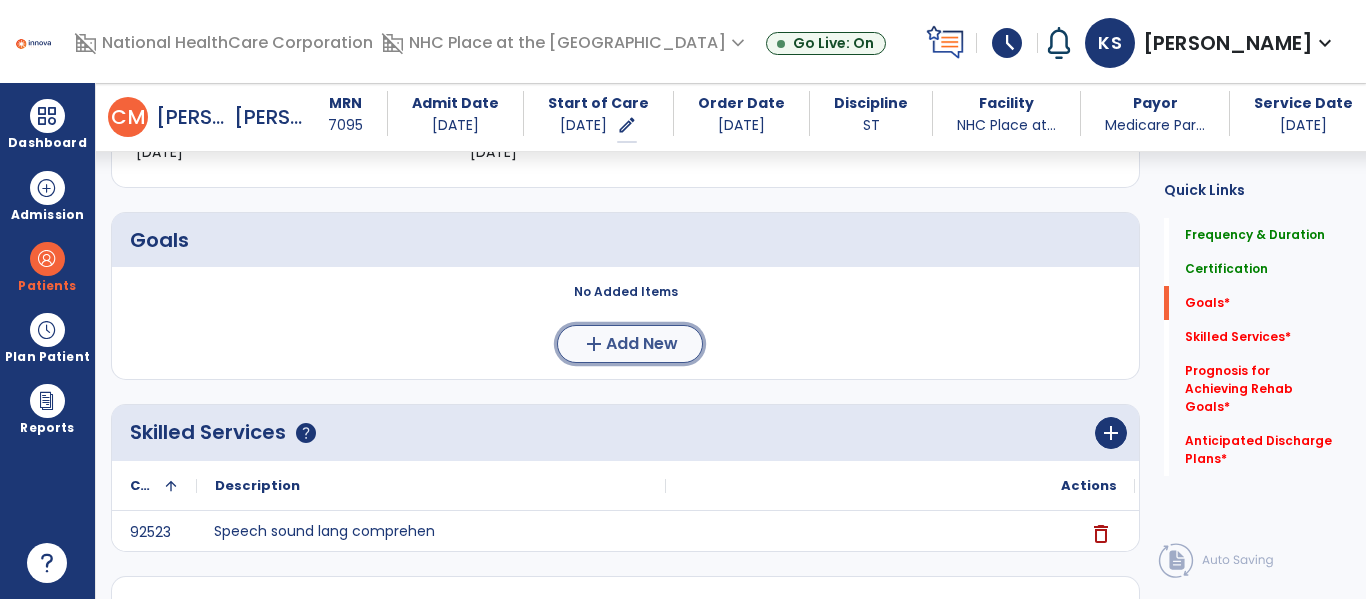 click on "Add New" at bounding box center (642, 344) 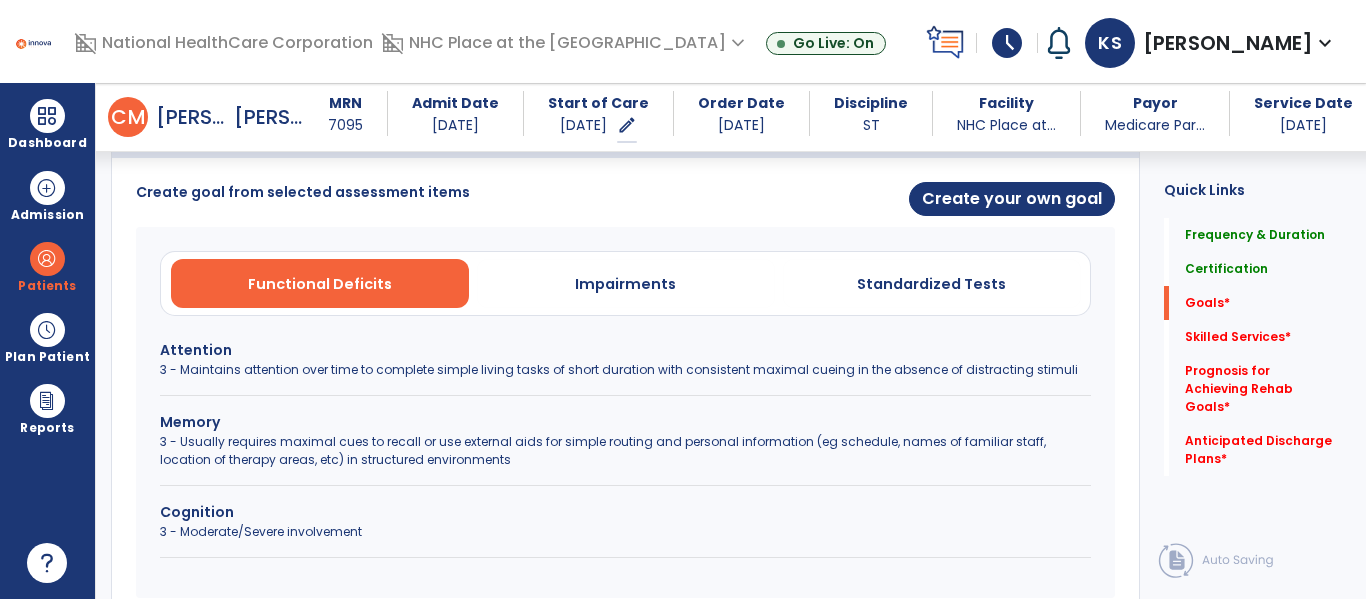 scroll, scrollTop: 512, scrollLeft: 0, axis: vertical 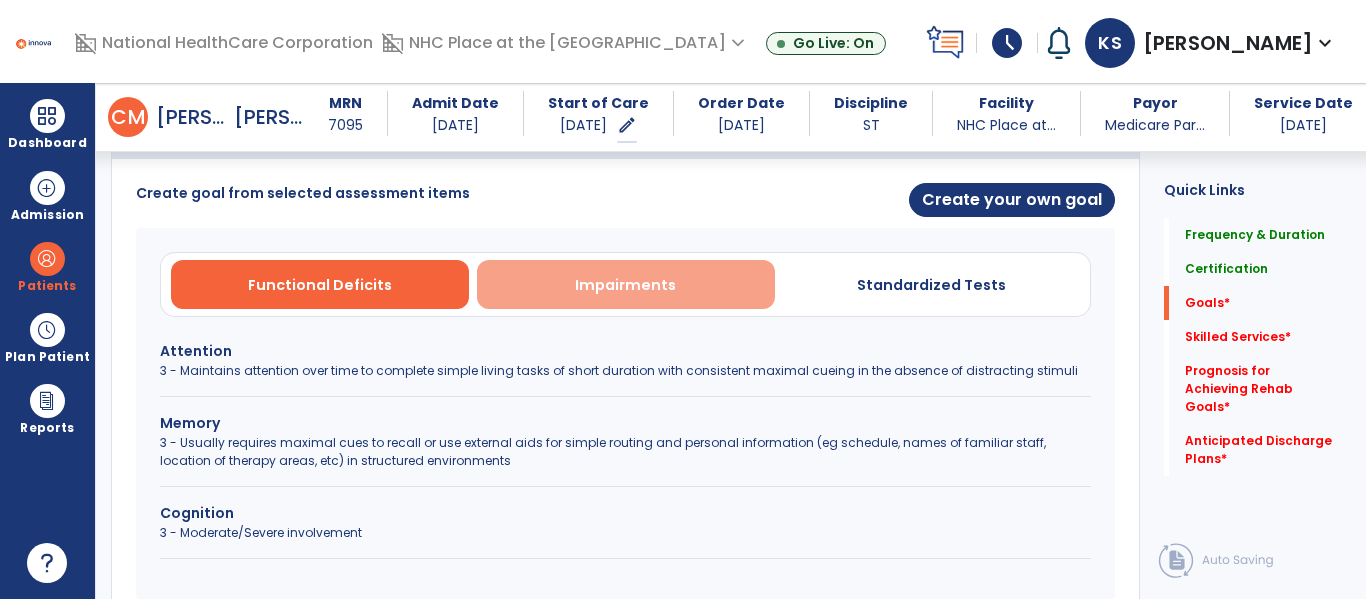 click on "Impairments" at bounding box center (625, 285) 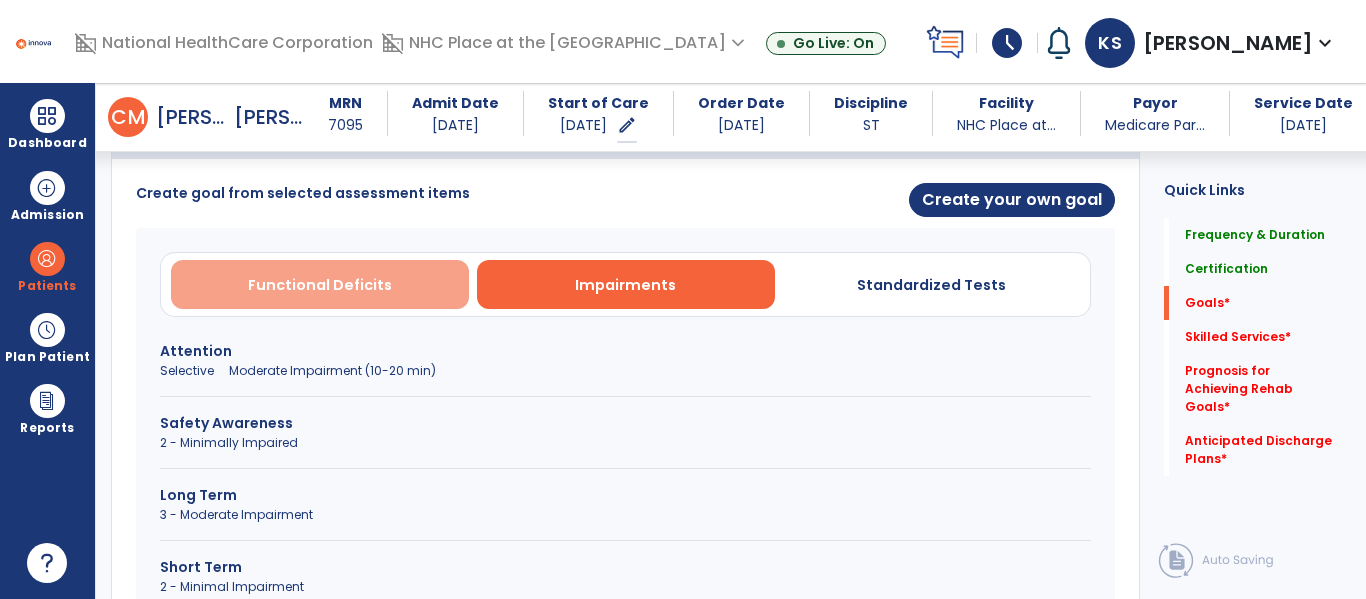 click on "Functional Deficits" at bounding box center [320, 284] 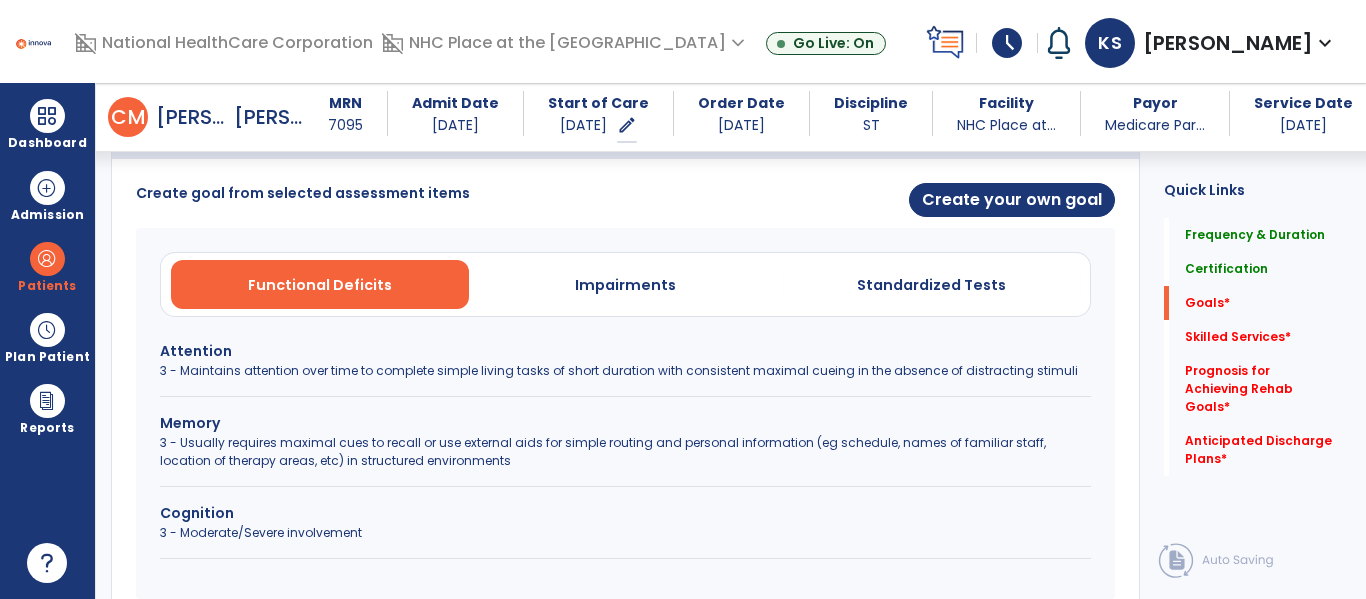 click on "3 - Usually requires maximal cues to recall or use external aids for simple routing and personal information (eg schedule, names of familiar staff, location of therapy areas, etc) in structured environments" at bounding box center [625, 452] 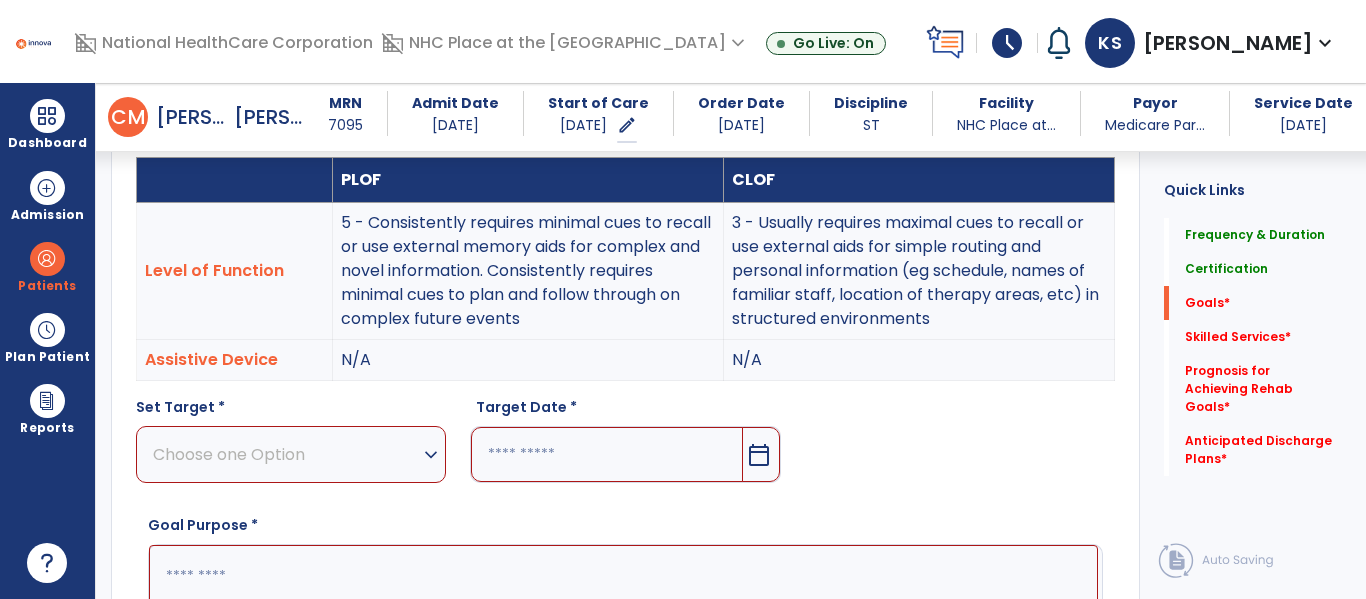 scroll, scrollTop: 576, scrollLeft: 0, axis: vertical 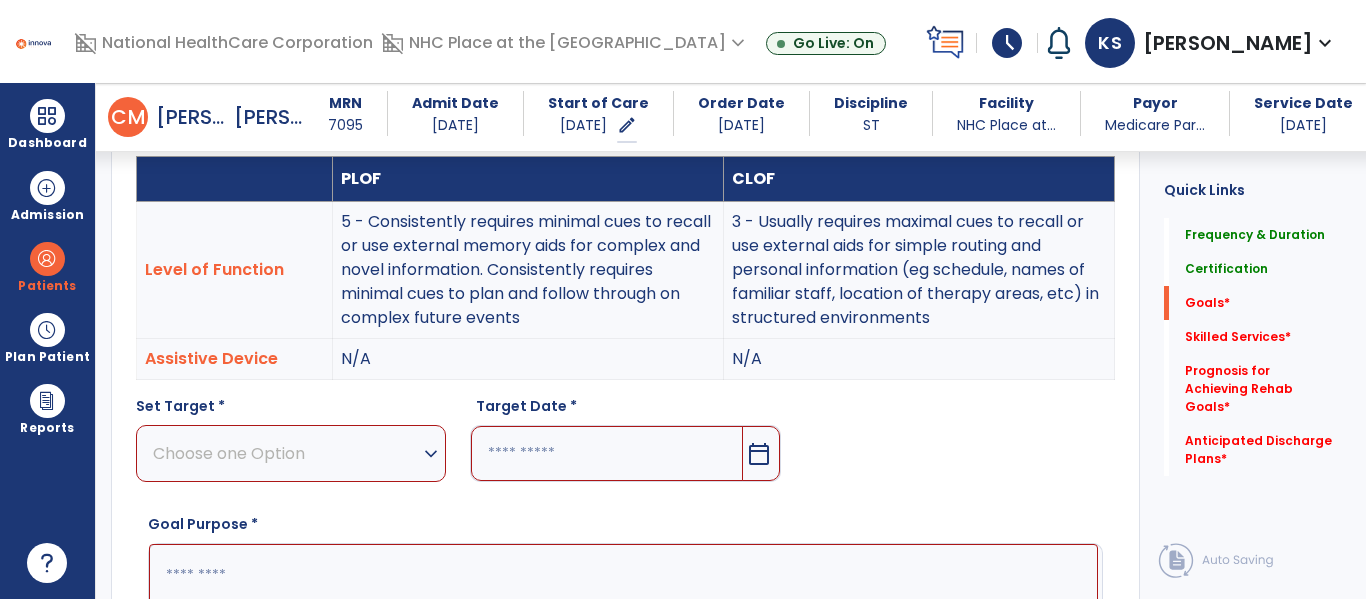 click on "Choose one Option" at bounding box center [286, 453] 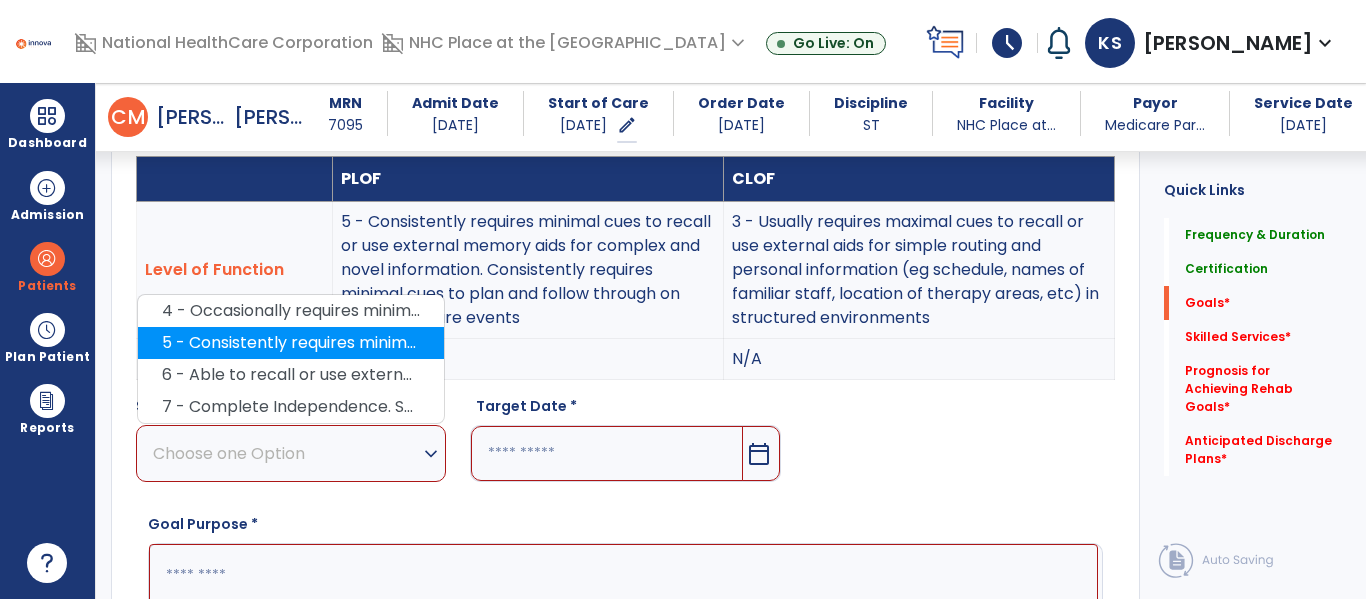 click on "5 - Consistently requires minimal cues to recall or use external memory aids for complex and novel information.  Consistently requires minimal cues to plan and follow through on complex future events" at bounding box center (291, 343) 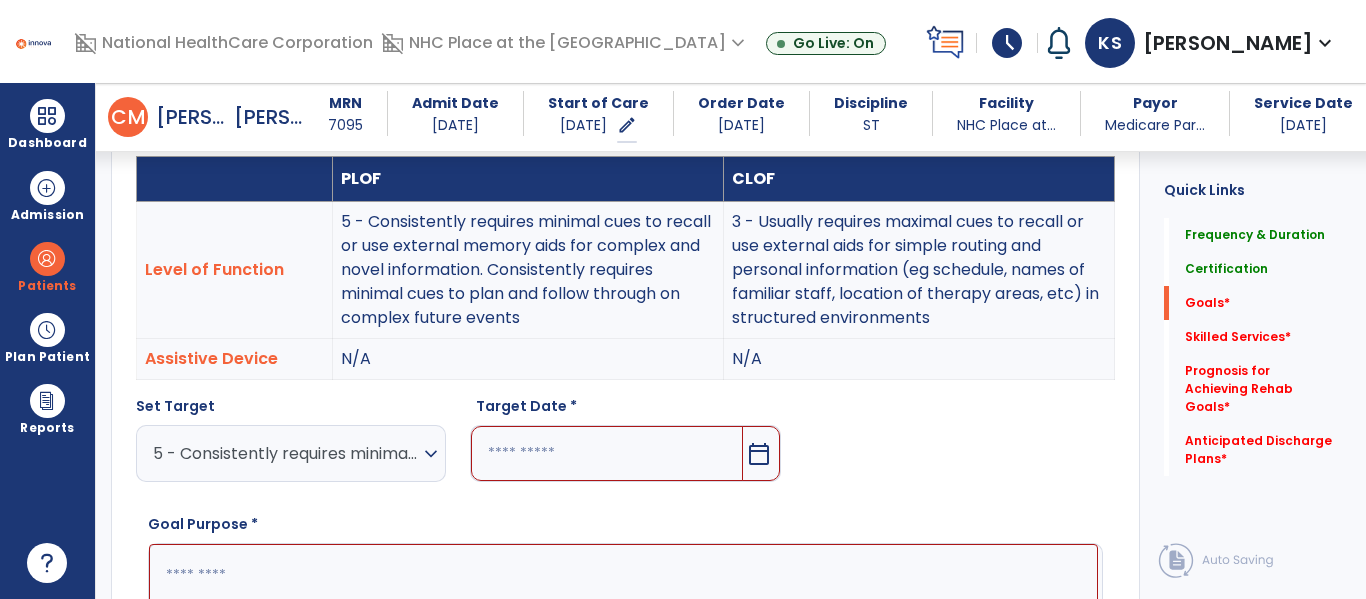 click at bounding box center [606, 453] 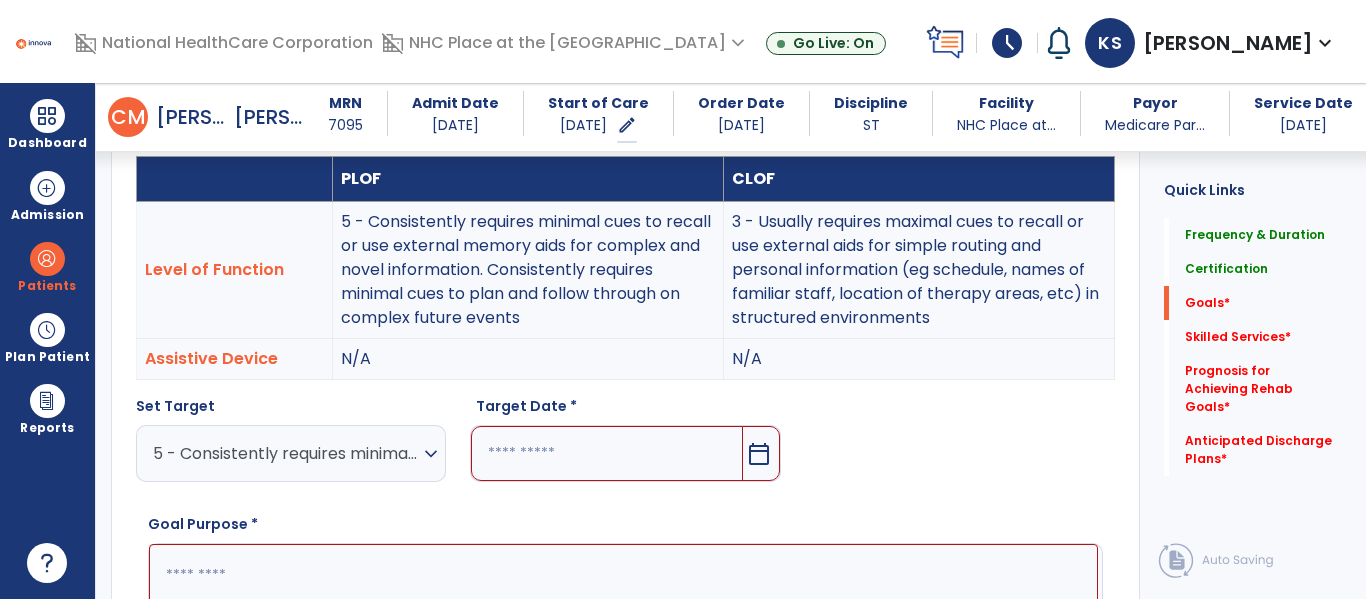 scroll, scrollTop: 857, scrollLeft: 0, axis: vertical 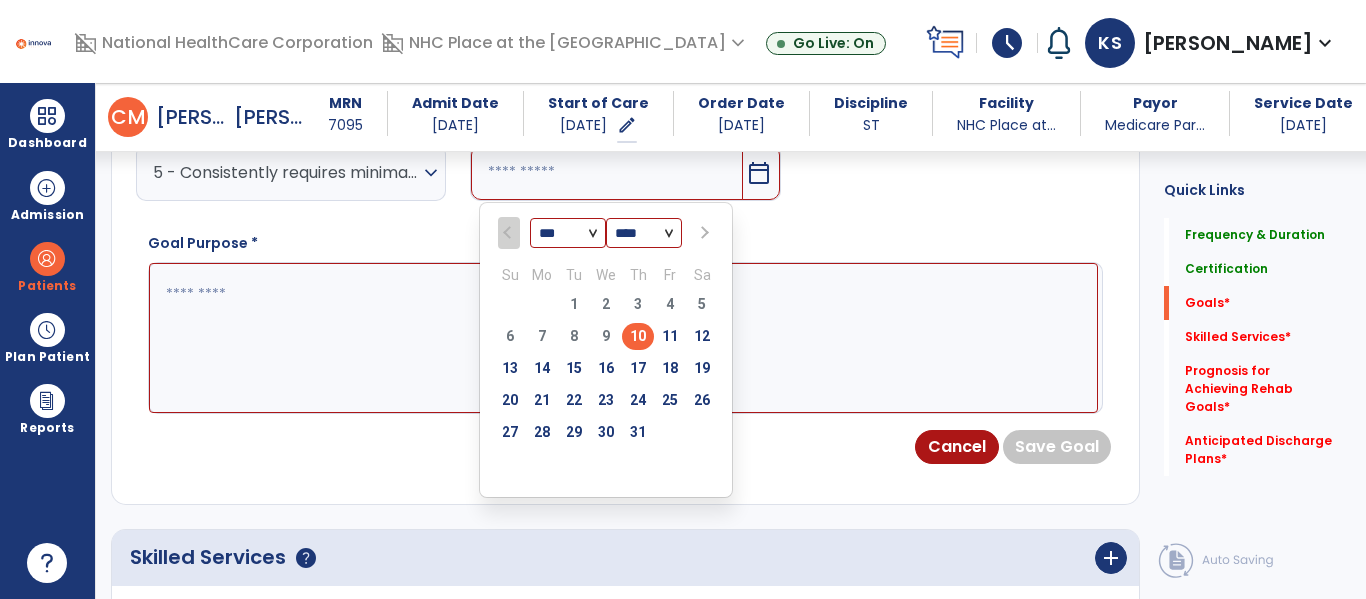 click on "Memory PLOF CLOF Level of Function  5 - Consistently requires minimal cues to recall or use external memory aids for complex and novel information.  Consistently requires minimal cues to plan and follow through on complex future events   3 - Usually requires maximal cues to recall or use external aids for simple routing and personal information (eg schedule, names of familiar staff, location of therapy areas, etc) in structured environments  Assistive Device  N/A   N/A  Set Target   5 - Consistently requires minimal cues to recall or use external memory aids for complex and novel information.  Consistently requires minimal cues to plan and follow through on complex future events   expand_more   4 - Occasionally requires minimal cues to recall or use external memory aids for simple routine and personal information in structured environments. Requires consistent maximal cues to recall or use external memory aids for complex and novel information  Target Date * *** *** *** *** **** Su Mo Tu We Th Fr Sa  29   30" at bounding box center (625, 159) 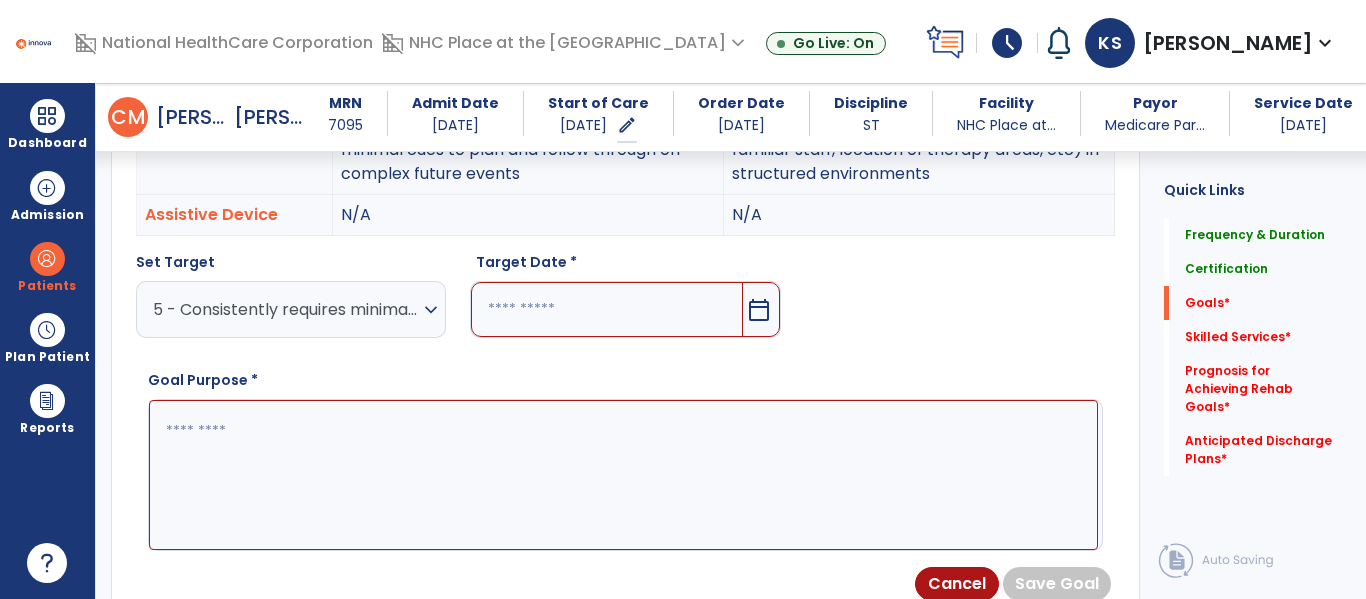 scroll, scrollTop: 713, scrollLeft: 0, axis: vertical 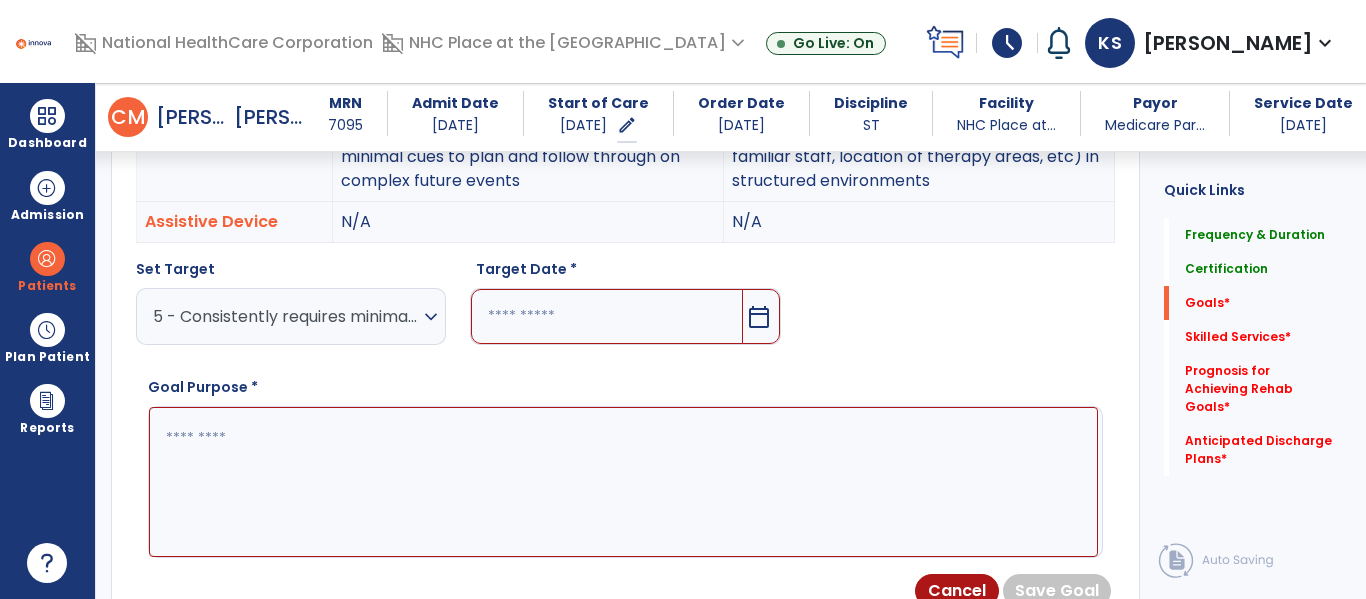click at bounding box center [623, 482] 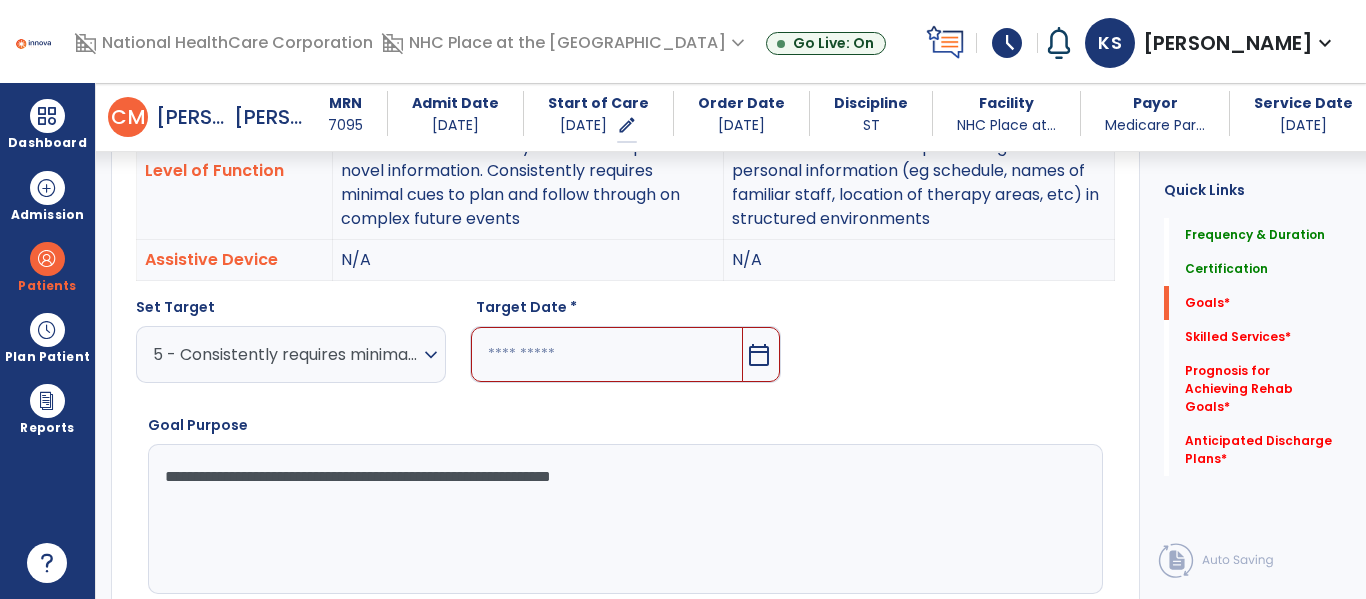 scroll, scrollTop: 672, scrollLeft: 0, axis: vertical 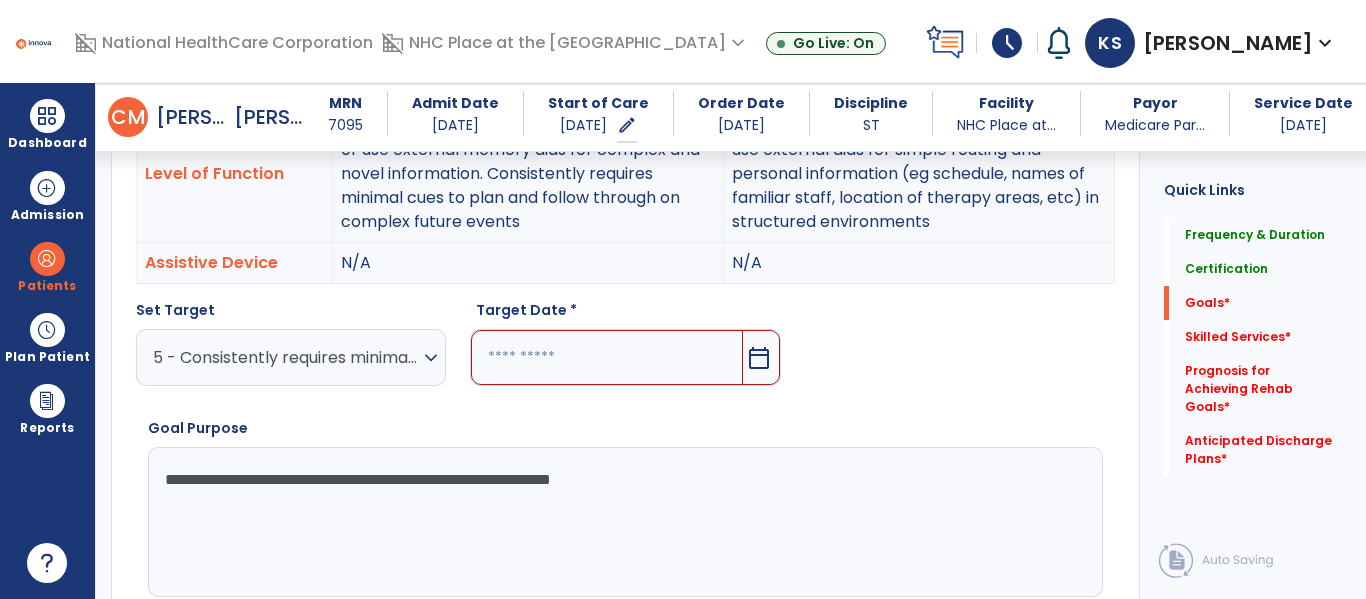 type on "**********" 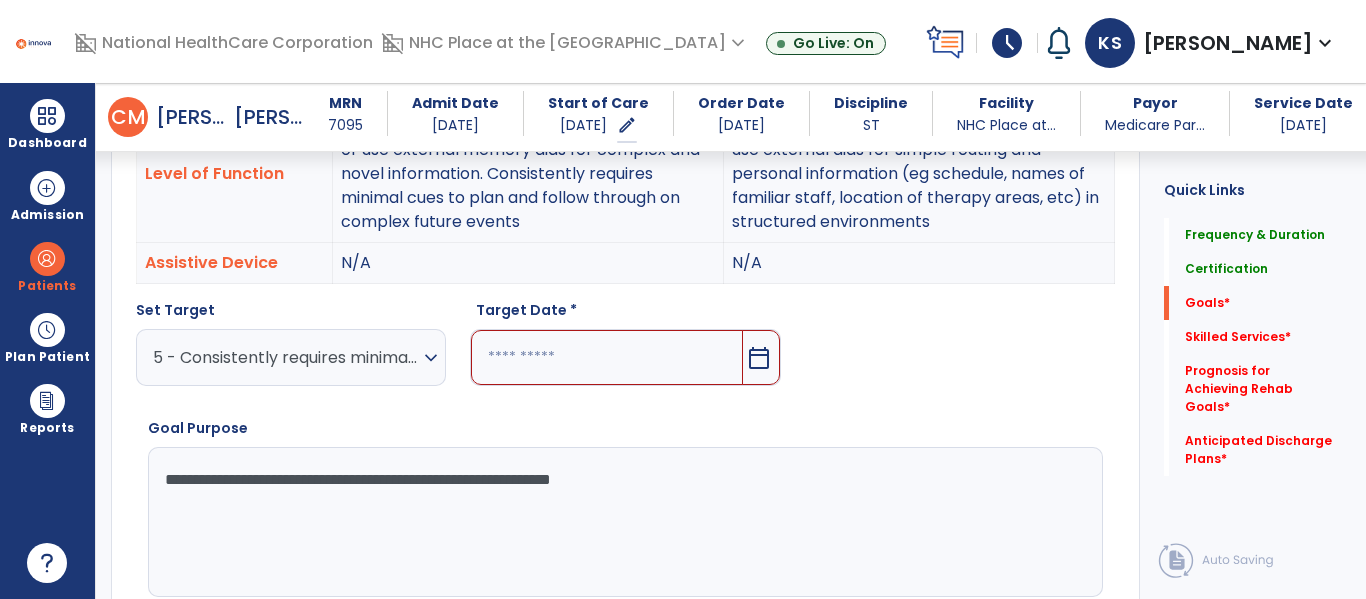 click at bounding box center (606, 357) 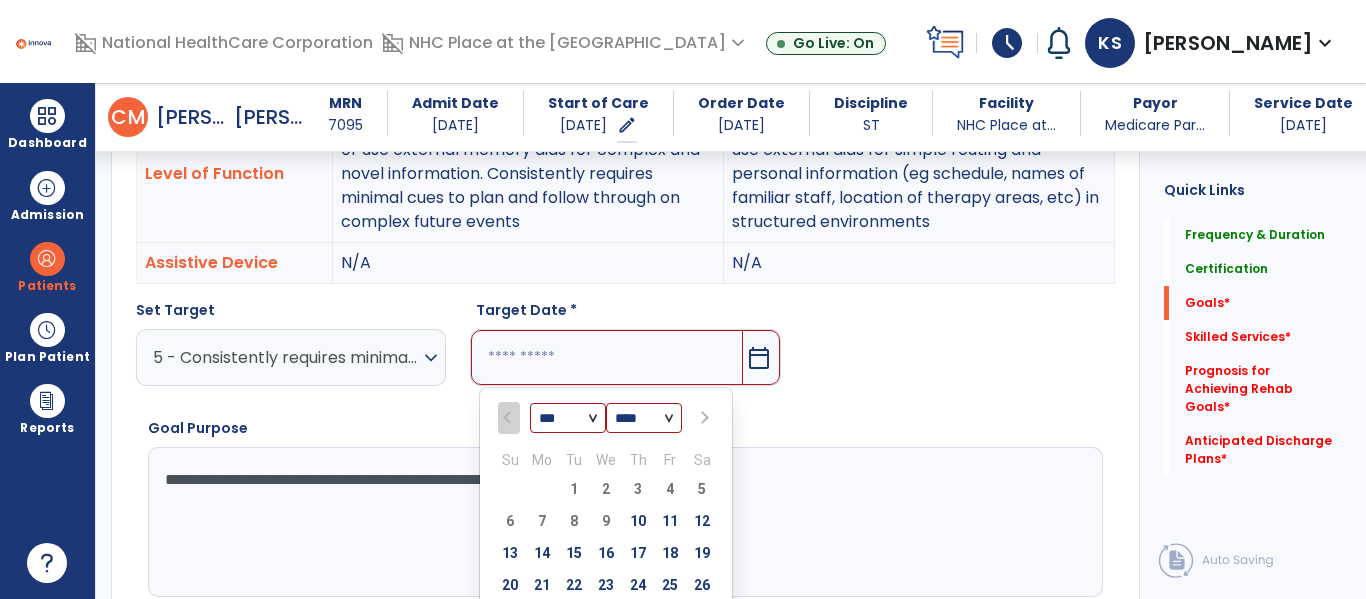 click on "*** *** *** ***" at bounding box center [568, 419] 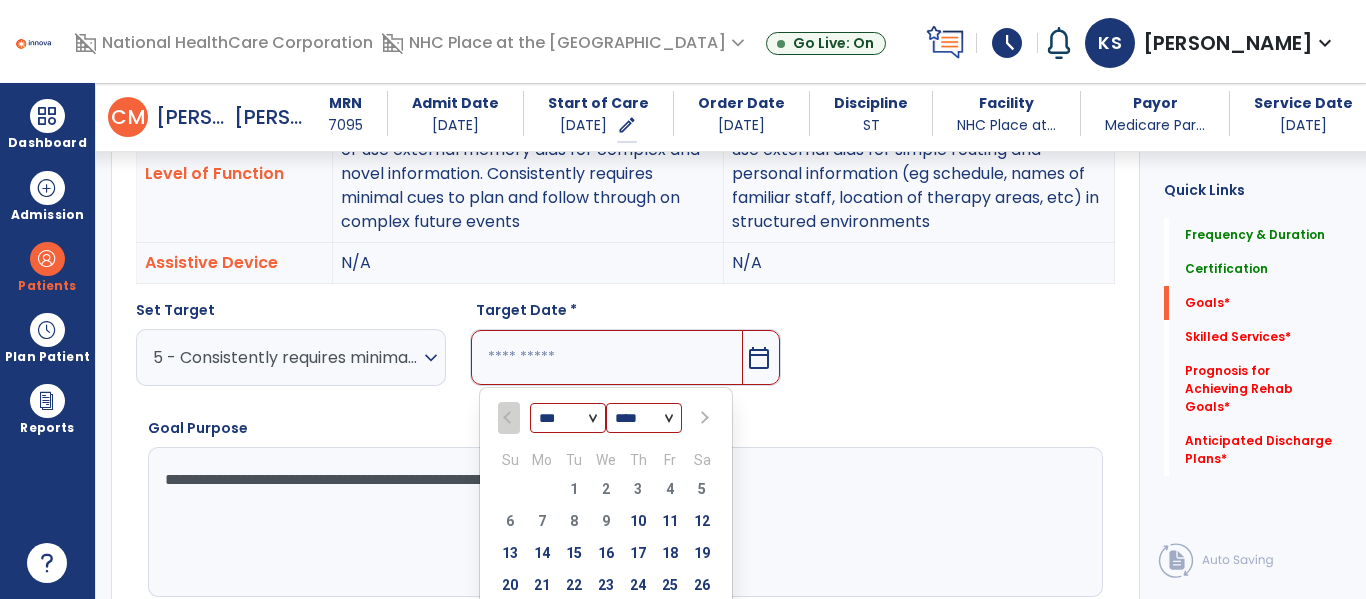 select on "**" 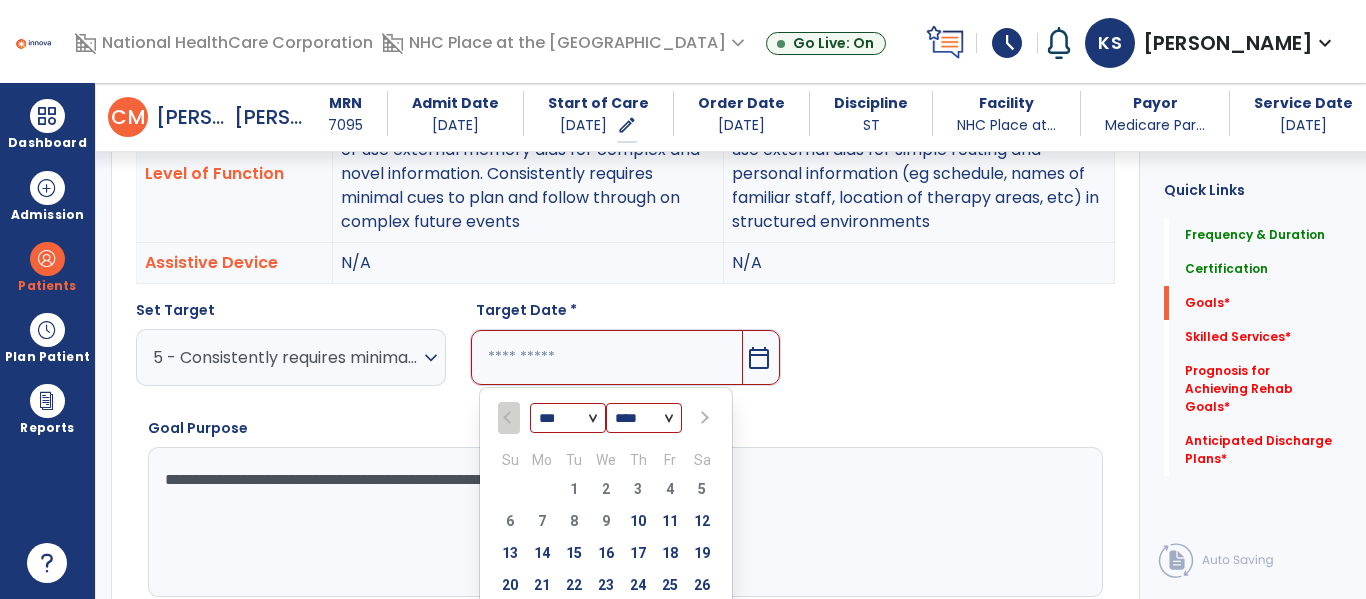click on "*** *** *** ***" at bounding box center (568, 419) 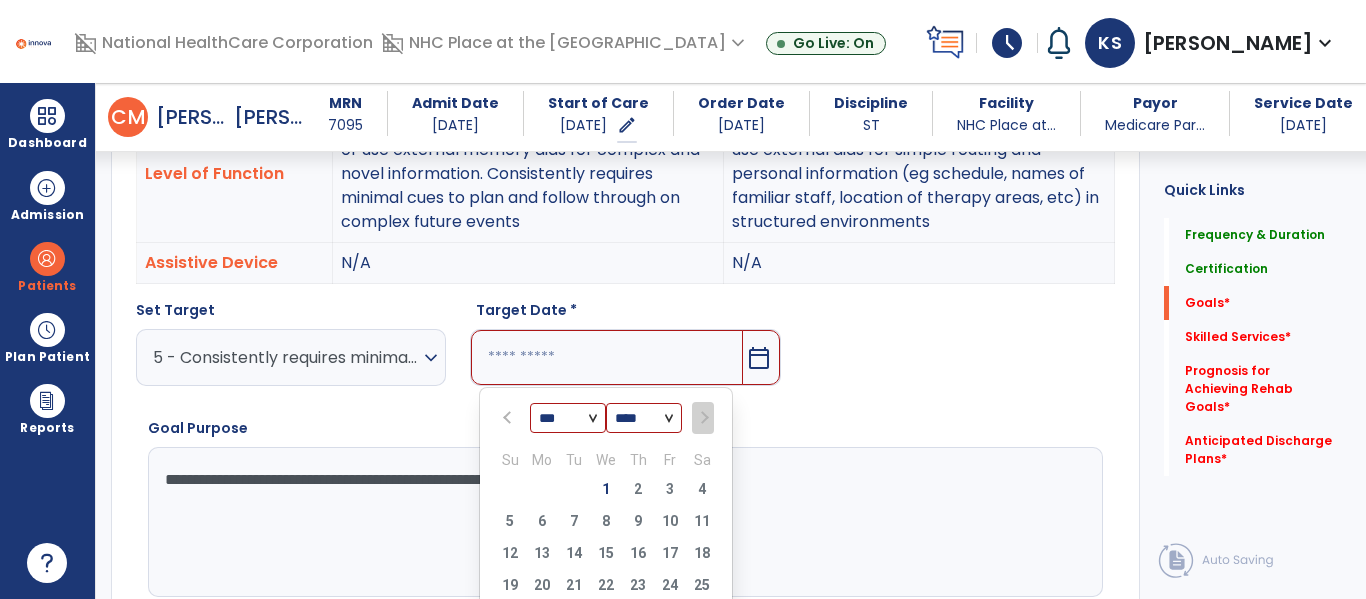 click on "5   6   7   8   9   10   11" at bounding box center [606, 524] 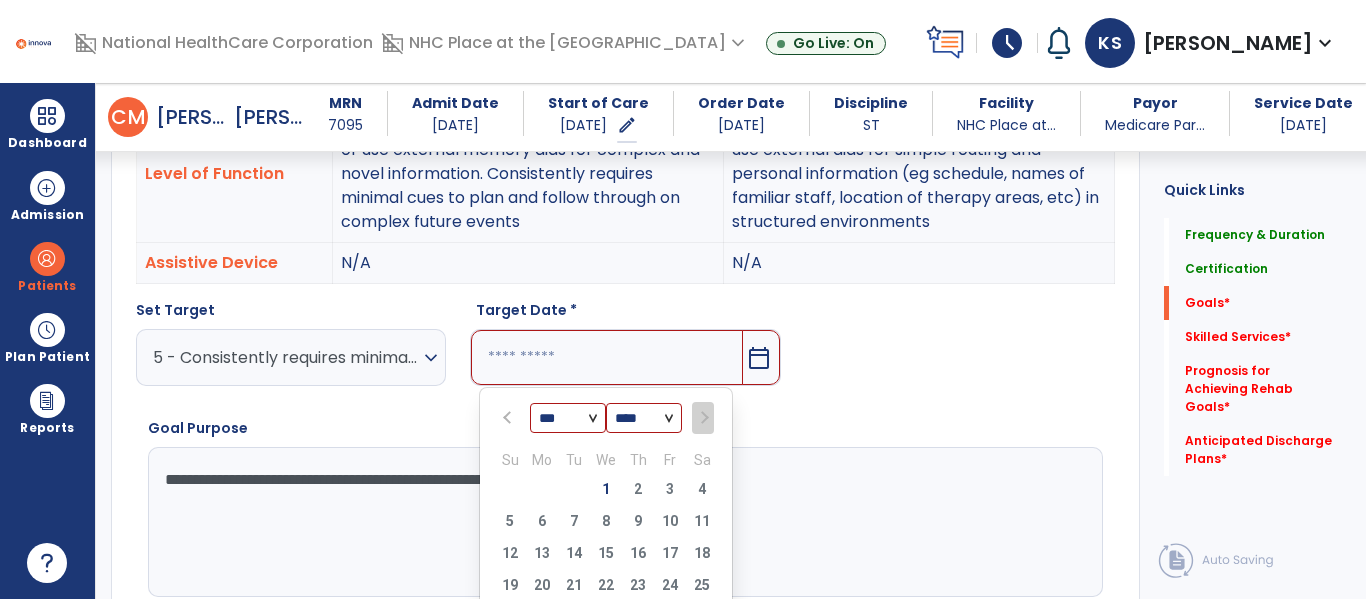 click on "5   6   7   8   9   10   11" at bounding box center [606, 524] 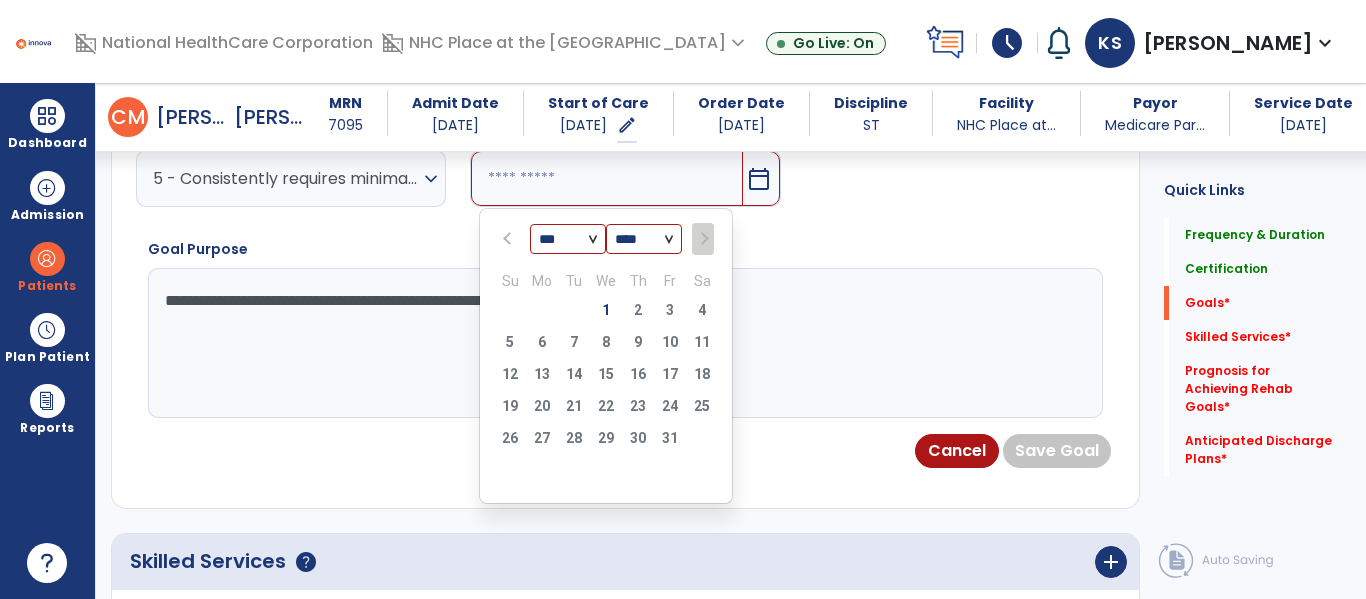 scroll, scrollTop: 852, scrollLeft: 0, axis: vertical 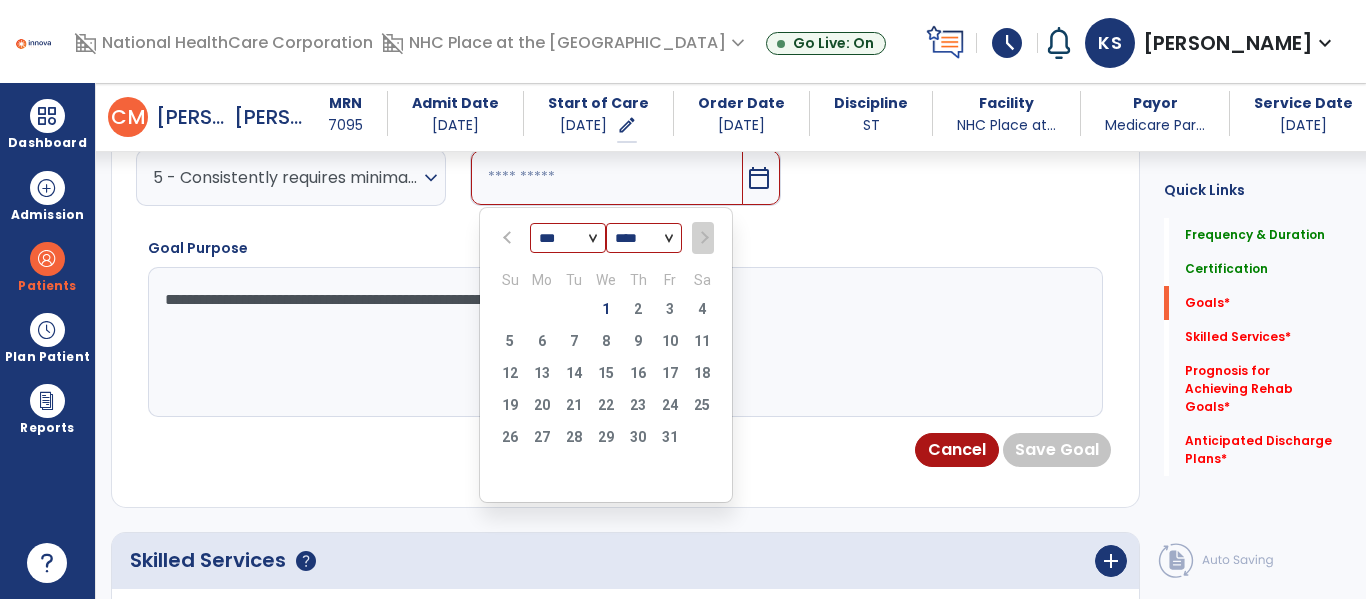 click on "5   6   7   8   9   10   11" at bounding box center [606, 344] 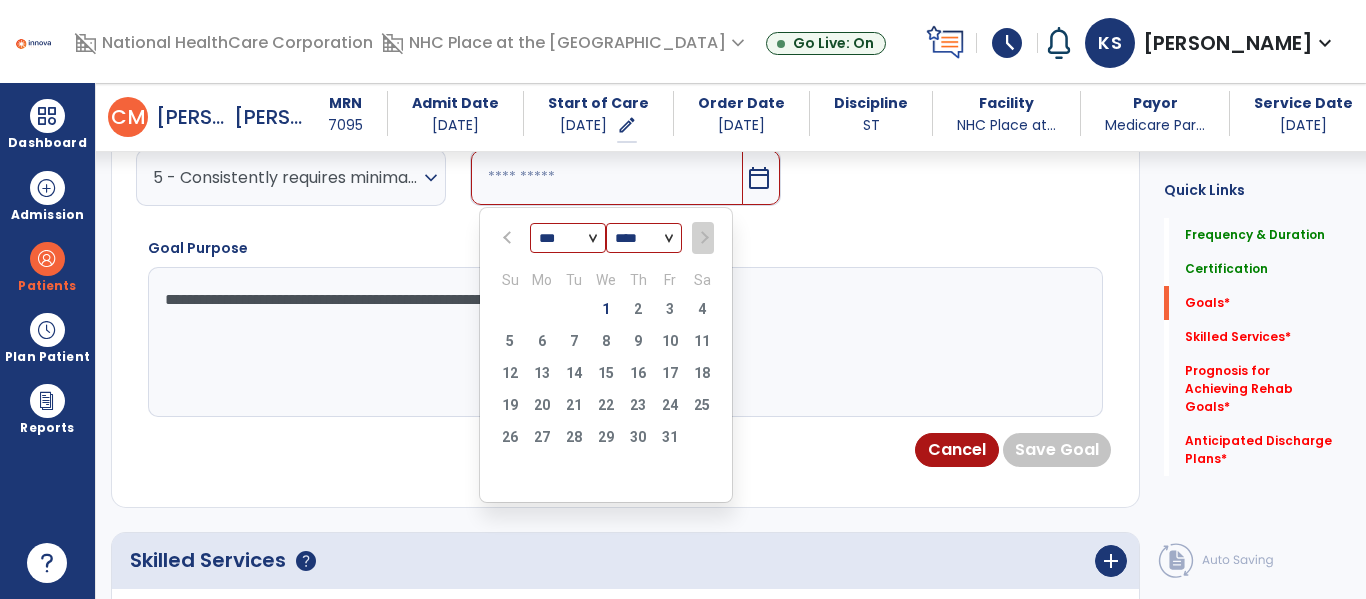 click at bounding box center [606, 177] 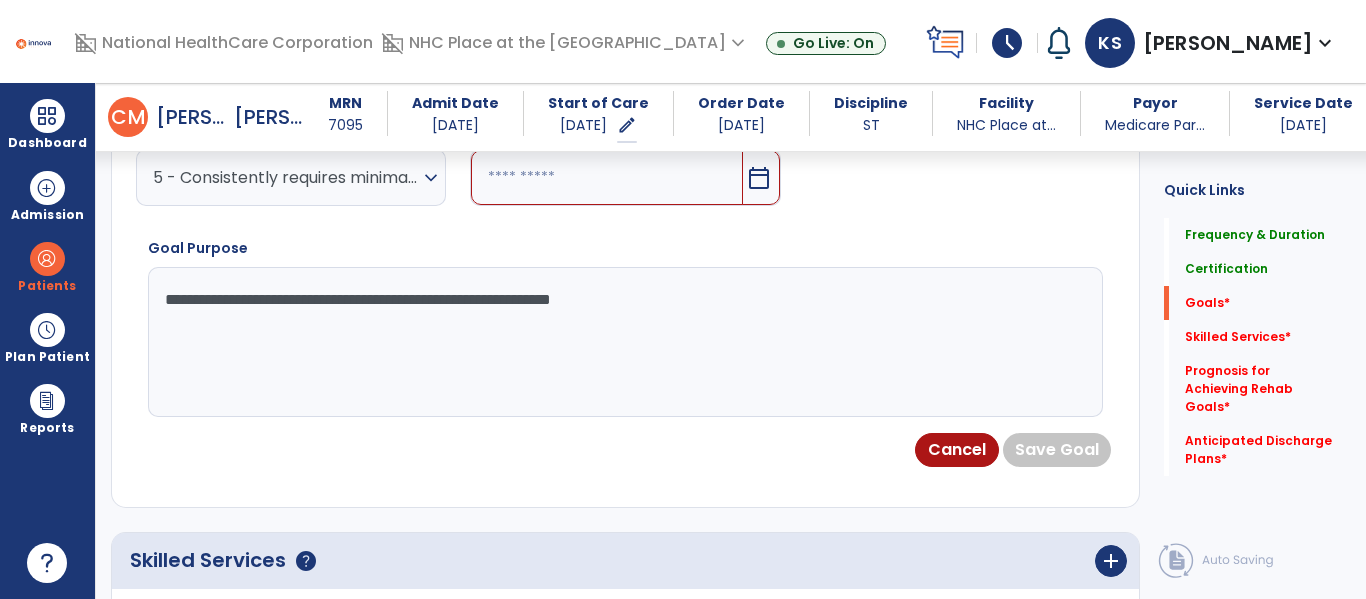 click at bounding box center (606, 177) 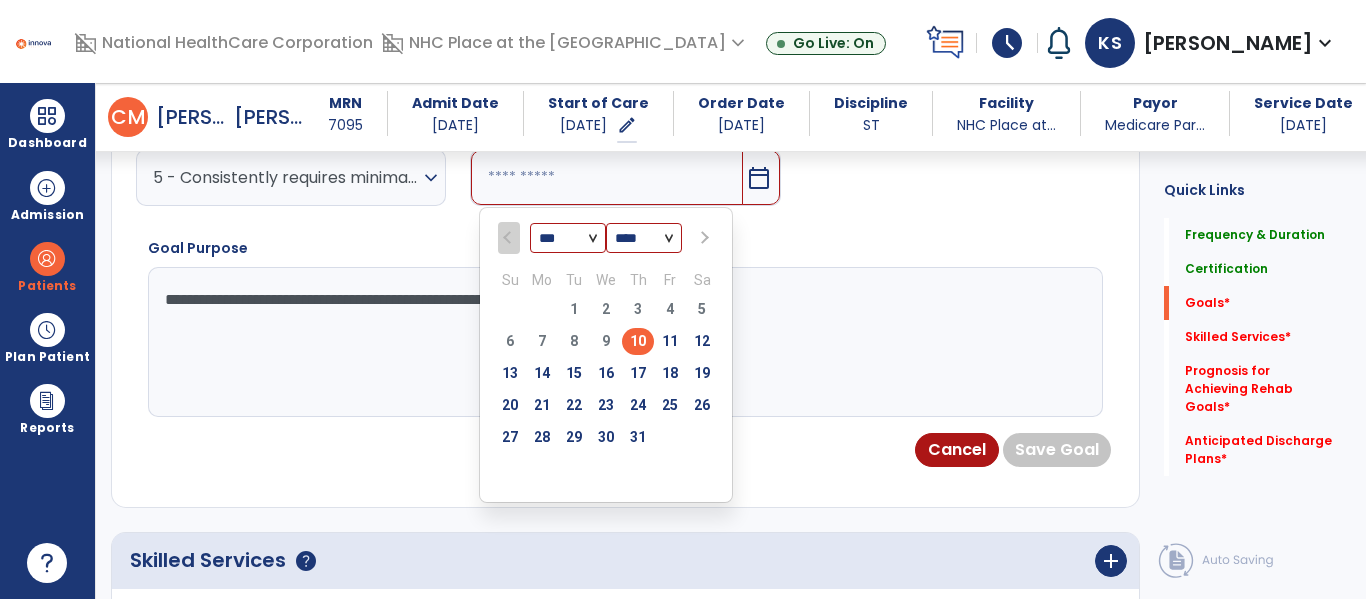 click on "10" at bounding box center [638, 341] 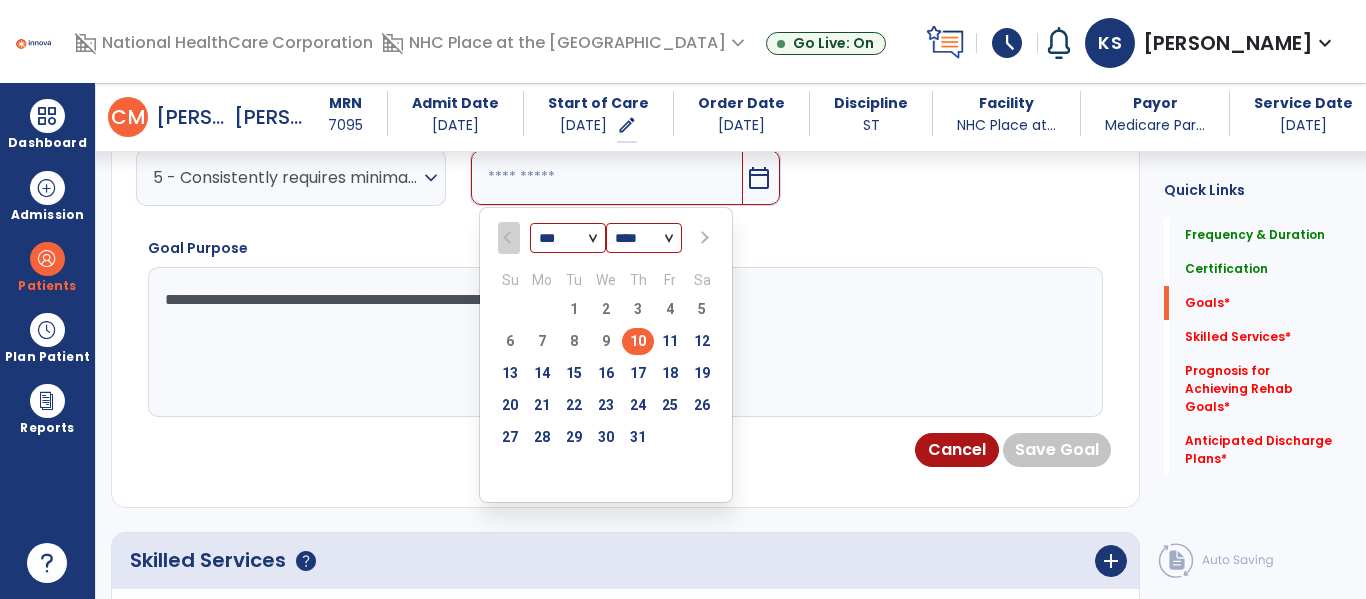type on "*********" 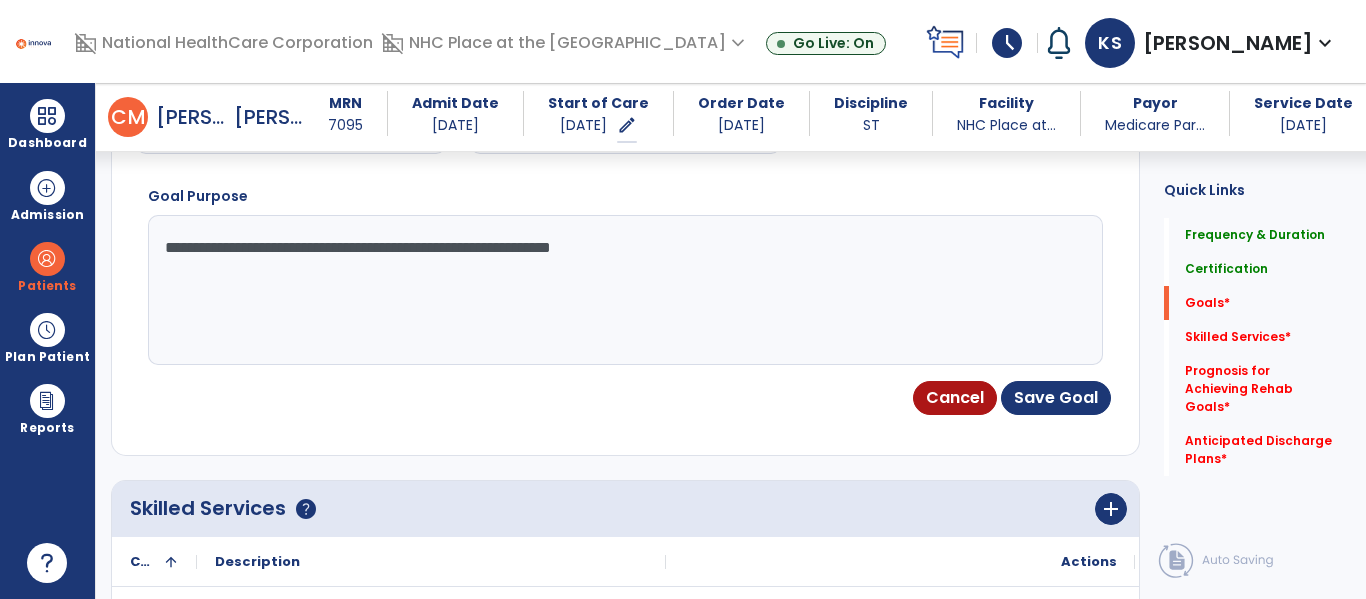 scroll, scrollTop: 906, scrollLeft: 0, axis: vertical 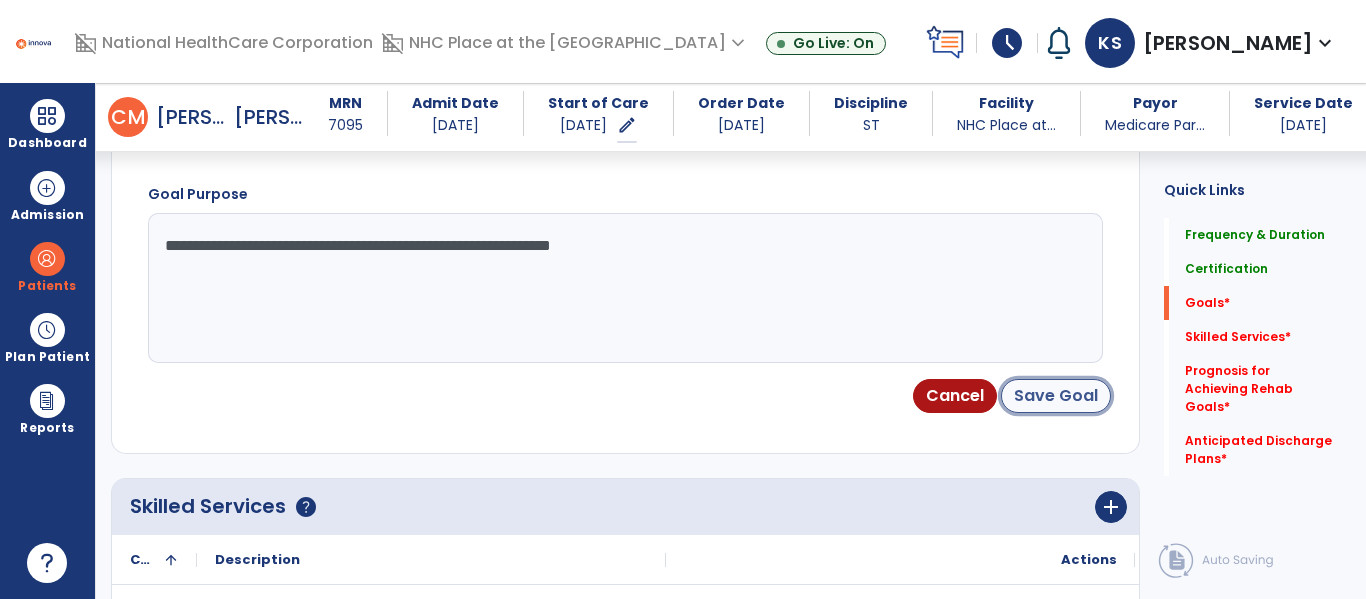 click on "Save Goal" at bounding box center [1056, 396] 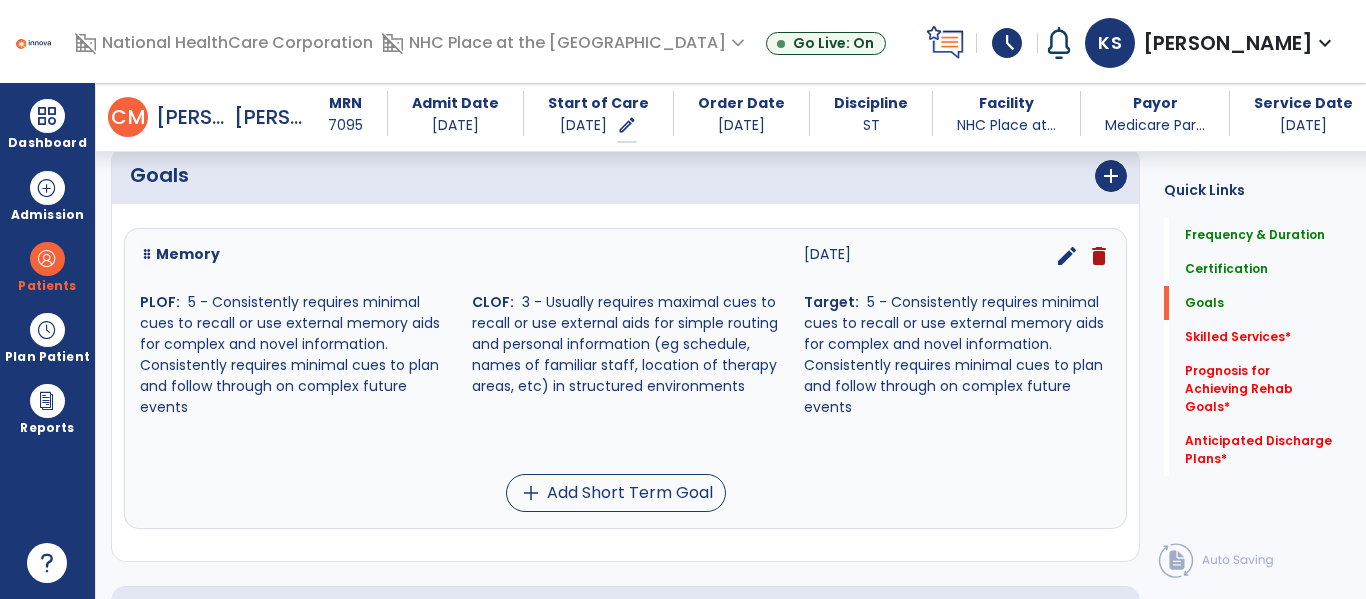 scroll, scrollTop: 453, scrollLeft: 0, axis: vertical 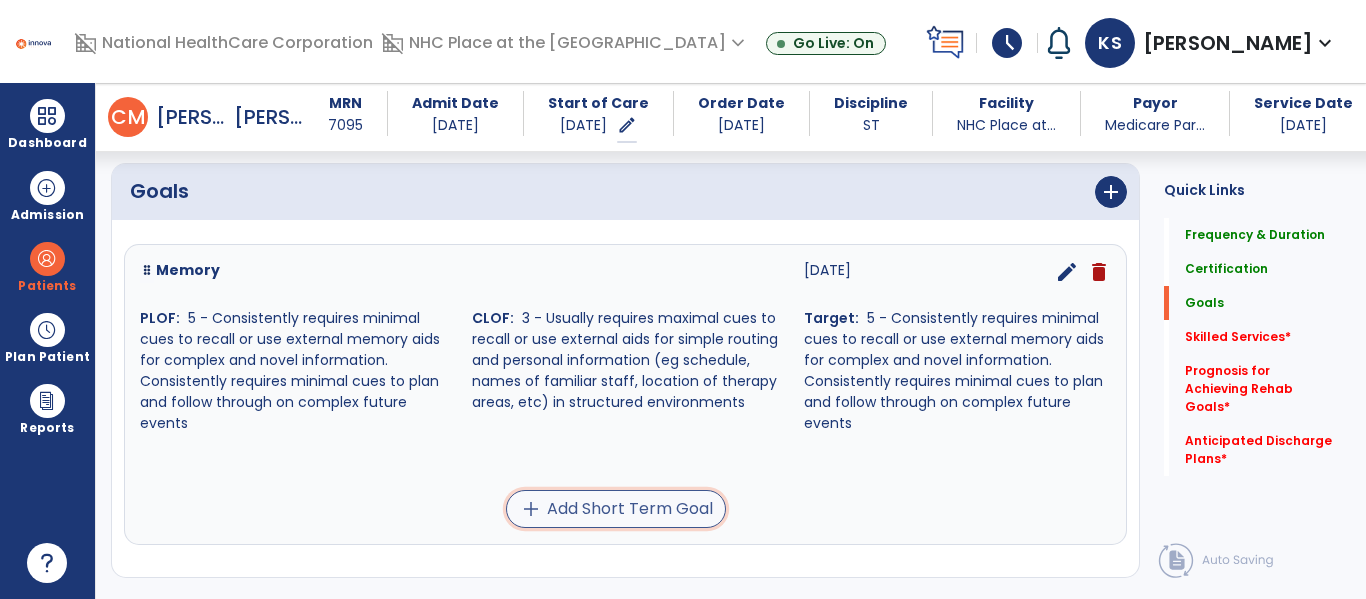 click on "add  Add Short Term Goal" at bounding box center (616, 509) 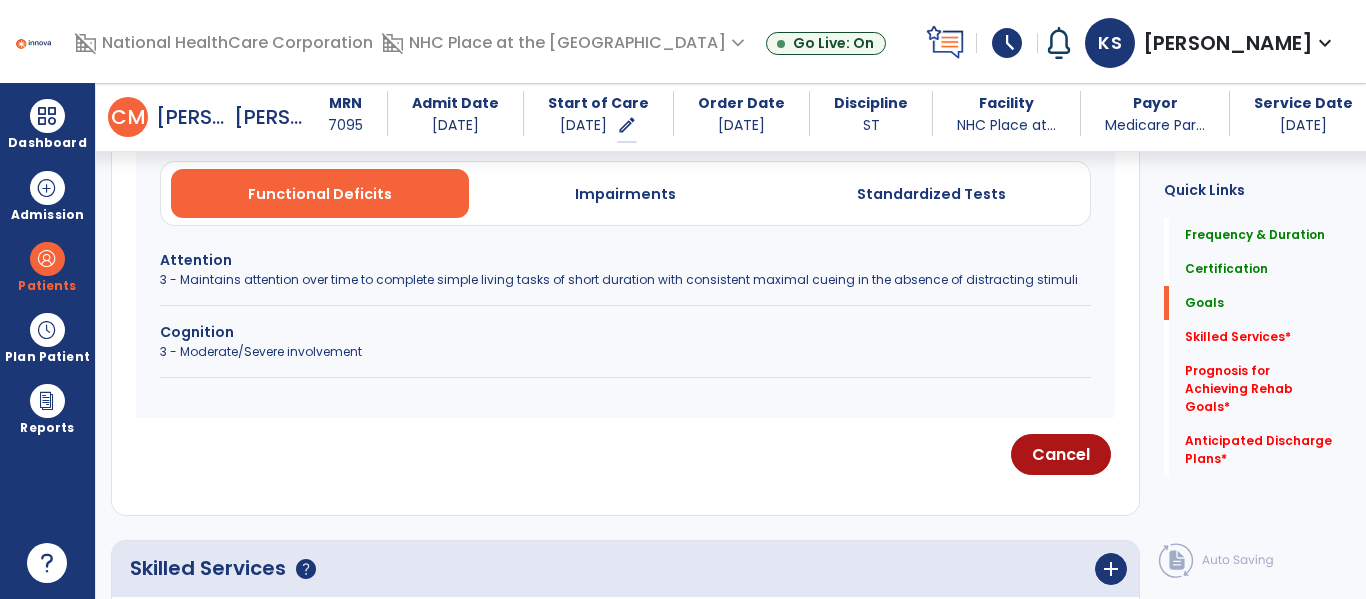 scroll, scrollTop: 590, scrollLeft: 0, axis: vertical 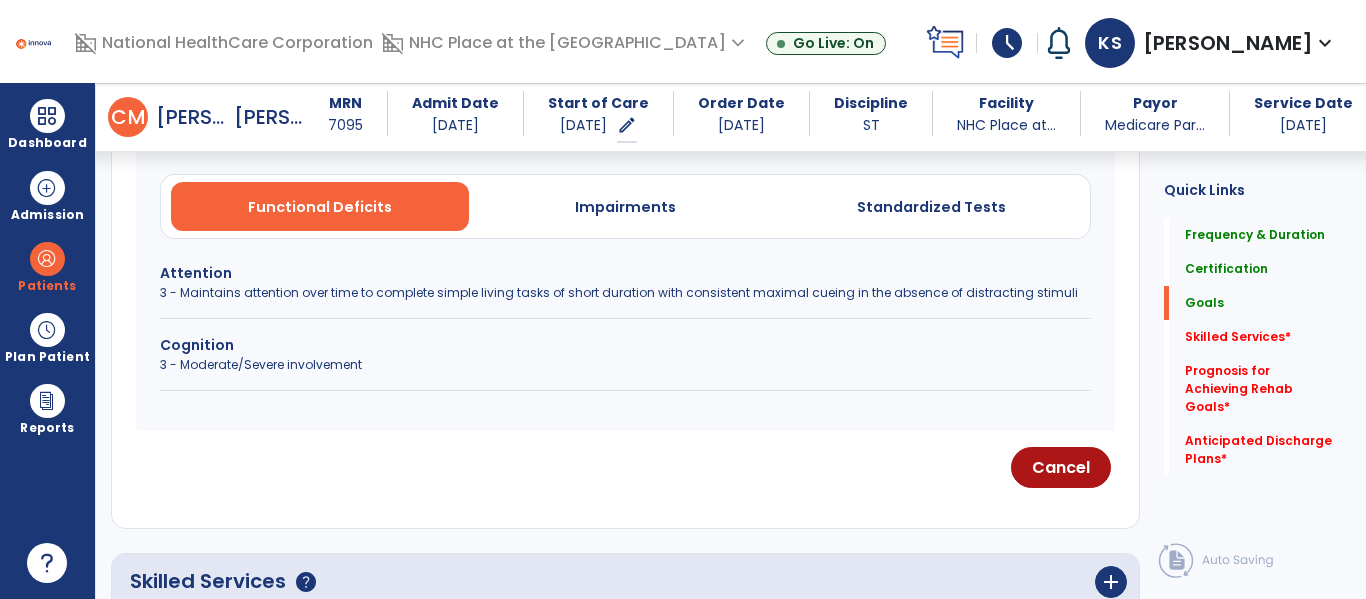 click on "3 - Moderate/Severe involvement" at bounding box center [625, 365] 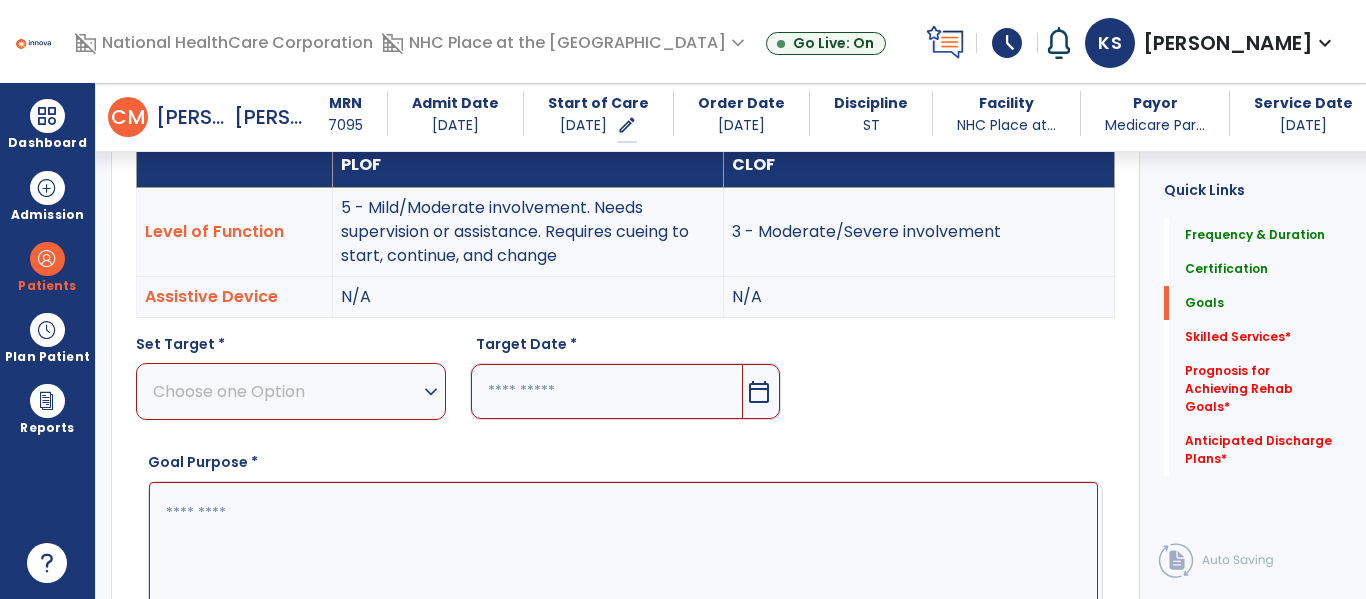 click on "Choose one Option" at bounding box center [286, 391] 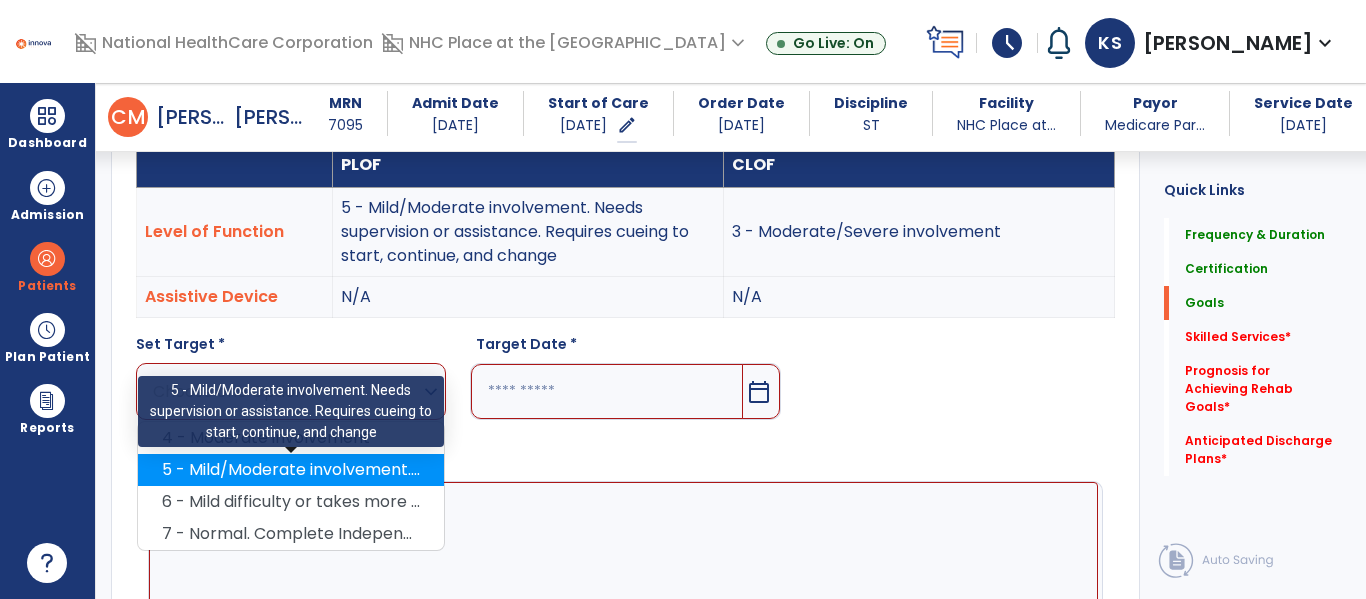 click on "5 - Mild/Moderate involvement. Needs supervision or assistance. Requires cueing to start, continue, and change" at bounding box center [291, 470] 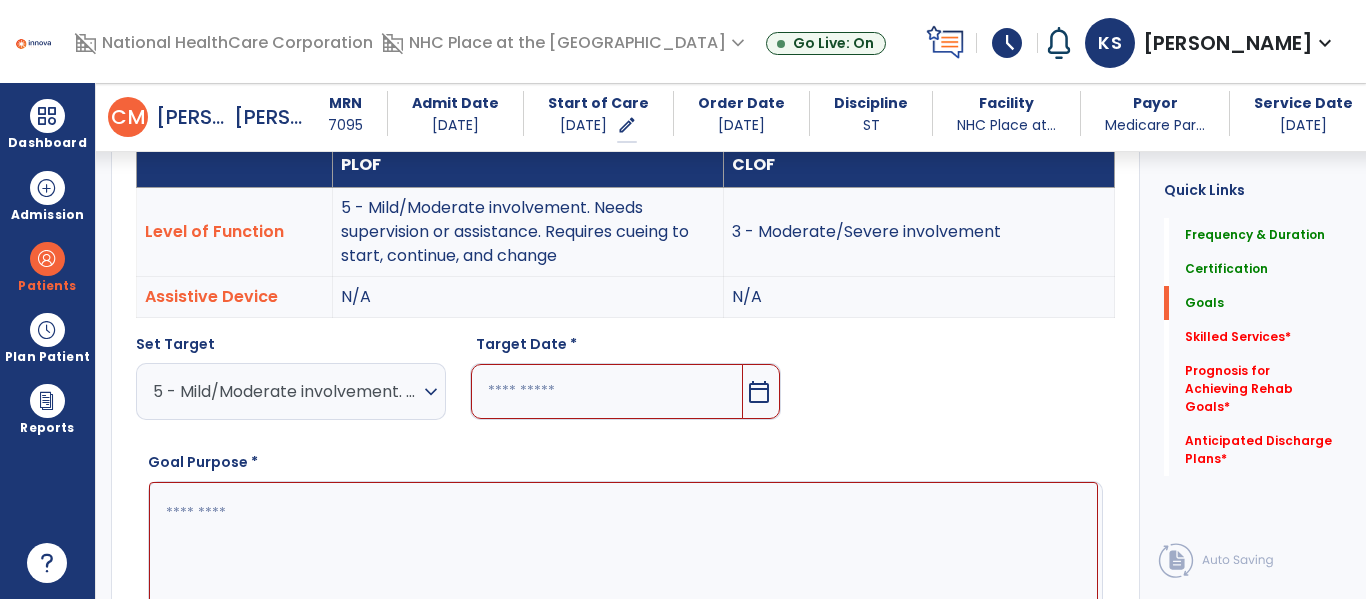 click on "Target Date *" at bounding box center [625, 348] 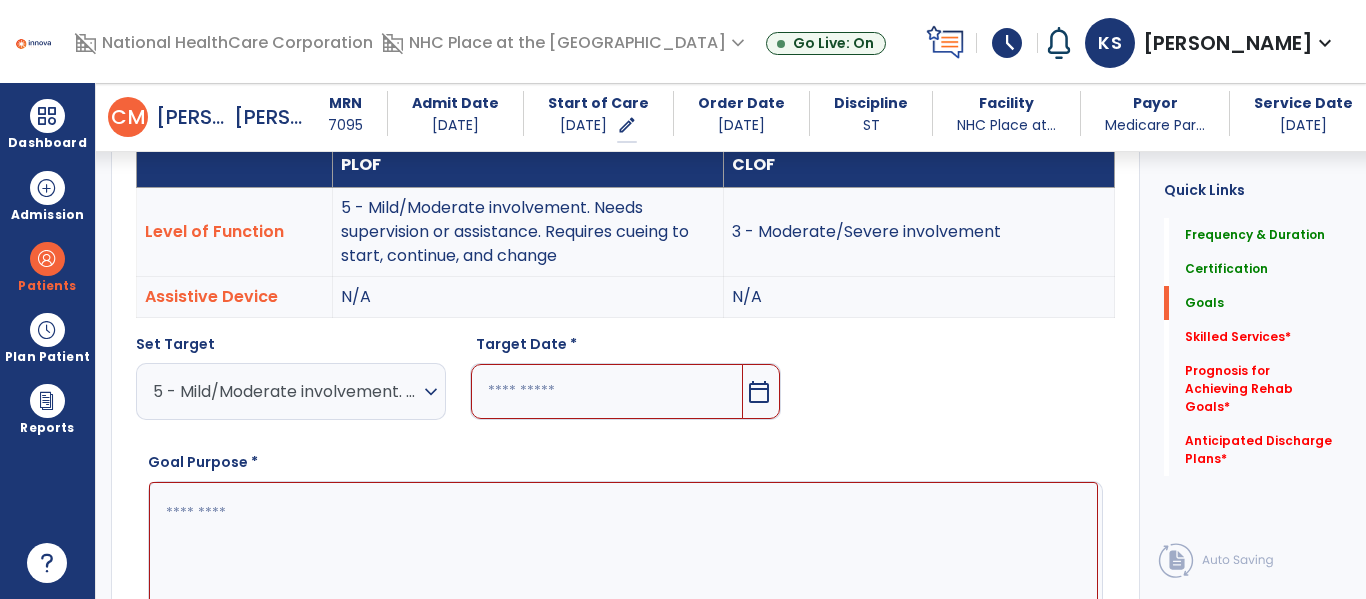 click at bounding box center [606, 391] 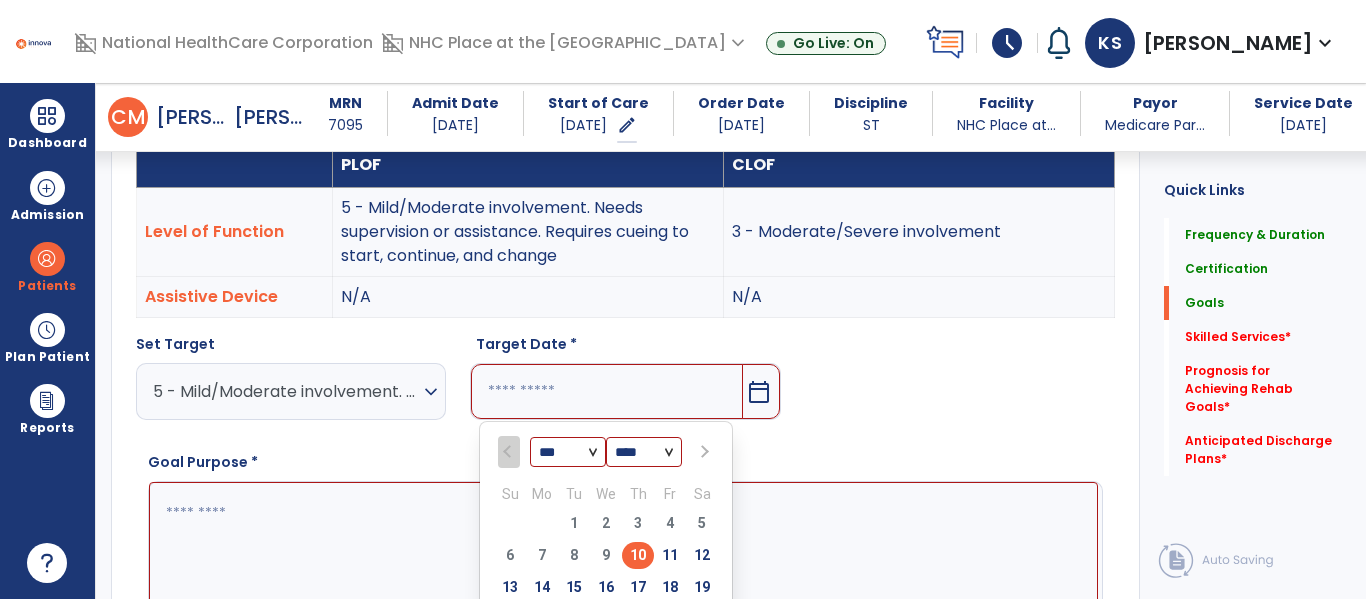 click on "10" at bounding box center (638, 555) 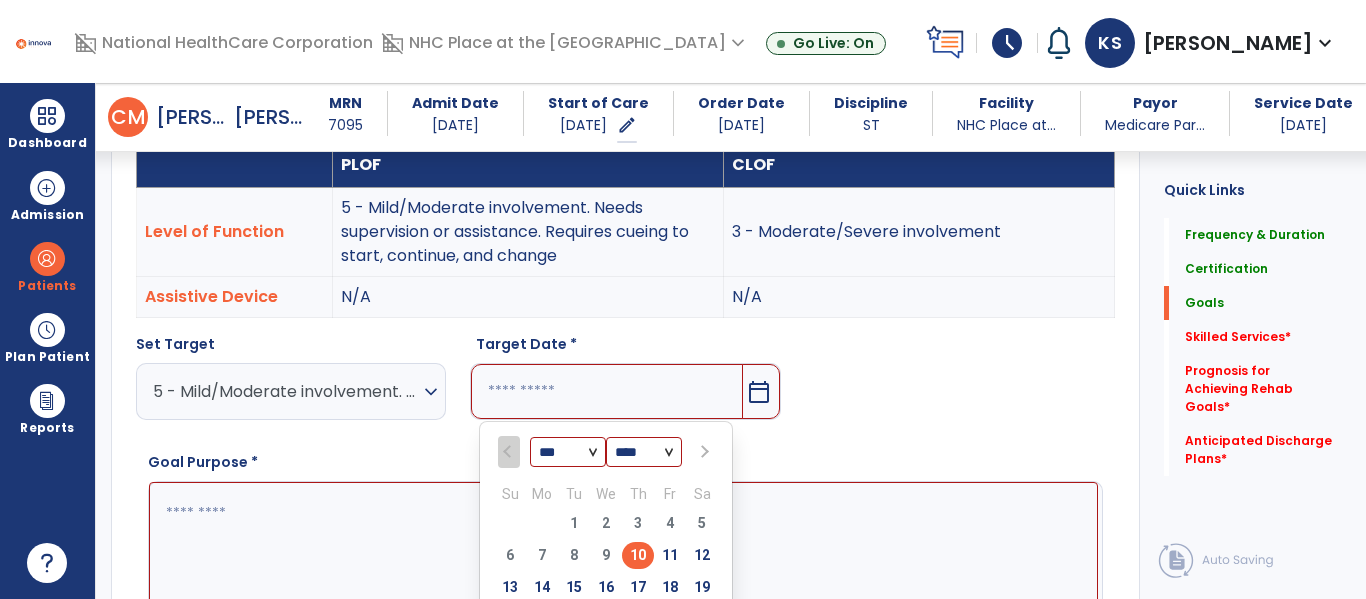 type on "*********" 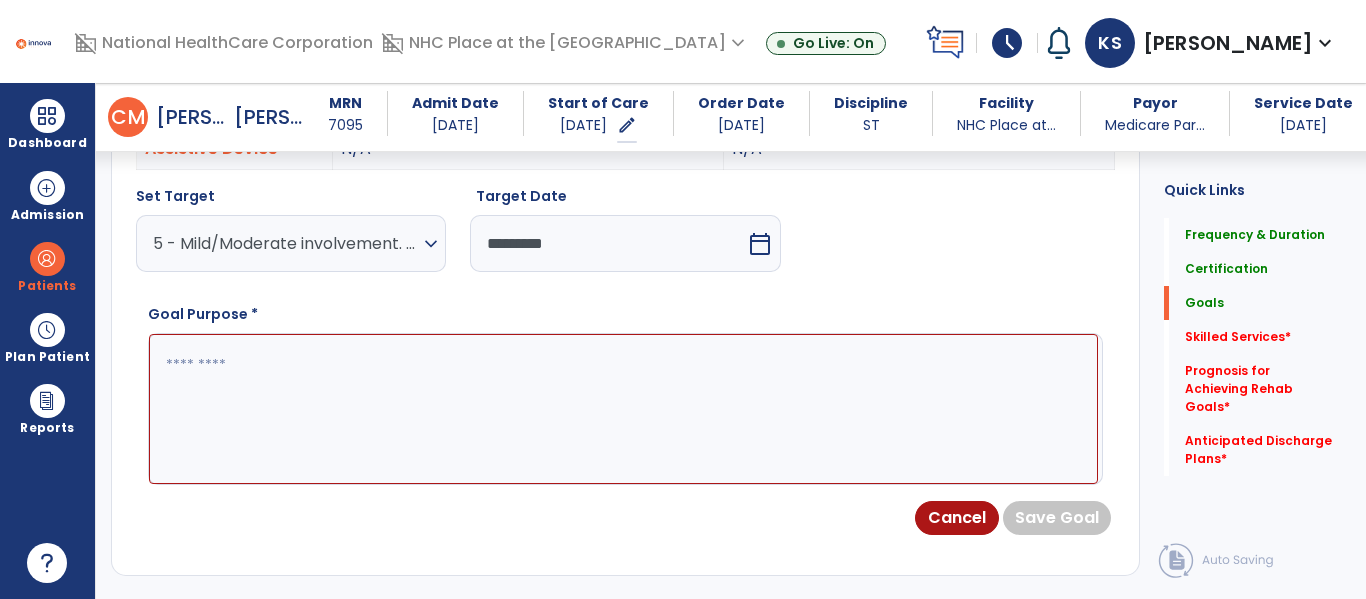 scroll, scrollTop: 739, scrollLeft: 0, axis: vertical 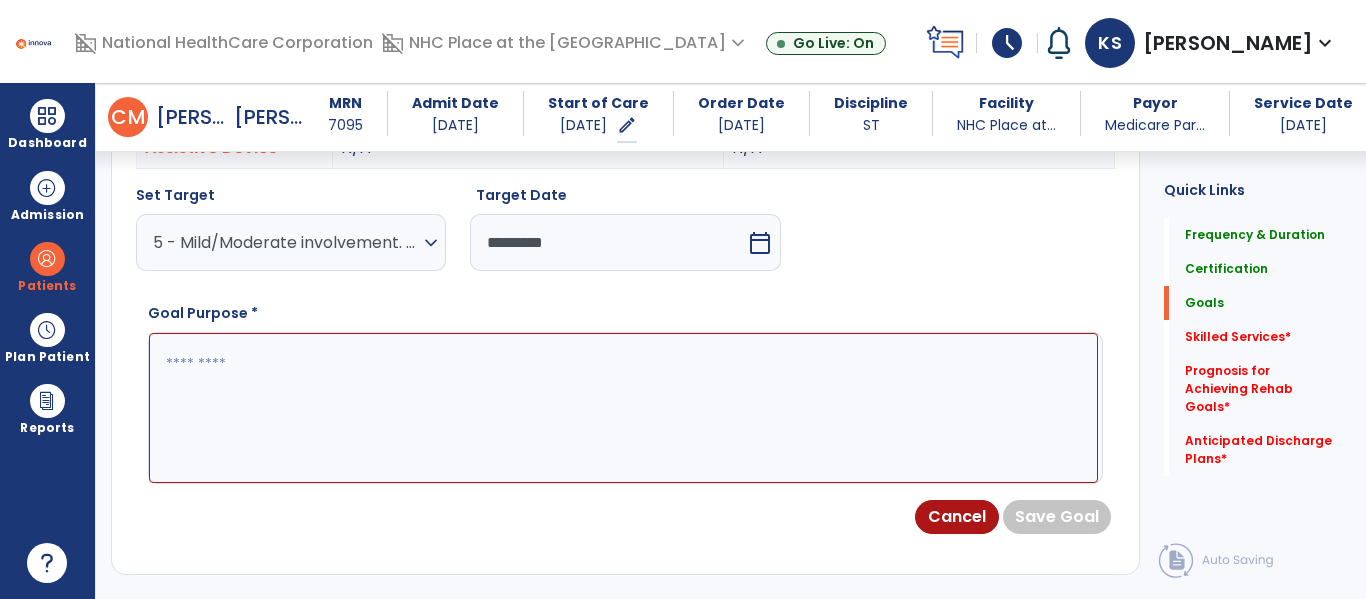click at bounding box center (623, 408) 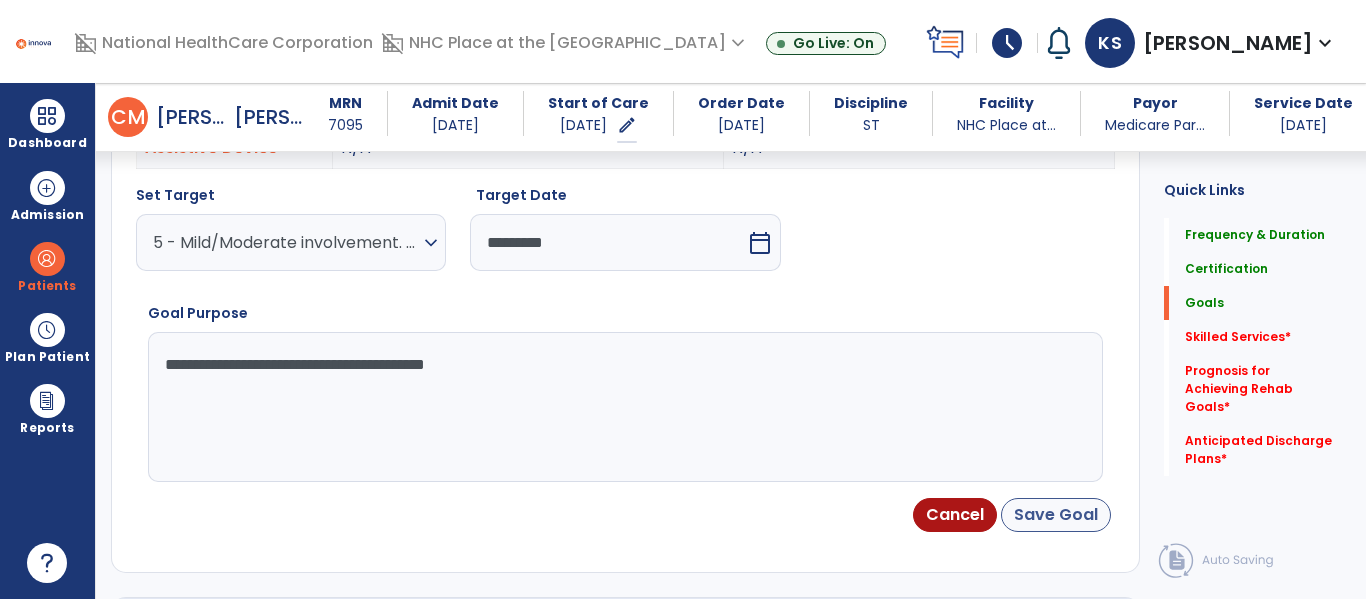 type on "**********" 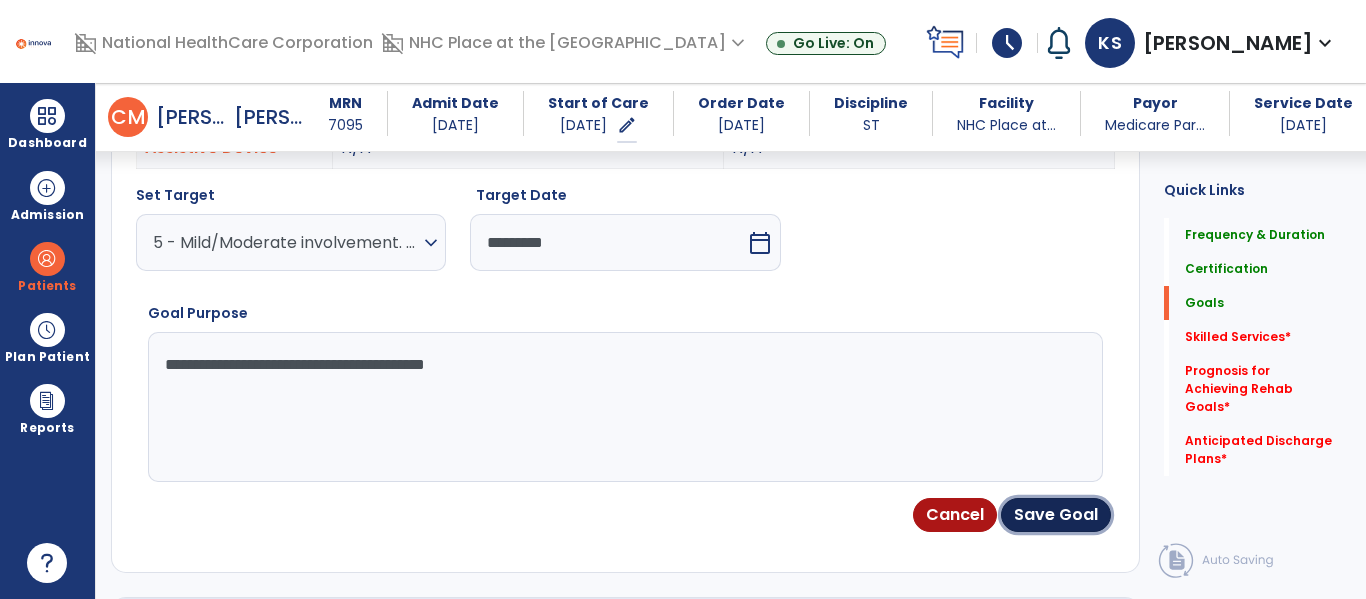 drag, startPoint x: 1063, startPoint y: 501, endPoint x: 1069, endPoint y: 529, distance: 28.635643 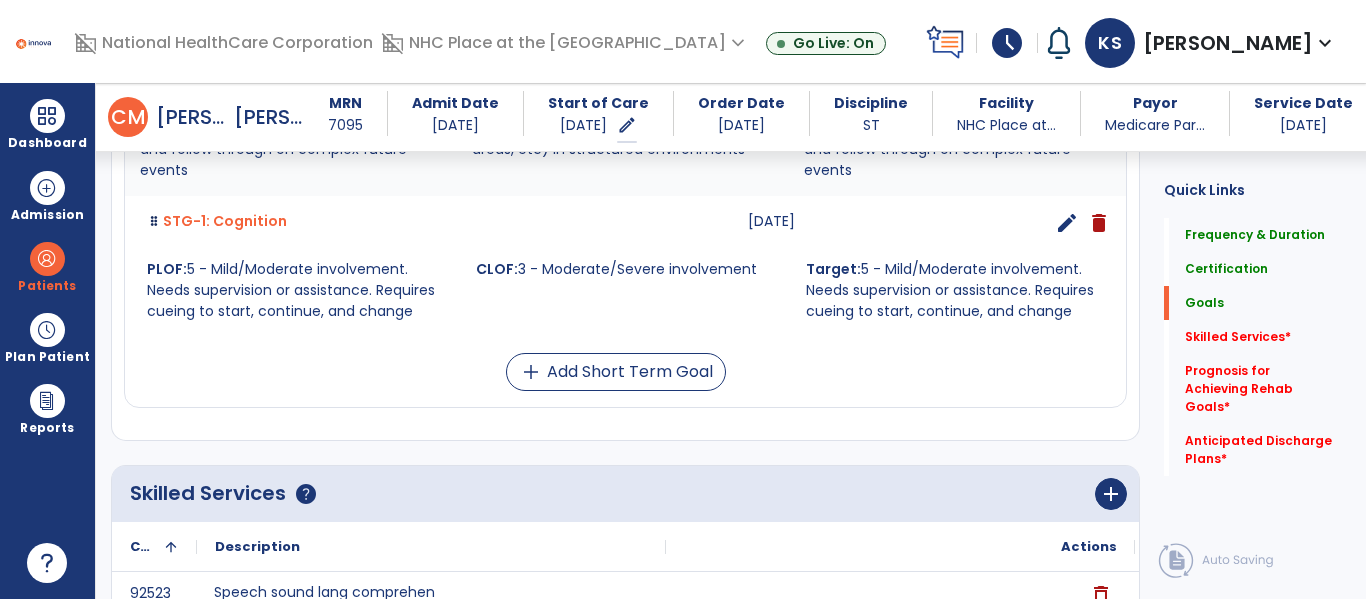 scroll, scrollTop: 705, scrollLeft: 0, axis: vertical 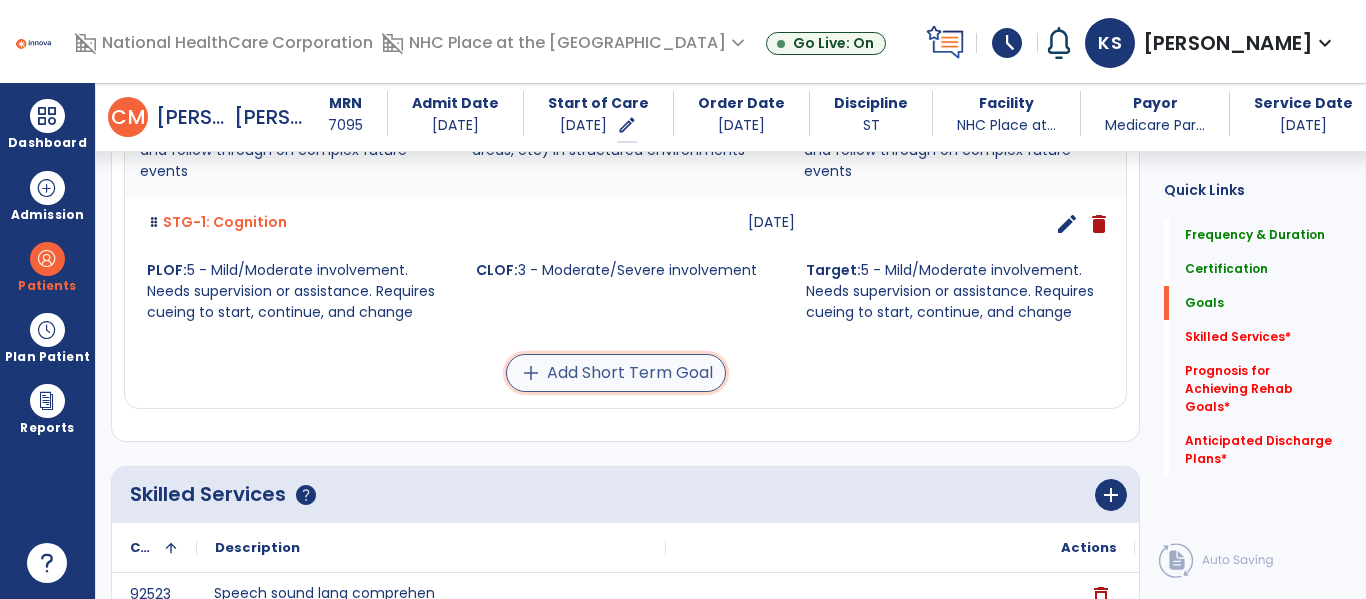 click on "add  Add Short Term Goal" at bounding box center [616, 373] 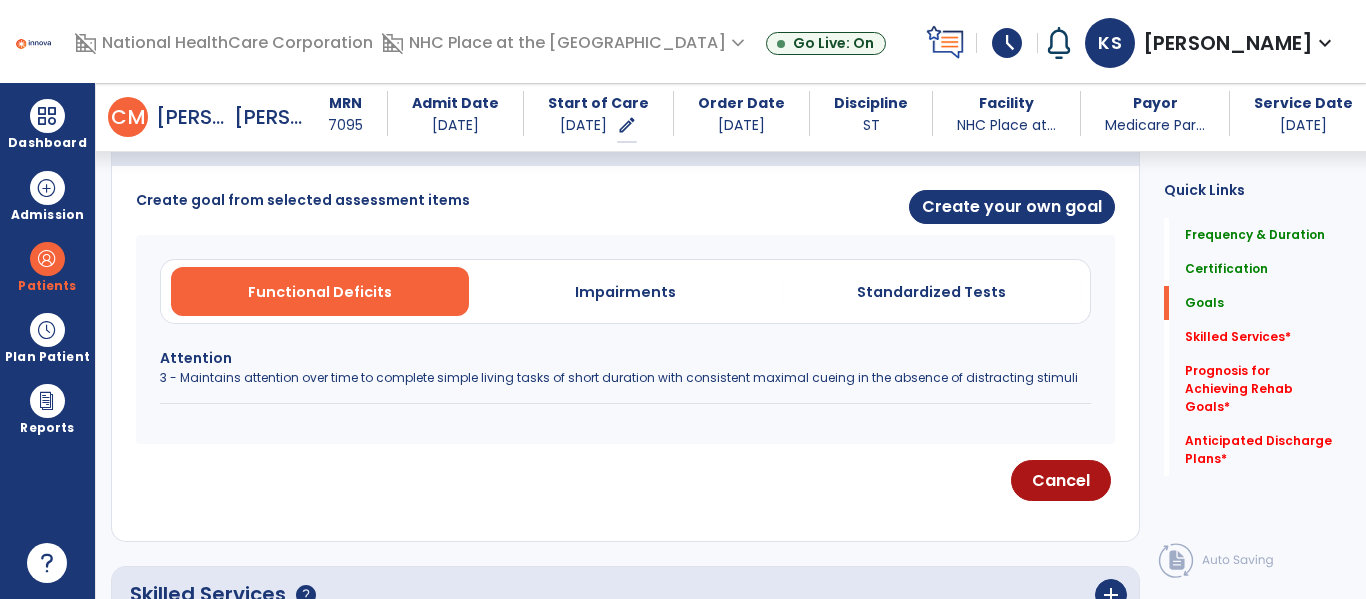 scroll, scrollTop: 506, scrollLeft: 0, axis: vertical 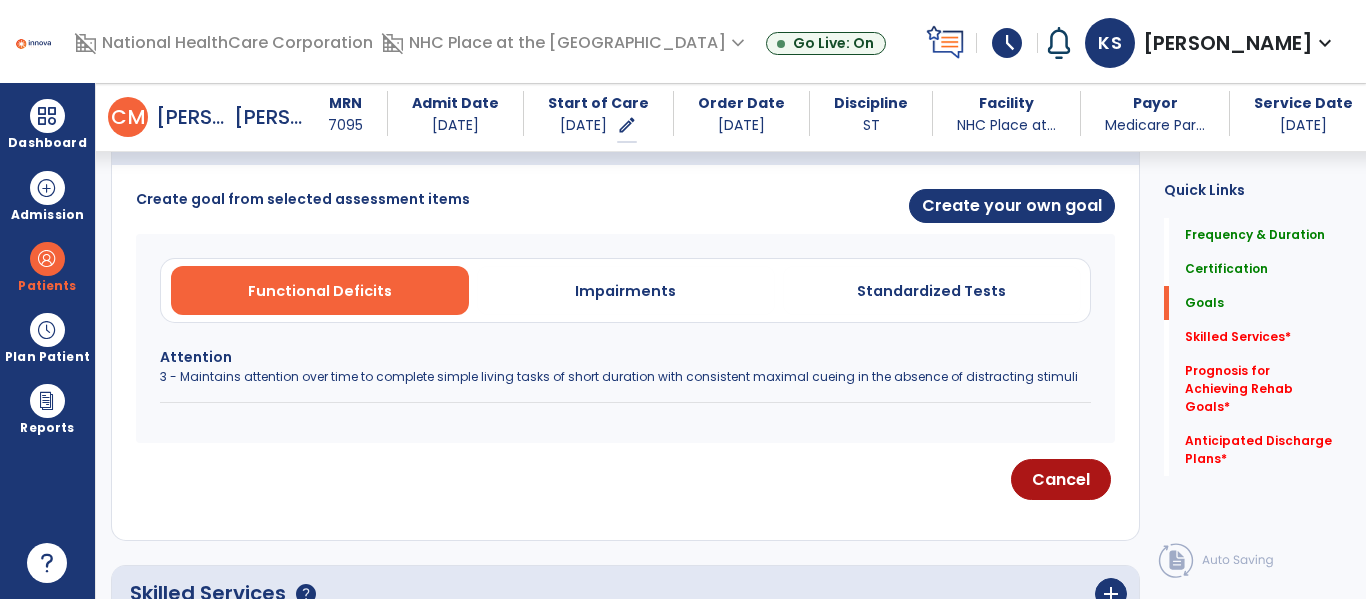 click on "3 - Maintains attention over time to complete simple living tasks of short duration with consistent maximal cueing in the absence of distracting stimuli" at bounding box center [625, 377] 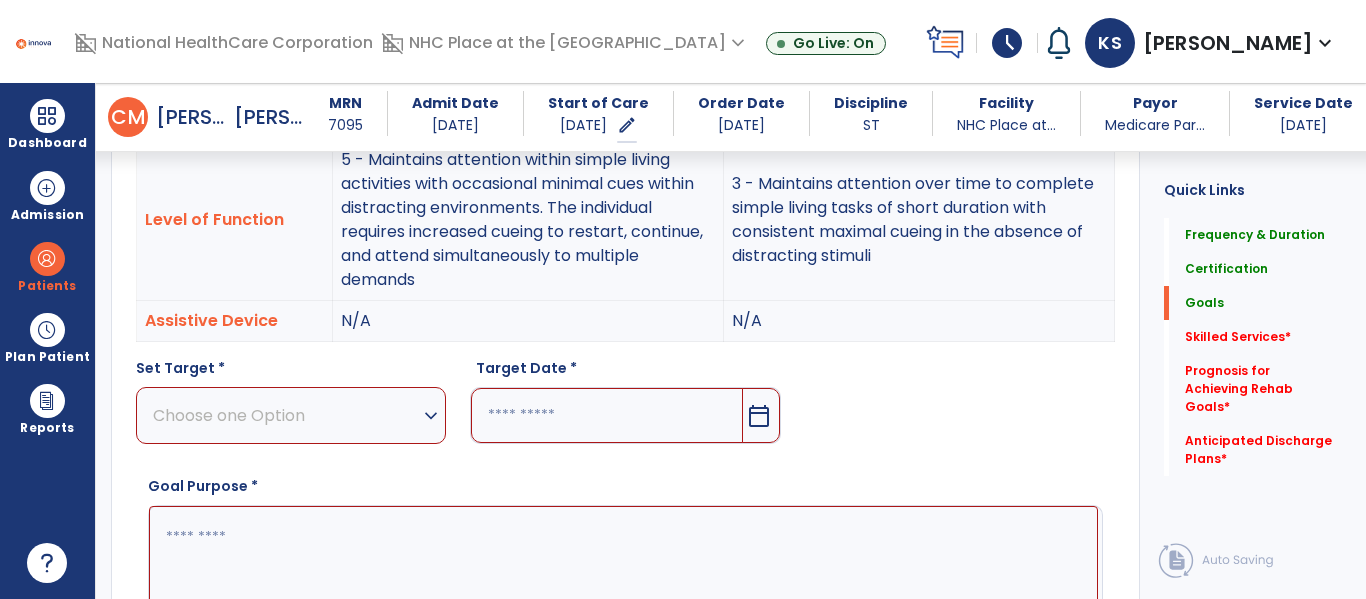 scroll, scrollTop: 640, scrollLeft: 0, axis: vertical 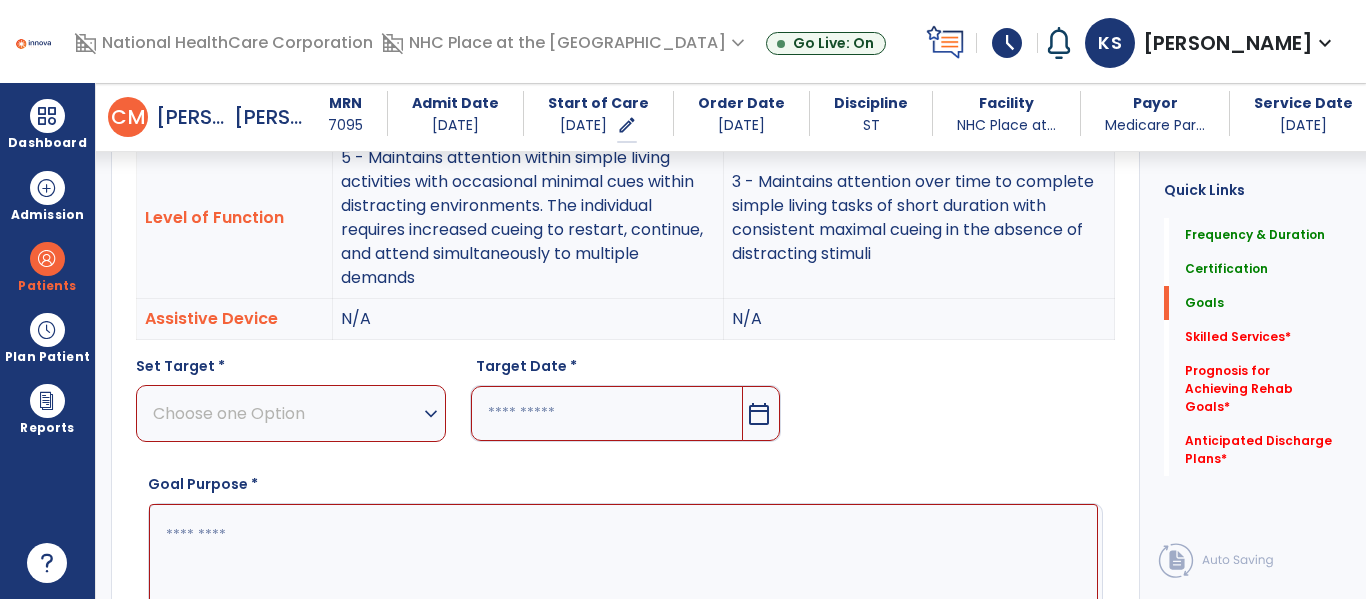 click on "Choose one Option" at bounding box center (286, 413) 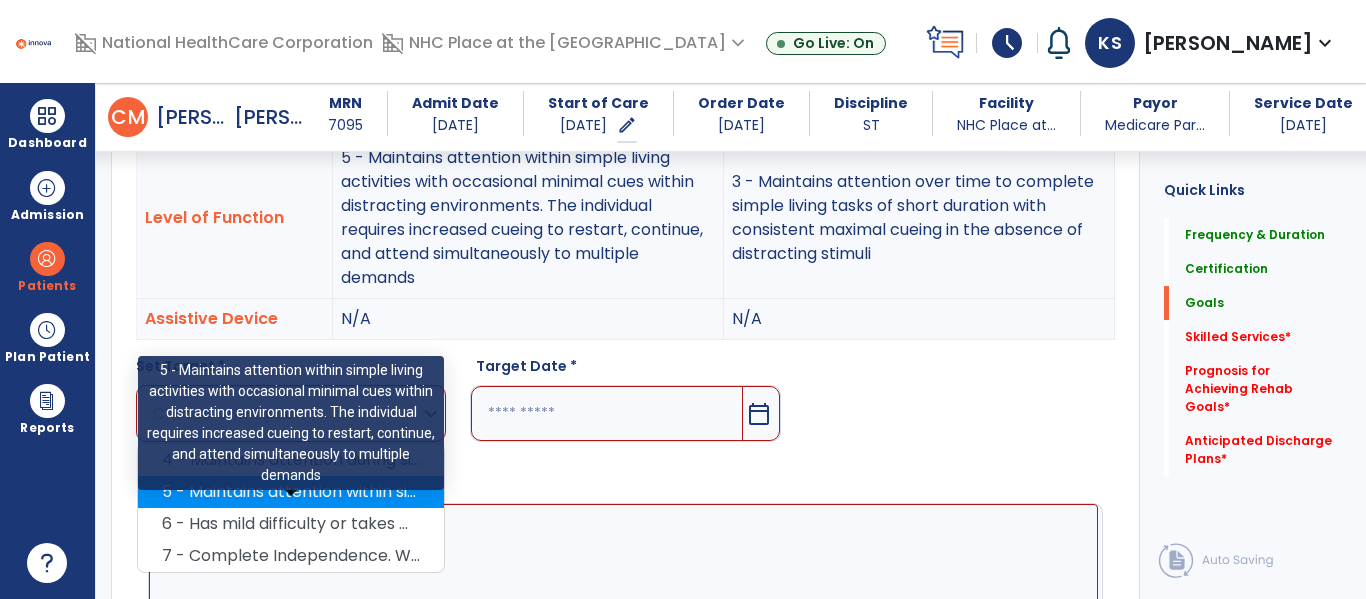 click on "5 - Maintains attention within simple living activities with occasional minimal cues within distracting environments. The individual requires increased cueing to restart, continue, and attend simultaneously to multiple demands" at bounding box center (291, 492) 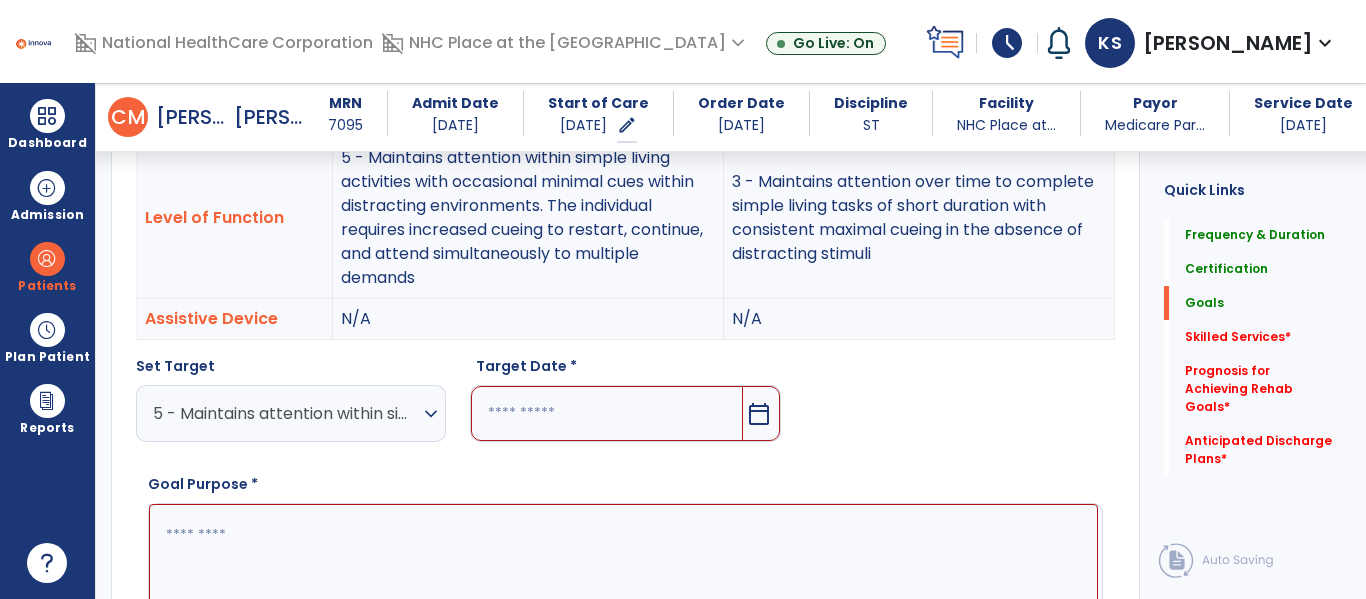 click at bounding box center (606, 413) 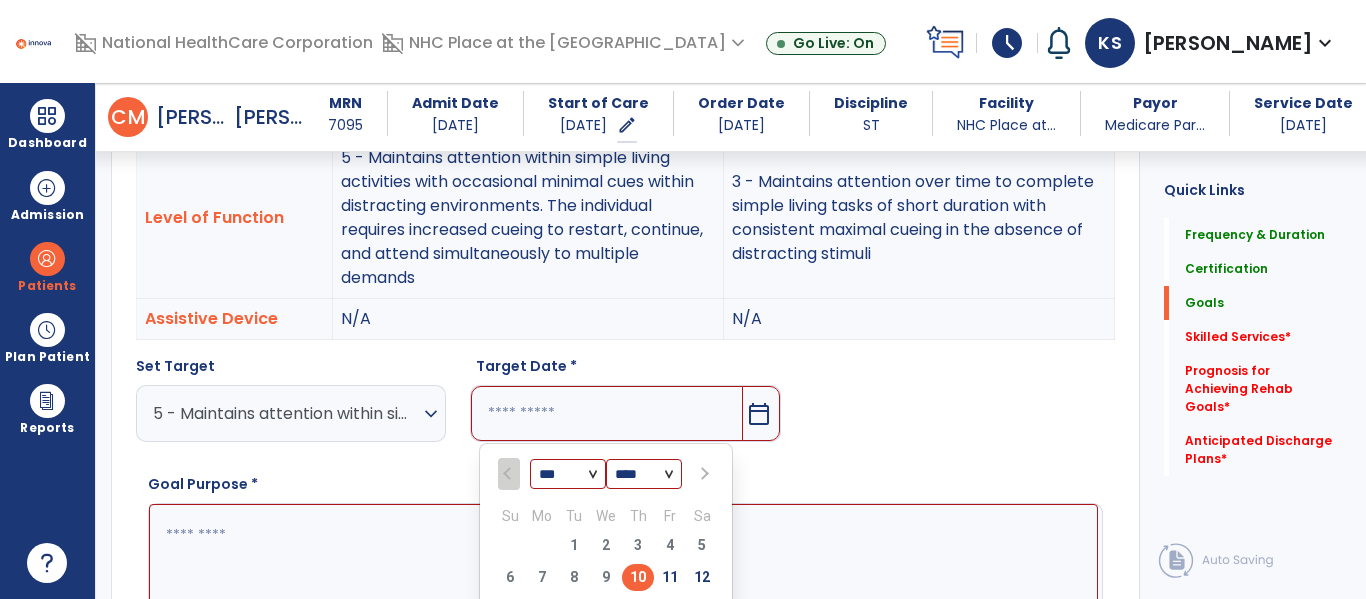 click on "10" at bounding box center (638, 577) 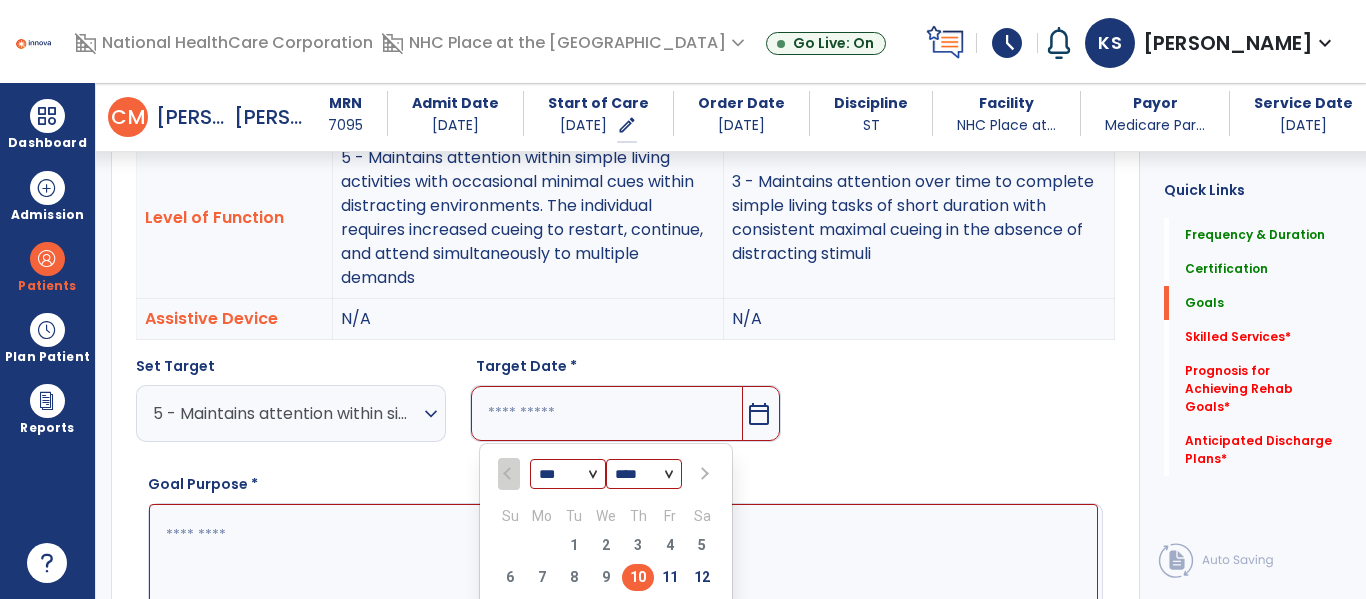 type on "*********" 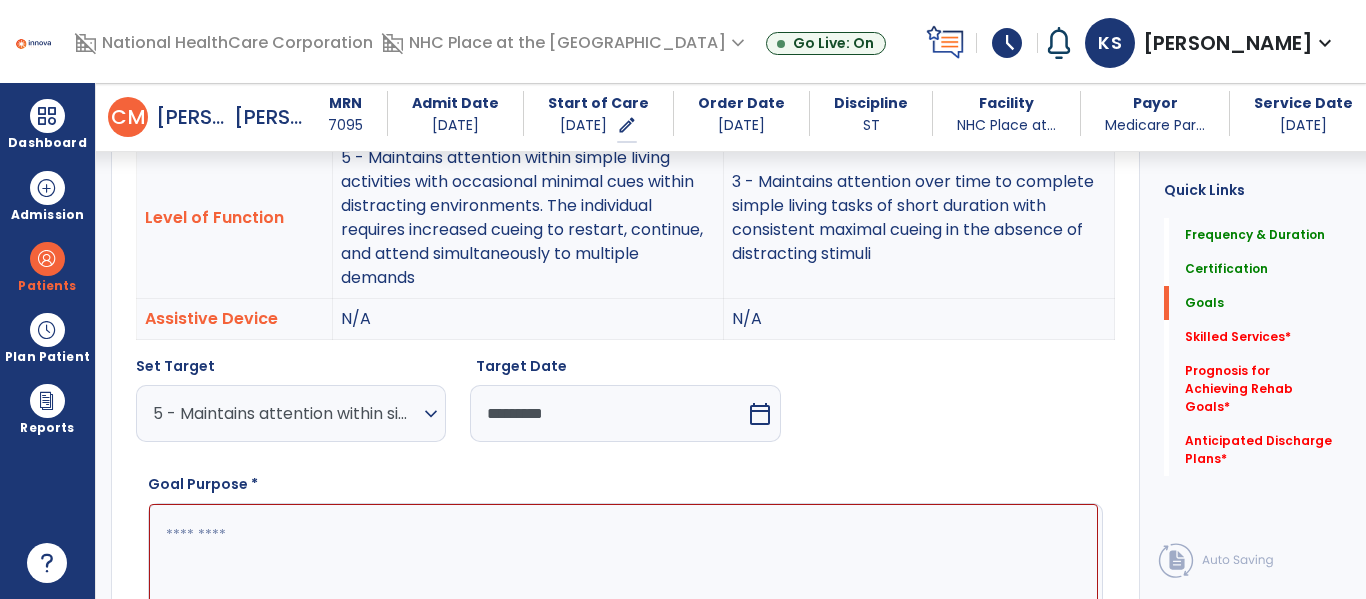 click at bounding box center [623, 579] 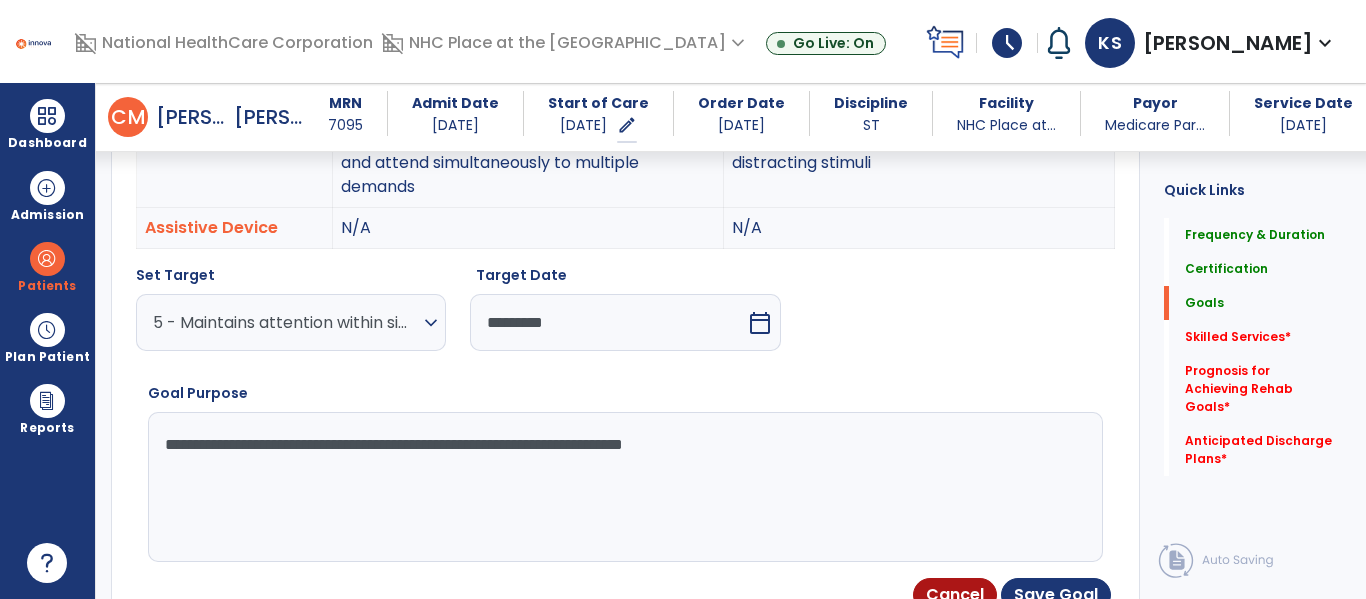 scroll, scrollTop: 806, scrollLeft: 0, axis: vertical 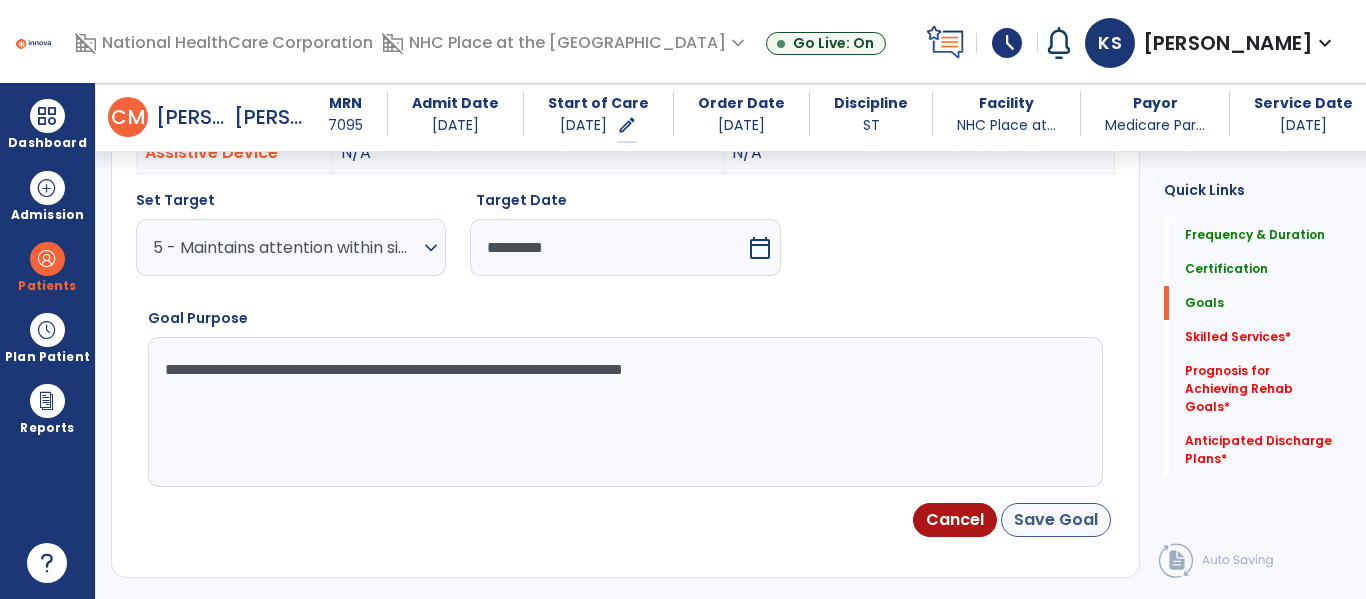 type on "**********" 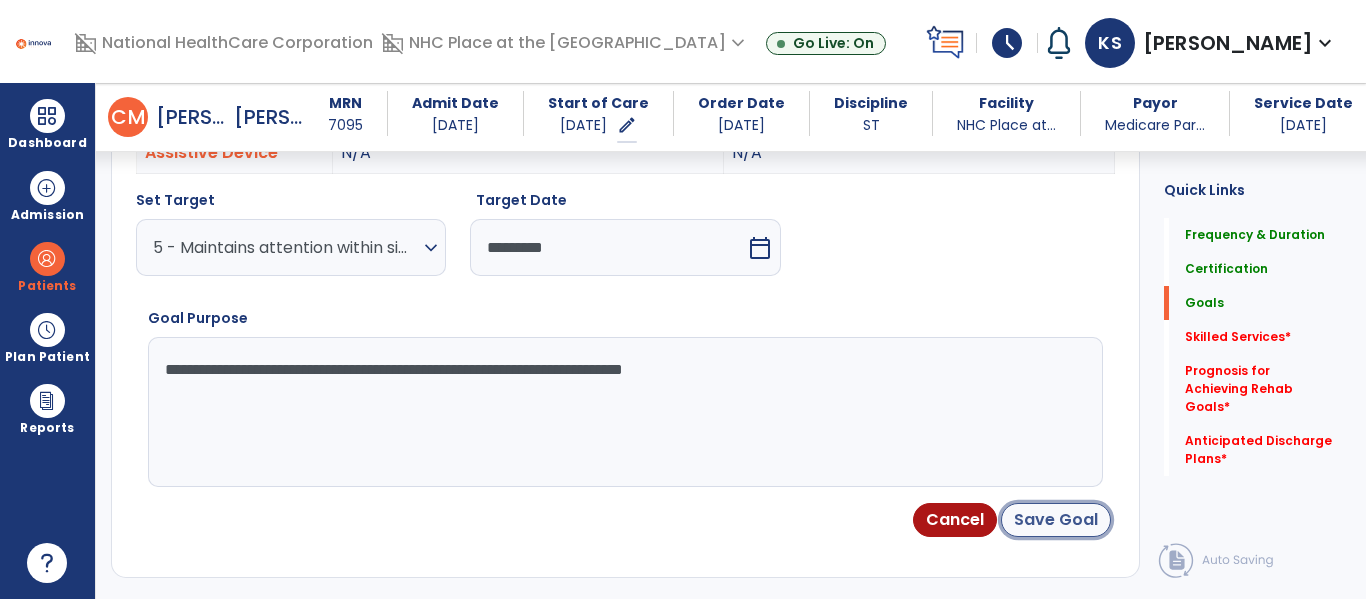 click on "Save Goal" at bounding box center (1056, 520) 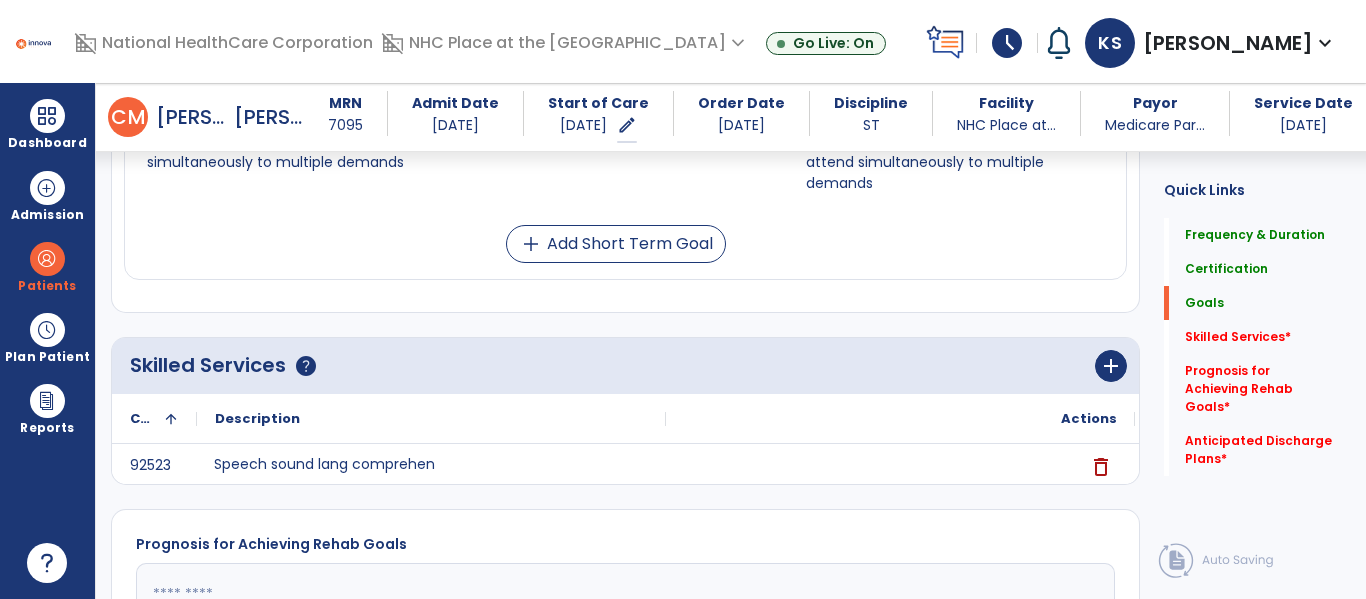 scroll, scrollTop: 1067, scrollLeft: 0, axis: vertical 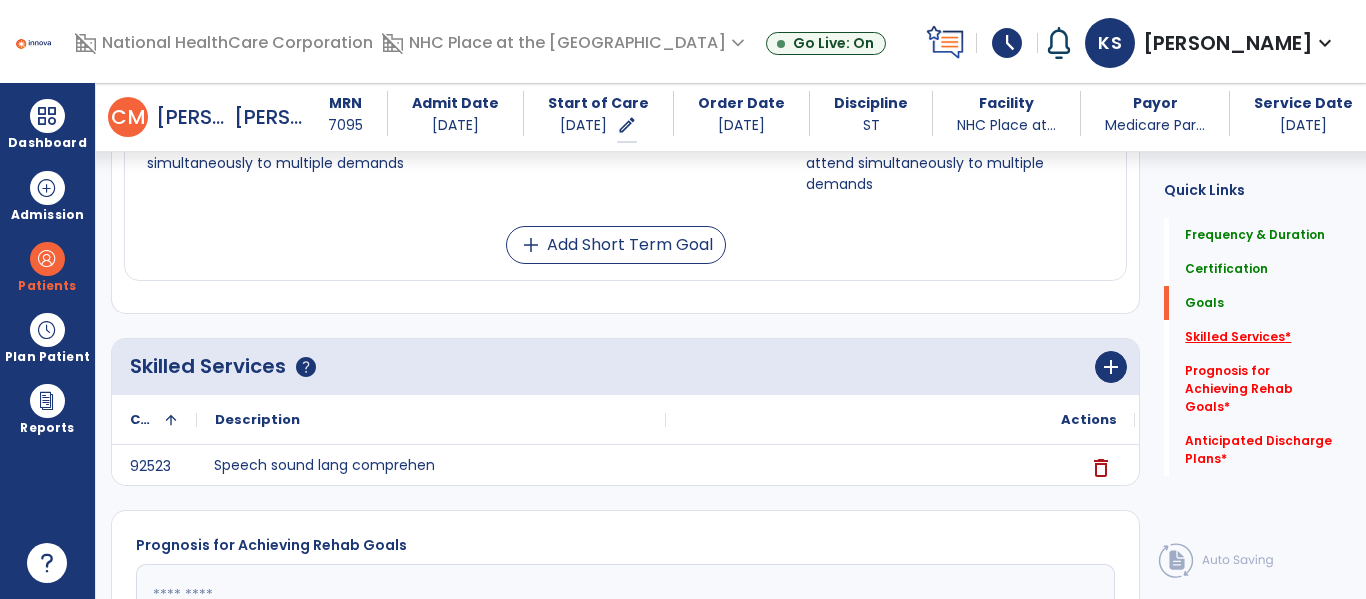 click on "Skilled Services   *" 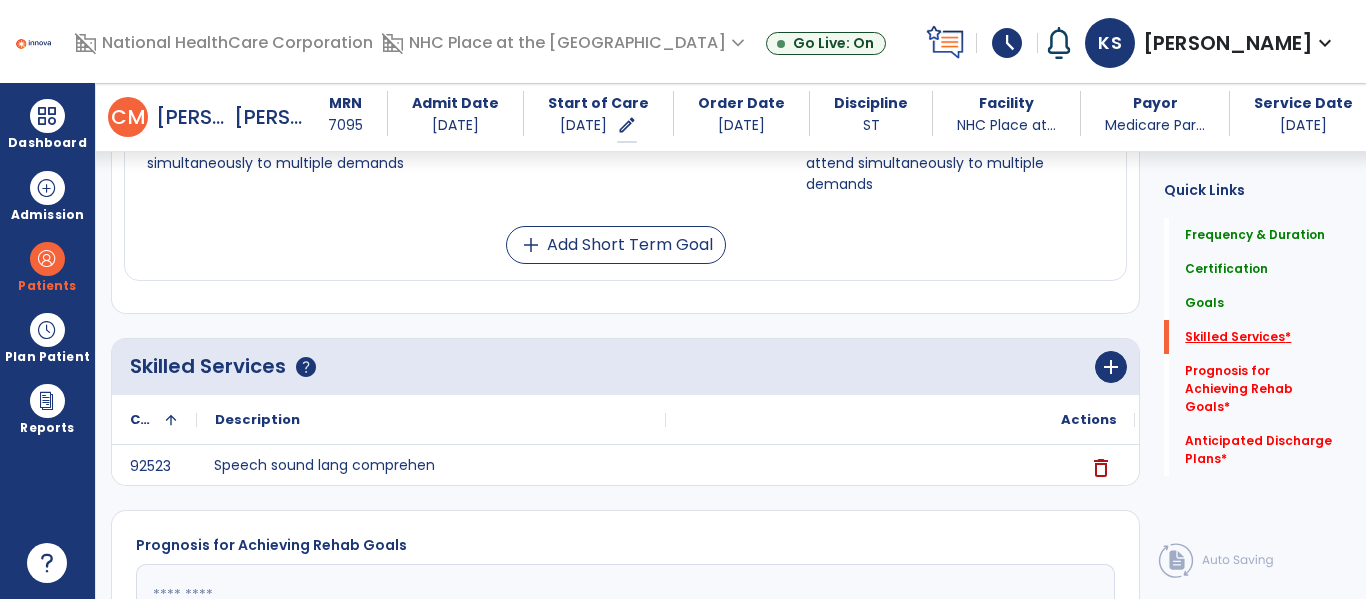 scroll, scrollTop: 41, scrollLeft: 0, axis: vertical 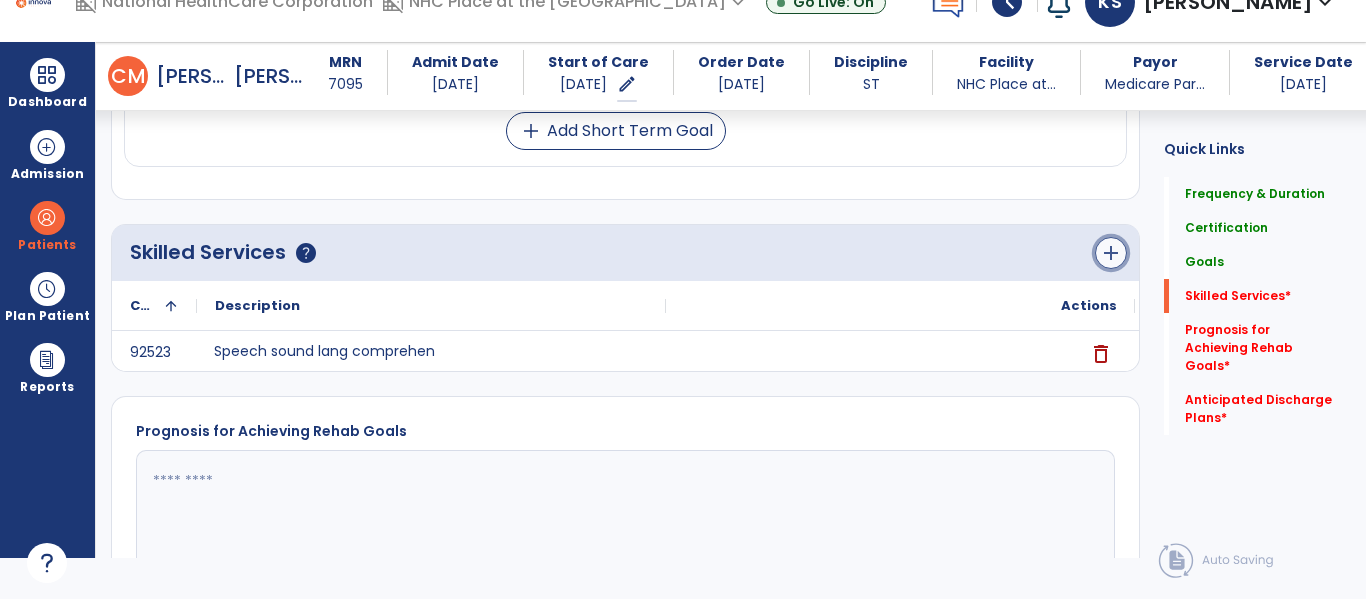 click on "add" 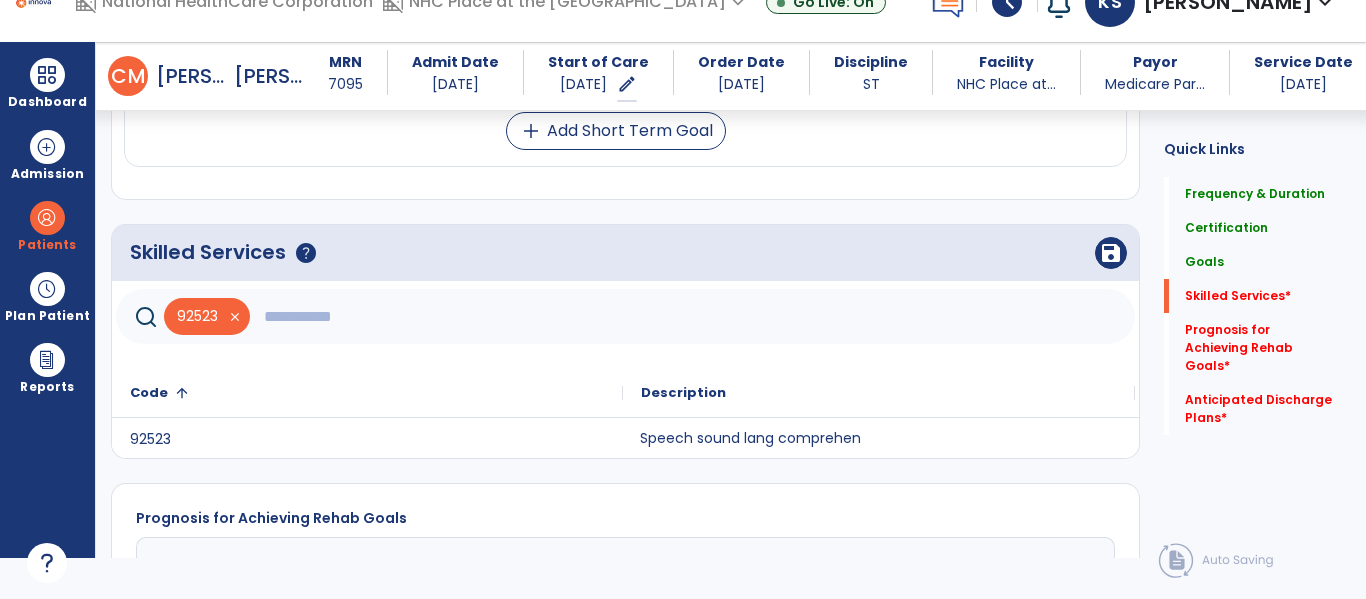 click 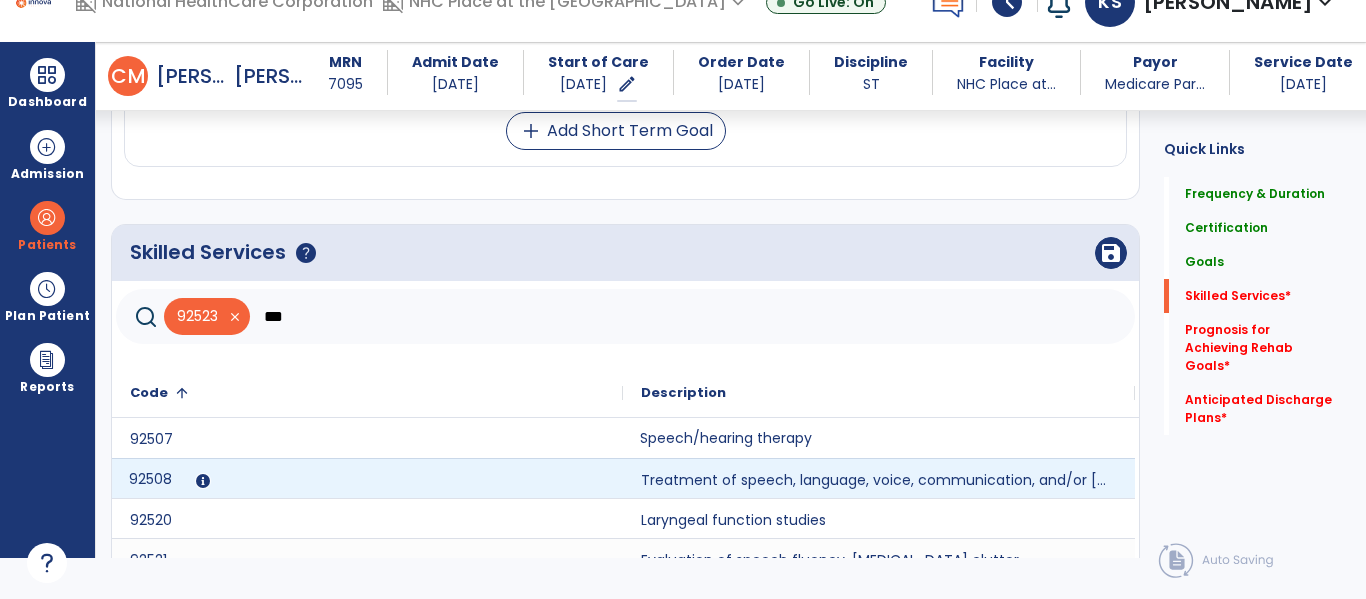 click on "92508" 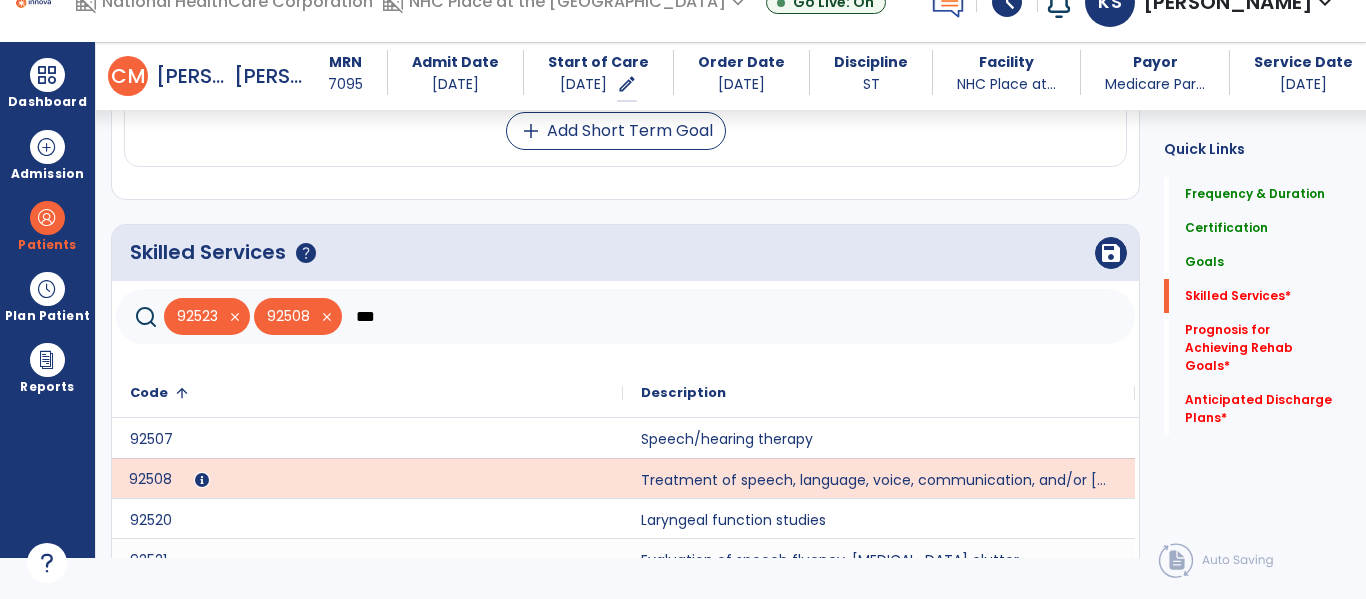 click on "***" 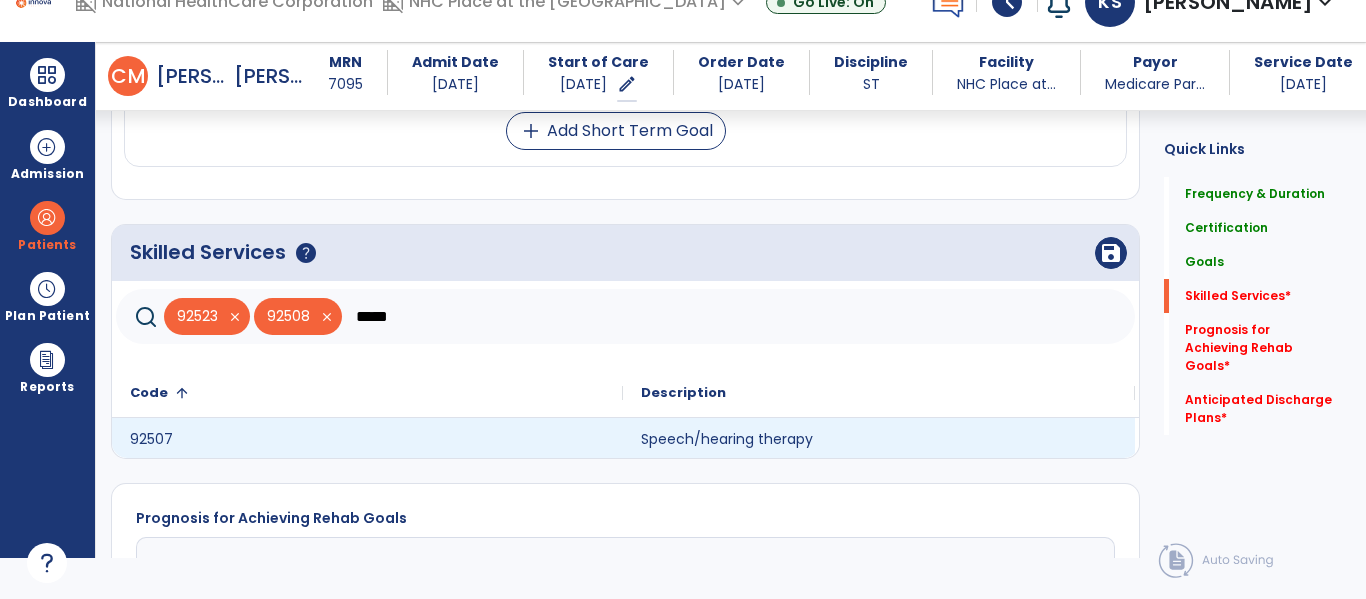 type on "*****" 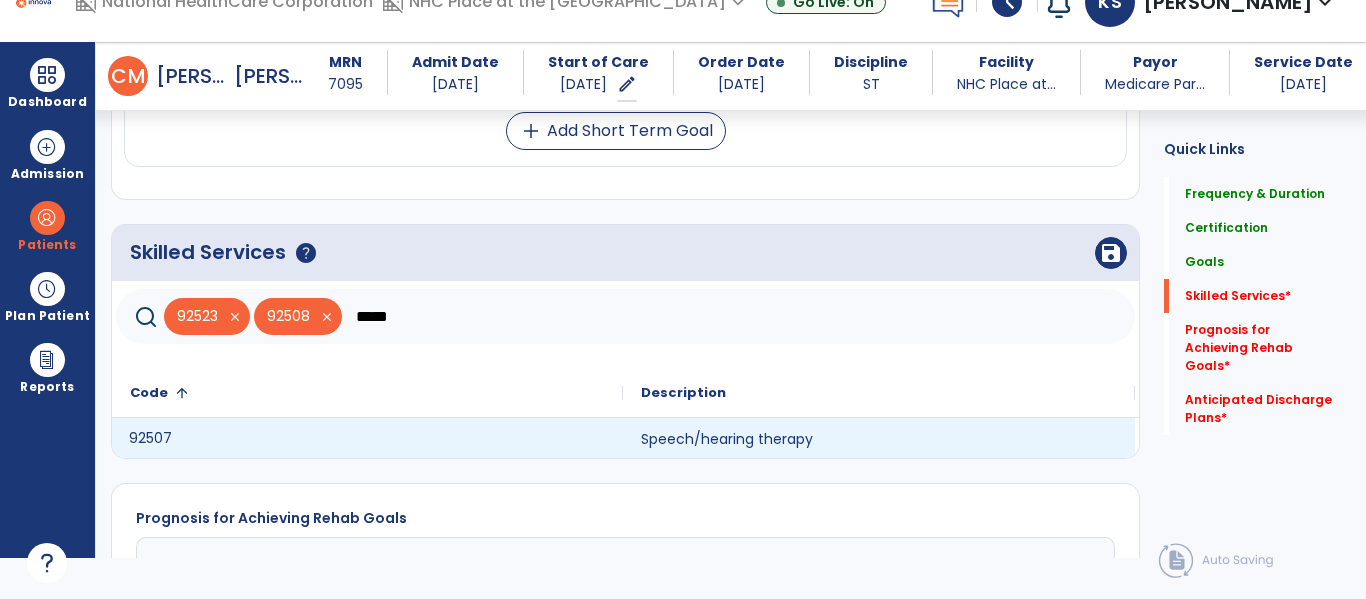 click on "92507" 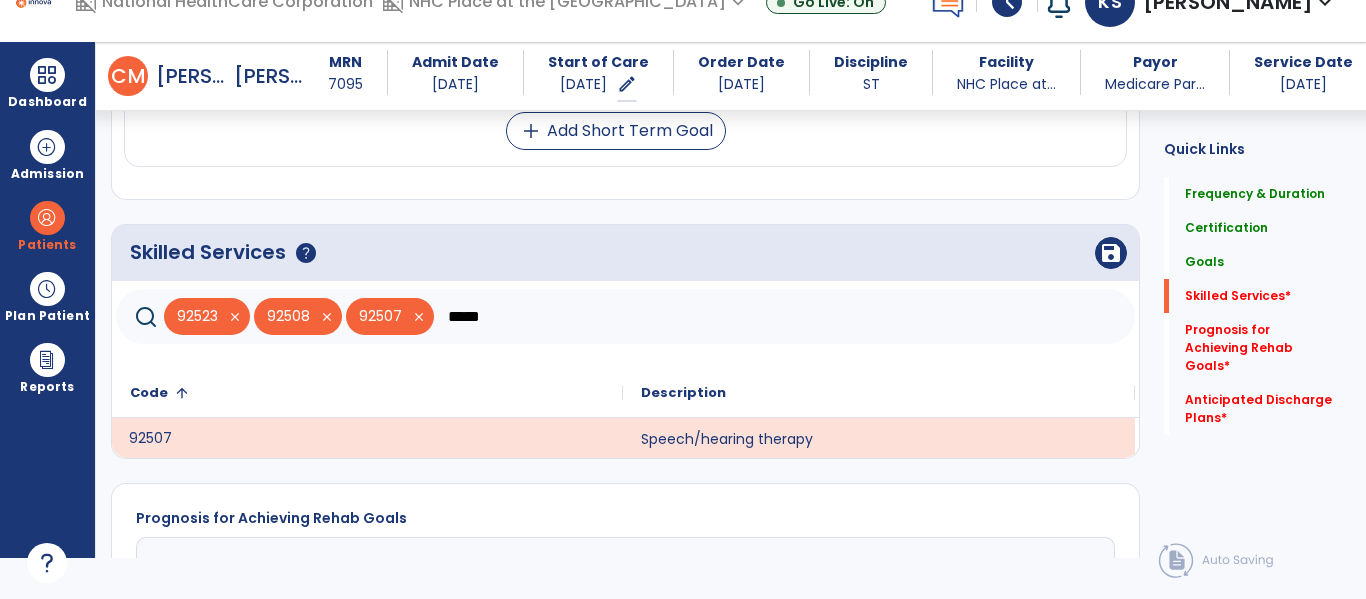 click on "save" 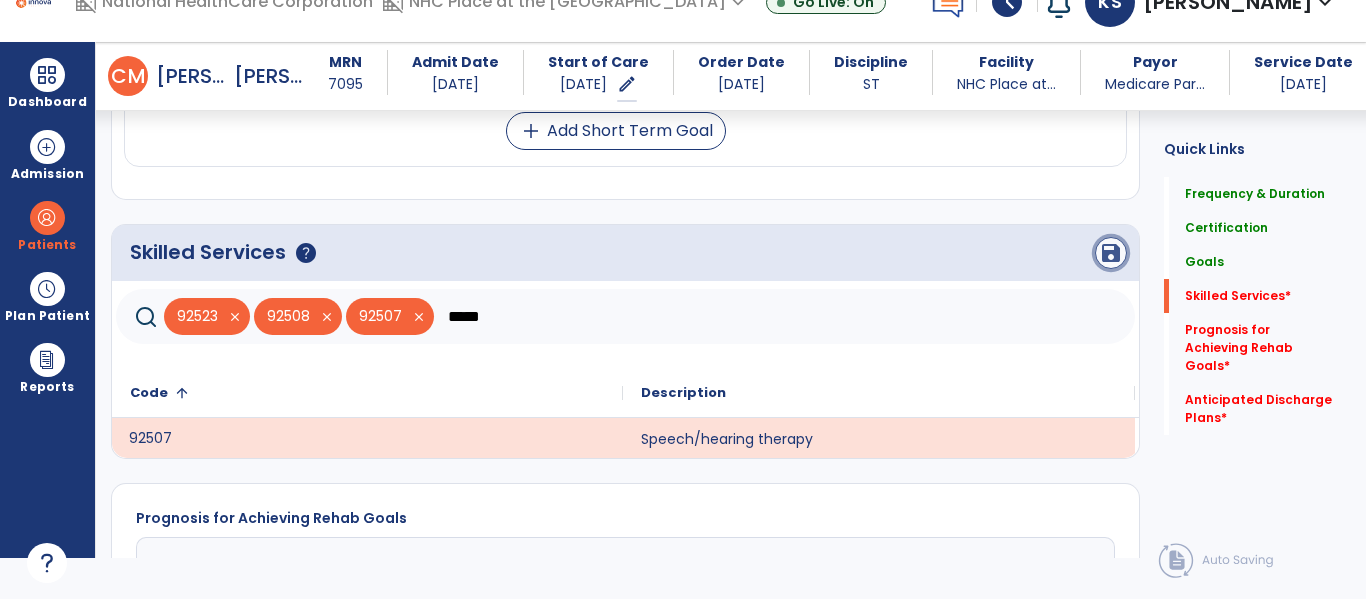 click on "save" 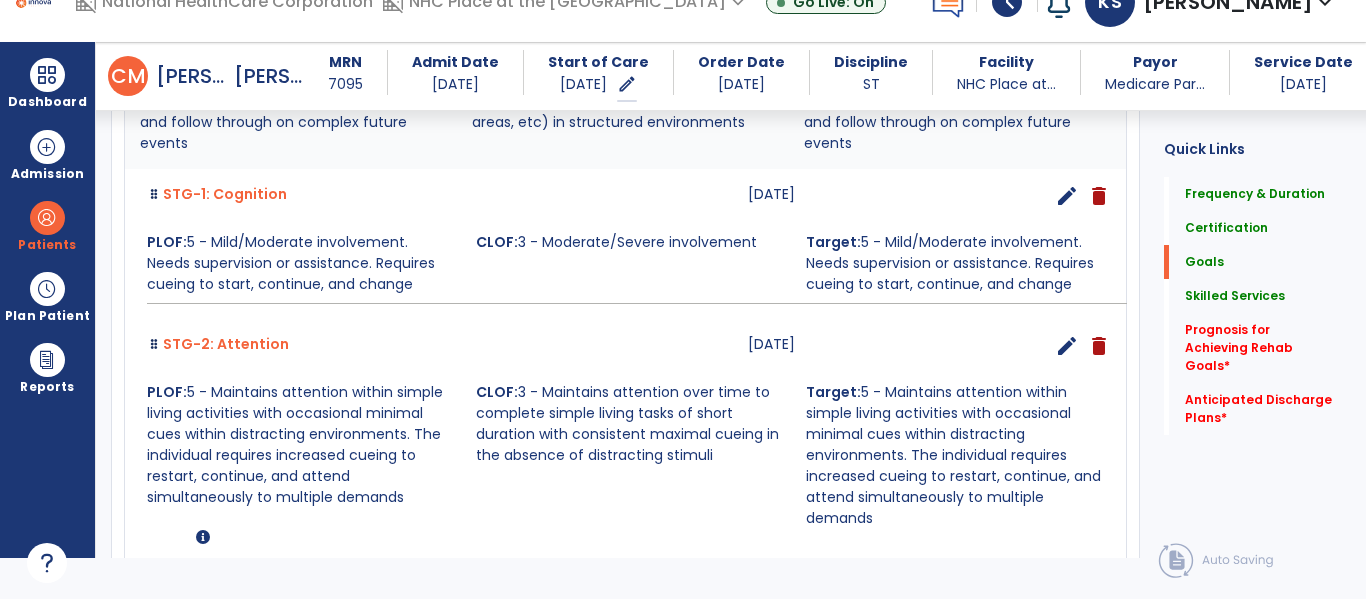 scroll, scrollTop: 1327, scrollLeft: 0, axis: vertical 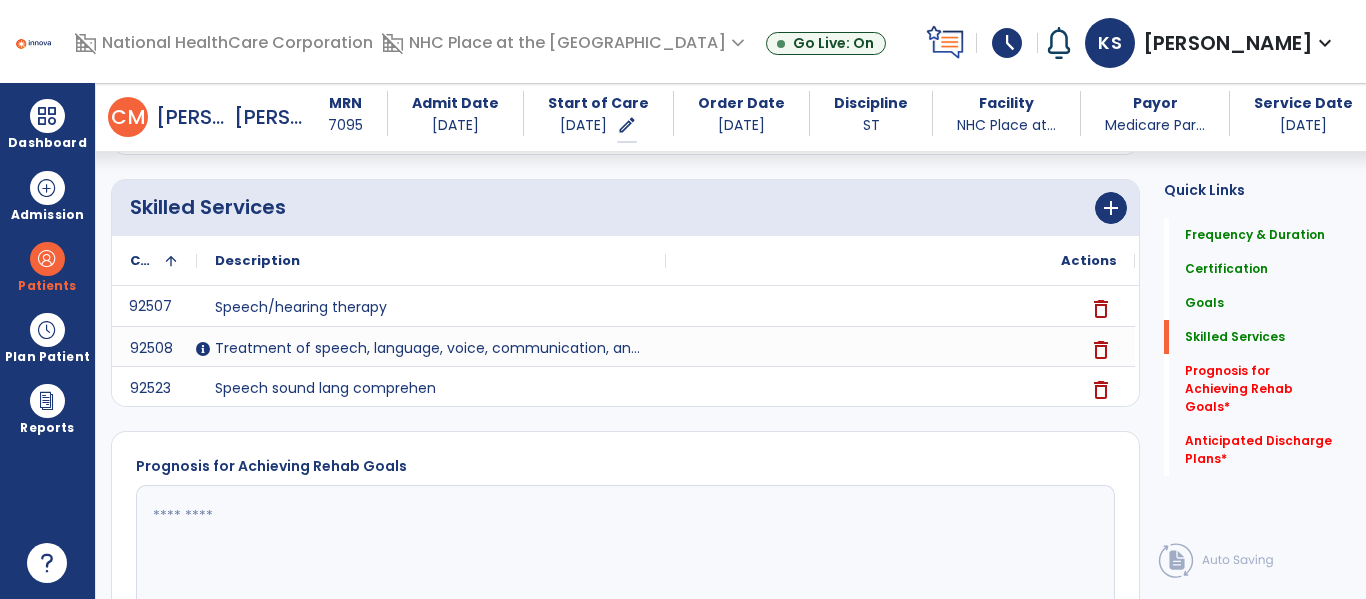 click 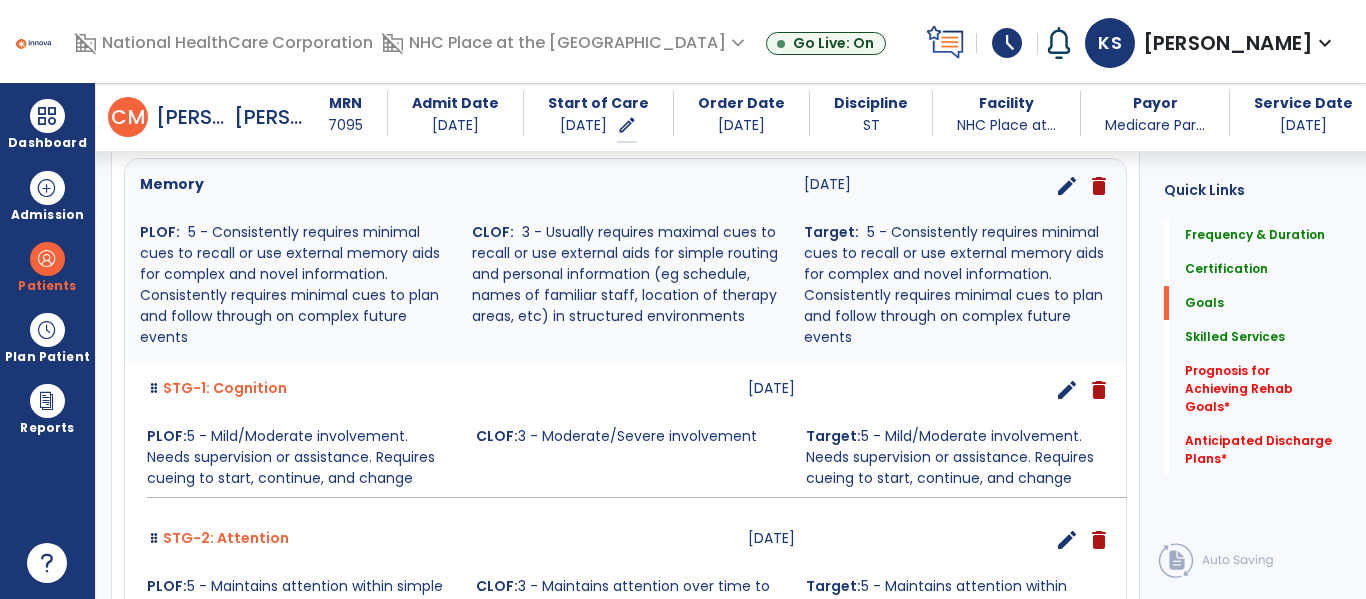 scroll, scrollTop: 537, scrollLeft: 0, axis: vertical 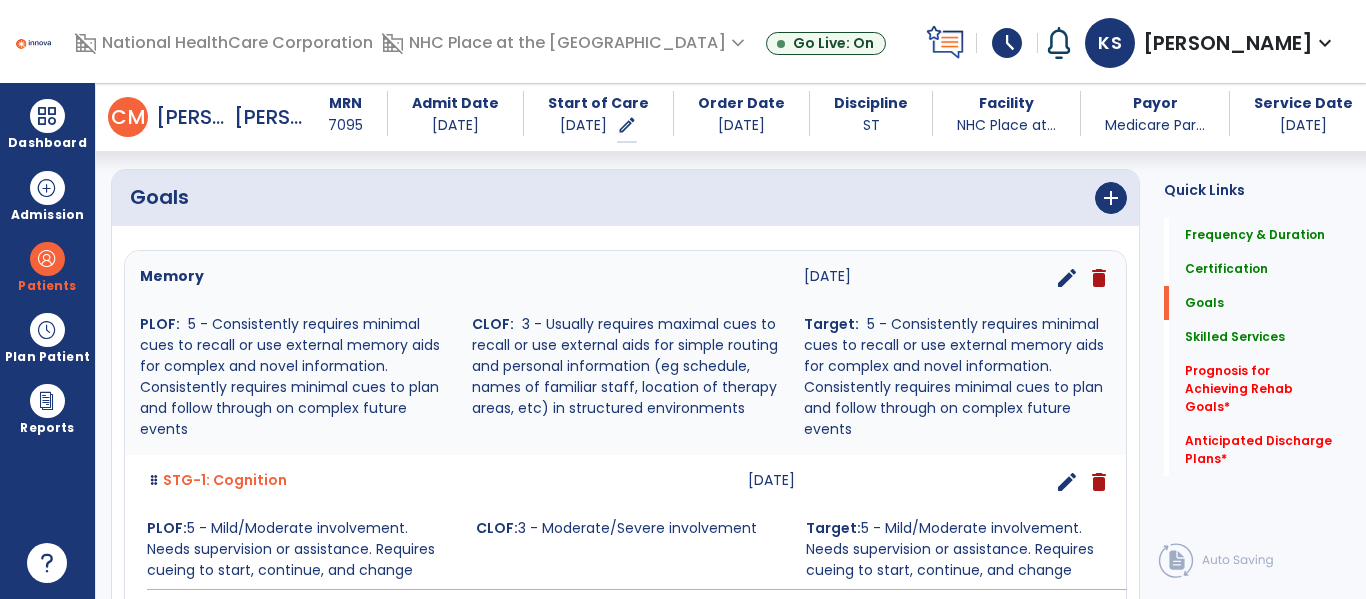 click on "add" at bounding box center (884, 198) 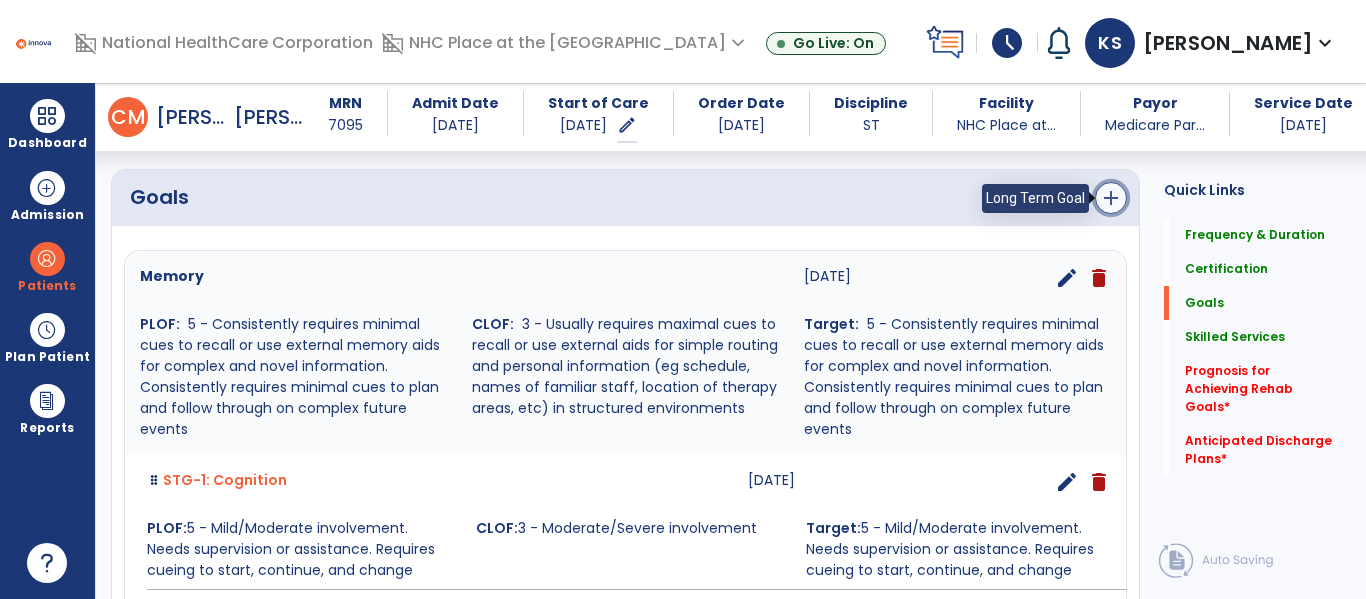 click on "add" at bounding box center [1111, 198] 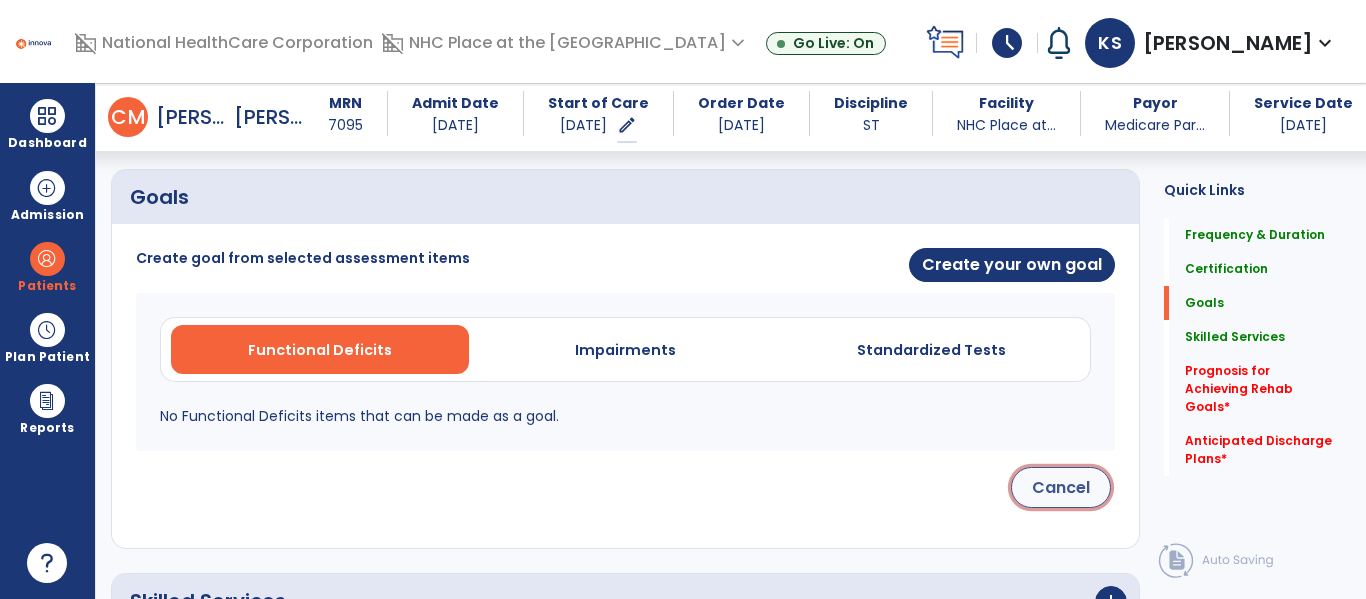click on "Cancel" at bounding box center [1061, 487] 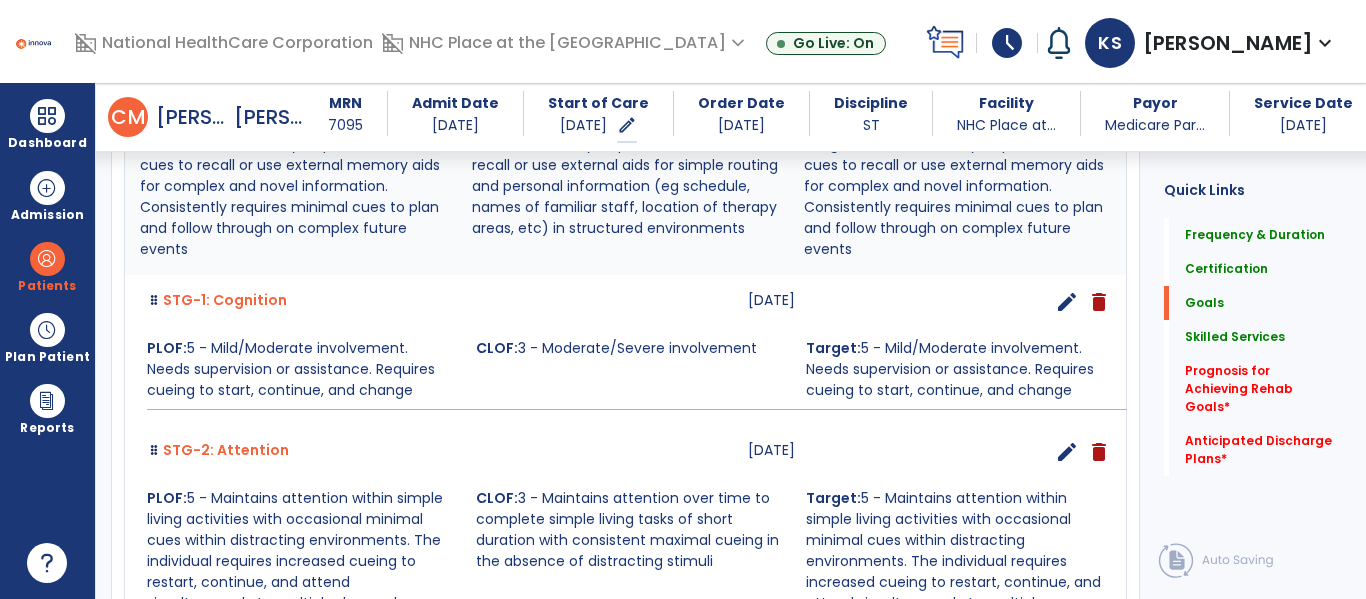 scroll, scrollTop: 628, scrollLeft: 0, axis: vertical 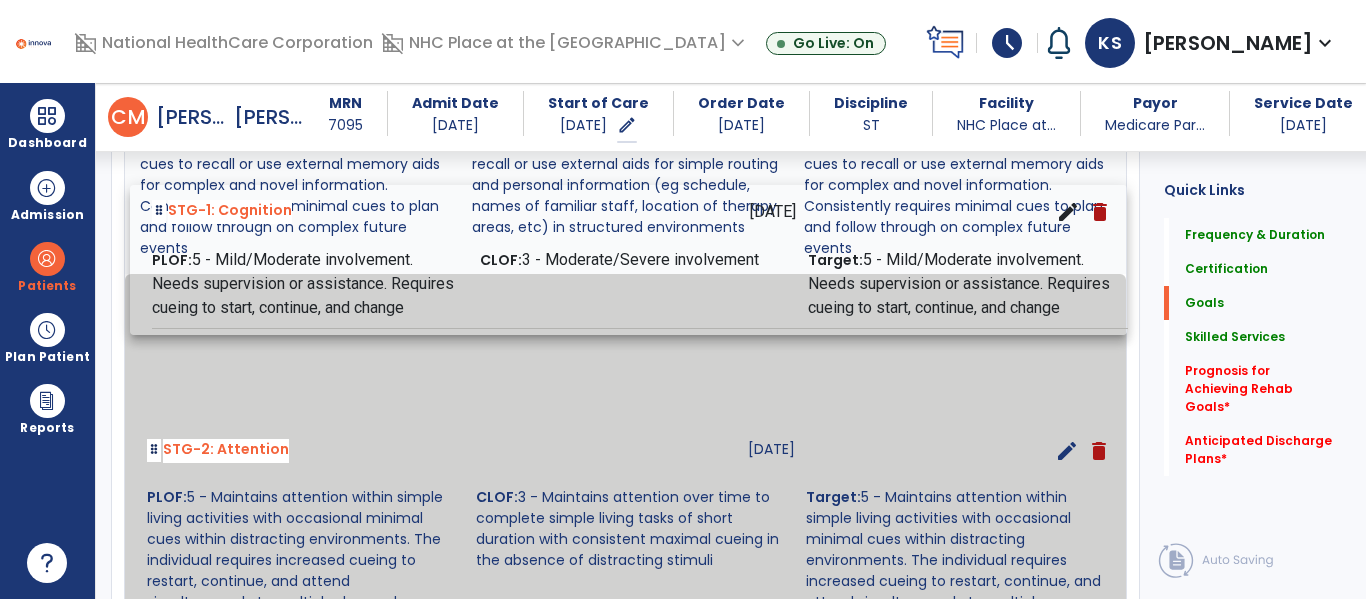 drag, startPoint x: 160, startPoint y: 306, endPoint x: 163, endPoint y: 260, distance: 46.09772 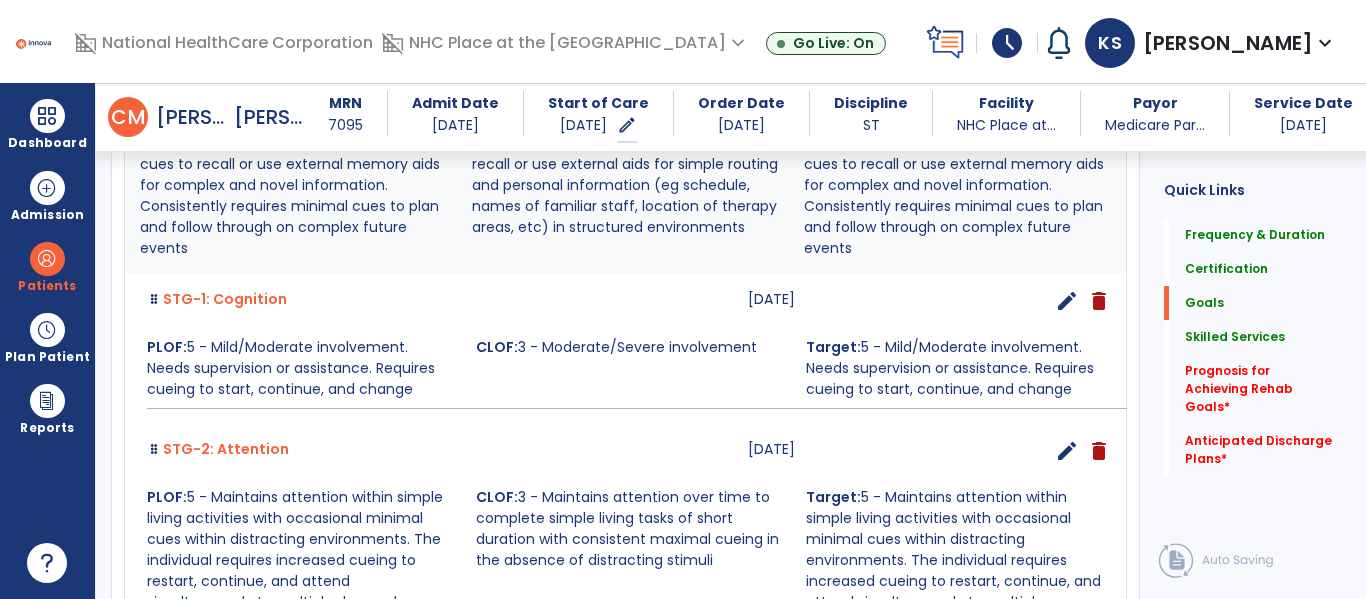 click on "PLOF:    5 - Consistently requires minimal cues to recall or use external memory aids for complex and novel information.  Consistently requires minimal cues to plan and follow through on complex future events" at bounding box center [294, 196] 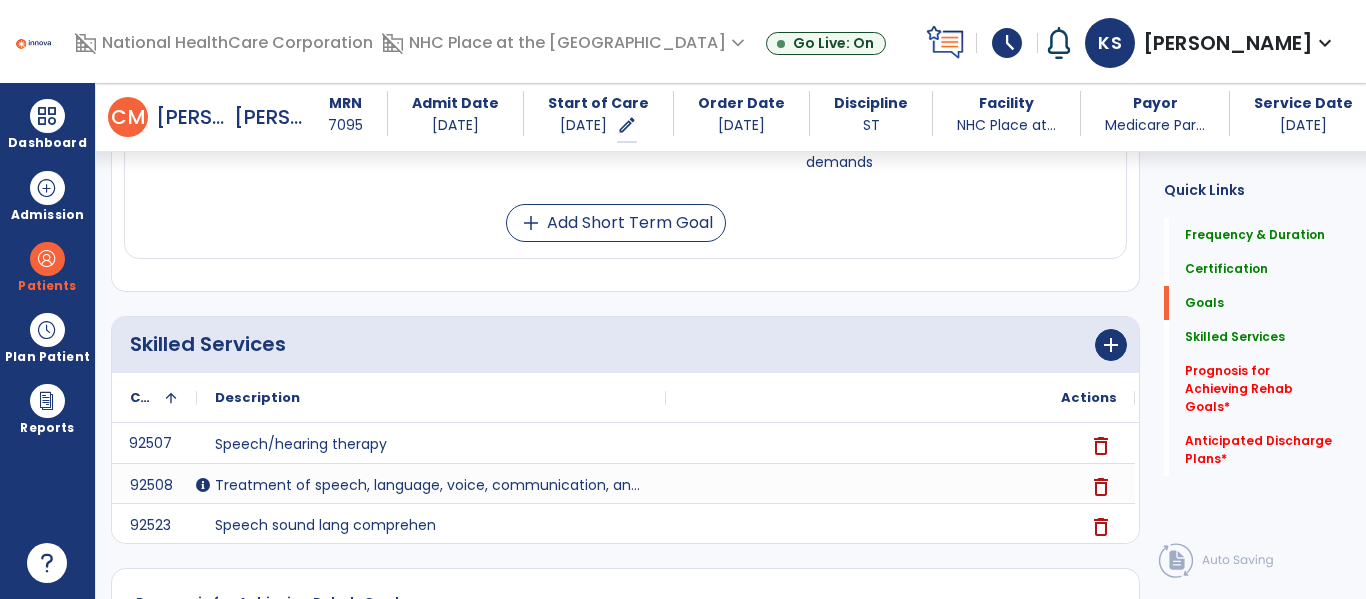 scroll, scrollTop: 1090, scrollLeft: 0, axis: vertical 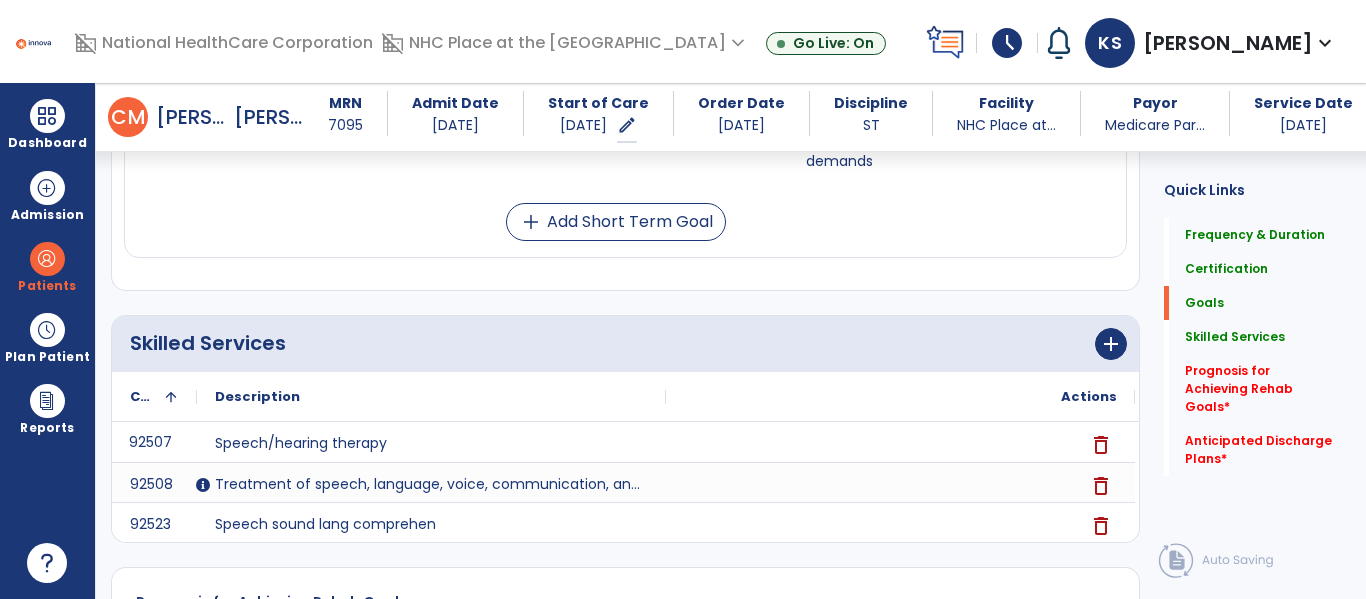 click at bounding box center [203, 485] 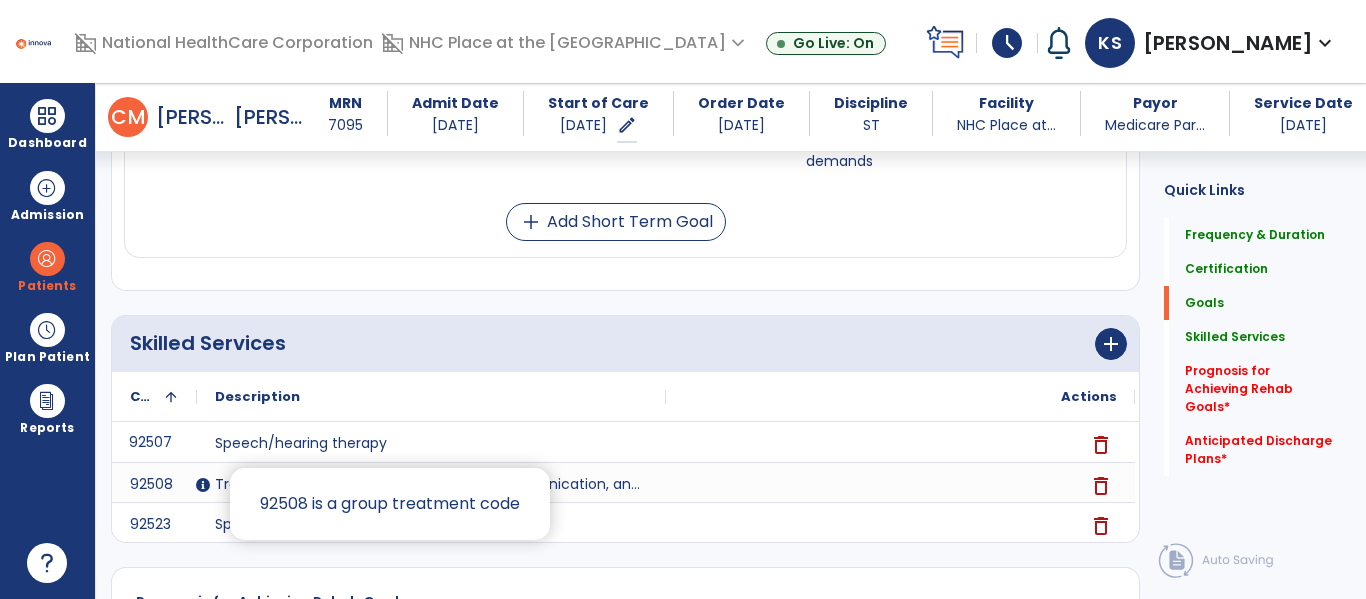 click at bounding box center (683, 299) 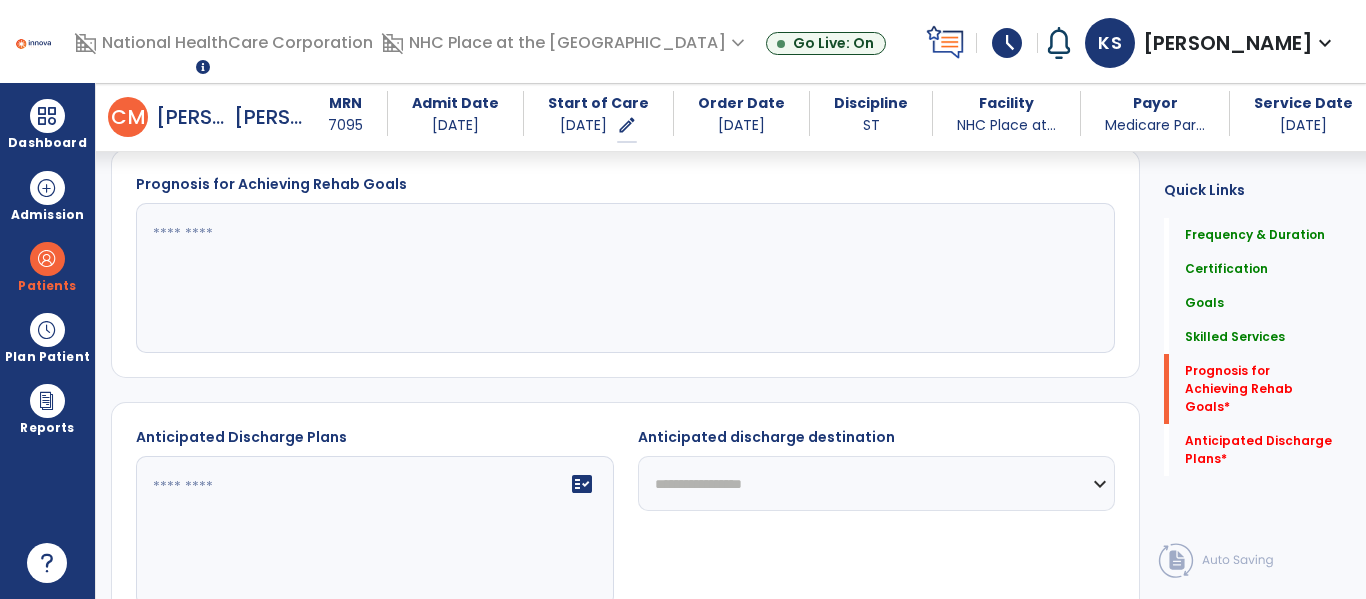 scroll, scrollTop: 1507, scrollLeft: 0, axis: vertical 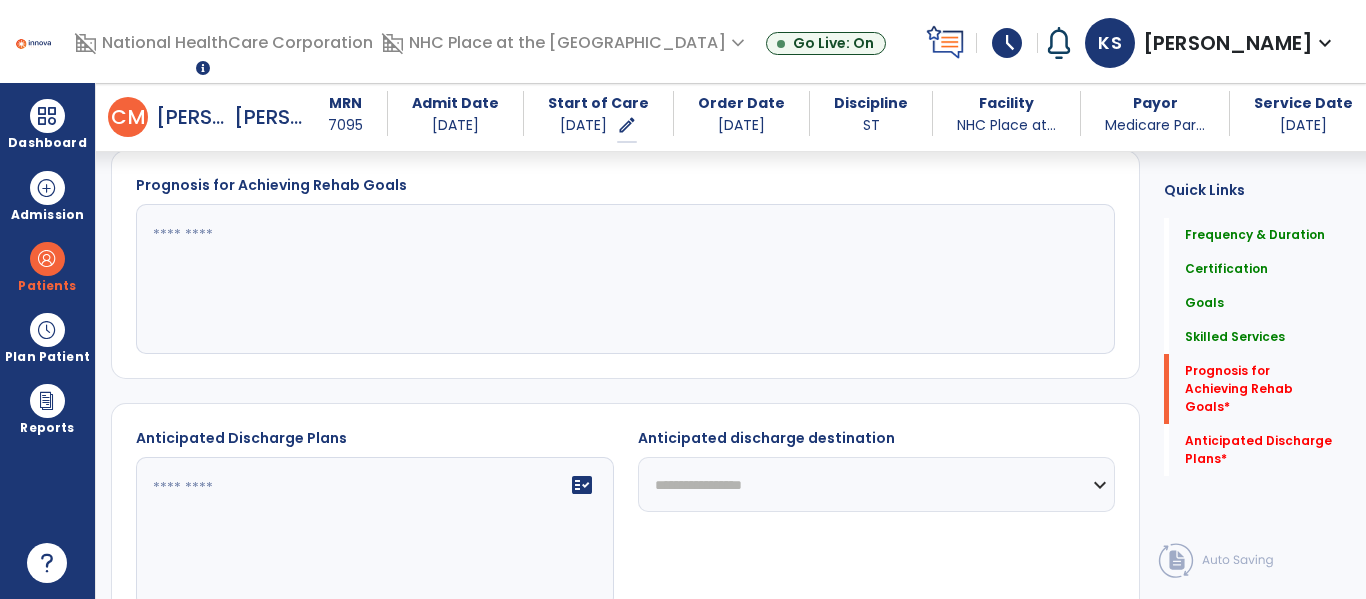 click 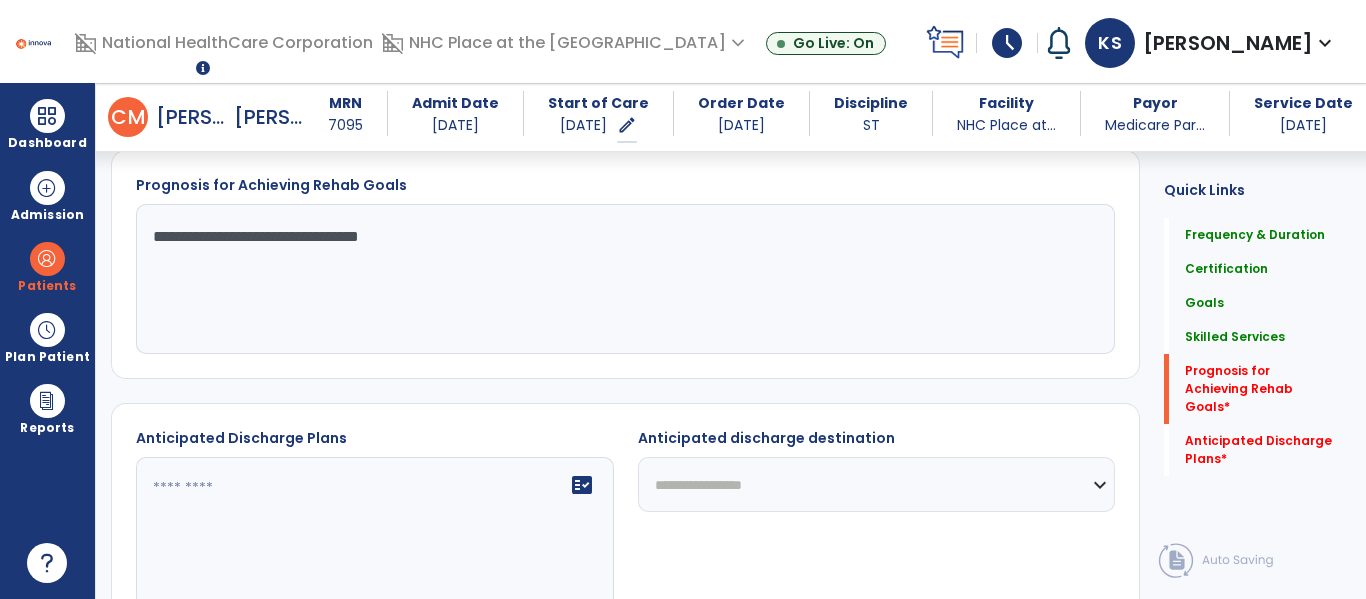 type on "**********" 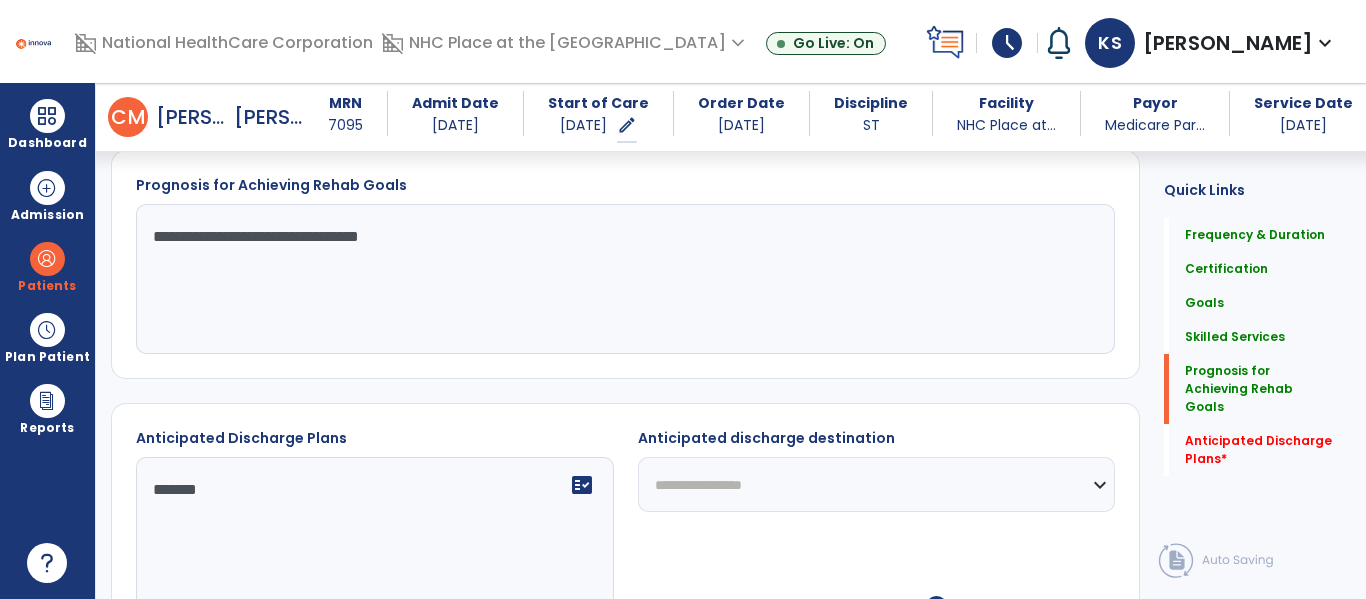 scroll, scrollTop: 1637, scrollLeft: 0, axis: vertical 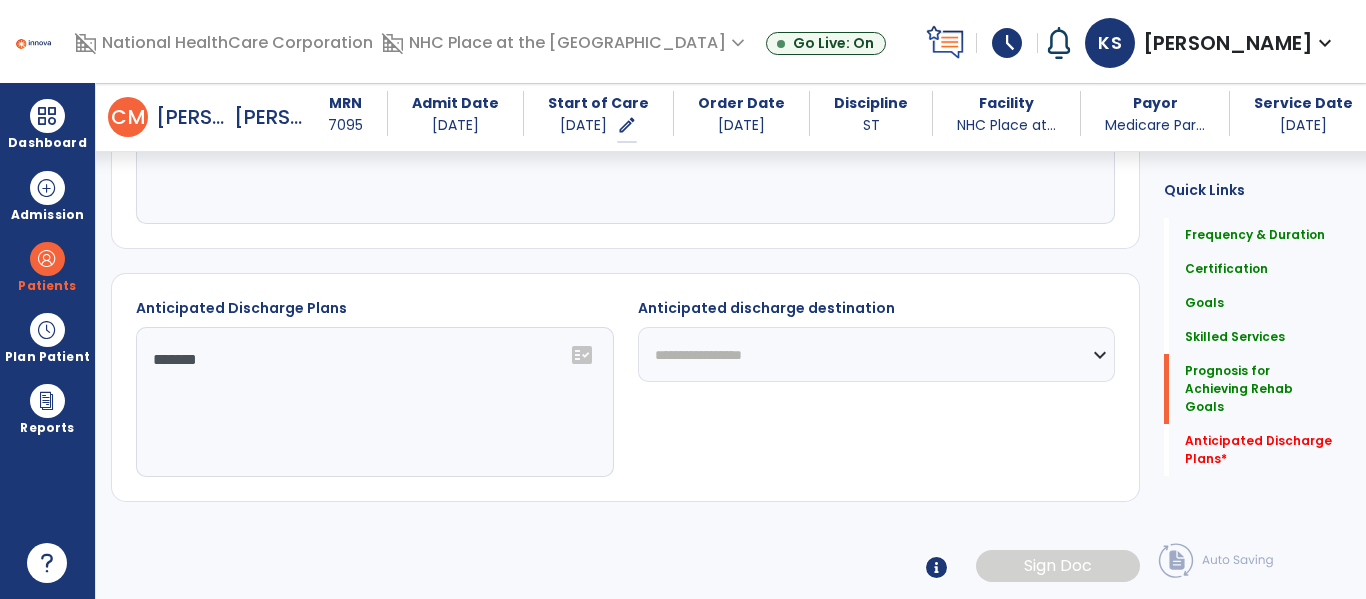 click on "**********" 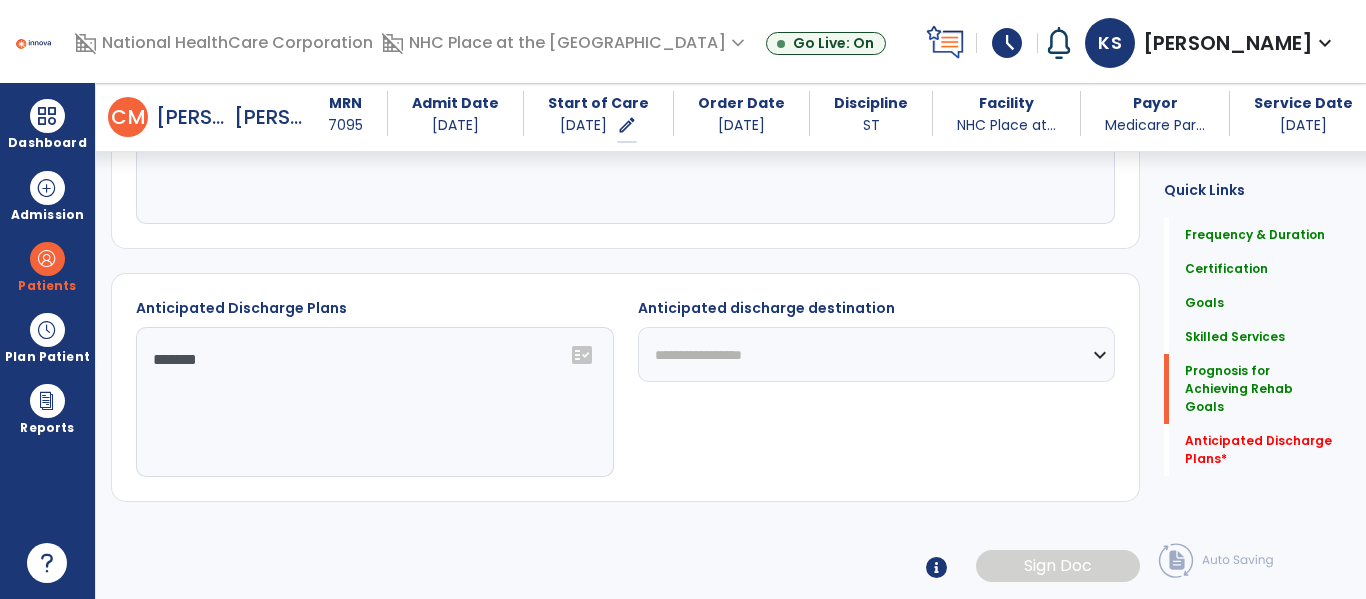 click on "**********" 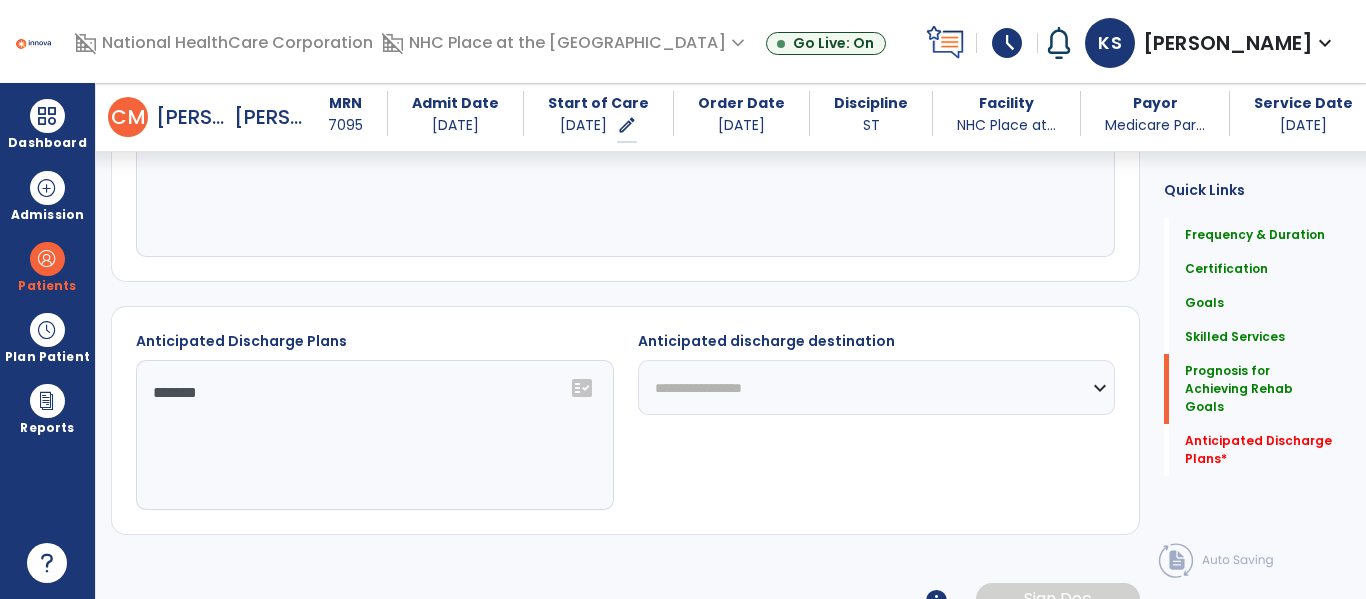 click on "Frequency & Duration  Frequency  ********* ** ** ** ** ** ** **  Duration  ** ******** ***** Certification From [DATE] Certification Through [DATE] Goals      add  Memory  [DATE]  edit delete PLOF:    5 - Consistently requires minimal cues to recall or use external memory aids for complex and novel information.  Consistently requires minimal cues to plan and follow through on complex future events CLOF:    3 - Usually requires maximal cues to recall or use external aids for simple routing and personal information (eg schedule, names of familiar staff, location of therapy areas, etc) in structured environments Target:    5 - Consistently requires minimal cues to recall or use external memory aids for complex and novel information.  Consistently requires minimal cues to plan and follow through on complex future events STG-1: Cognition  [DATE]  edit delete PLOF:  5 - Mild/Moderate involvement. Needs supervision or assistance. Requires cueing to start, continue, and change  CLOF: Target:" 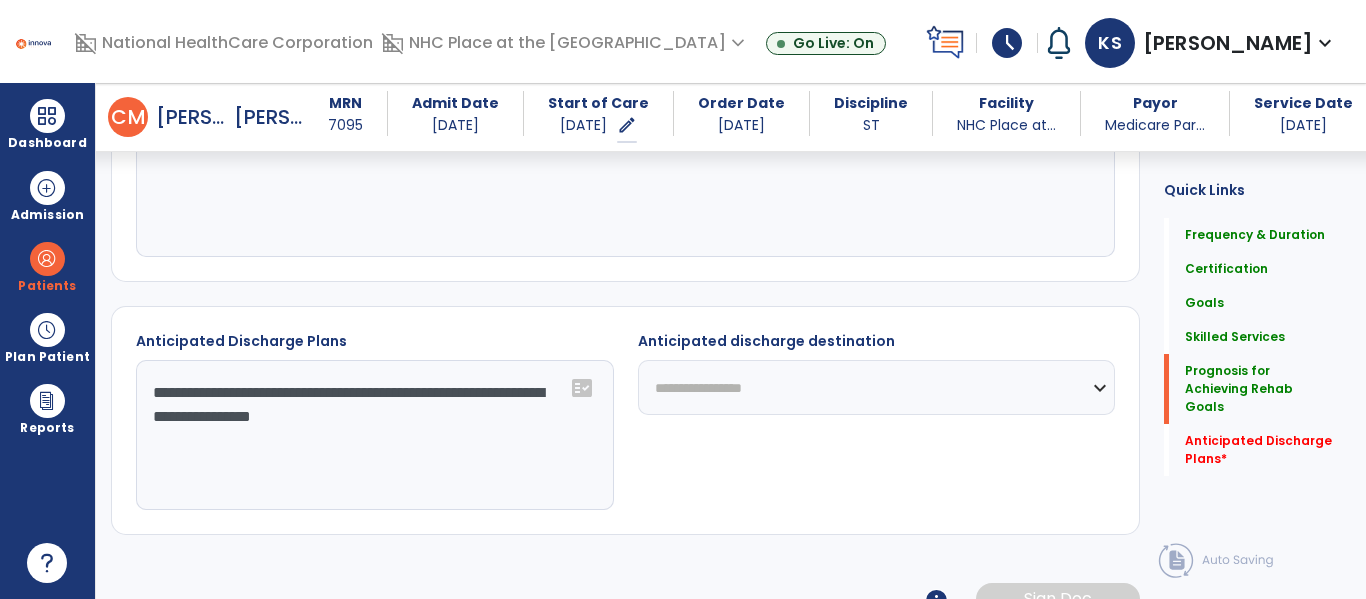 click on "**********" 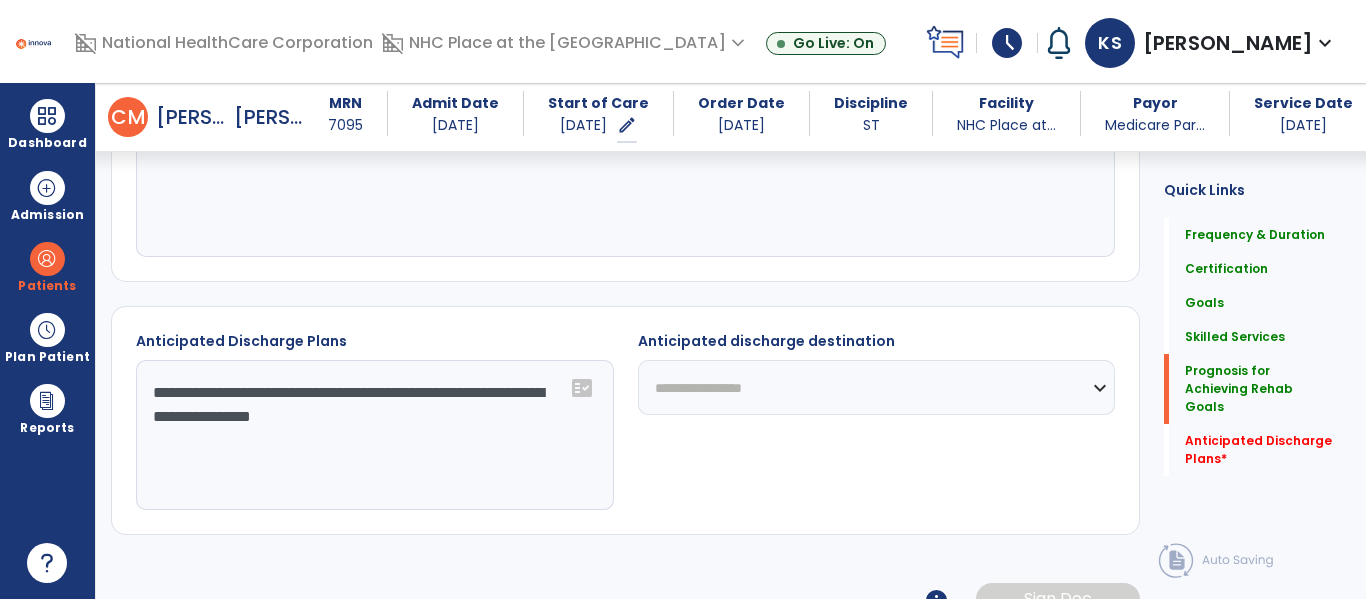 type on "**********" 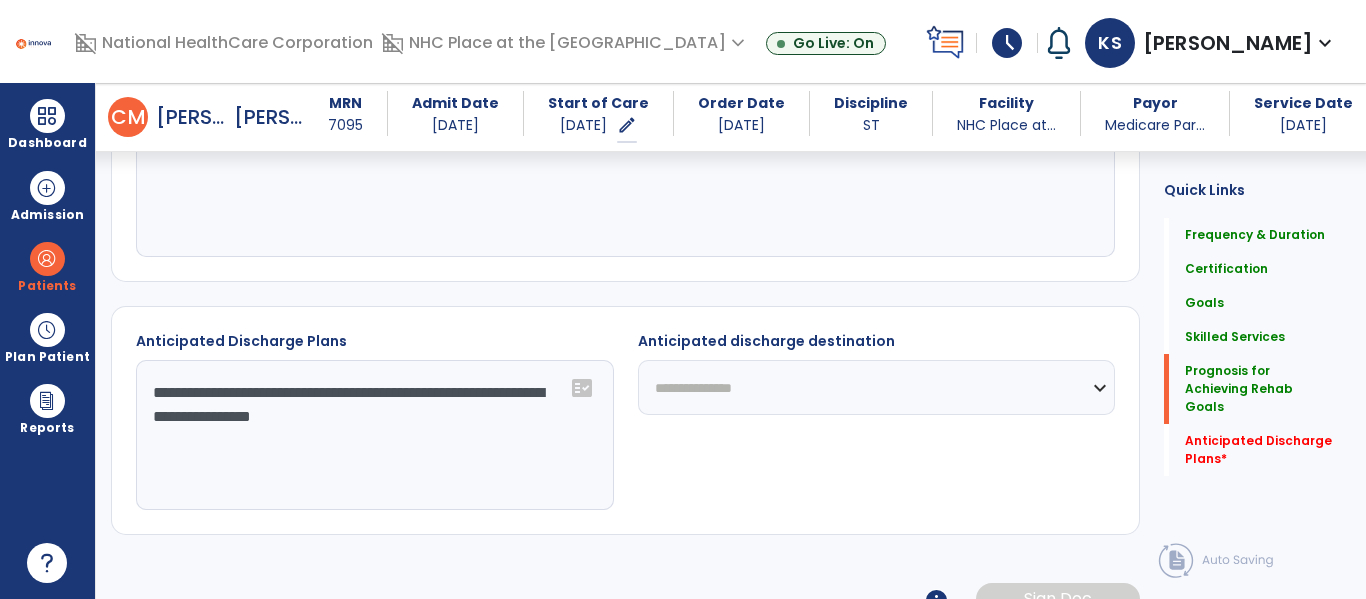 click on "**********" 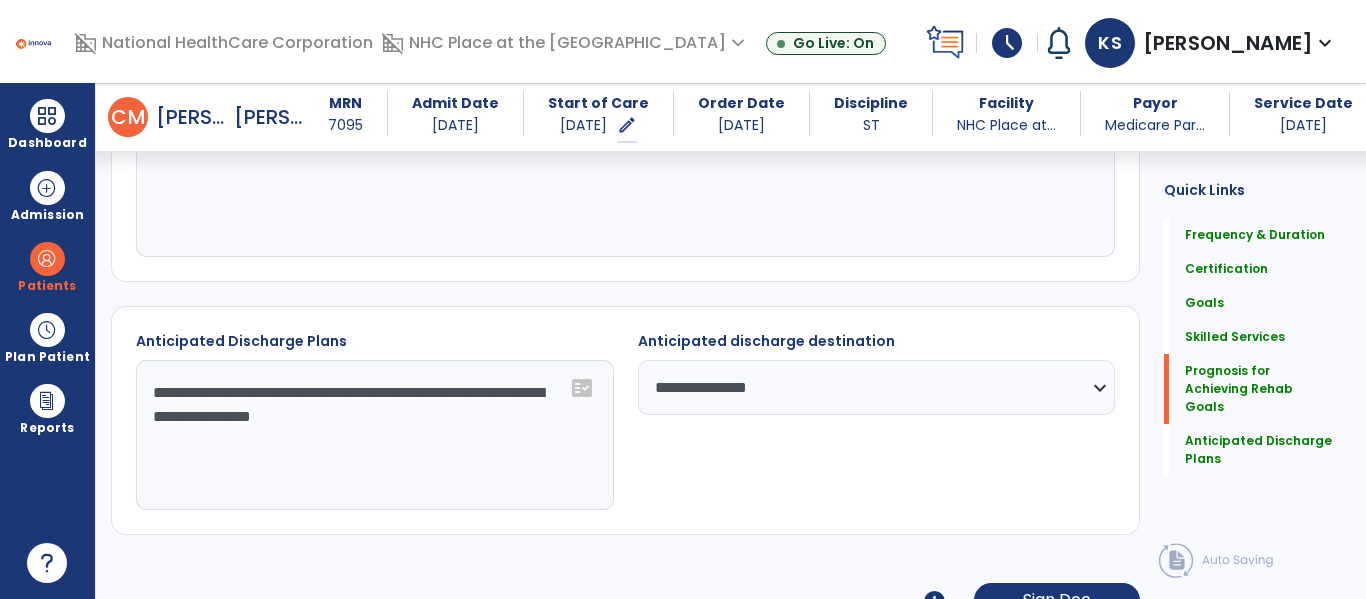 click on "**********" 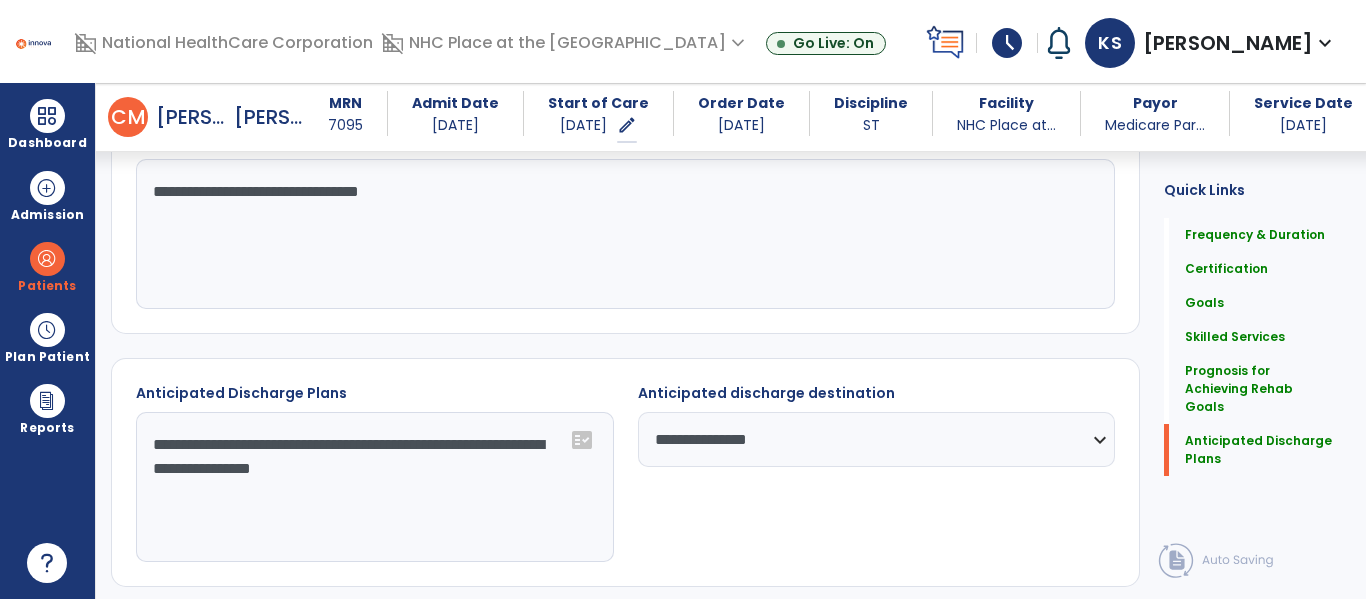 scroll, scrollTop: 1639, scrollLeft: 0, axis: vertical 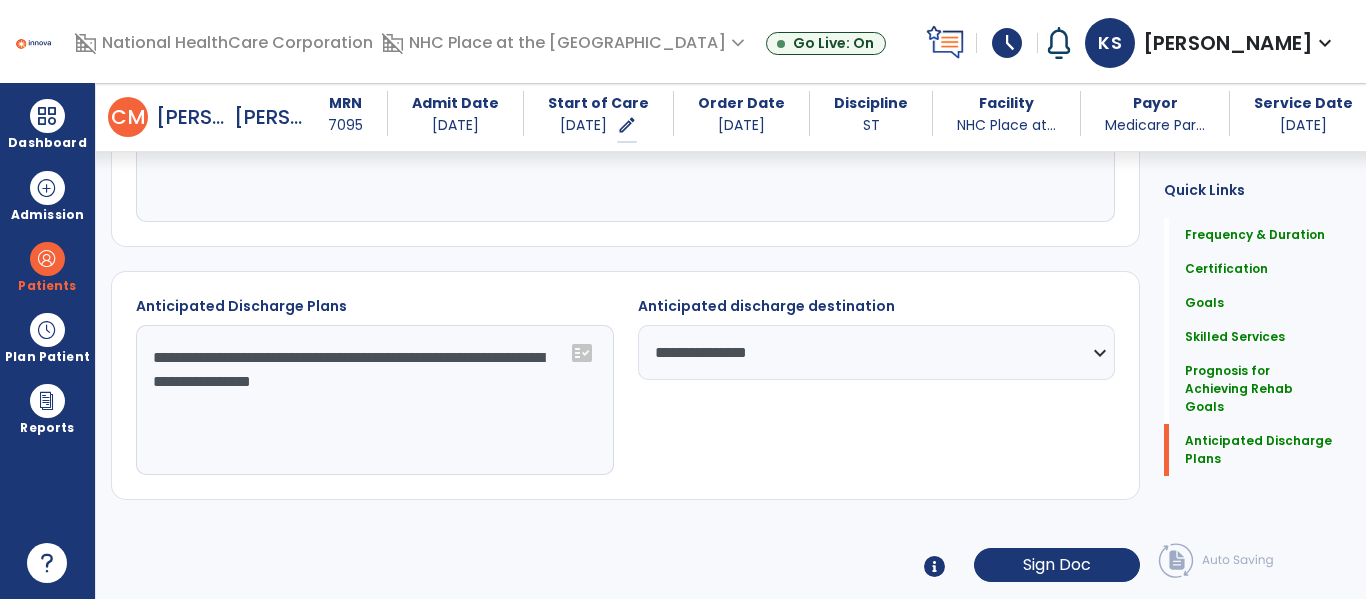 click on "Frequency & Duration  Frequency  ********* ** ** ** ** ** ** **  Duration  ** ******** ***** Certification From [DATE] Certification Through [DATE] Goals      add  Memory  [DATE]  edit delete PLOF:    5 - Consistently requires minimal cues to recall or use external memory aids for complex and novel information.  Consistently requires minimal cues to plan and follow through on complex future events CLOF:    3 - Usually requires maximal cues to recall or use external aids for simple routing and personal information (eg schedule, names of familiar staff, location of therapy areas, etc) in structured environments Target:    5 - Consistently requires minimal cues to recall or use external memory aids for complex and novel information.  Consistently requires minimal cues to plan and follow through on complex future events STG-1: Cognition  [DATE]  edit delete PLOF:  5 - Mild/Moderate involvement. Needs supervision or assistance. Requires cueing to start, continue, and change  CLOF: Target:" 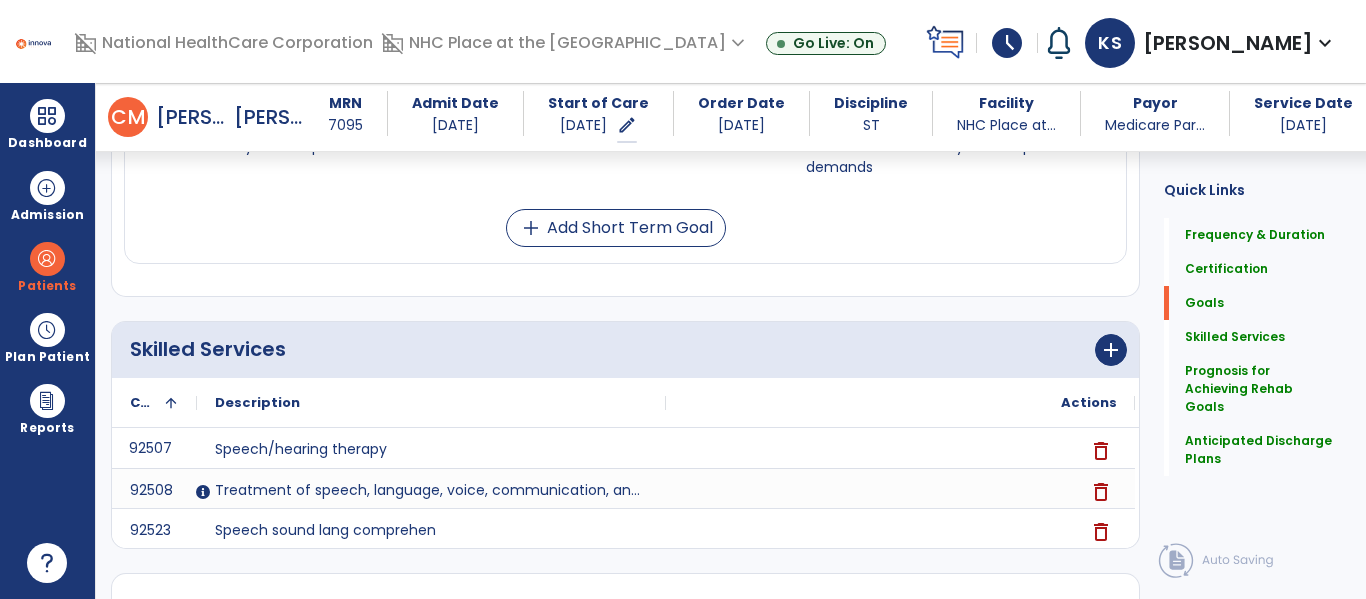 scroll, scrollTop: 1083, scrollLeft: 0, axis: vertical 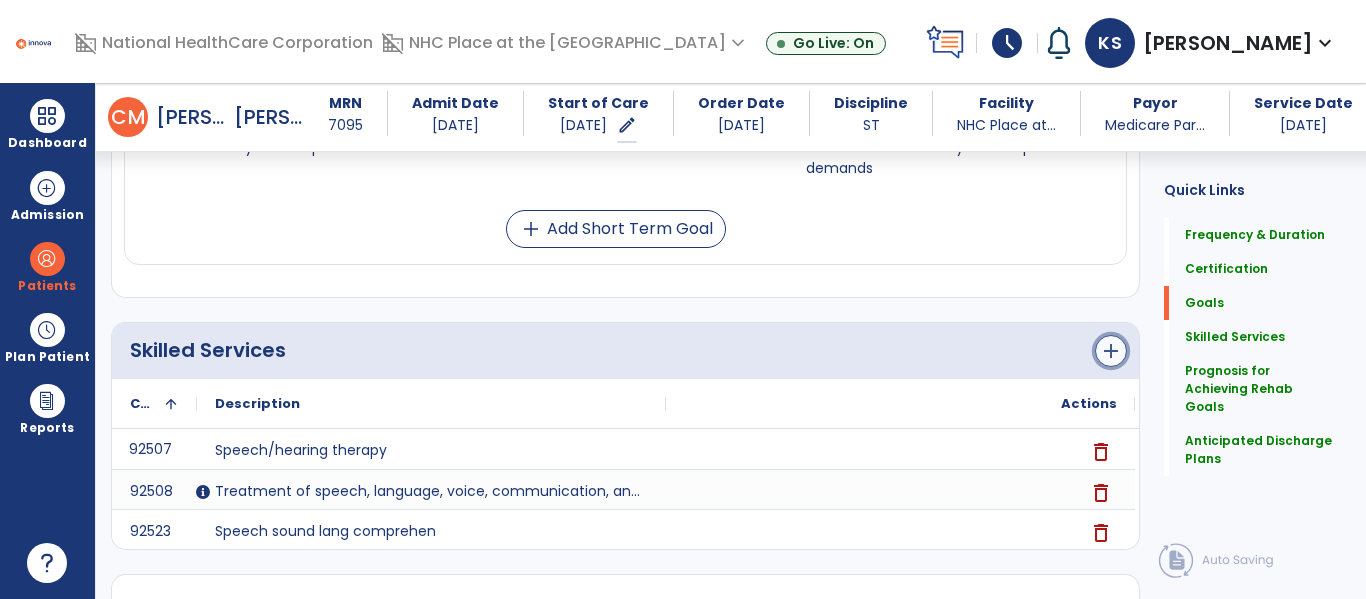 click on "add" 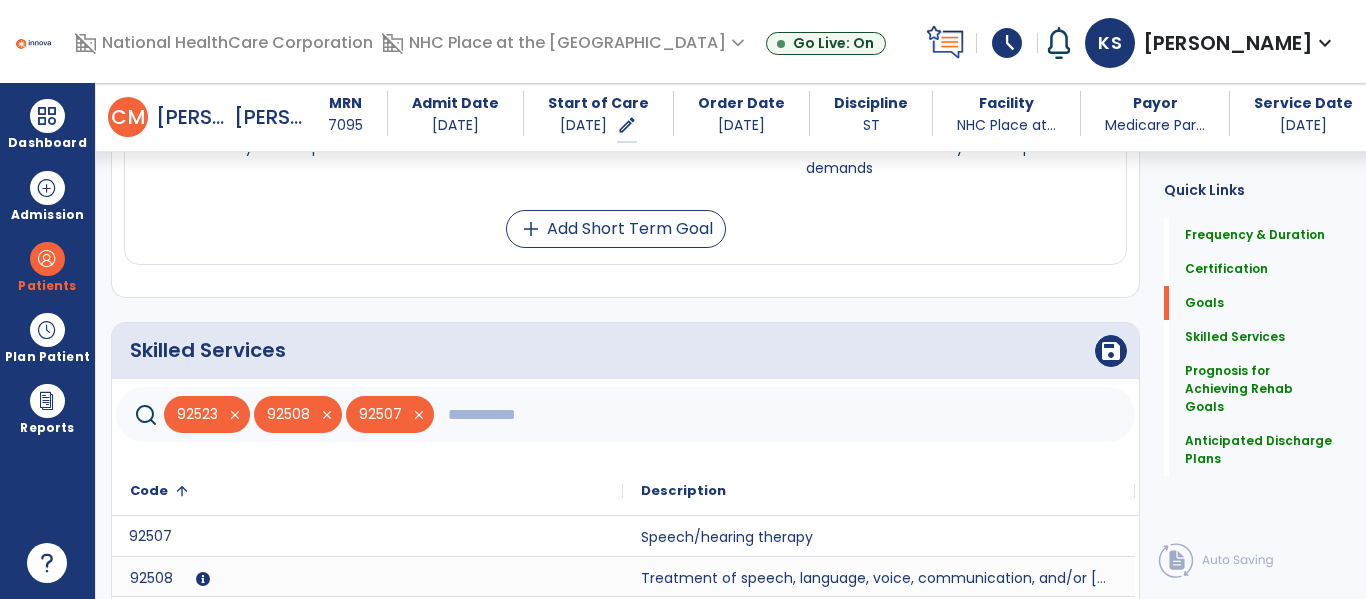 click 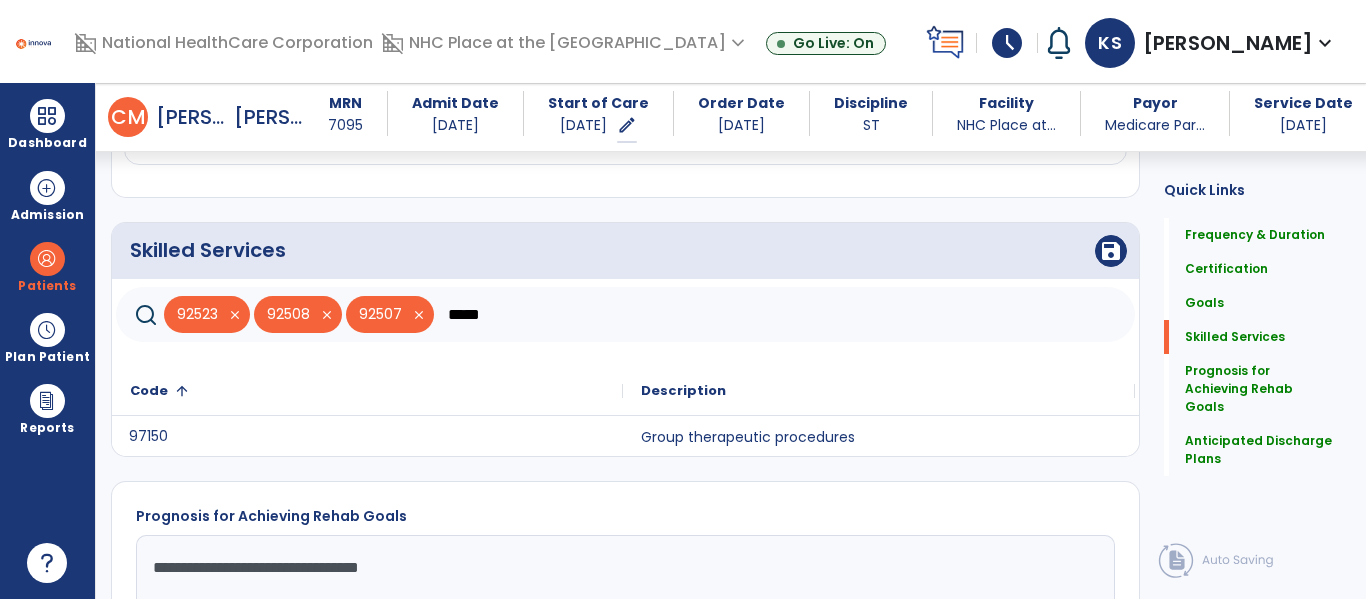 scroll, scrollTop: 1184, scrollLeft: 0, axis: vertical 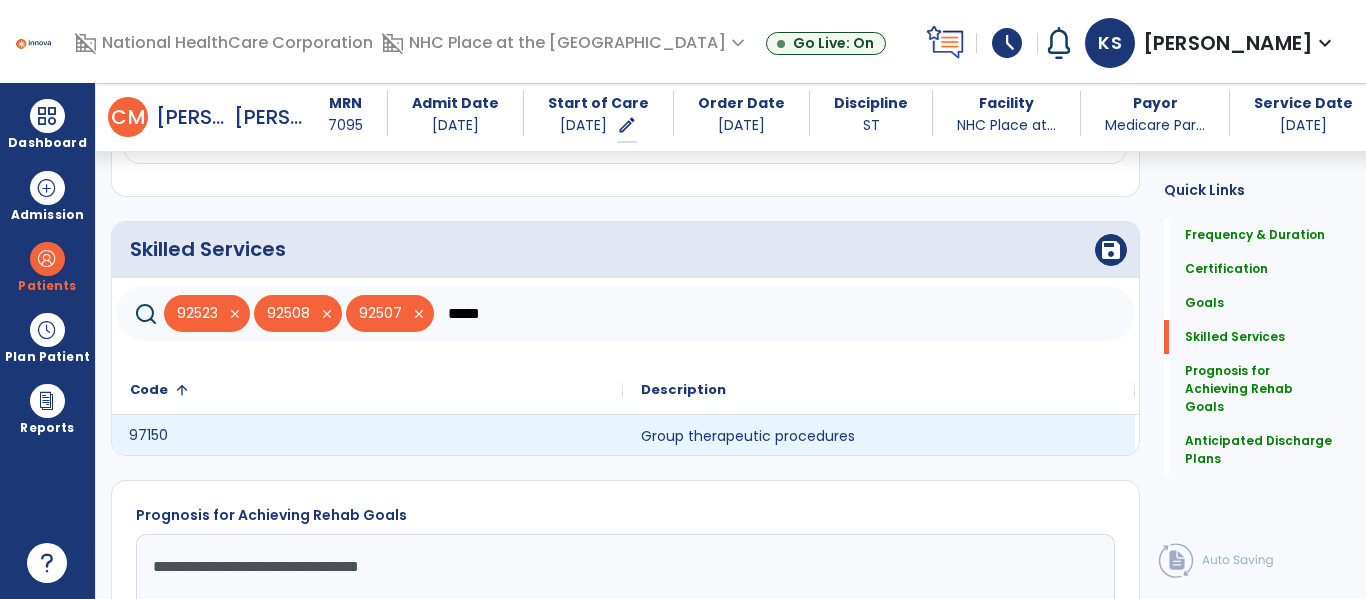 type on "*****" 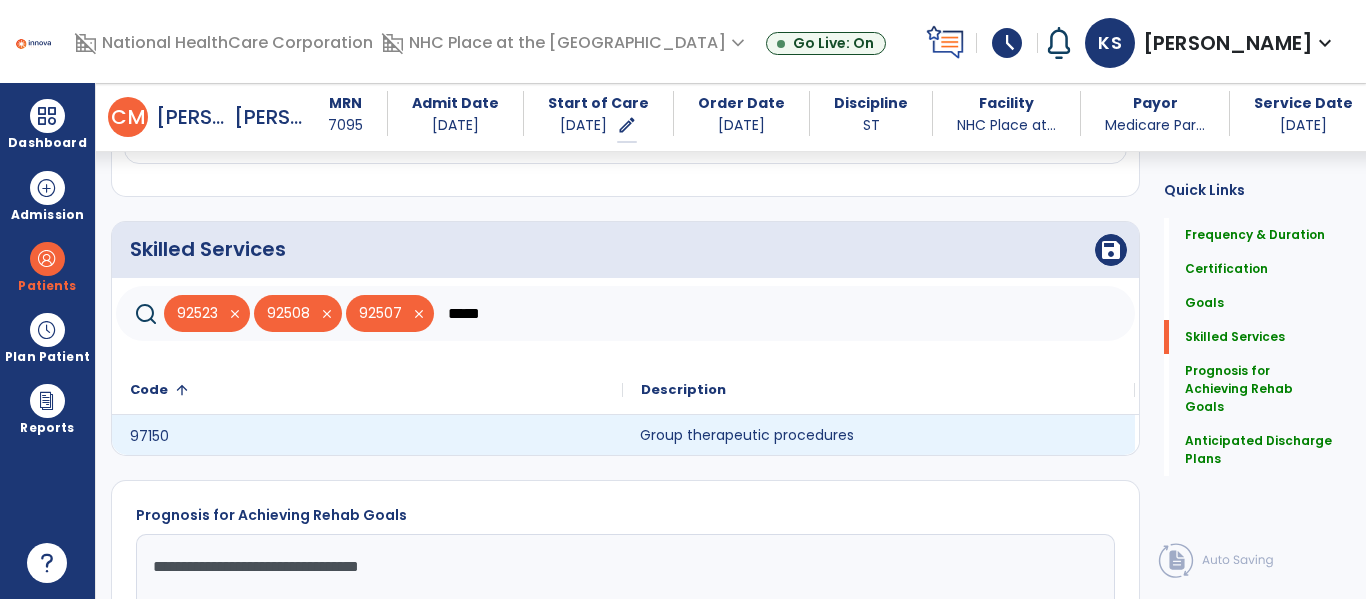 click on "Group therapeutic procedures" 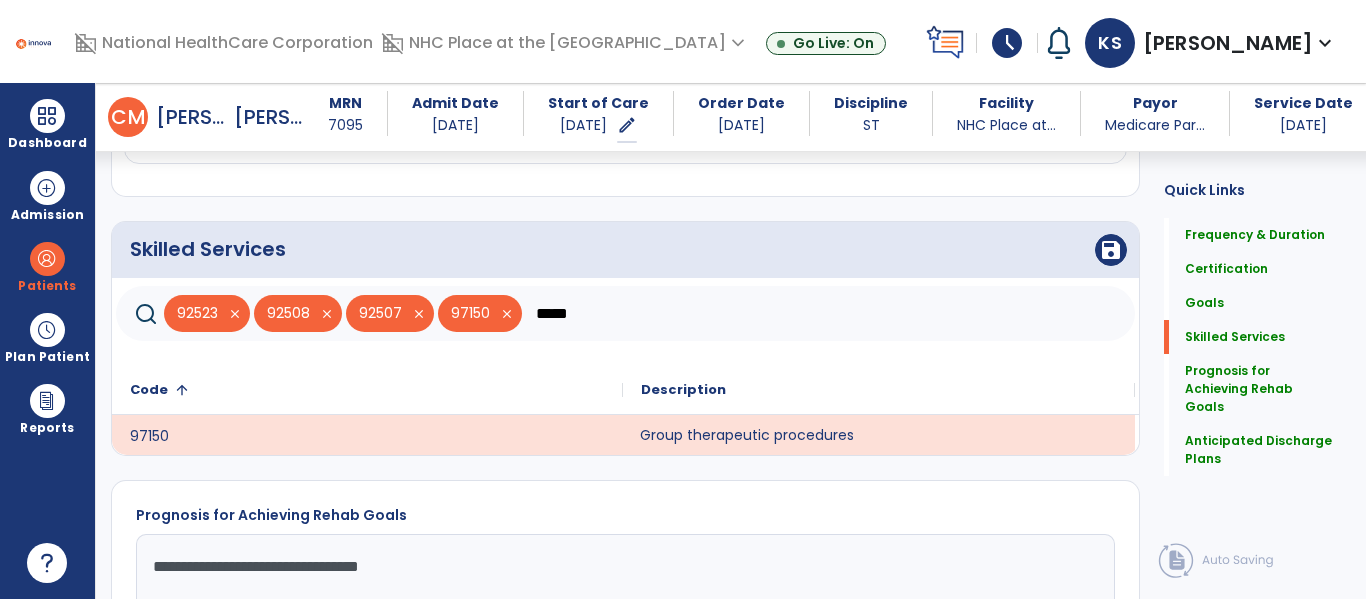 click on "close" 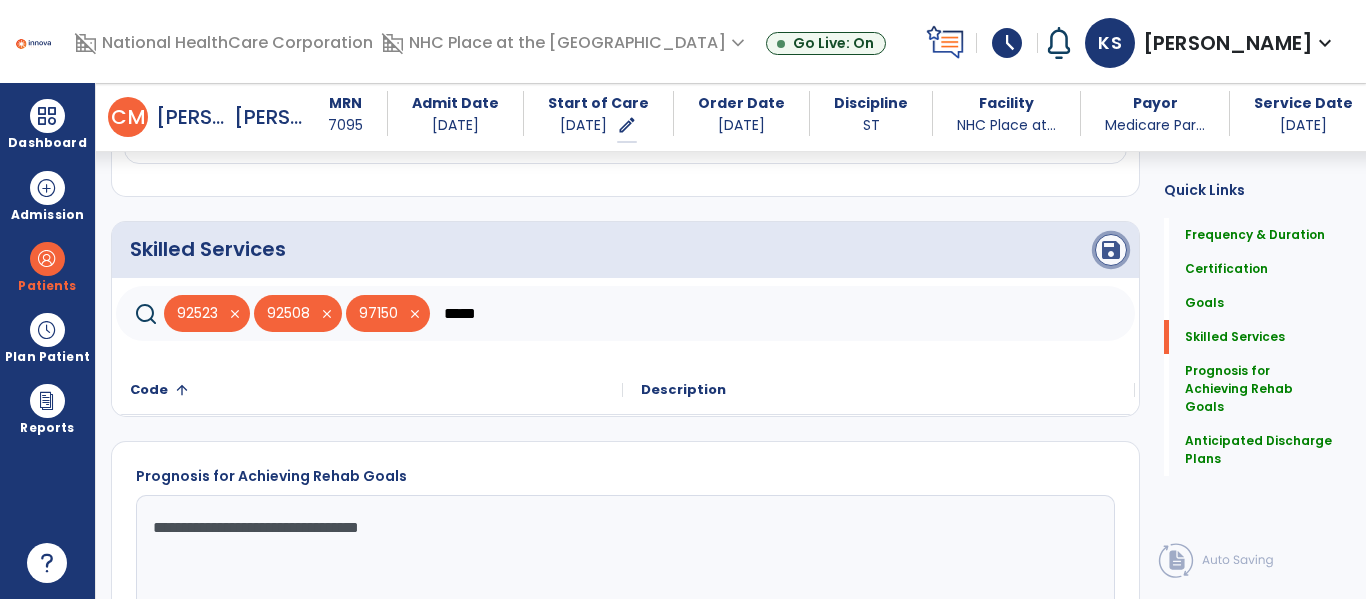 click on "save" 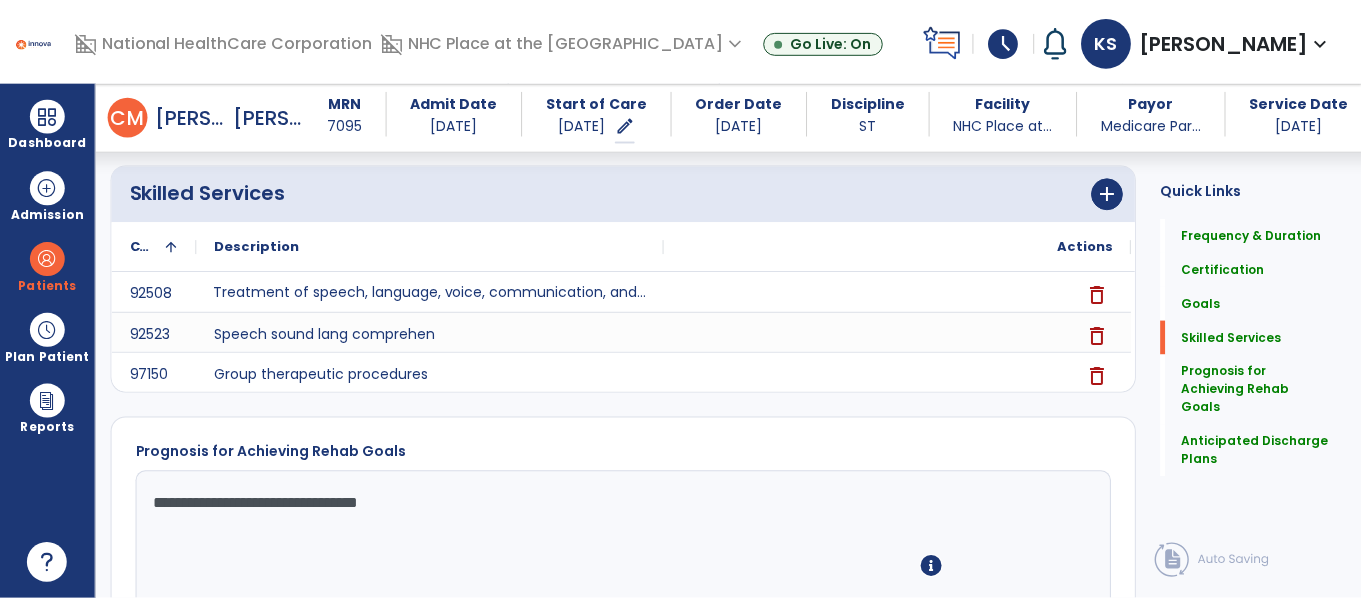 scroll, scrollTop: 1639, scrollLeft: 0, axis: vertical 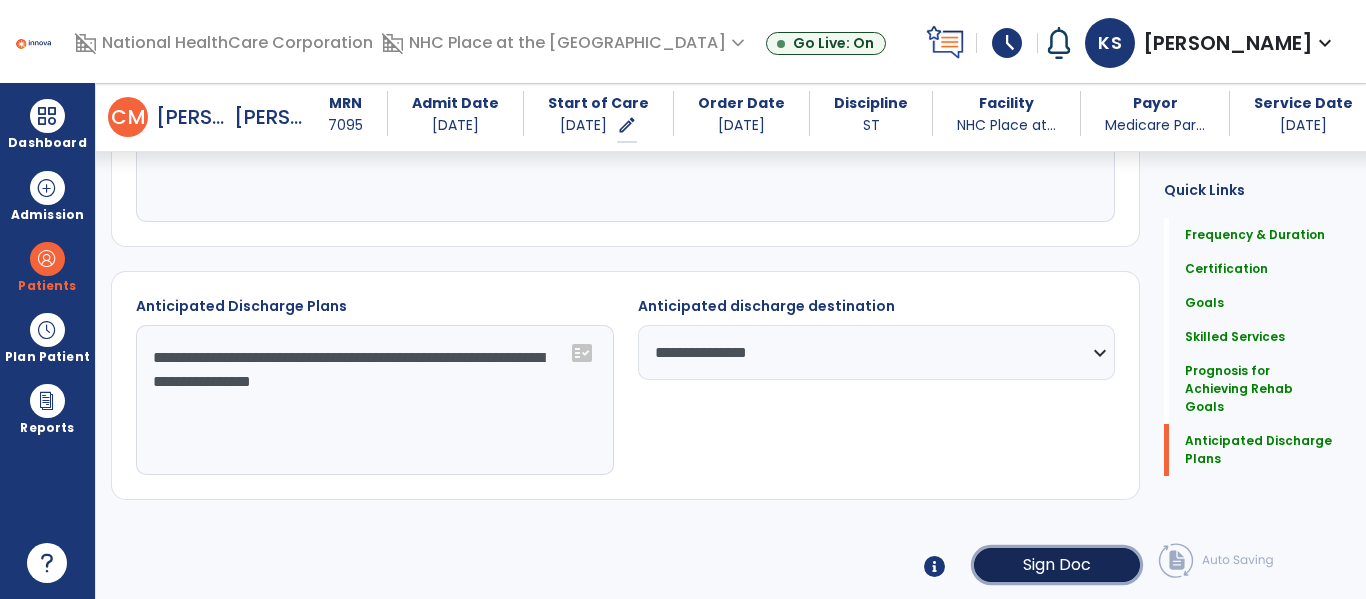 click on "Sign Doc" 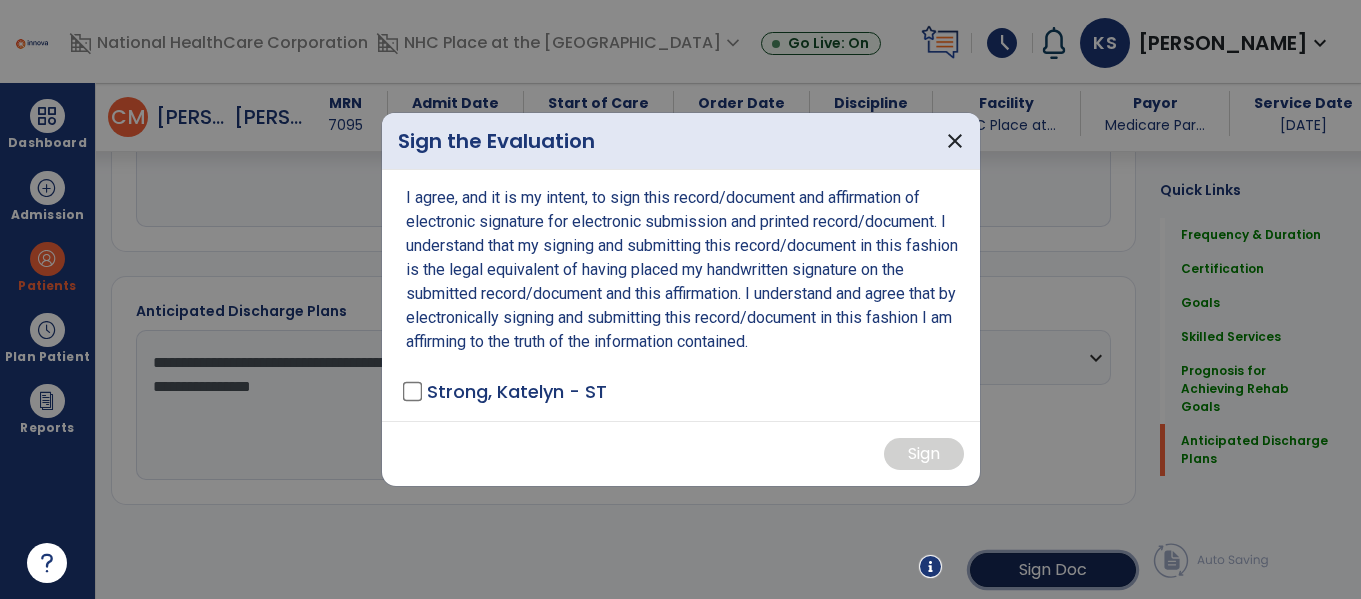 scroll, scrollTop: 1639, scrollLeft: 0, axis: vertical 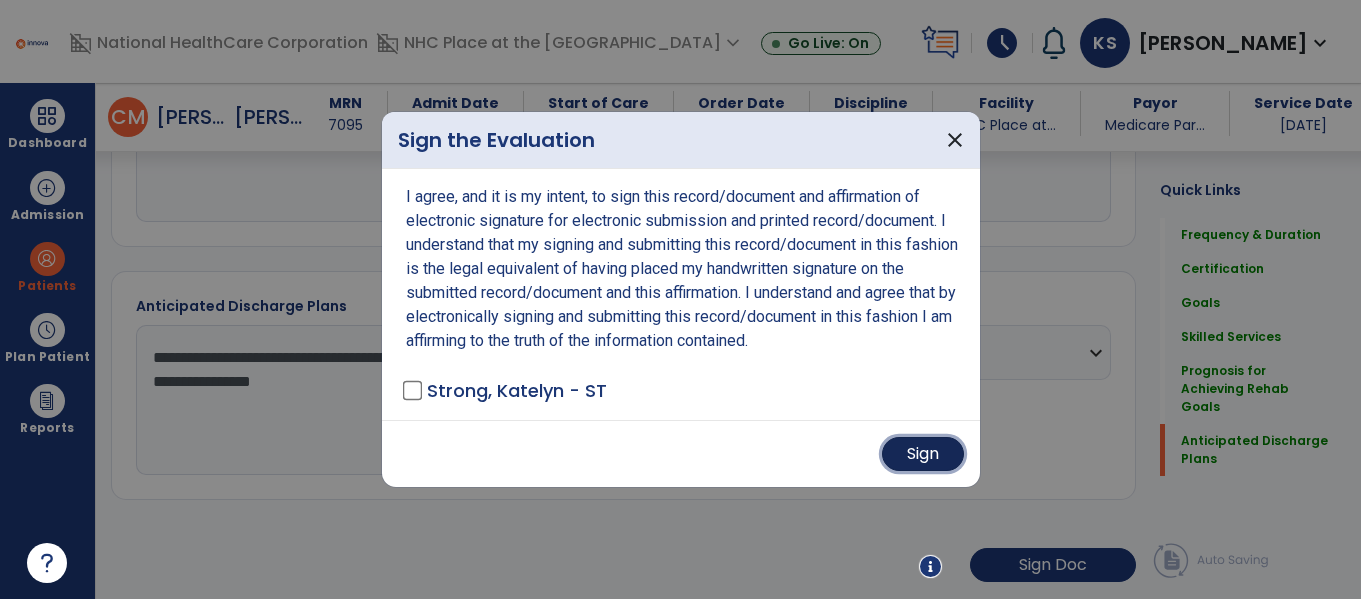 click on "Sign" at bounding box center (923, 454) 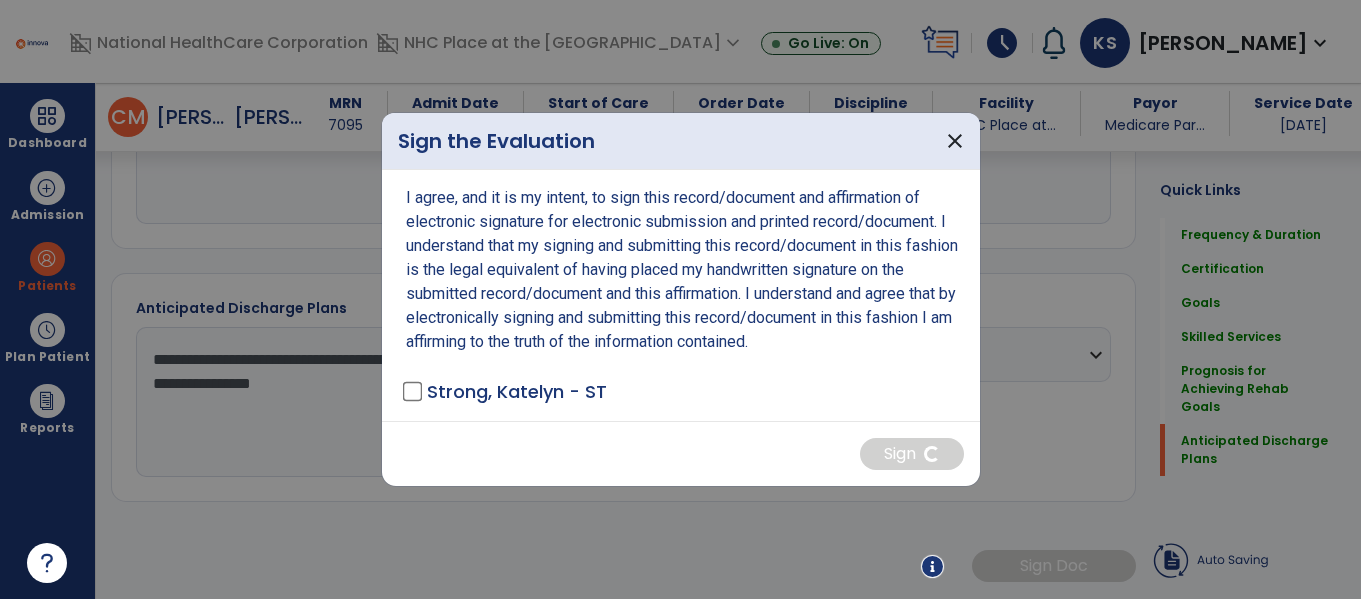 scroll, scrollTop: 1638, scrollLeft: 0, axis: vertical 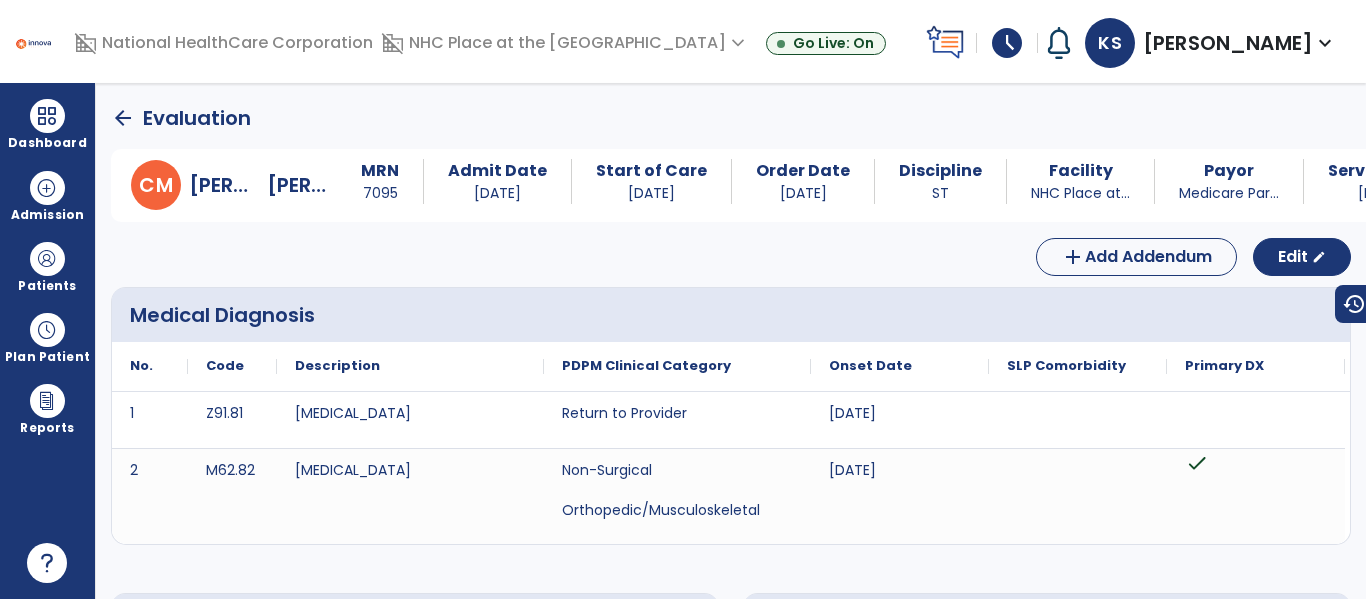 click on "arrow_back" 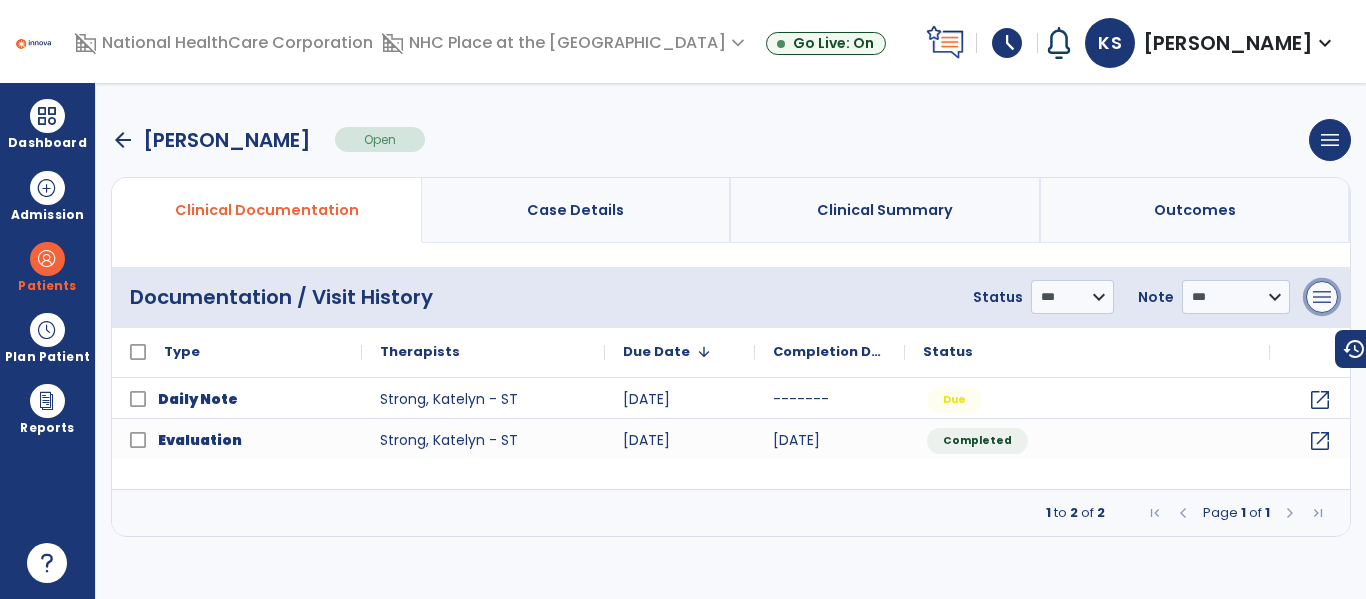 click on "menu" at bounding box center [1322, 297] 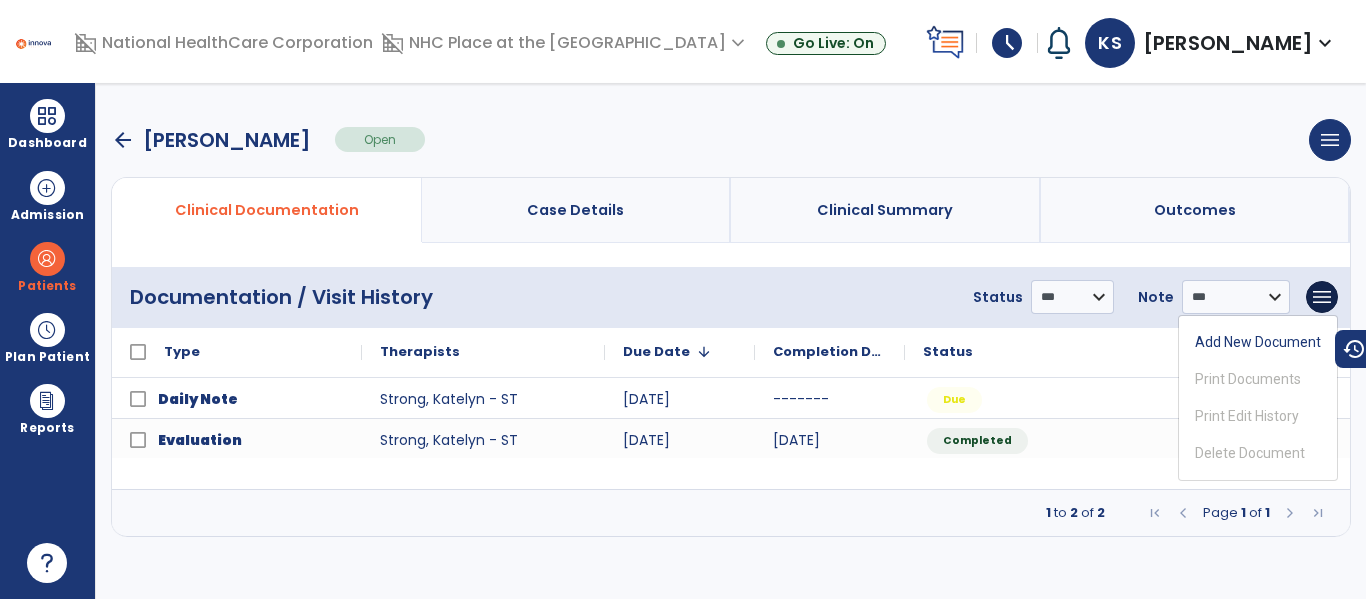 click on "Status" 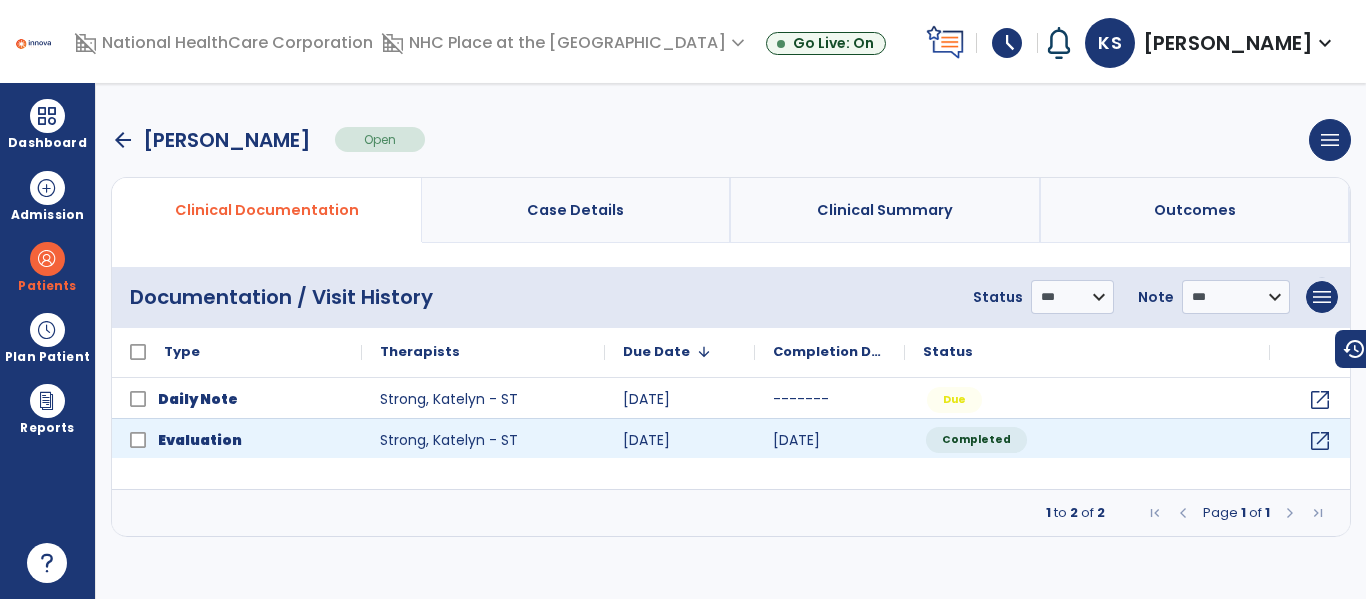 click on "Completed" 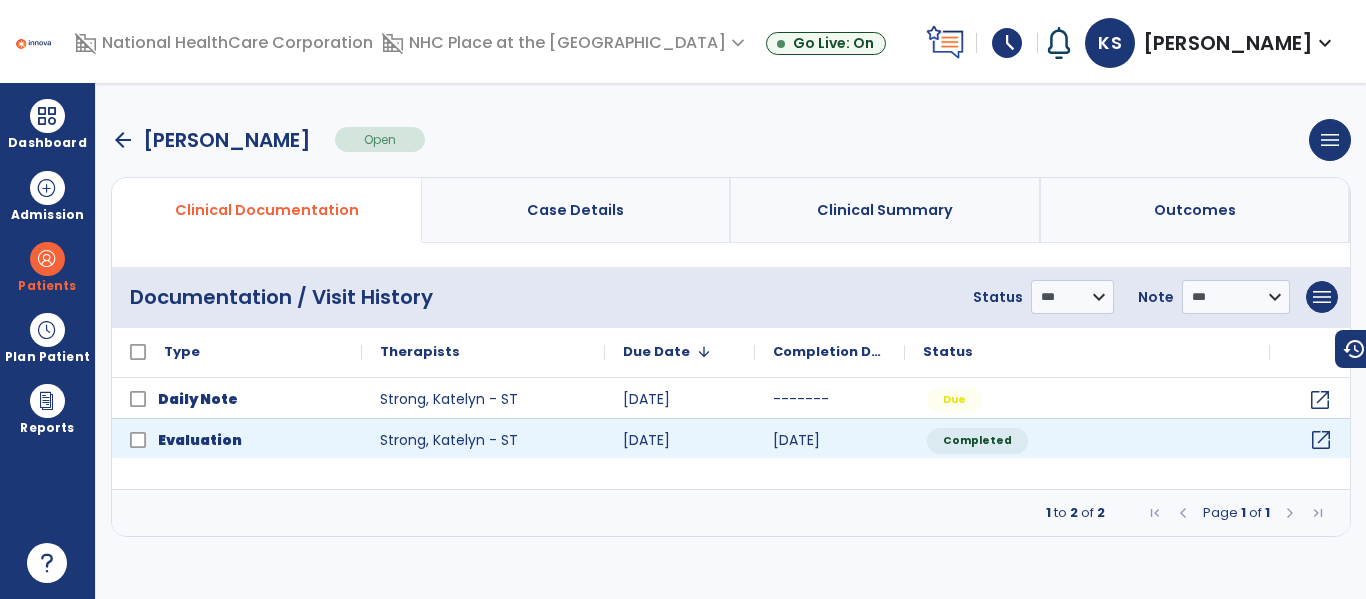 click on "open_in_new" 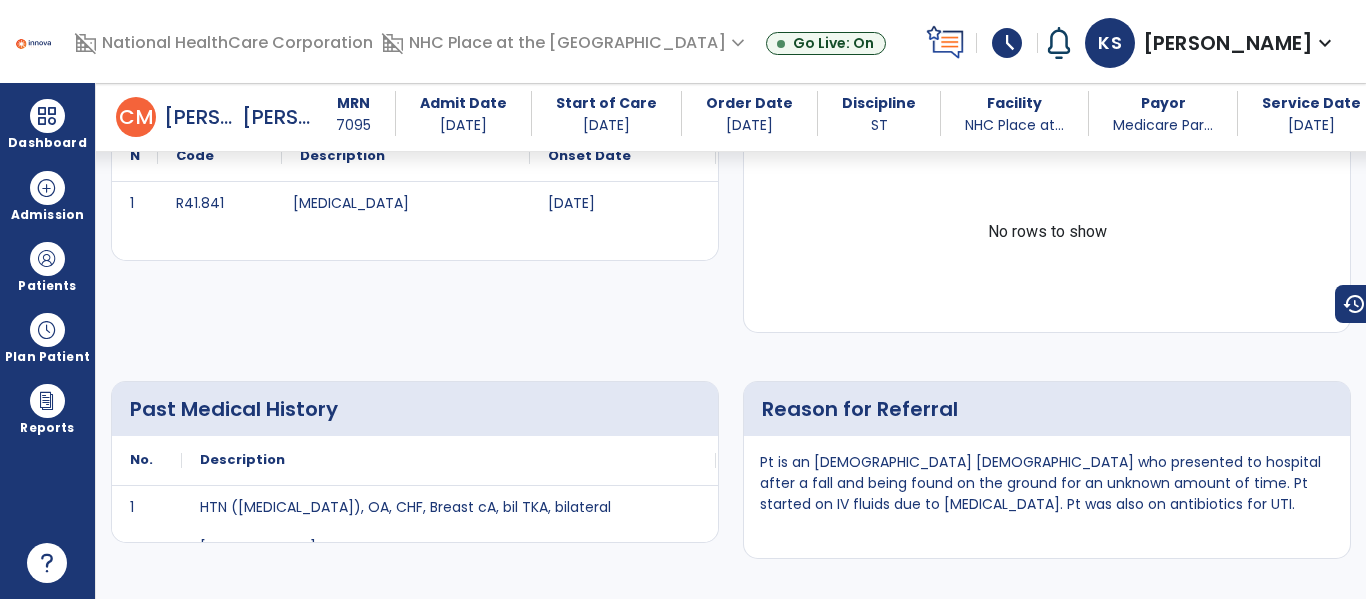 scroll, scrollTop: 0, scrollLeft: 0, axis: both 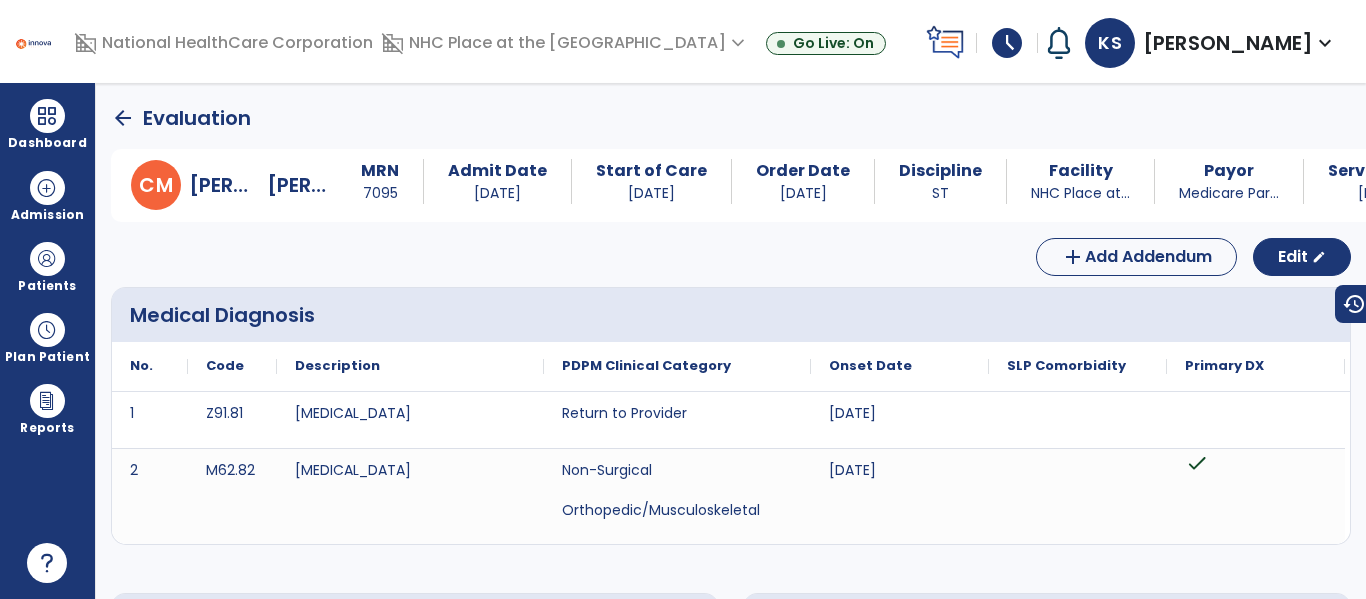 click on "arrow_back" 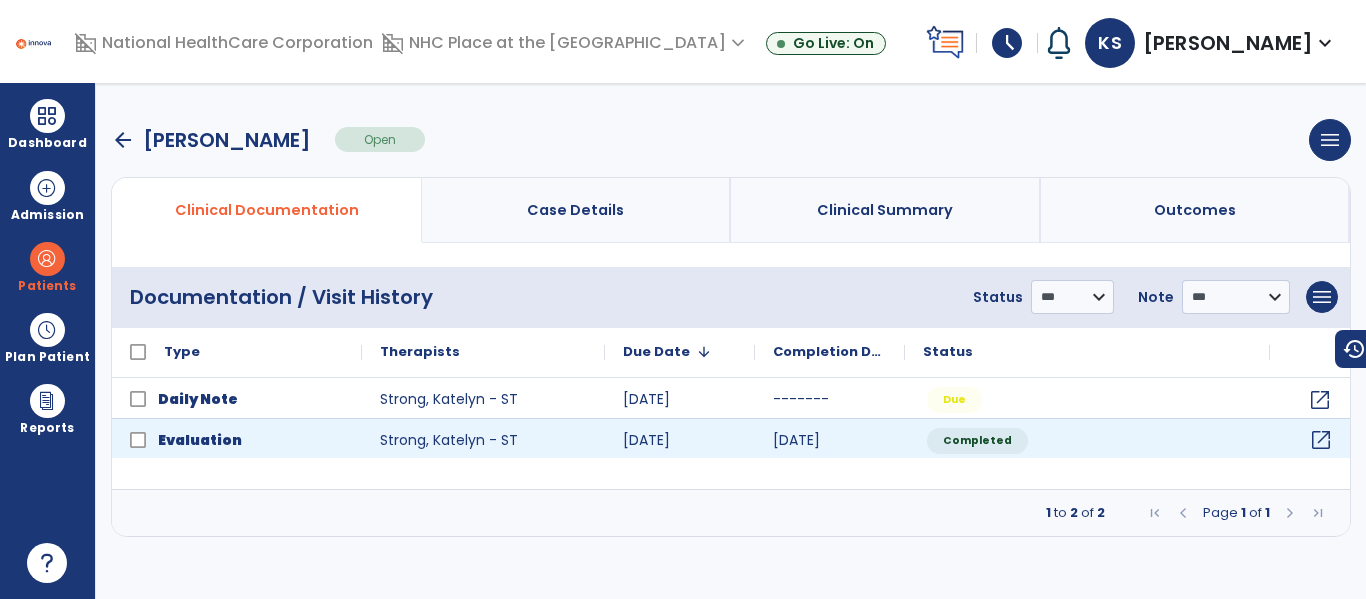 click on "open_in_new" 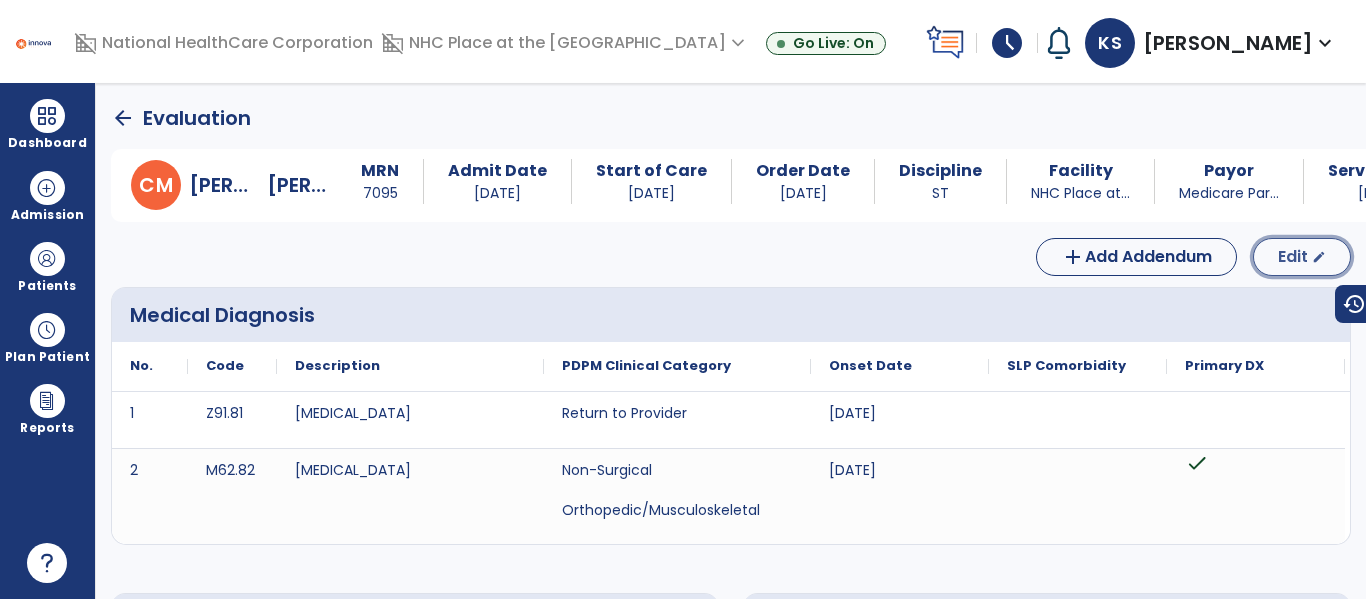 click on "Edit" 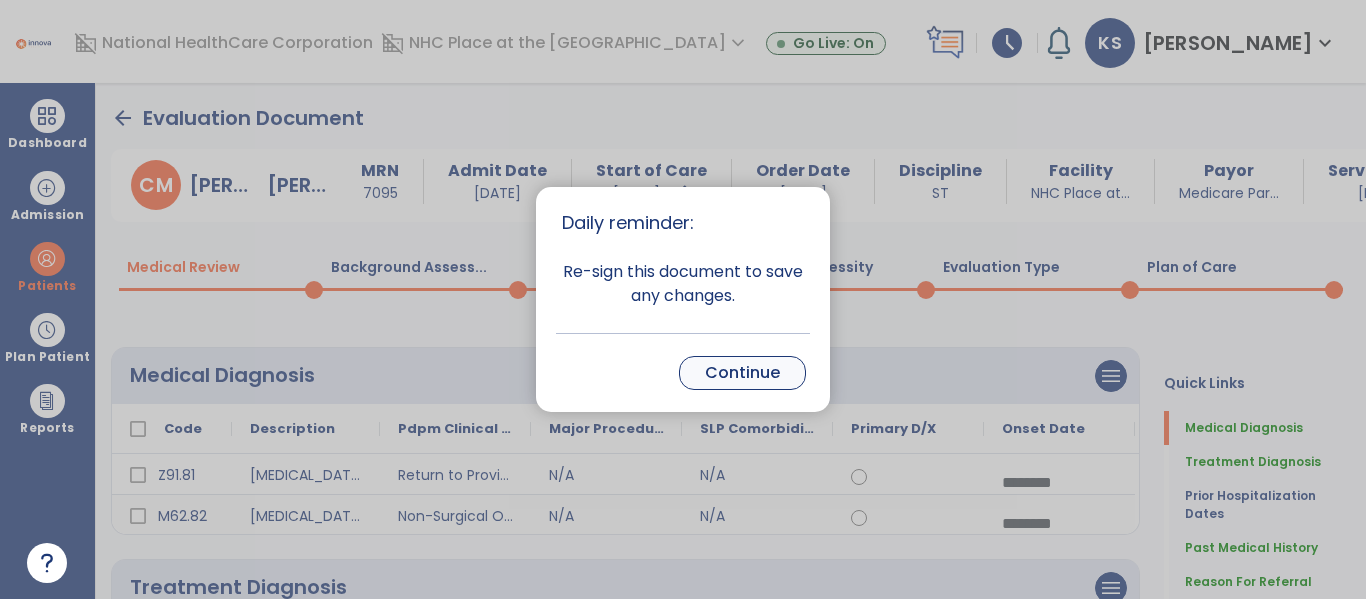 click on "Continue" at bounding box center (742, 373) 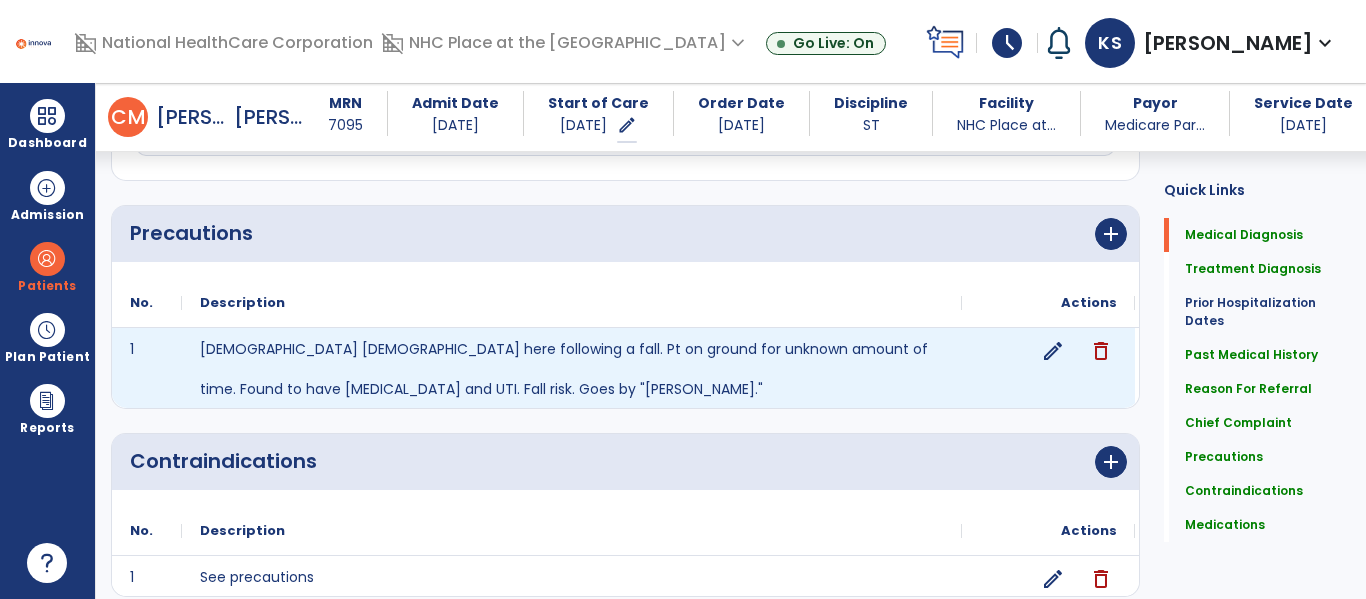 scroll, scrollTop: 1739, scrollLeft: 0, axis: vertical 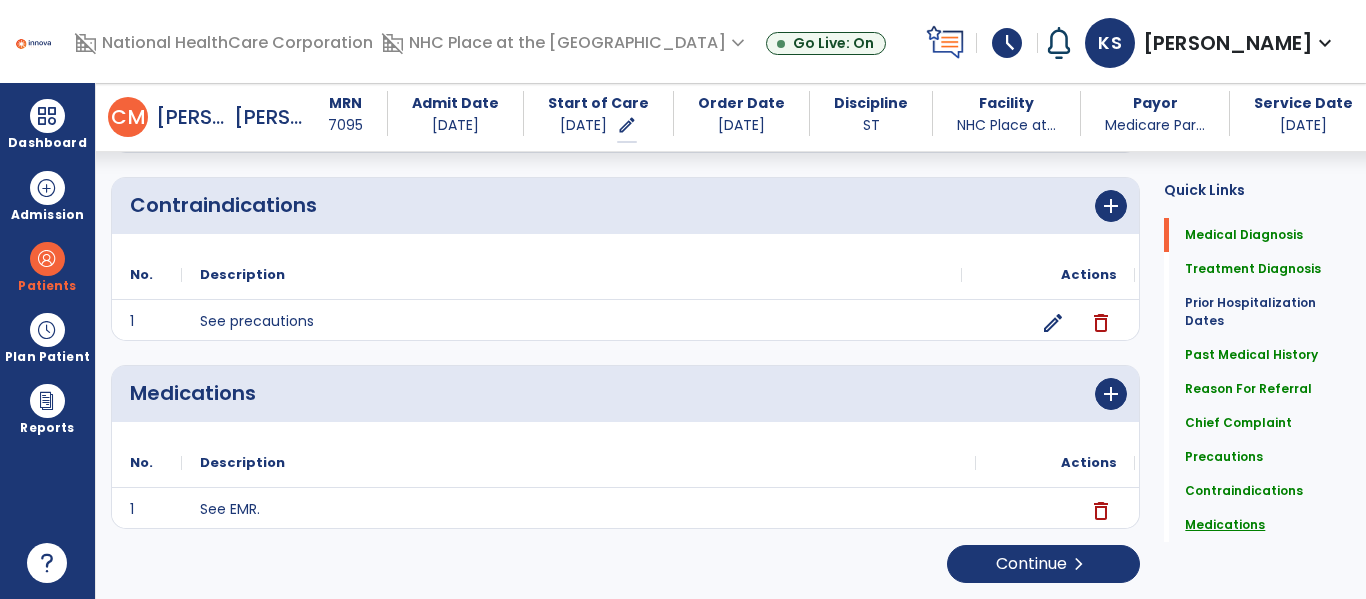 click on "Medications" 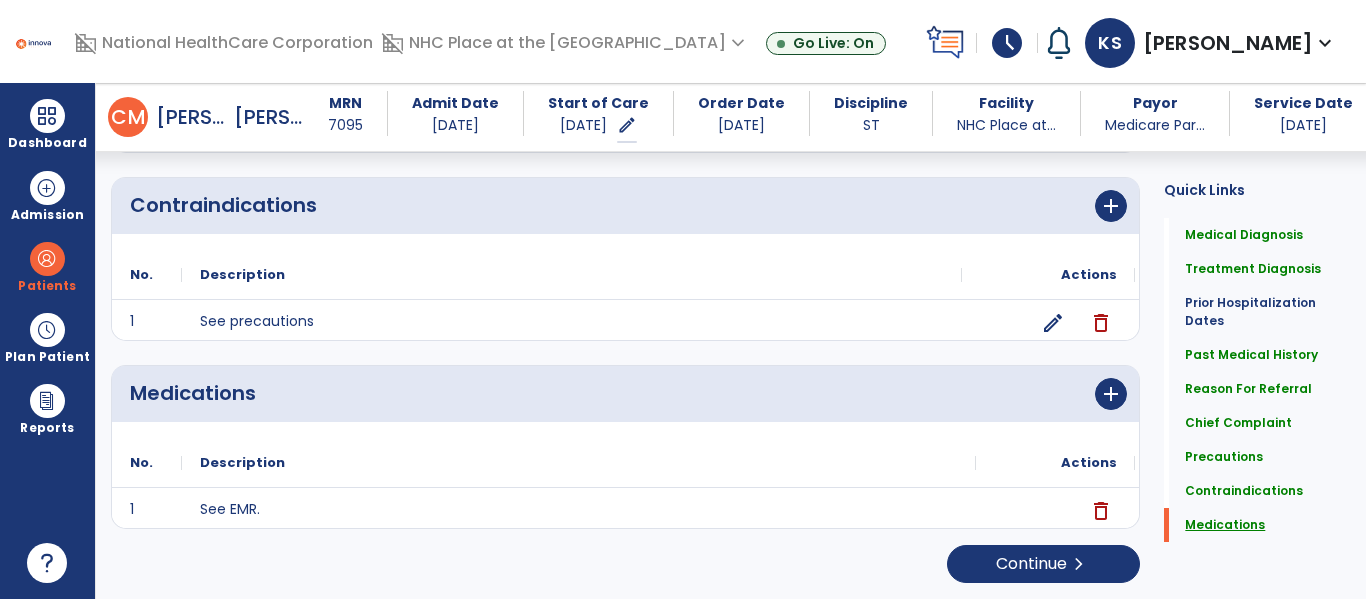 scroll, scrollTop: 1740, scrollLeft: 0, axis: vertical 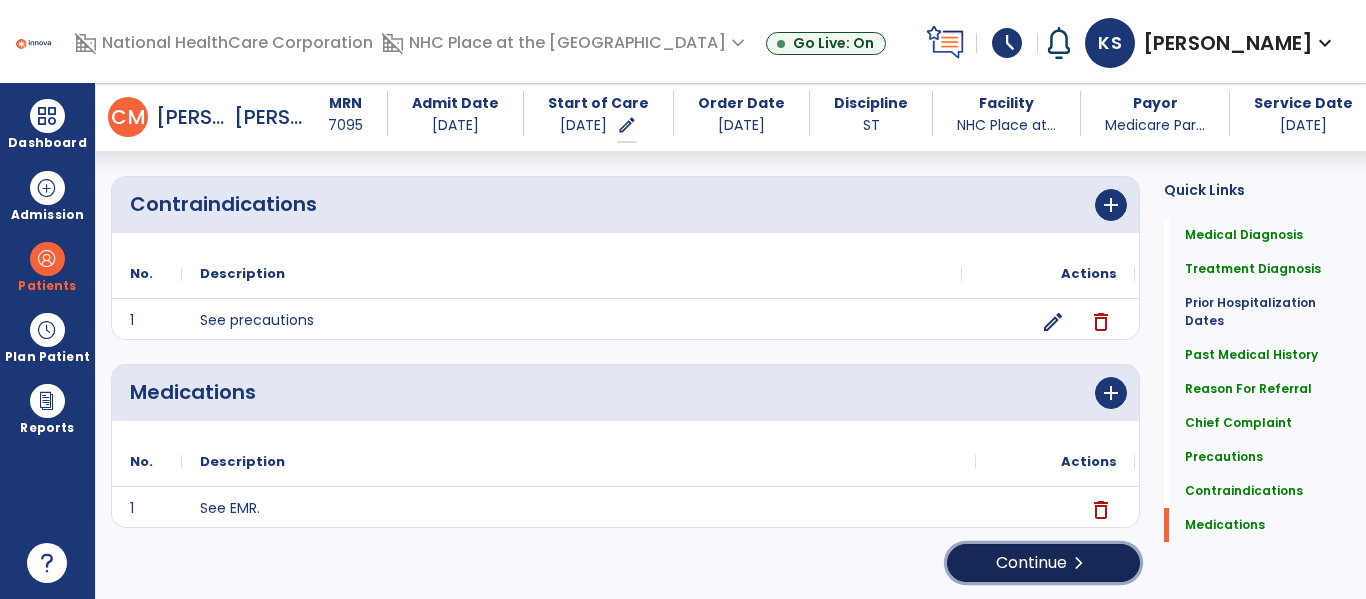 click on "Continue  chevron_right" 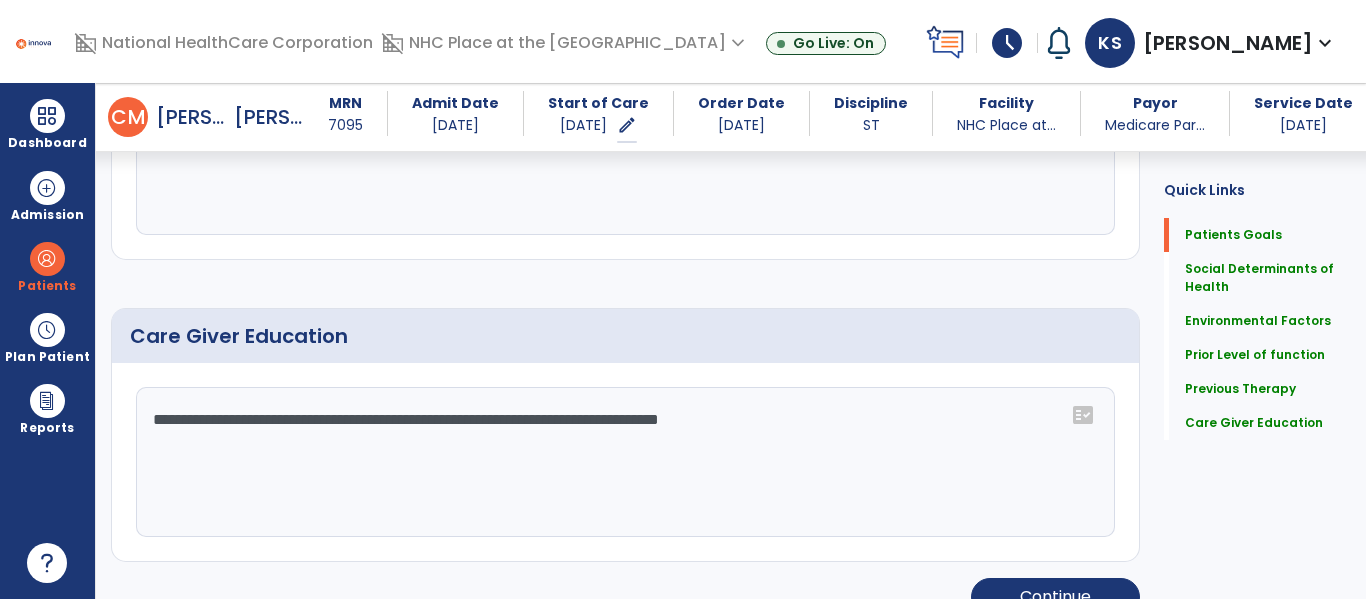 scroll, scrollTop: 1293, scrollLeft: 0, axis: vertical 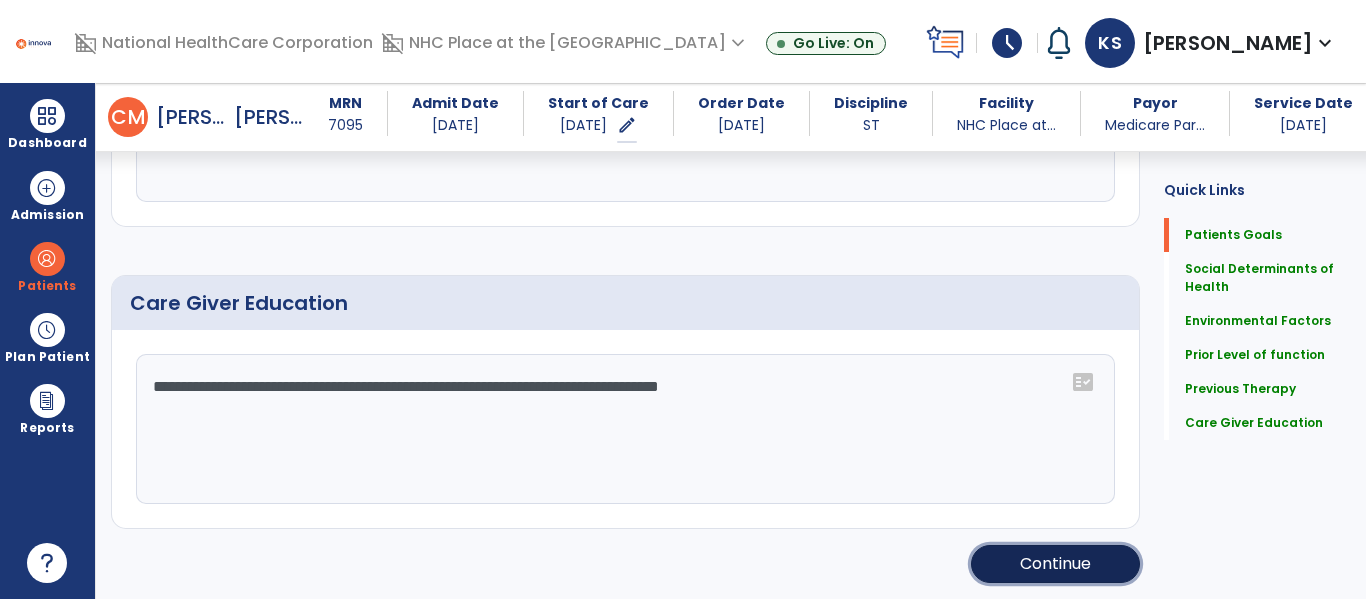 click on "Continue" 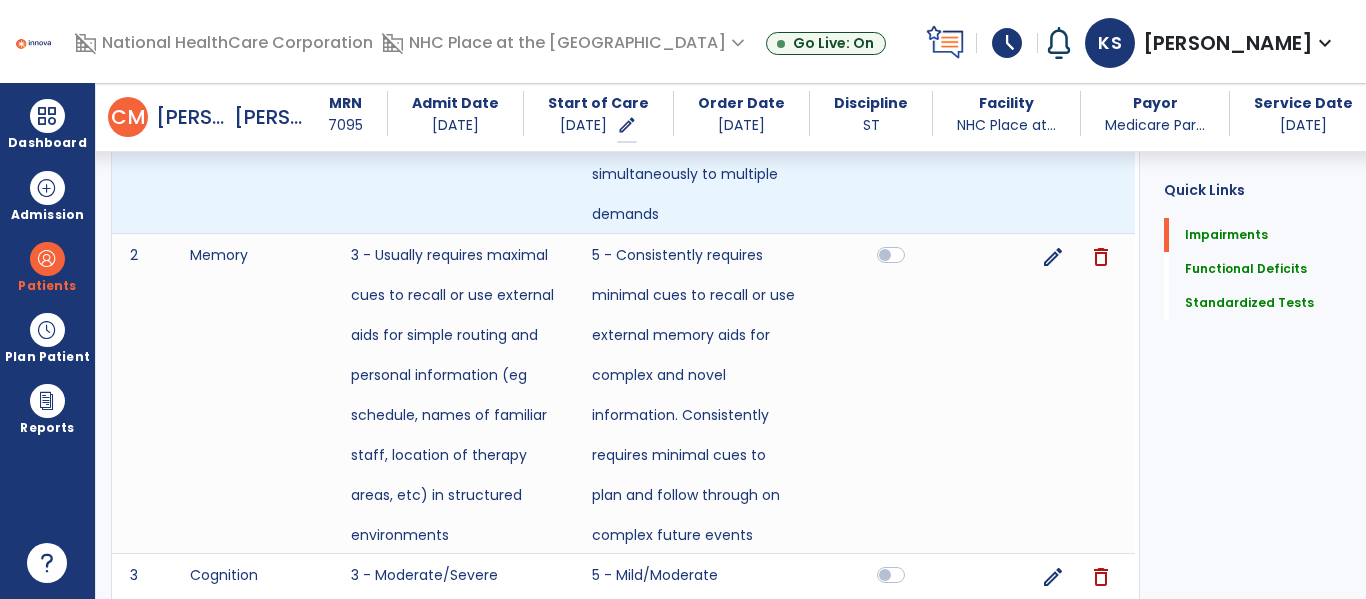 scroll, scrollTop: 1475, scrollLeft: 0, axis: vertical 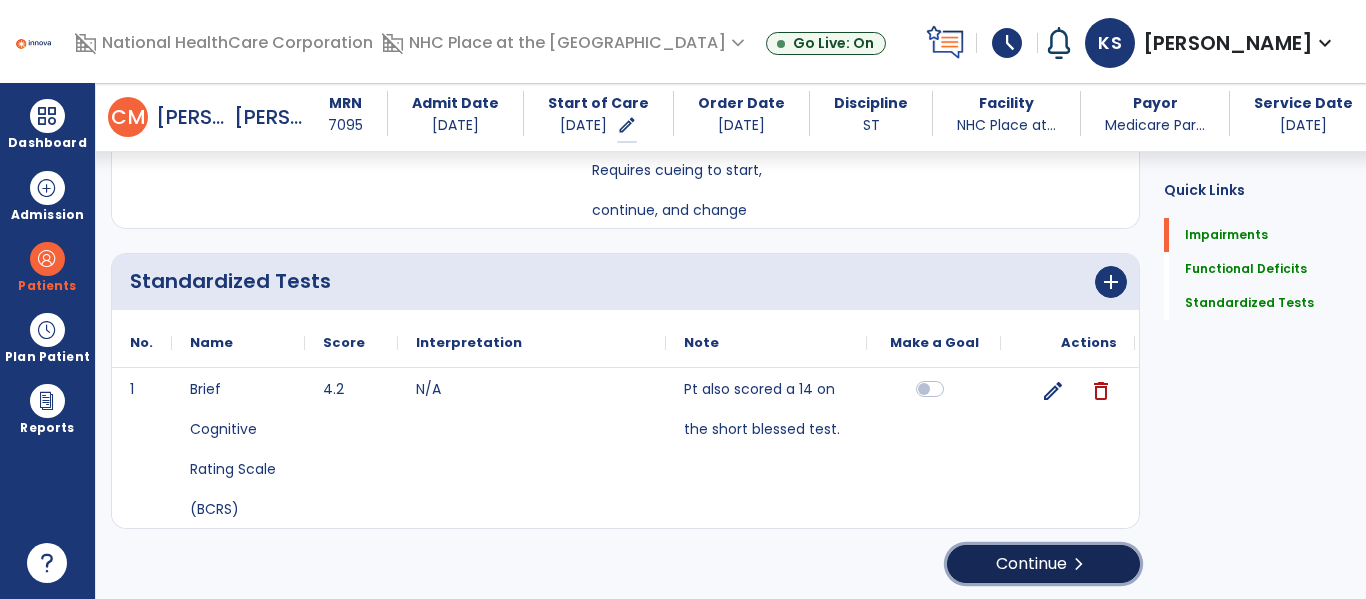 click on "chevron_right" 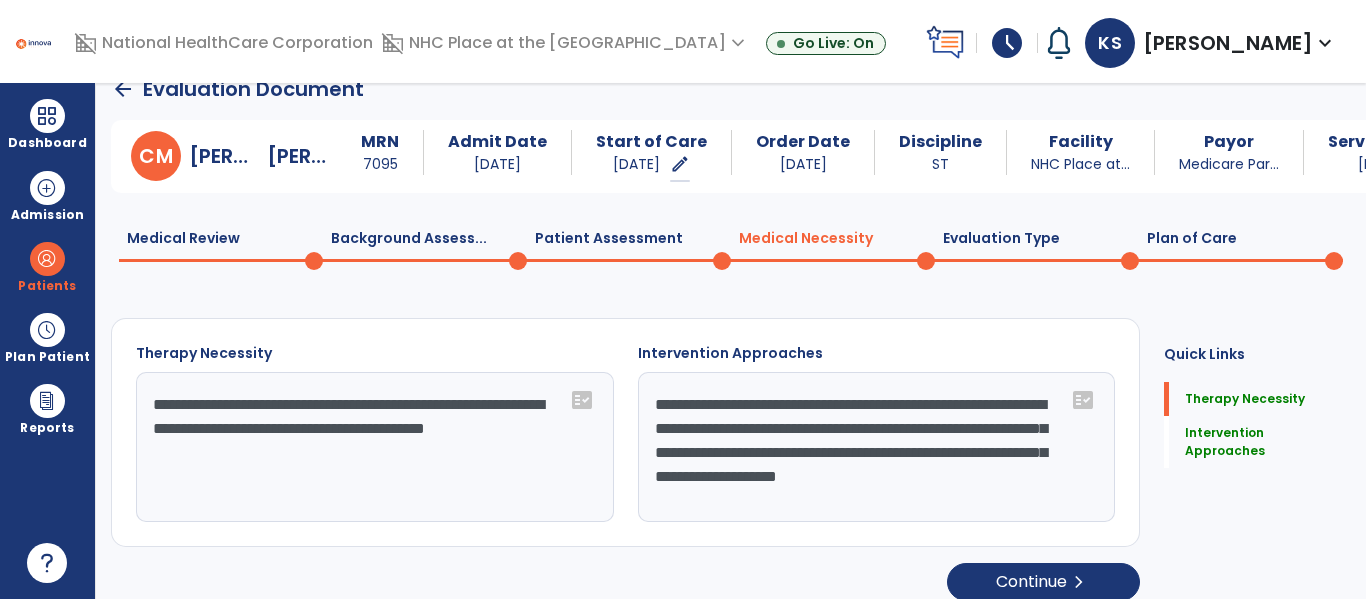 scroll, scrollTop: 47, scrollLeft: 0, axis: vertical 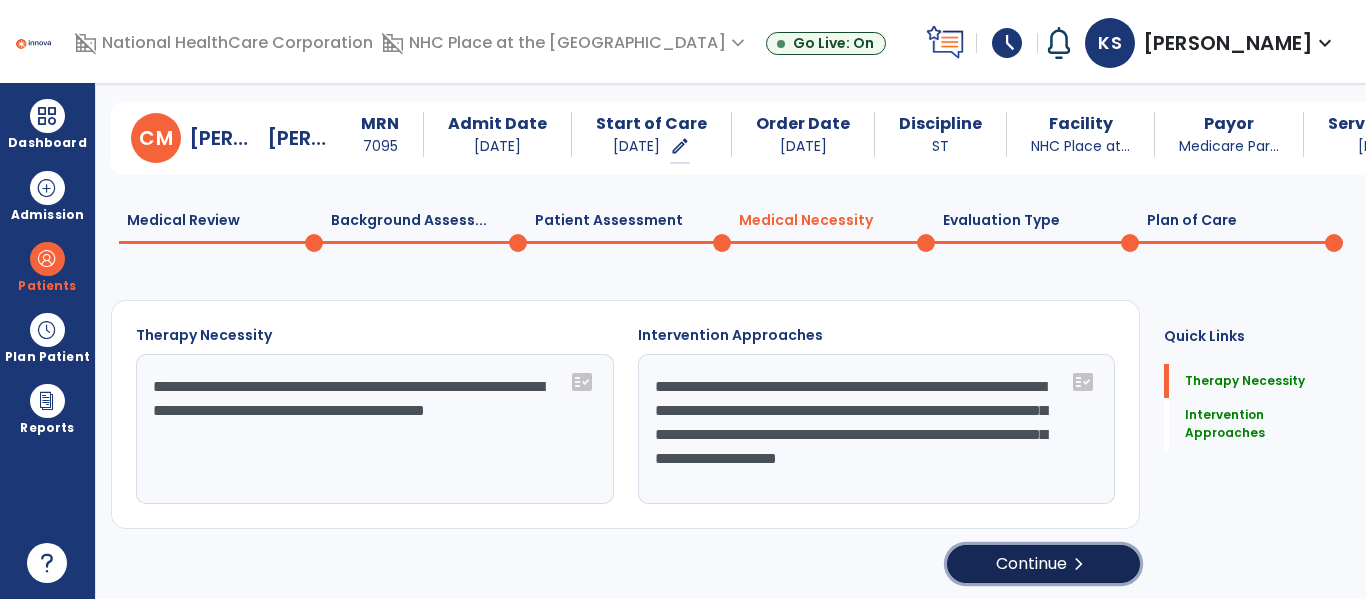 click on "Continue  chevron_right" 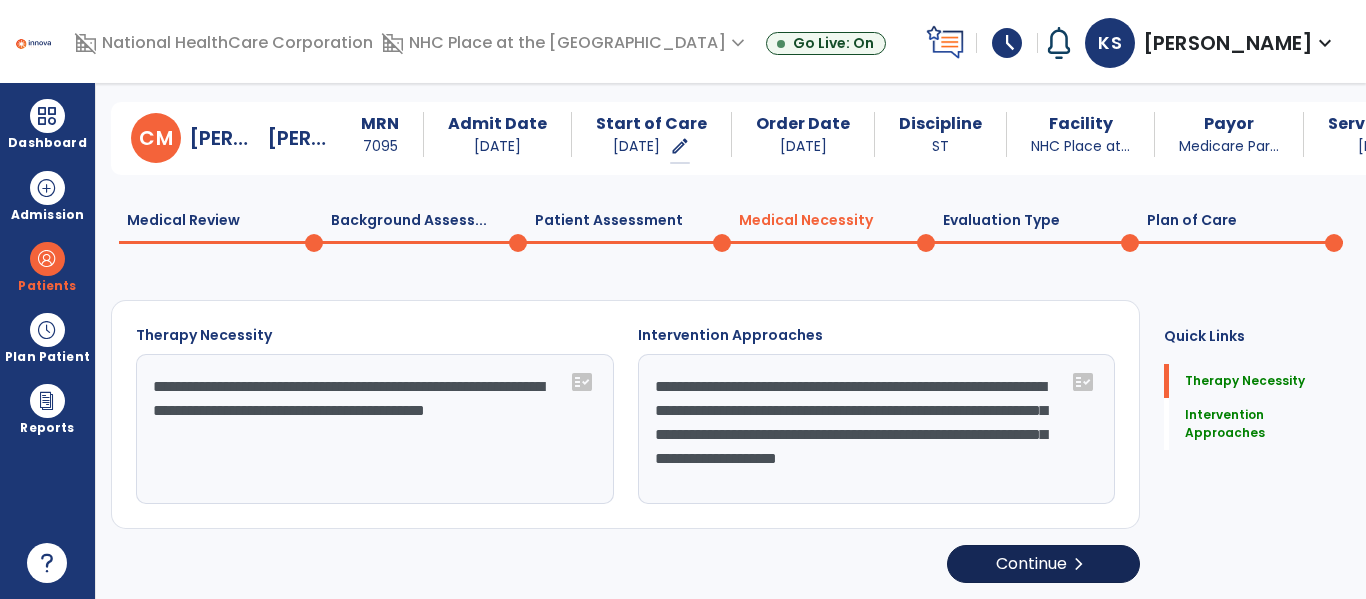 select on "**********" 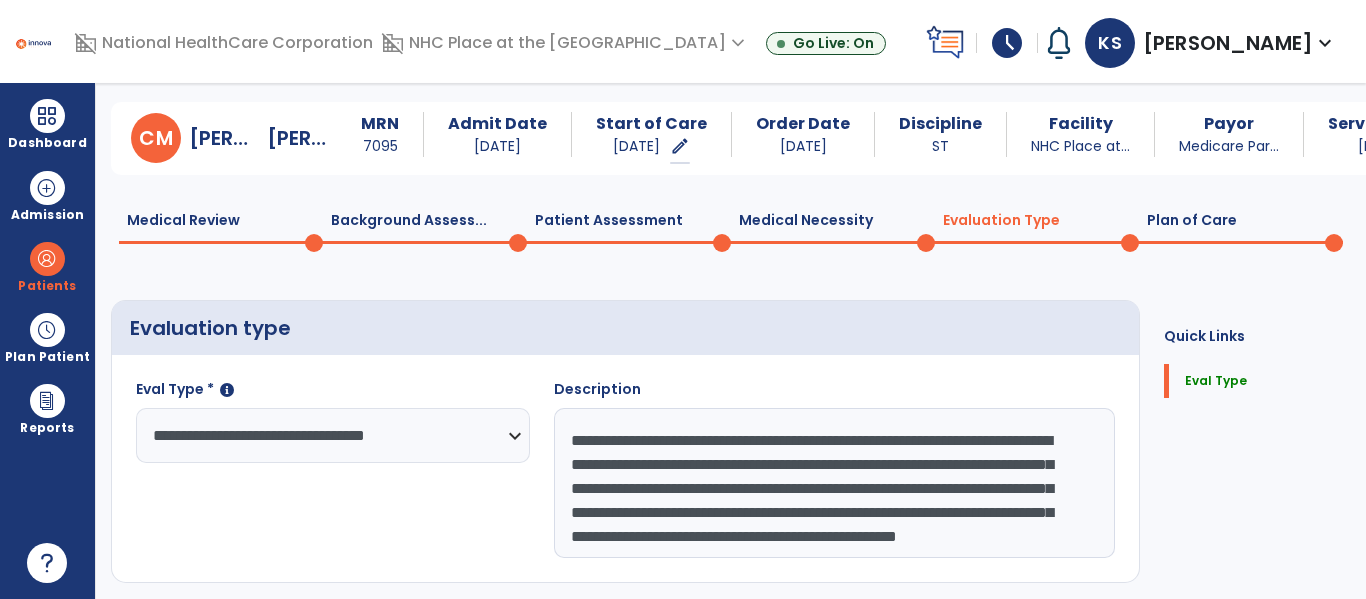 scroll, scrollTop: 82, scrollLeft: 0, axis: vertical 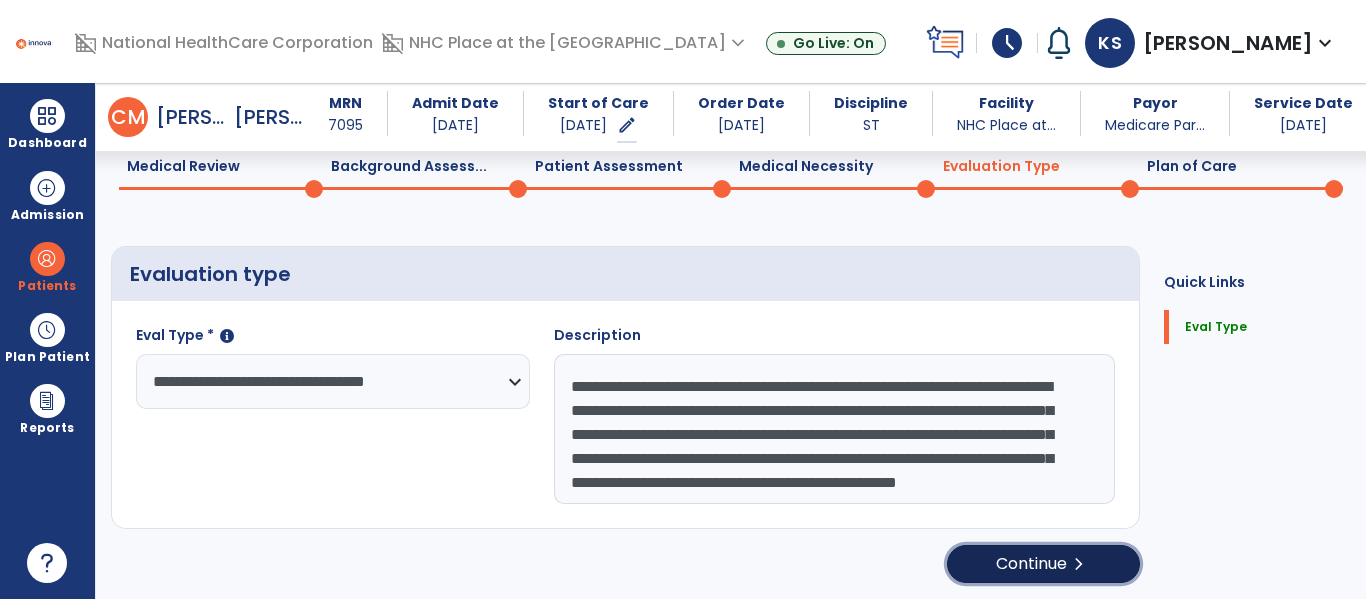 click on "Continue  chevron_right" 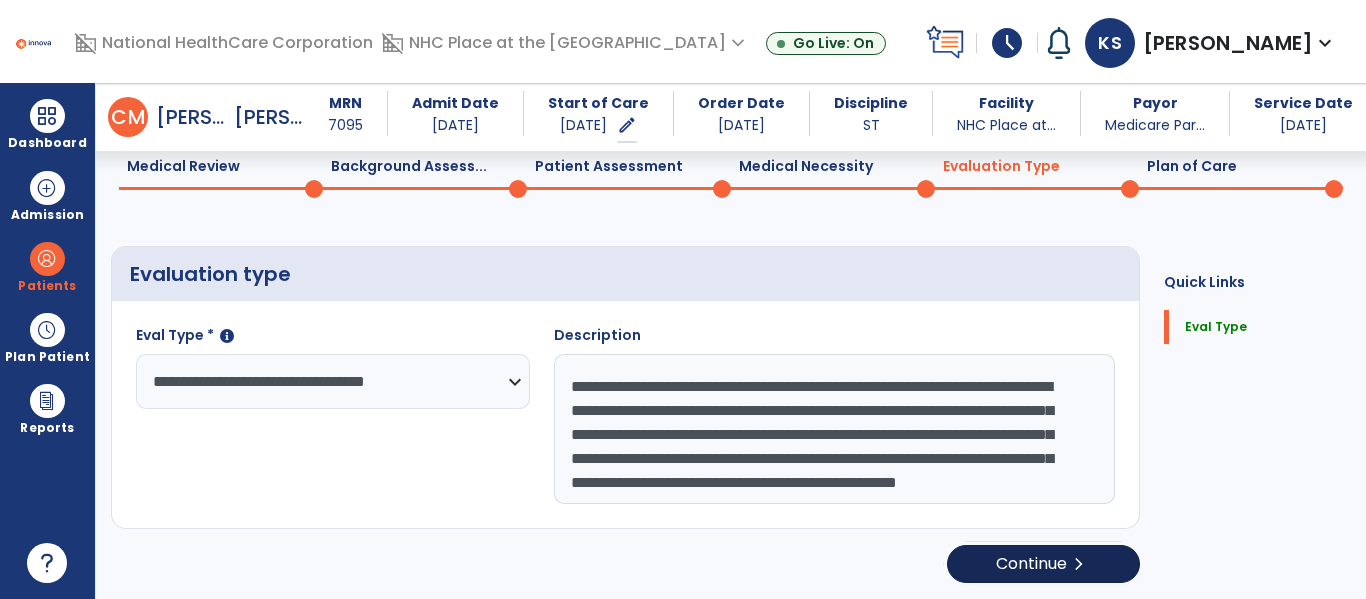 select on "**" 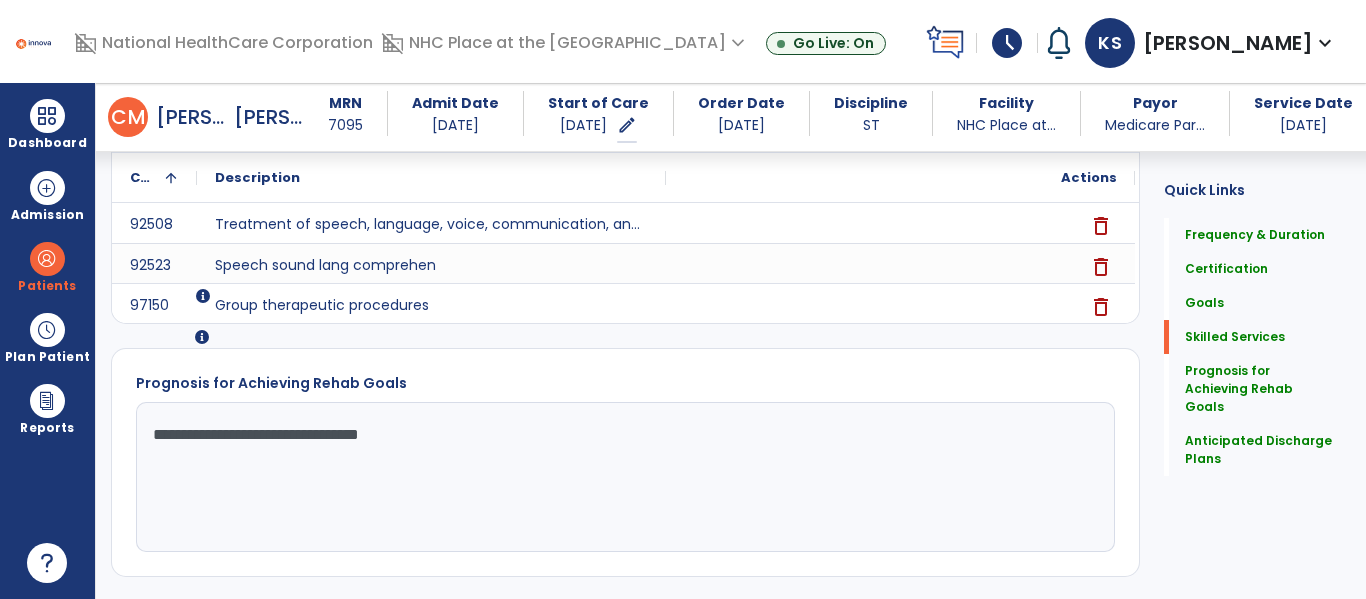 scroll, scrollTop: 1185, scrollLeft: 0, axis: vertical 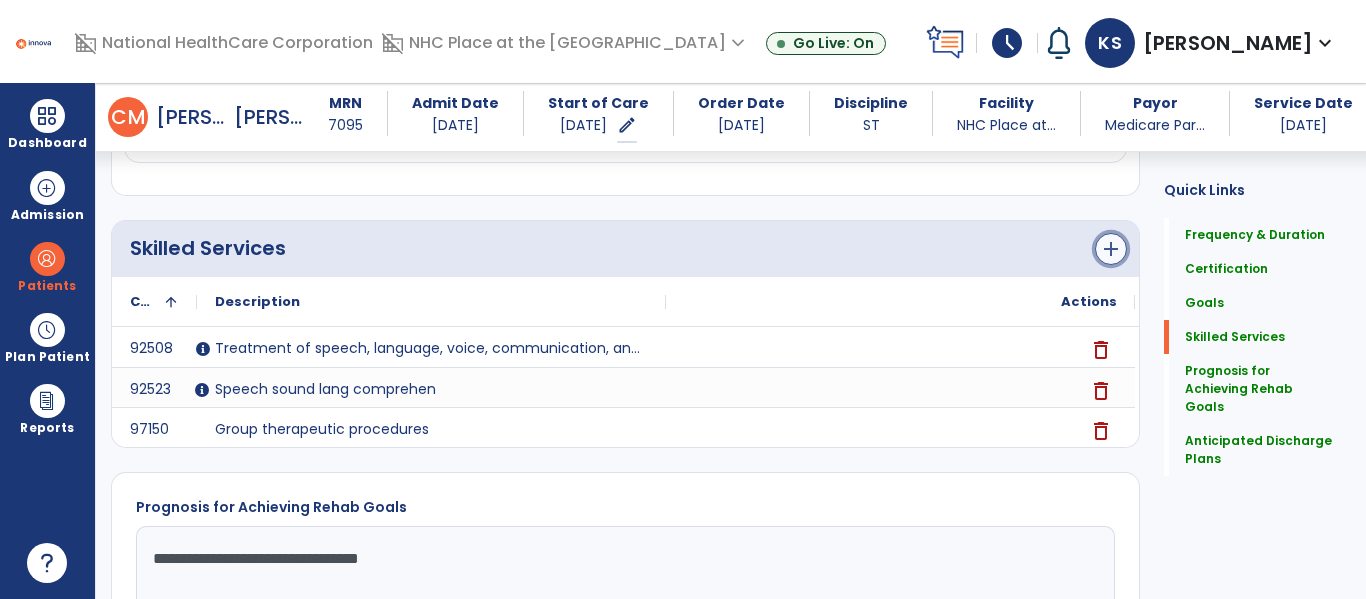 click on "add" 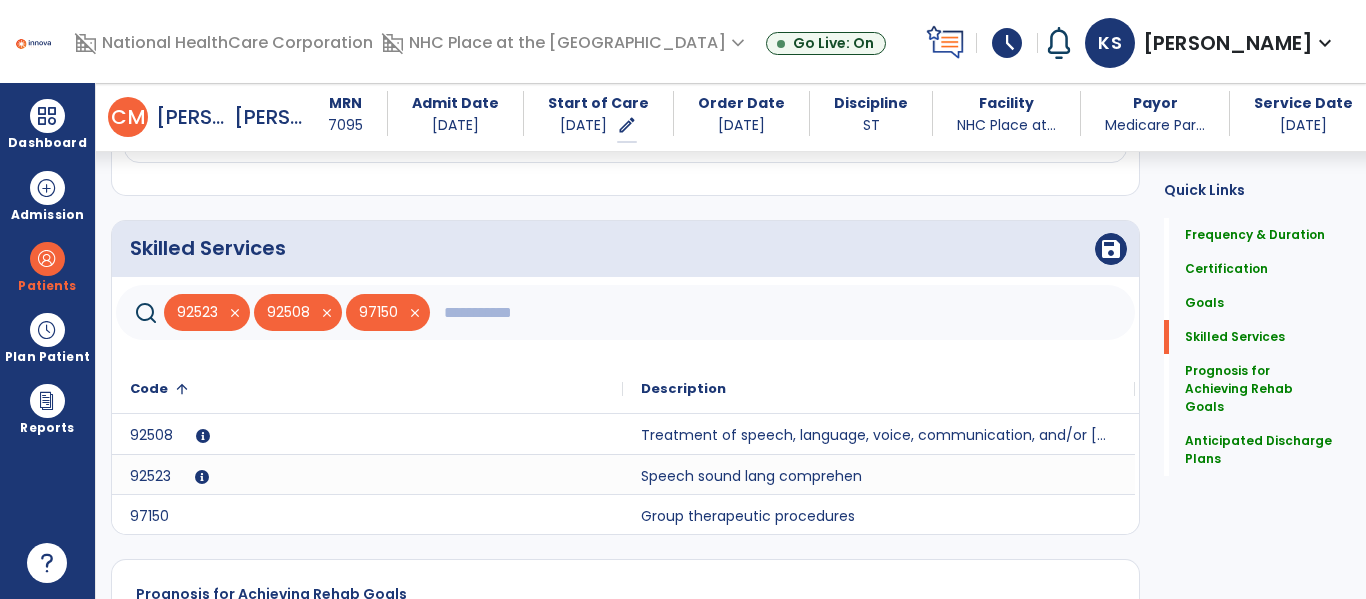 click 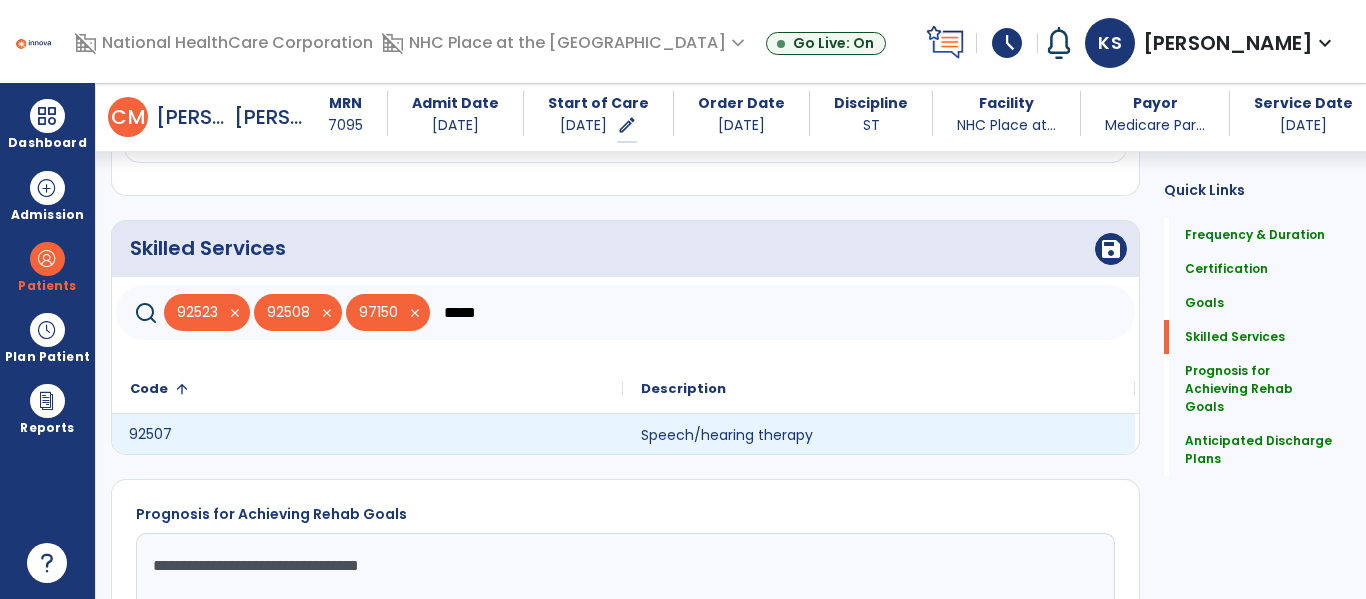 click on "92507" 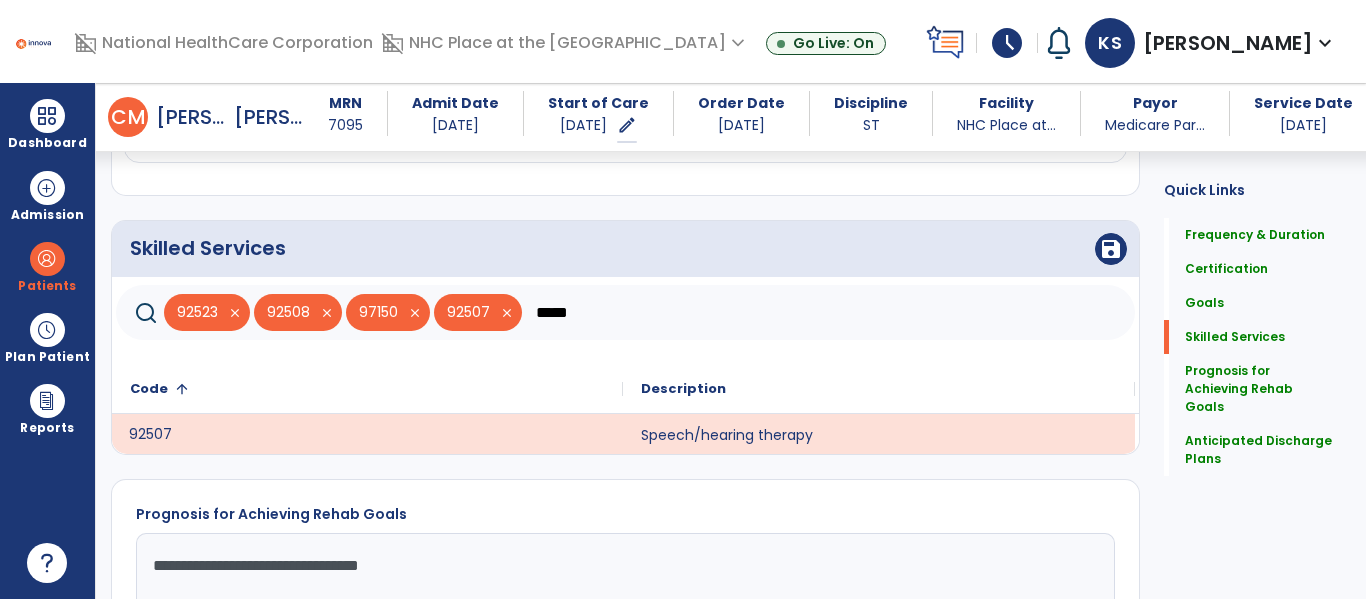 click on "*****" 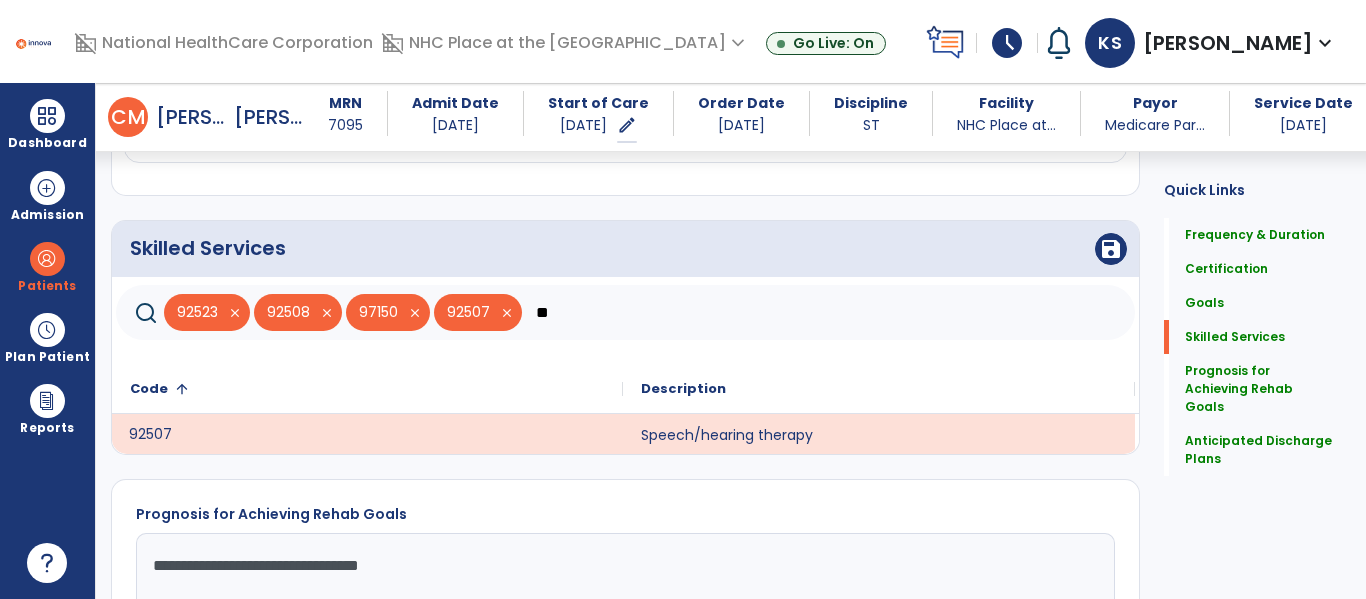 type on "*" 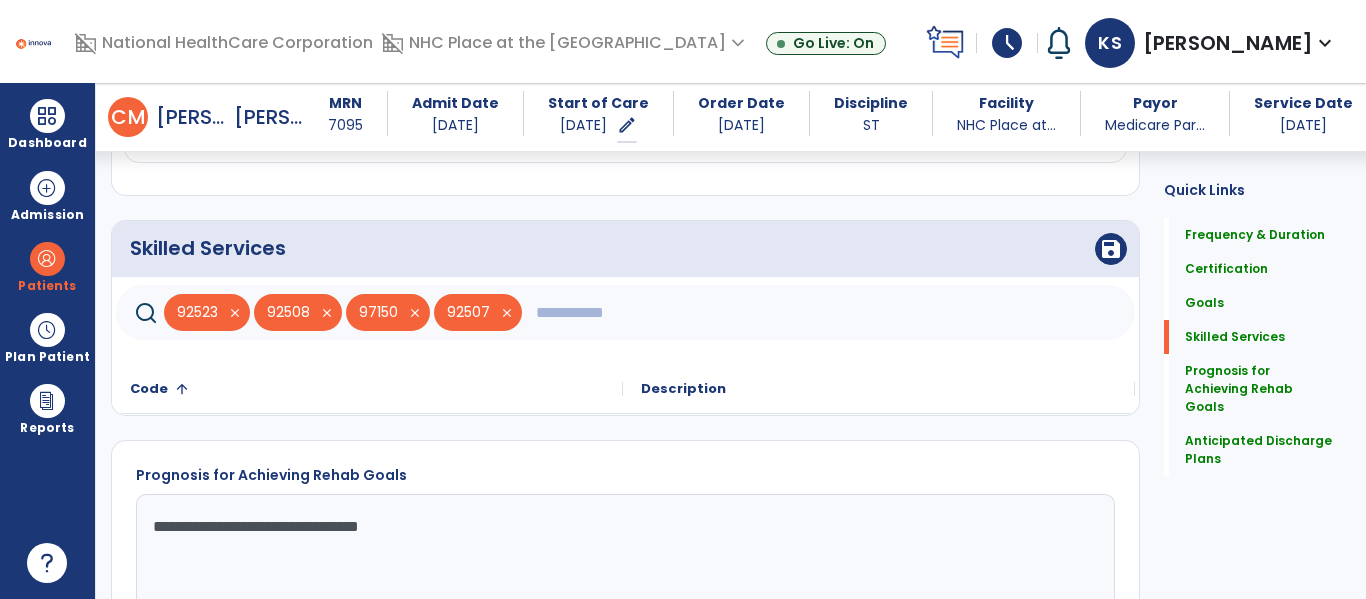 type 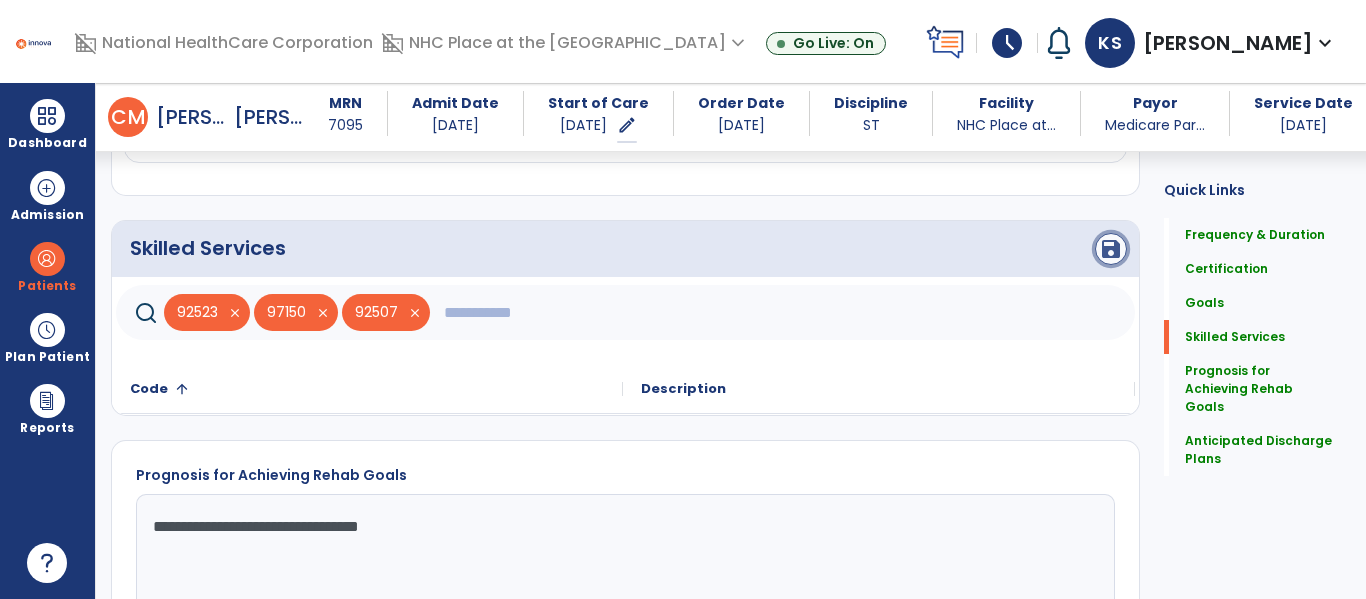 click on "save" 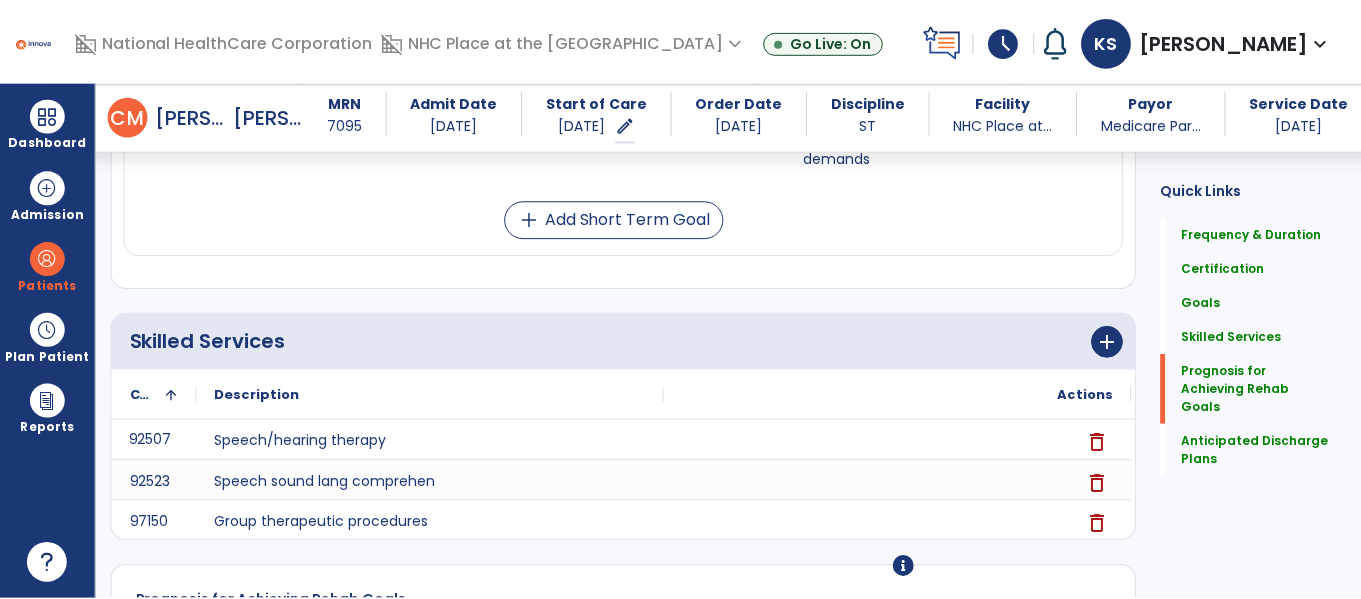 scroll, scrollTop: 1639, scrollLeft: 0, axis: vertical 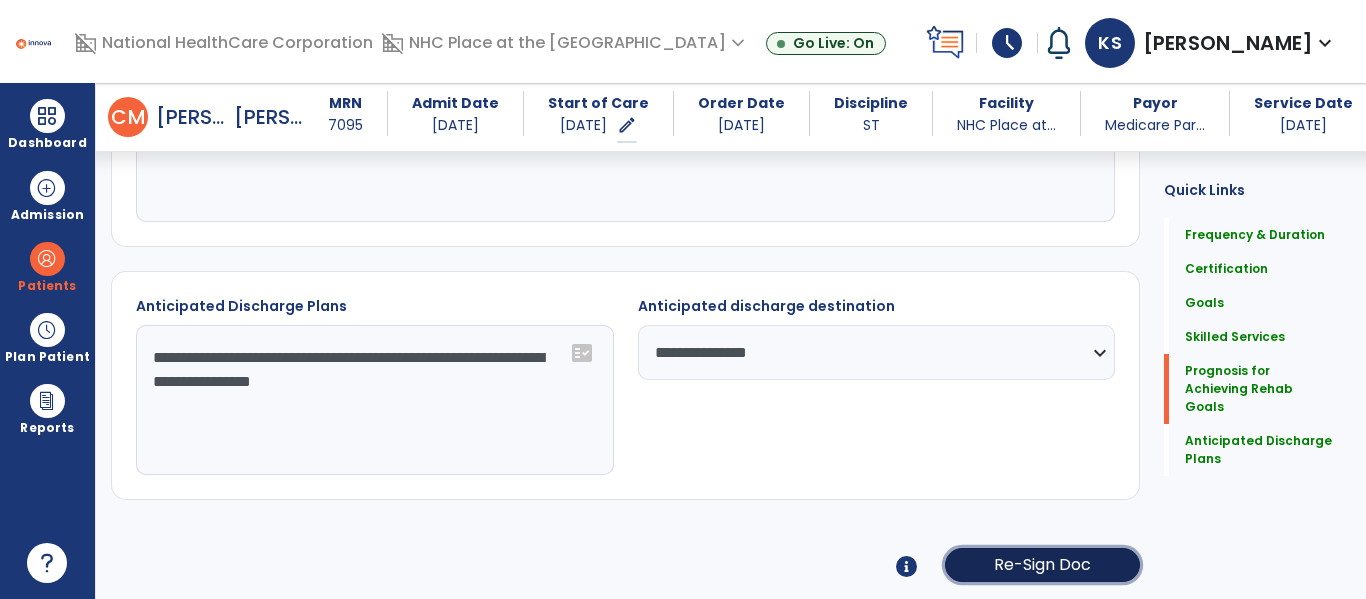 click on "Re-Sign Doc" 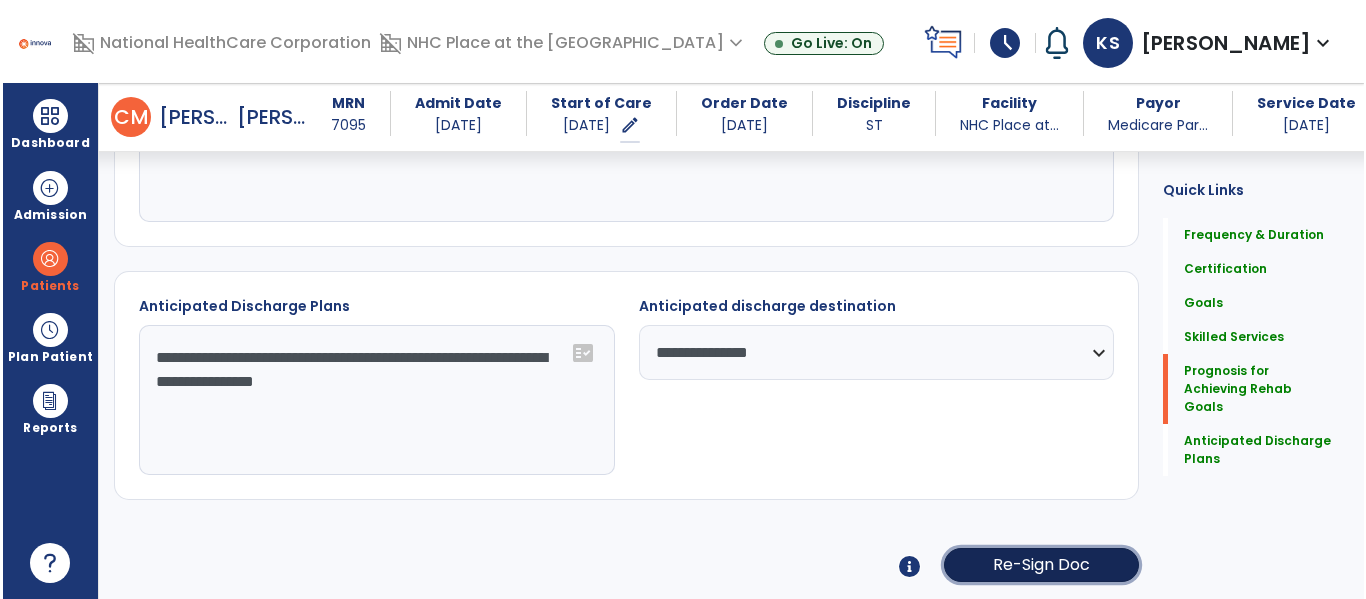 scroll, scrollTop: 1639, scrollLeft: 0, axis: vertical 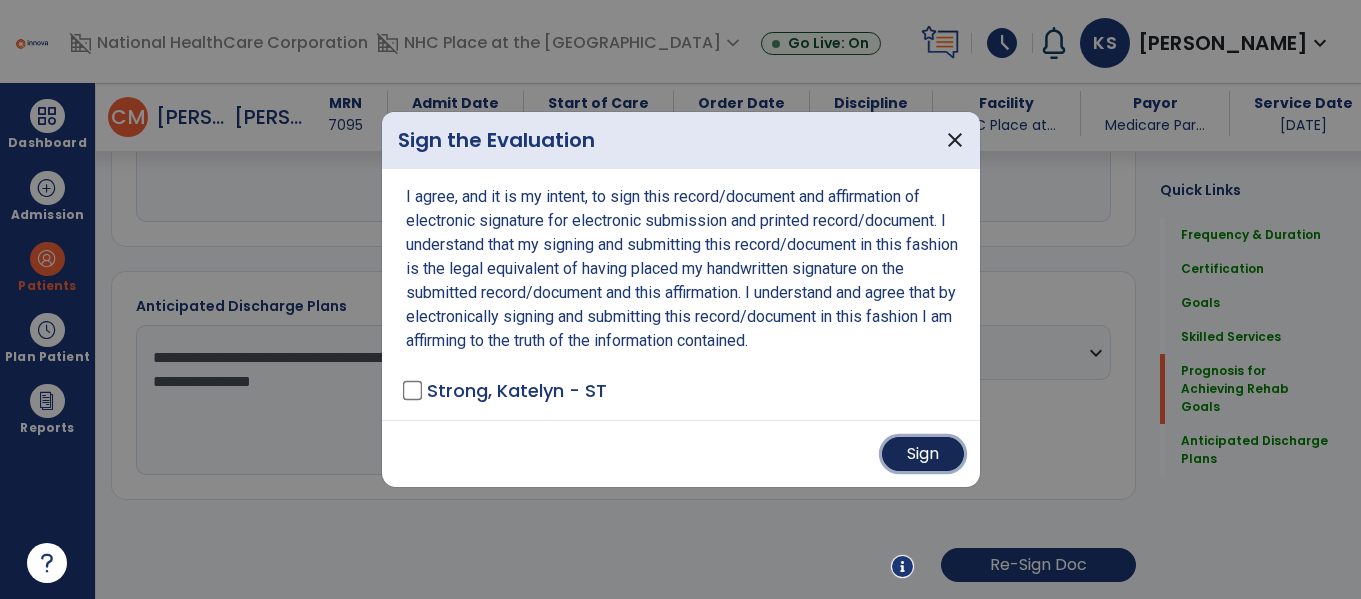 click on "Sign" at bounding box center (923, 454) 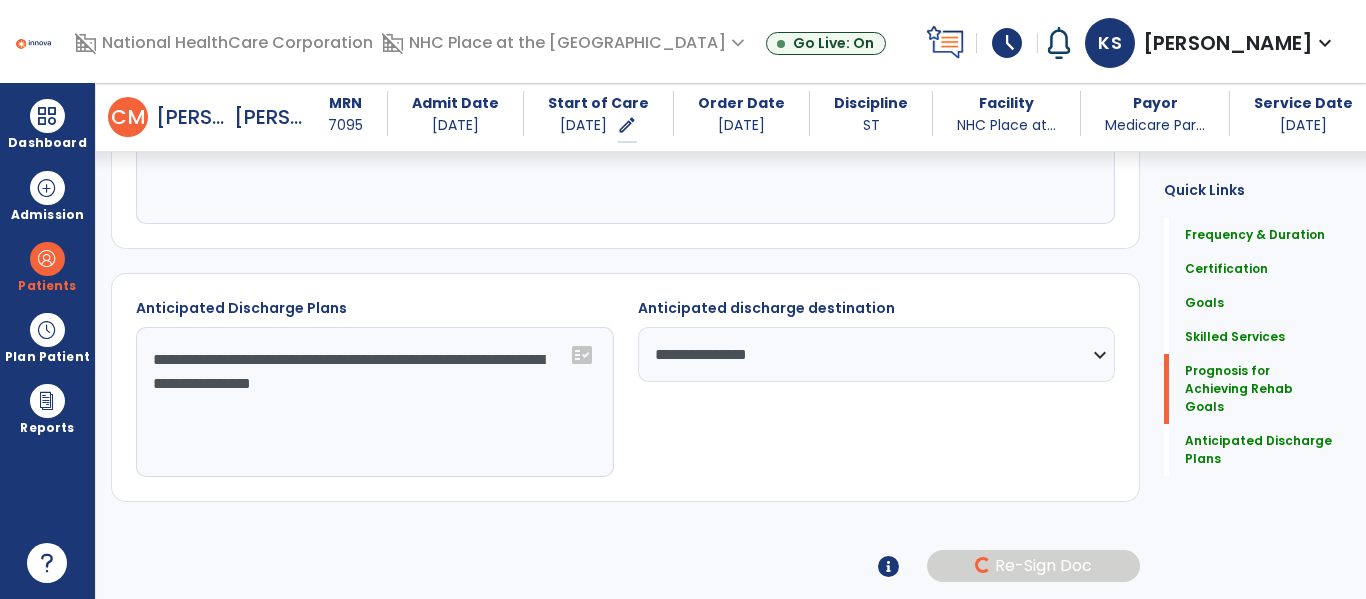 scroll, scrollTop: 1638, scrollLeft: 0, axis: vertical 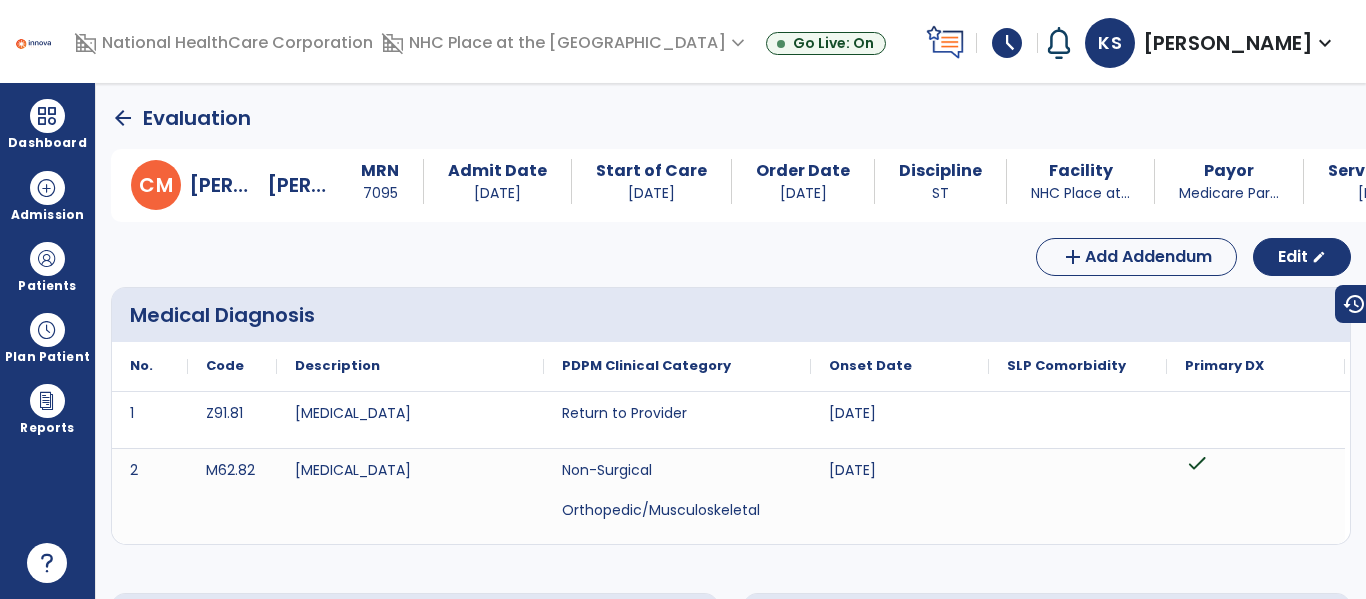 click on "Medical Diagnosis" at bounding box center (731, 315) 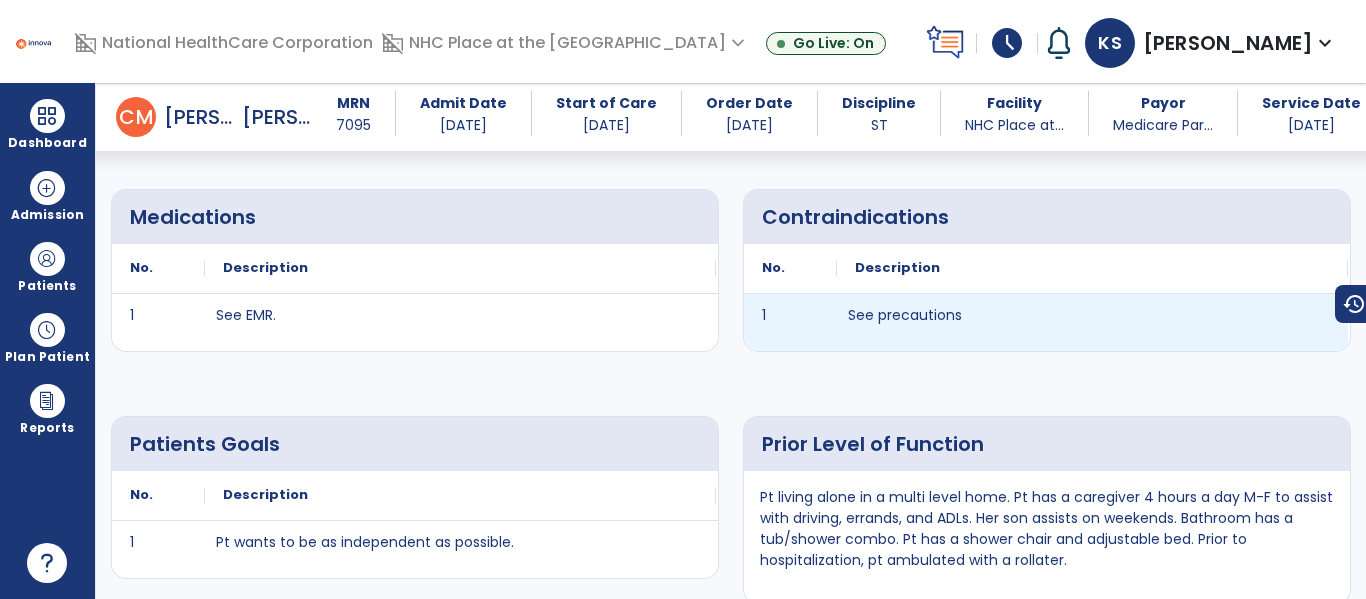 scroll, scrollTop: 0, scrollLeft: 0, axis: both 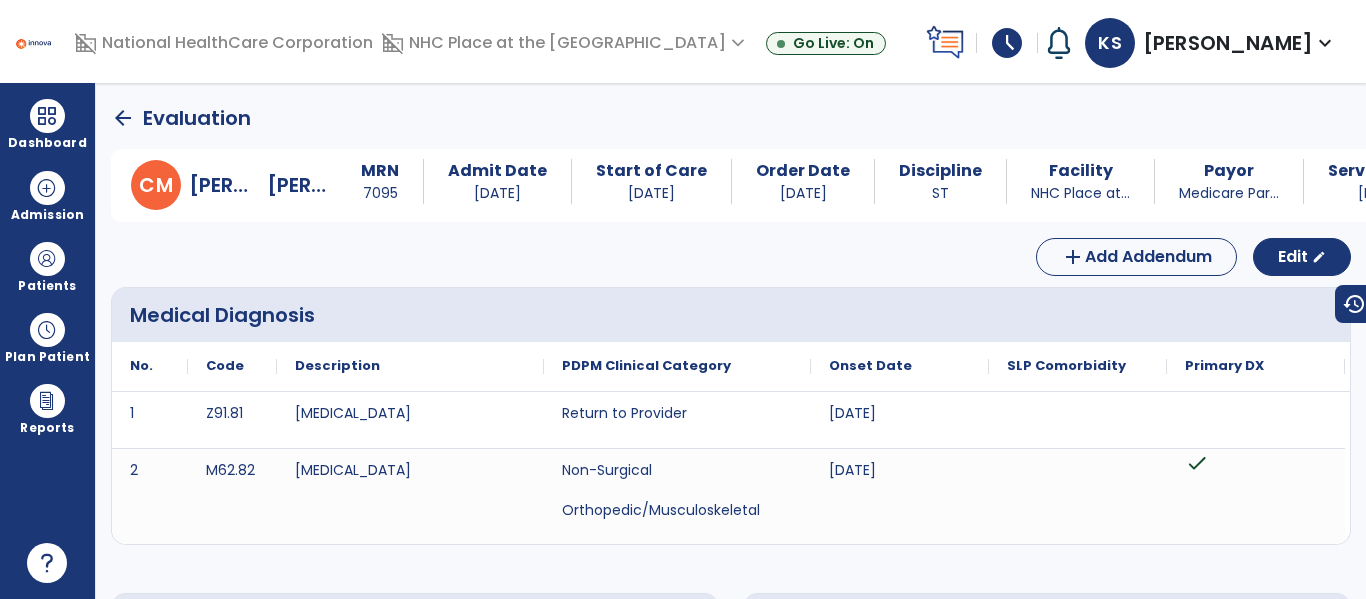 click on "arrow_back" 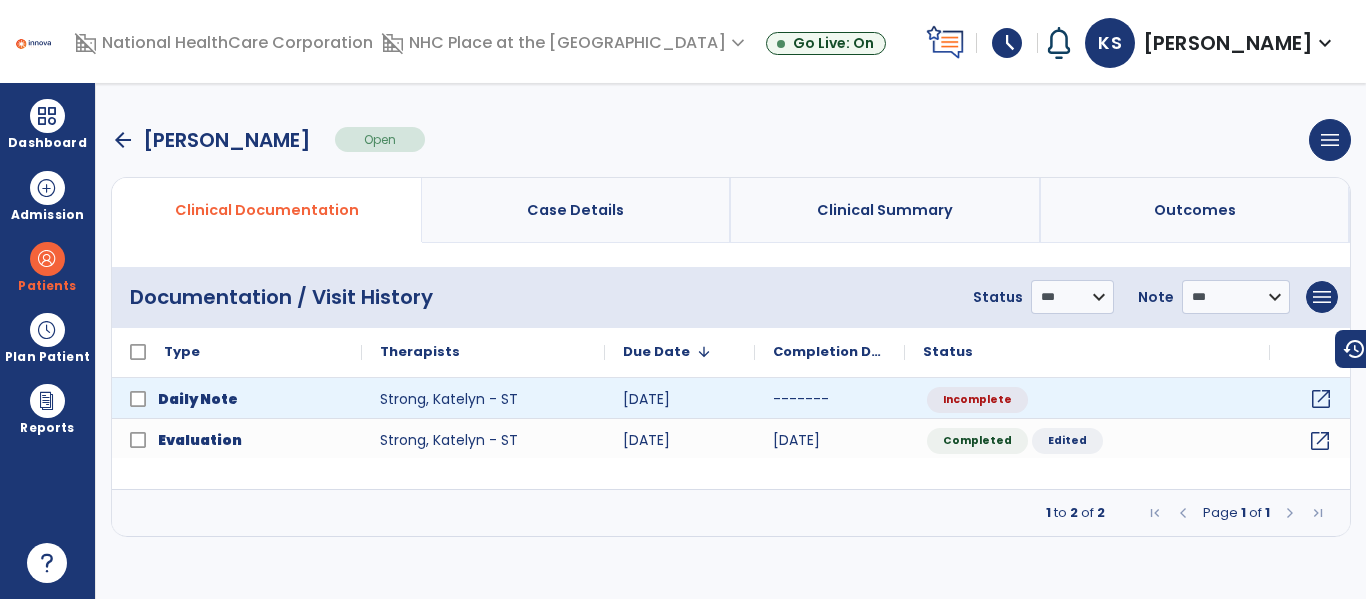 click on "open_in_new" 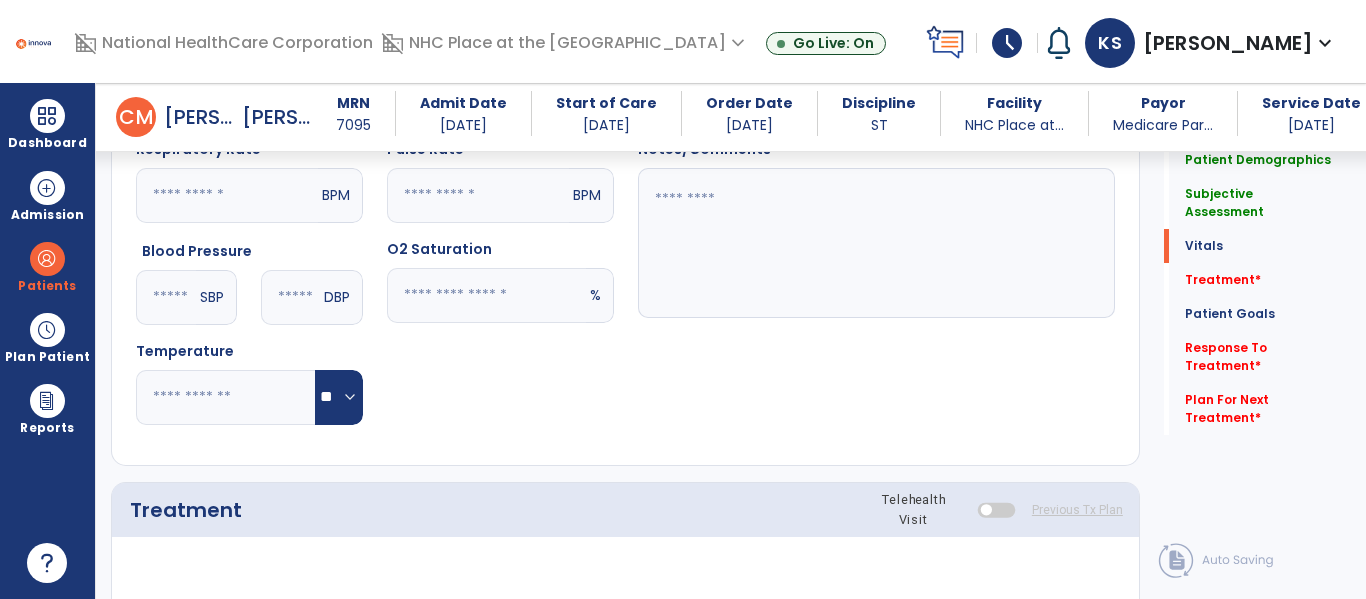 scroll, scrollTop: 812, scrollLeft: 0, axis: vertical 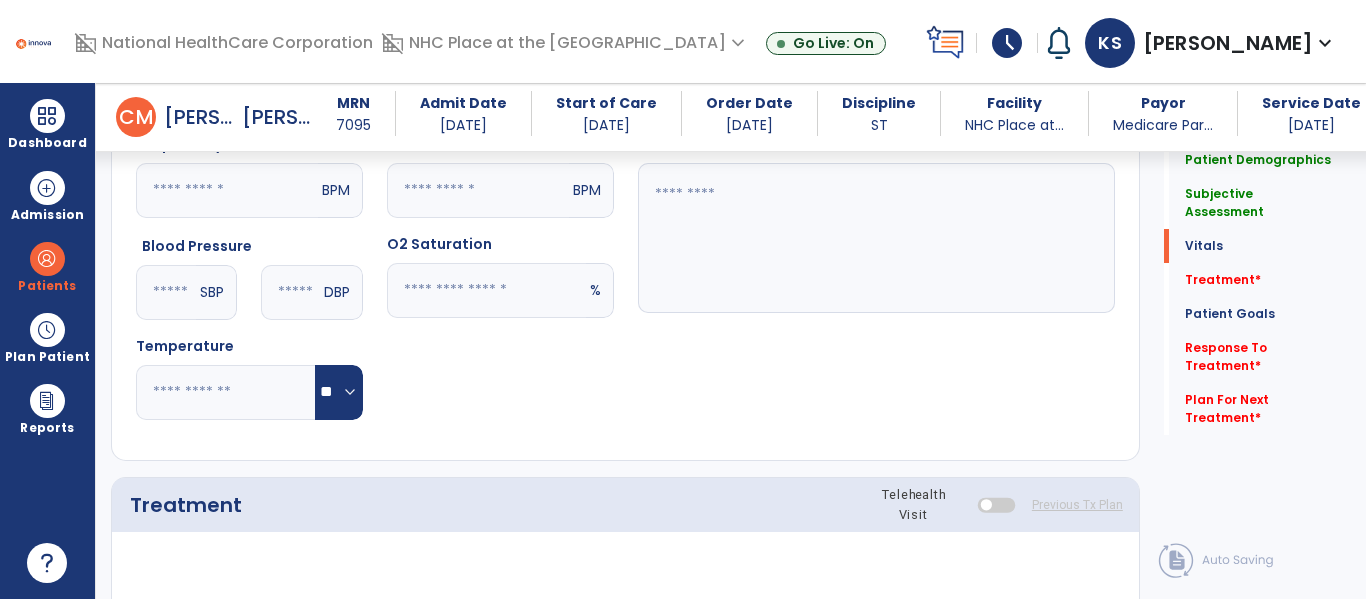 drag, startPoint x: 1212, startPoint y: 255, endPoint x: 1276, endPoint y: 274, distance: 66.760765 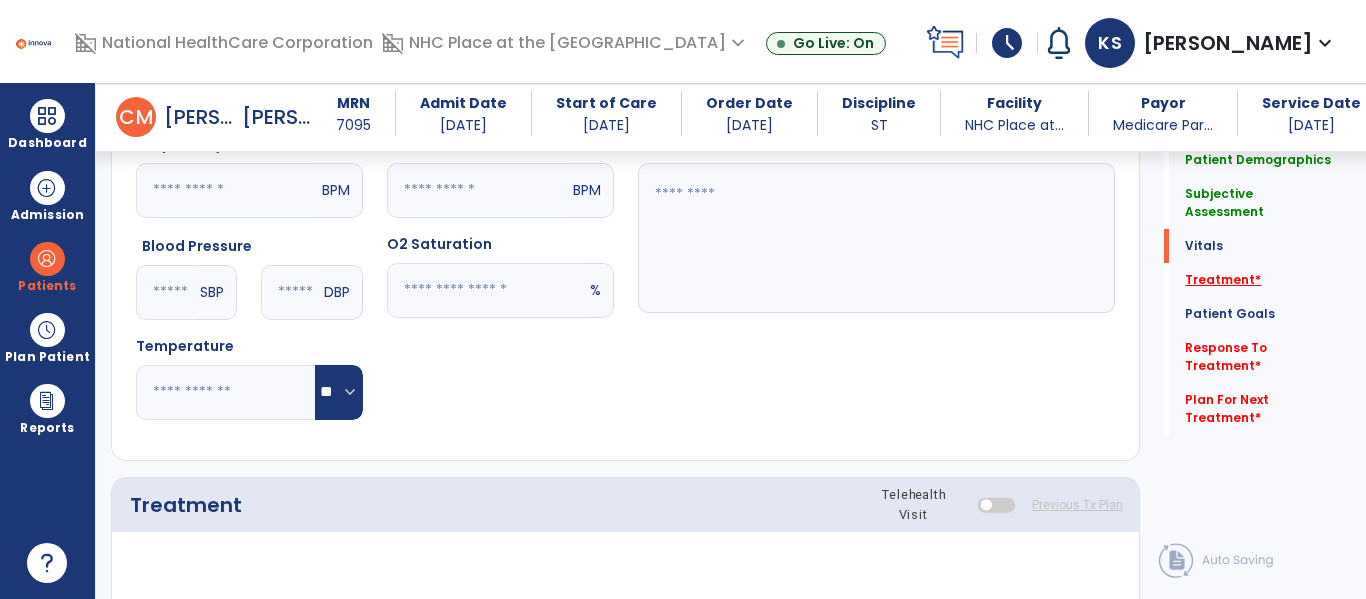 click on "Treatment   *" 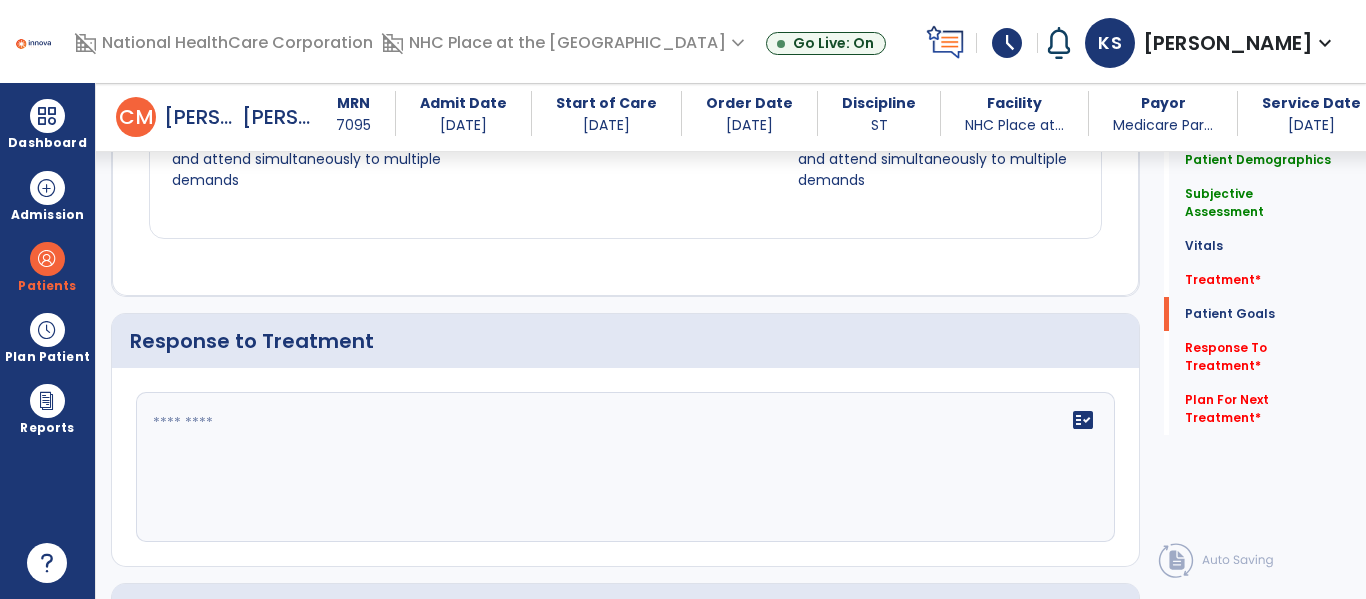 scroll, scrollTop: 2088, scrollLeft: 0, axis: vertical 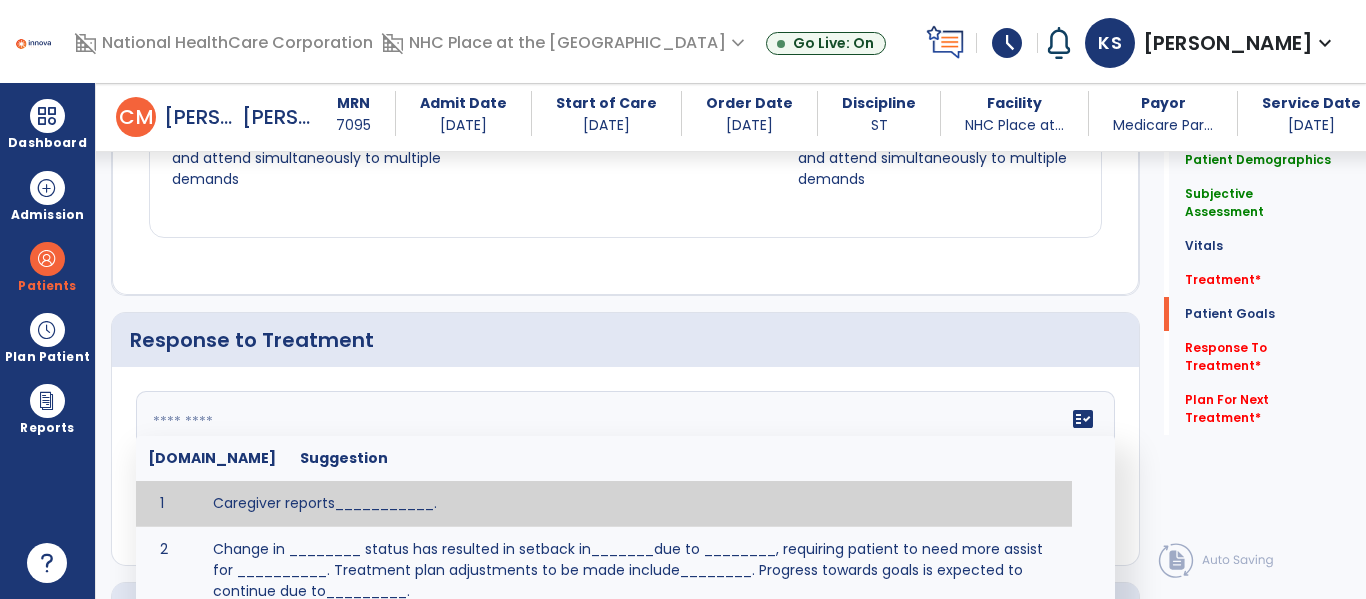 drag, startPoint x: 949, startPoint y: 442, endPoint x: 883, endPoint y: 454, distance: 67.08204 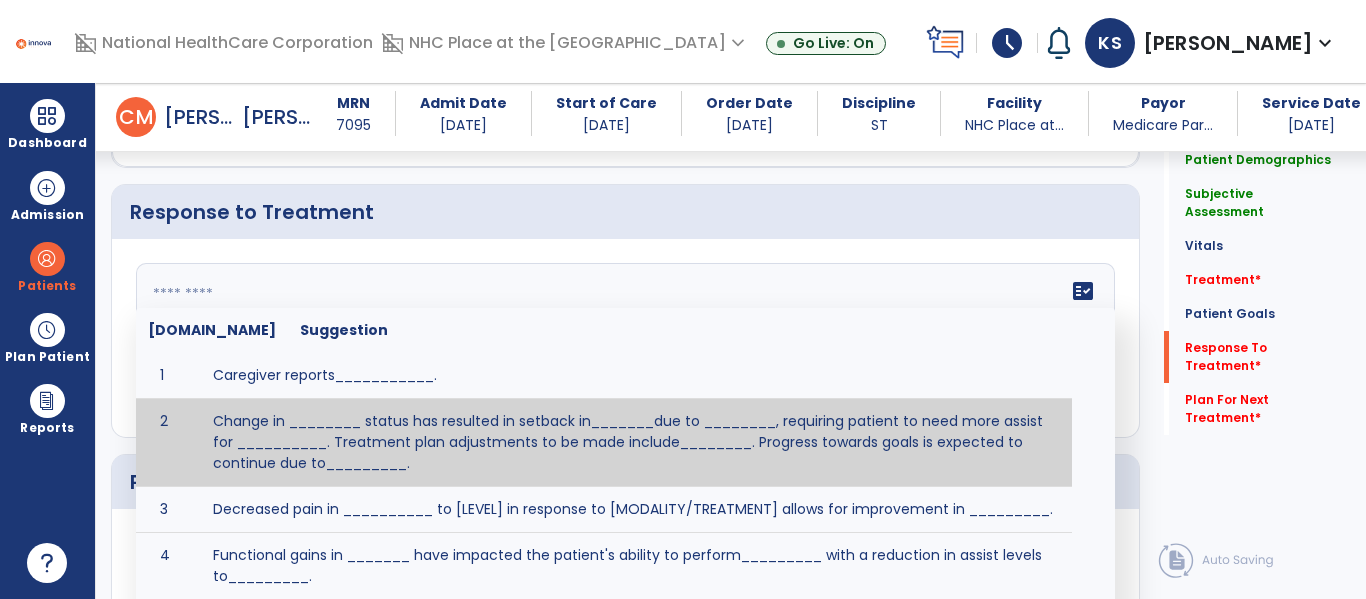 scroll, scrollTop: 2215, scrollLeft: 0, axis: vertical 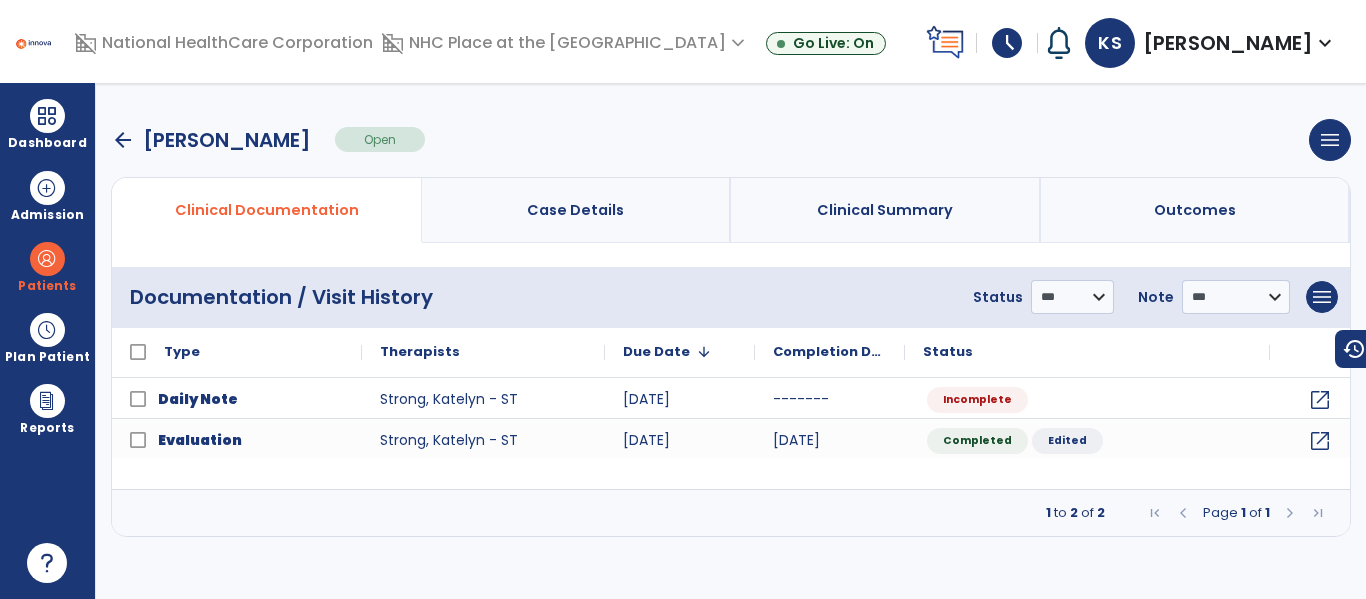 click at bounding box center [1290, 513] 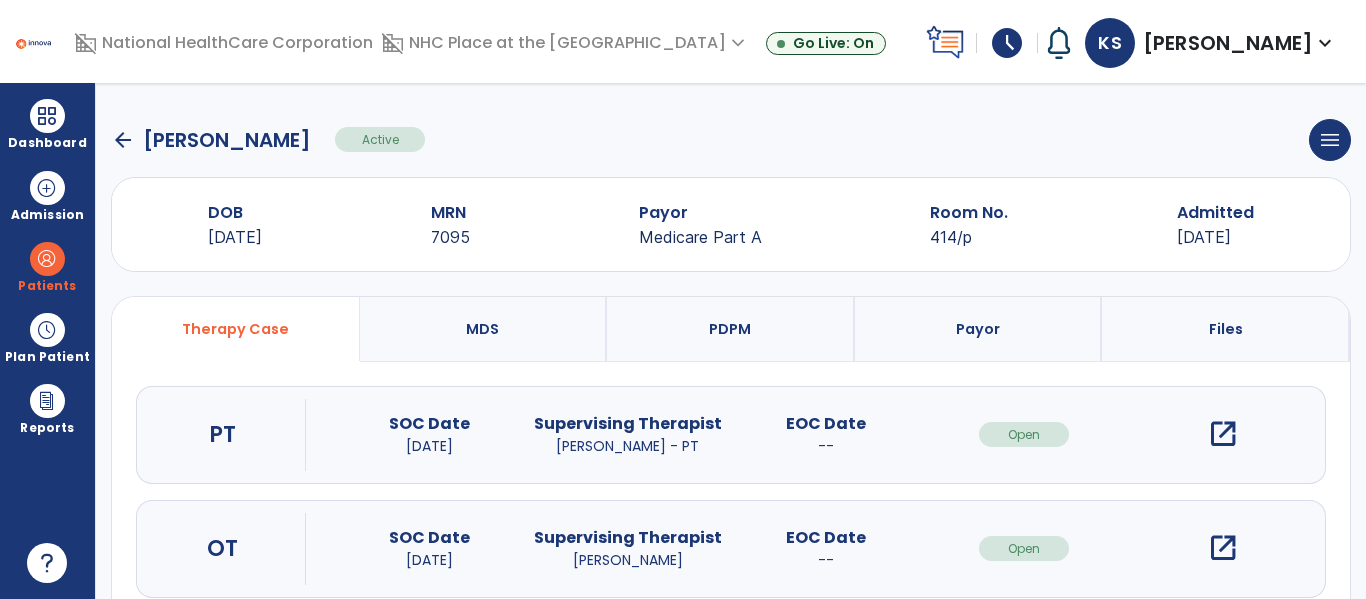 scroll, scrollTop: 162, scrollLeft: 0, axis: vertical 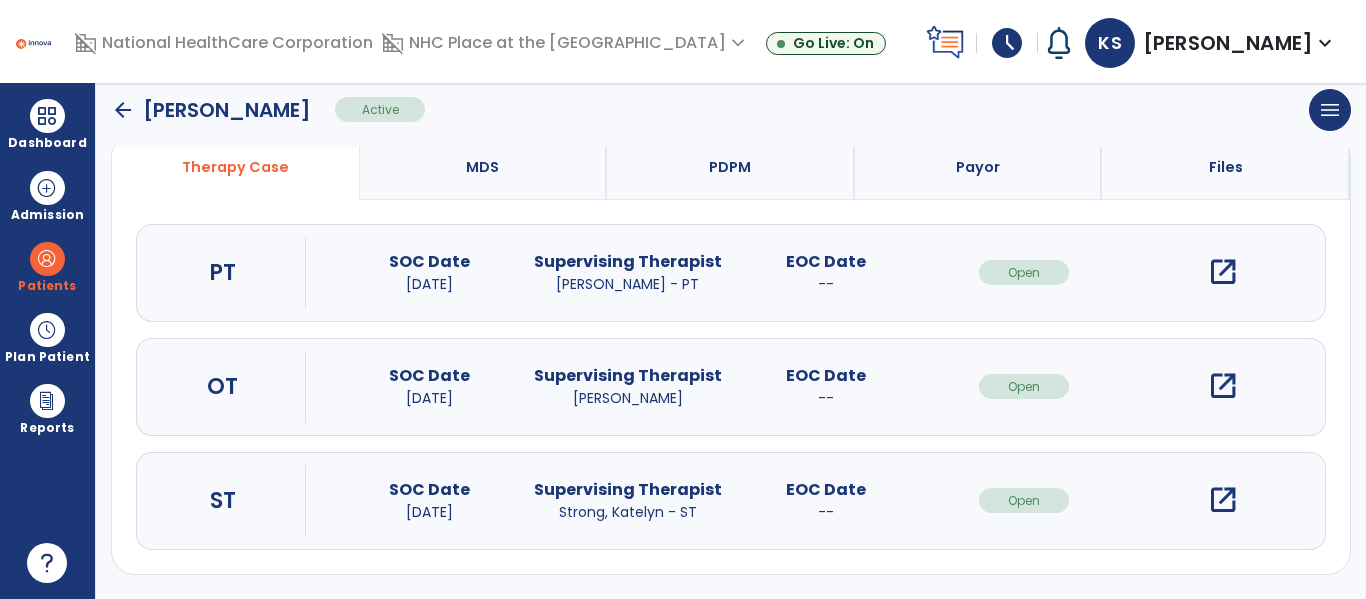 click on "open_in_new" at bounding box center (1223, 500) 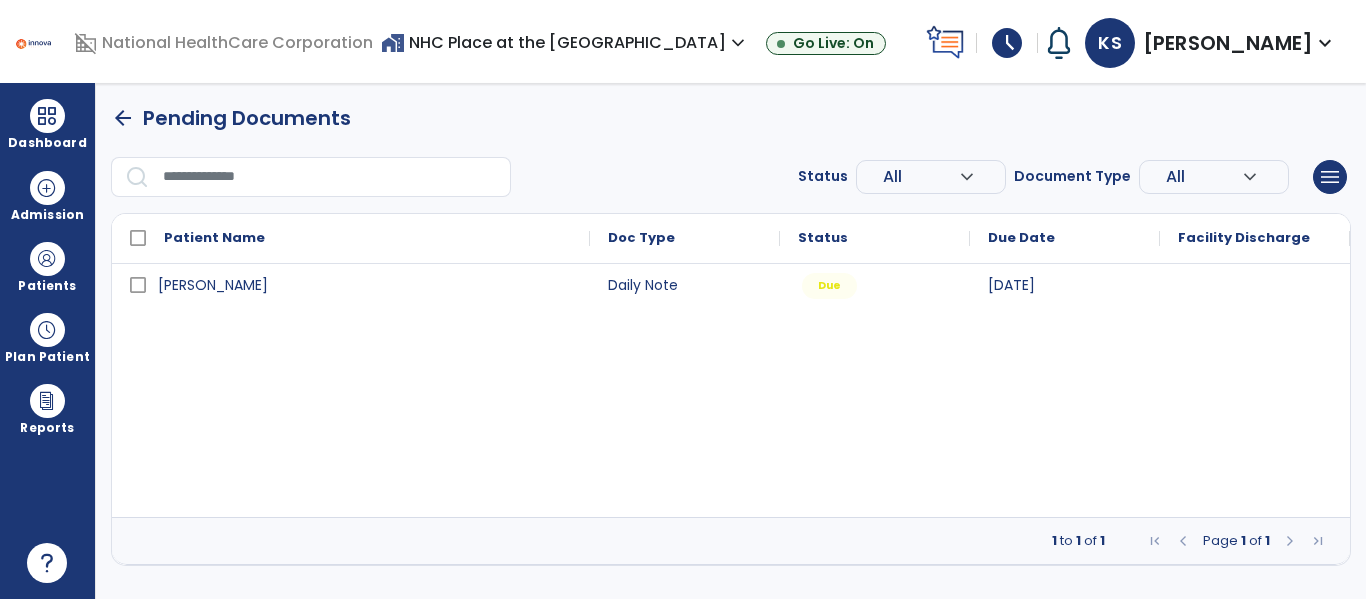 scroll, scrollTop: 0, scrollLeft: 0, axis: both 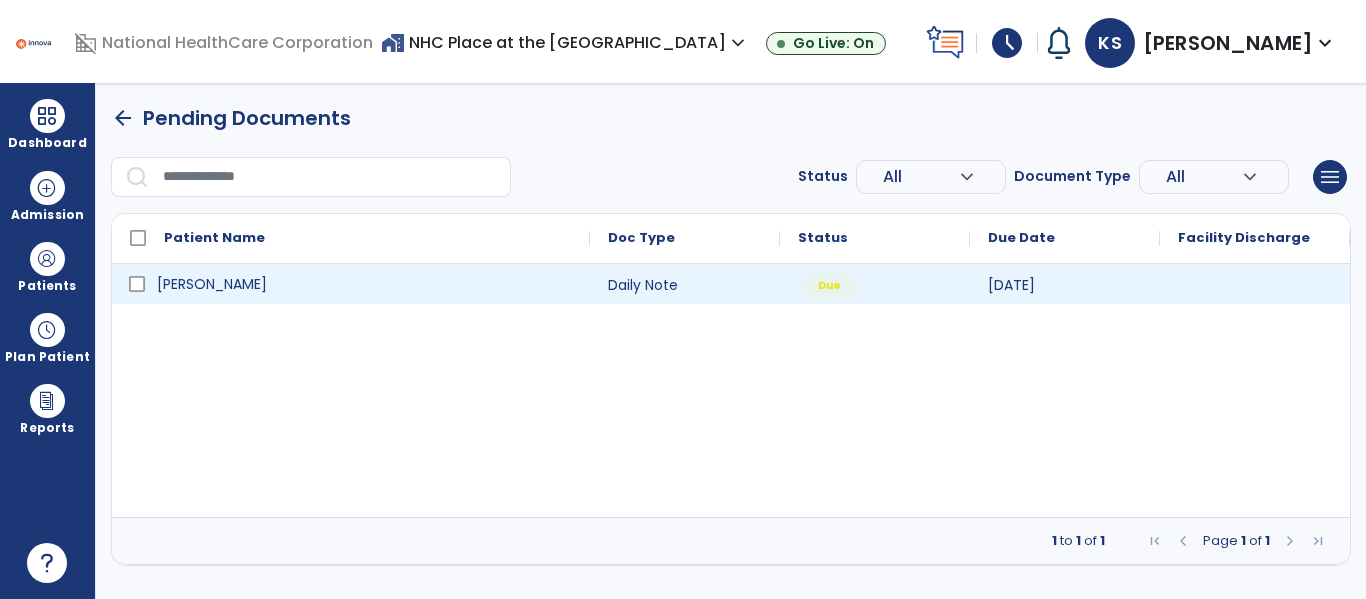 click on "[PERSON_NAME]" at bounding box center (212, 284) 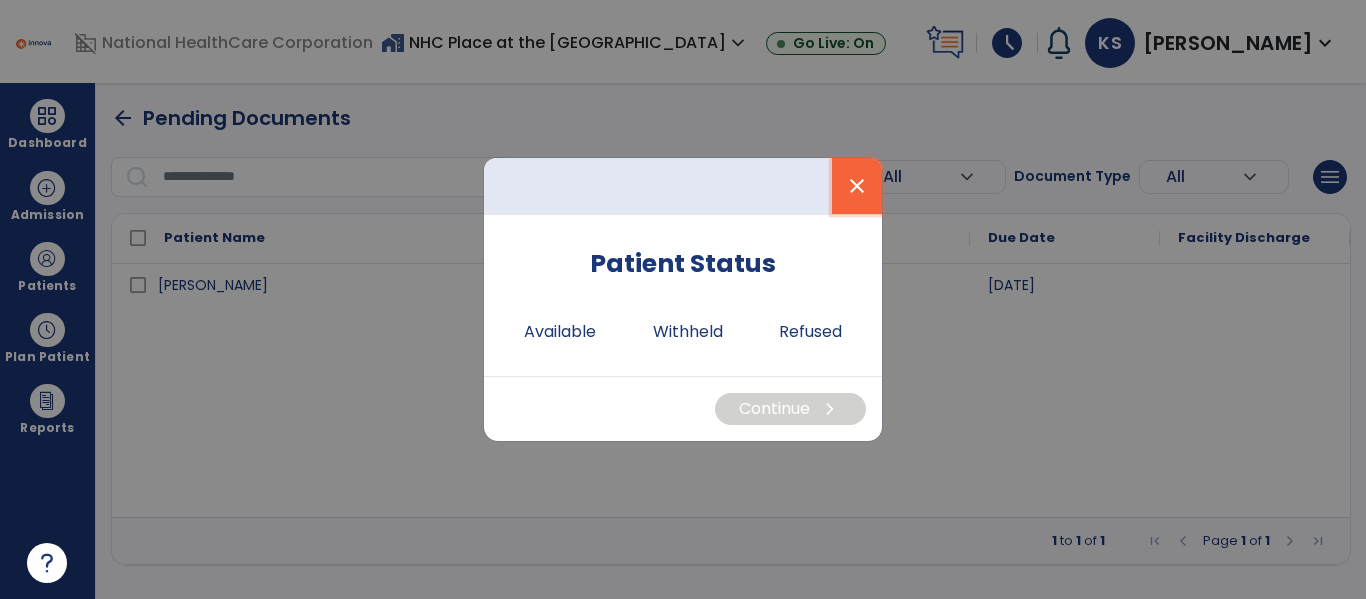 click on "close" at bounding box center (857, 186) 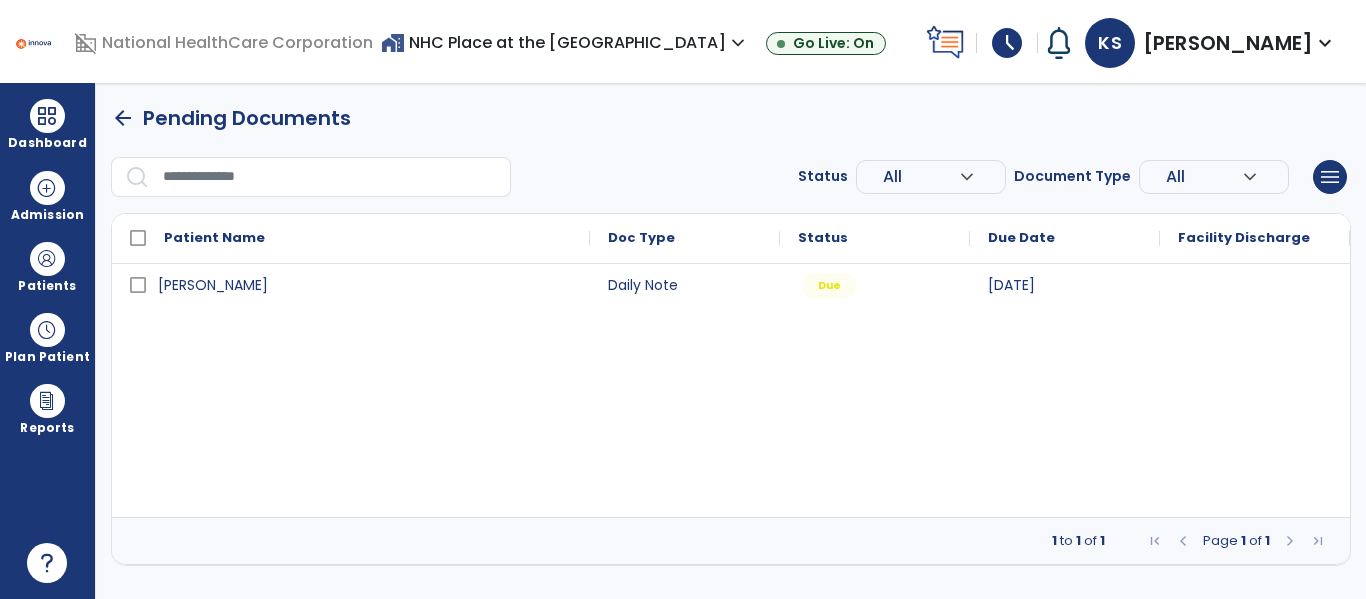 click on "arrow_back" at bounding box center (123, 118) 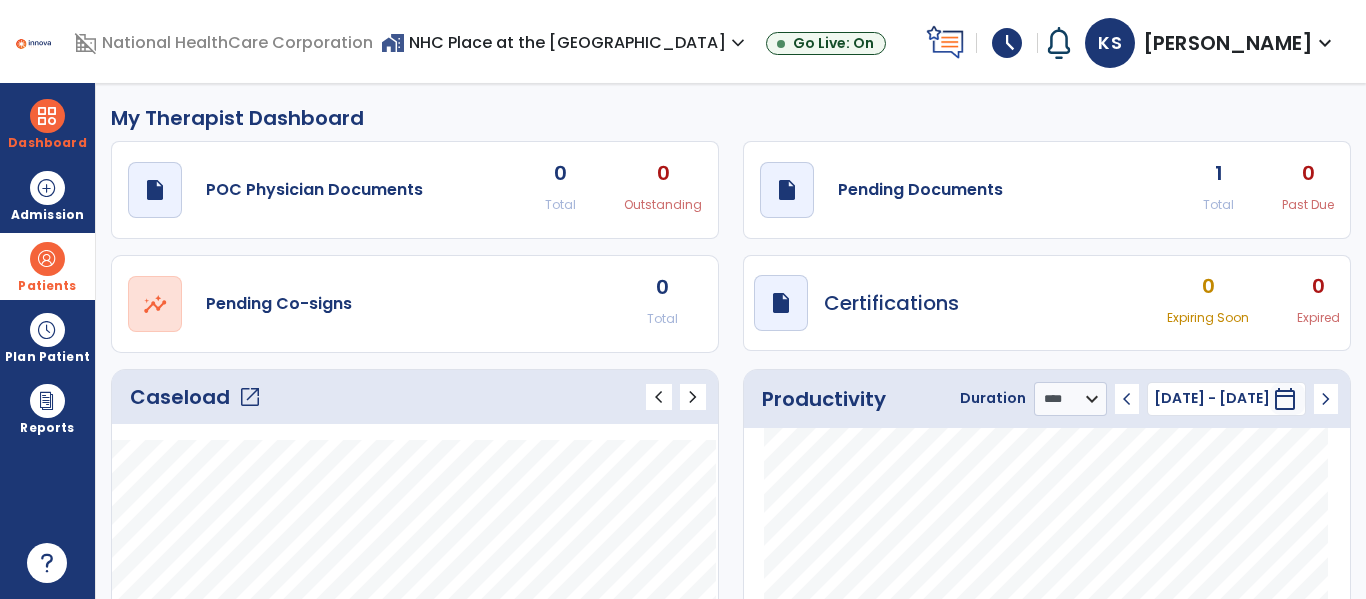 click at bounding box center [47, 259] 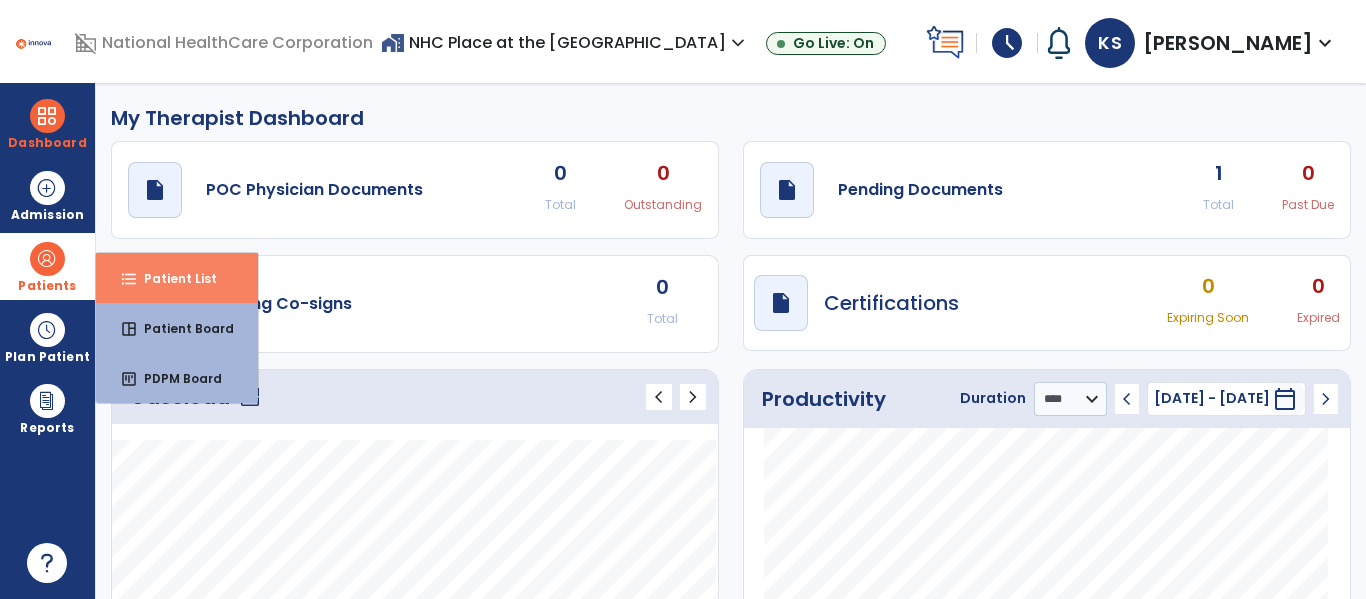 click on "Patient List" at bounding box center (172, 278) 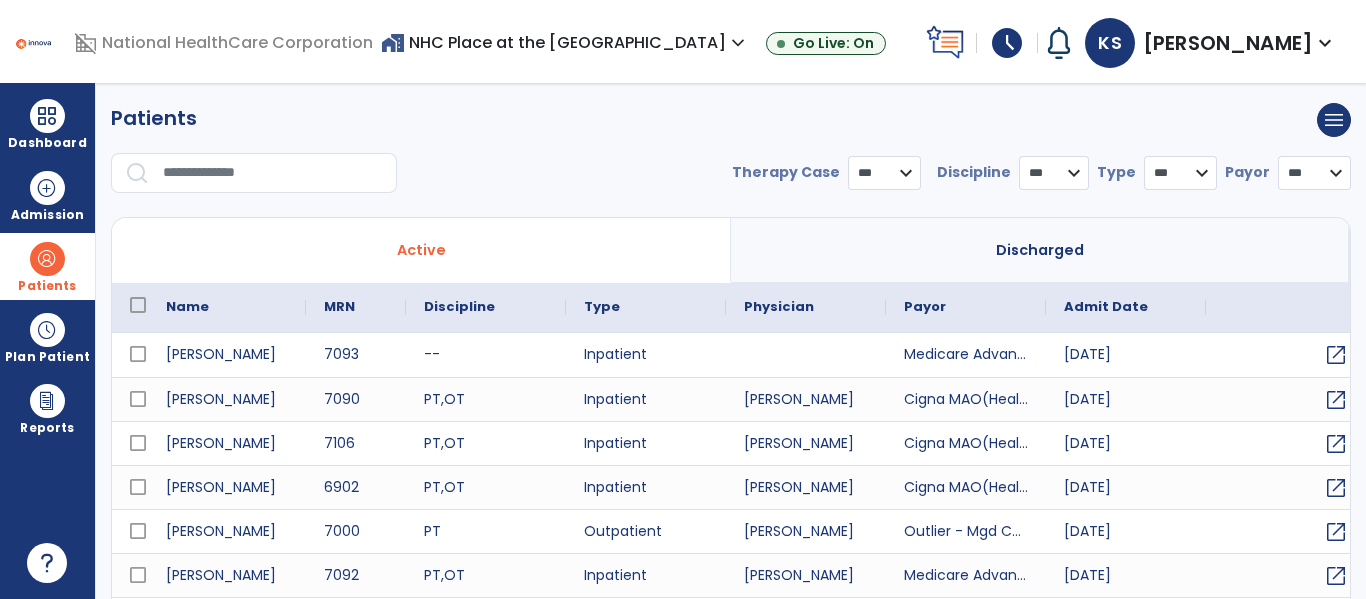 select on "***" 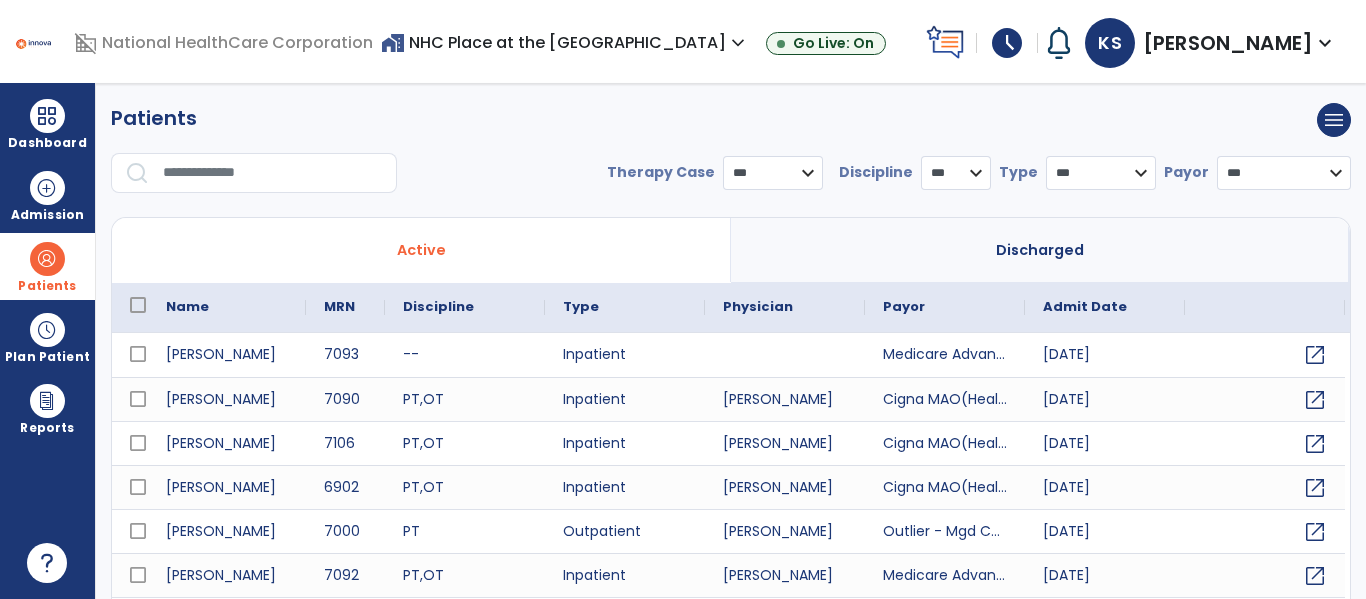 click at bounding box center [273, 173] 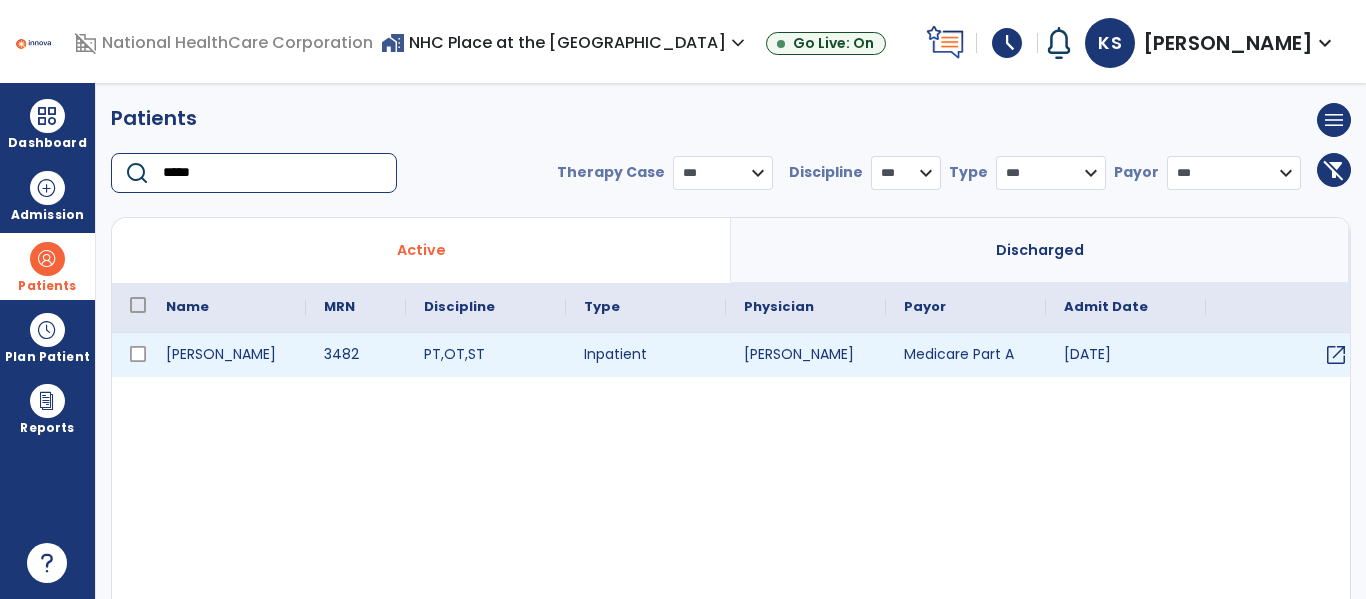 type on "*****" 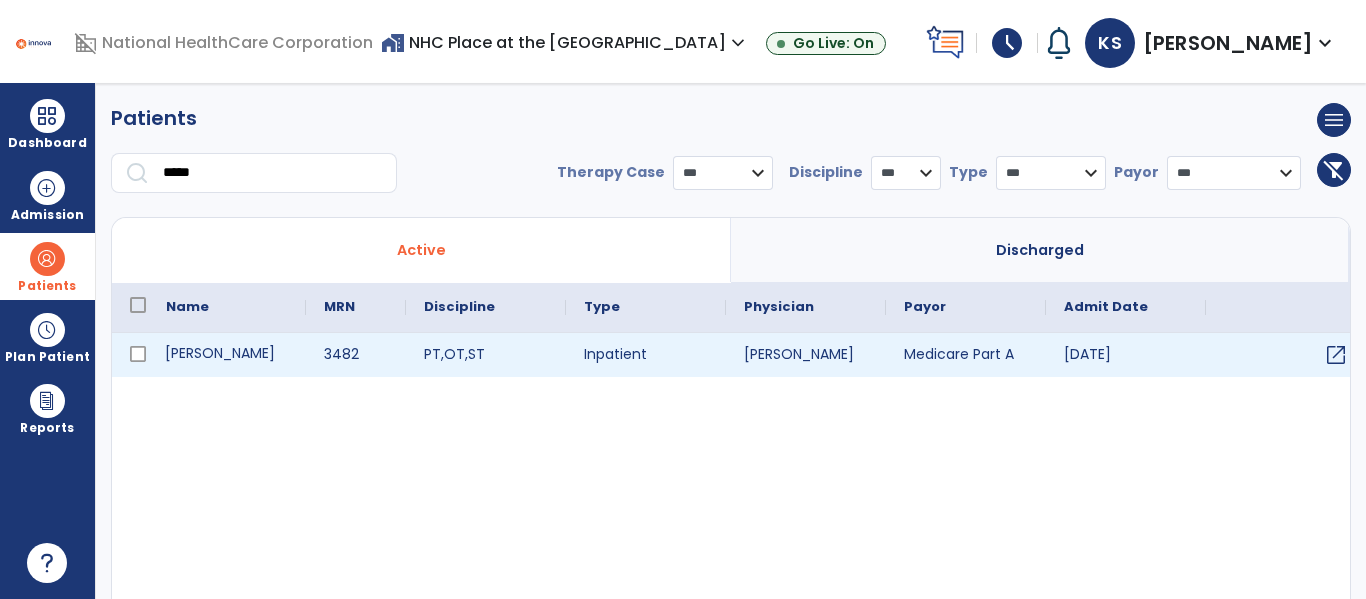 click on "Bruce, Phyllis" at bounding box center [227, 355] 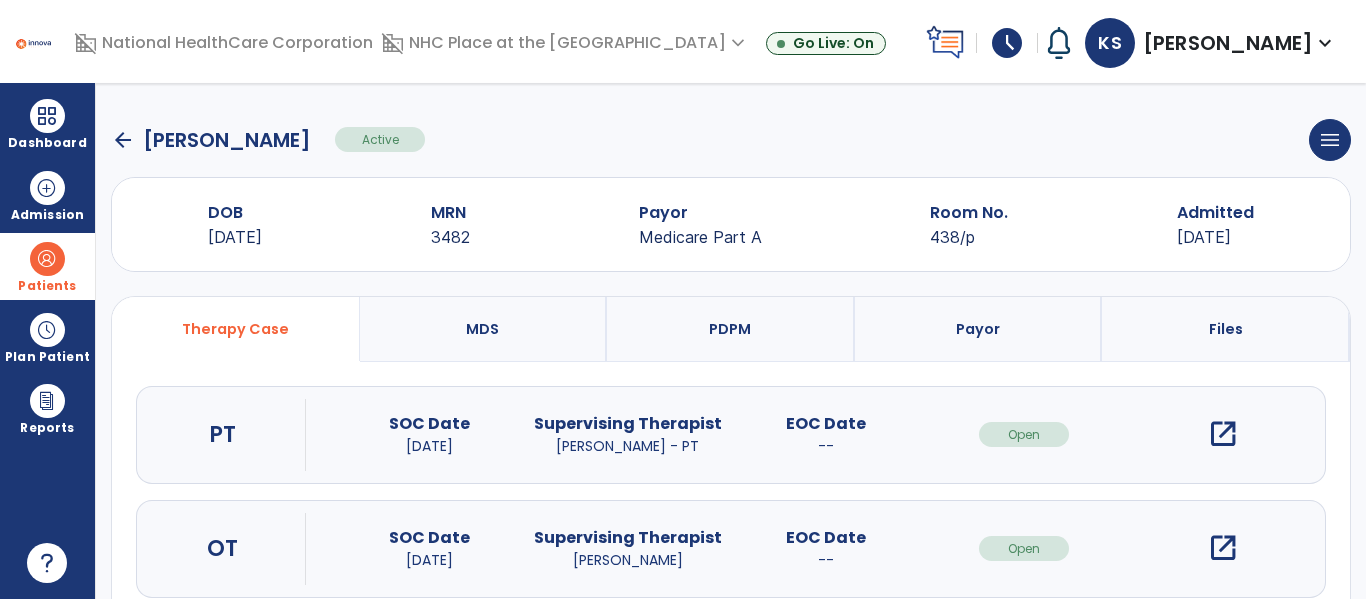scroll, scrollTop: 162, scrollLeft: 0, axis: vertical 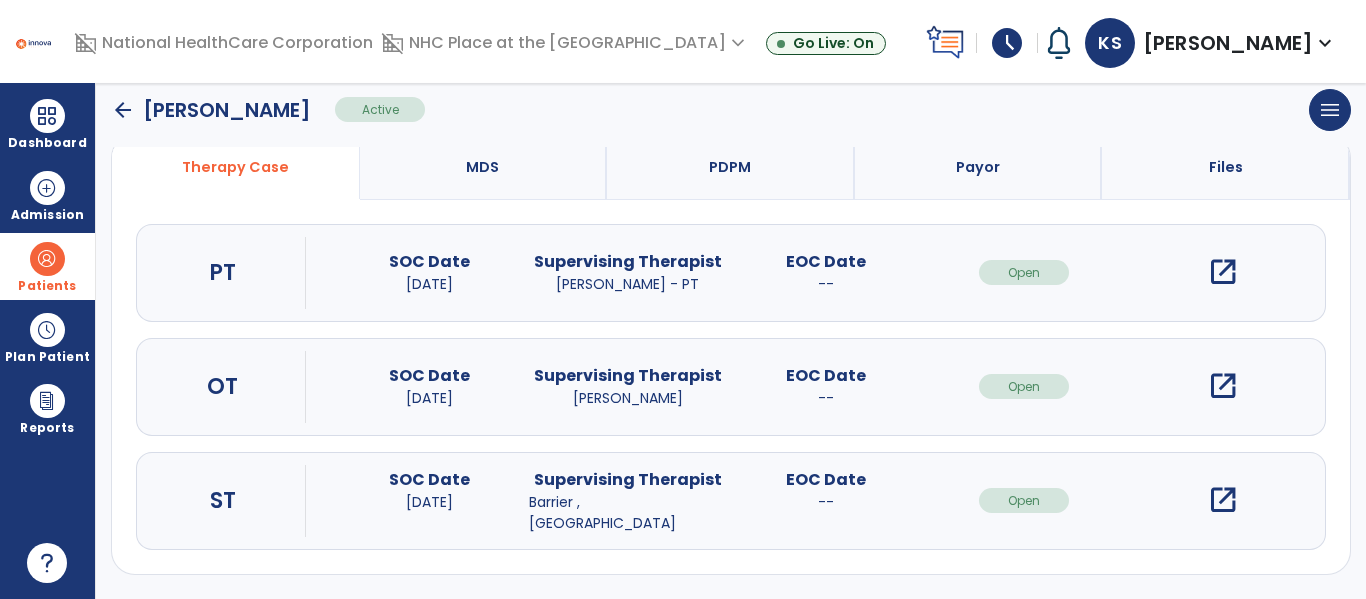 click on "open_in_new" at bounding box center [1223, 500] 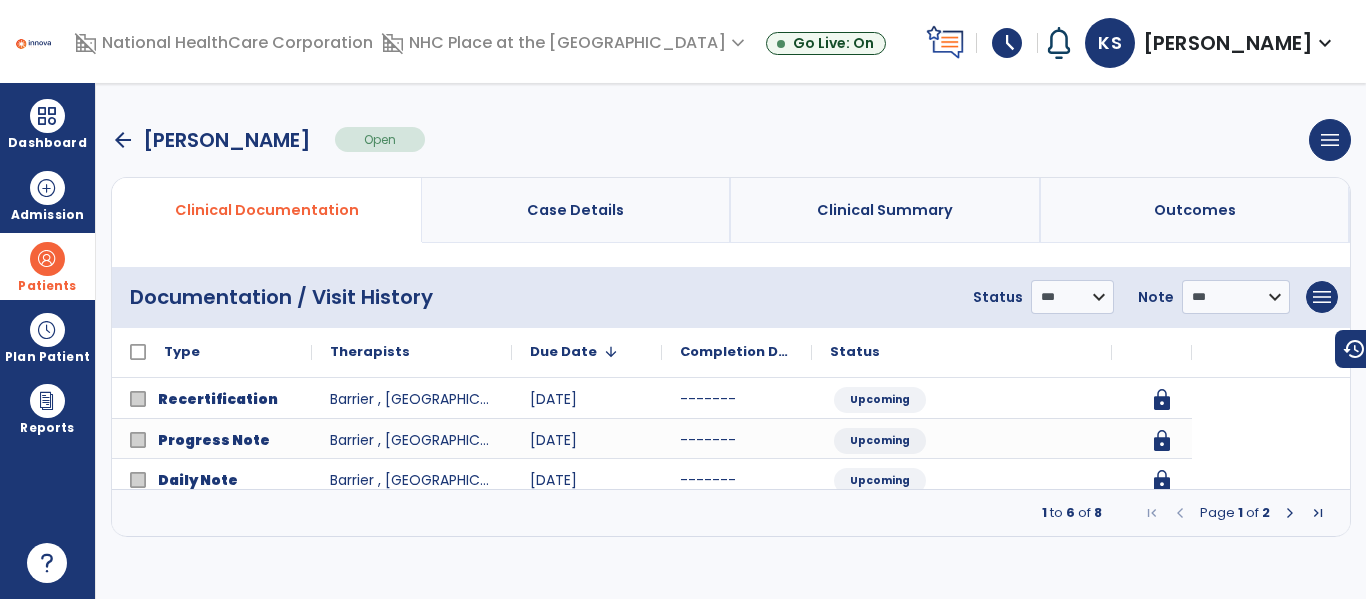 scroll, scrollTop: 0, scrollLeft: 0, axis: both 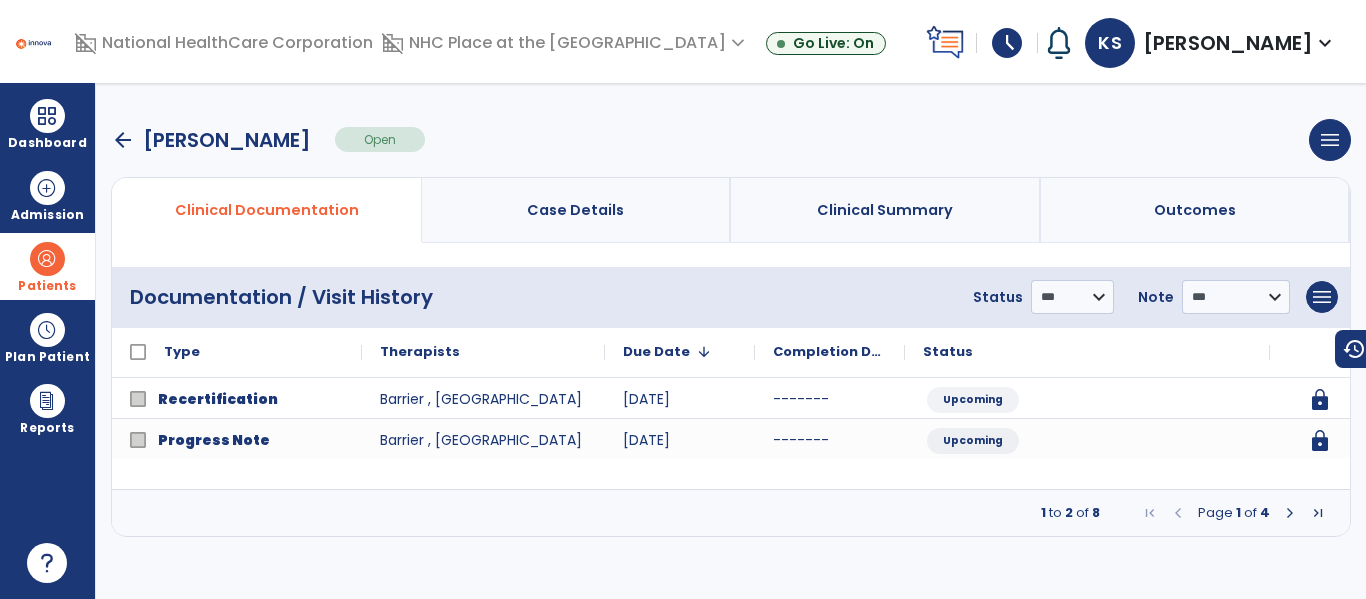 click on "Page
1
of
4" at bounding box center [1234, 513] 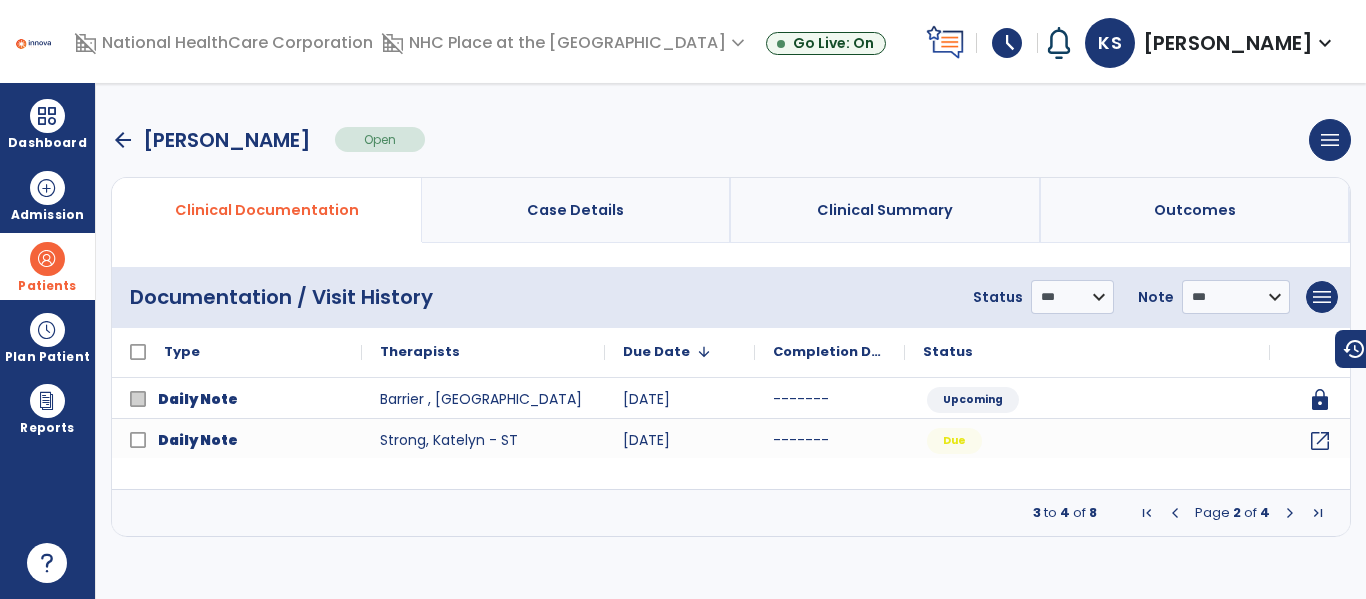 click at bounding box center [1290, 513] 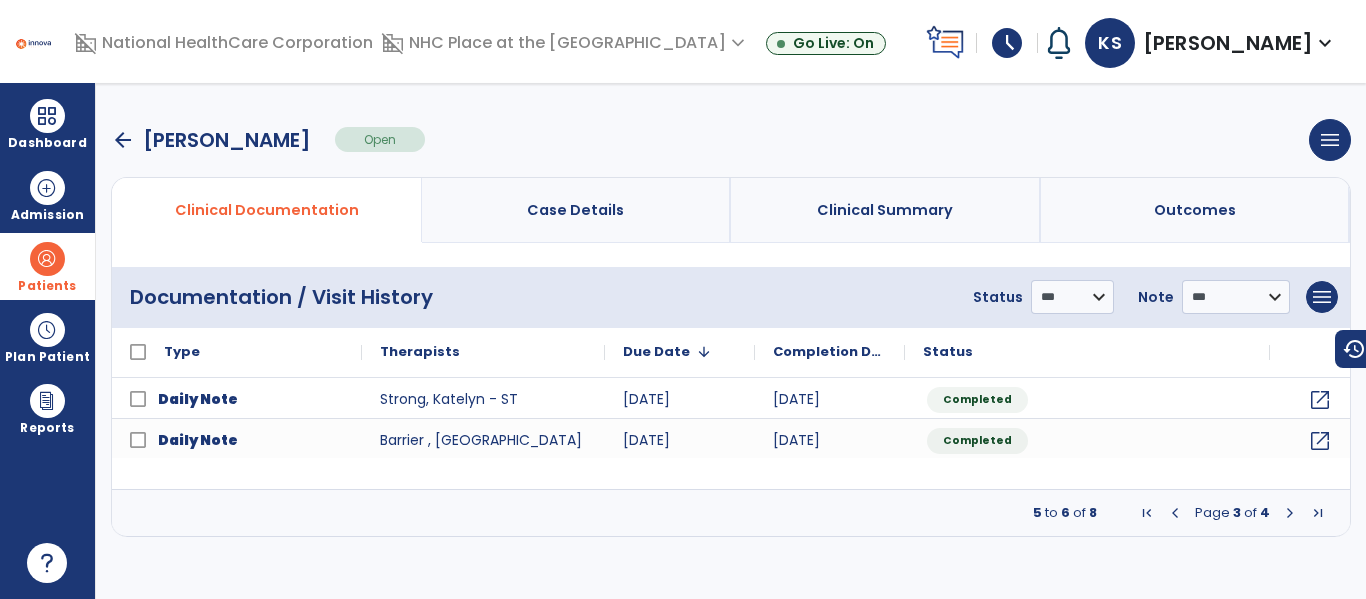 click at bounding box center [1290, 513] 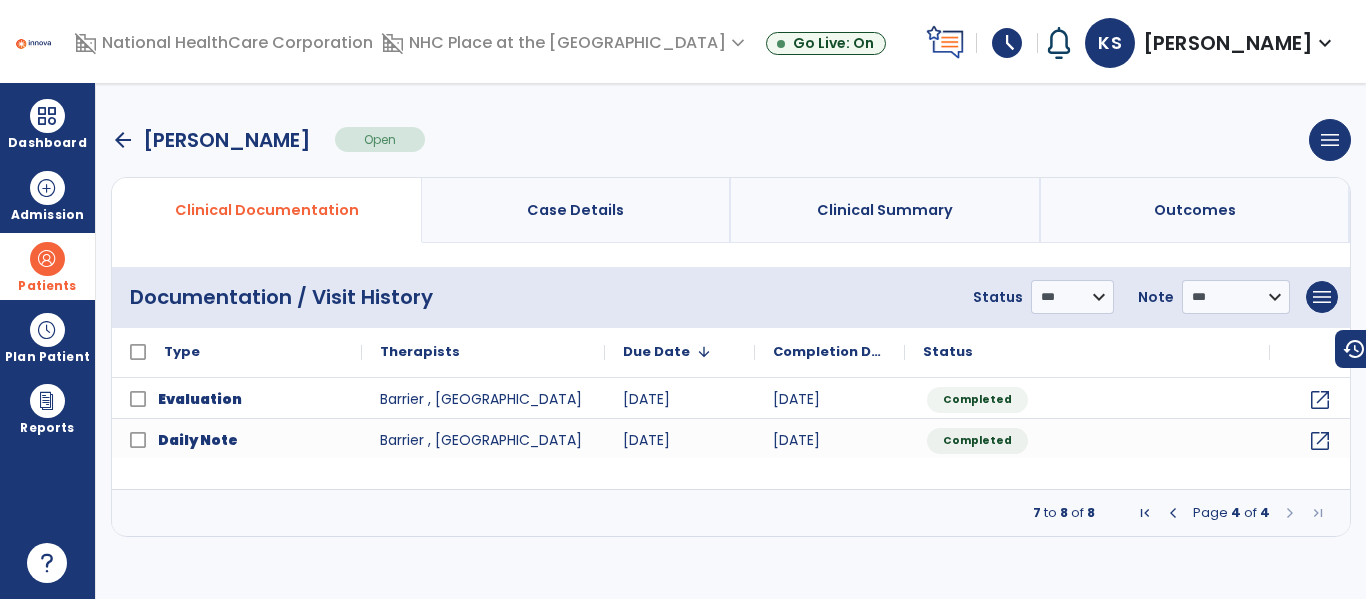 click at bounding box center [1290, 513] 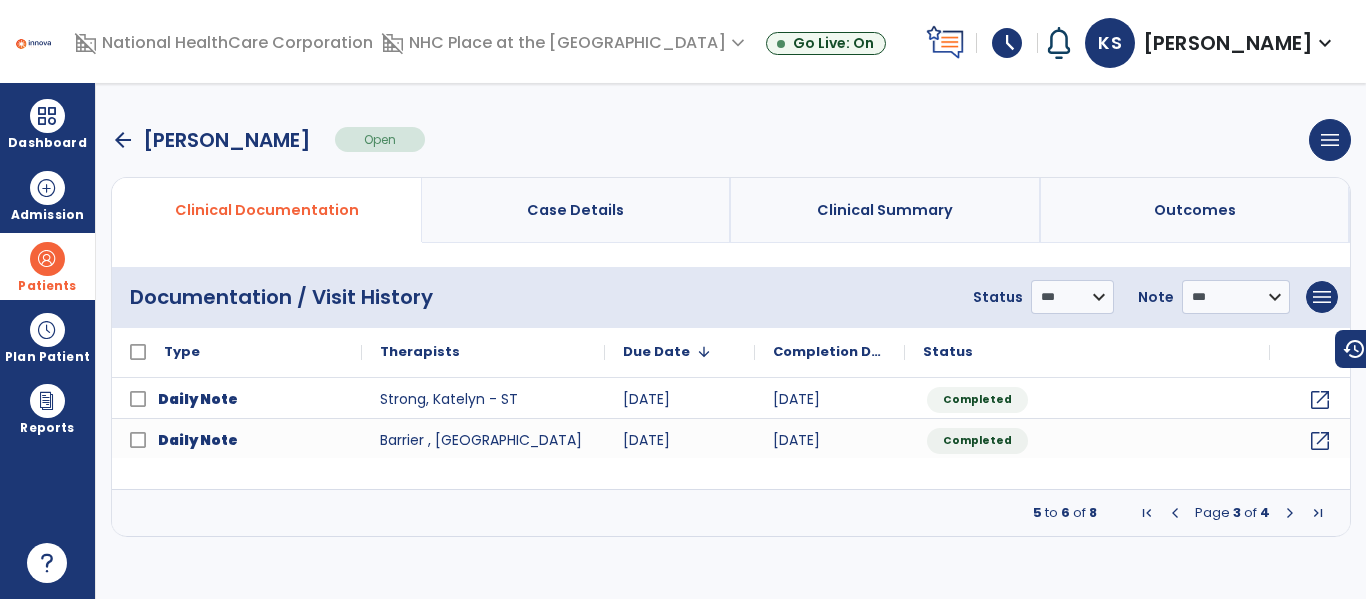 click at bounding box center (1175, 513) 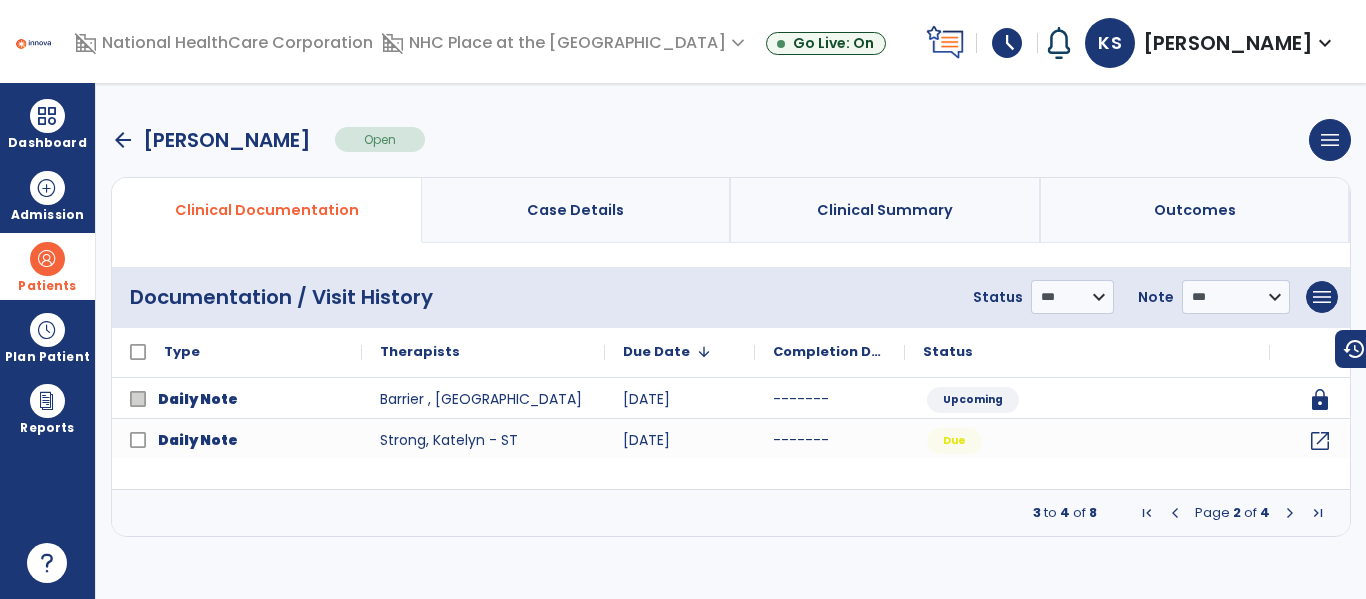 click at bounding box center (1175, 513) 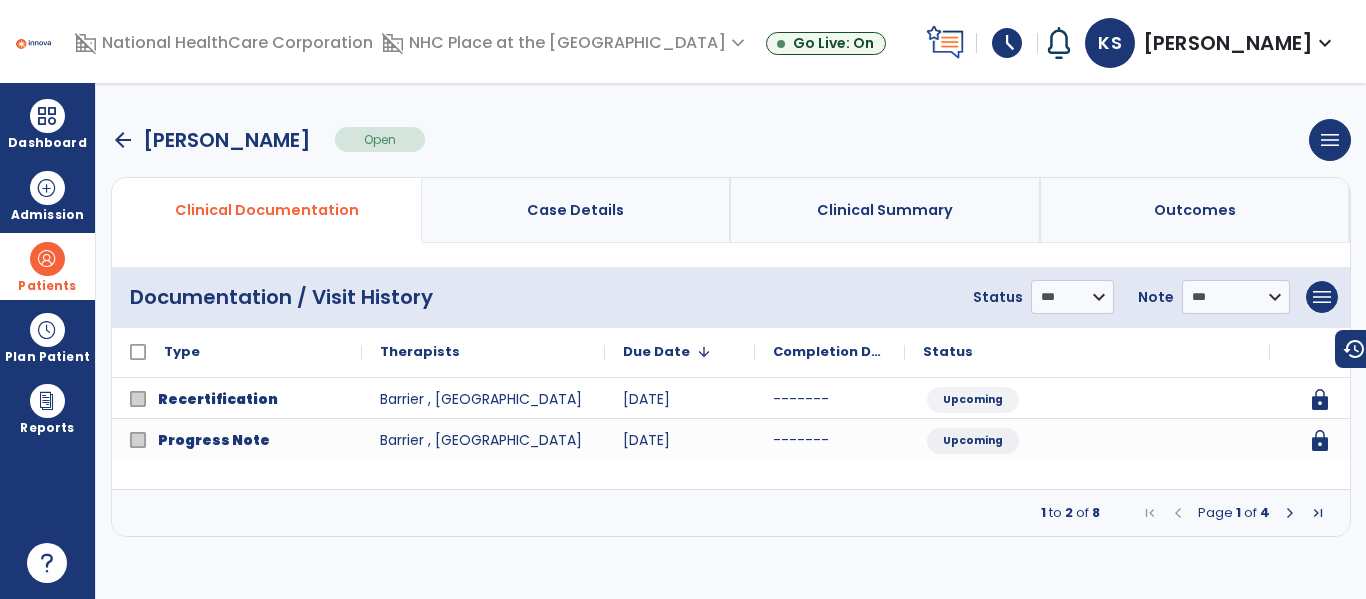 click at bounding box center (1178, 513) 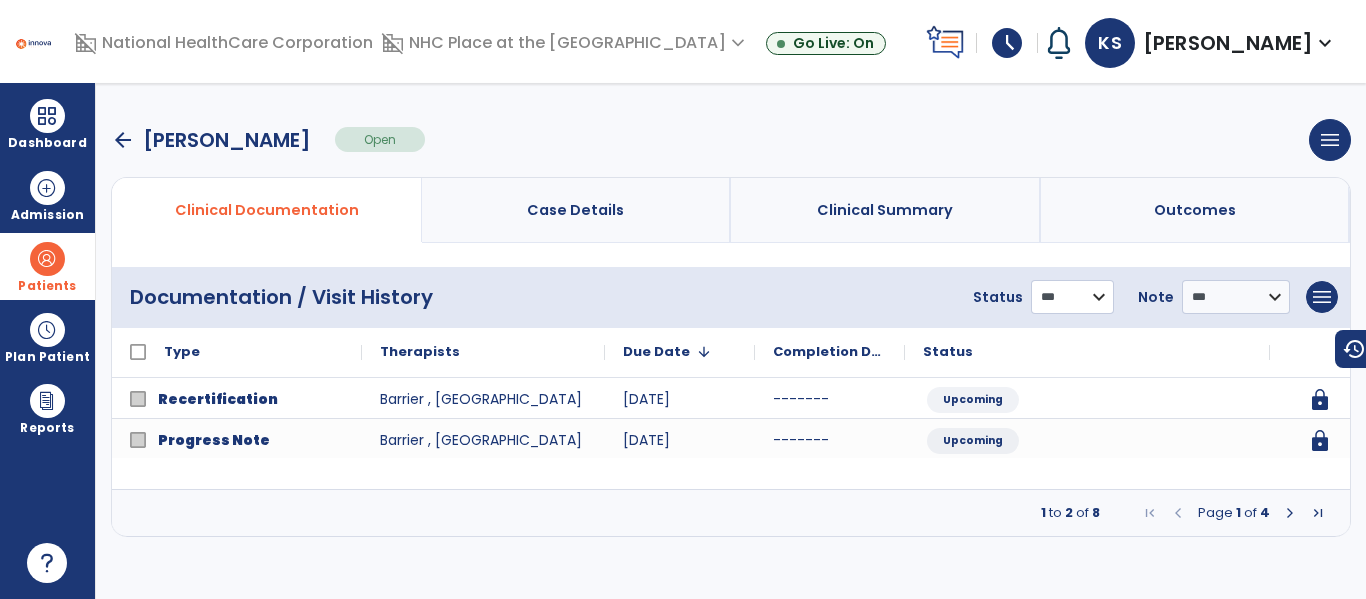 click on "**********" at bounding box center [1072, 297] 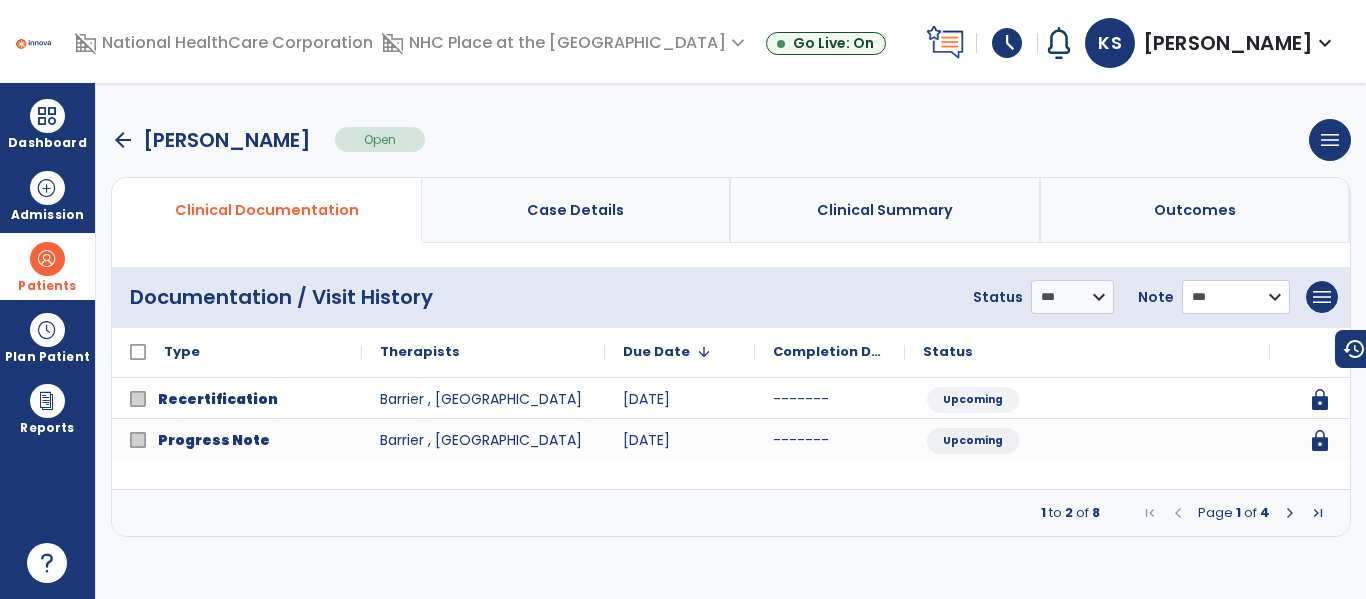 click on "**********" at bounding box center [1236, 297] 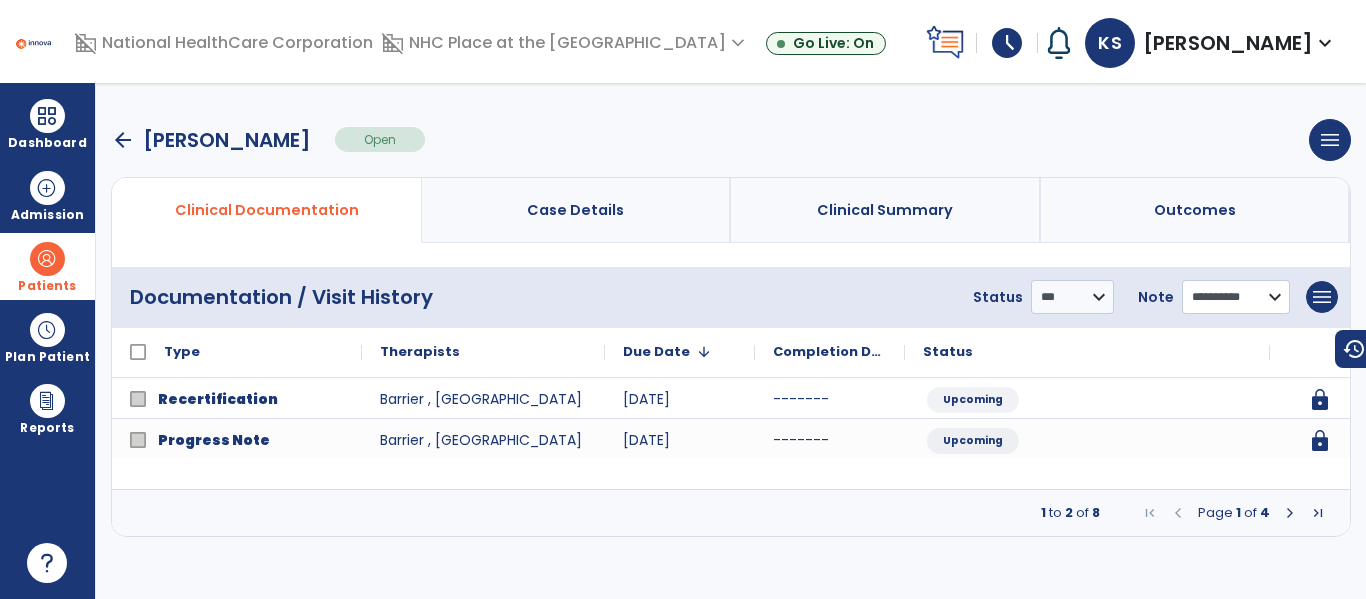 click on "**********" at bounding box center (1236, 297) 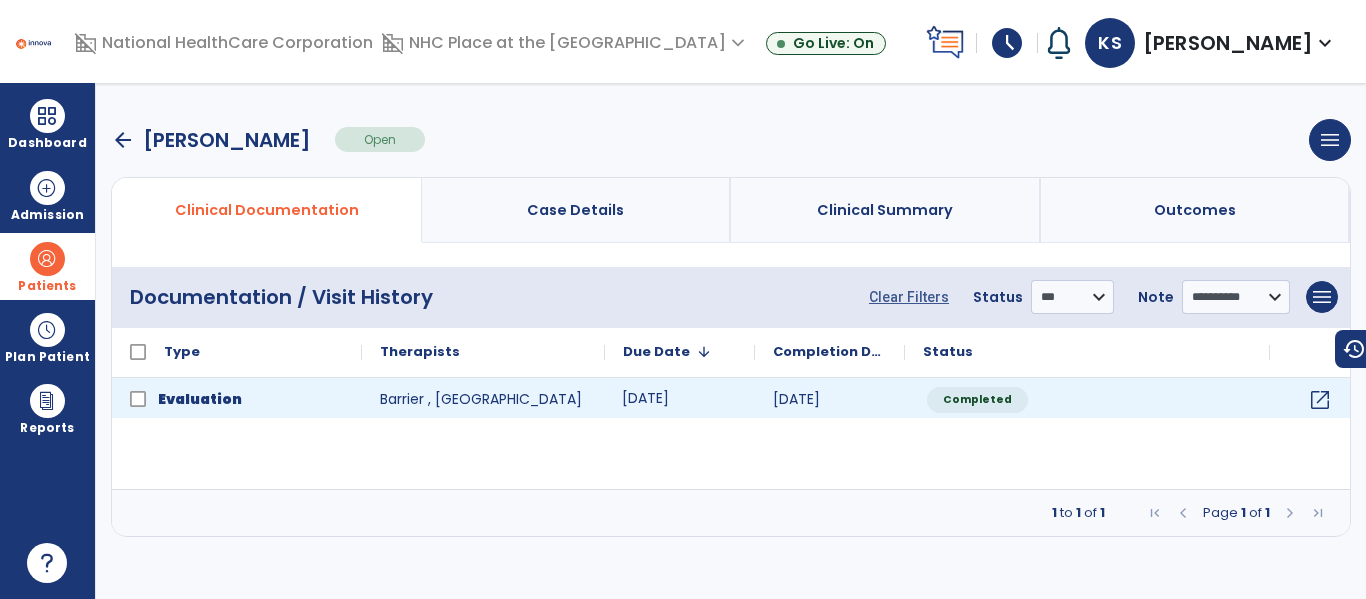 click on "07/01/25" 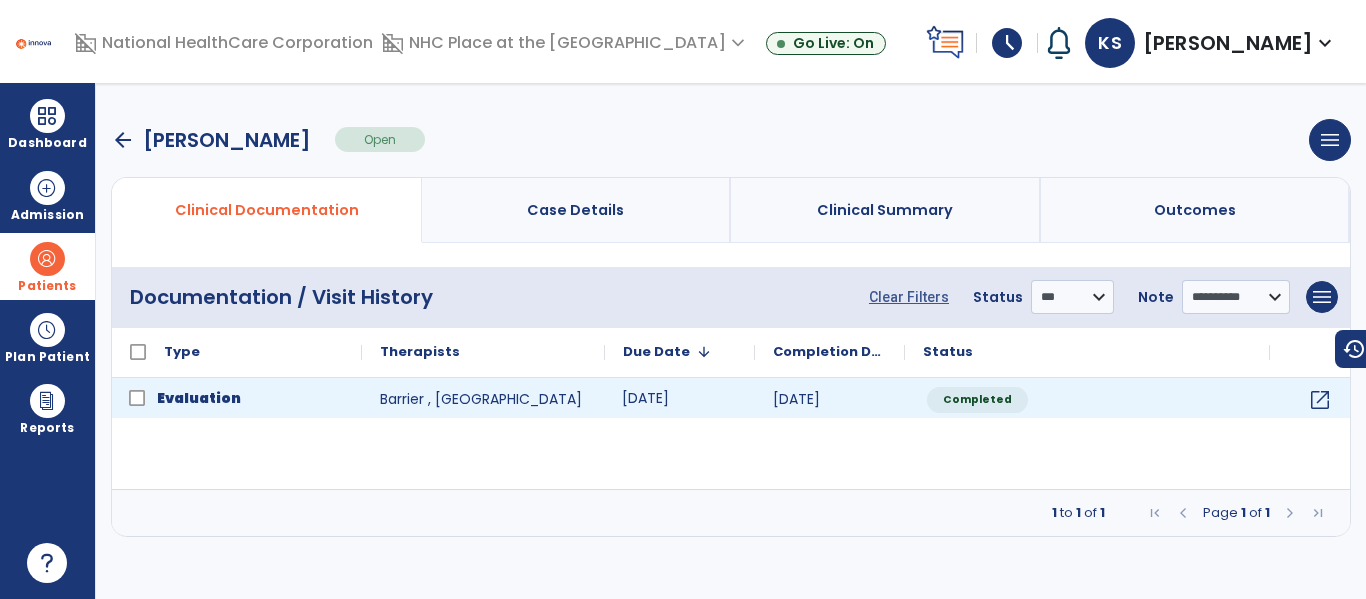 click on "Evaluation" at bounding box center (199, 398) 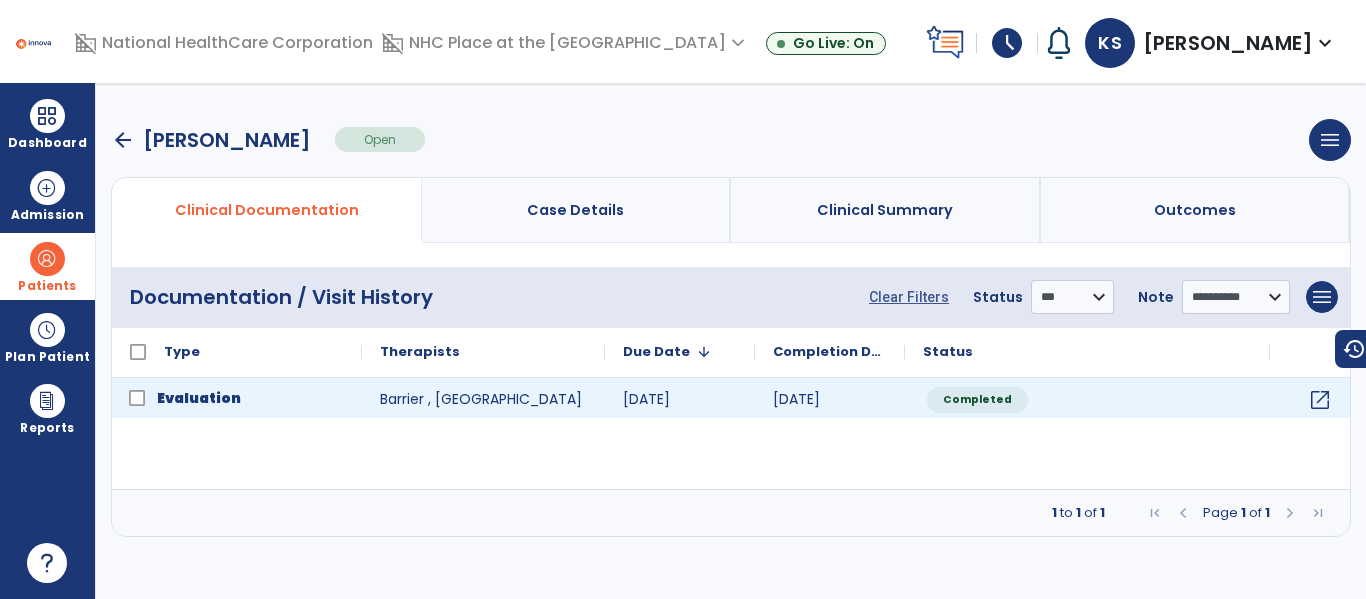 click on "Evaluation" at bounding box center [199, 398] 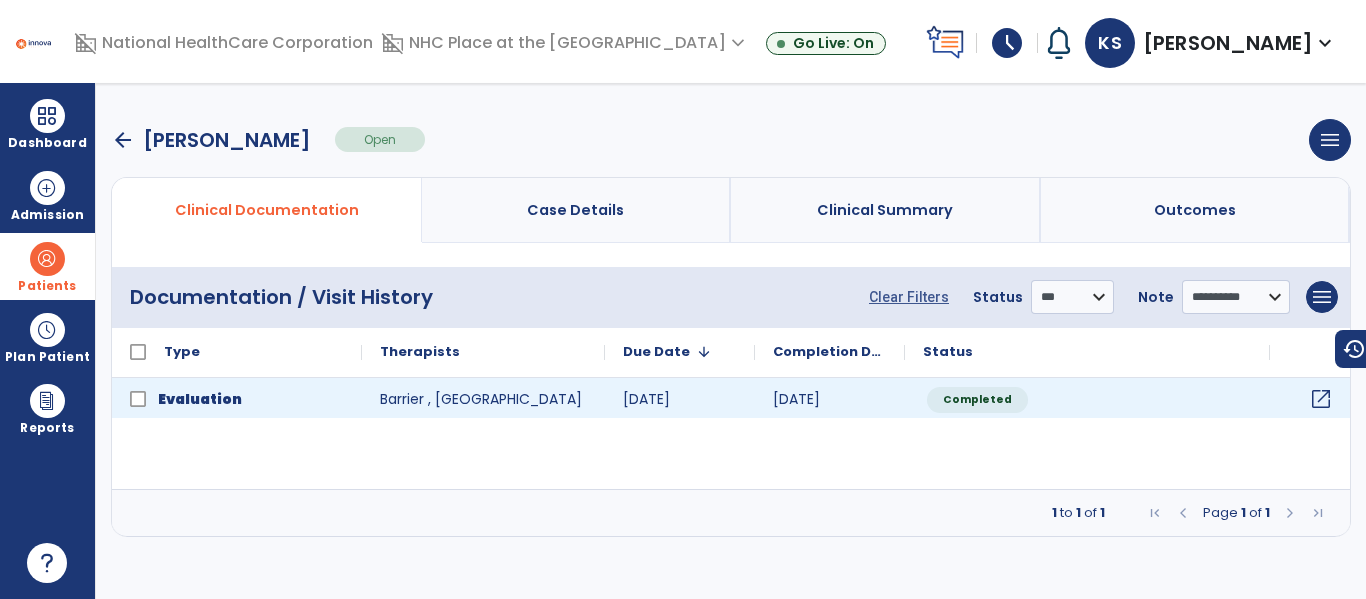 click on "open_in_new" 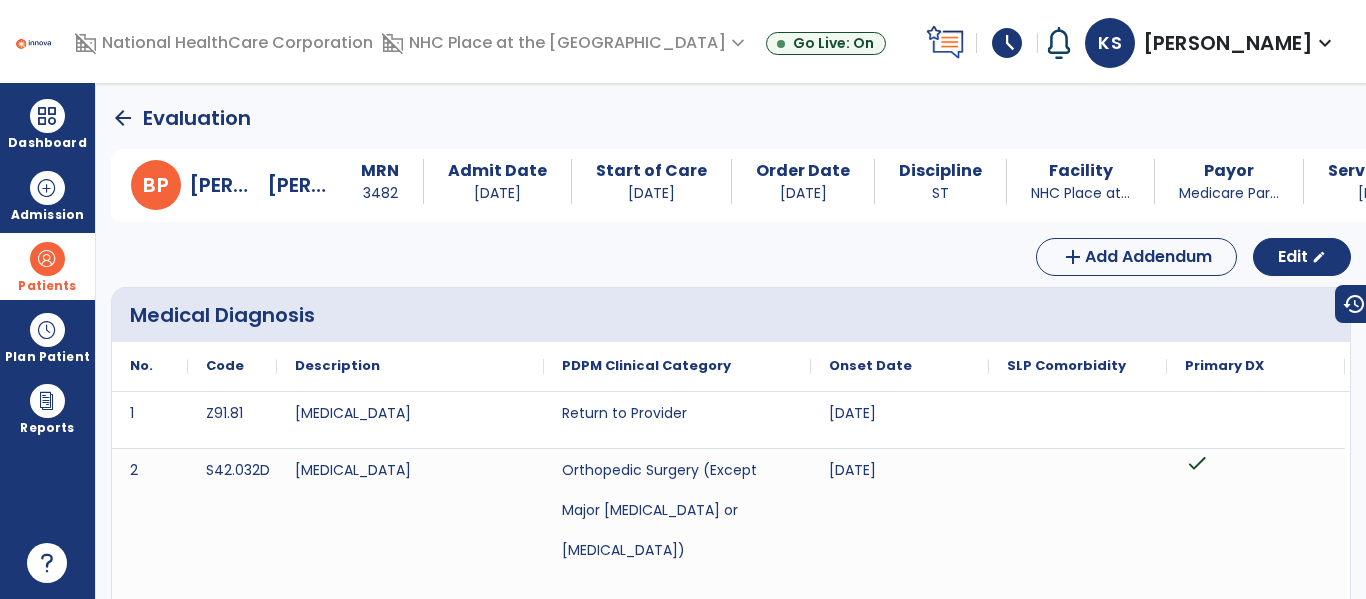click on "add  Add Addendum Edit  edit" 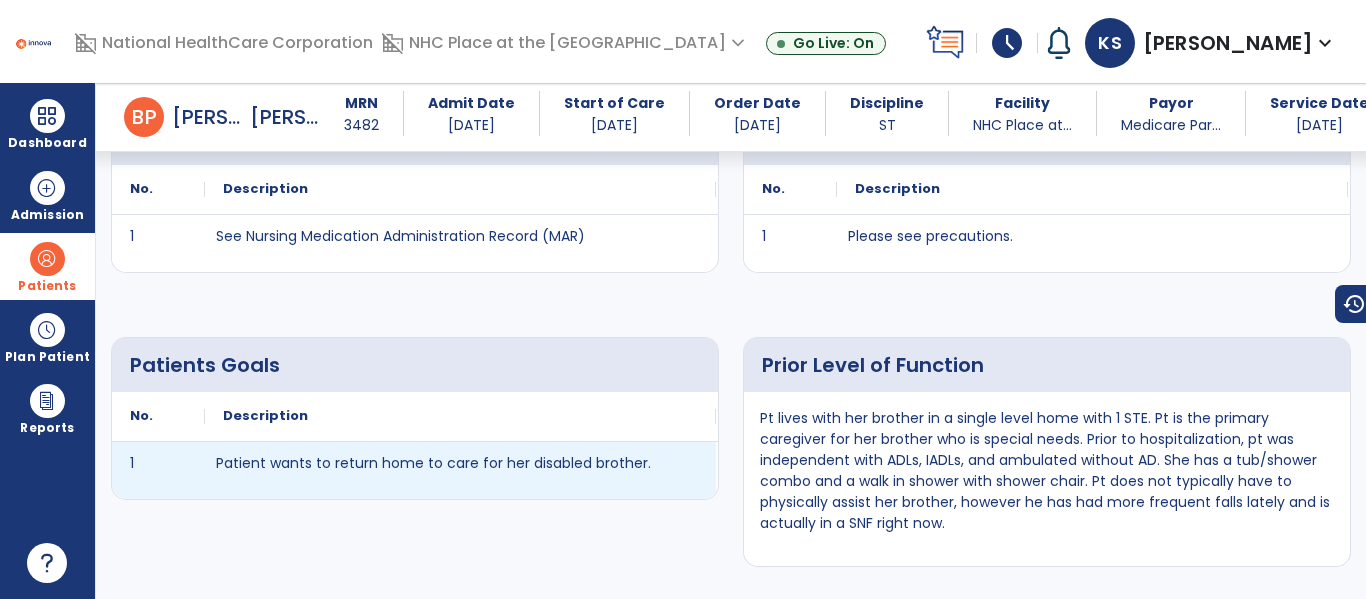 scroll, scrollTop: 1387, scrollLeft: 0, axis: vertical 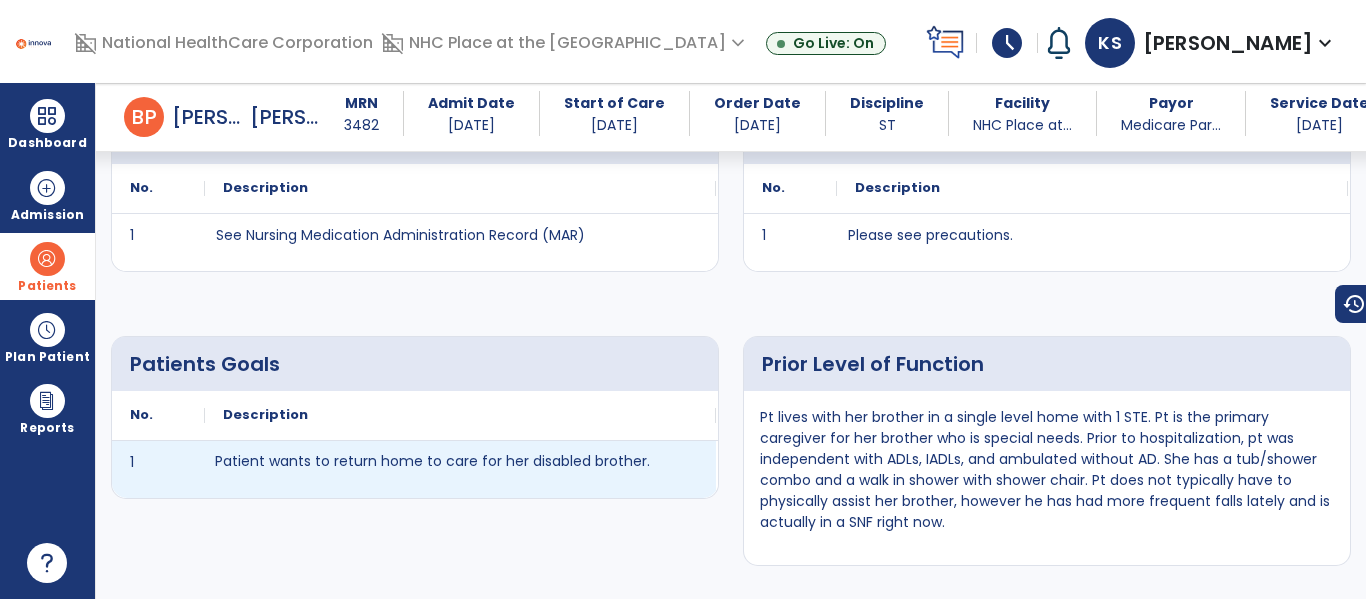 click on "Patient wants to return home to care for her disabled brother." at bounding box center [460, 469] 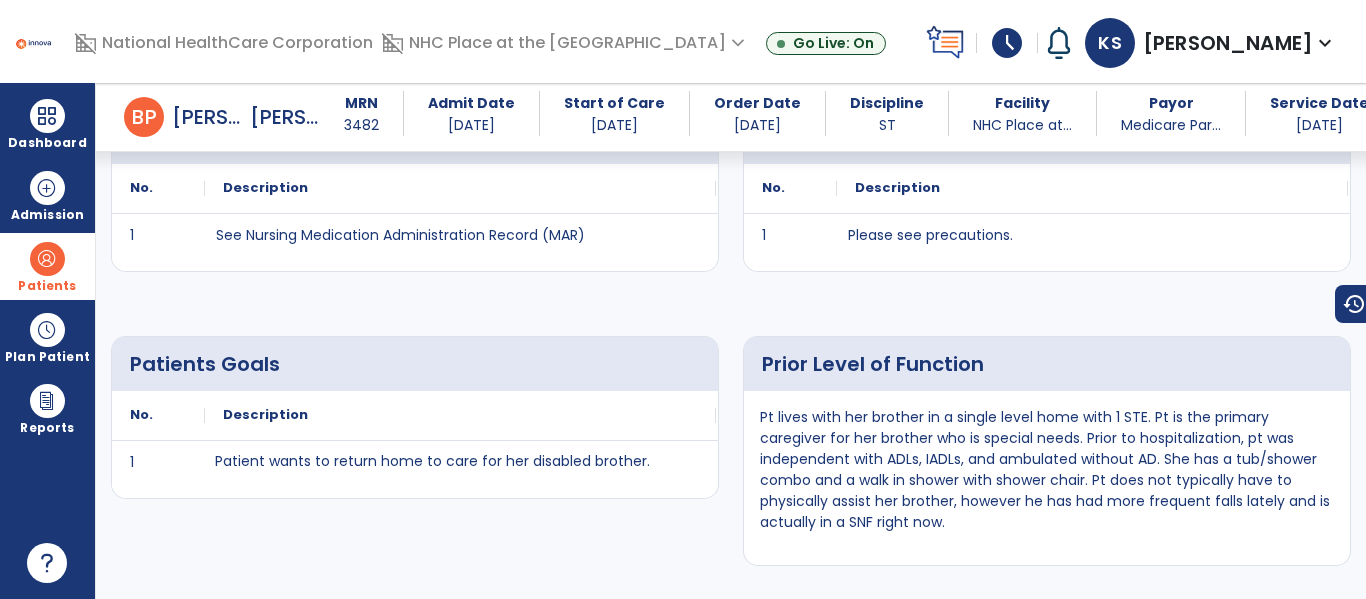 click on "Patients Goals
No.
Description
1 Patient wants to return home to care for her disabled brother." at bounding box center (415, 443) 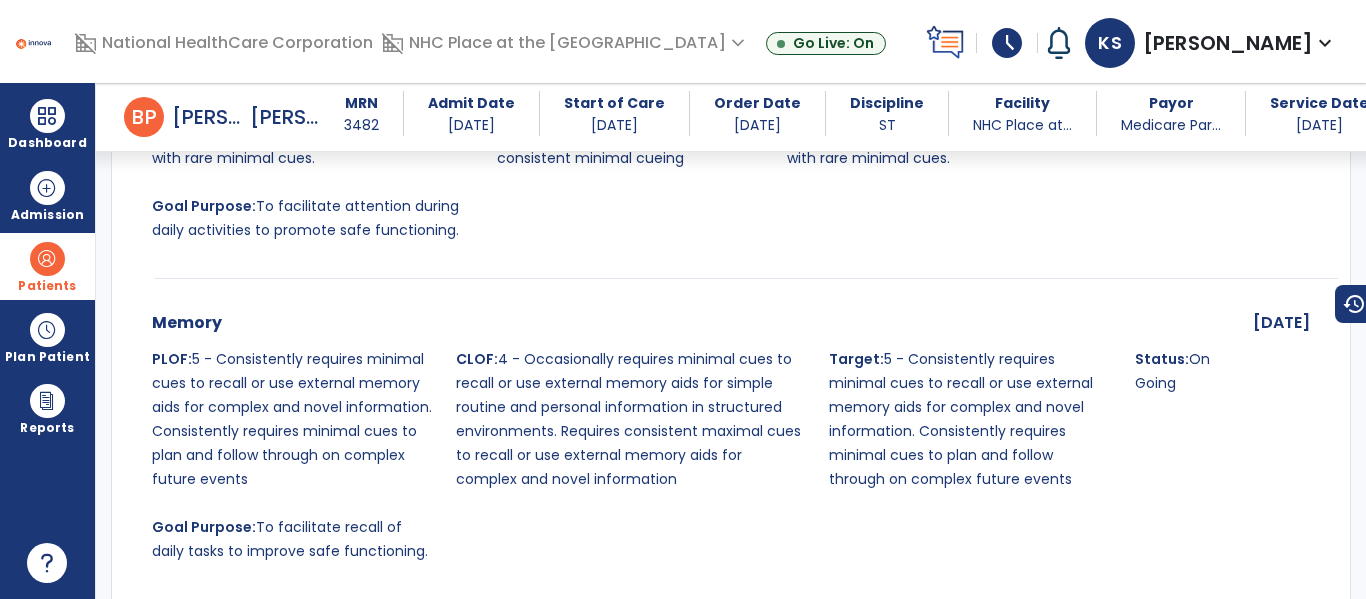 scroll, scrollTop: 4820, scrollLeft: 0, axis: vertical 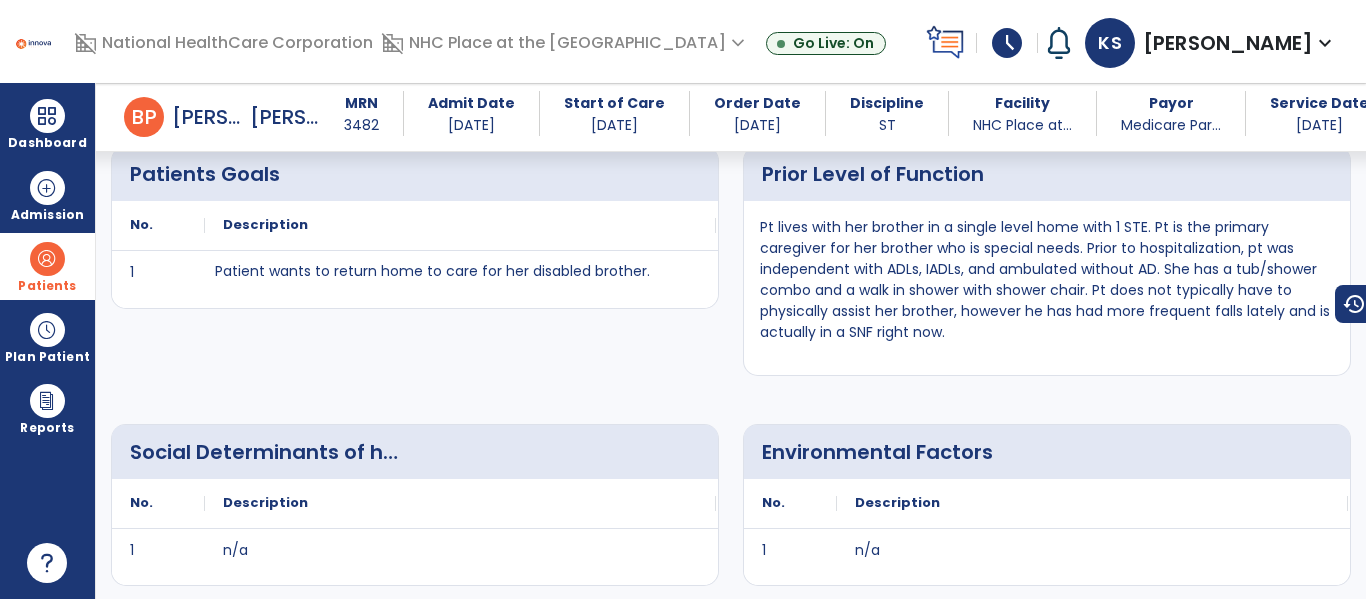 click on "Pt lives with her brother in a single level home with 1 STE. Pt is the primary caregiver for her brother who is special needs. Prior to hospitalization, pt was independent with ADLs, IADLs, and ambulated without AD. She has a tub/shower combo and a walk in shower with shower chair. Pt does not typically have to physically assist her brother, however he has had more frequent falls lately and is actually in a SNF right now." at bounding box center [1047, 288] 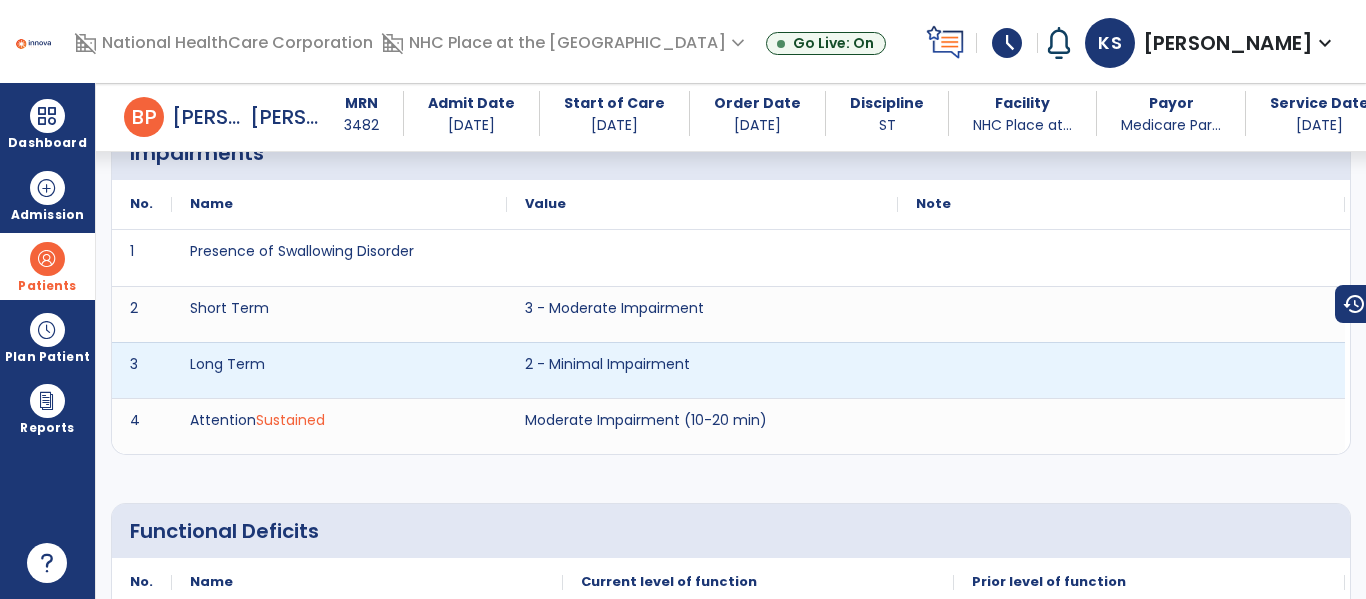 scroll, scrollTop: 2296, scrollLeft: 0, axis: vertical 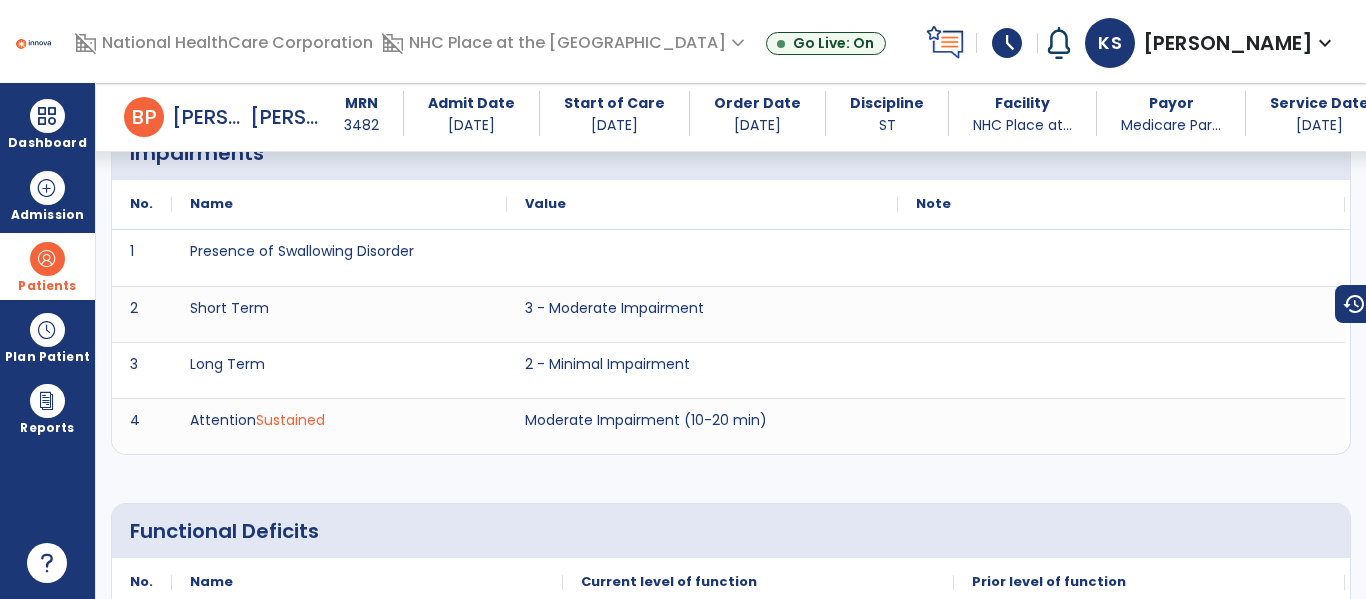click on "Functional Deficits" at bounding box center [426, 531] 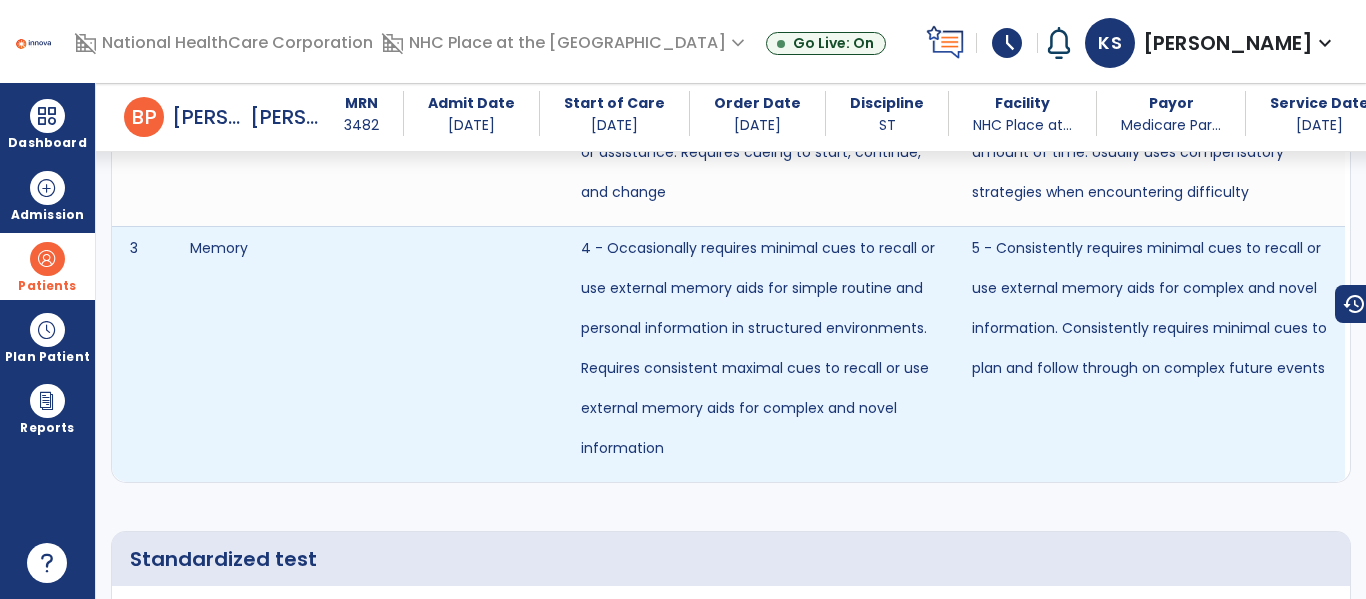 scroll, scrollTop: 3031, scrollLeft: 0, axis: vertical 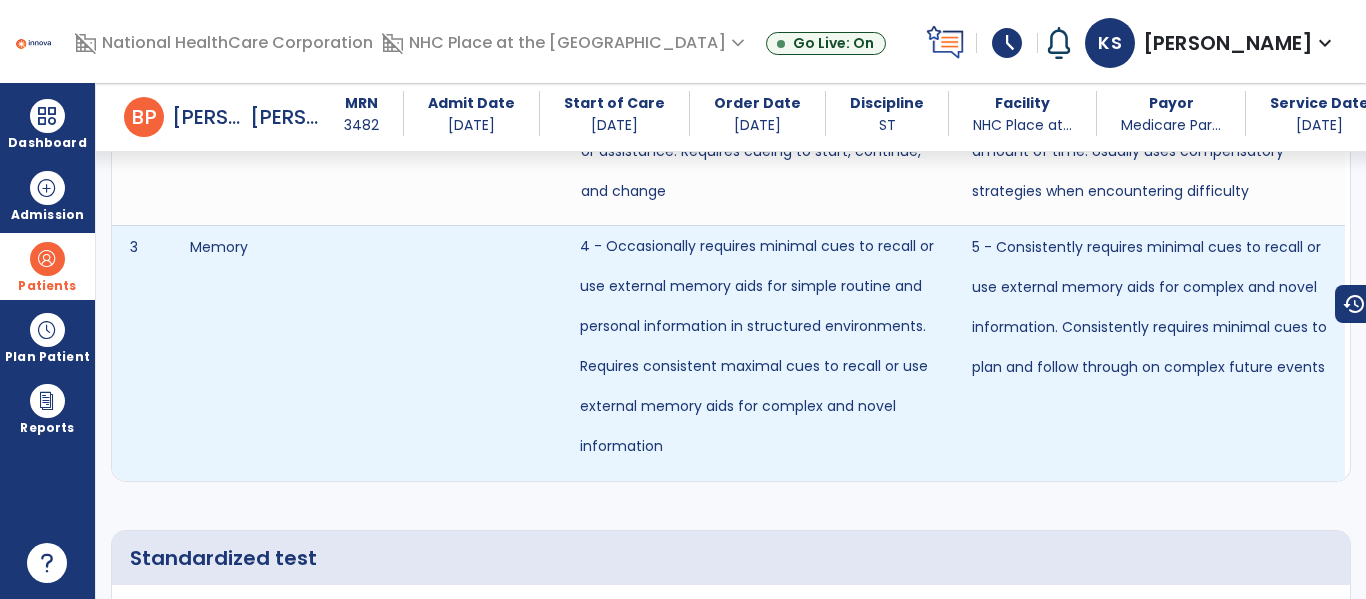 click on "4 - Occasionally requires minimal cues to recall or use external memory aids for simple routine and personal information in structured environments. Requires consistent maximal cues to recall or use external memory aids for complex and novel information" at bounding box center (758, 346) 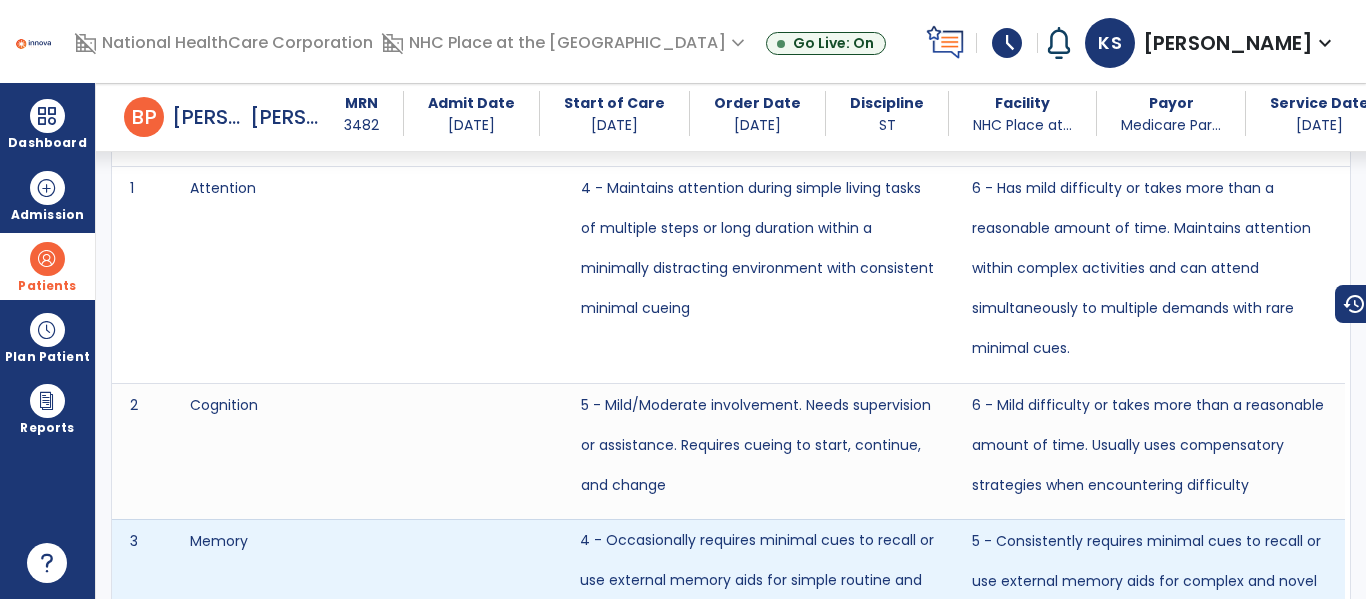 scroll, scrollTop: 2738, scrollLeft: 0, axis: vertical 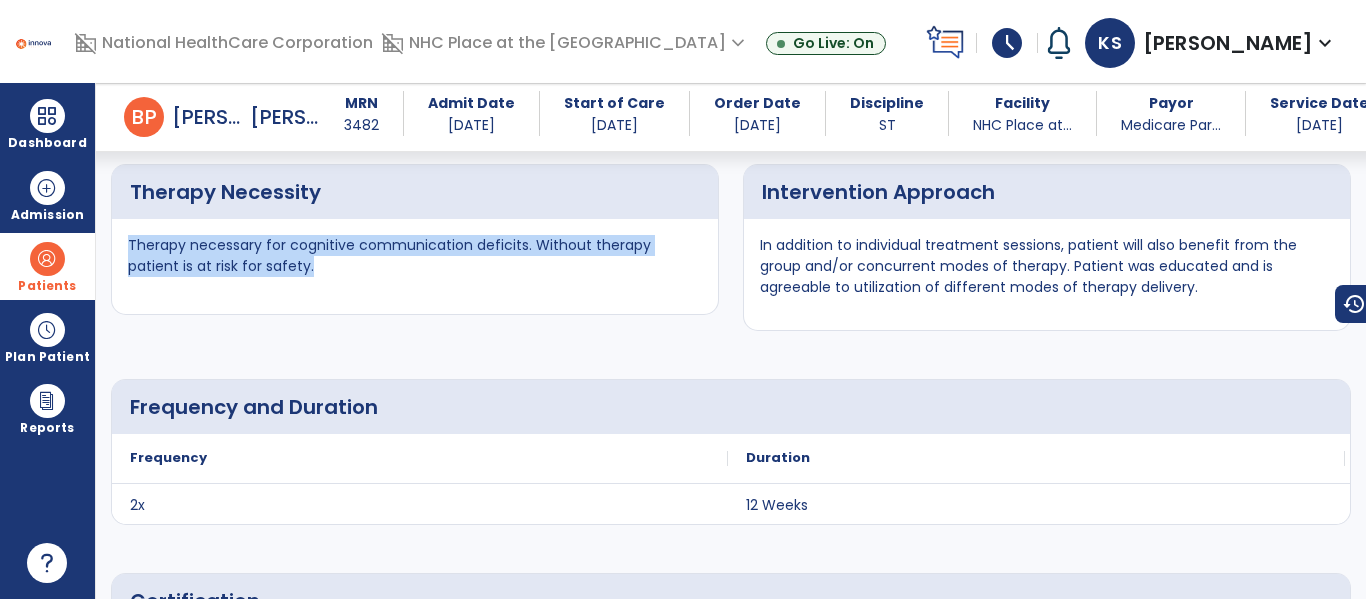 drag, startPoint x: 257, startPoint y: 269, endPoint x: 117, endPoint y: 237, distance: 143.61058 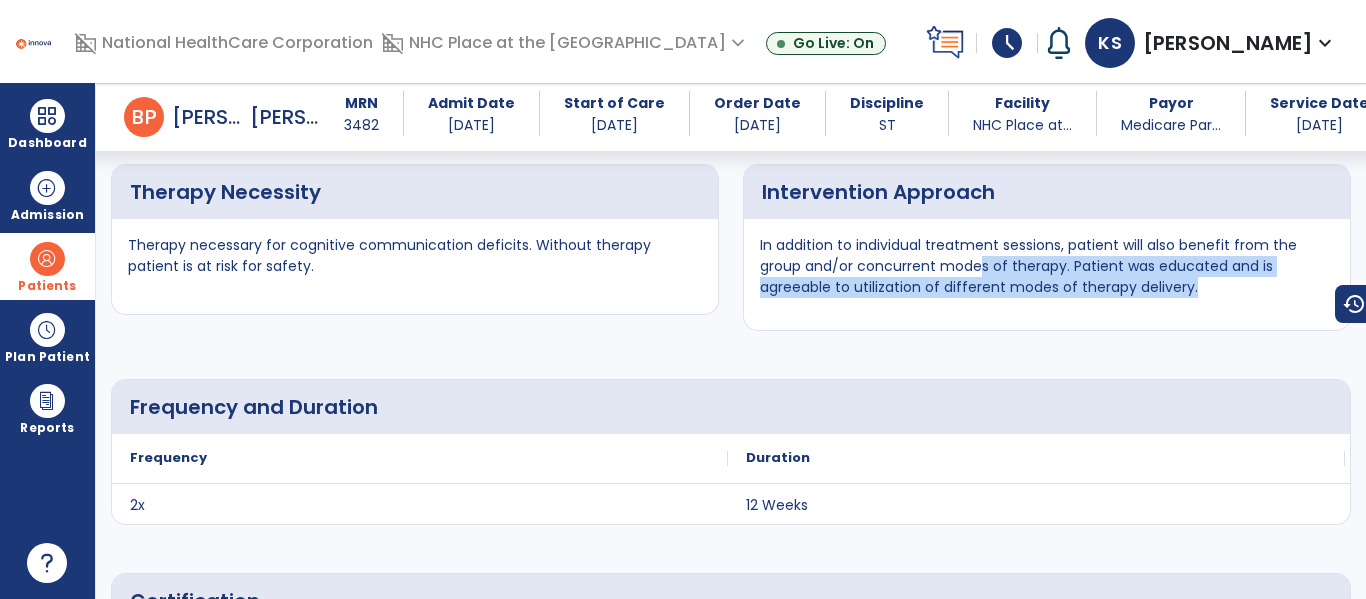 drag, startPoint x: 1202, startPoint y: 286, endPoint x: 978, endPoint y: 262, distance: 225.28204 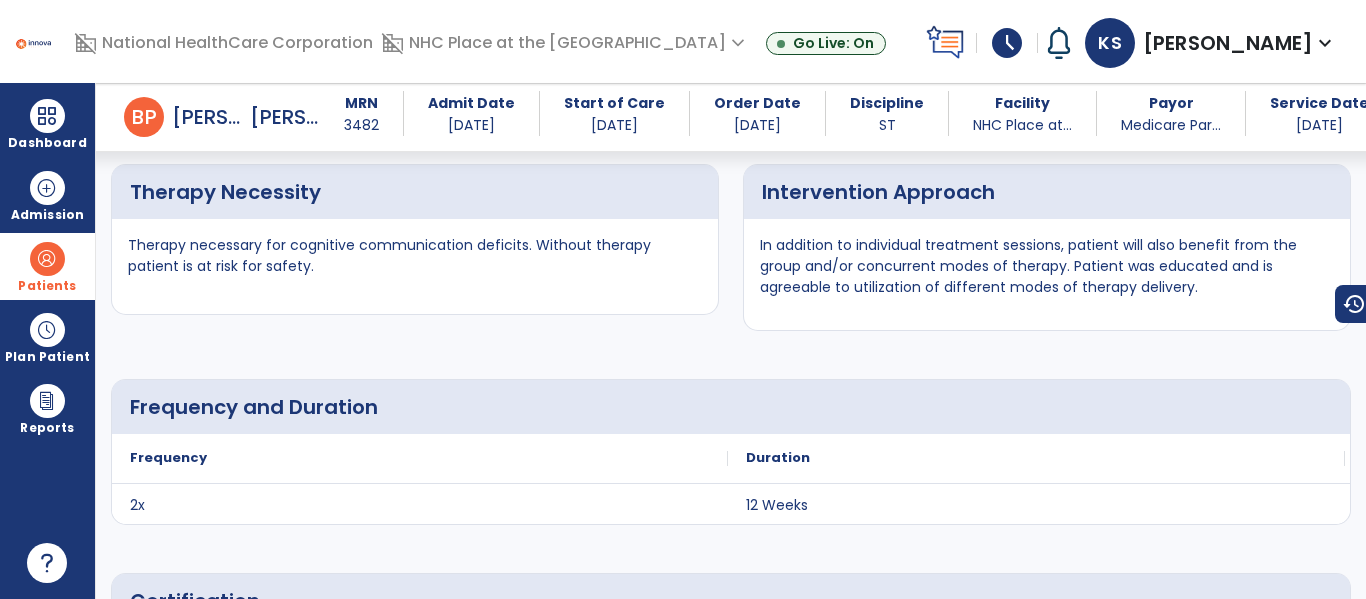 click on "In addition to individual treatment sessions, patient will also benefit from the group and/or concurrent modes of therapy. Patient was educated and is agreeable to utilization of different modes of therapy delivery." at bounding box center [1047, 266] 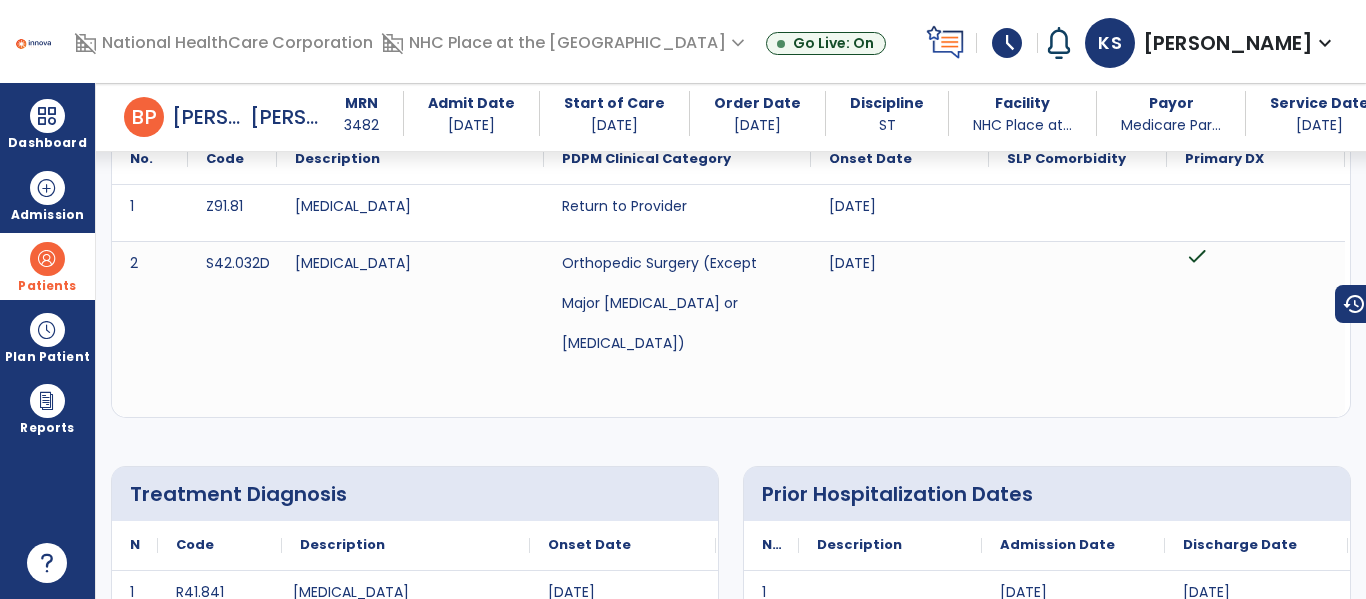 scroll, scrollTop: 131, scrollLeft: 0, axis: vertical 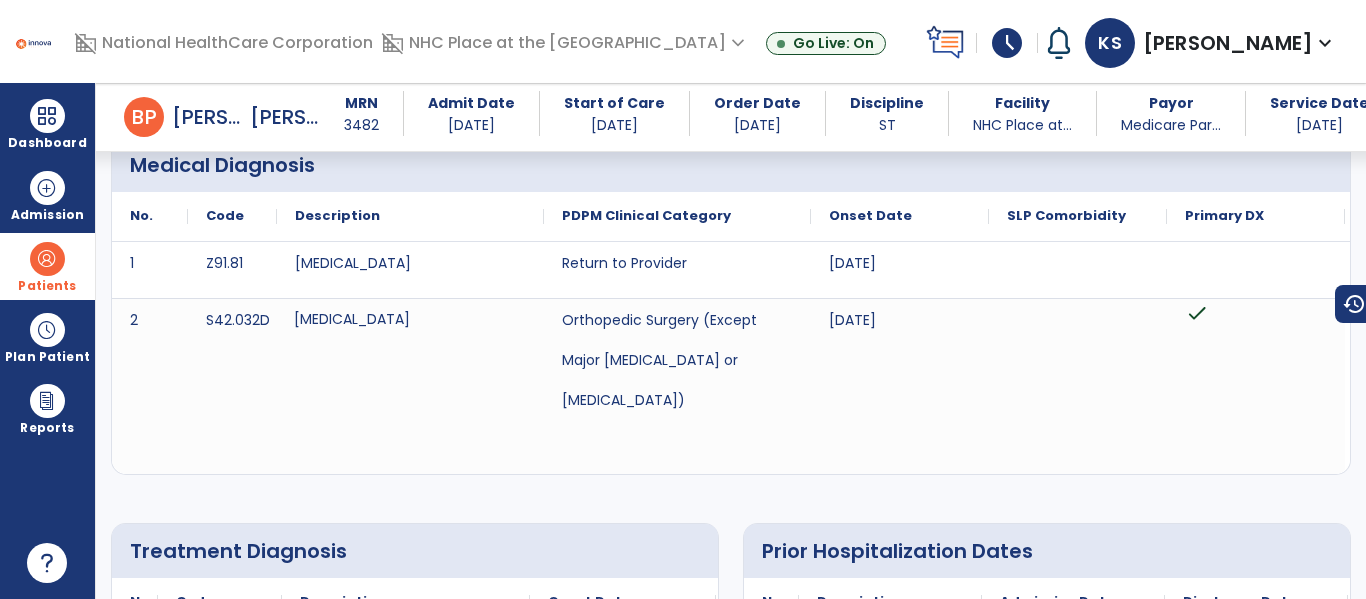 click on "Displaced fracture of lateral end of left clavicle, subsequent encounter for fracture with routine healing" at bounding box center [352, 319] 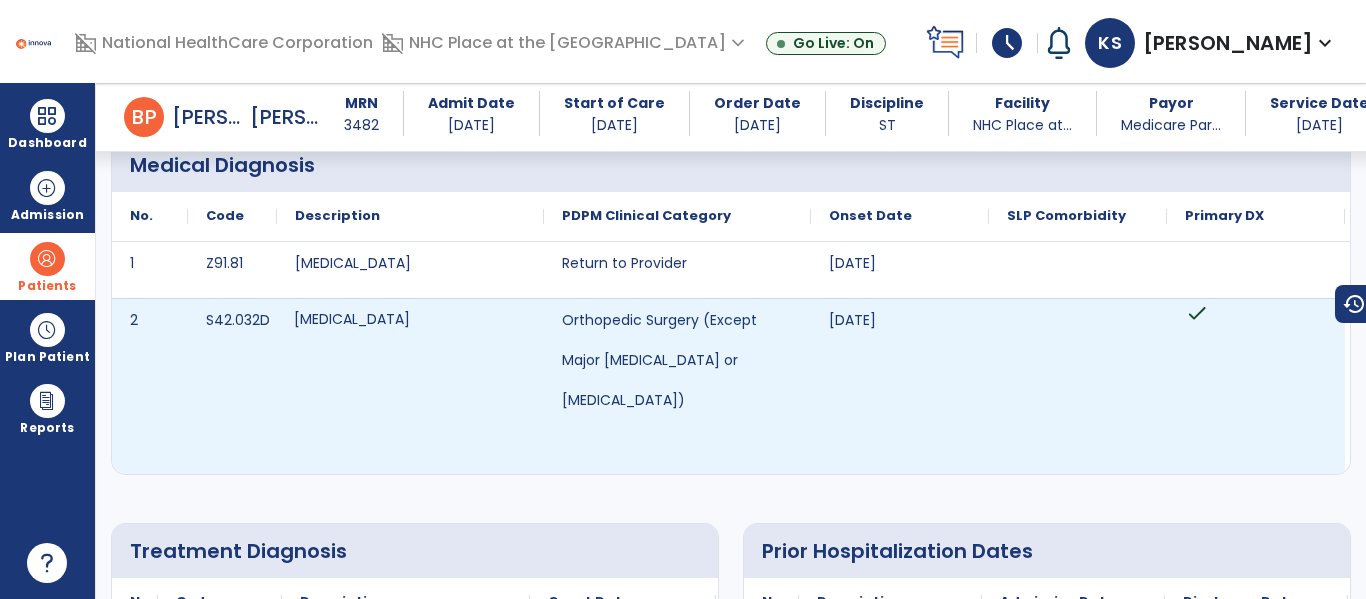 click on "Displaced fracture of lateral end of left clavicle, subsequent encounter for fracture with routine healing" at bounding box center (352, 319) 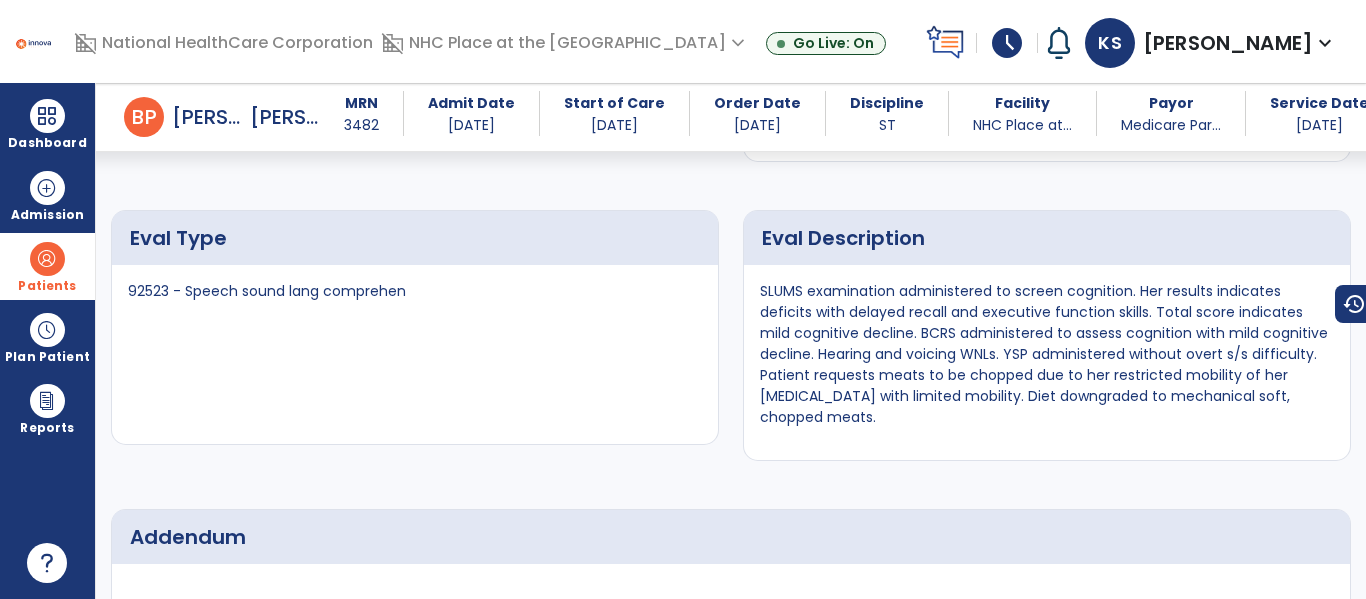 scroll, scrollTop: 5981, scrollLeft: 0, axis: vertical 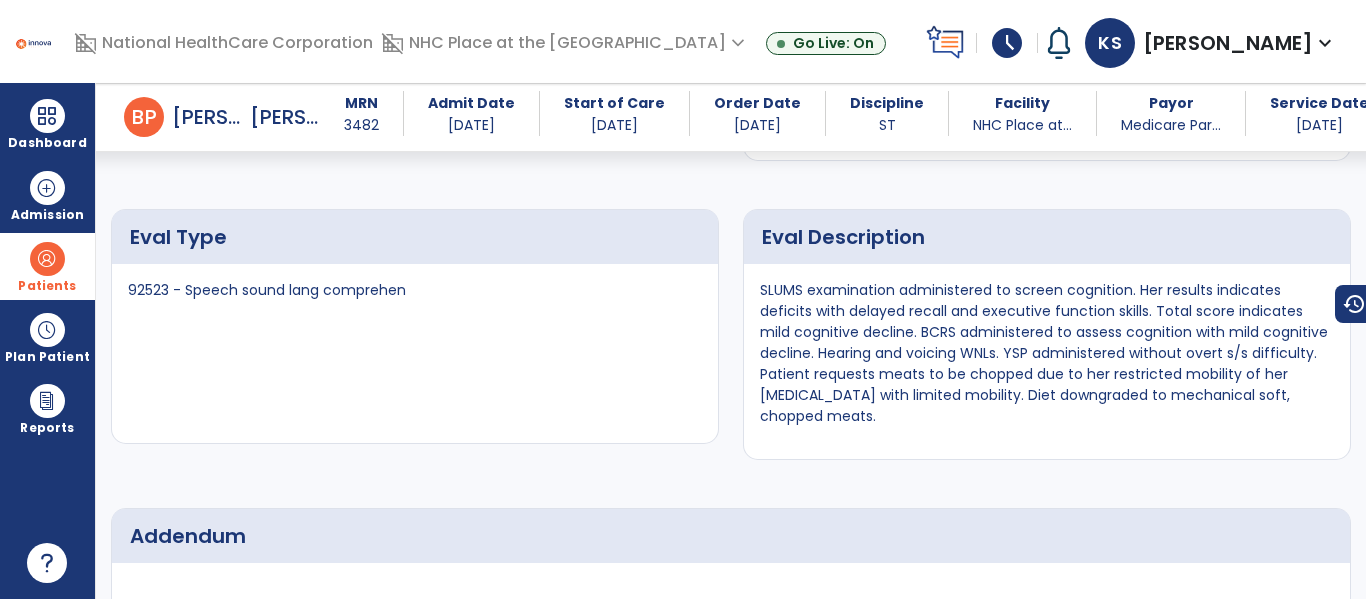click on "SLUMS examination administered to screen cognition. Her results indicates deficits with delayed recall and executive function skills. Total score indicates mild cognitive decline. BCRS administered to assess cognition with mild cognitive decline. Hearing and voicing WNLs. YSP administered without overt s/s difficulty. Patient requests meats to be chopped due to her restricted mobility of her [MEDICAL_DATA] with limited mobility. Diet downgraded to mechanical soft, chopped meats." at bounding box center (1047, 353) 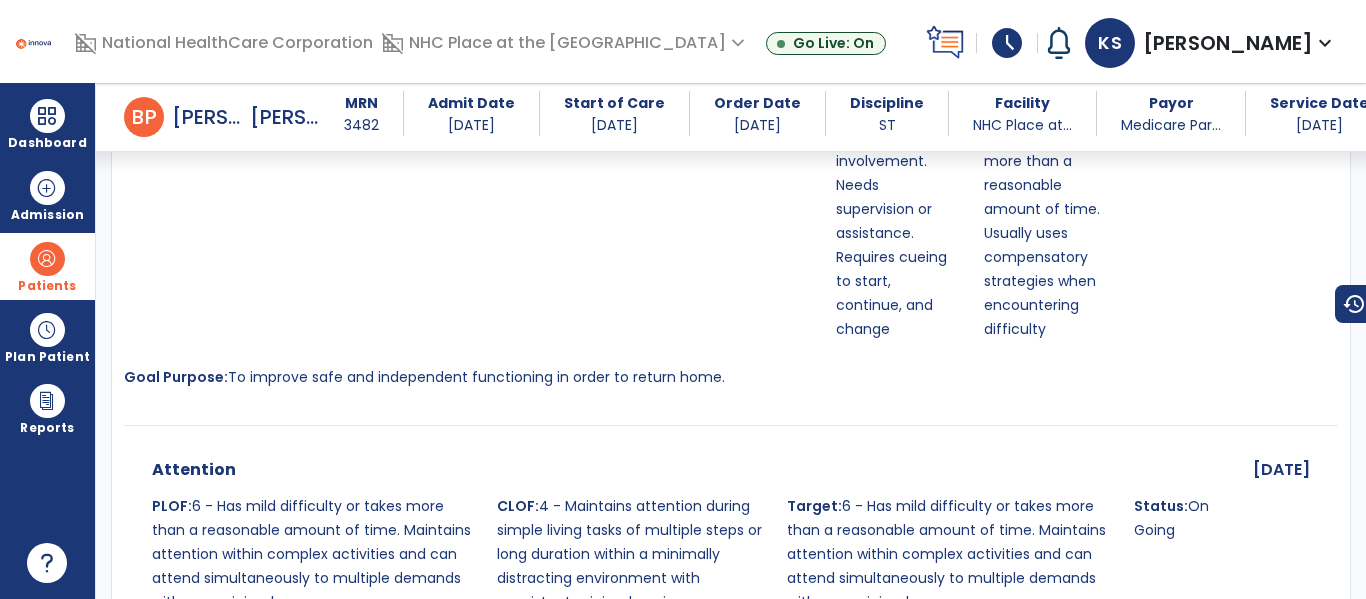 scroll, scrollTop: 4377, scrollLeft: 0, axis: vertical 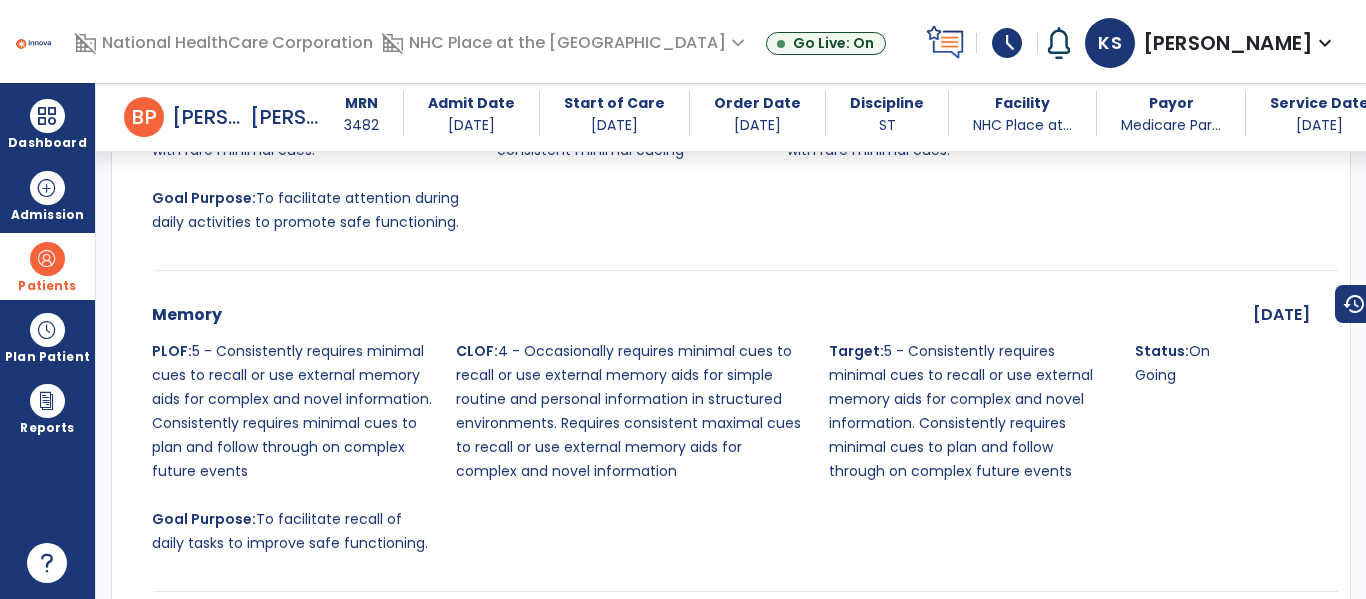 click on "Memory PLOF:  5 - Consistently requires minimal cues to recall or use external memory aids for complex and novel information.  Consistently requires minimal cues to plan and follow through on complex future events CLOF:  4 - Occasionally requires minimal cues to recall or use external memory aids for simple routine and personal information in structured environments. Requires consistent maximal cues to recall or use external memory aids for complex and novel information Target:  5 - Consistently requires minimal cues to recall or use external memory aids for complex and novel information.  Consistently requires minimal cues to plan and follow through on complex future events Status:  On Going Goal Purpose:  To facilitate recall of daily tasks to improve safe functioning." at bounding box center (676, 435) 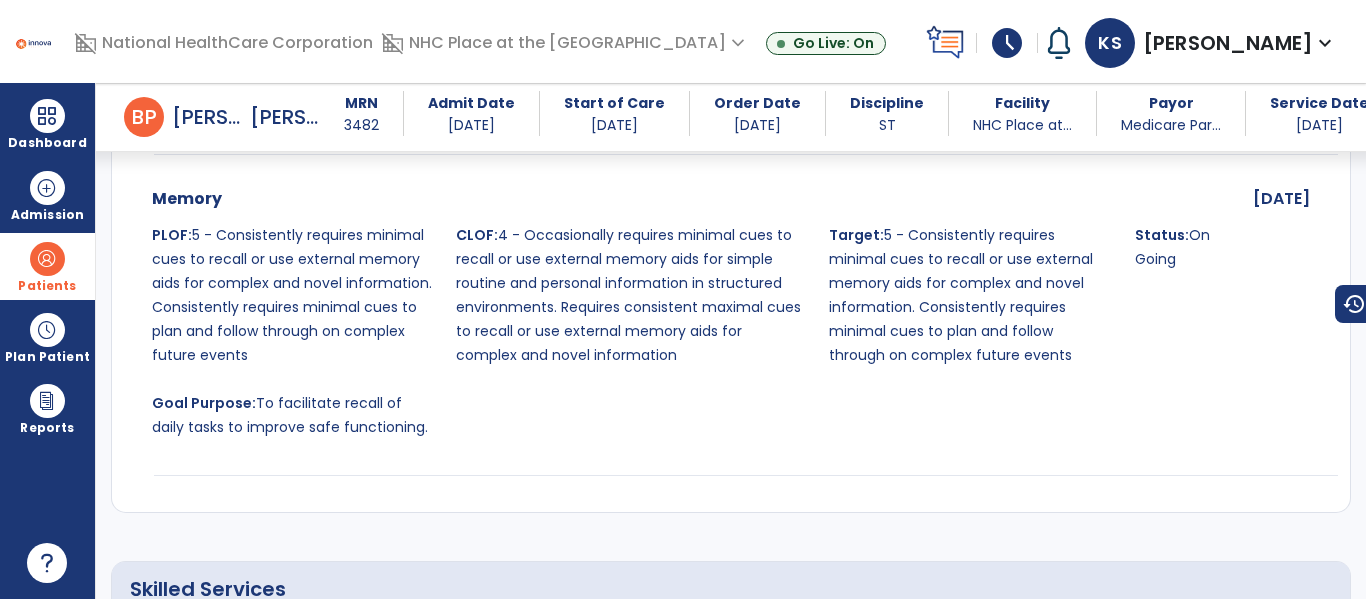 scroll, scrollTop: 4944, scrollLeft: 0, axis: vertical 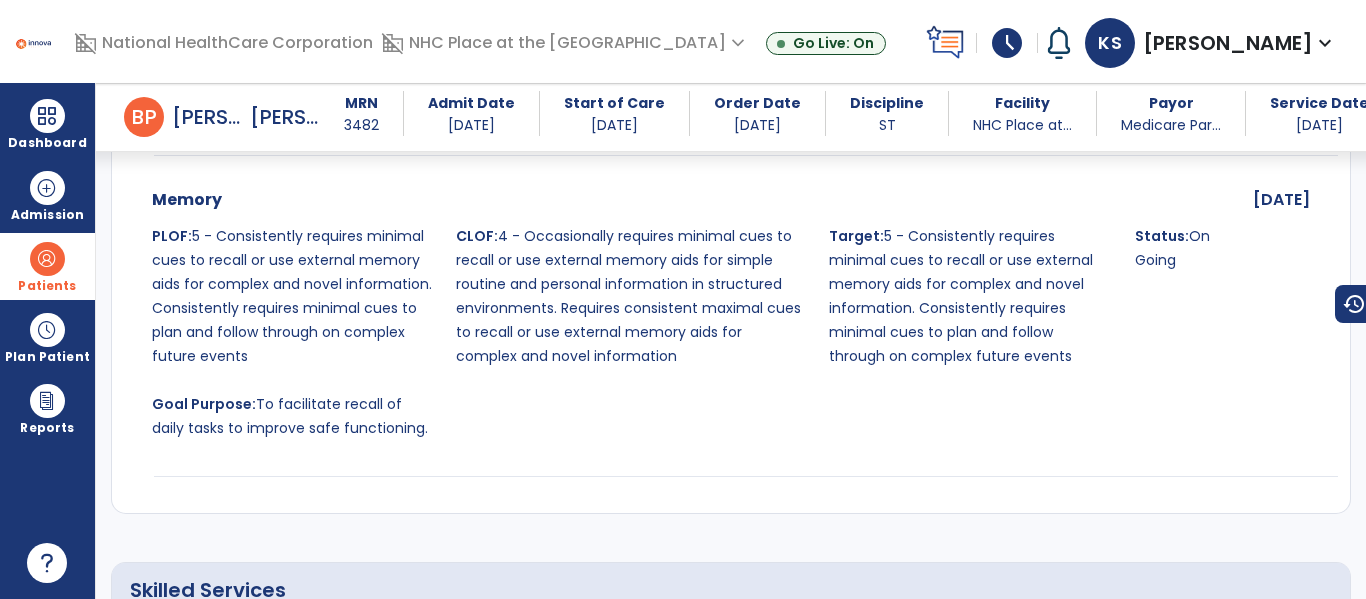 drag, startPoint x: 244, startPoint y: 408, endPoint x: 258, endPoint y: 409, distance: 14.035668 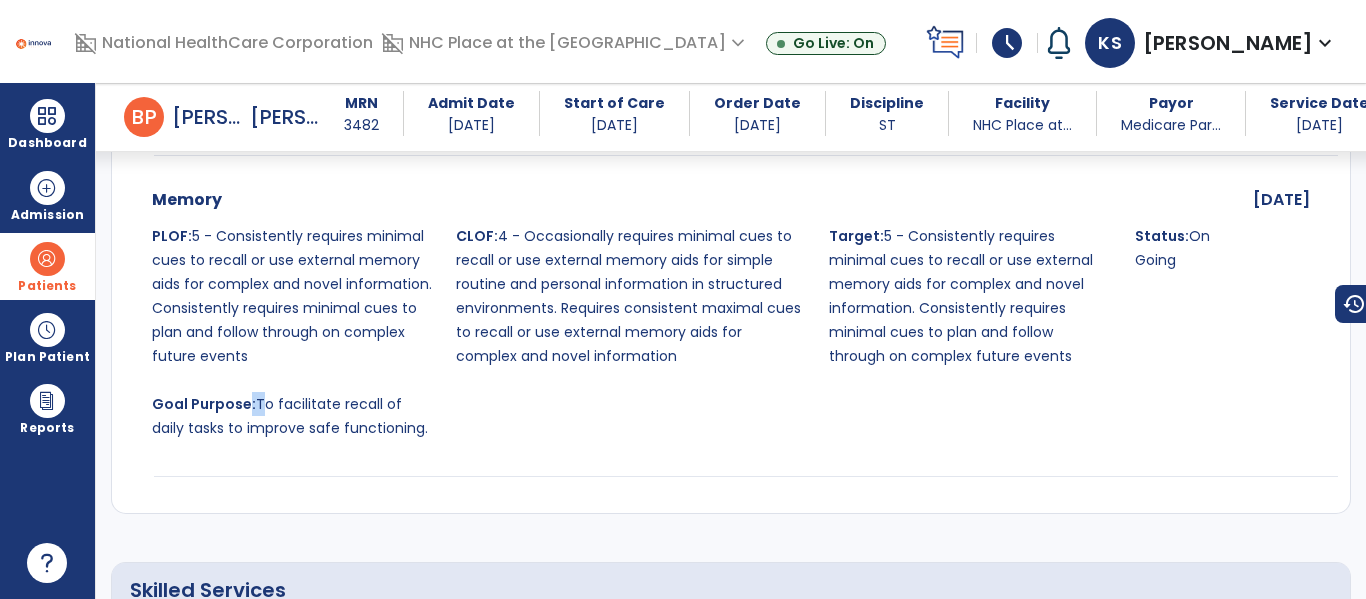 click on "Goal Purpose:  To facilitate recall of daily tasks to improve safe functioning." at bounding box center [298, 416] 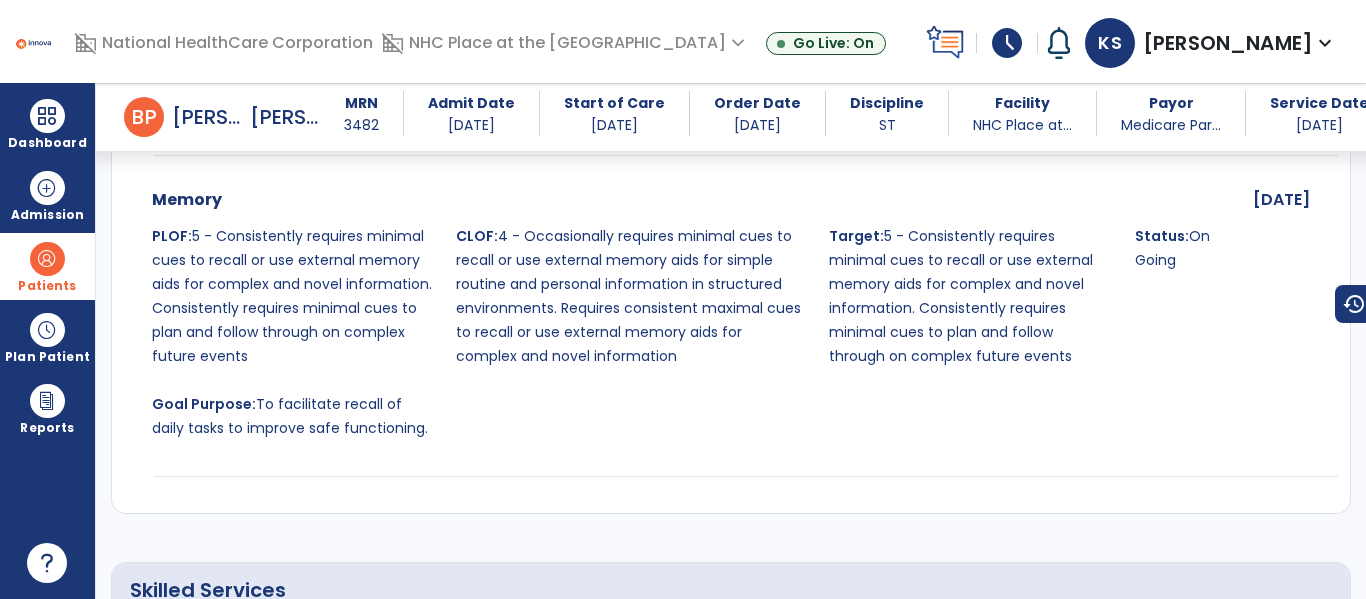 click on "To facilitate recall of daily tasks to improve safe functioning." at bounding box center (290, 416) 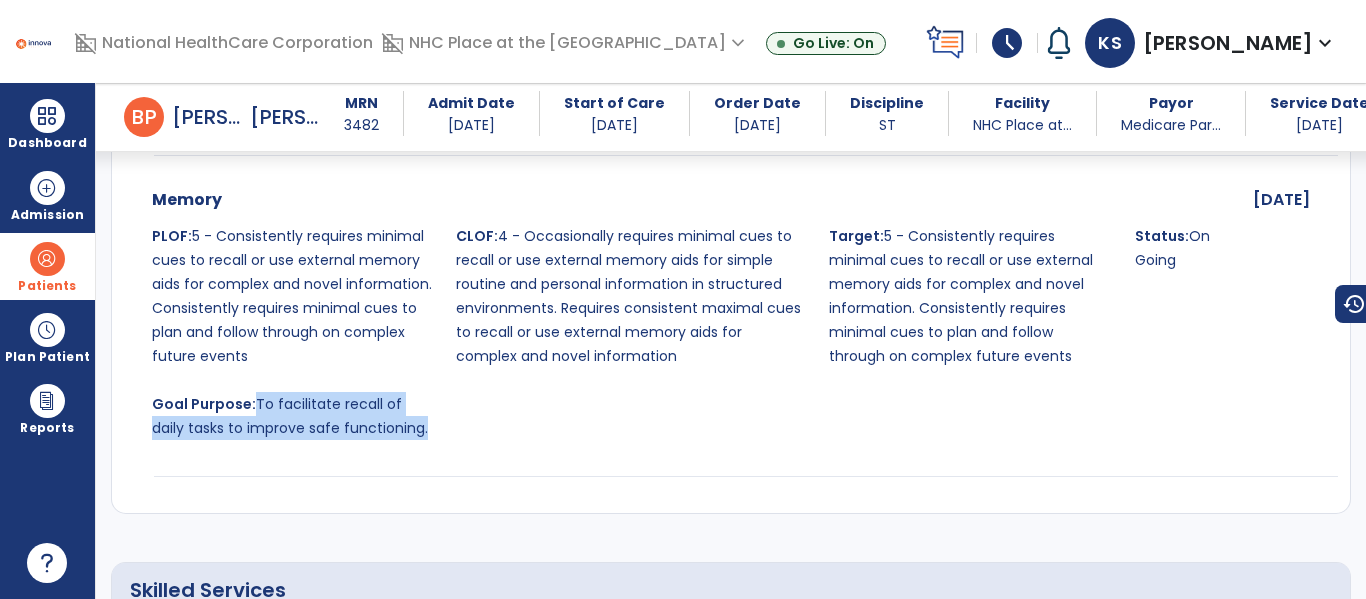 drag, startPoint x: 254, startPoint y: 421, endPoint x: 407, endPoint y: 451, distance: 155.91344 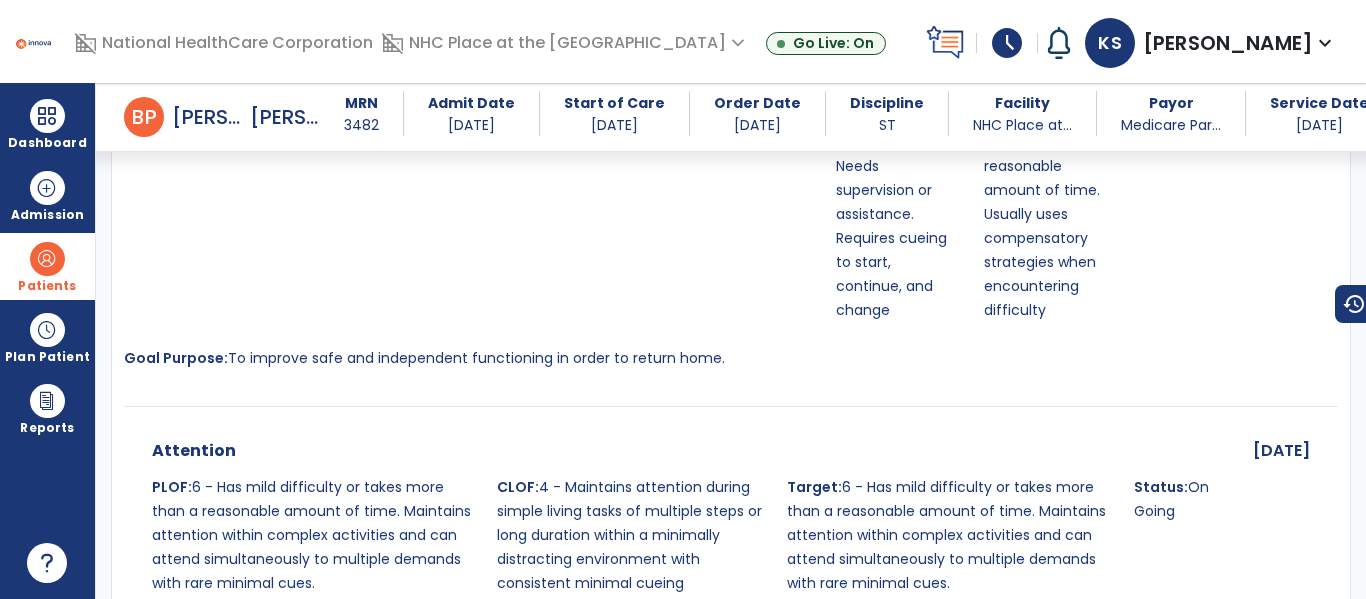 scroll, scrollTop: 4396, scrollLeft: 0, axis: vertical 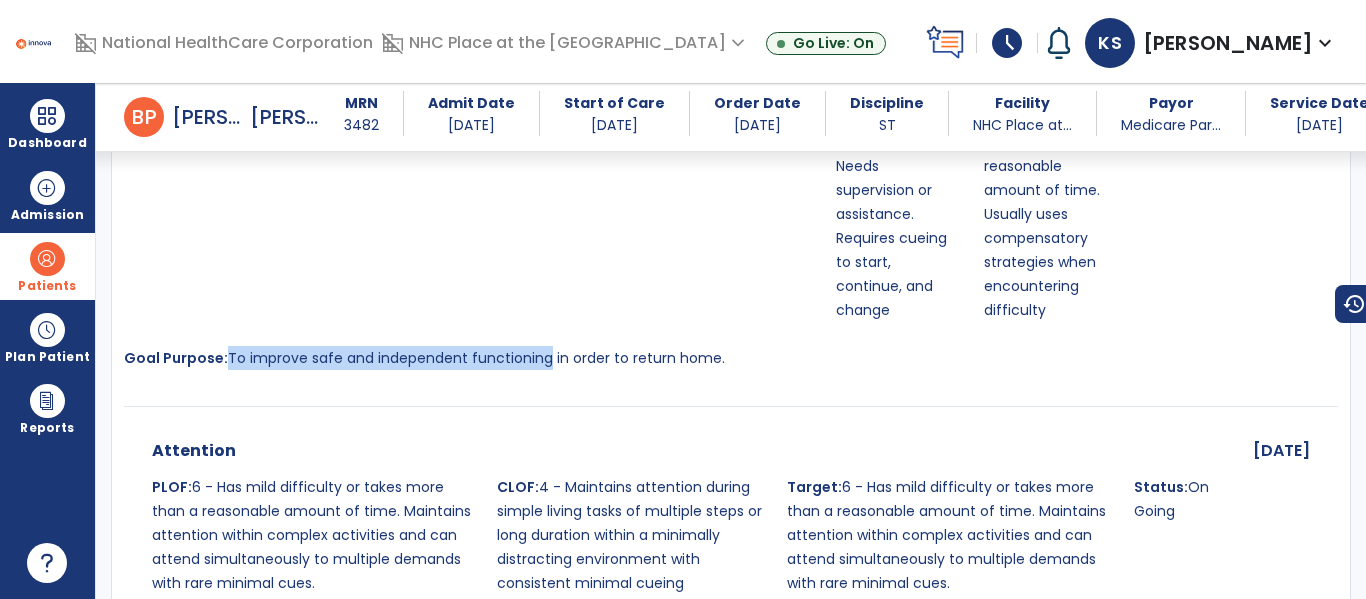 drag, startPoint x: 545, startPoint y: 366, endPoint x: 226, endPoint y: 375, distance: 319.12692 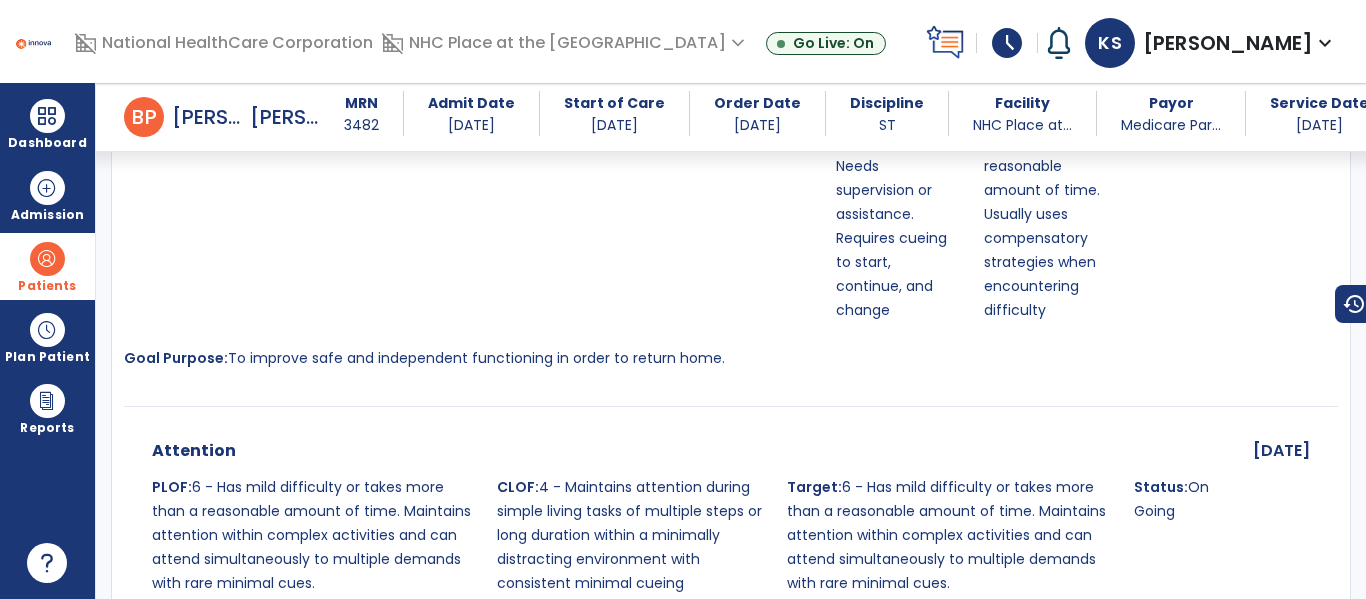click on "PLOF:  6 - Mild difficulty or takes more than a reasonable amount of time. Usually uses compensatory strategies when encountering difficulty" at bounding box center (474, 202) 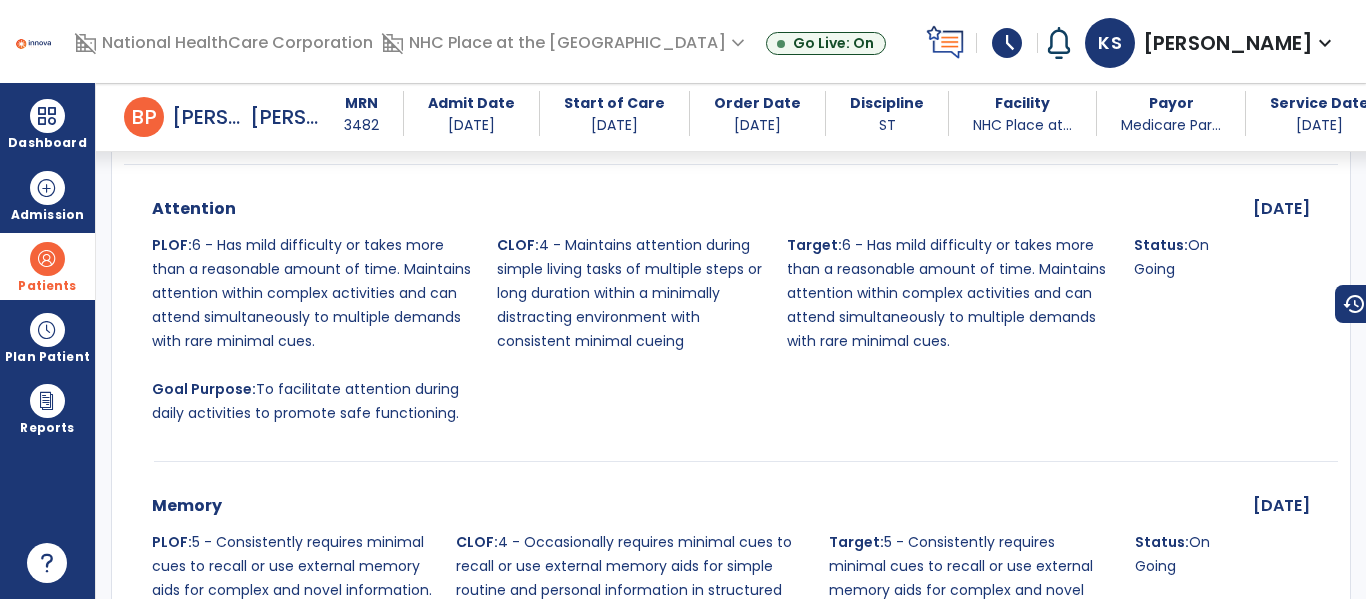 scroll, scrollTop: 4637, scrollLeft: 0, axis: vertical 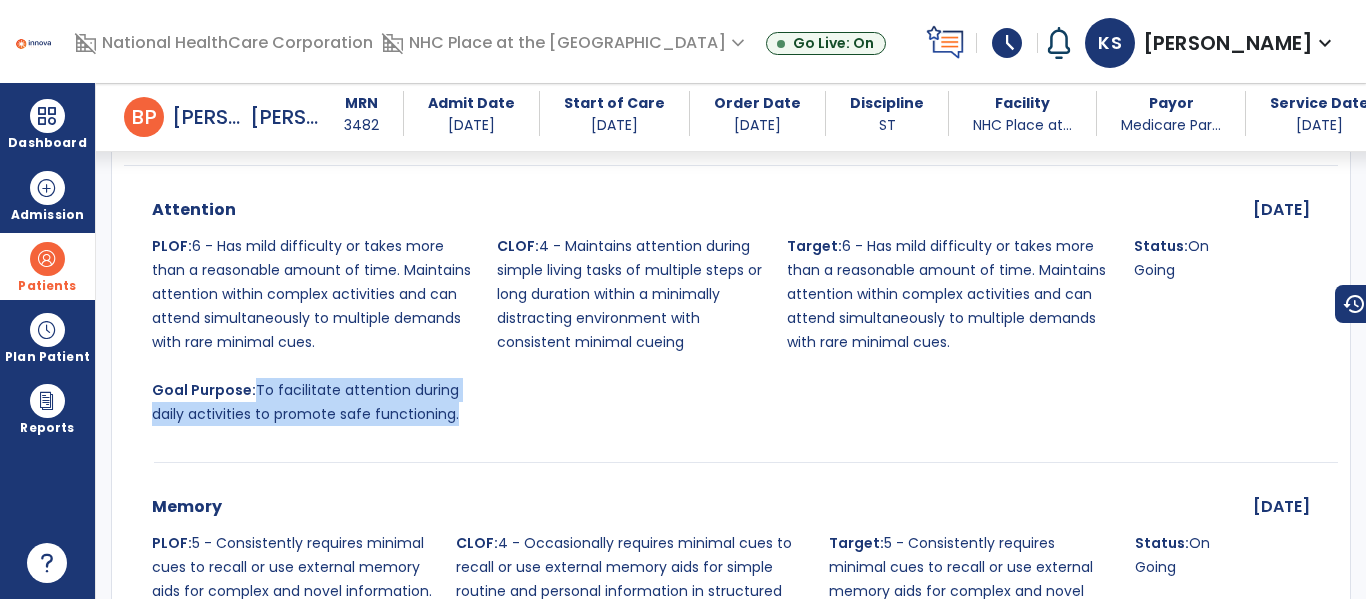 drag, startPoint x: 476, startPoint y: 423, endPoint x: 256, endPoint y: 399, distance: 221.30522 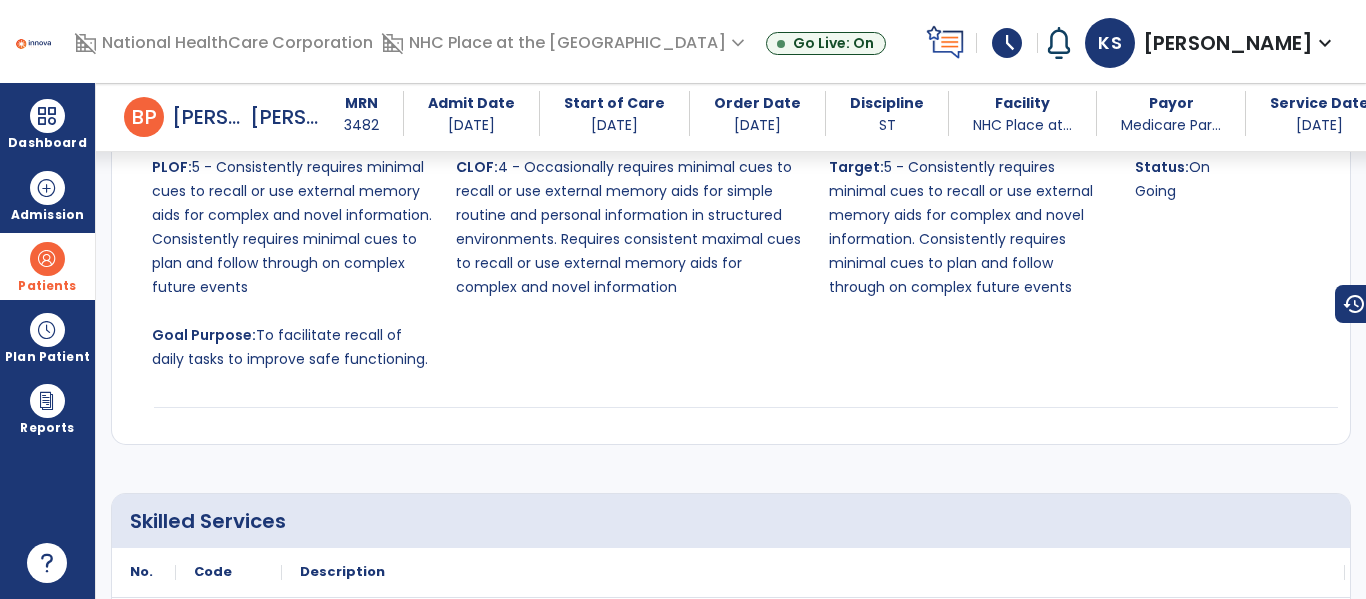 scroll, scrollTop: 5015, scrollLeft: 0, axis: vertical 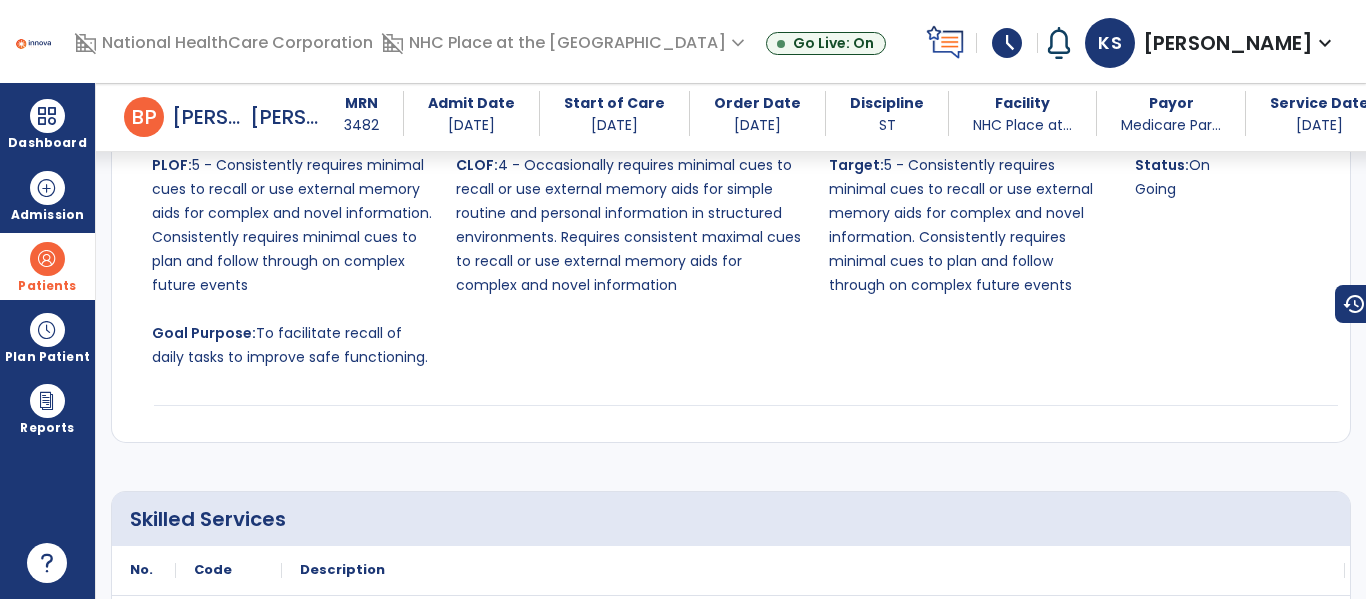 click at bounding box center (731, 409) 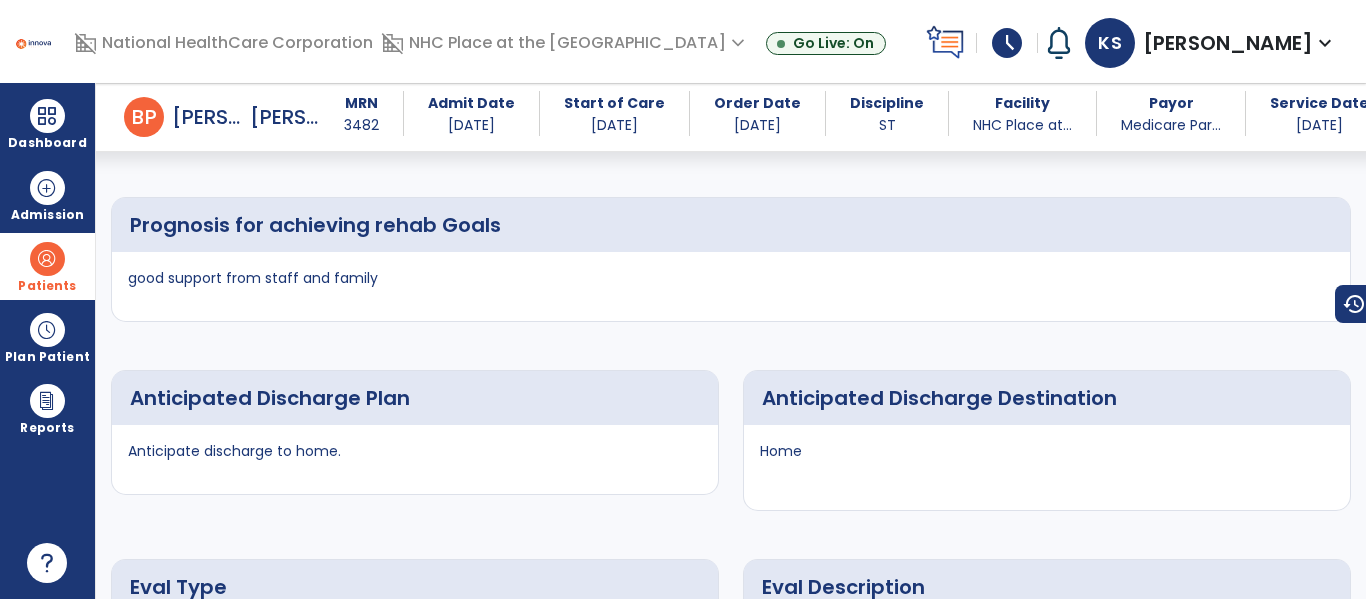 scroll, scrollTop: 5632, scrollLeft: 0, axis: vertical 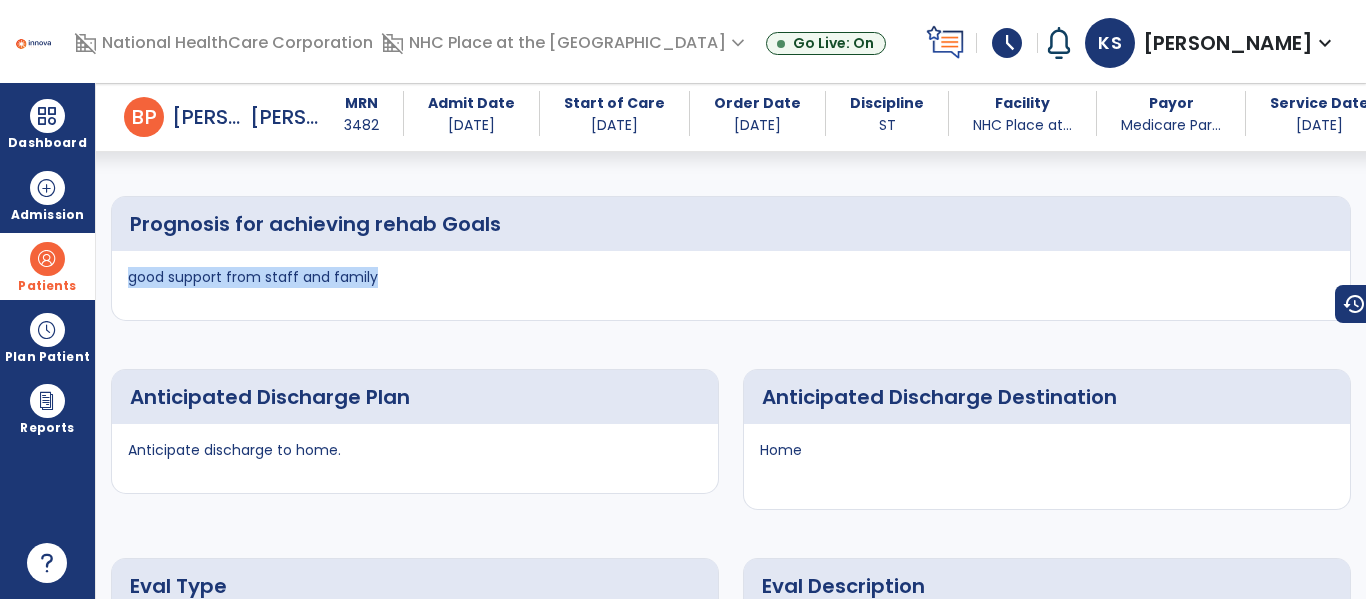 drag, startPoint x: 373, startPoint y: 293, endPoint x: 115, endPoint y: 296, distance: 258.01746 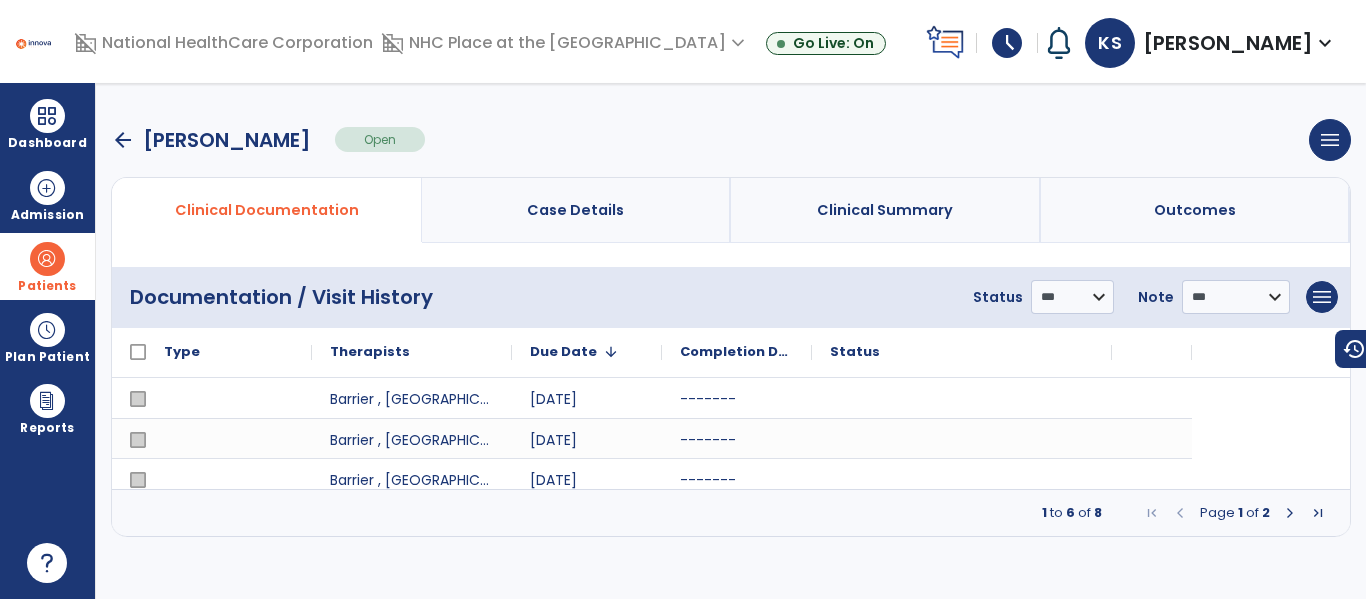 scroll, scrollTop: 0, scrollLeft: 0, axis: both 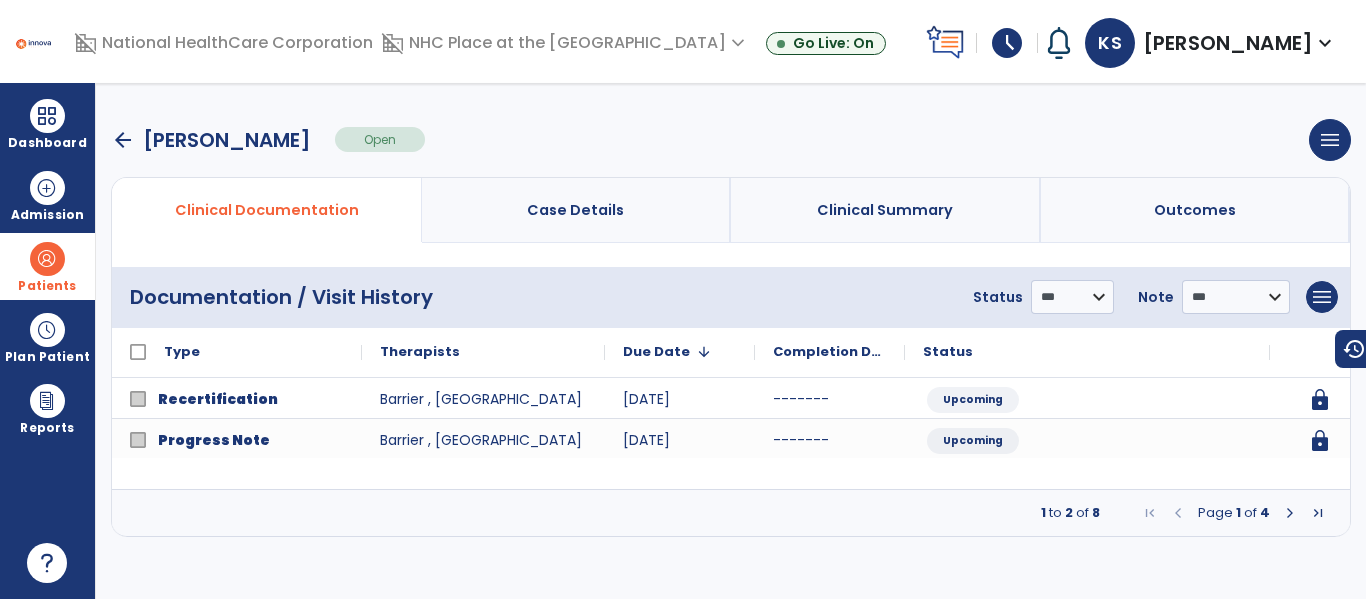 click at bounding box center [1290, 513] 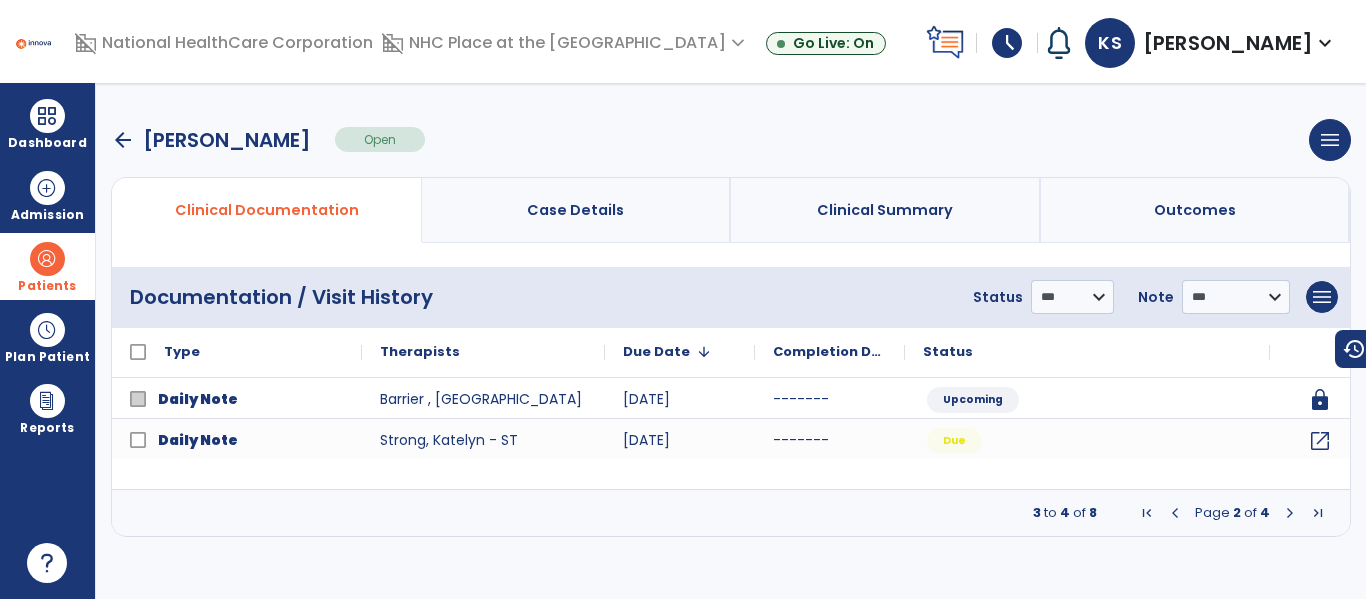 click at bounding box center (1290, 513) 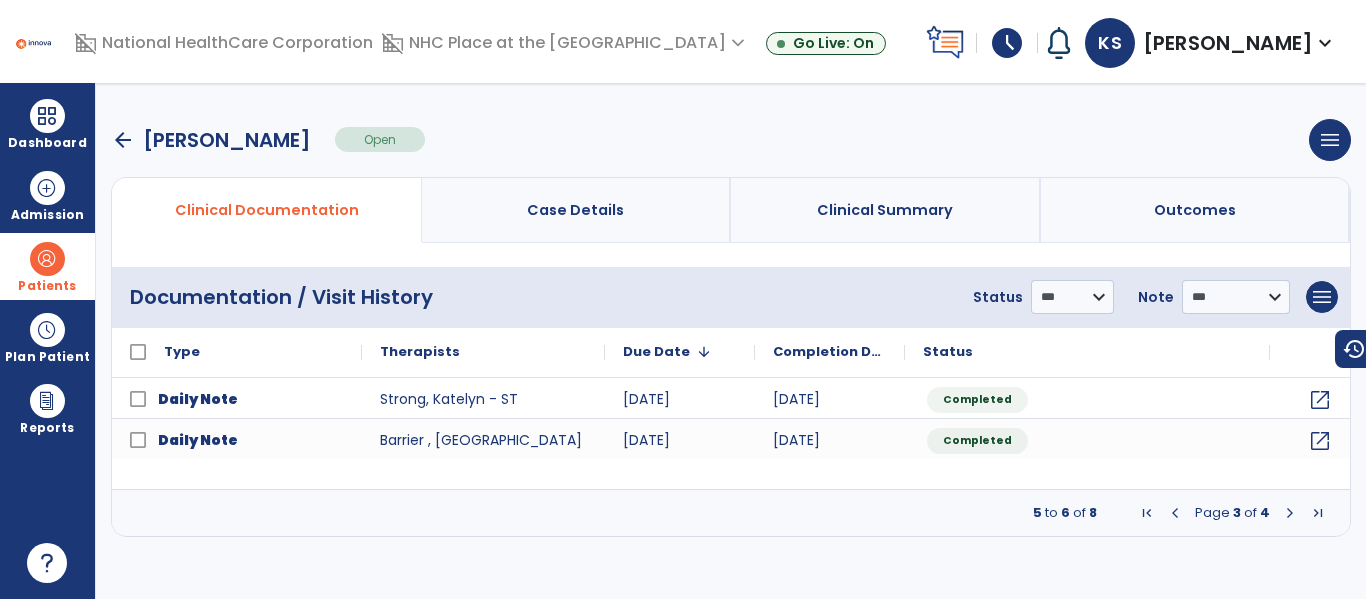 click at bounding box center [1290, 513] 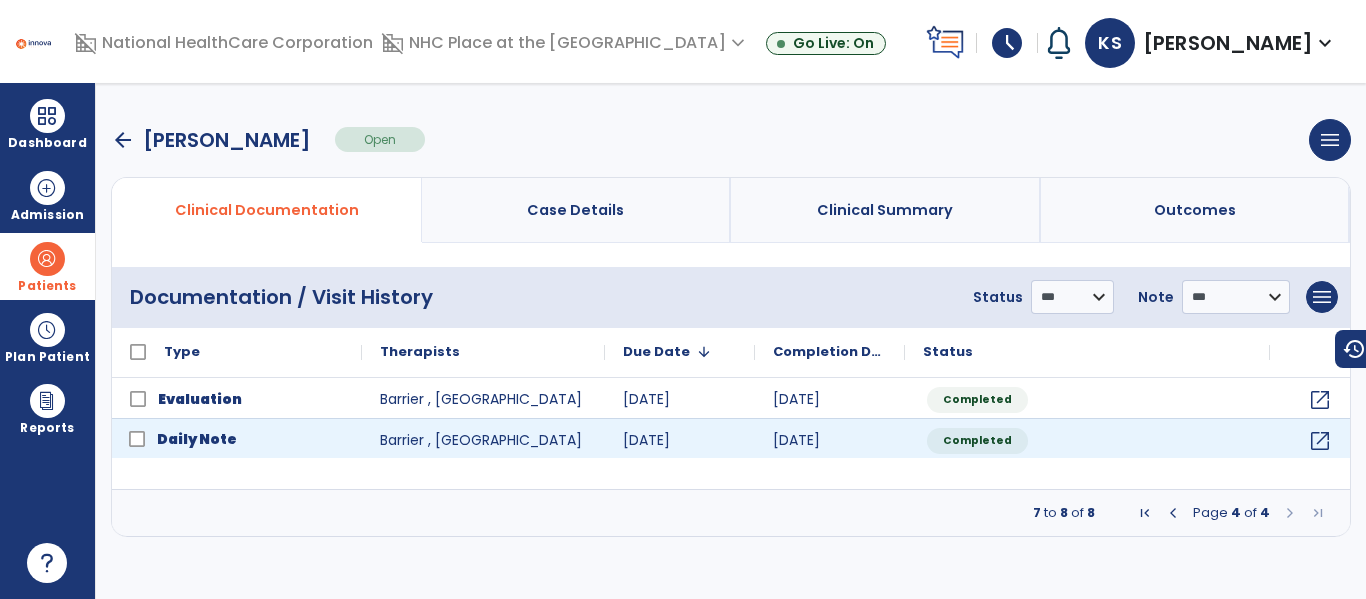 click on "Daily Note" at bounding box center [197, 439] 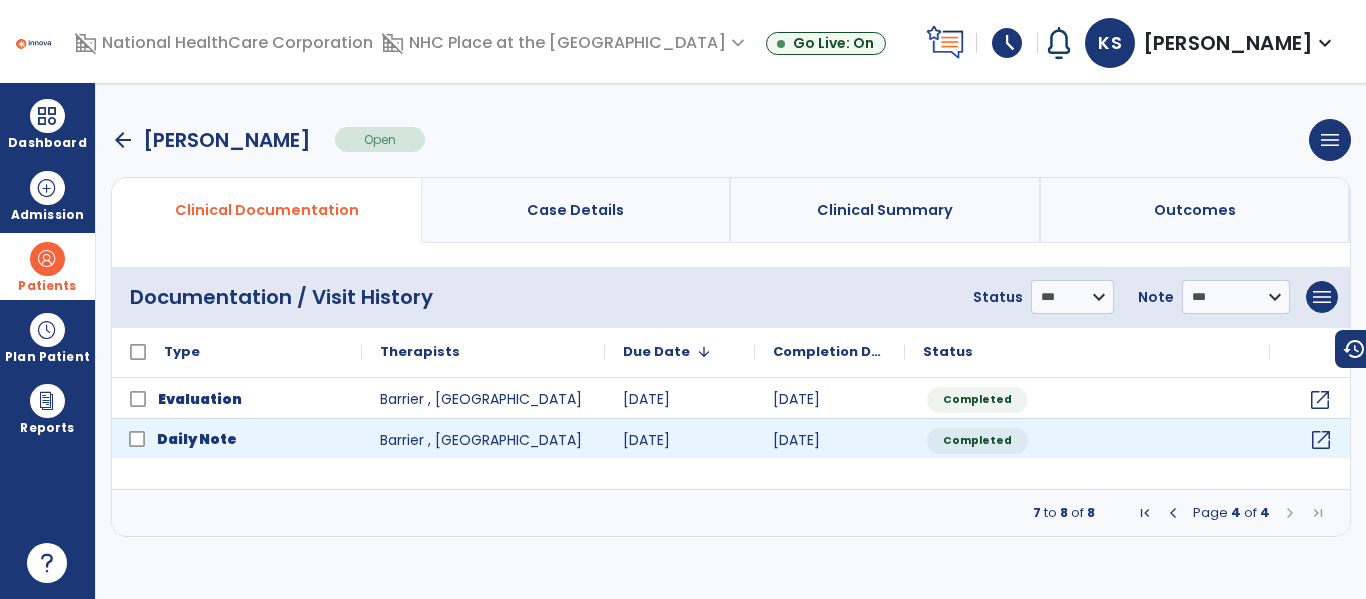 click on "open_in_new" 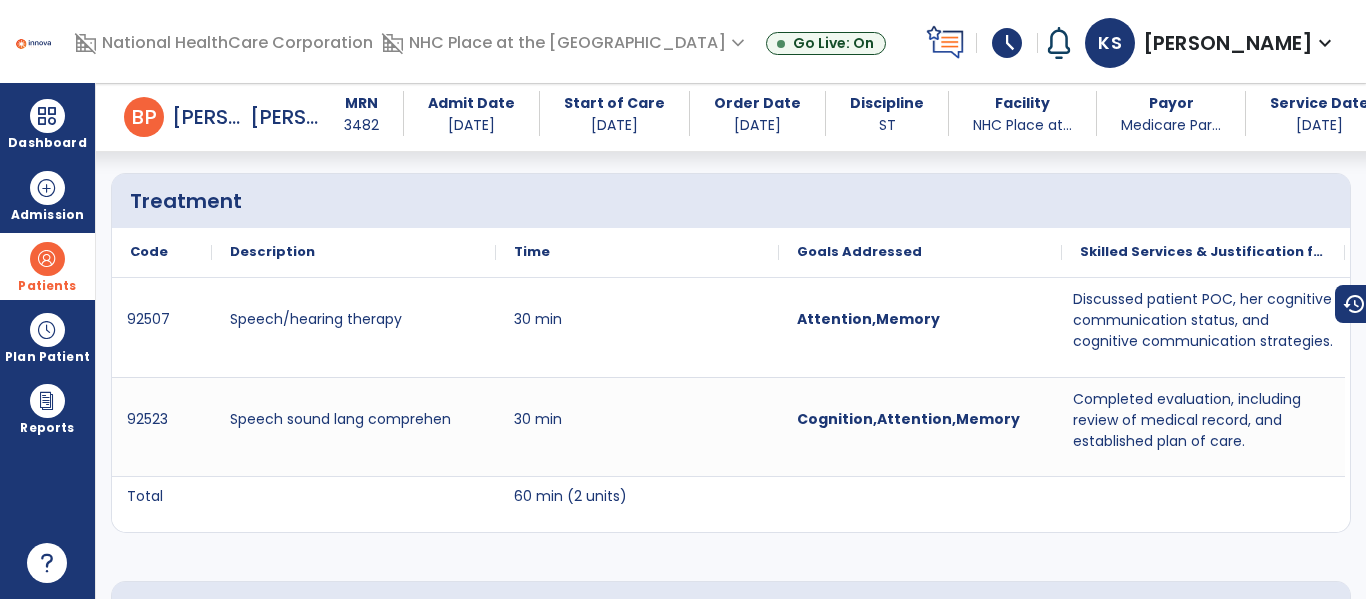 scroll, scrollTop: 1211, scrollLeft: 0, axis: vertical 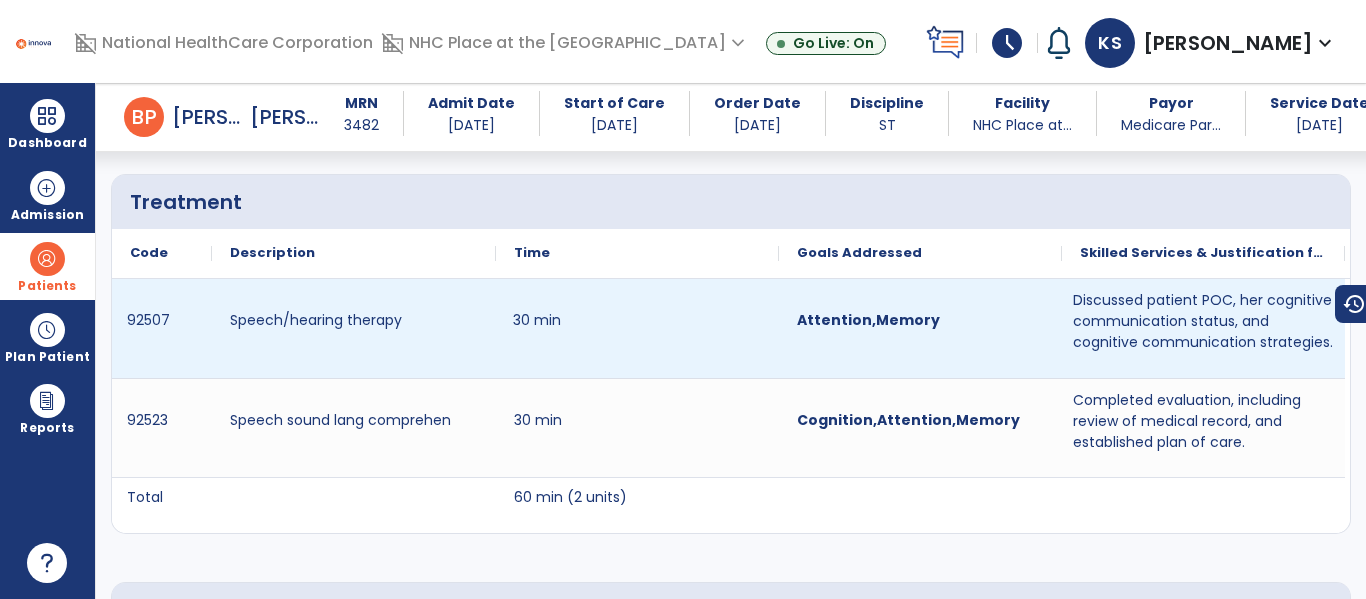 click on "30 min" at bounding box center [537, 328] 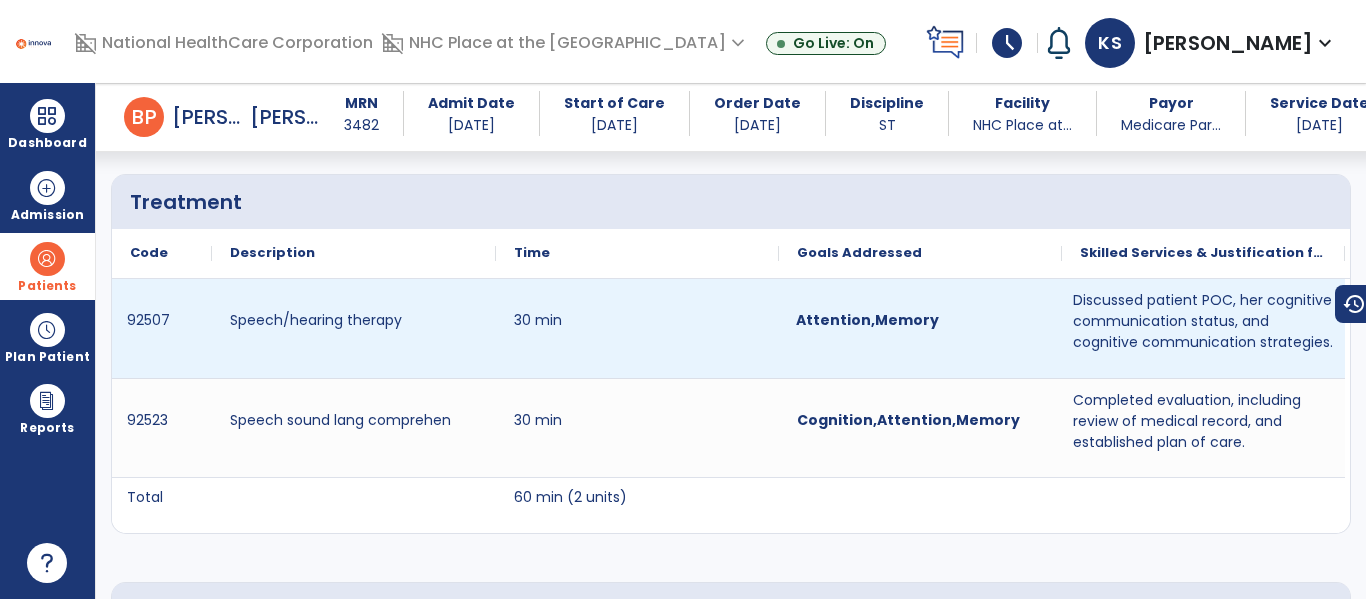 click on "Attention,Memory" at bounding box center (867, 320) 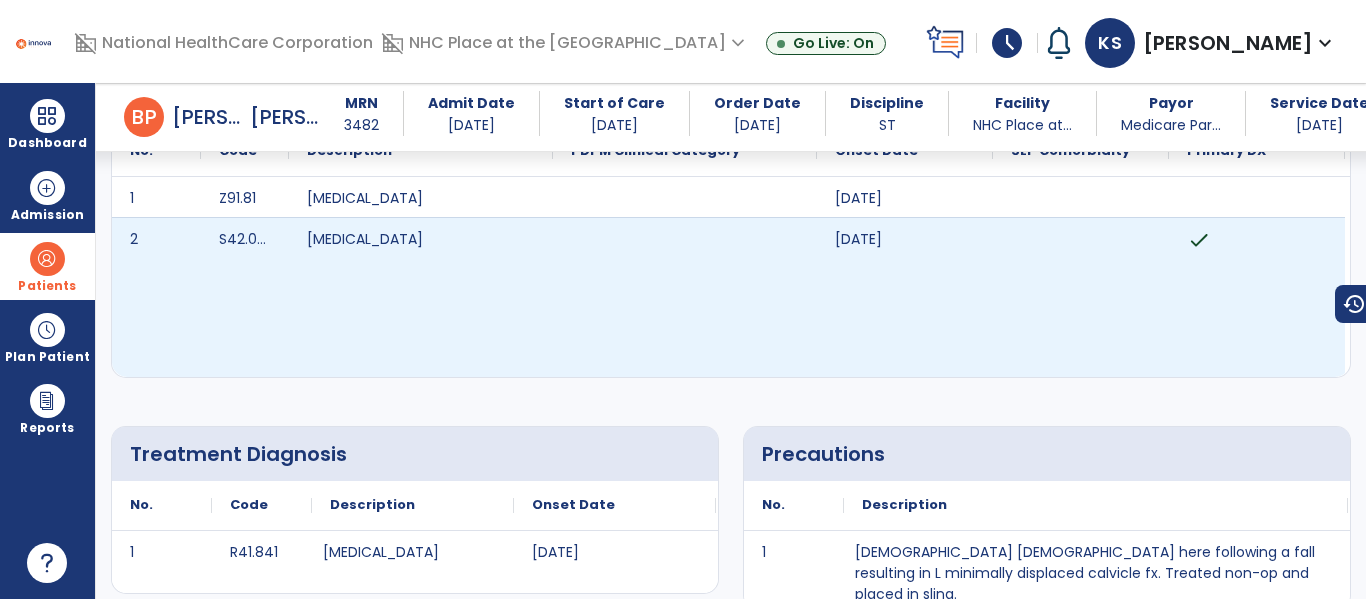 scroll, scrollTop: 0, scrollLeft: 0, axis: both 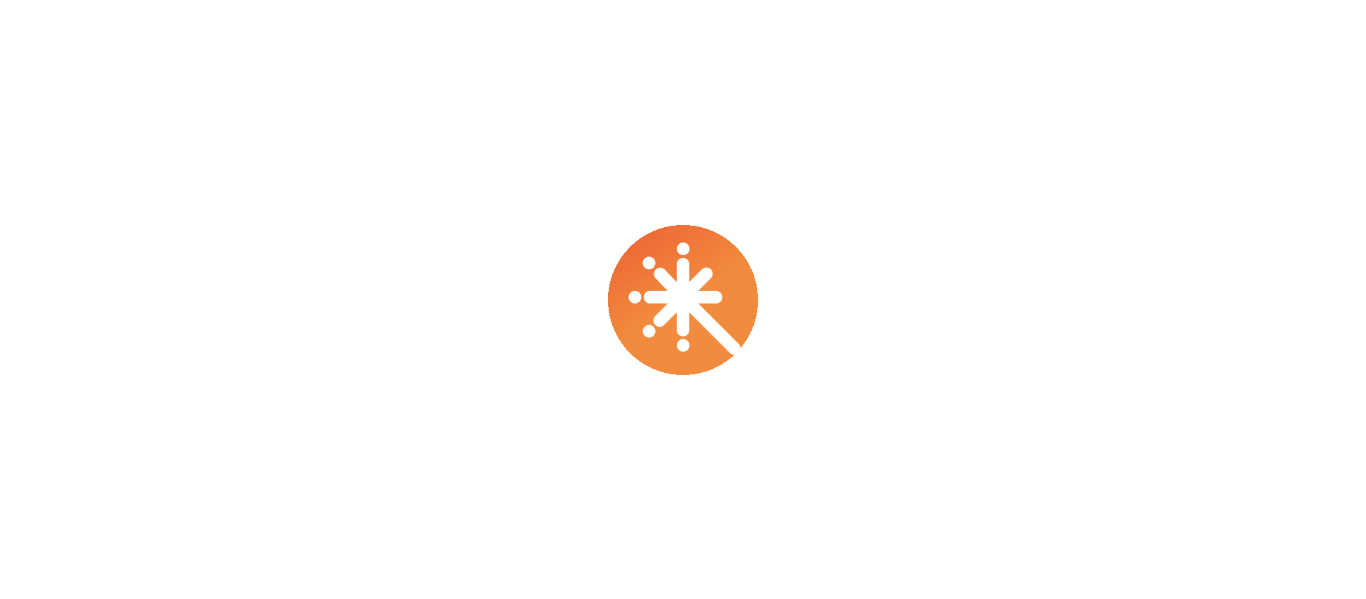select on "****" 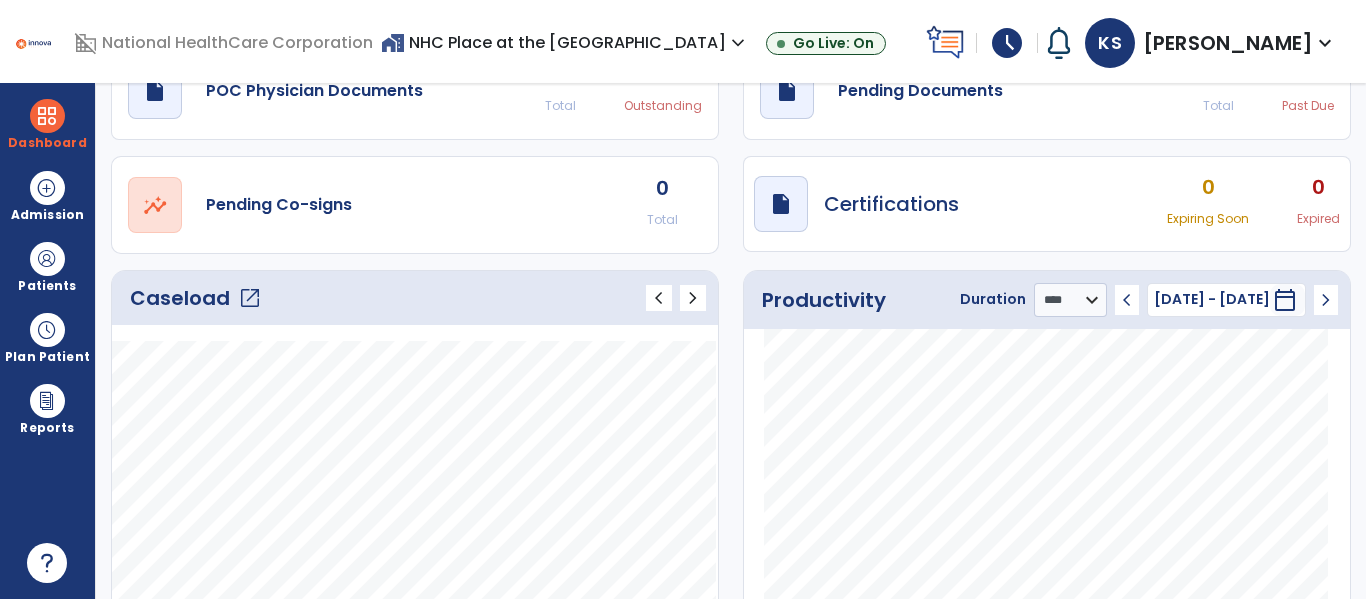 scroll, scrollTop: 0, scrollLeft: 0, axis: both 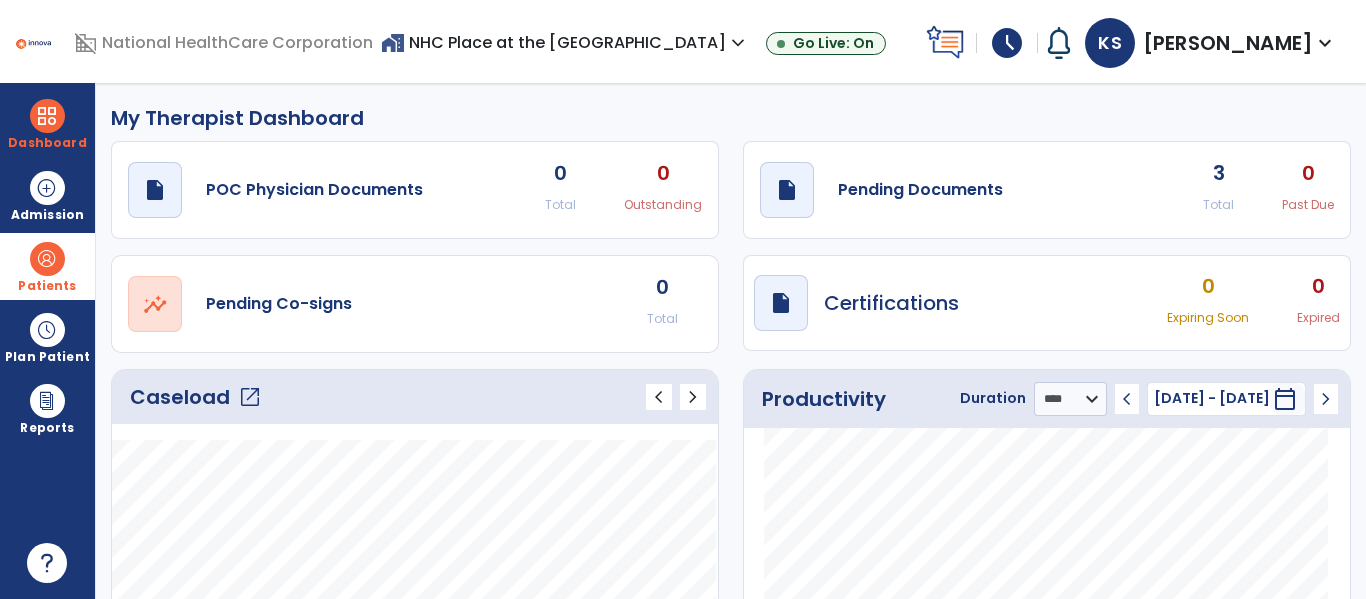 click on "Patients" at bounding box center [47, 266] 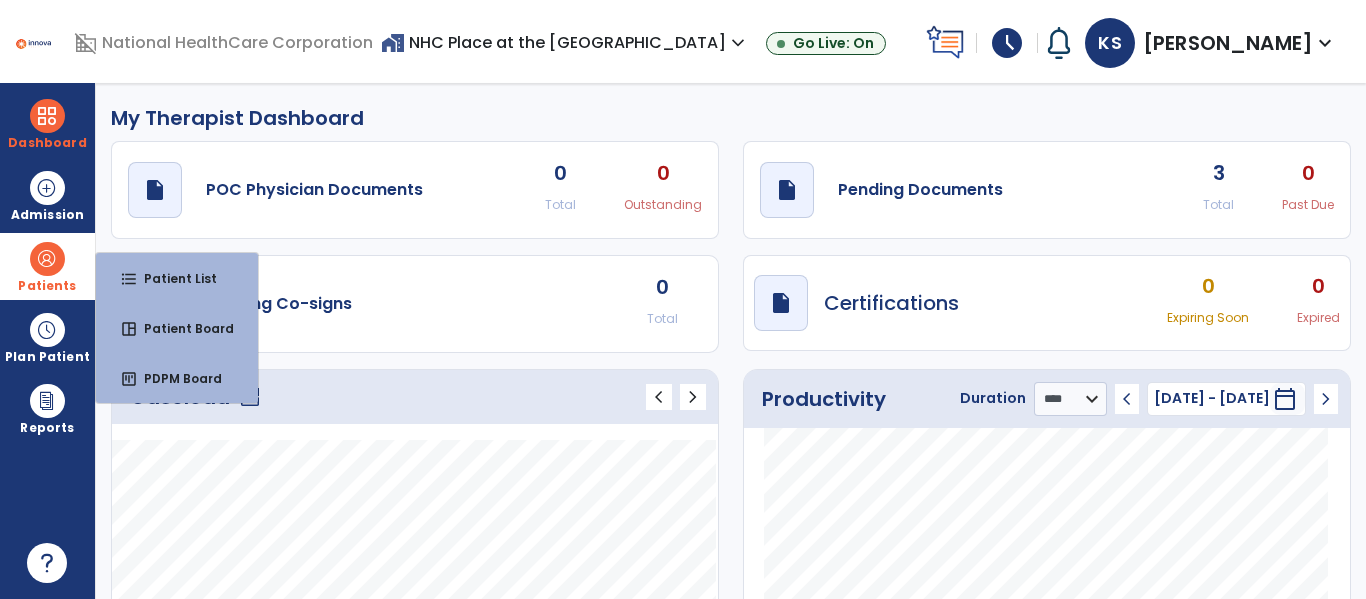 click on "Patients" at bounding box center [47, 266] 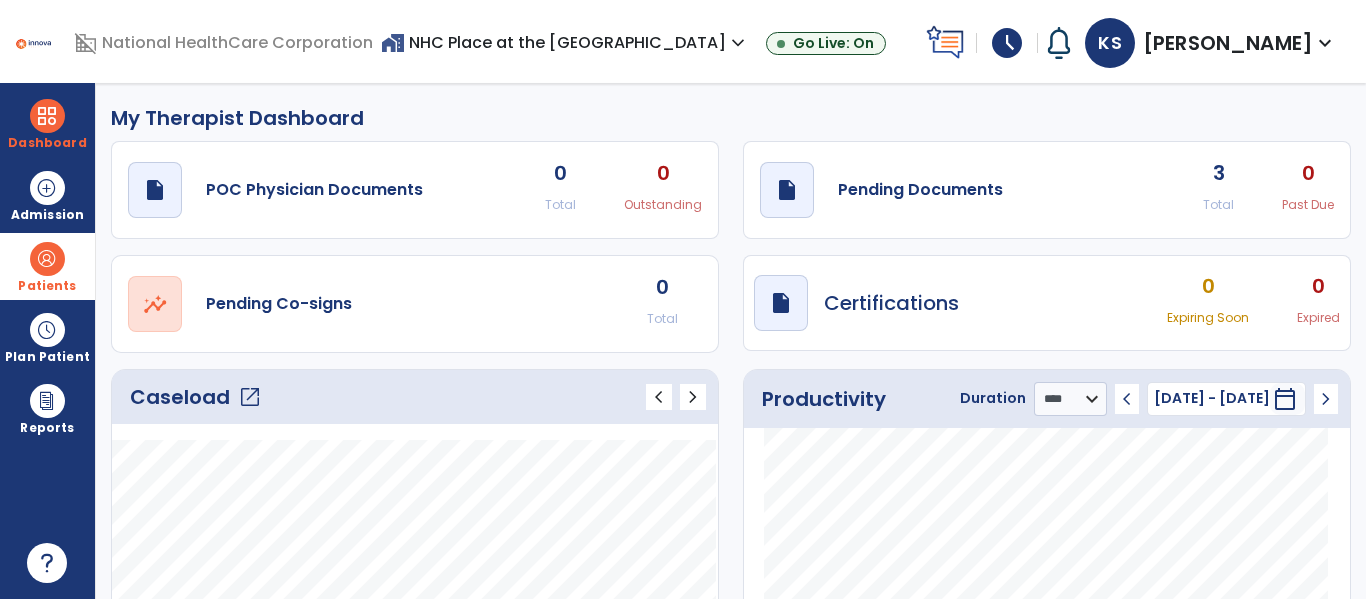 click at bounding box center (47, 259) 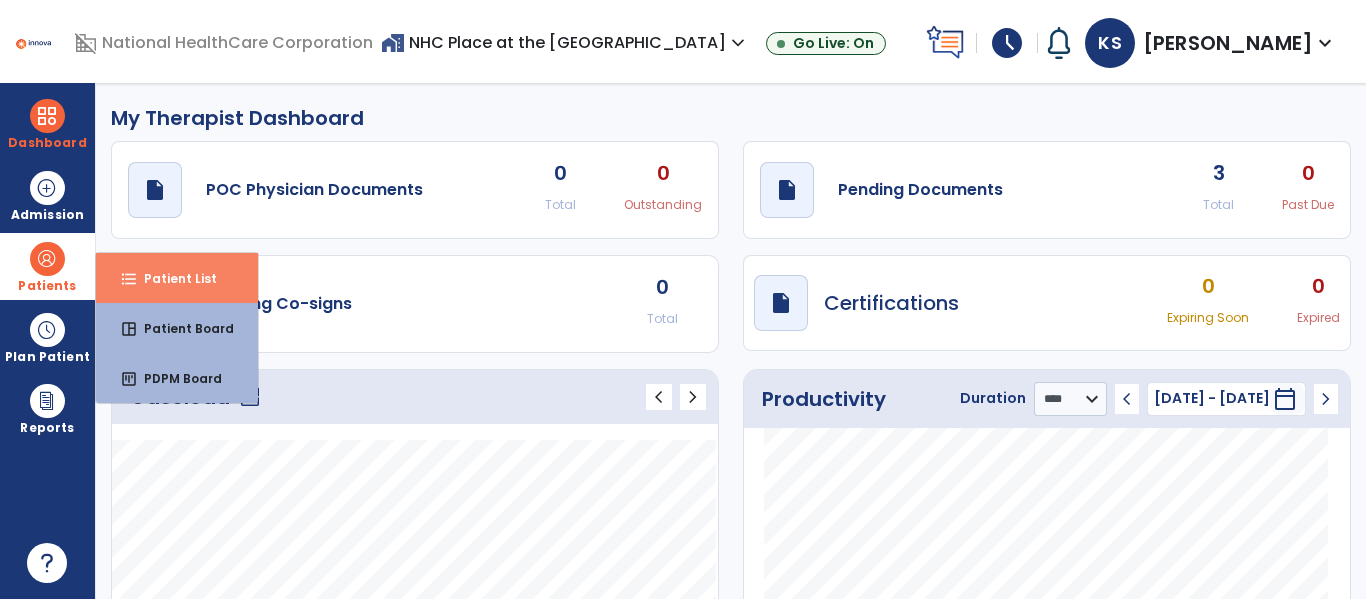 click on "Patient List" at bounding box center (172, 278) 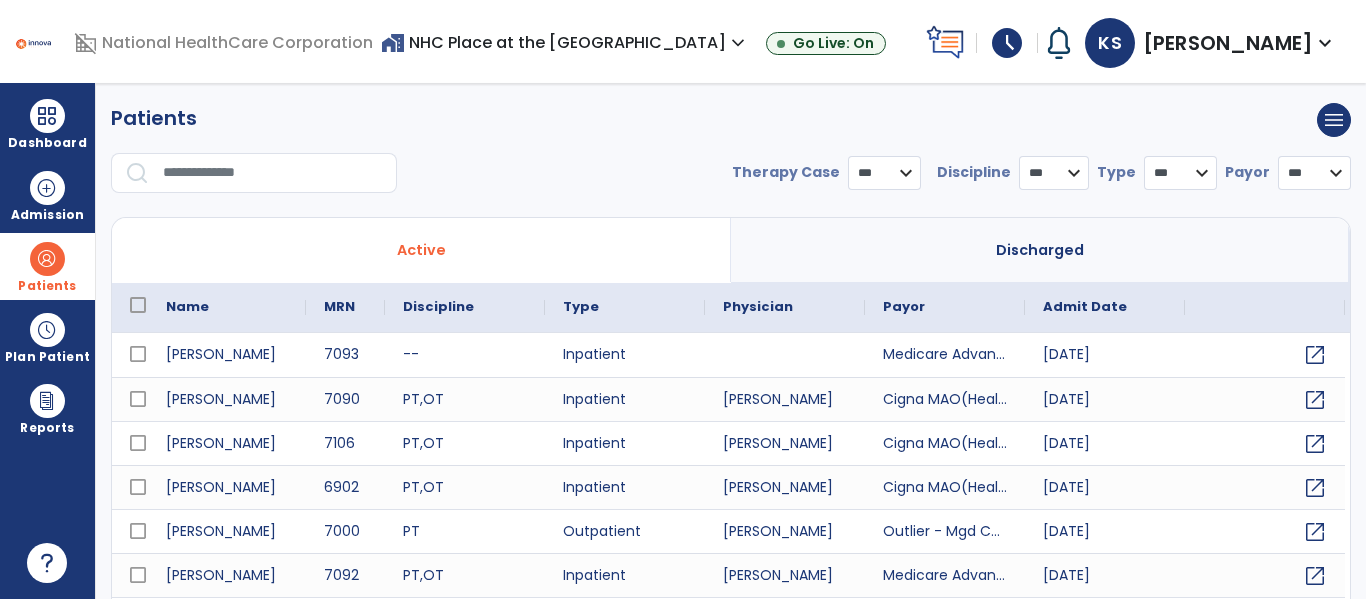 select on "***" 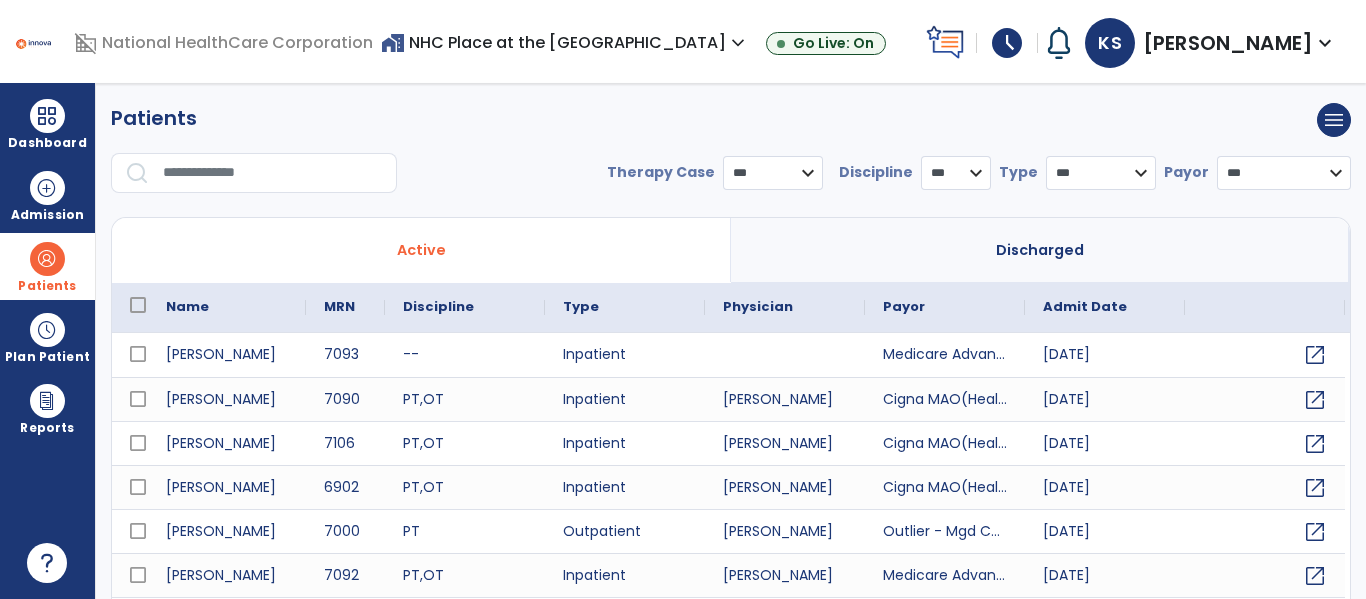 click at bounding box center [273, 173] 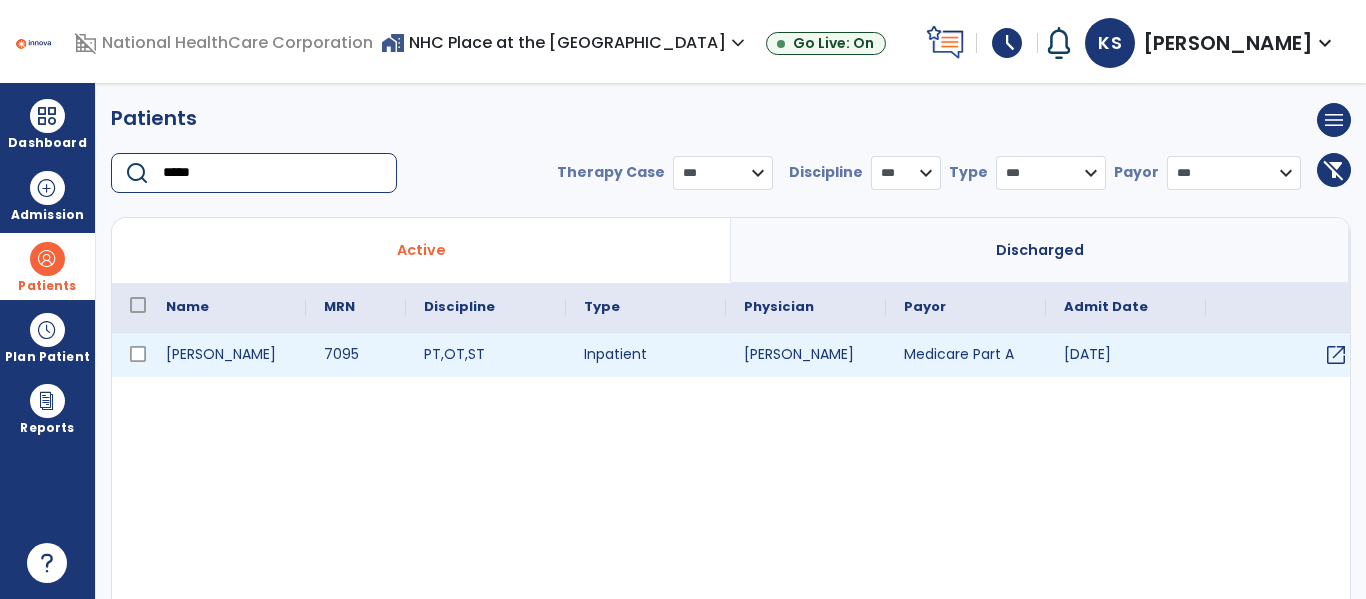 type on "*****" 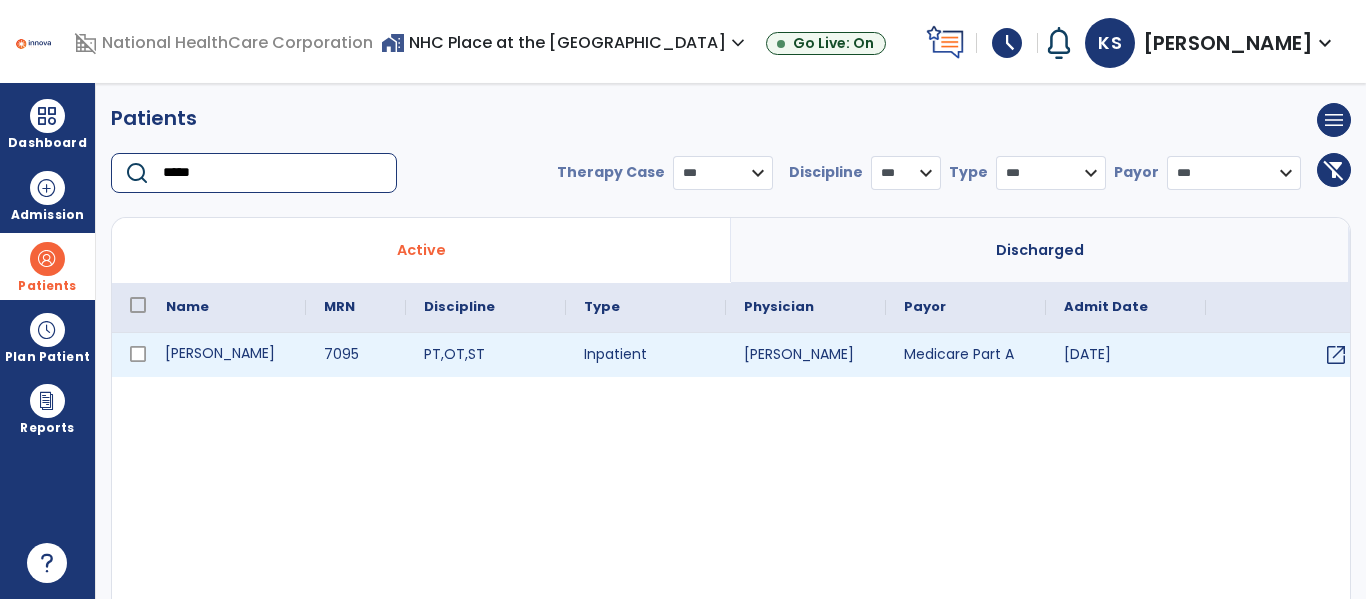 click on "[PERSON_NAME]" at bounding box center (227, 355) 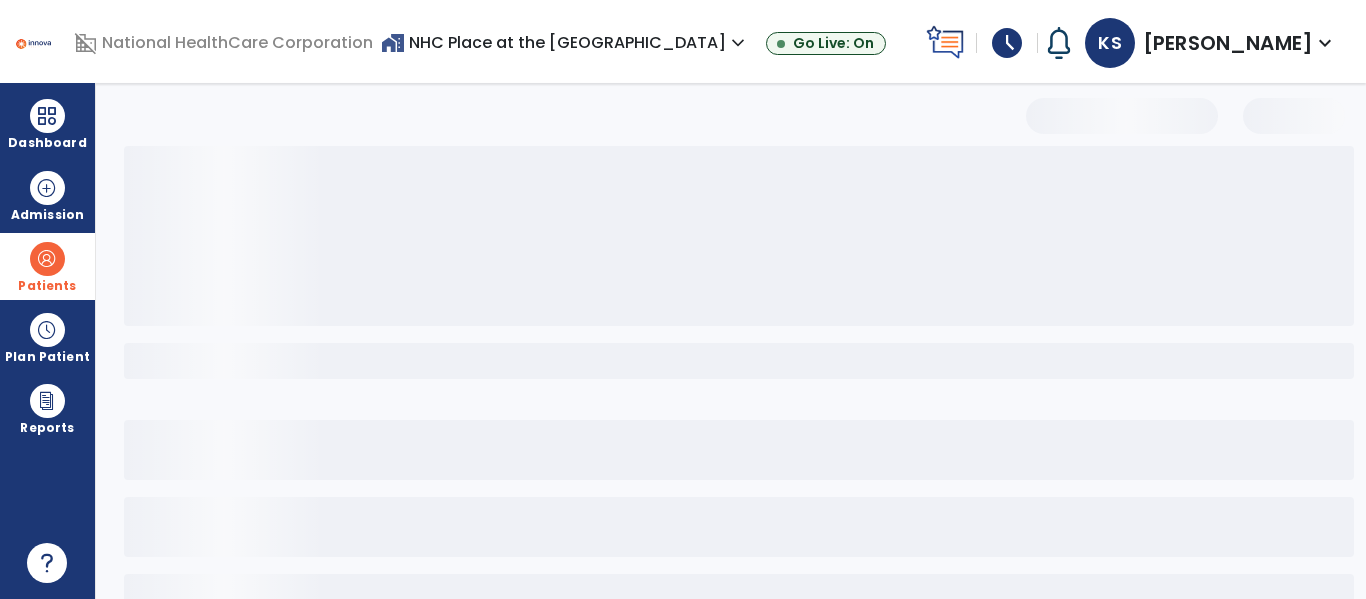 click at bounding box center [740, 382] 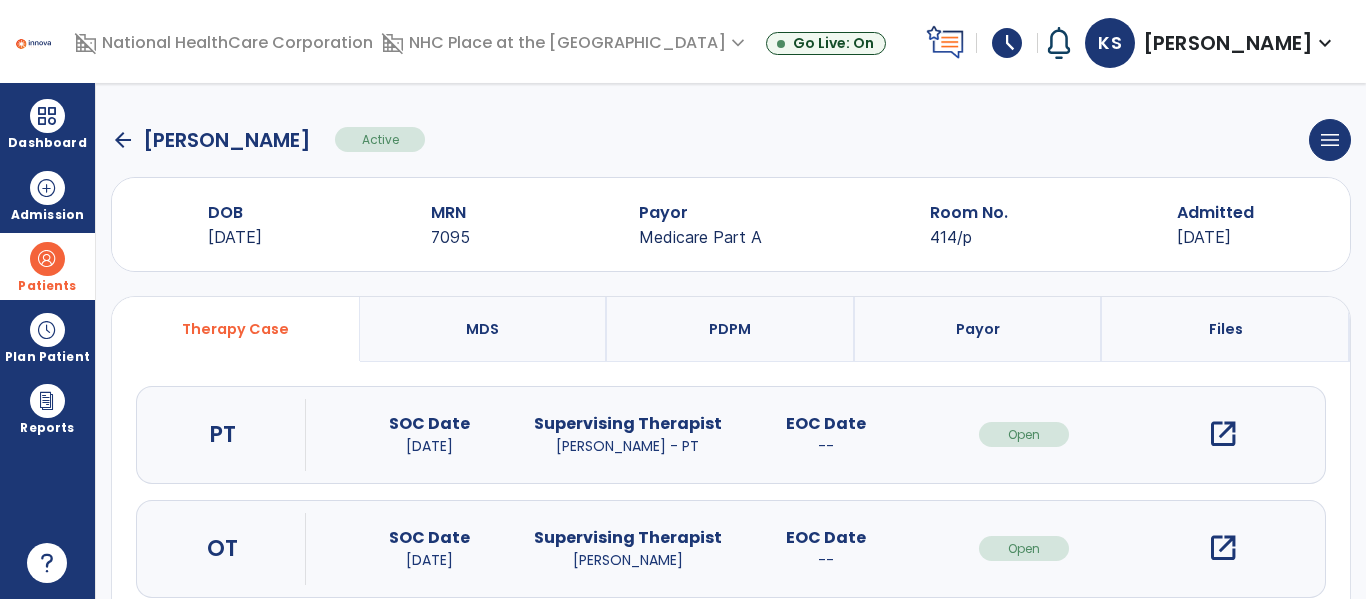scroll, scrollTop: 158, scrollLeft: 0, axis: vertical 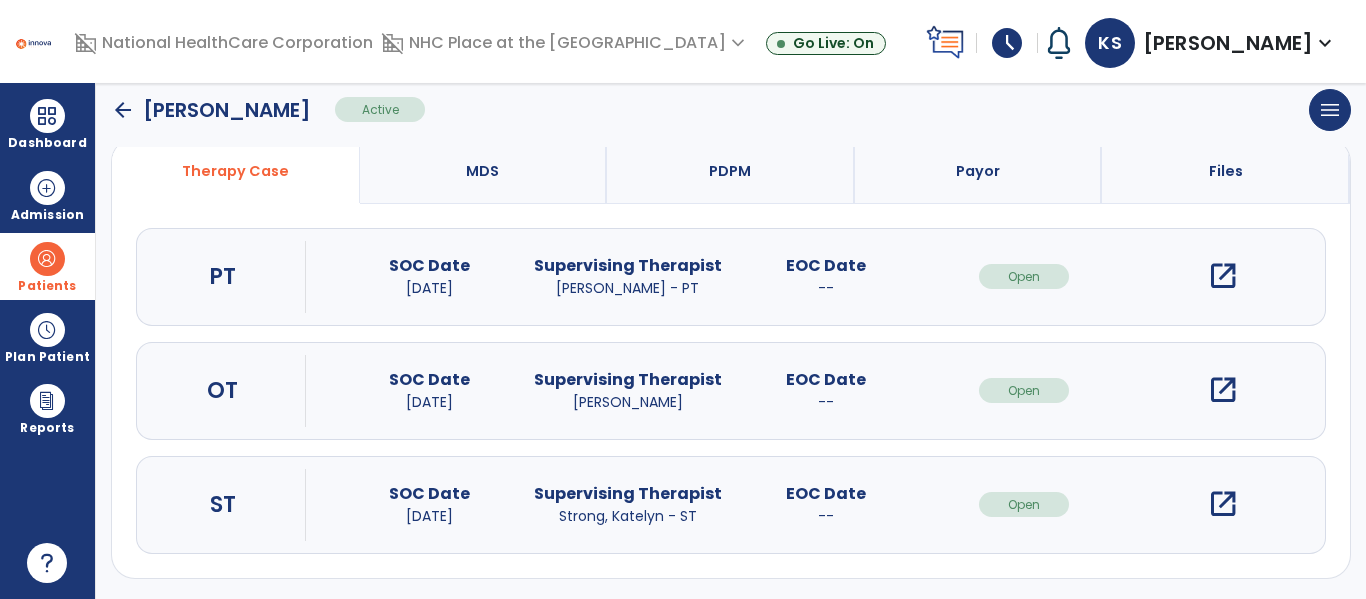 click on "open_in_new" at bounding box center [1223, 390] 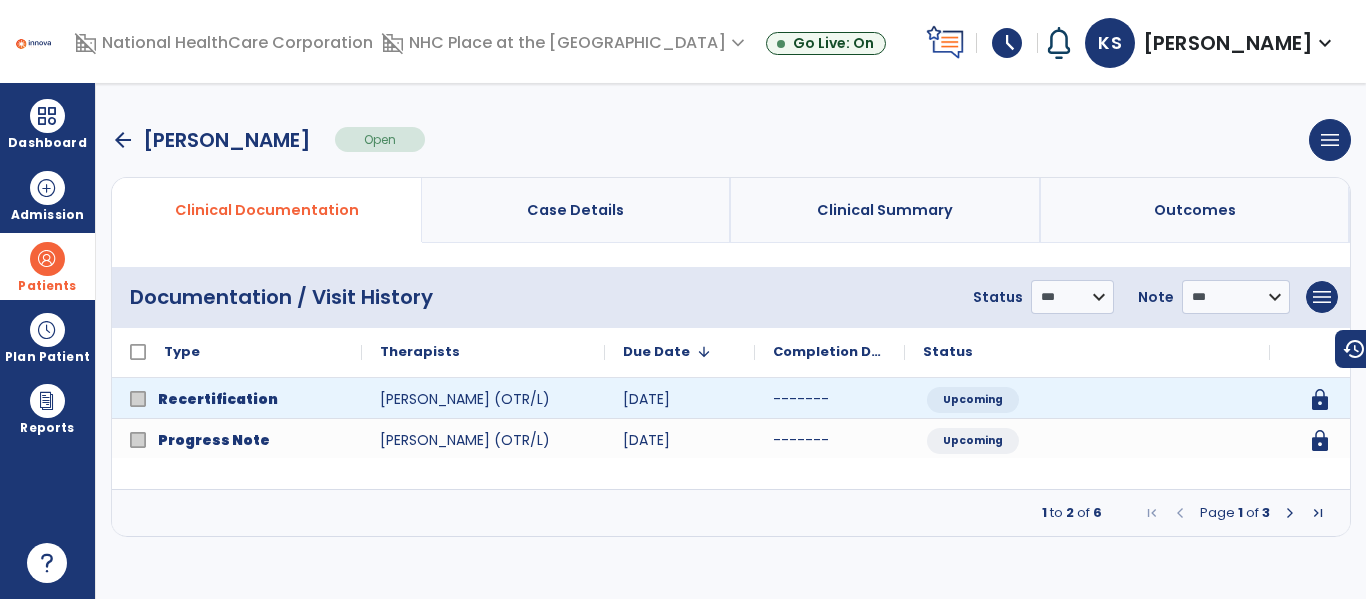 scroll, scrollTop: 0, scrollLeft: 0, axis: both 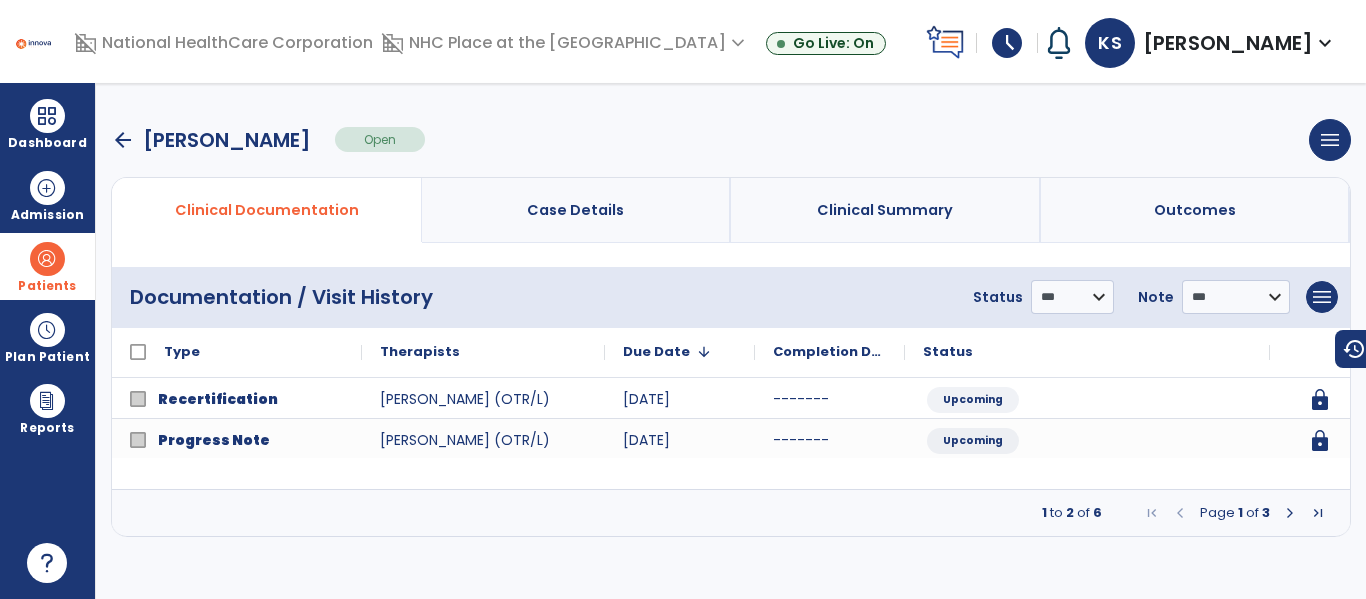 click at bounding box center (1290, 513) 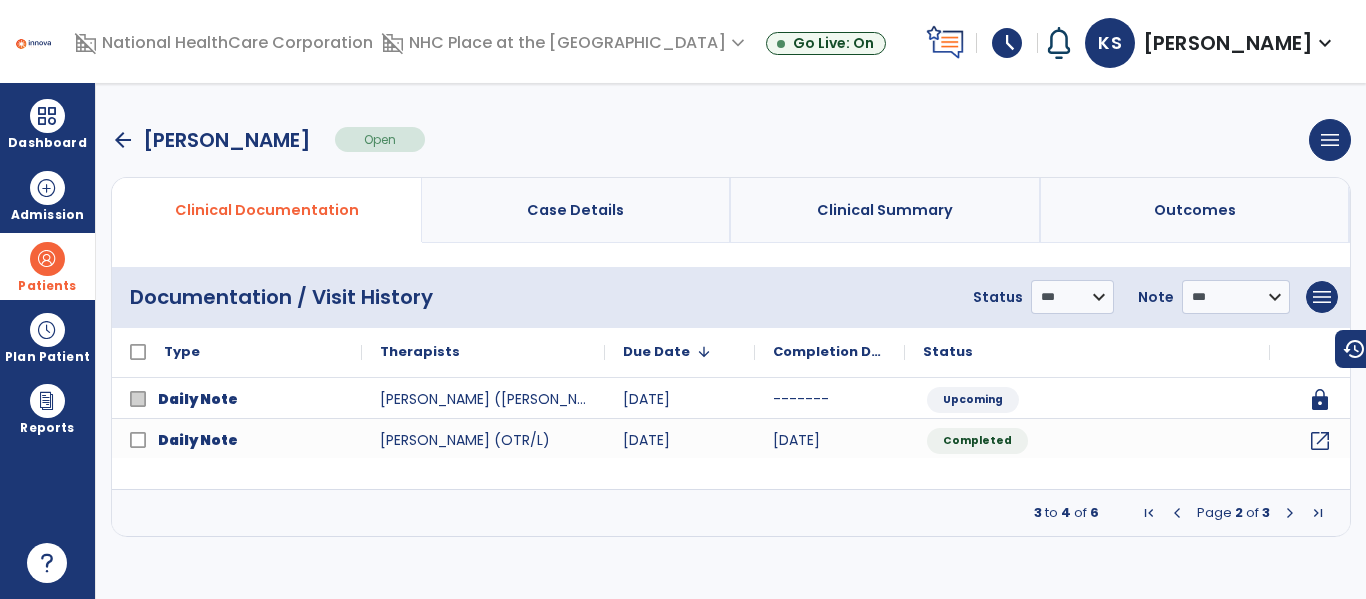 click at bounding box center (1290, 513) 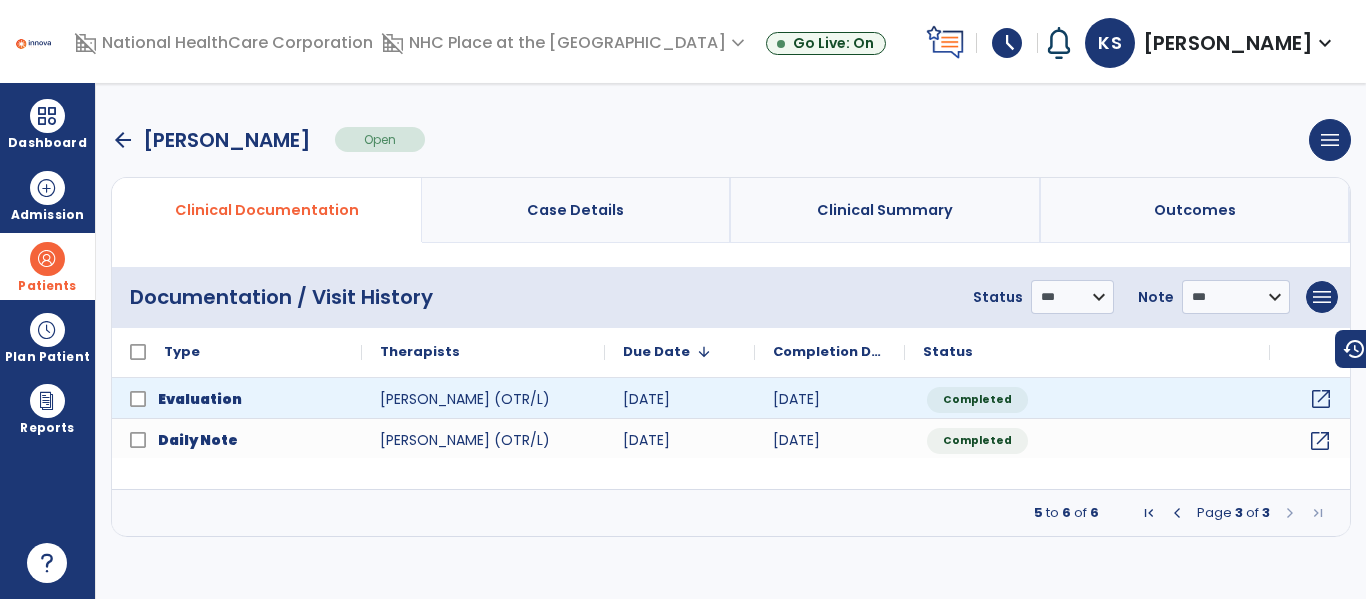 click on "open_in_new" 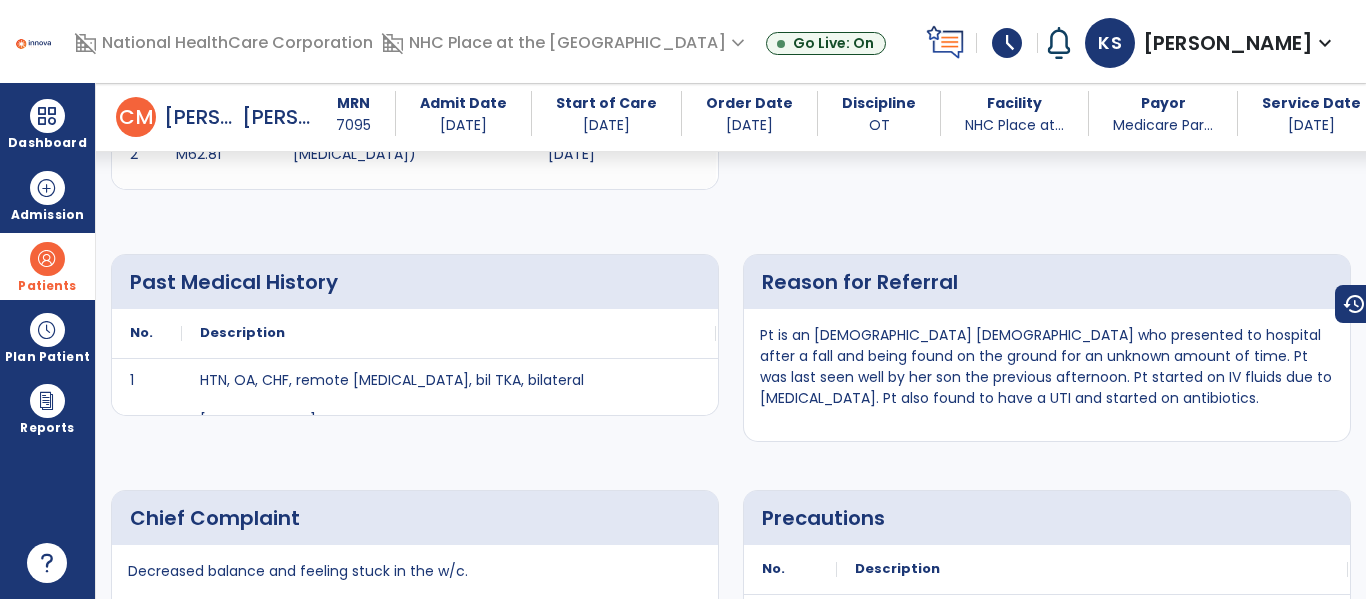 scroll, scrollTop: 648, scrollLeft: 0, axis: vertical 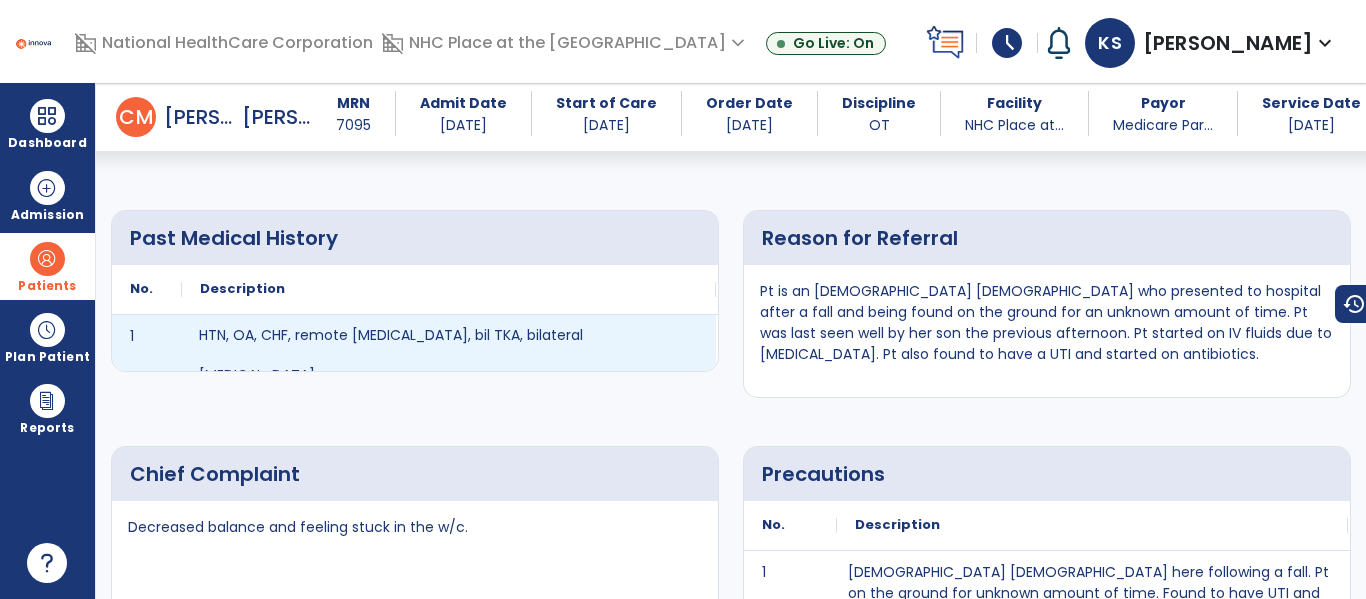 drag, startPoint x: 664, startPoint y: 335, endPoint x: 537, endPoint y: 330, distance: 127.09839 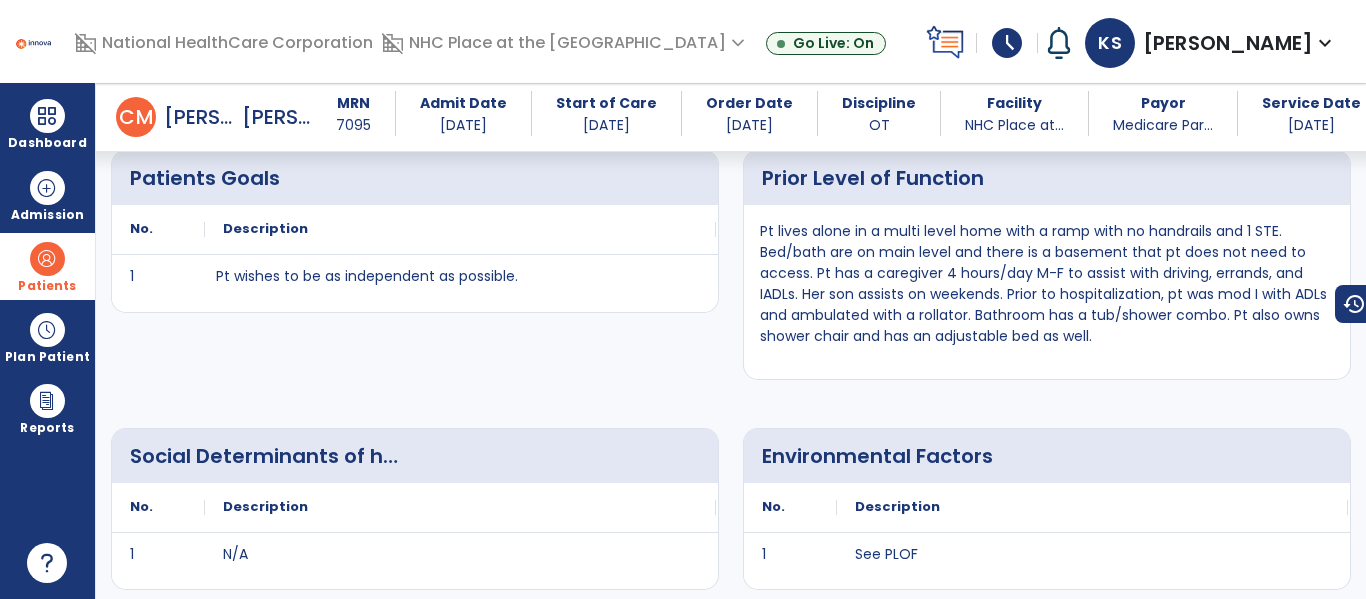 scroll, scrollTop: 1436, scrollLeft: 0, axis: vertical 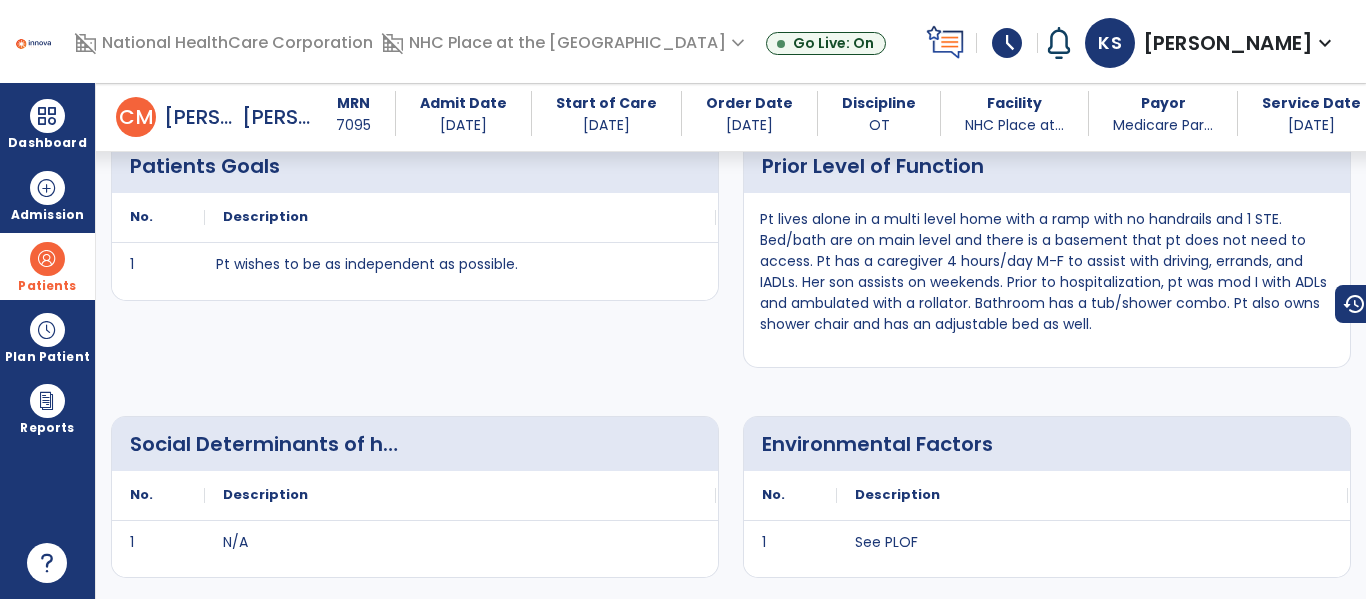 click on "Social Determinants of health" at bounding box center (418, 444) 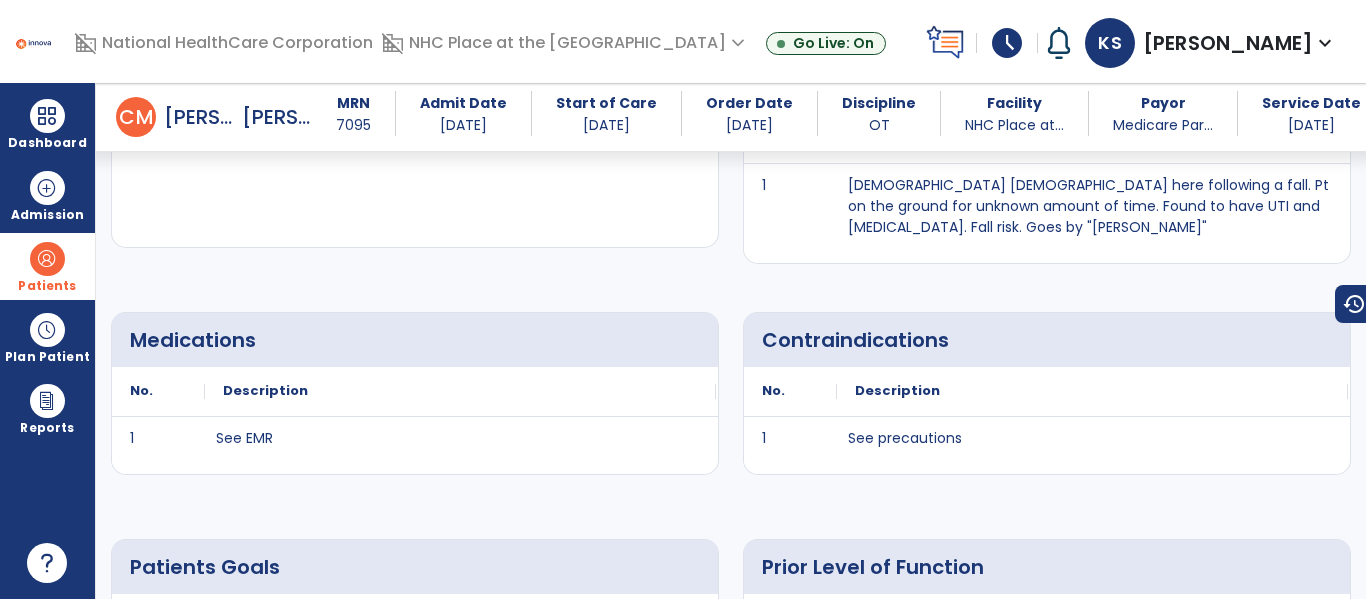 scroll, scrollTop: 1051, scrollLeft: 0, axis: vertical 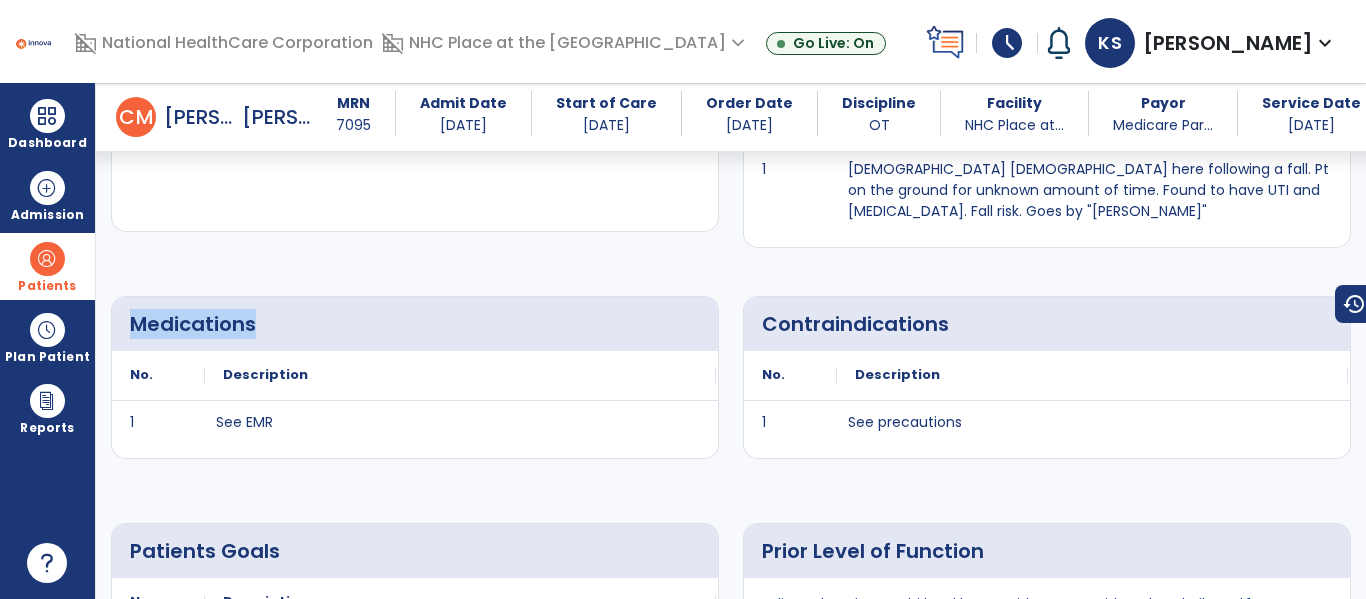 drag, startPoint x: 730, startPoint y: 268, endPoint x: 738, endPoint y: 225, distance: 43.737854 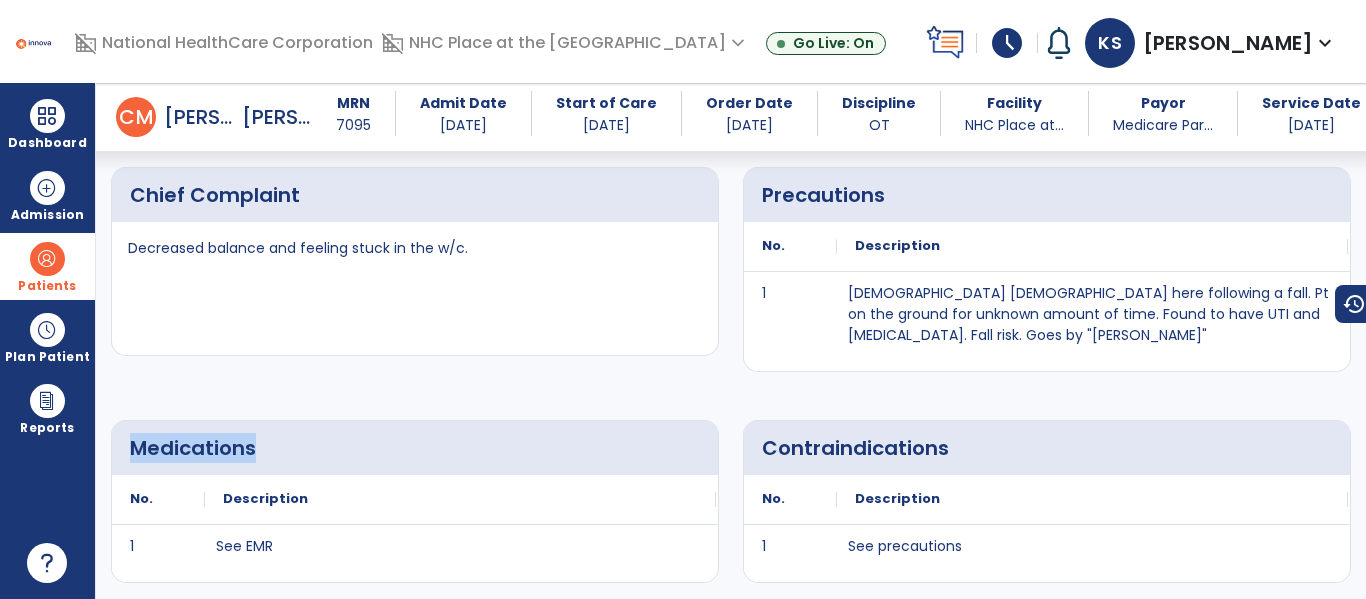 scroll, scrollTop: 922, scrollLeft: 0, axis: vertical 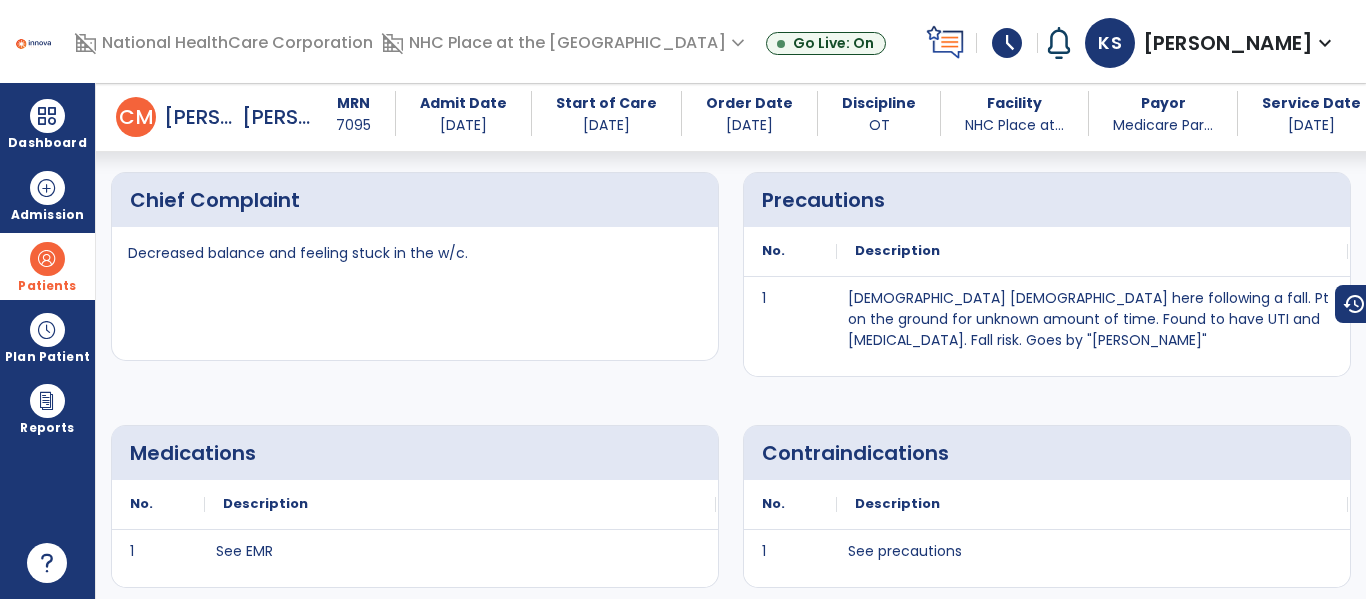 click on "Precautions
No.
Description
1 86 y/o female here following a fall. Pt on the ground for unknown amount of time. Found to have UTI and rhabdomyolysis. Fall risk. Goes by "Ann"
to" at bounding box center [1047, 274] 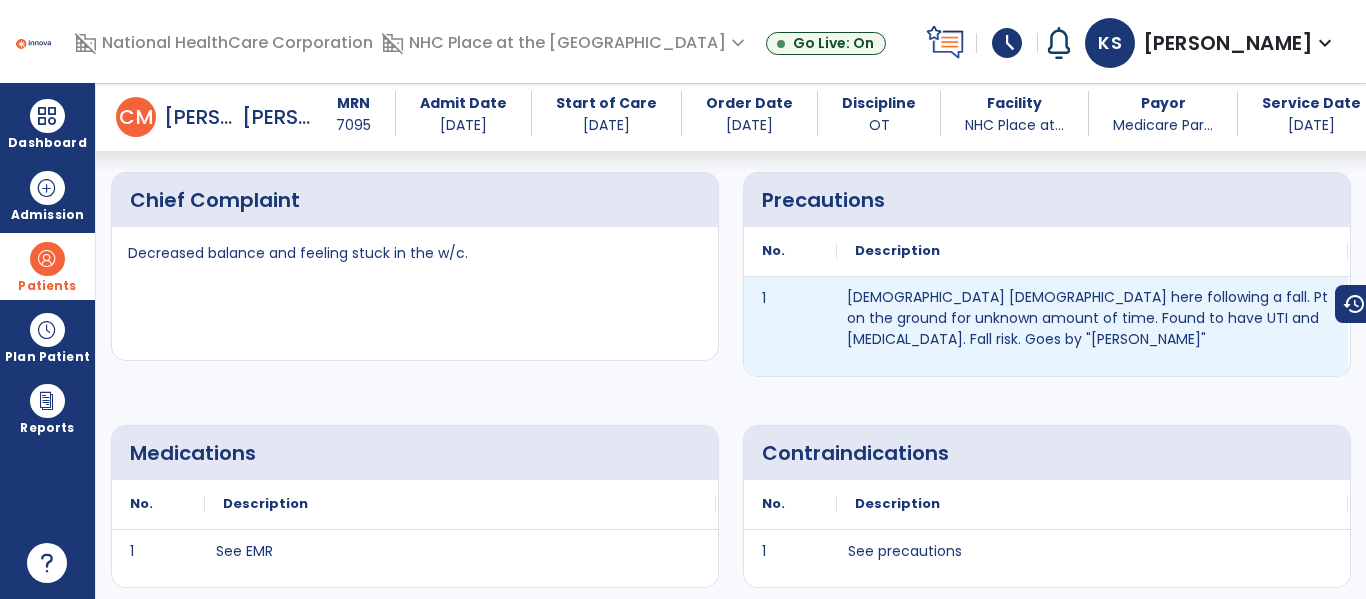 drag, startPoint x: 905, startPoint y: 347, endPoint x: 821, endPoint y: 300, distance: 96.25487 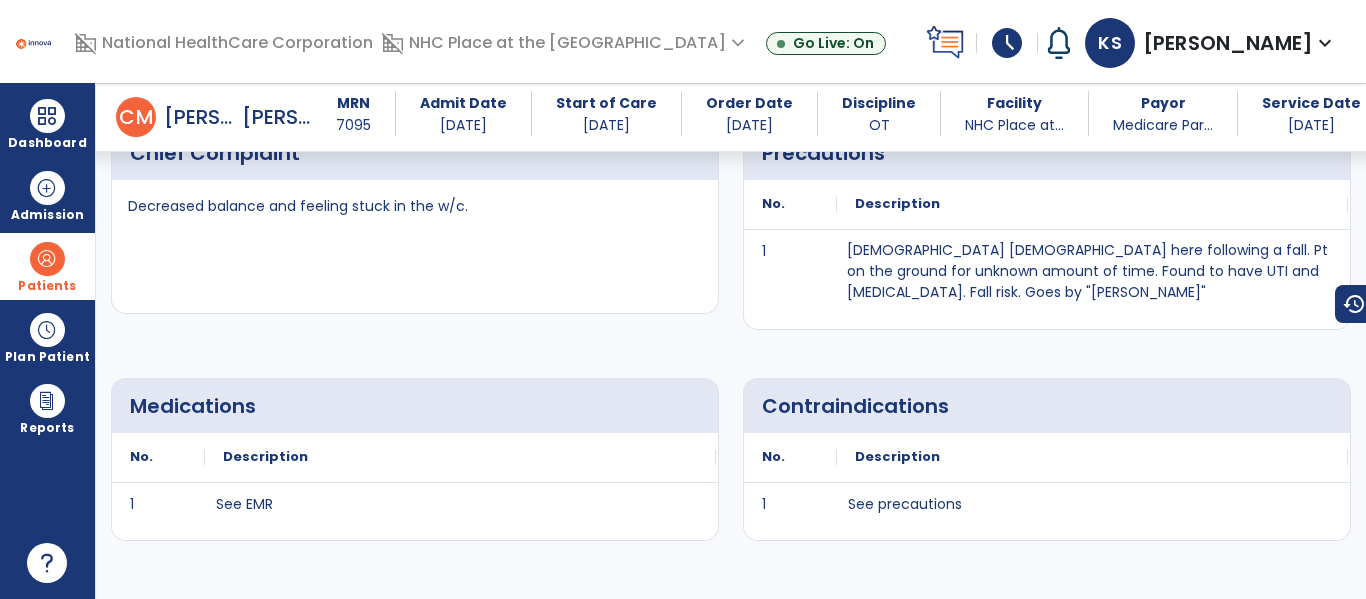 scroll, scrollTop: 1029, scrollLeft: 0, axis: vertical 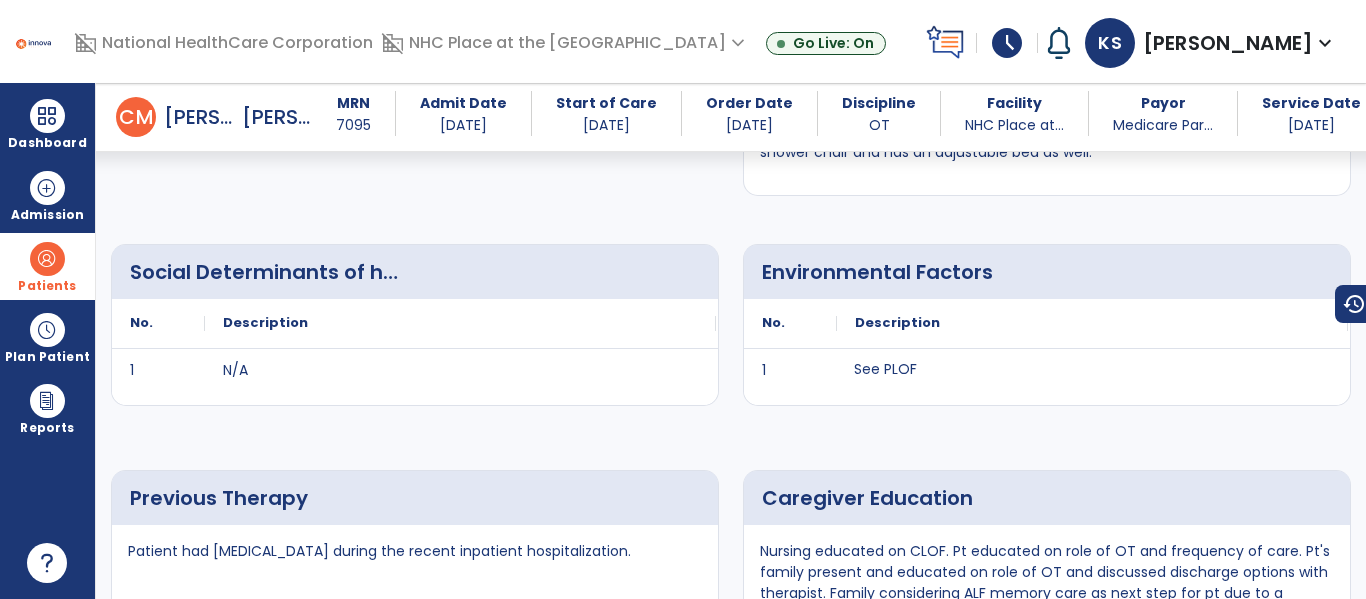 drag, startPoint x: 912, startPoint y: 398, endPoint x: 758, endPoint y: 334, distance: 166.7693 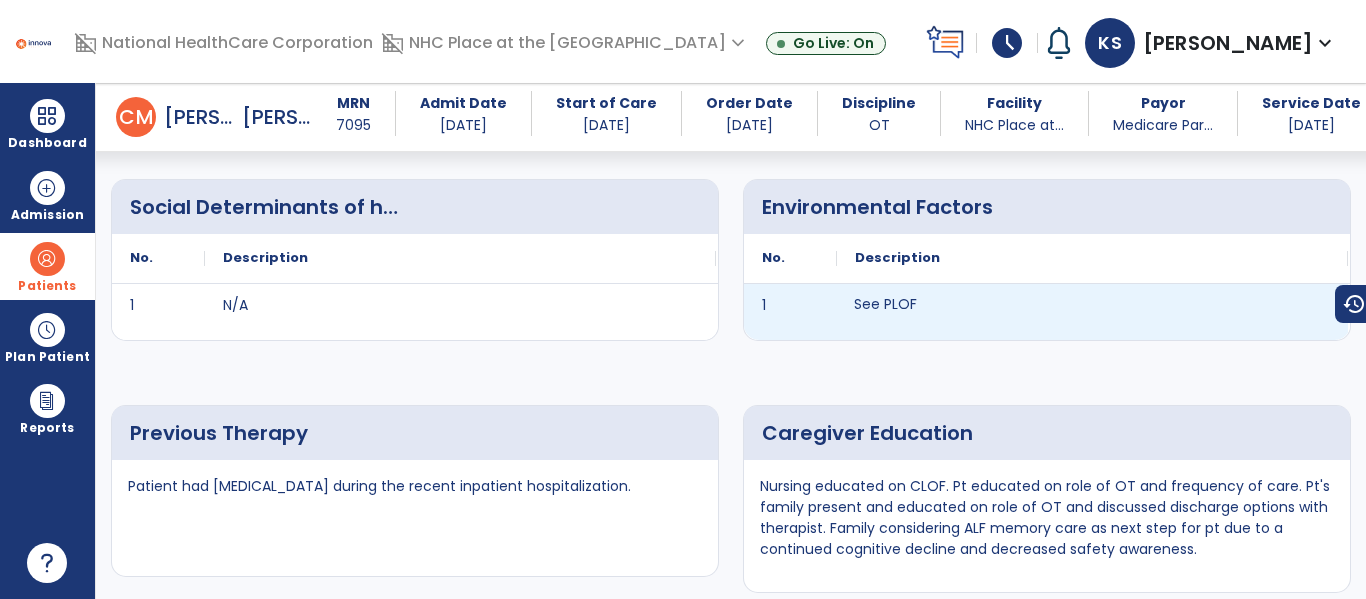 click on "See PLOF" at bounding box center (1092, 312) 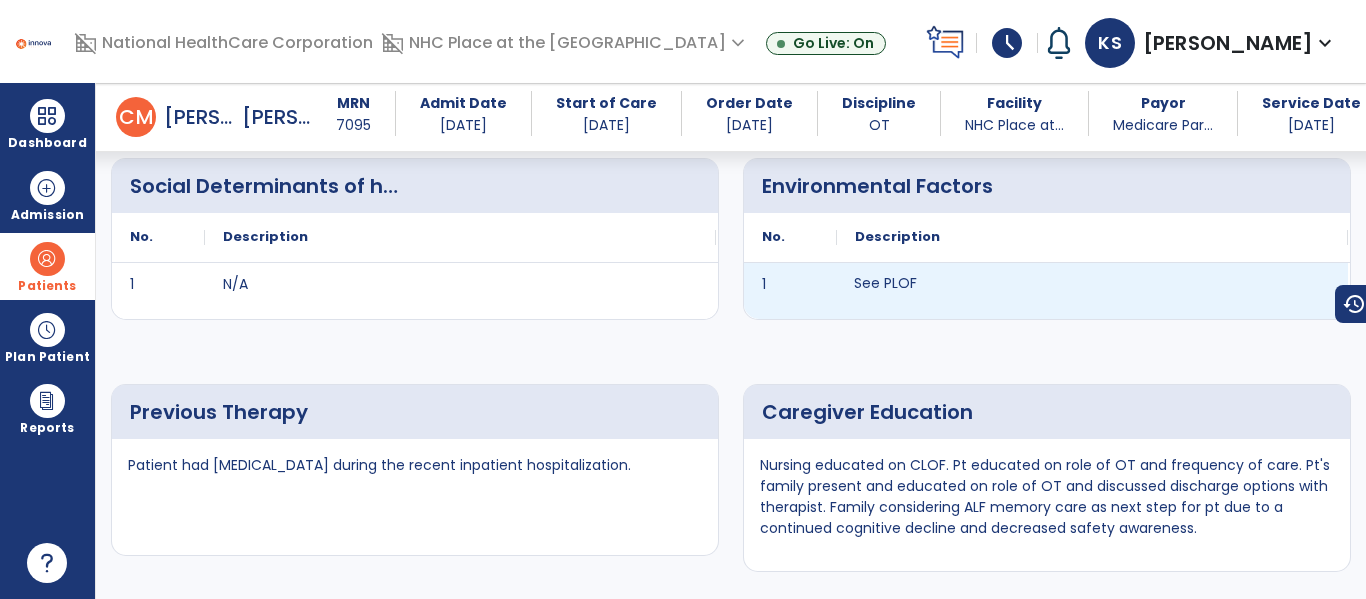scroll, scrollTop: 1701, scrollLeft: 0, axis: vertical 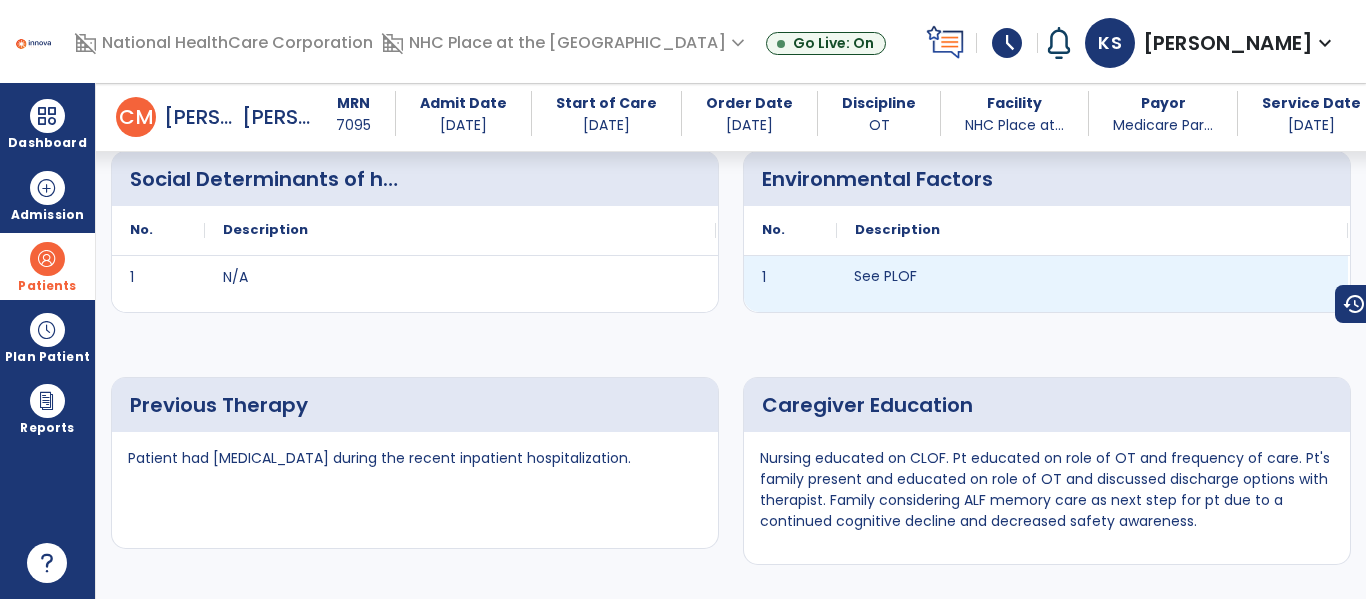 click on "See PLOF" at bounding box center (1092, 284) 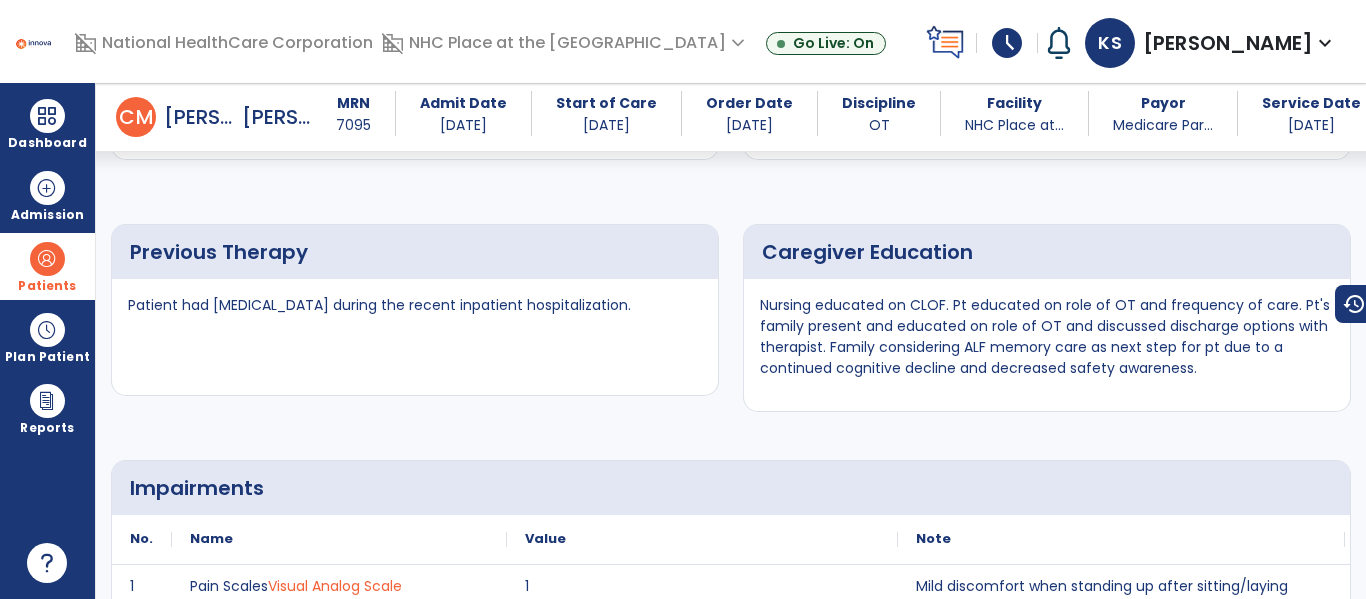 scroll, scrollTop: 1857, scrollLeft: 0, axis: vertical 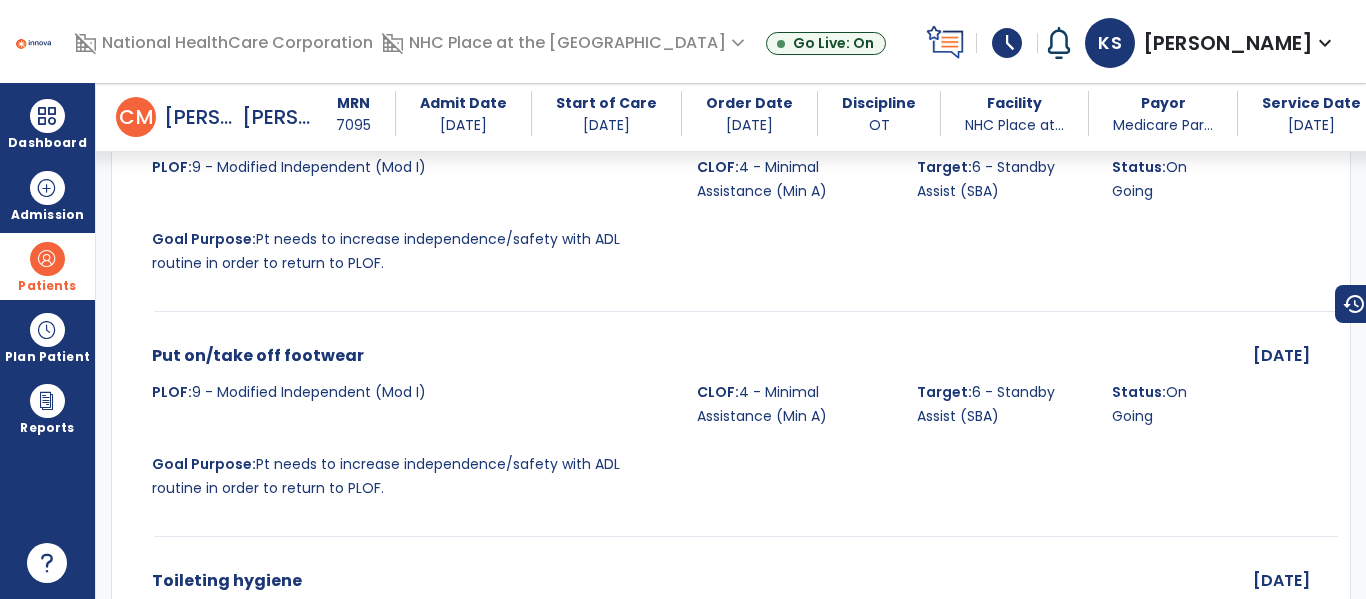 click on "Put on/take off footwear PLOF:  9 - Modified Independent (Mod I) CLOF:  4 - Minimal Assistance (Min A) Target:  6 - Standby Assist (SBA) Status:  On Going Goal Purpose:  Pt needs to increase independence/safety with ADL routine in order to return to PLOF." at bounding box center [676, 428] 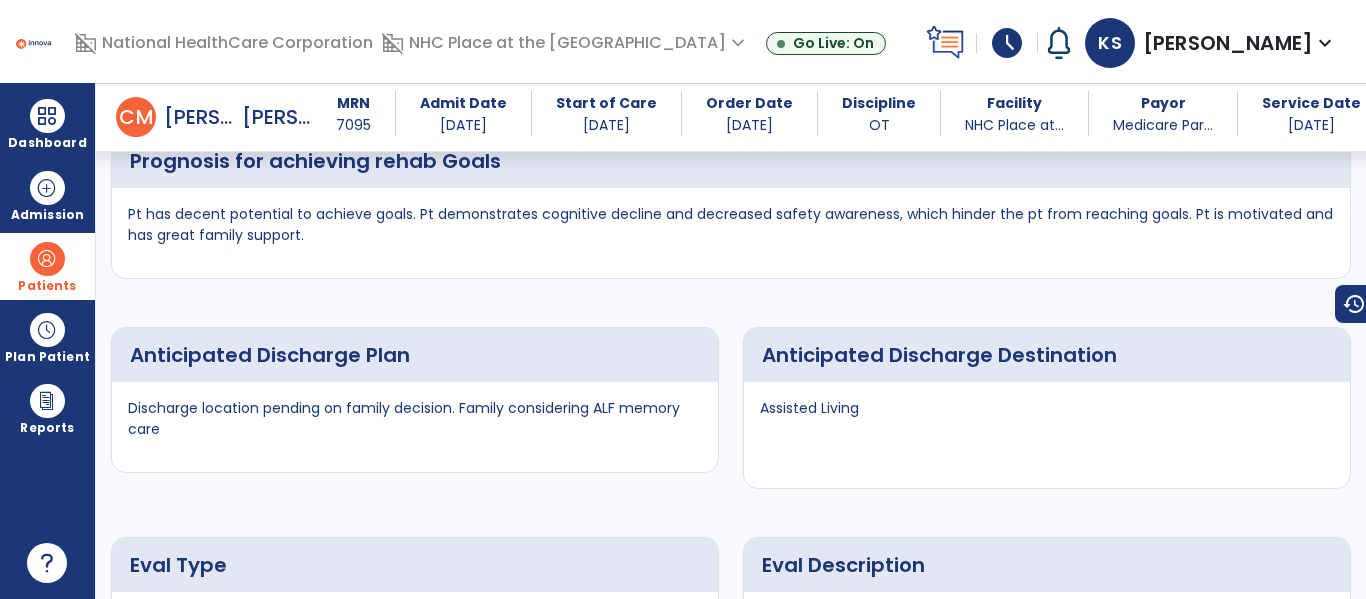 scroll, scrollTop: 6914, scrollLeft: 0, axis: vertical 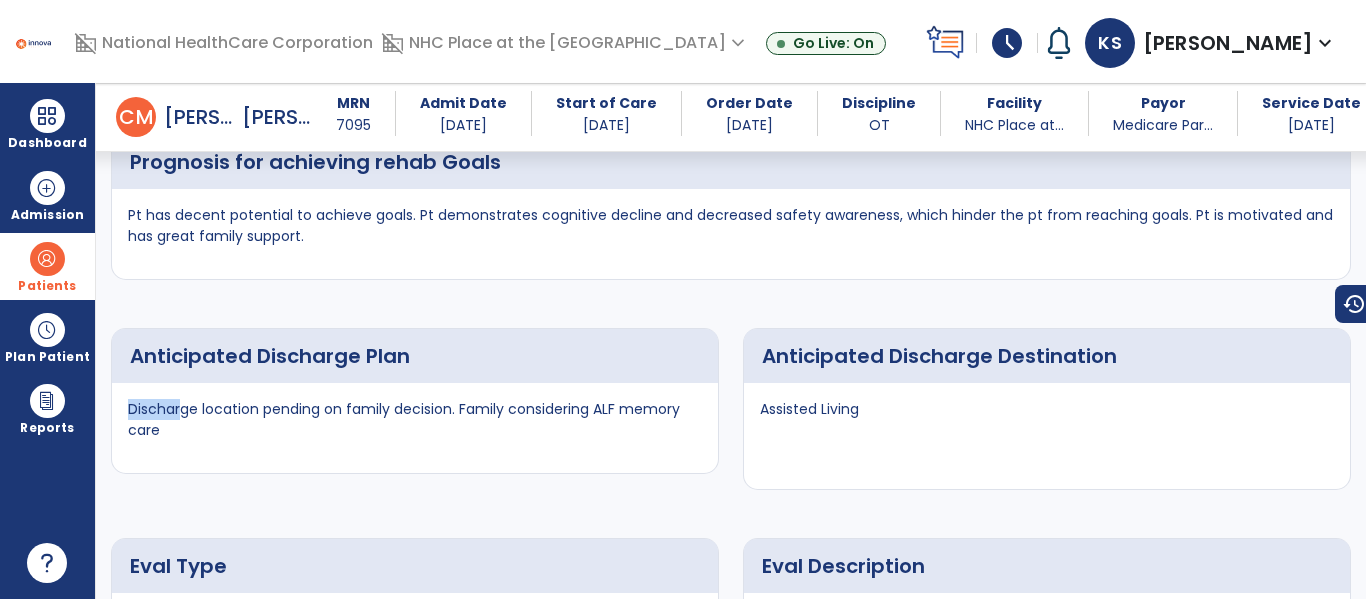 drag, startPoint x: 182, startPoint y: 397, endPoint x: 127, endPoint y: 385, distance: 56.293873 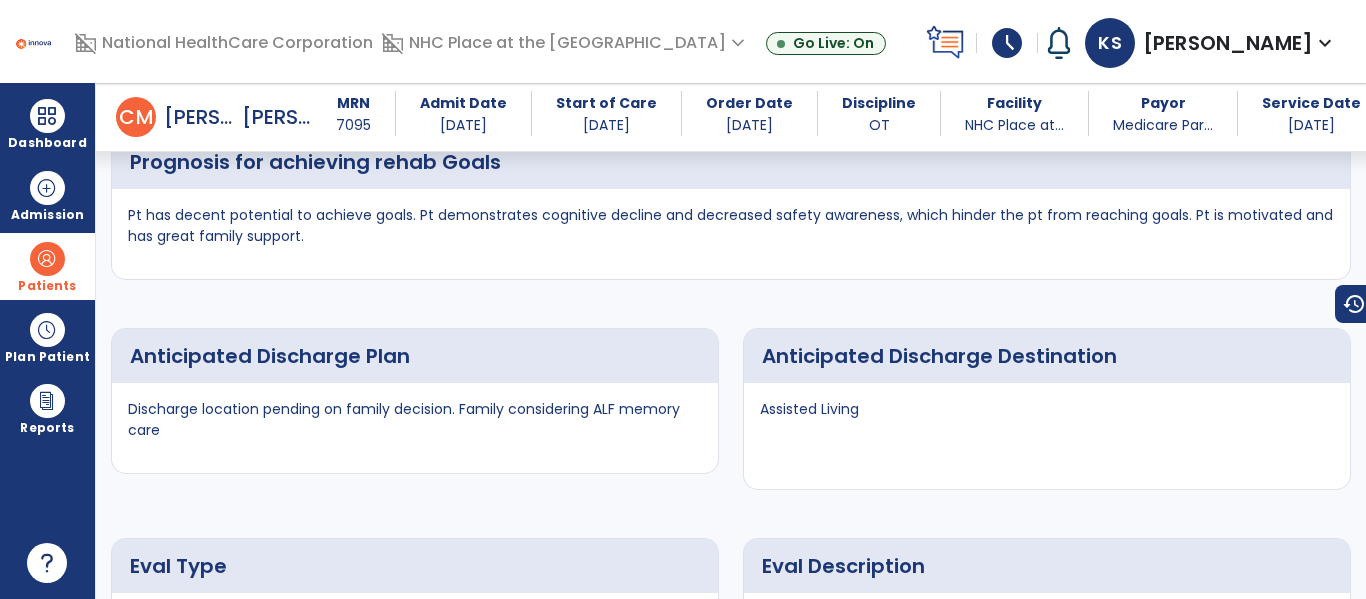 click on "Discharge location pending on family decision. Family considering ALF memory care" at bounding box center (415, 420) 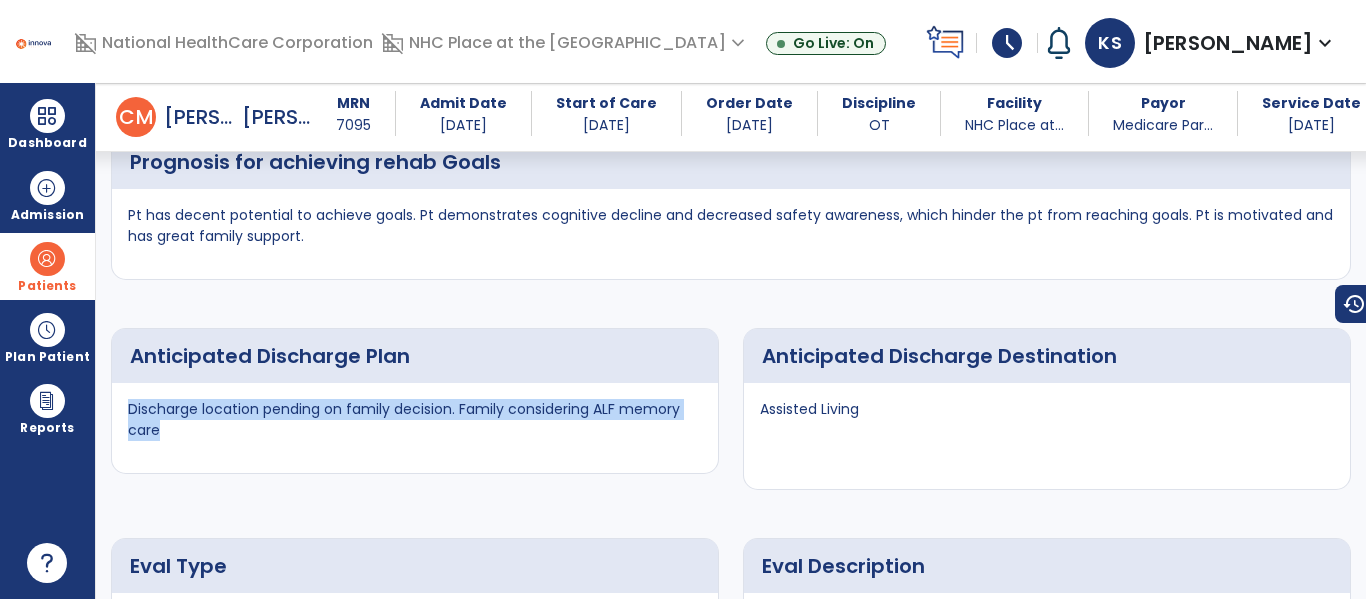 drag, startPoint x: 169, startPoint y: 408, endPoint x: 124, endPoint y: 383, distance: 51.47815 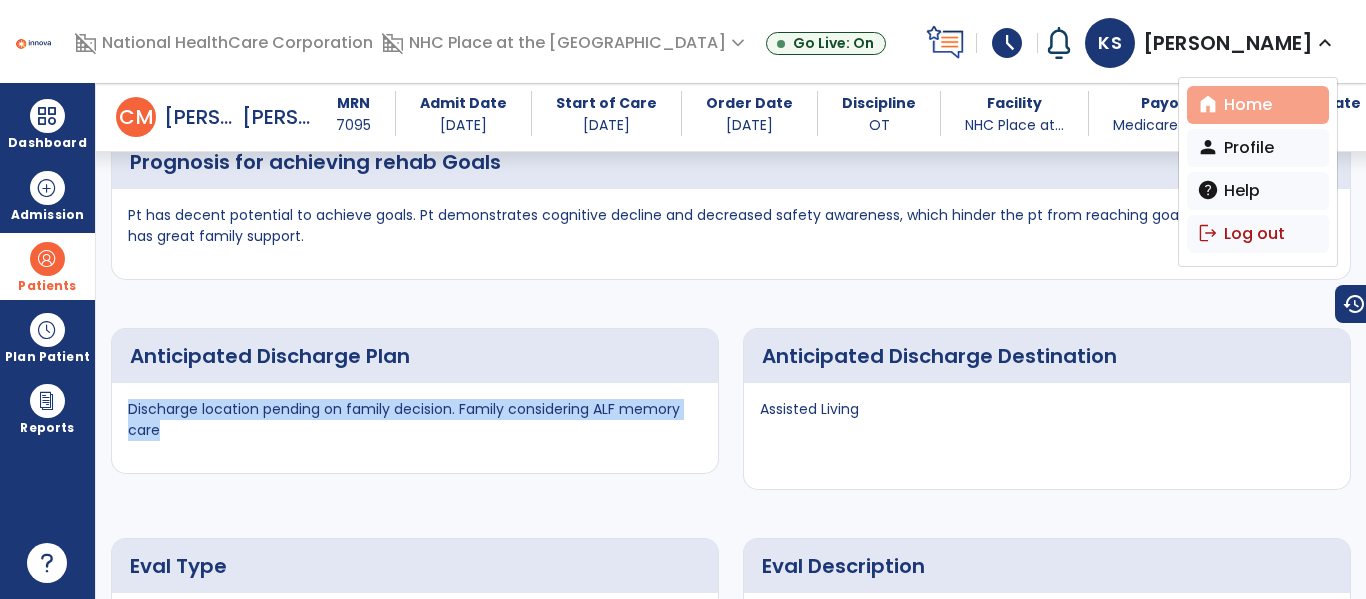 click on "home   Home" at bounding box center [1258, 105] 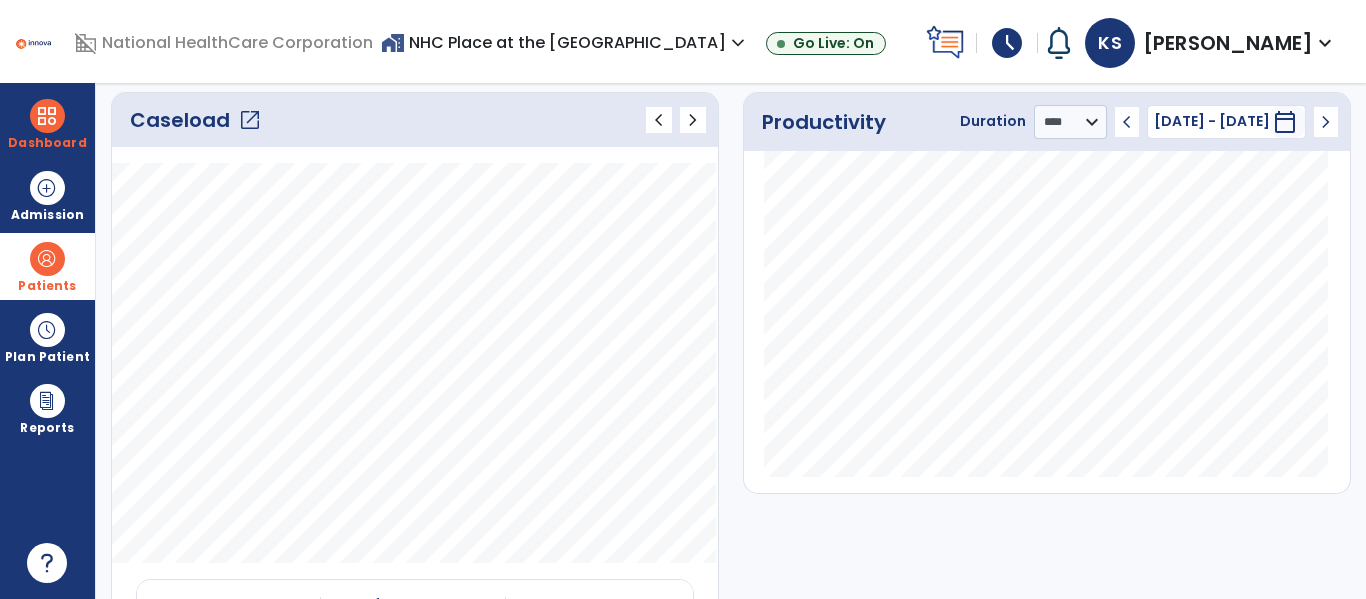 scroll, scrollTop: 550, scrollLeft: 0, axis: vertical 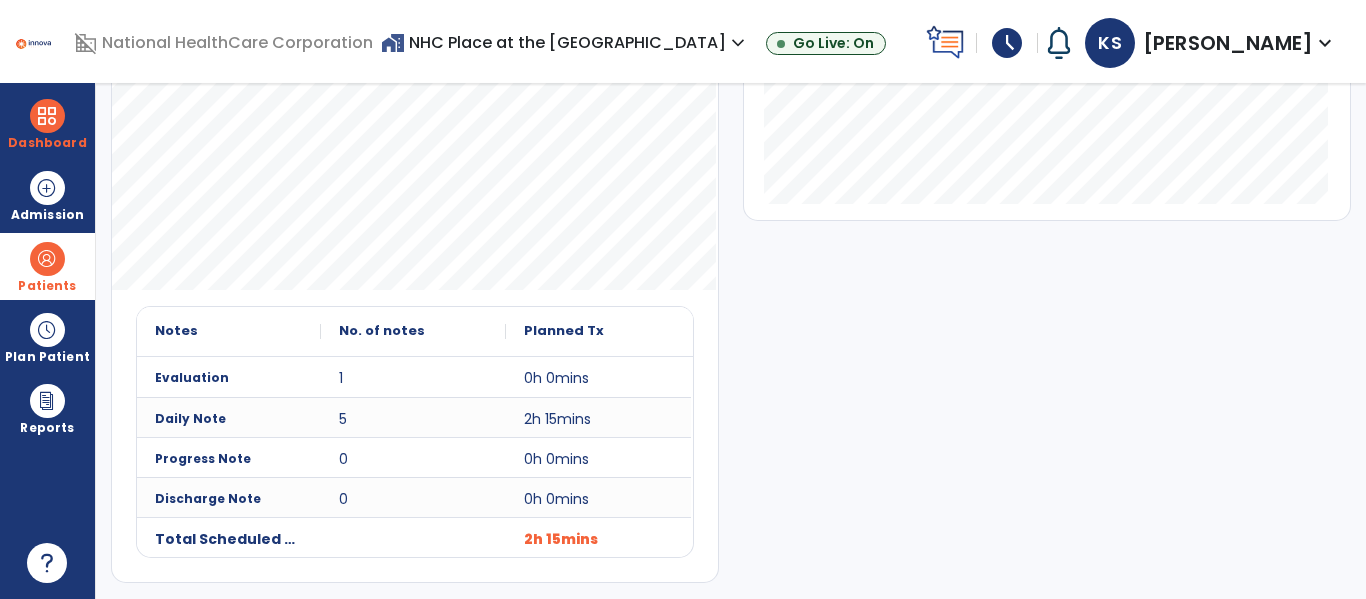 drag, startPoint x: 744, startPoint y: 347, endPoint x: 920, endPoint y: 361, distance: 176.55594 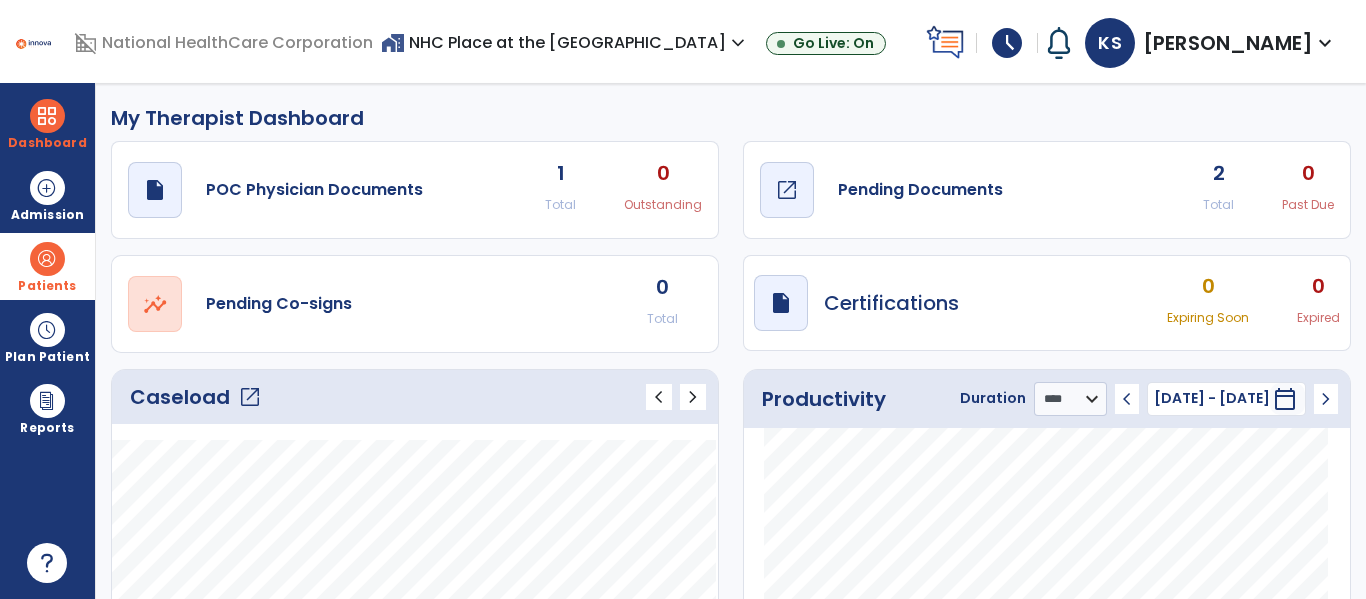 click on "Pending Documents" 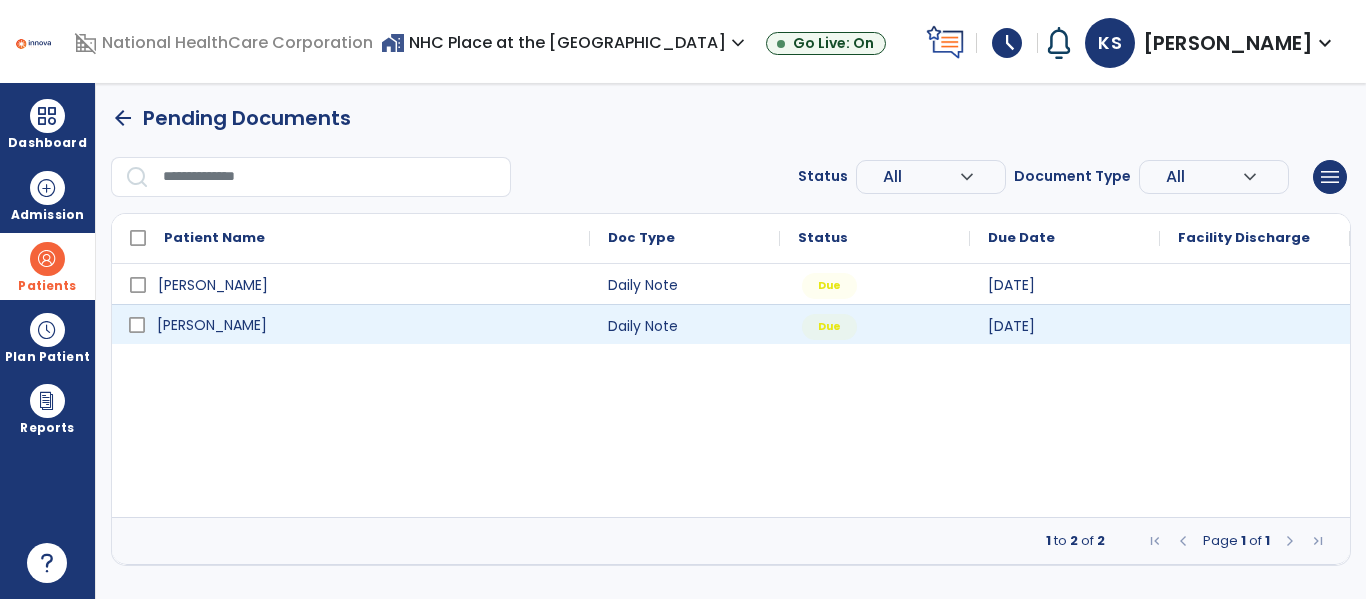 click on "[PERSON_NAME]" at bounding box center (365, 325) 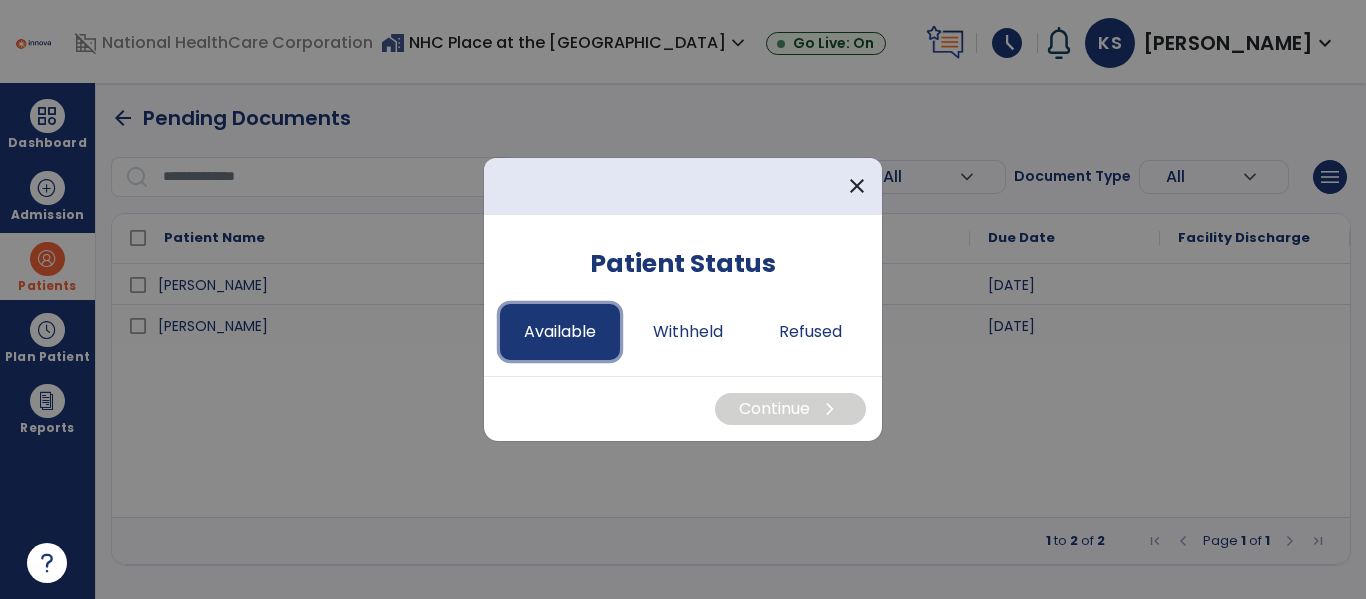 click on "Available" at bounding box center (560, 332) 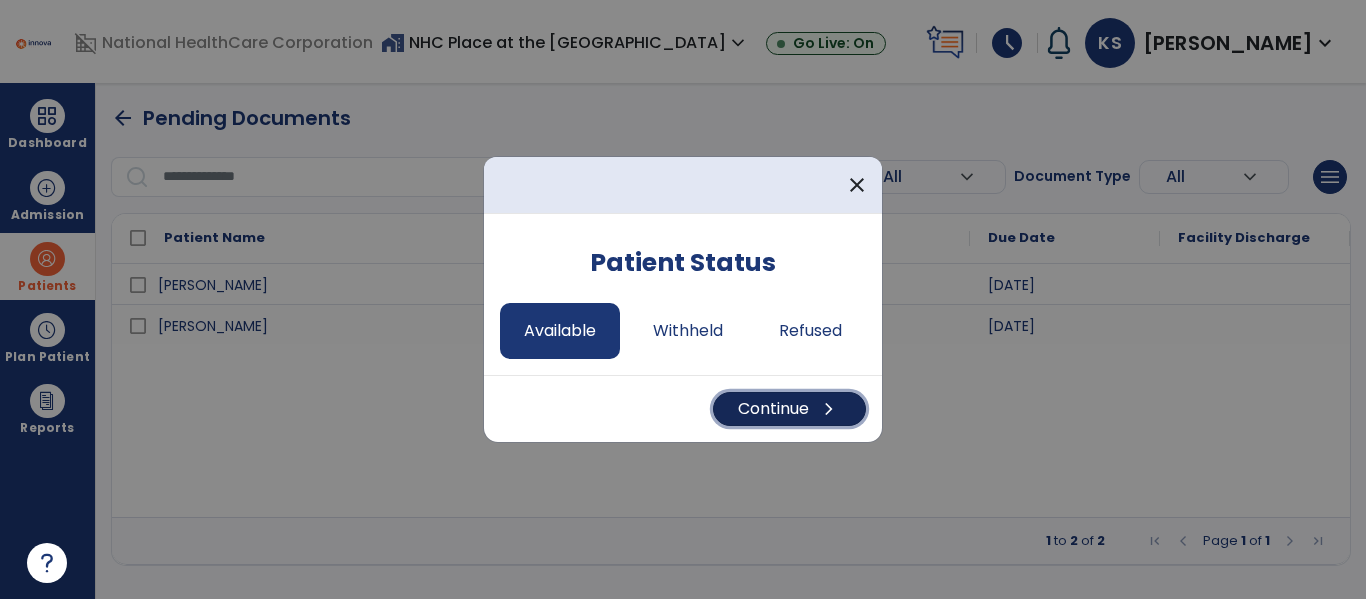 click on "Continue   chevron_right" at bounding box center [789, 409] 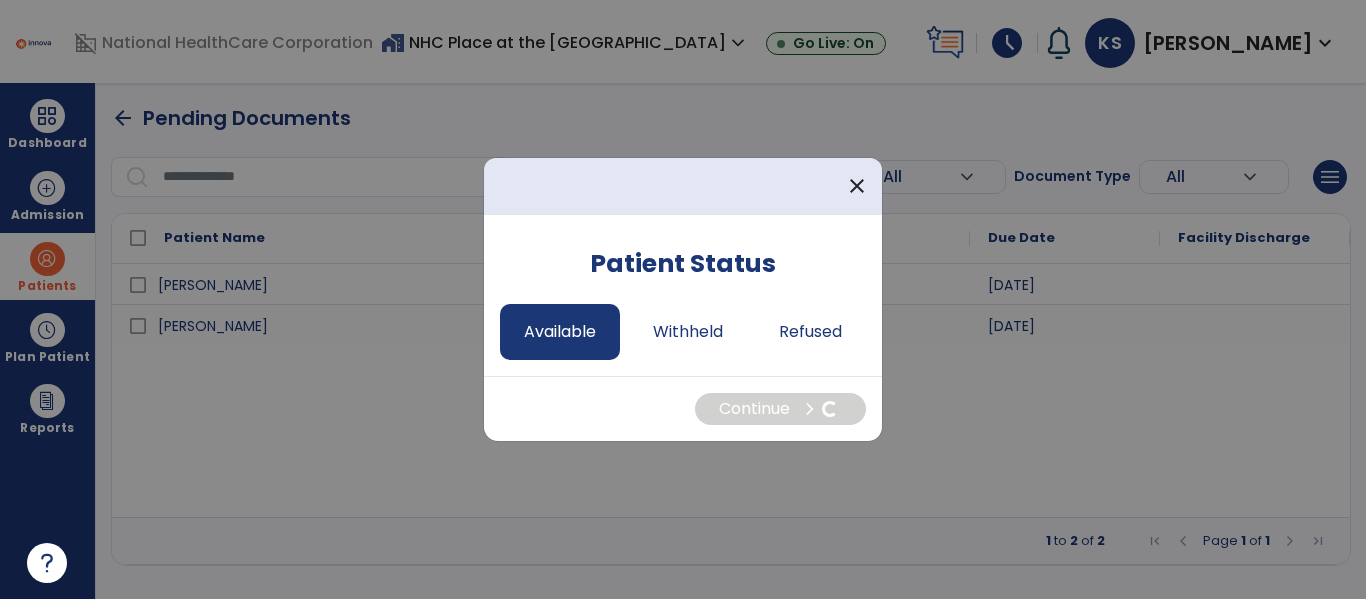 select on "*" 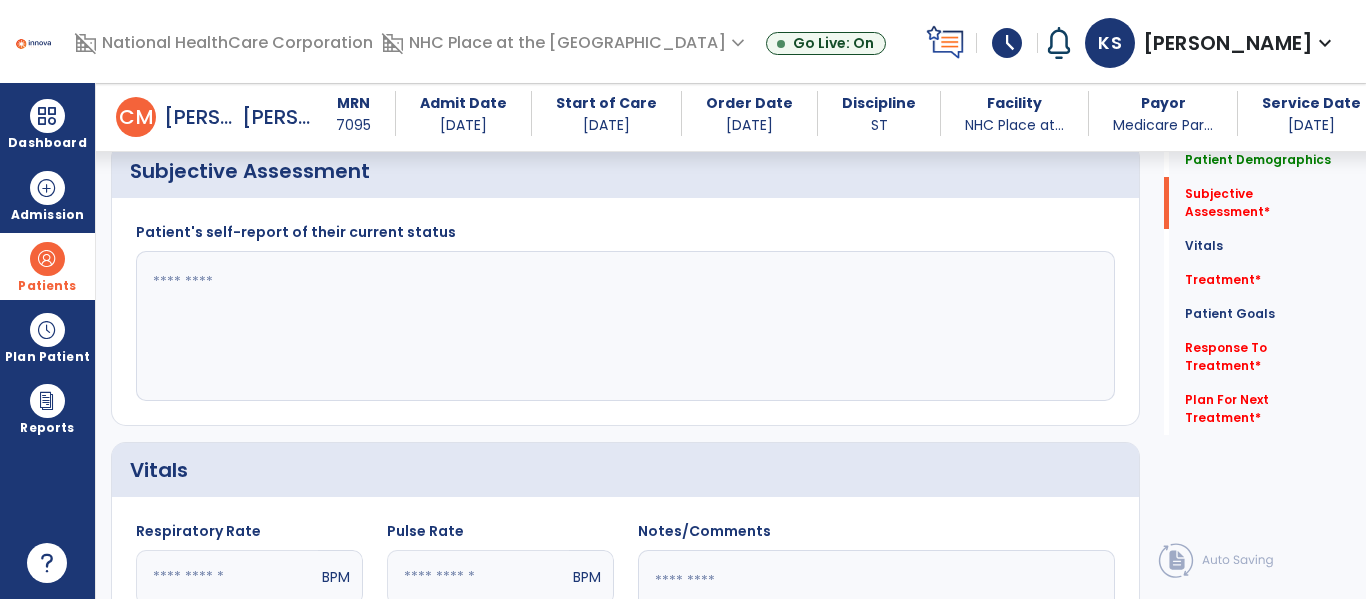 scroll, scrollTop: 425, scrollLeft: 0, axis: vertical 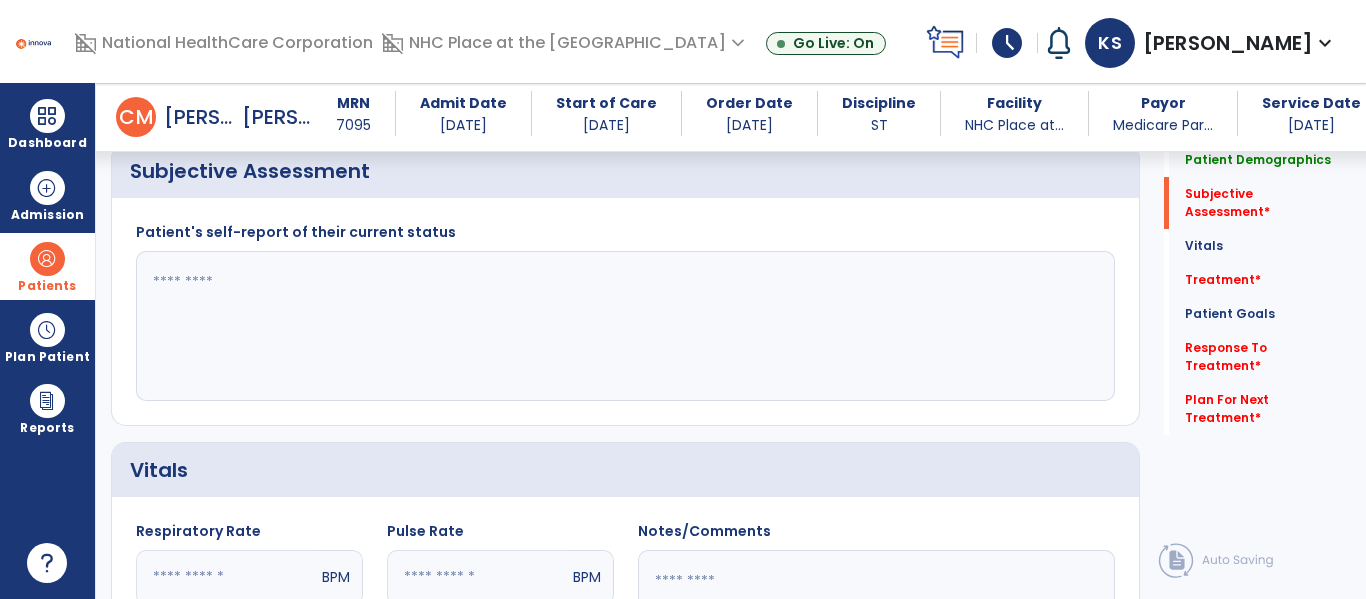 click 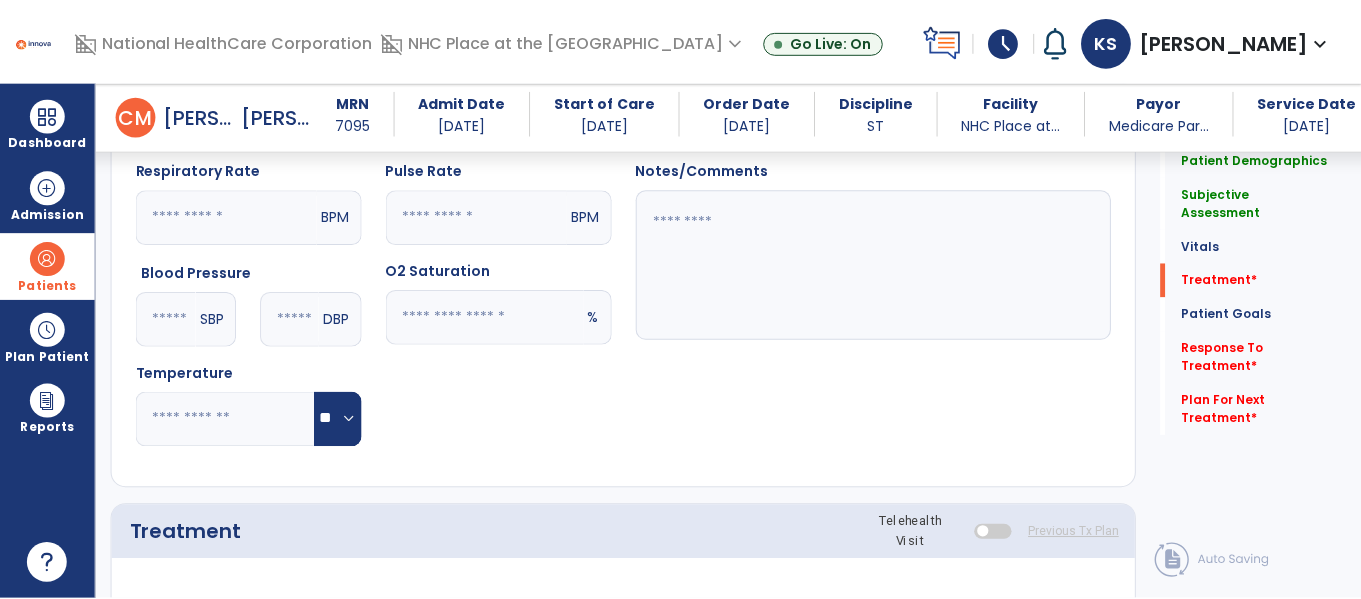 scroll, scrollTop: 1099, scrollLeft: 0, axis: vertical 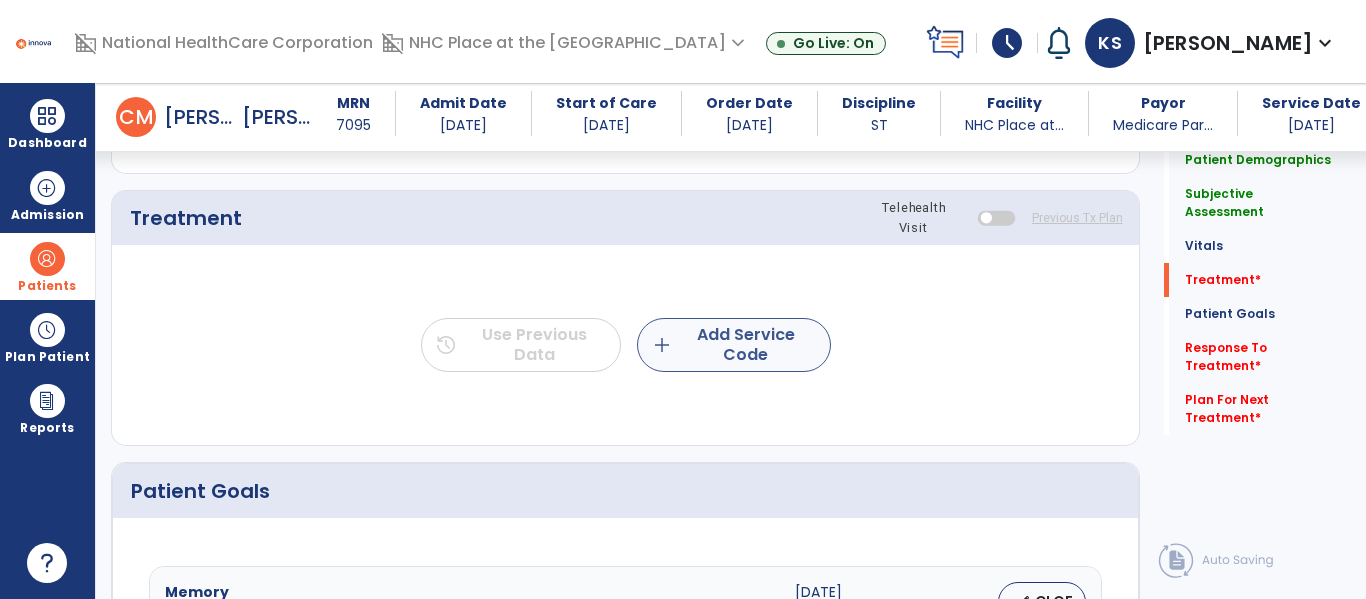 type on "**********" 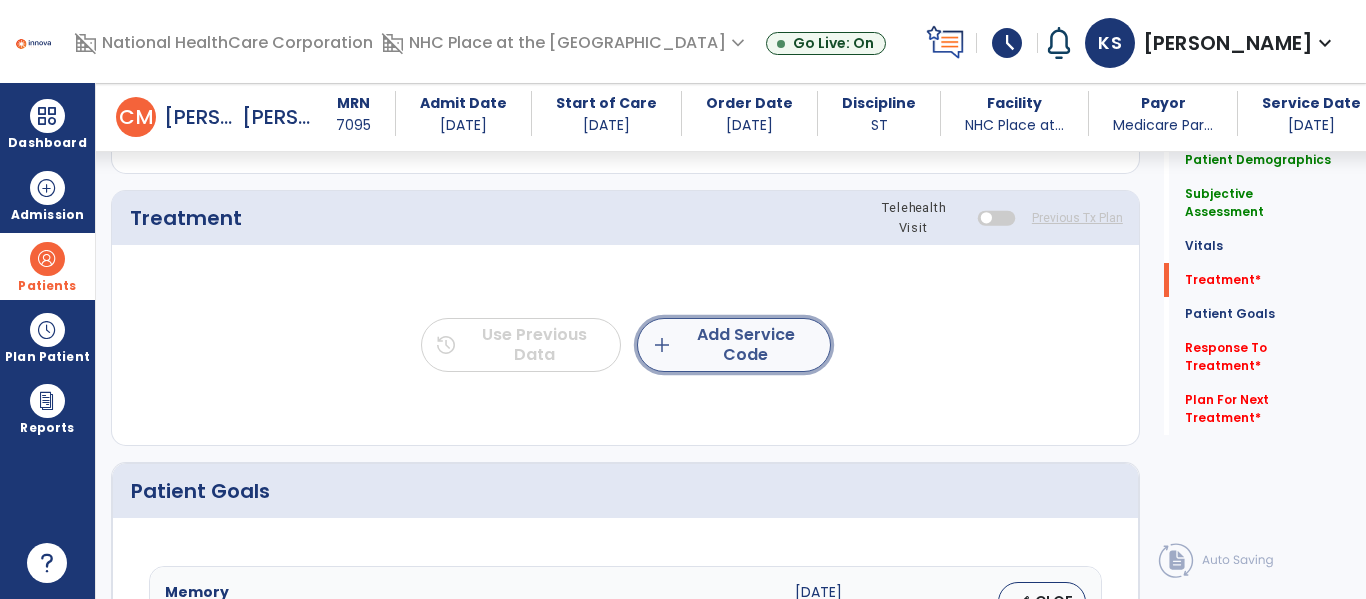 click on "add  Add Service Code" 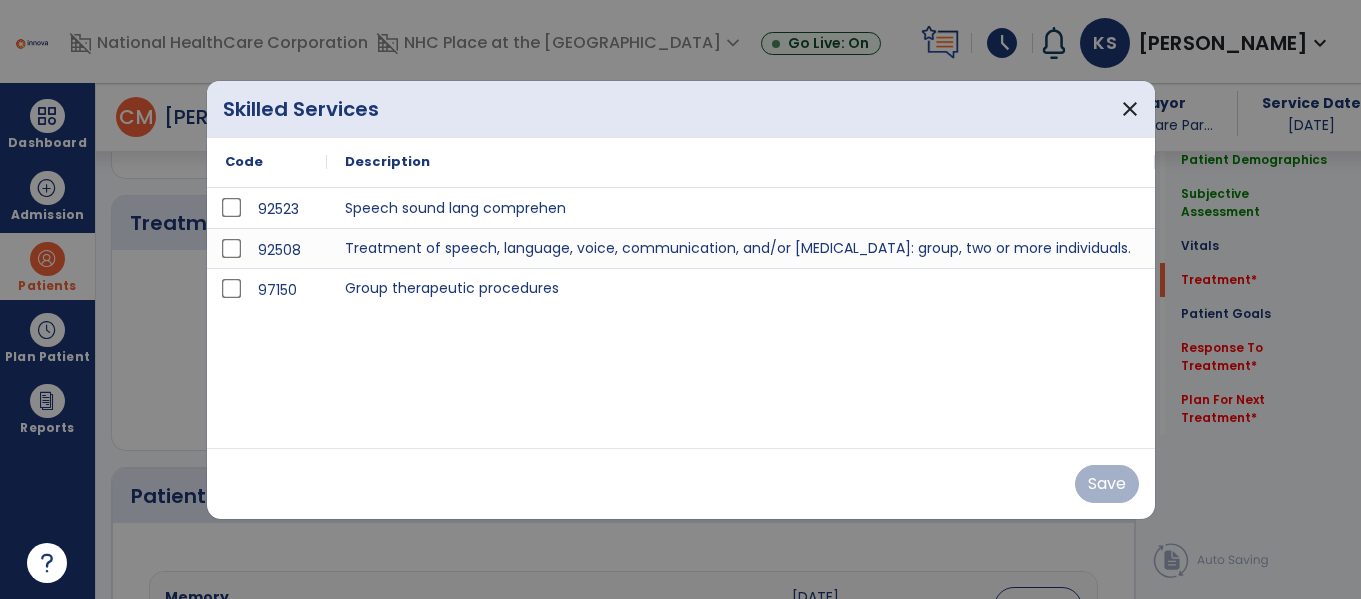 scroll, scrollTop: 1099, scrollLeft: 0, axis: vertical 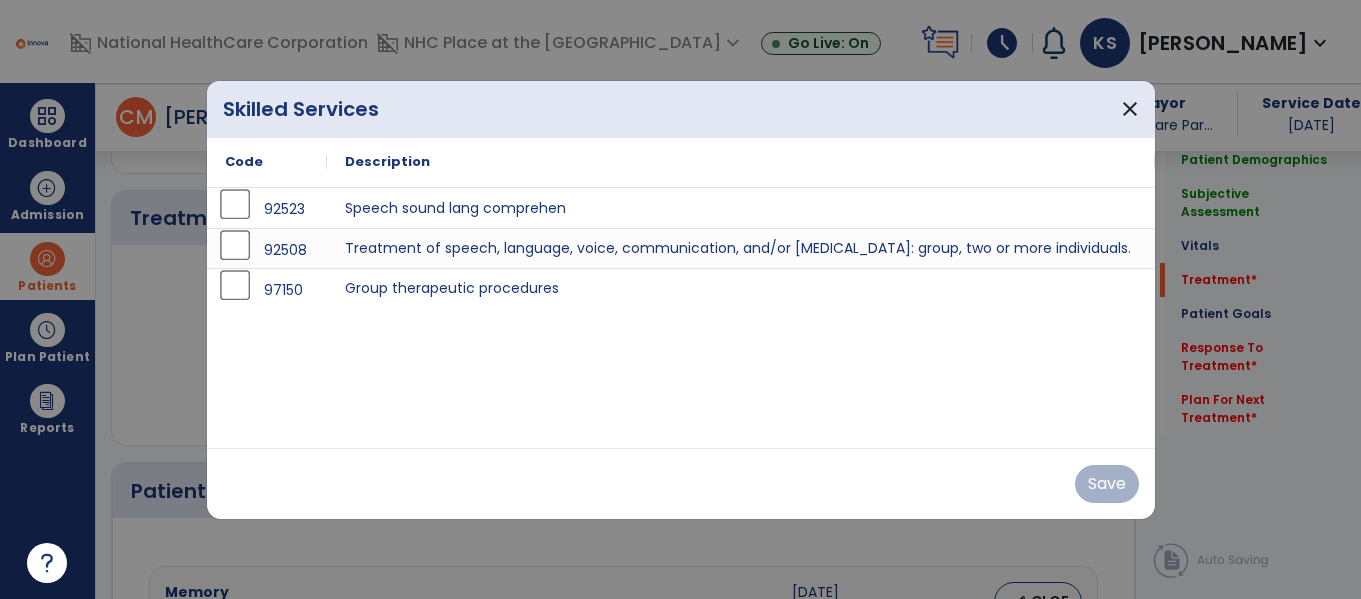 click on "92523 Speech sound lang comprehen   92508 Treatment of speech, language, voice, communication, and/or auditory processing disorder: group, two or more individuals.   97150 Group therapeutic procedures" at bounding box center [681, 318] 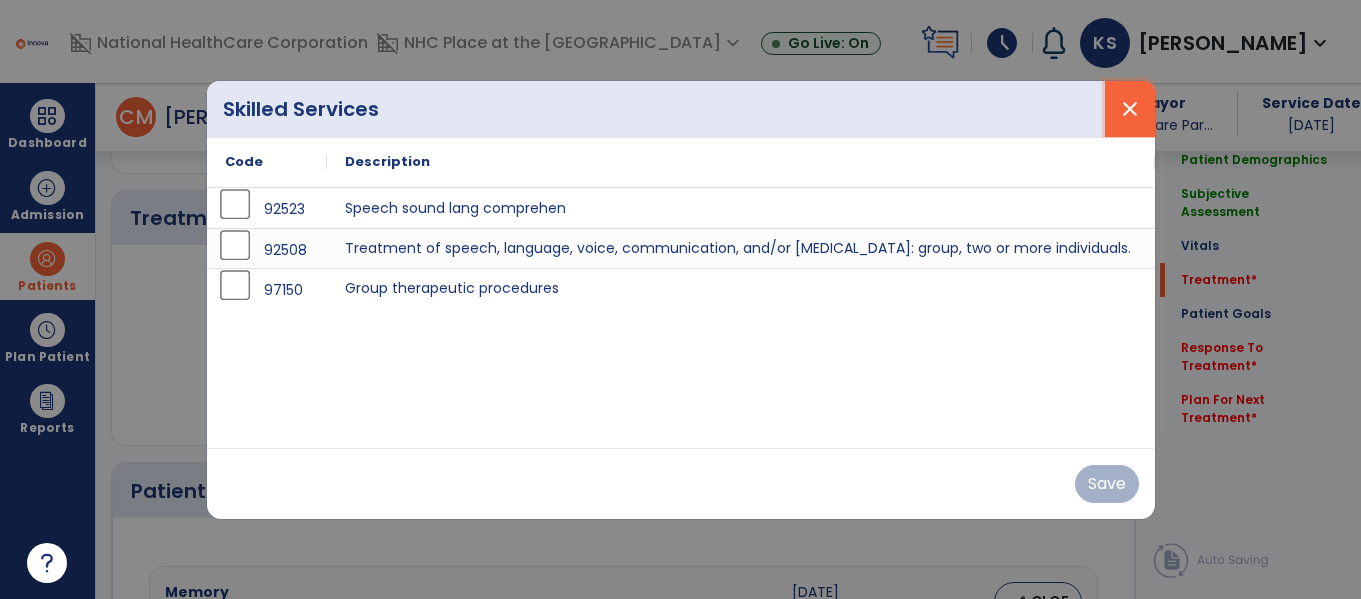 click on "close" at bounding box center (1130, 109) 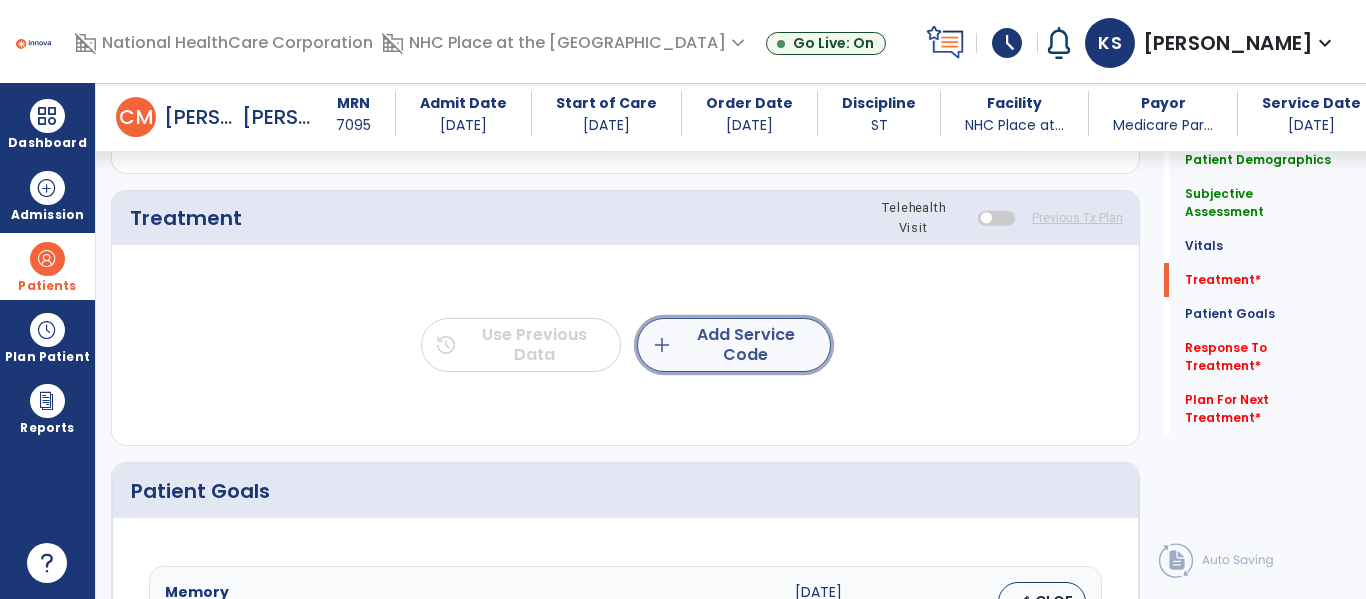 click on "add  Add Service Code" 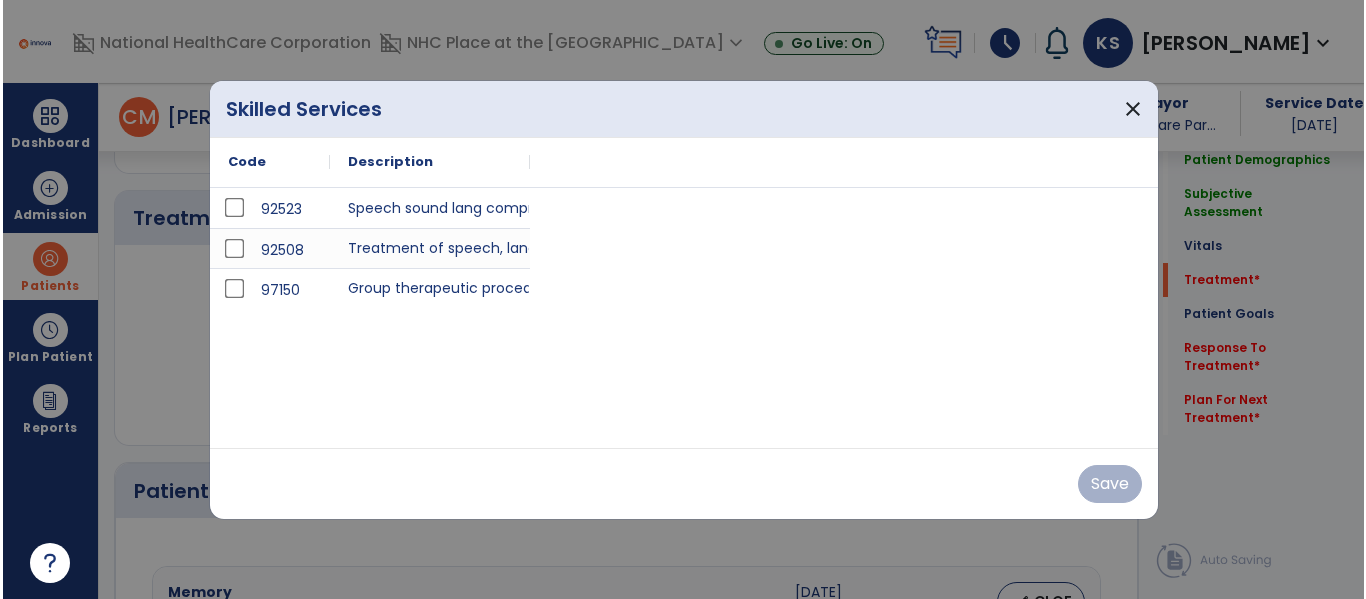 scroll, scrollTop: 1099, scrollLeft: 0, axis: vertical 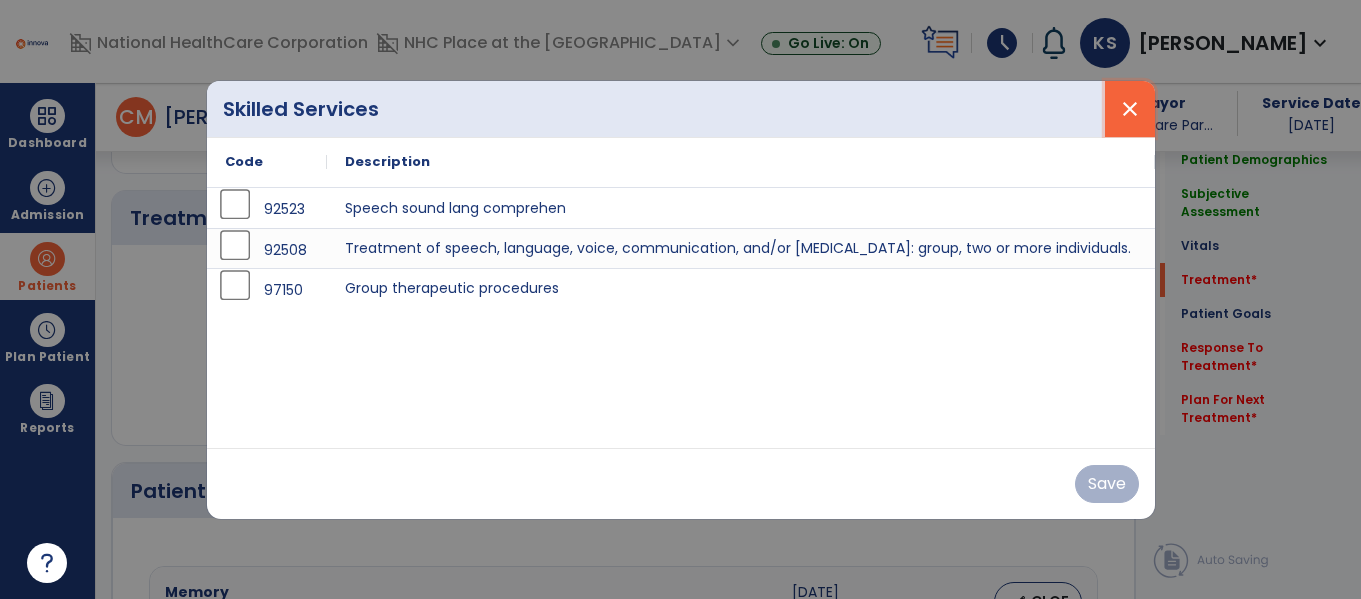 click on "close" at bounding box center [1130, 109] 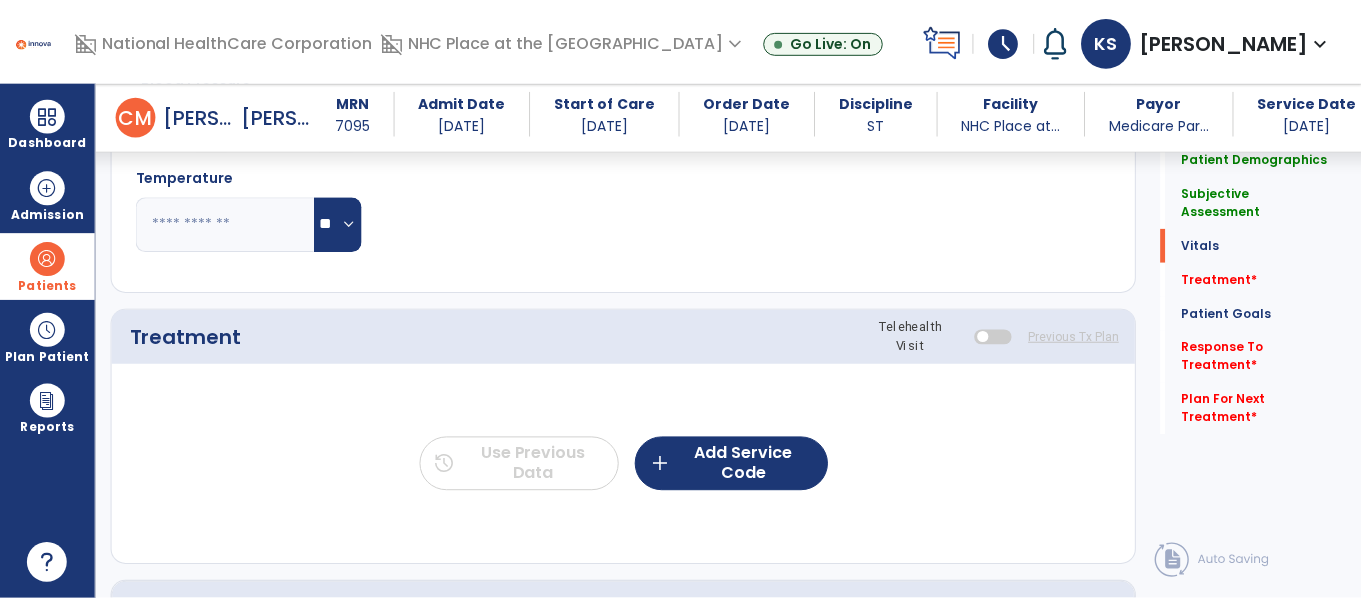 scroll, scrollTop: 992, scrollLeft: 0, axis: vertical 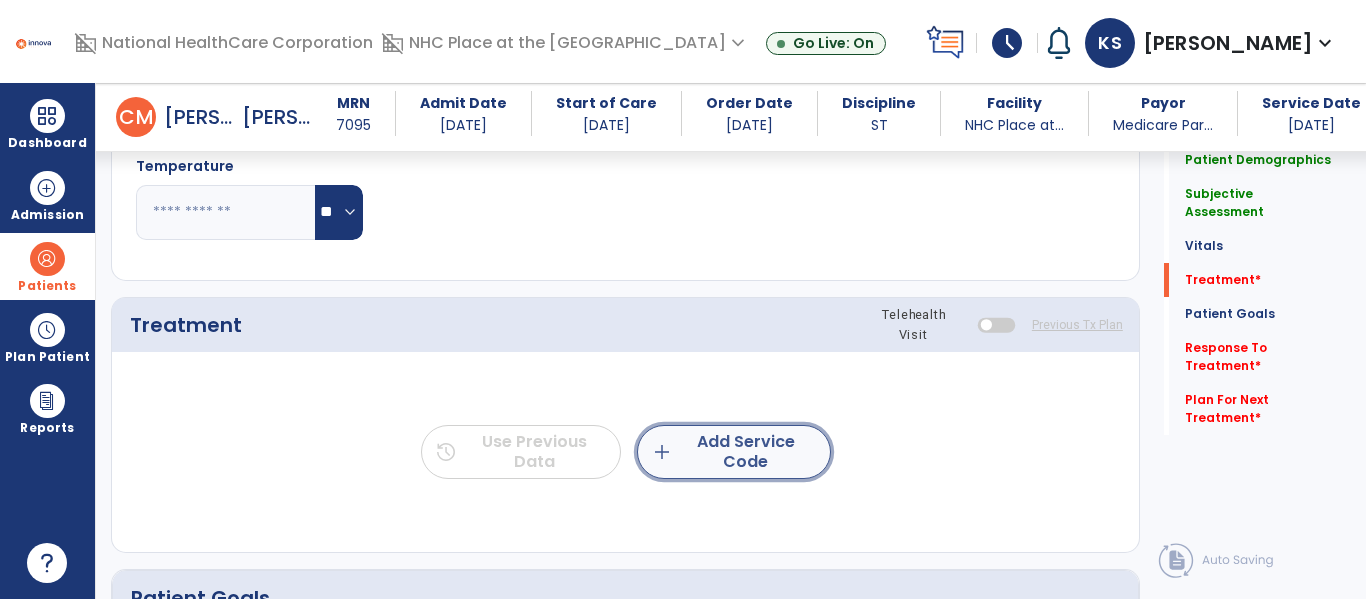 click on "add  Add Service Code" 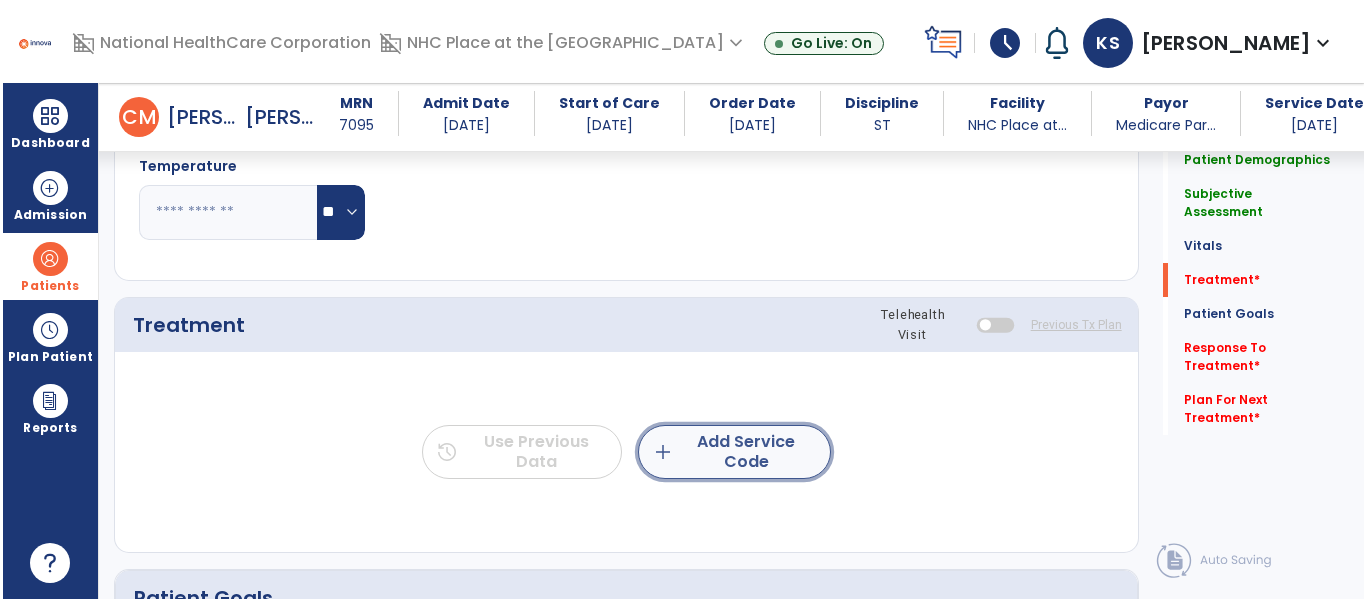 scroll, scrollTop: 992, scrollLeft: 0, axis: vertical 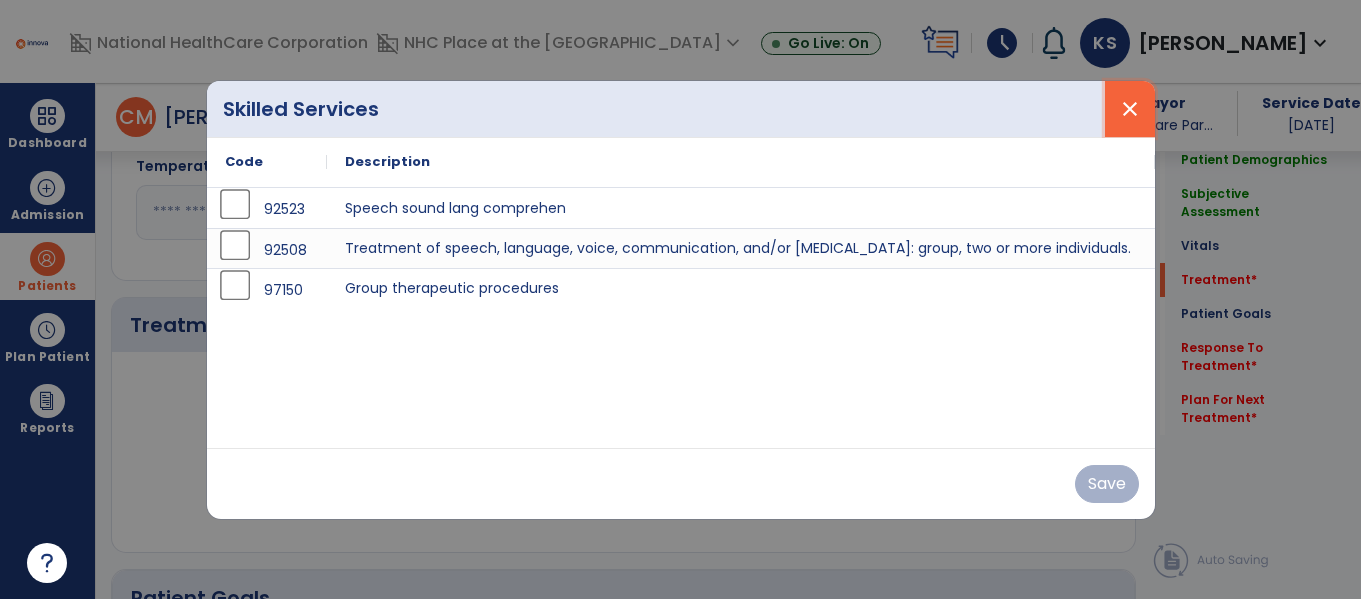 click on "close" at bounding box center (1130, 109) 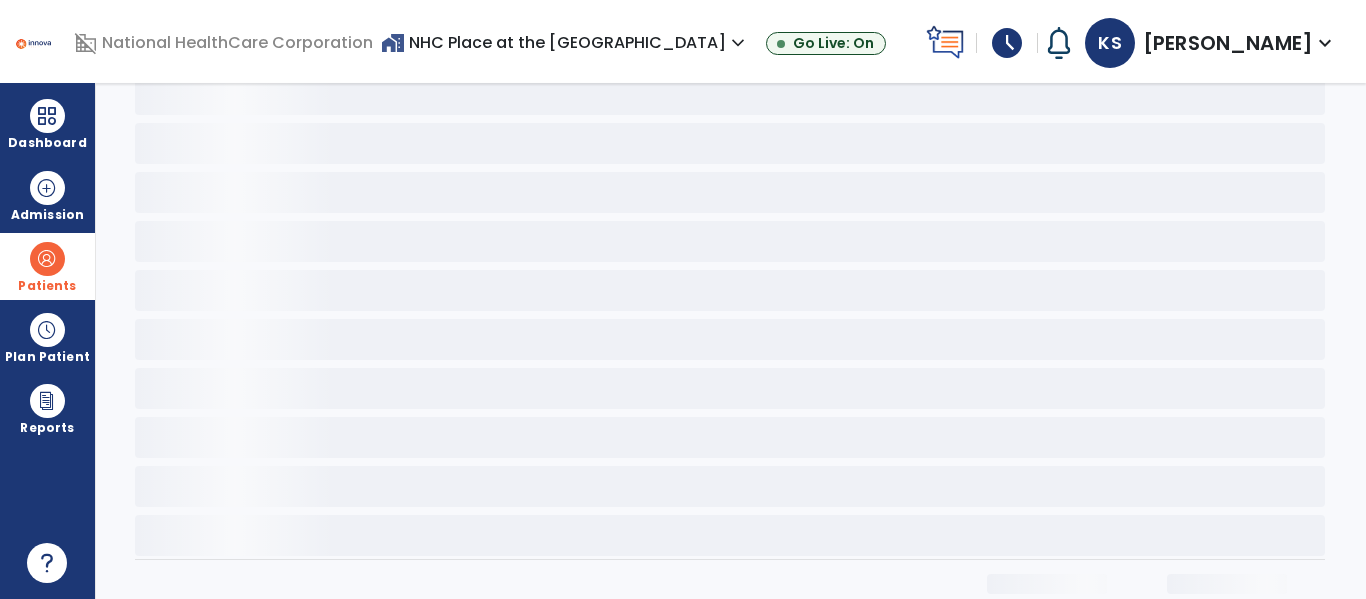 scroll, scrollTop: 0, scrollLeft: 0, axis: both 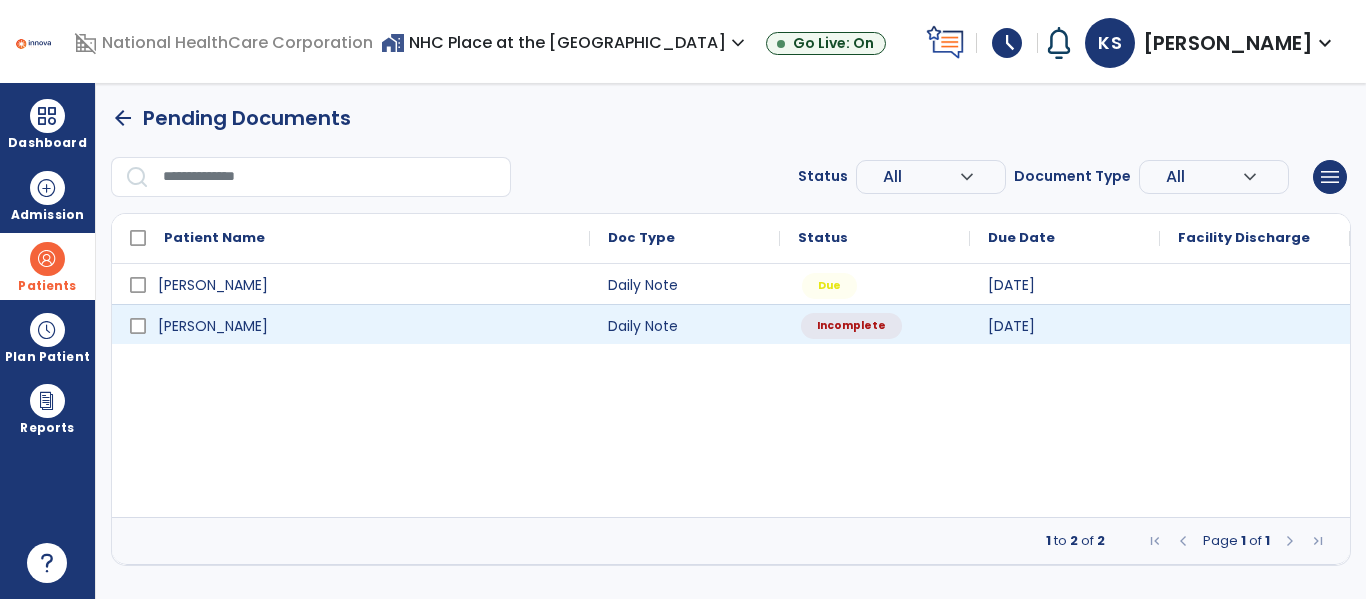 click on "Incomplete" at bounding box center (875, 324) 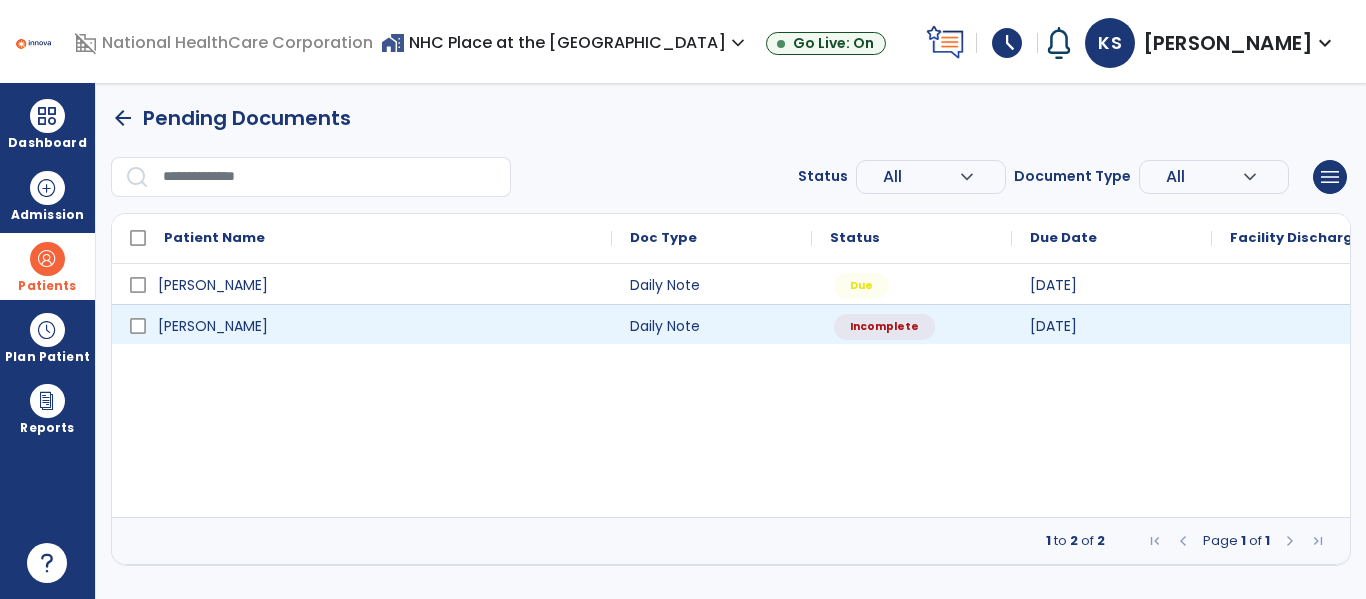 select on "*" 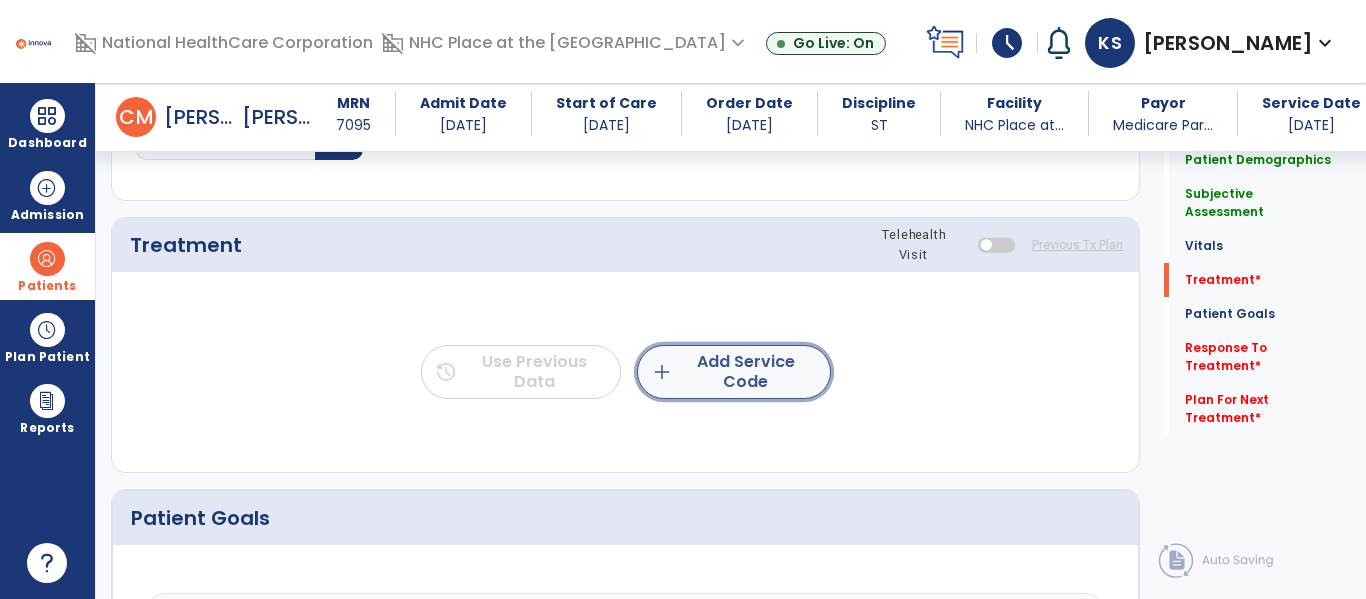 click on "add  Add Service Code" 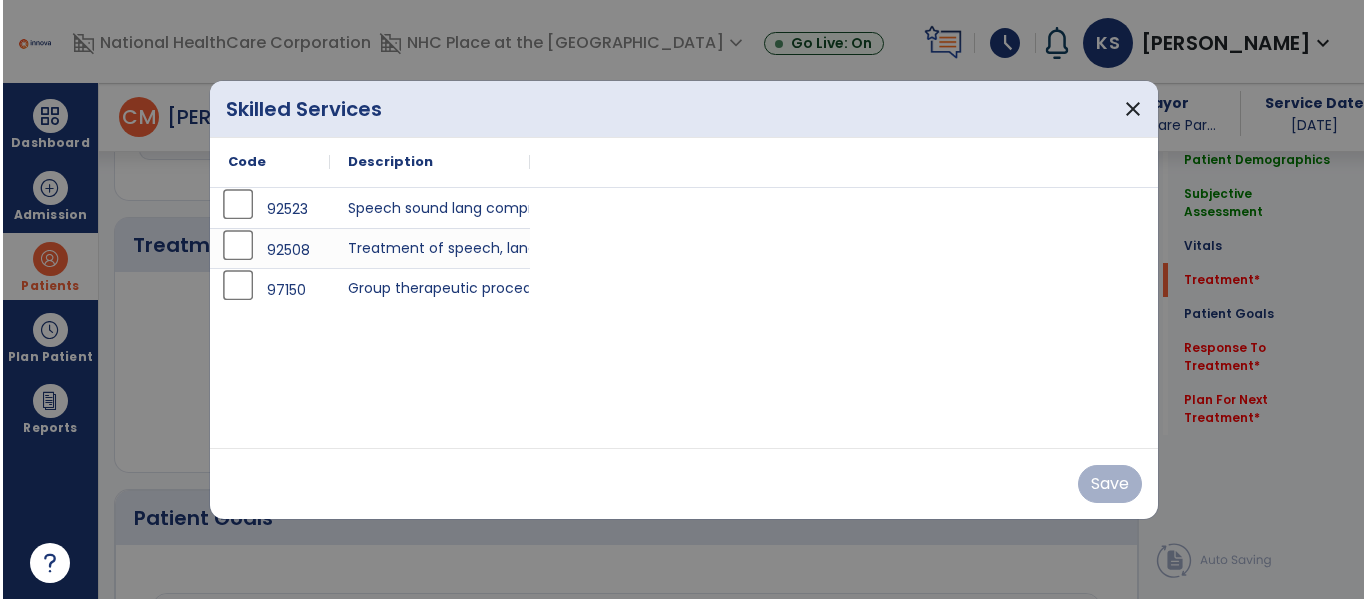 scroll, scrollTop: 1072, scrollLeft: 0, axis: vertical 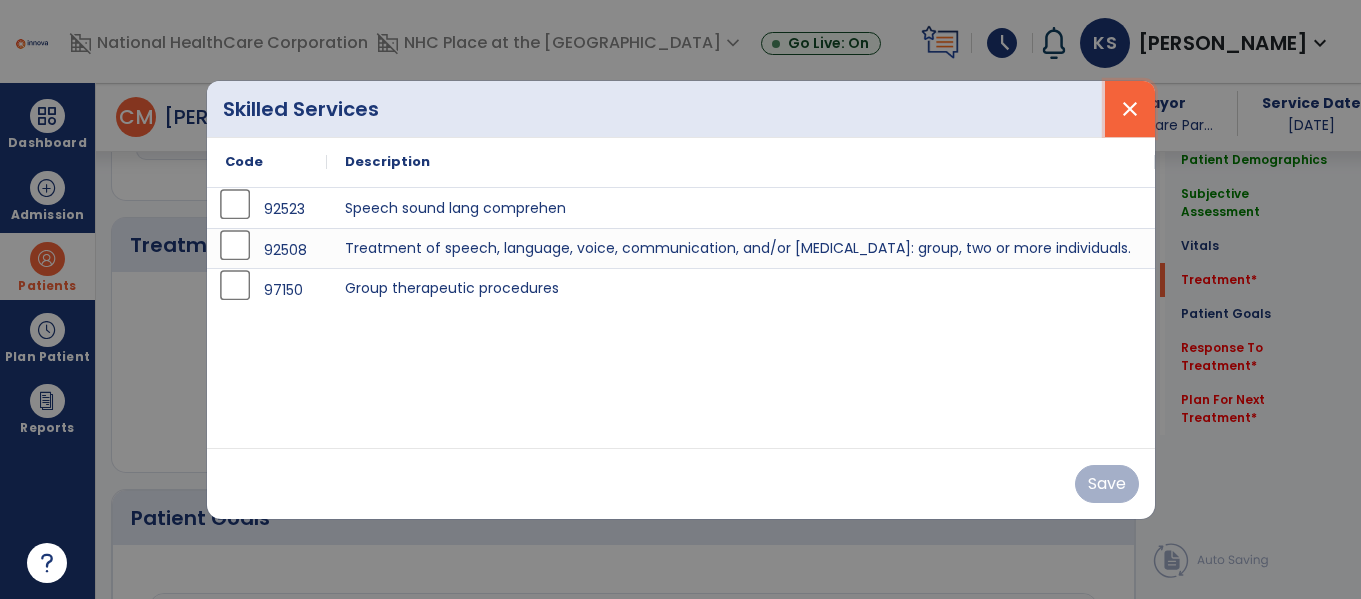 click on "close" at bounding box center (1130, 109) 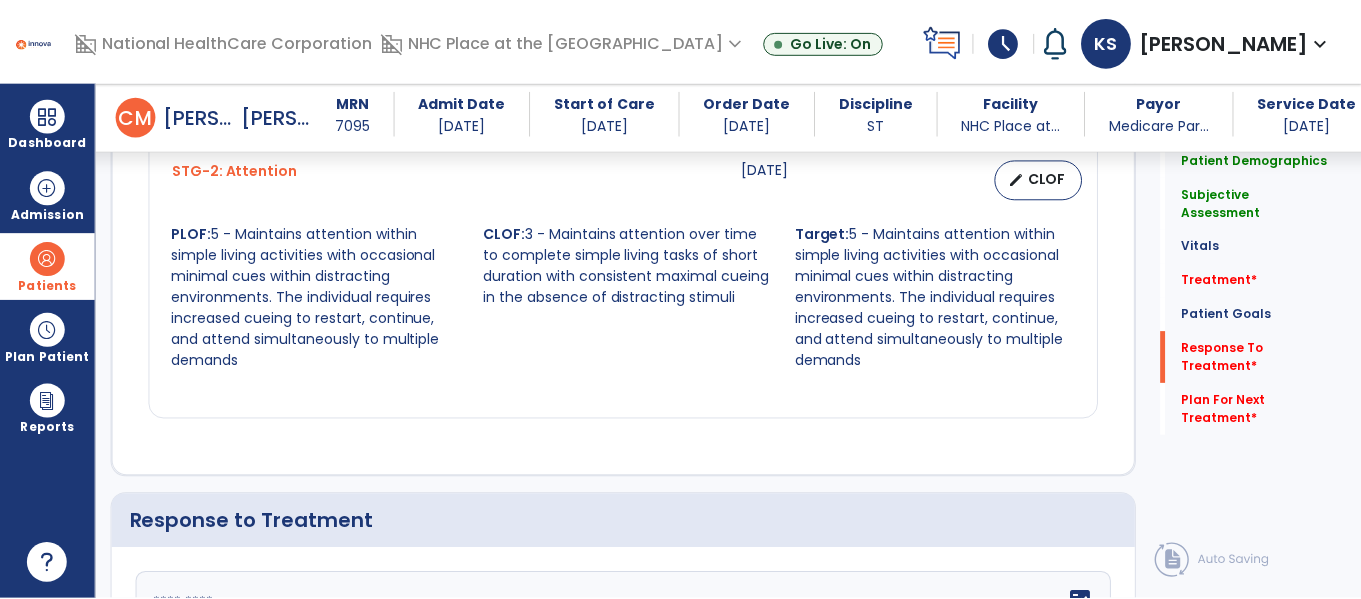 scroll, scrollTop: 2413, scrollLeft: 0, axis: vertical 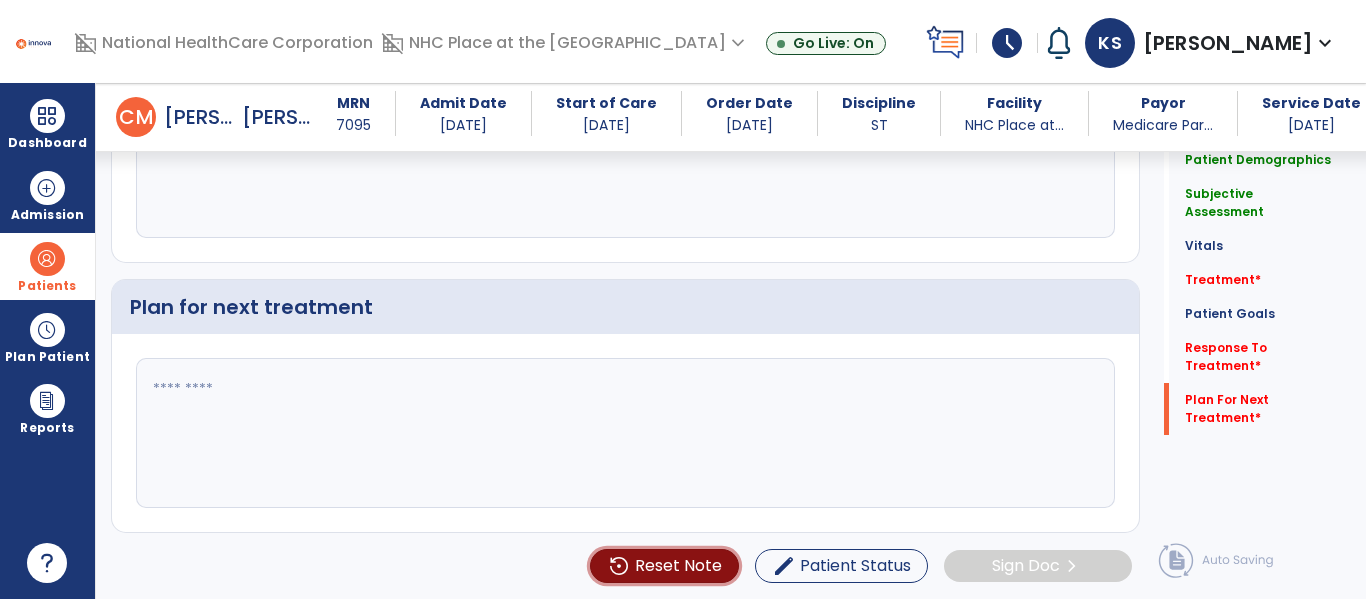click on "Reset Note" 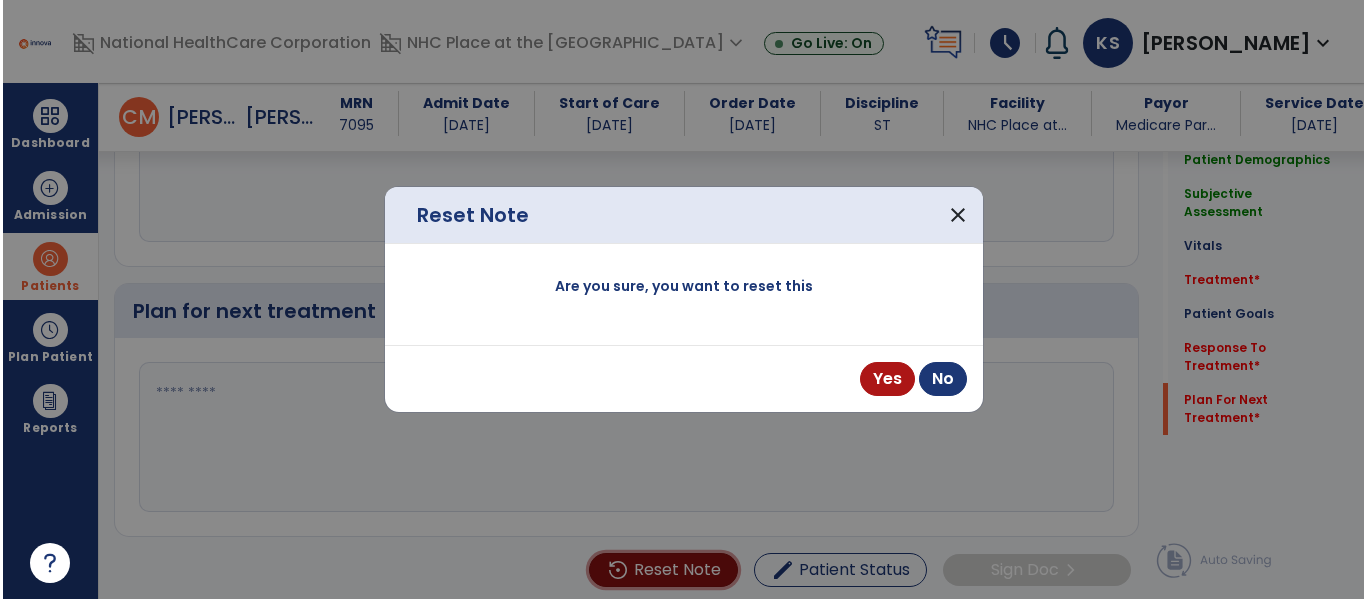 scroll, scrollTop: 2413, scrollLeft: 0, axis: vertical 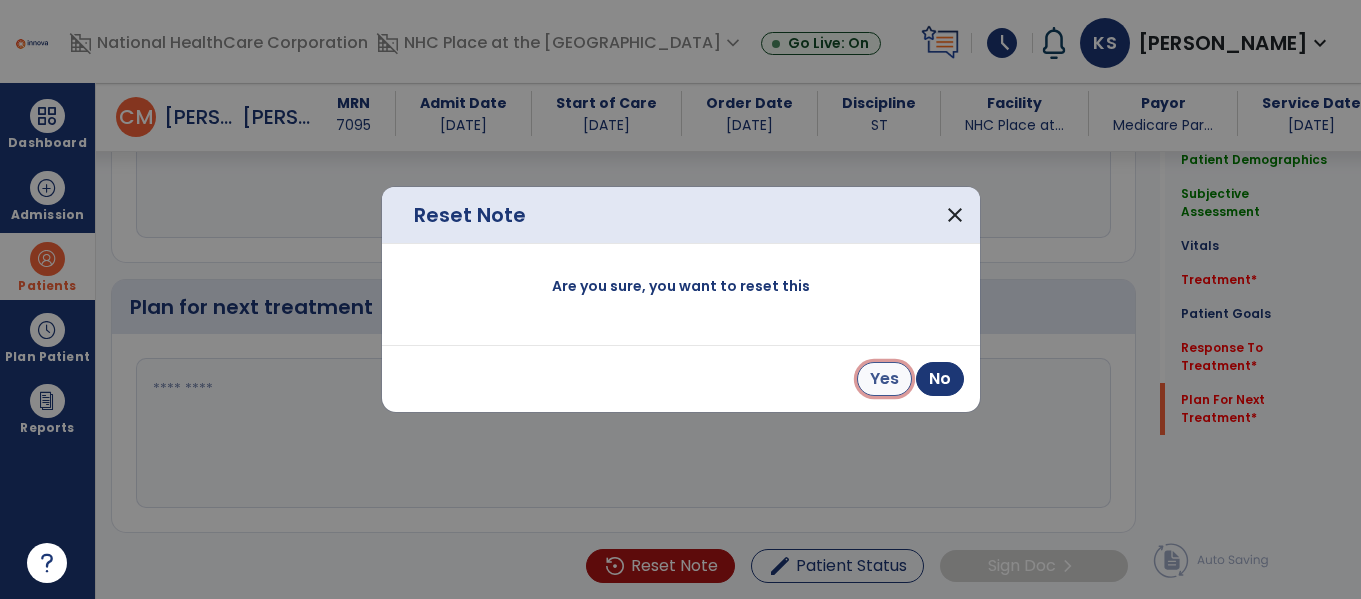 click on "Yes" at bounding box center (884, 379) 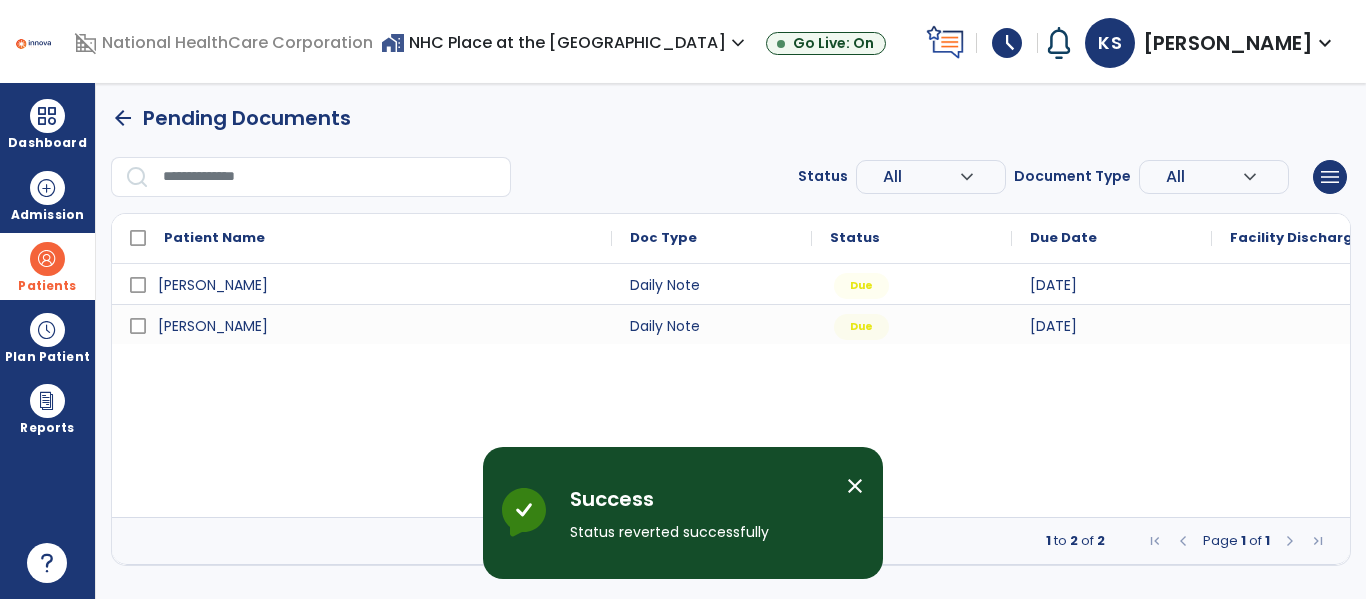 scroll, scrollTop: 0, scrollLeft: 0, axis: both 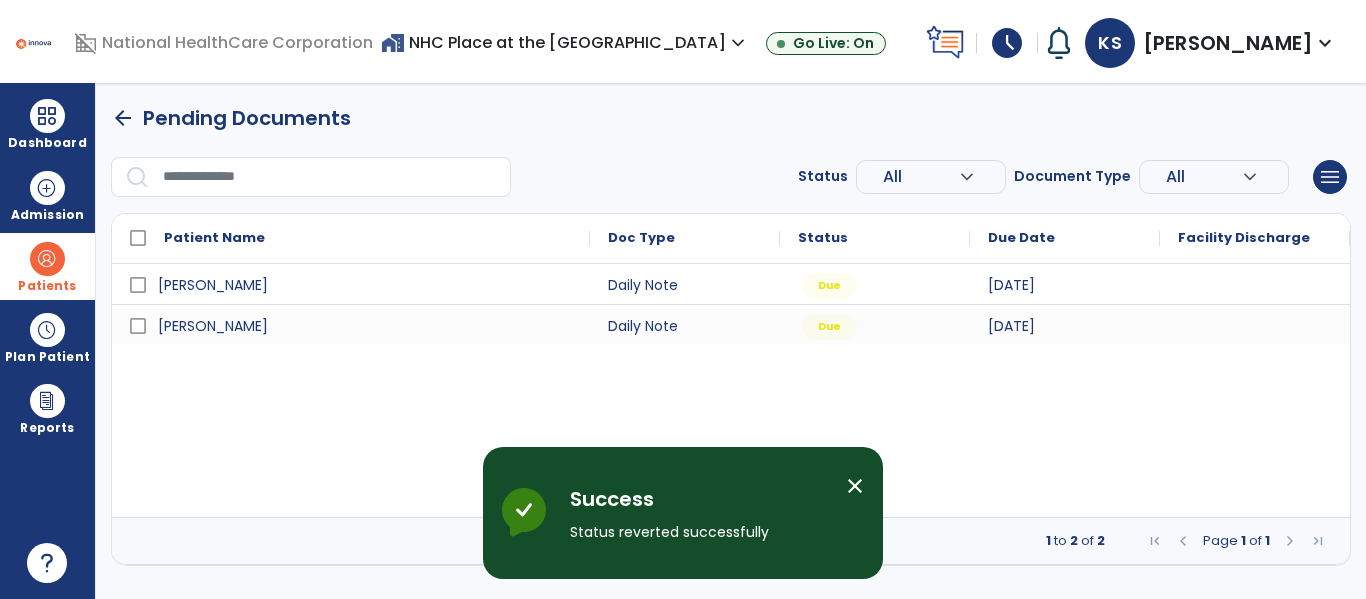 click on "close" at bounding box center (863, 513) 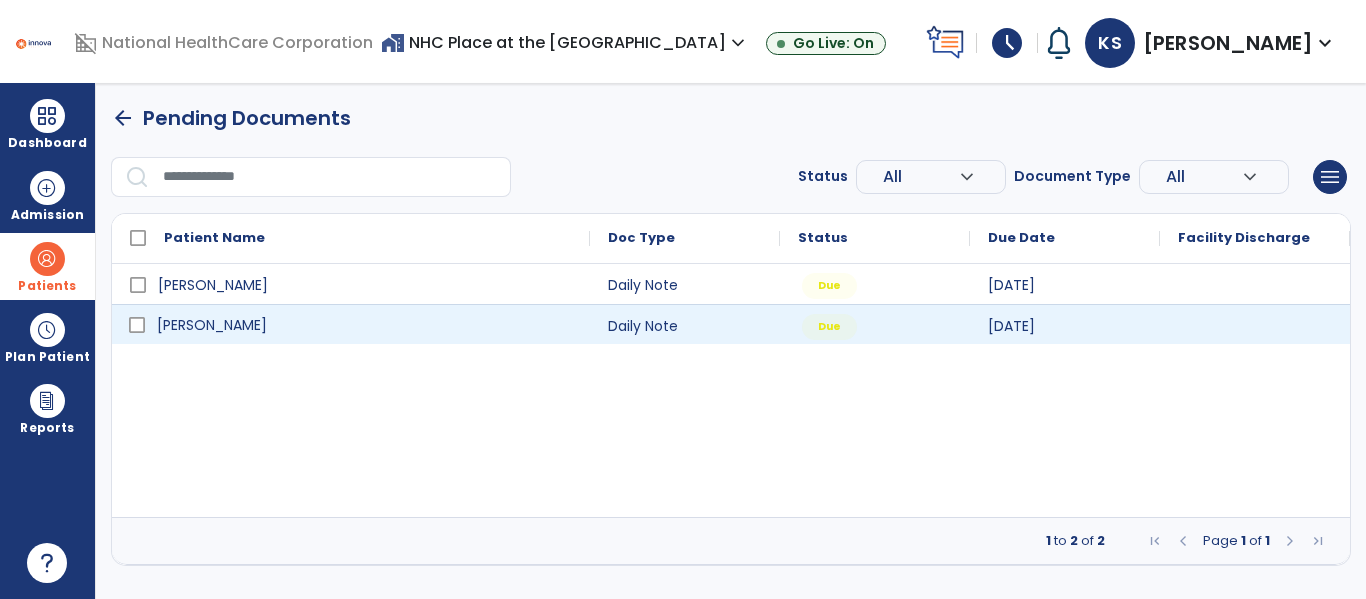 click on "[PERSON_NAME]" at bounding box center (212, 325) 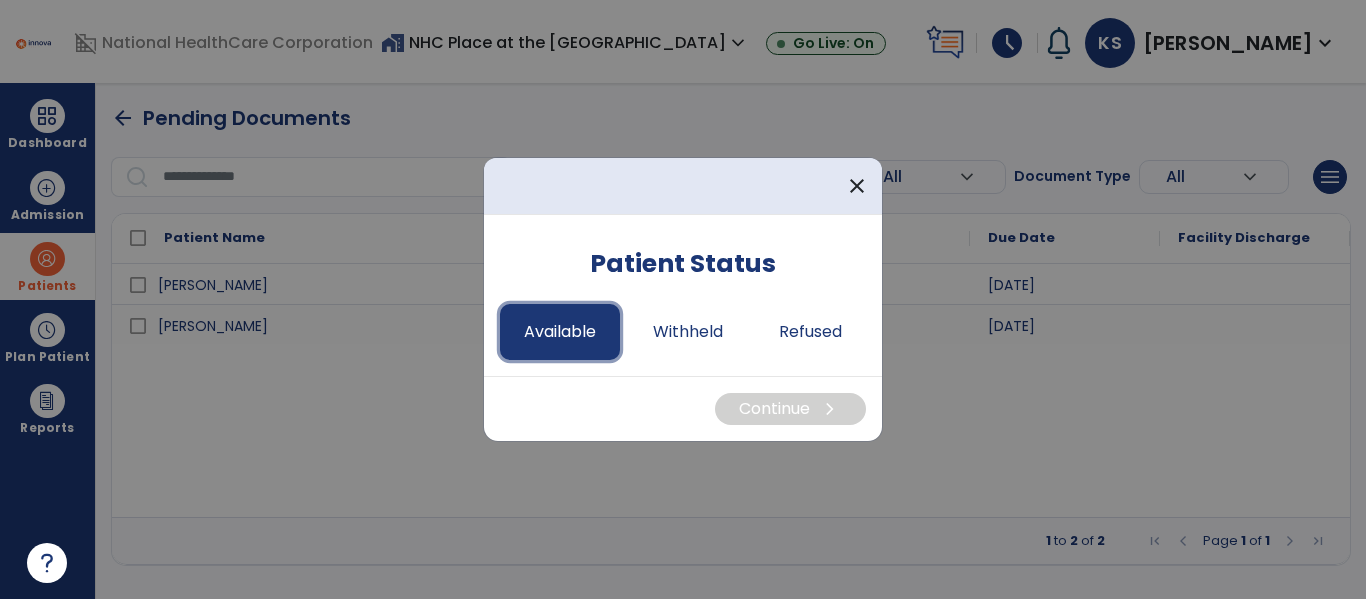 click on "Available" at bounding box center [560, 332] 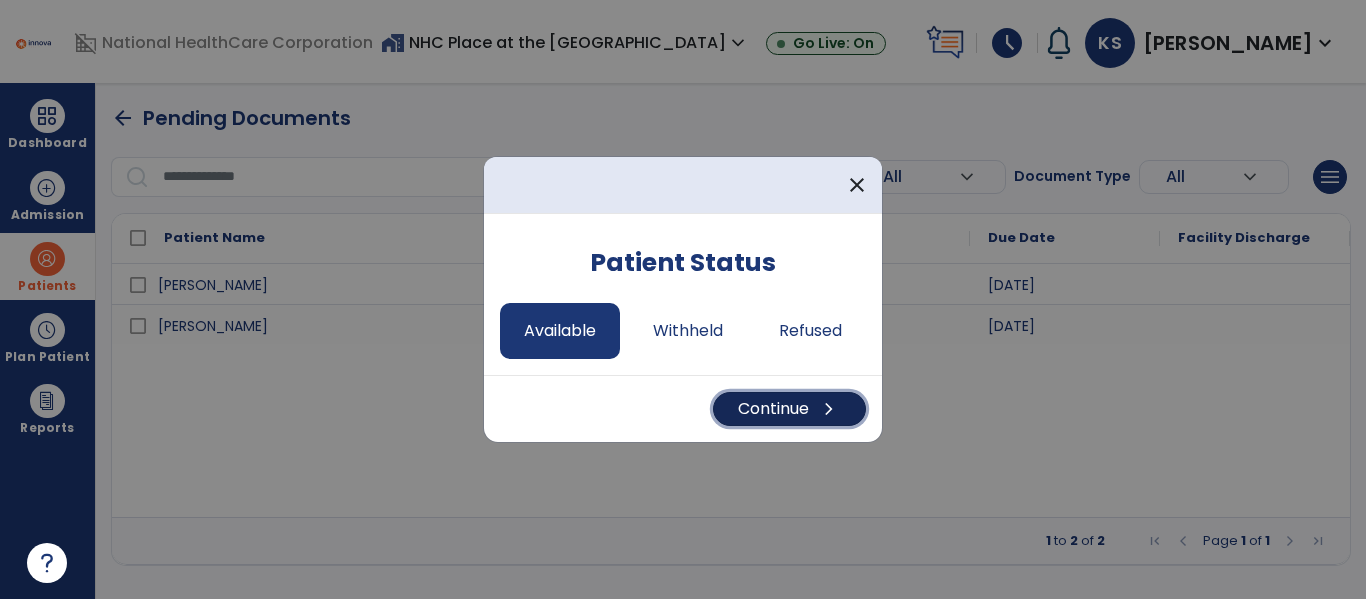 click on "Continue   chevron_right" at bounding box center [789, 409] 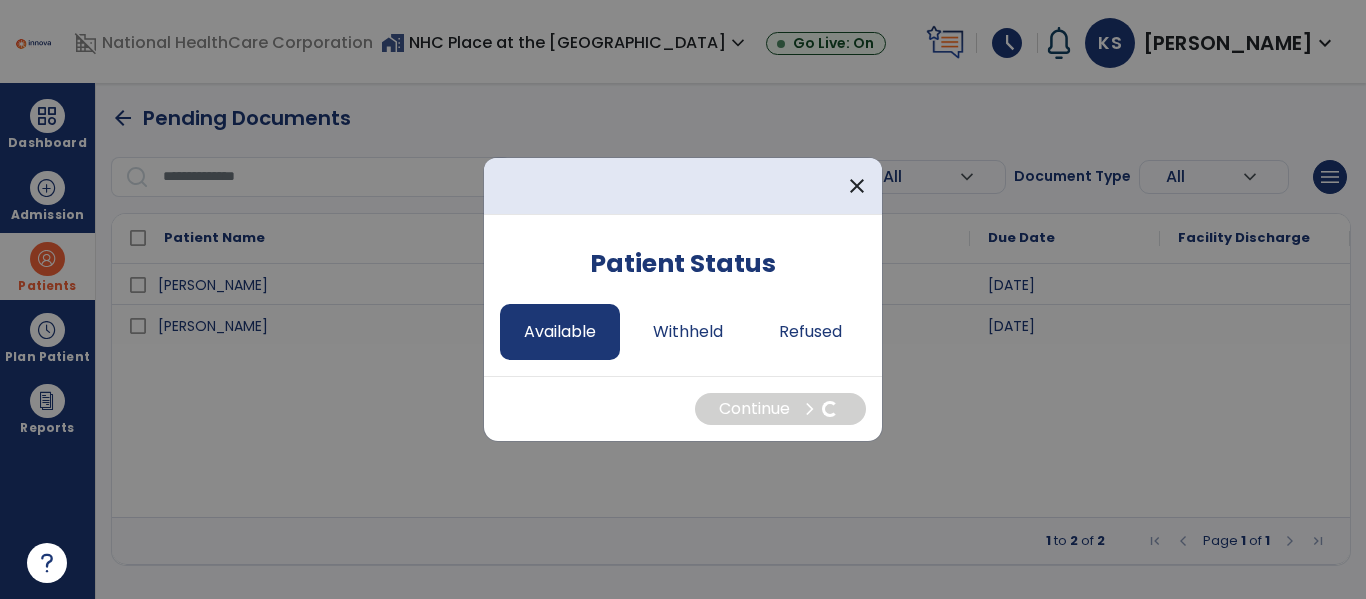 select on "*" 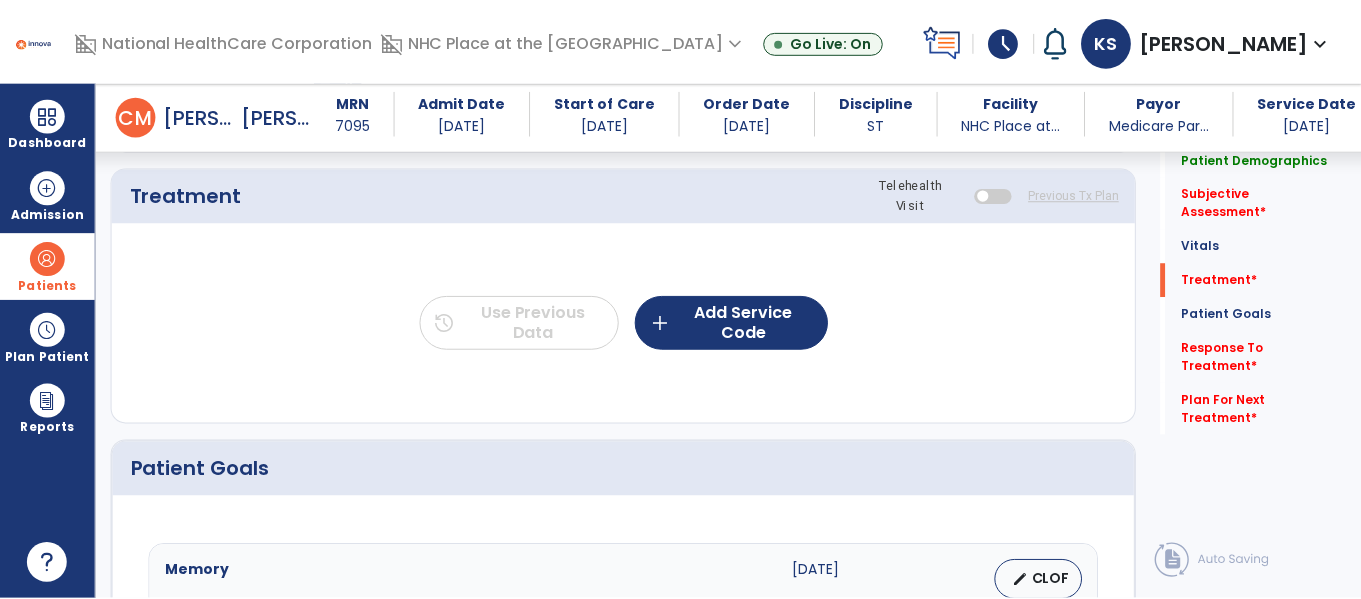 scroll, scrollTop: 1122, scrollLeft: 0, axis: vertical 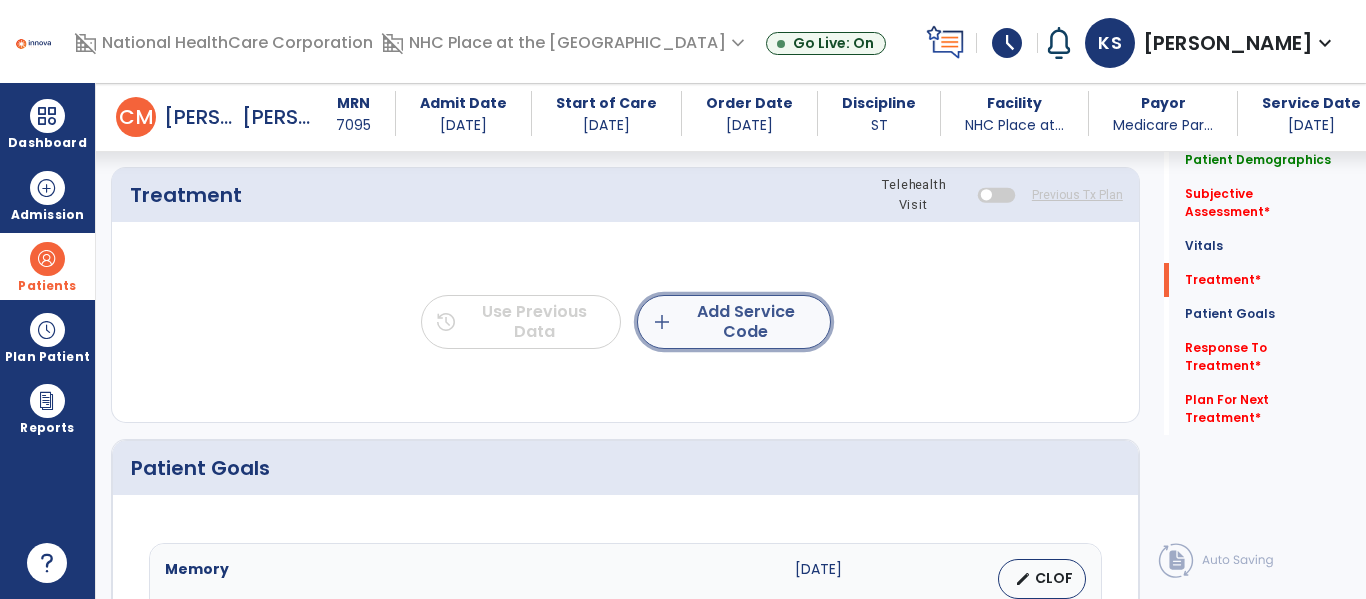 click on "add  Add Service Code" 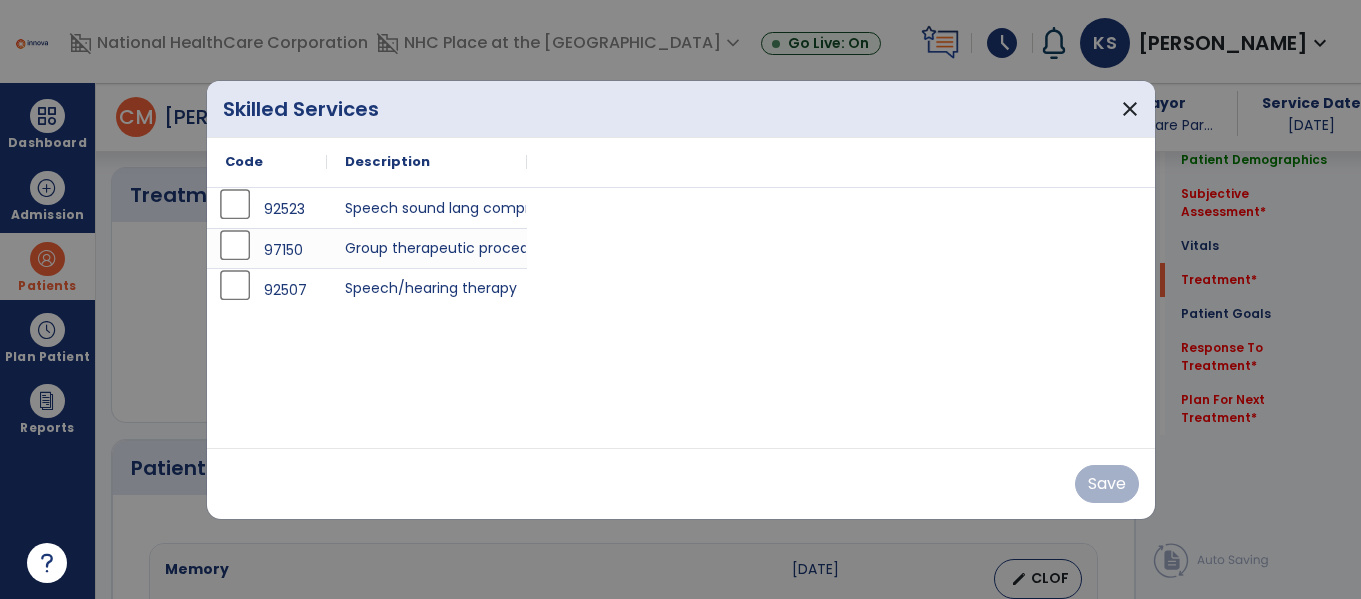 scroll, scrollTop: 1122, scrollLeft: 0, axis: vertical 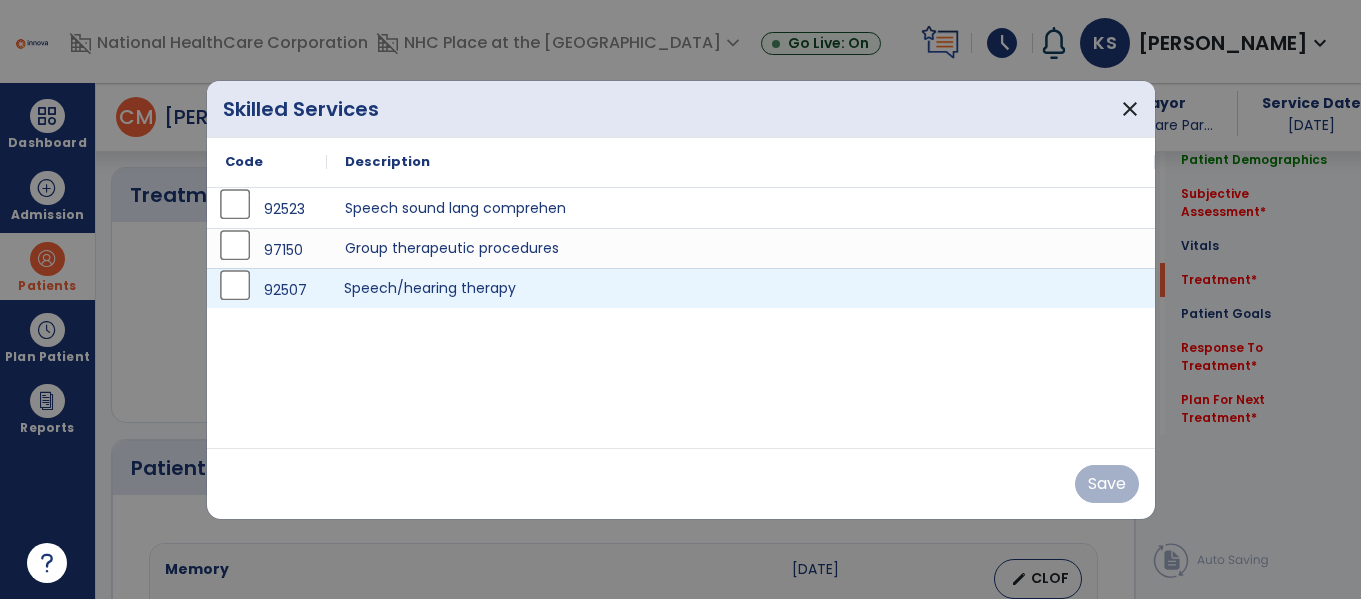 click on "Speech/hearing therapy" at bounding box center [741, 288] 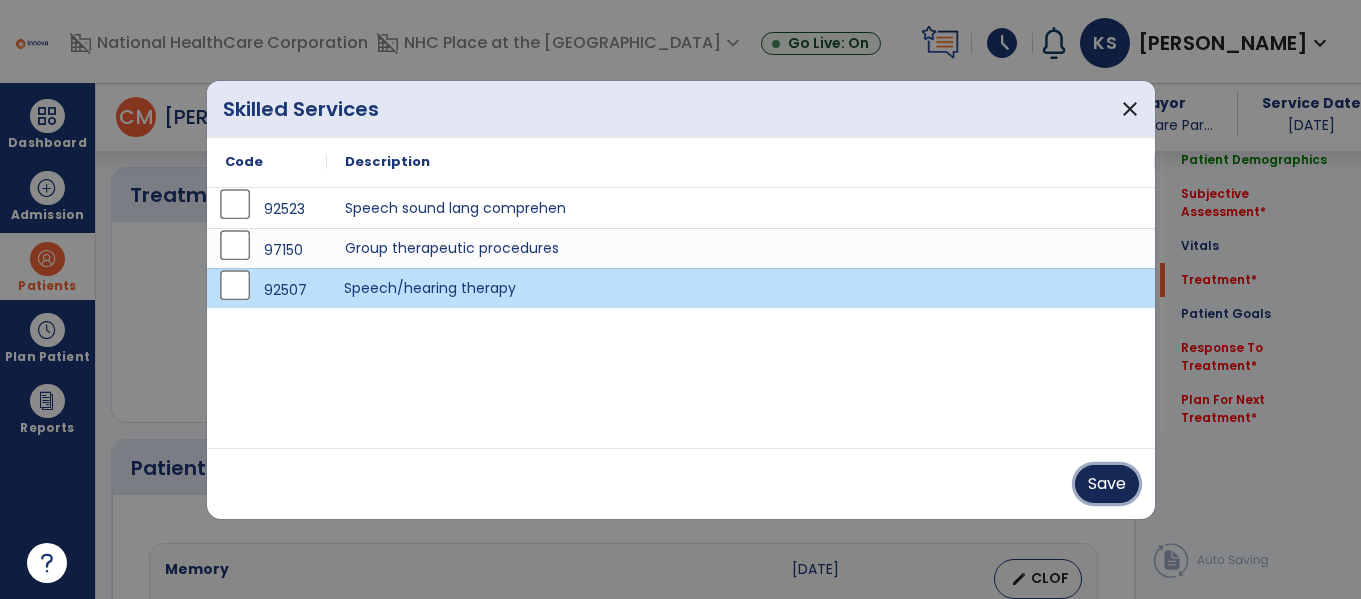 click on "Save" at bounding box center [1107, 484] 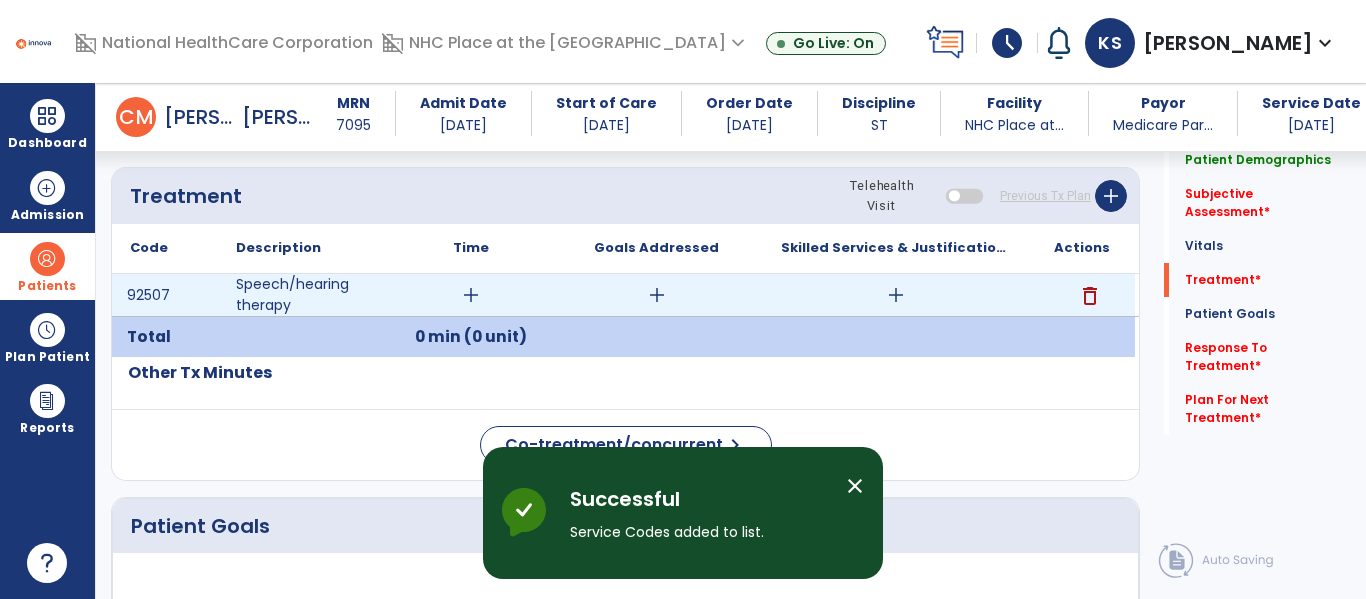 click on "add" at bounding box center (470, 295) 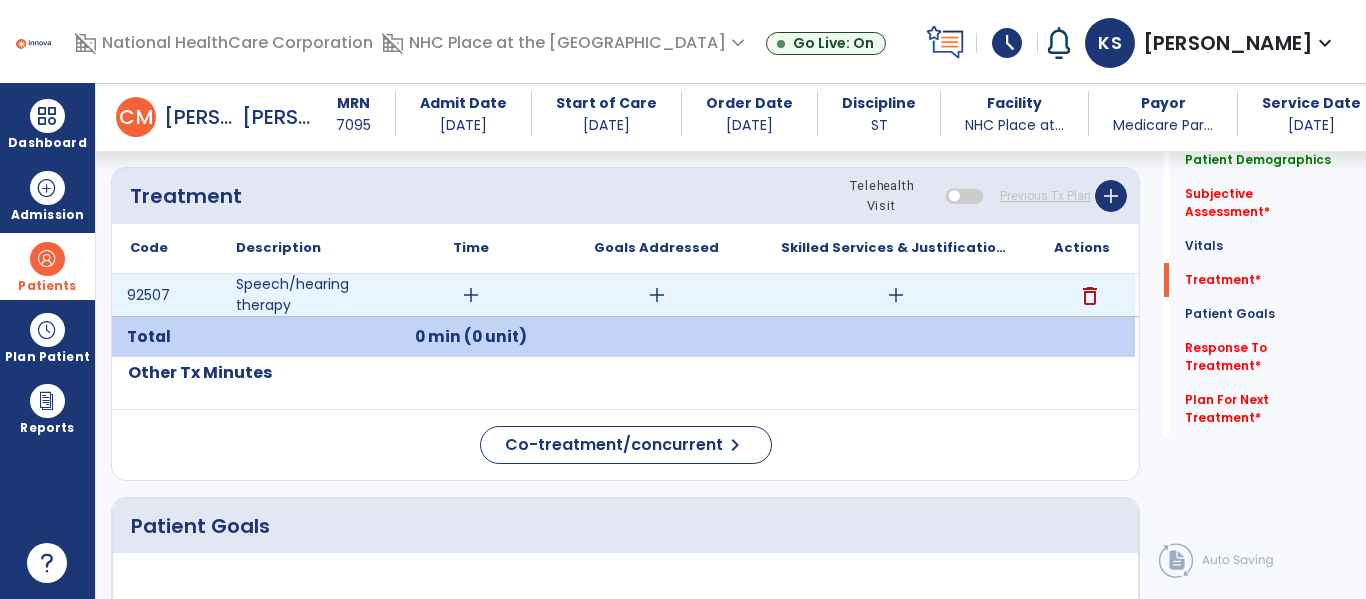 click on "add" at bounding box center [471, 295] 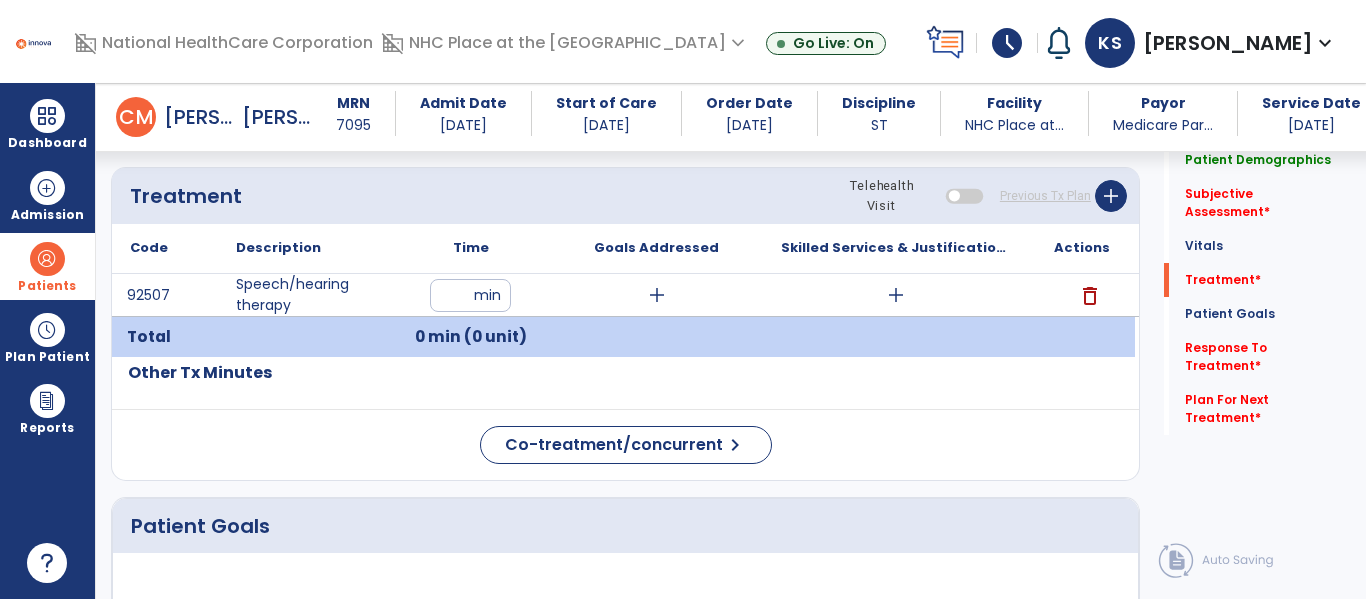 type on "*" 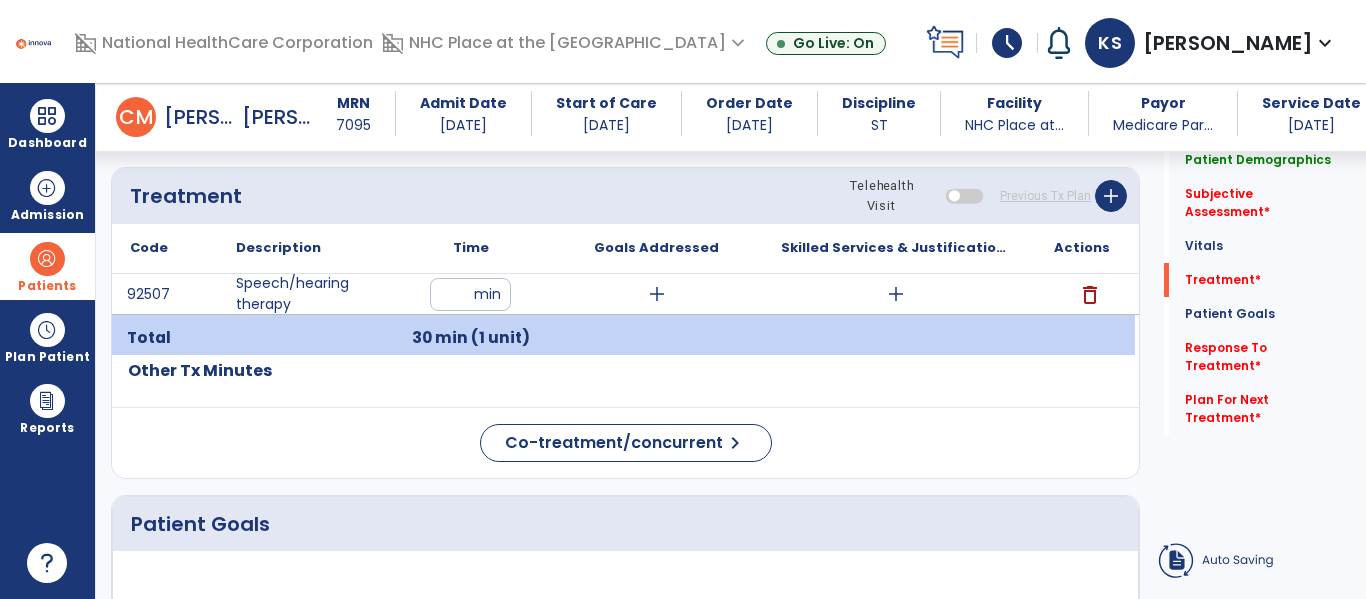 click on "Other Tx Minutes" 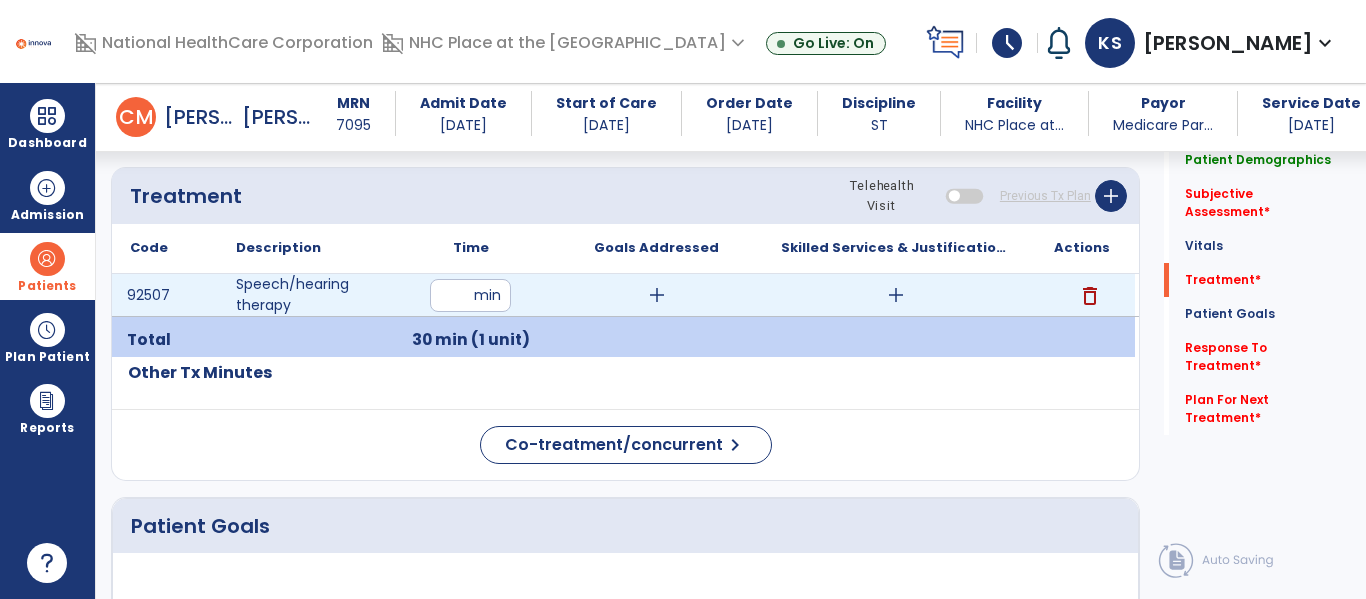 click on "add" at bounding box center (657, 295) 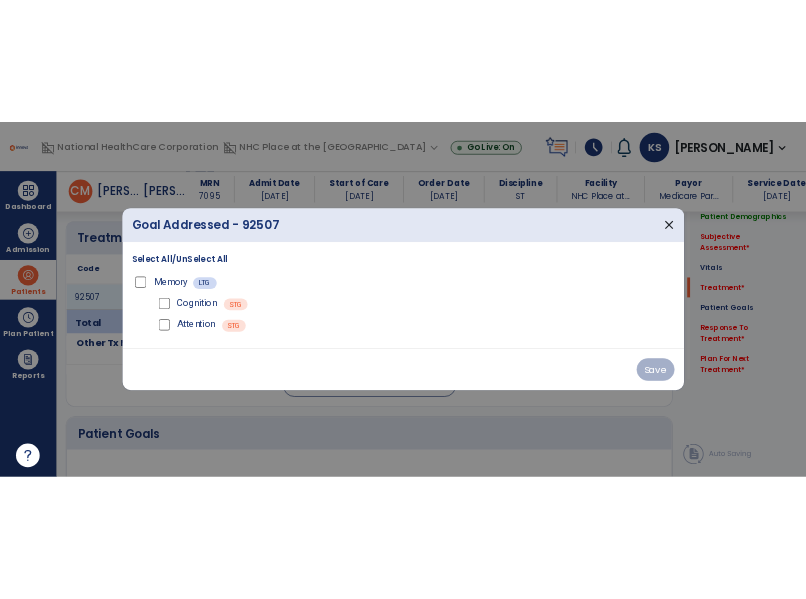 scroll, scrollTop: 1122, scrollLeft: 0, axis: vertical 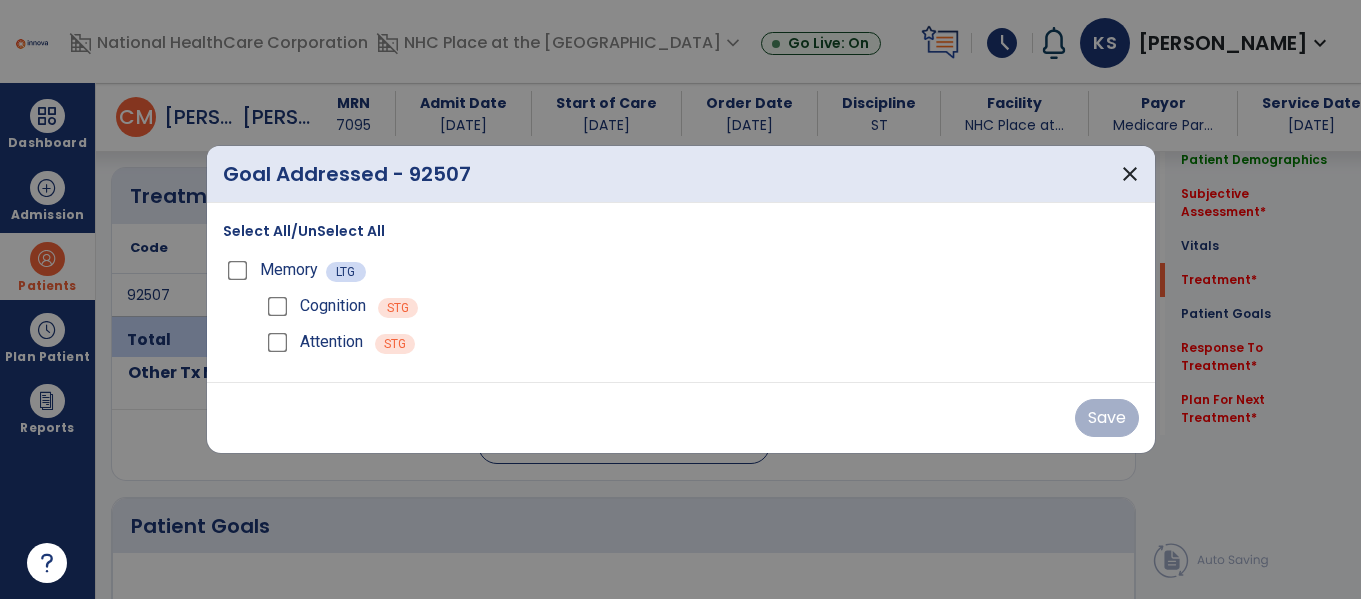 click on "Memory" at bounding box center (274, 270) 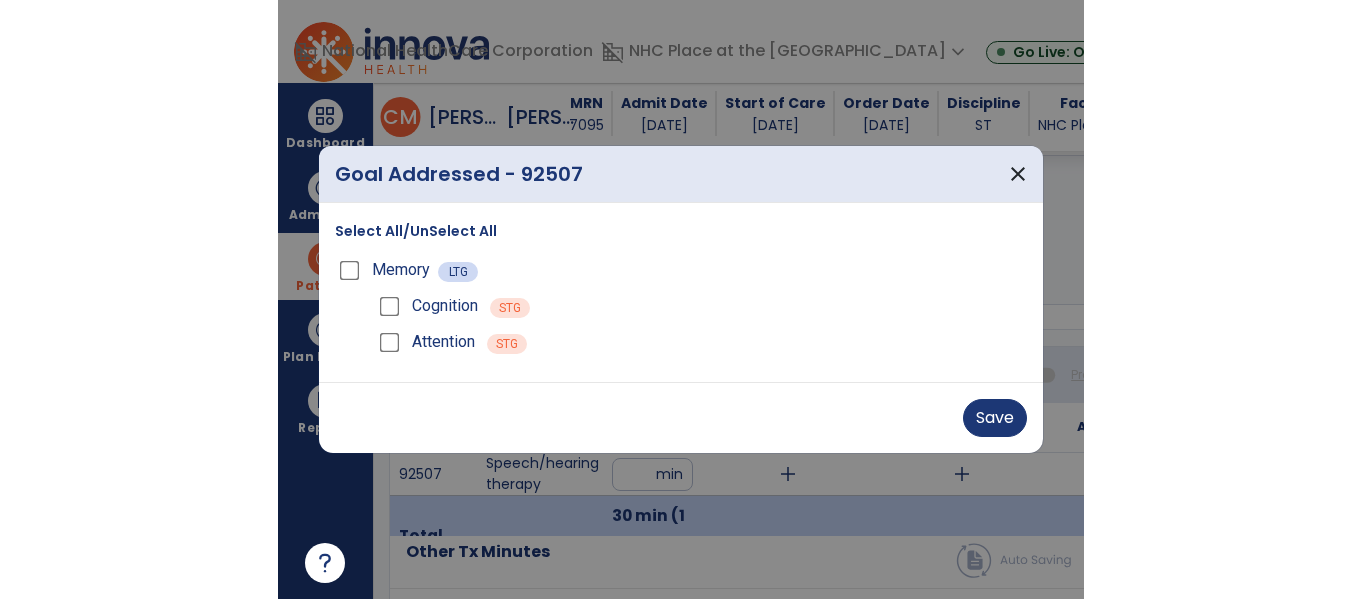 scroll, scrollTop: 1122, scrollLeft: 0, axis: vertical 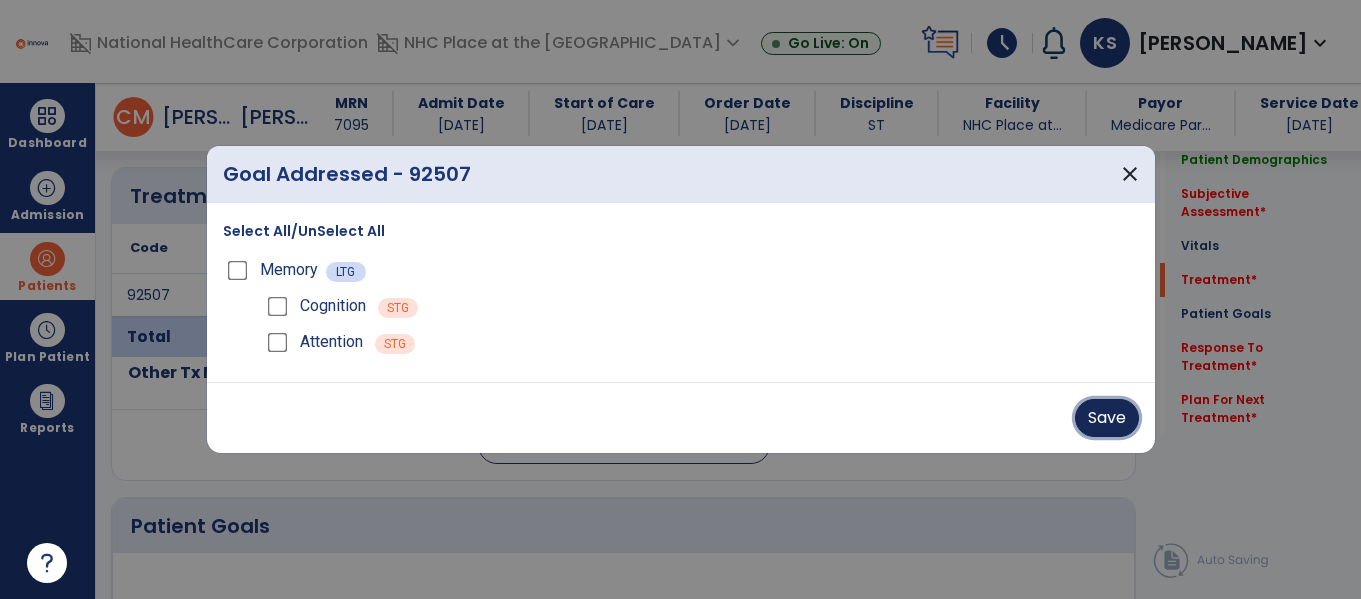 click on "Save" at bounding box center [1107, 418] 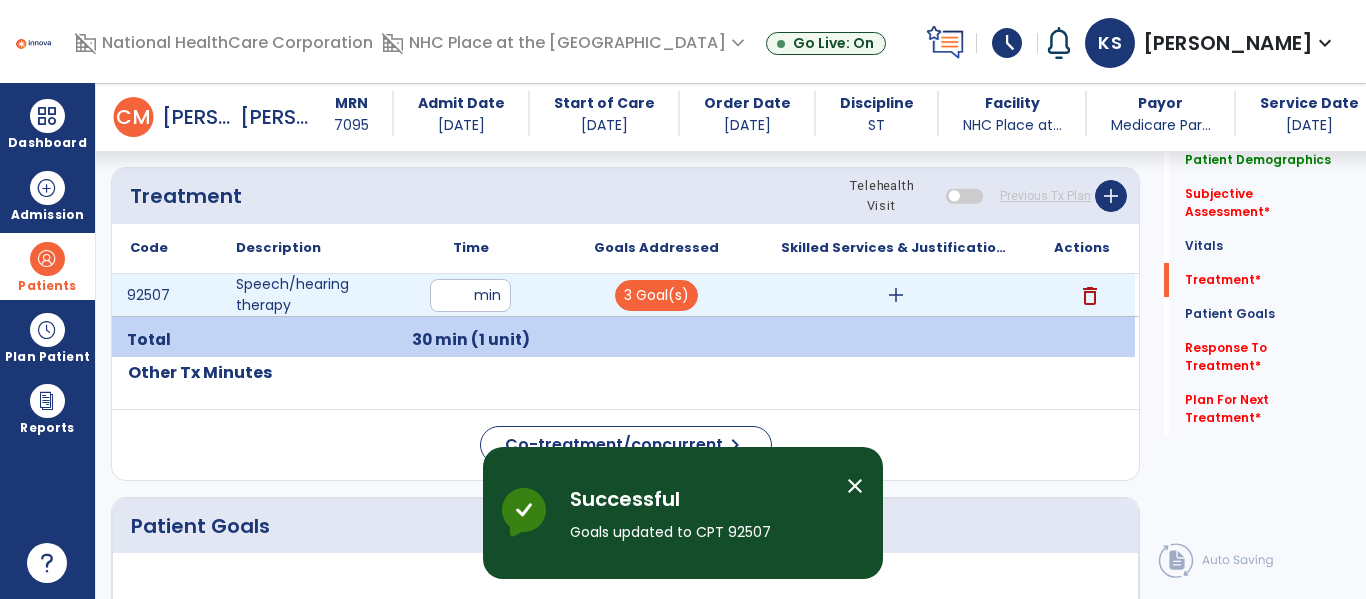 click on "add" at bounding box center [896, 295] 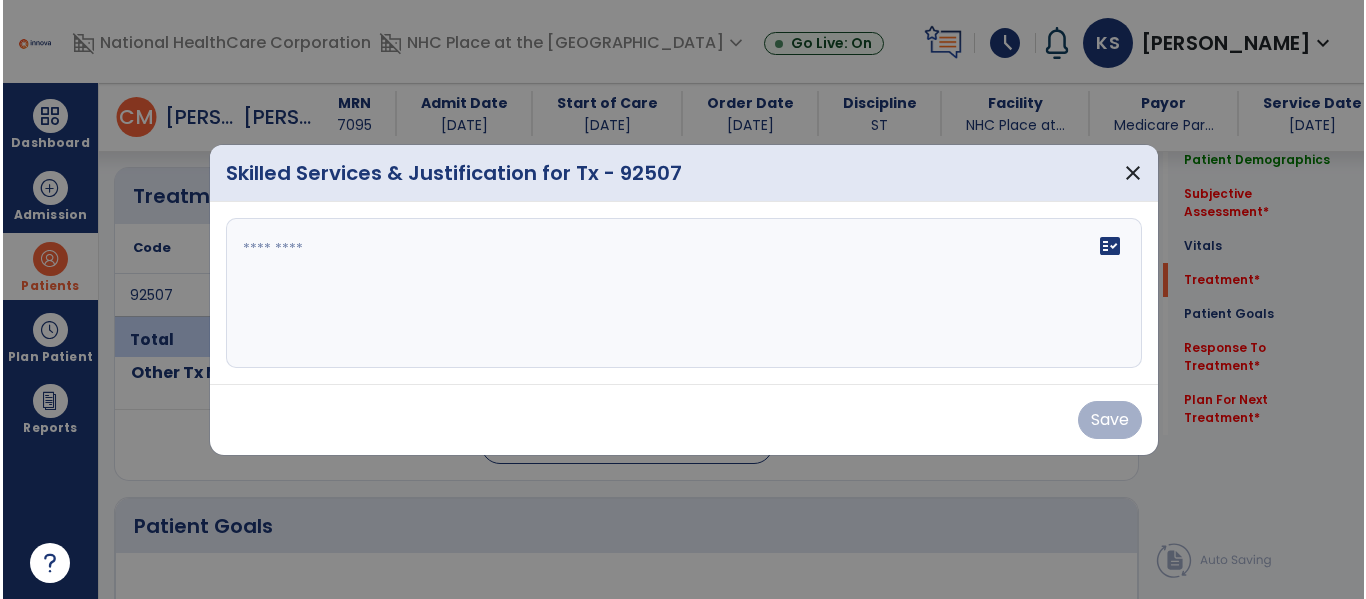 scroll, scrollTop: 1122, scrollLeft: 0, axis: vertical 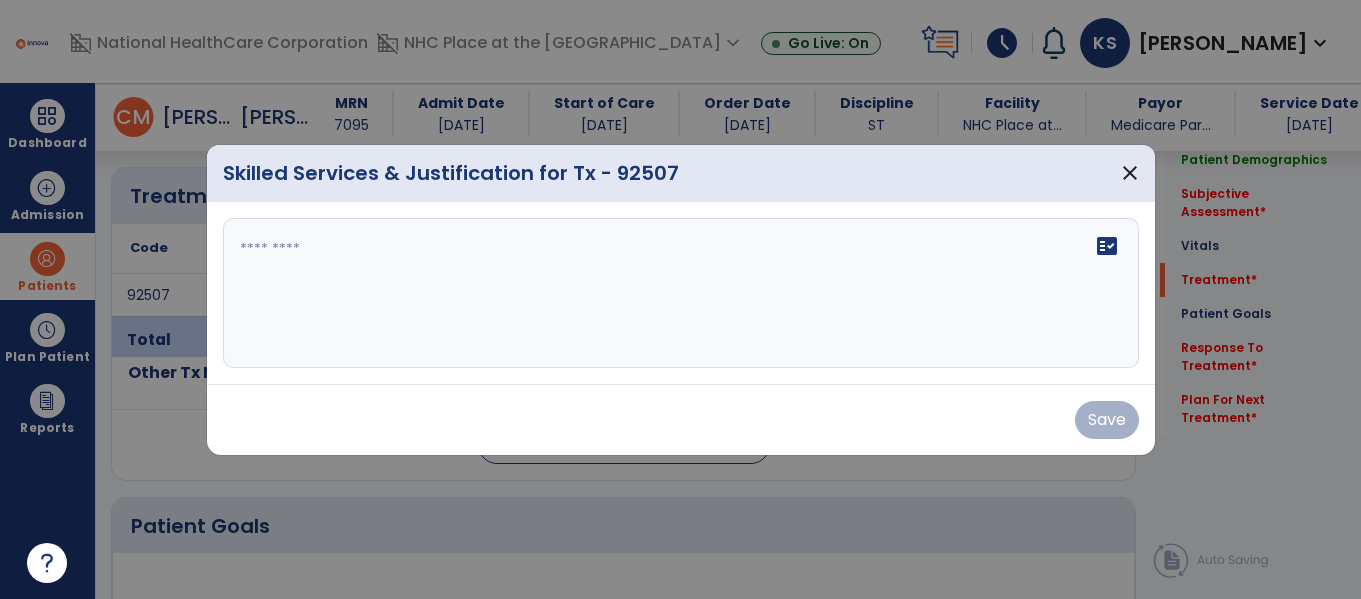 click on "fact_check" at bounding box center [681, 293] 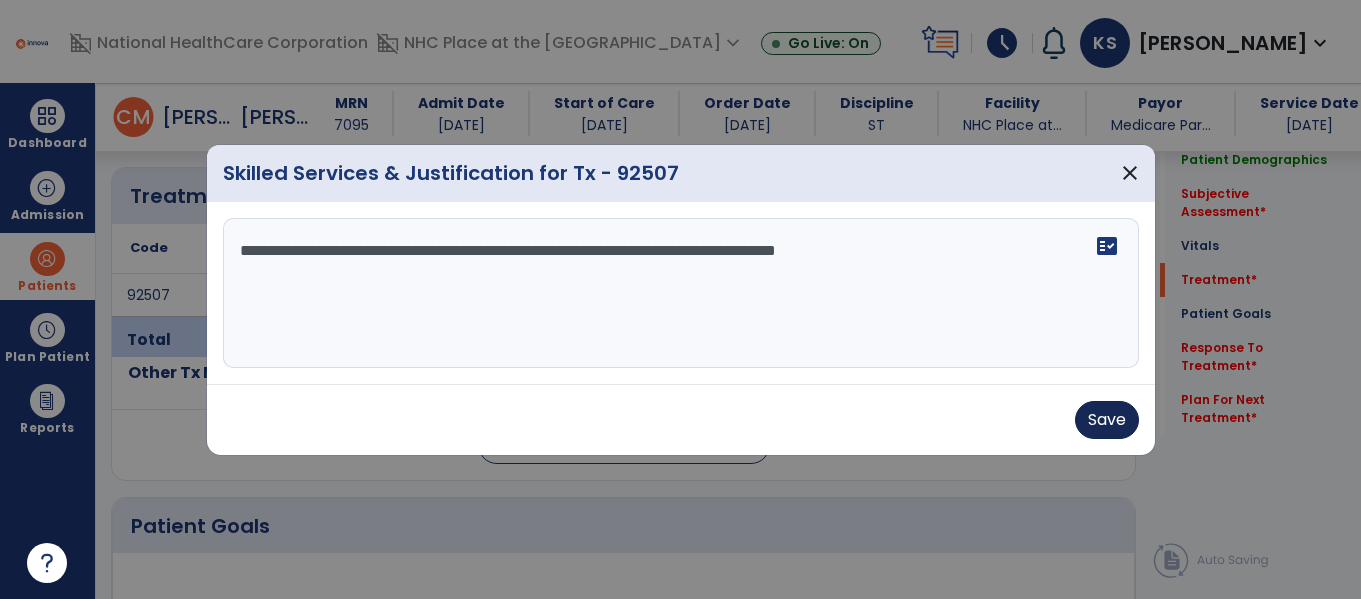 type on "**********" 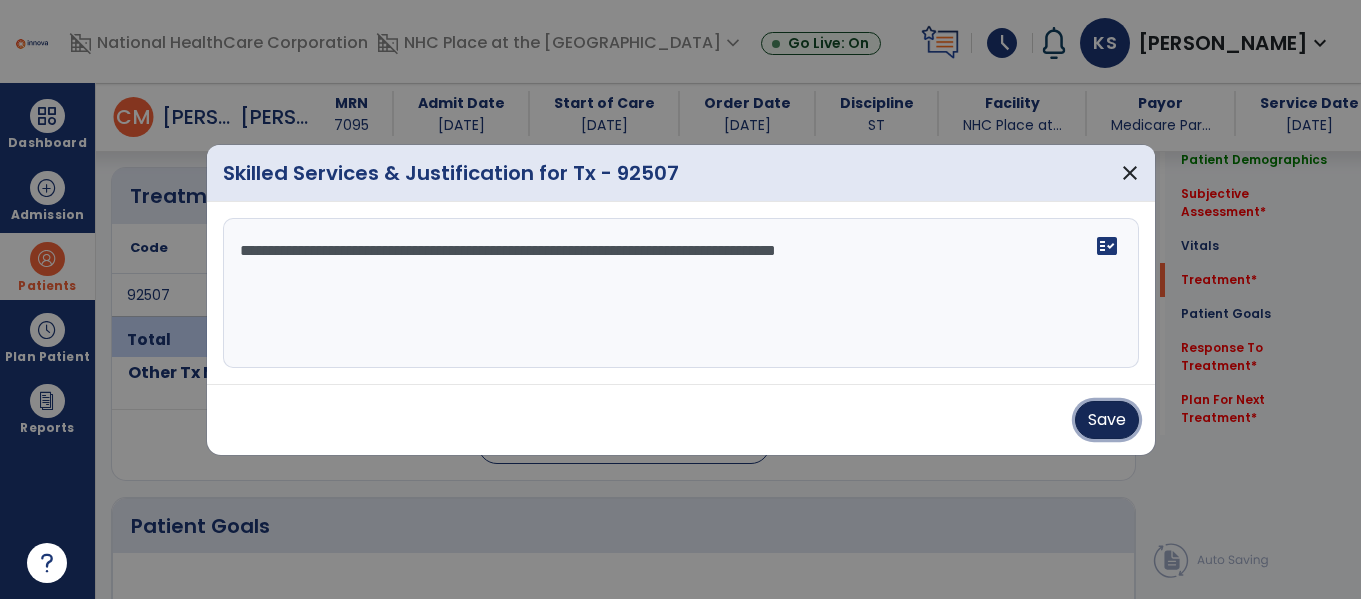 click on "Save" at bounding box center [1107, 420] 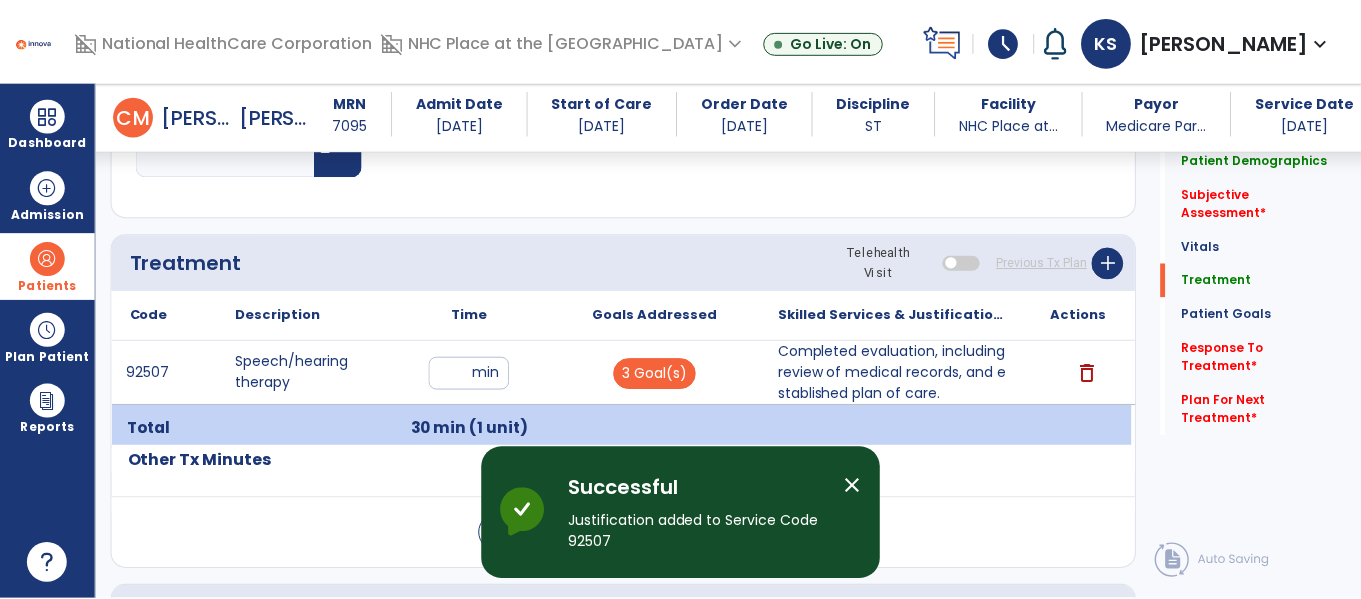 scroll, scrollTop: 1054, scrollLeft: 0, axis: vertical 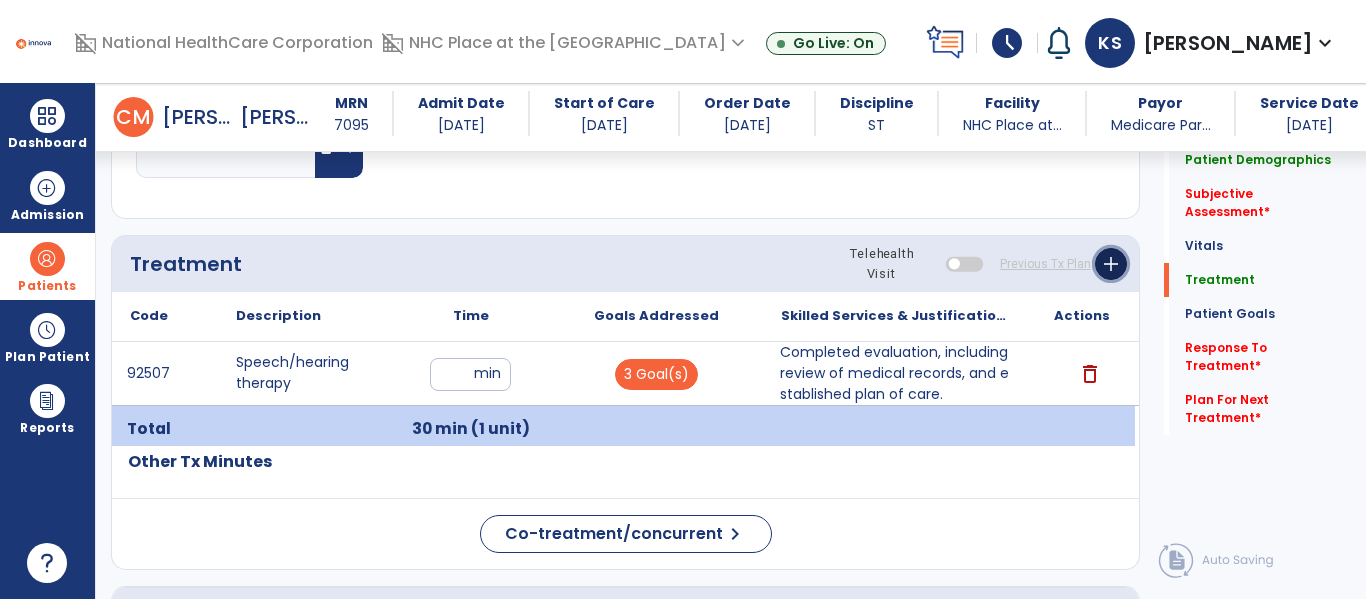 click on "add" 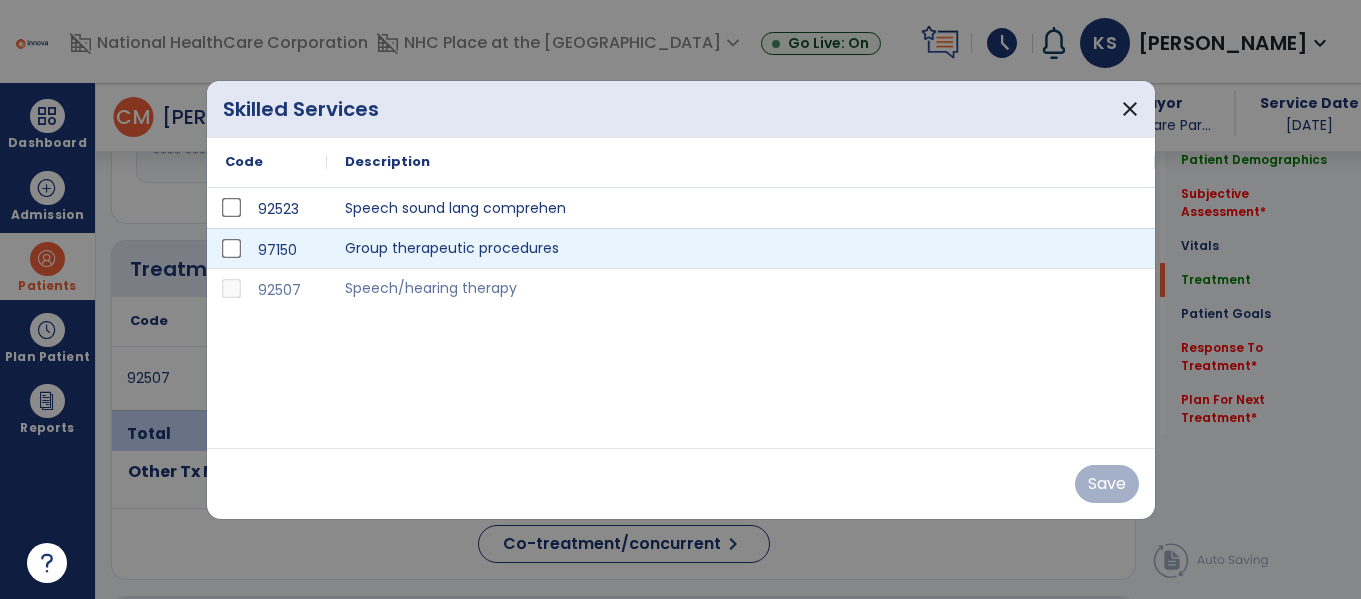scroll, scrollTop: 1054, scrollLeft: 0, axis: vertical 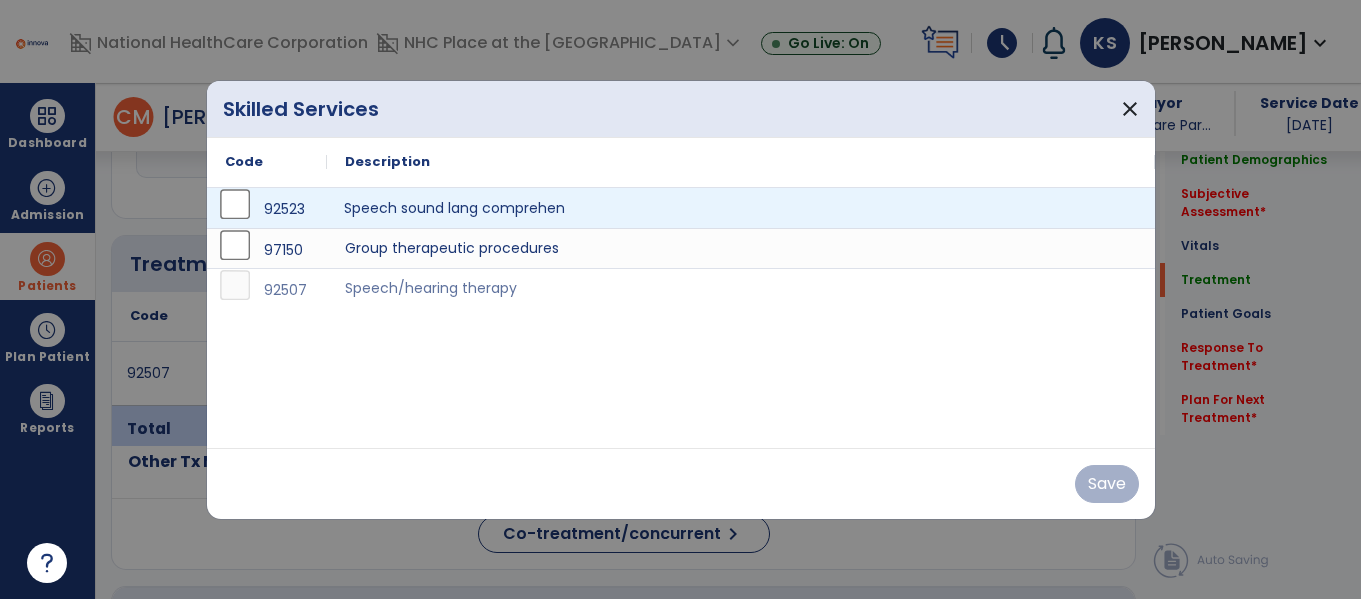 click on "Speech sound lang comprehen" at bounding box center [741, 208] 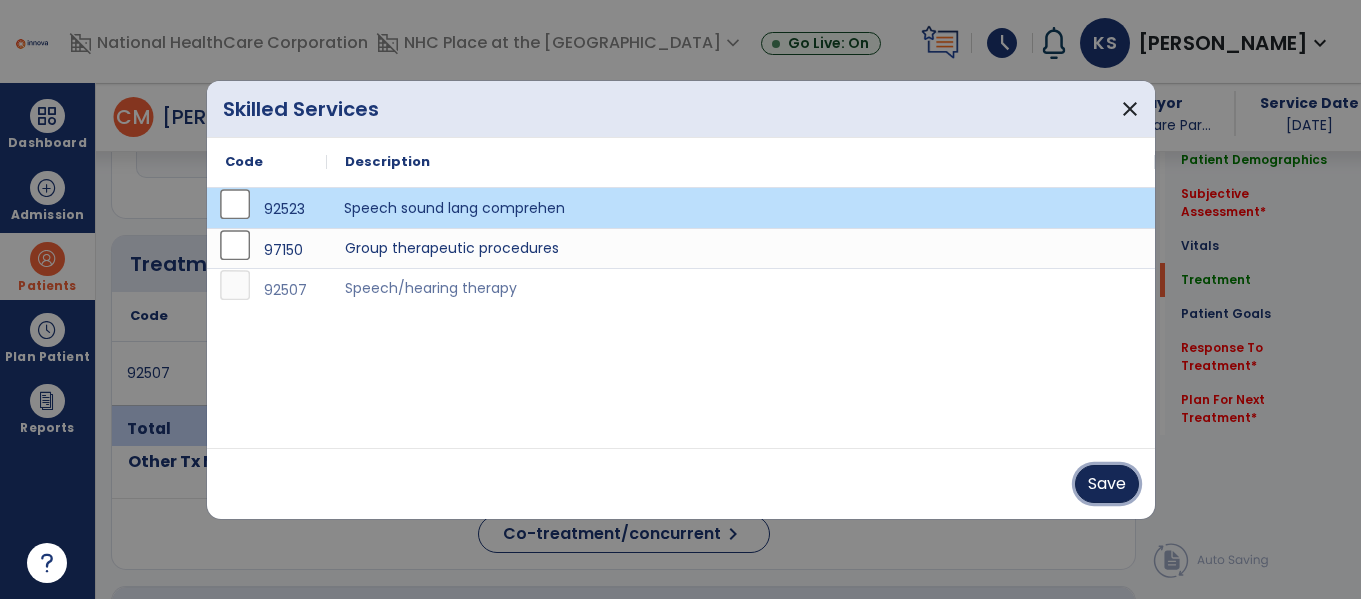 click on "Save" at bounding box center (1107, 484) 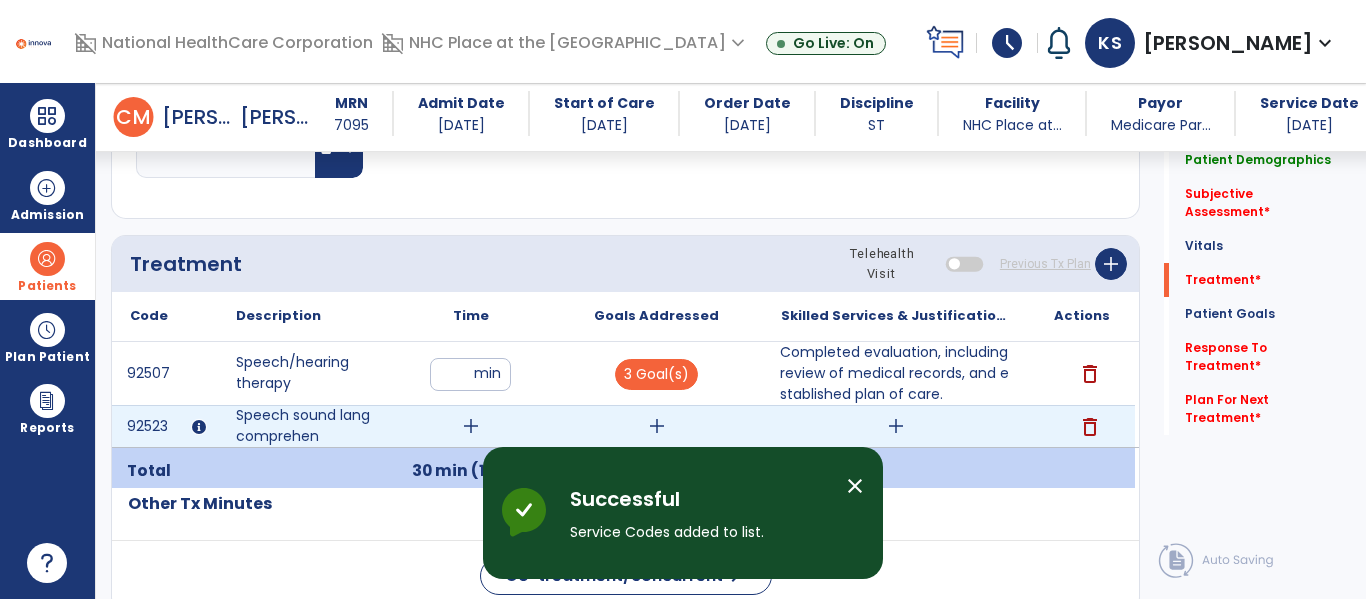 click on "add" at bounding box center (471, 426) 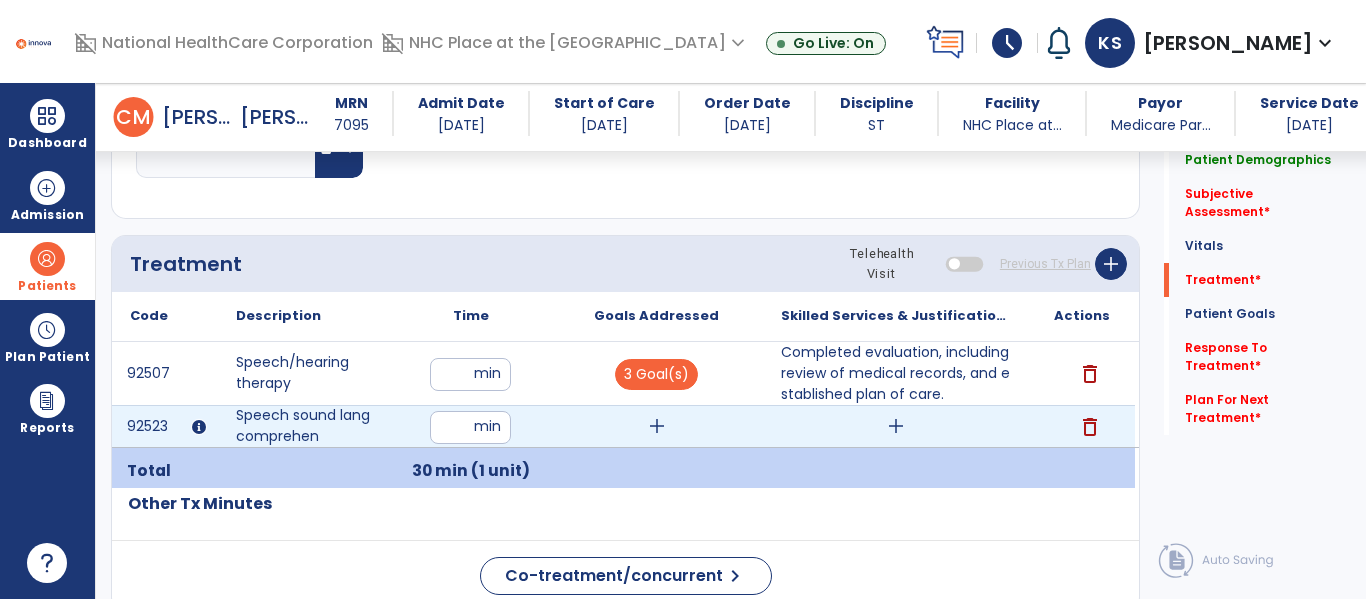 type on "**" 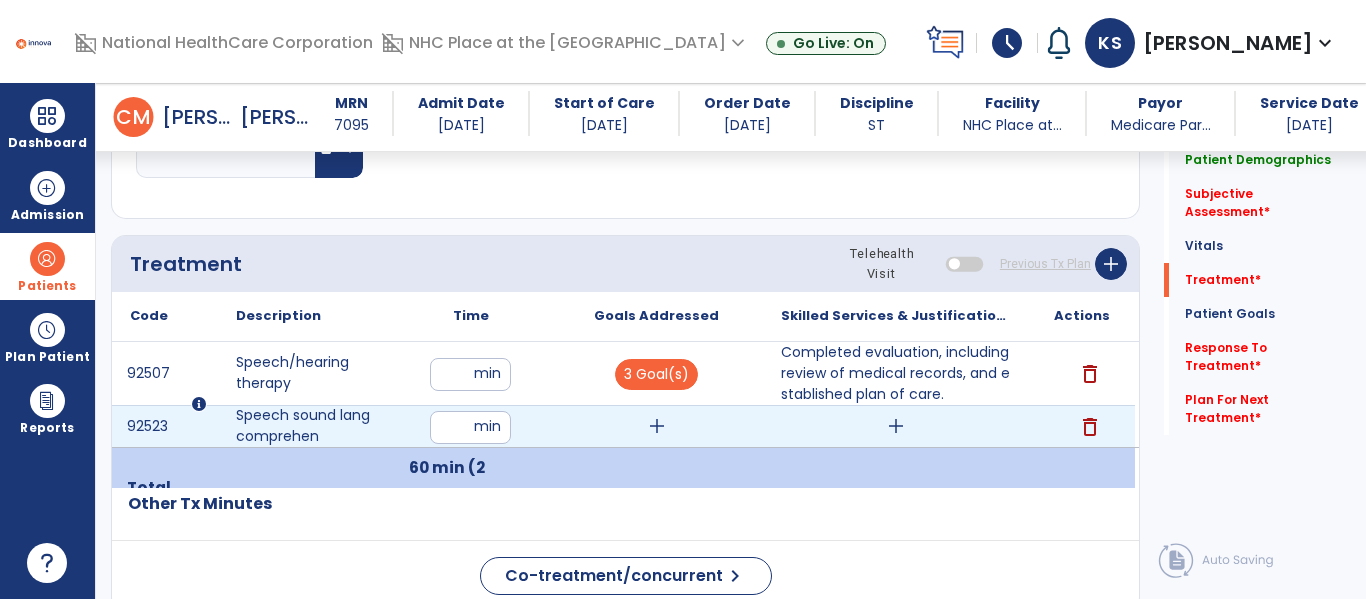 click on "add" at bounding box center [657, 426] 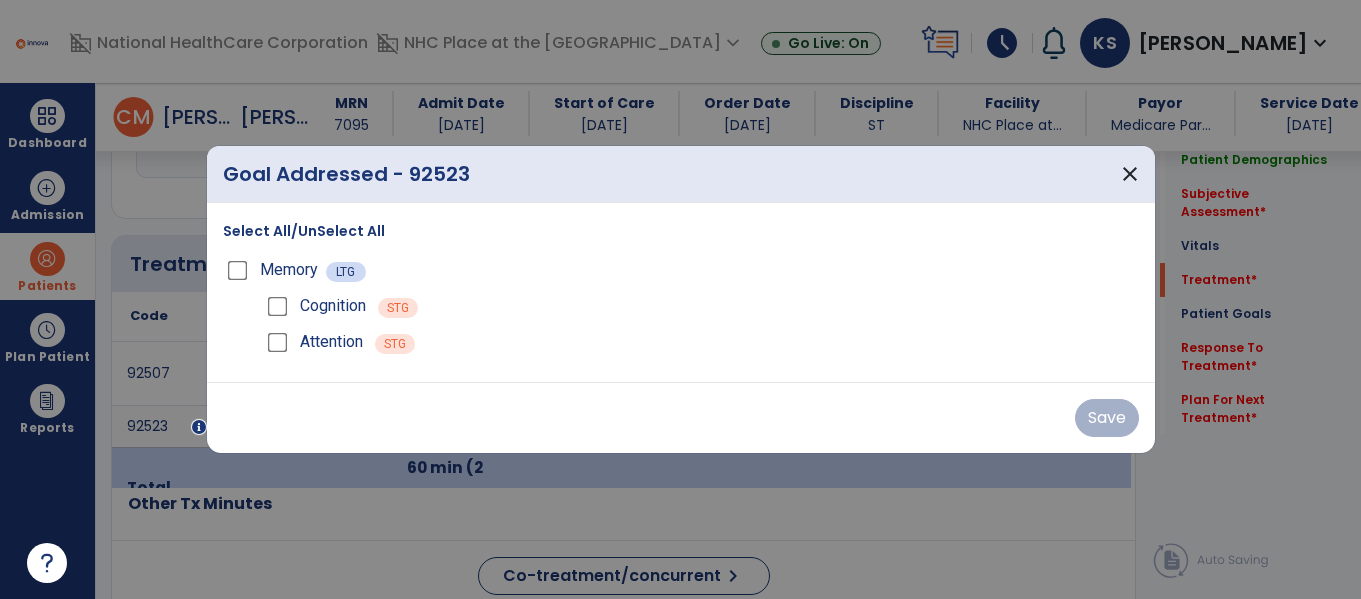 scroll, scrollTop: 1054, scrollLeft: 0, axis: vertical 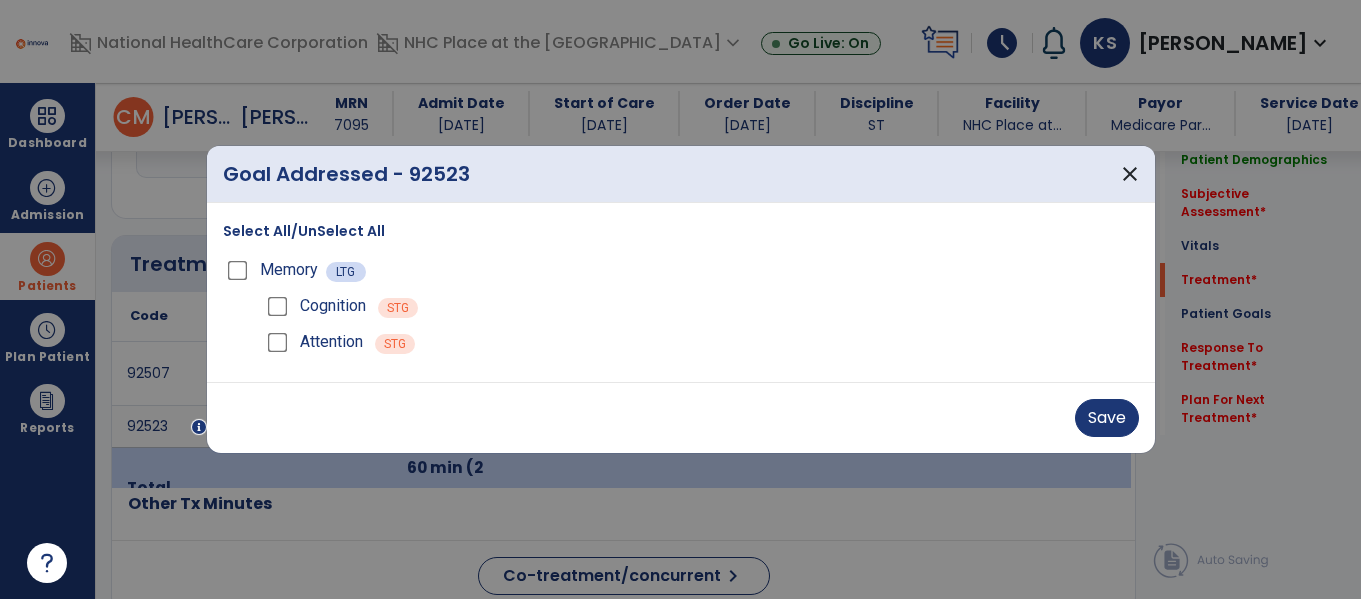 click on "Attention" at bounding box center (313, 342) 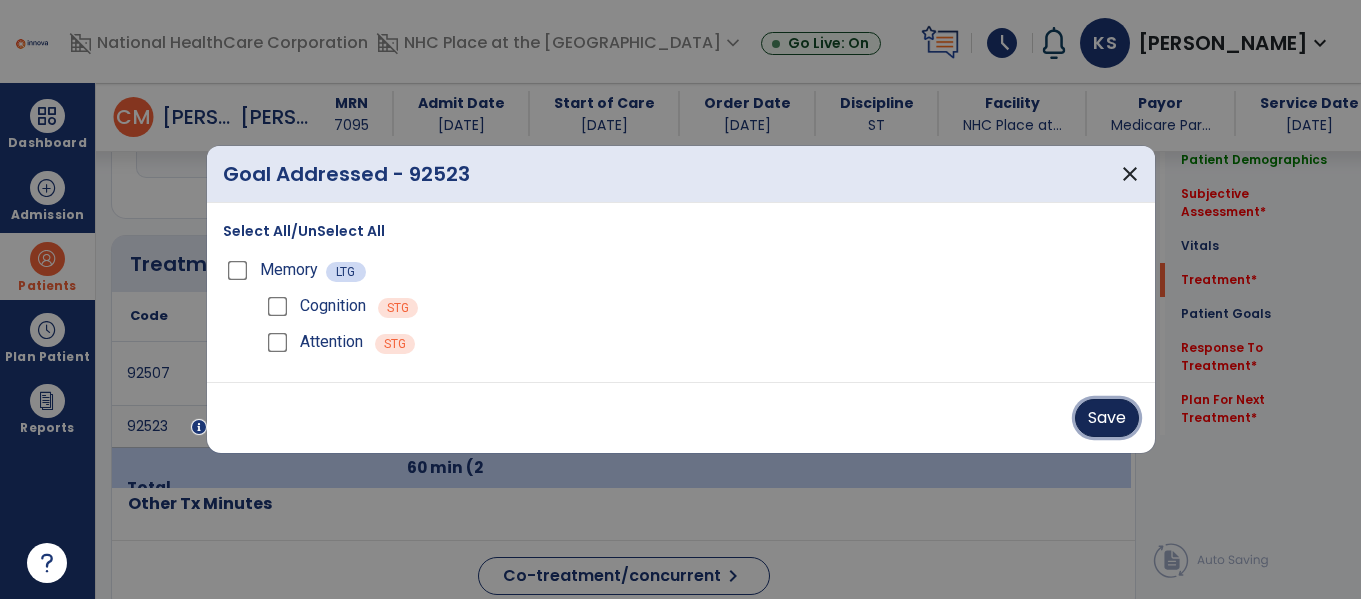 click on "Save" at bounding box center (1107, 418) 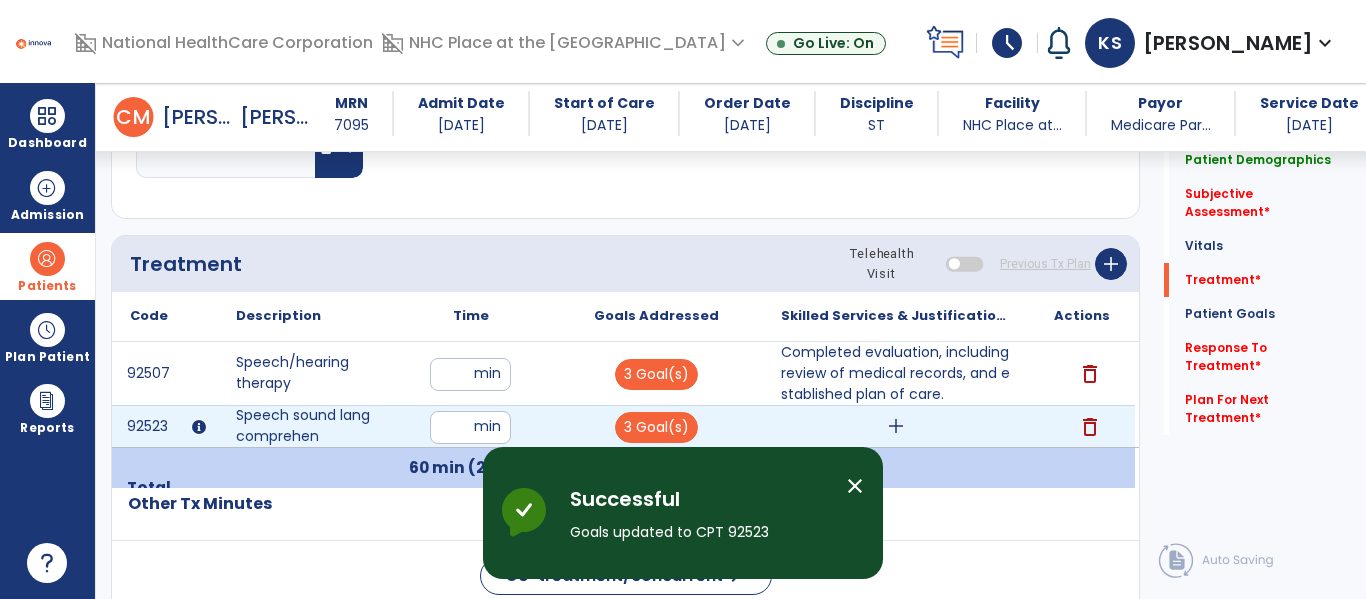 click on "add" at bounding box center [896, 426] 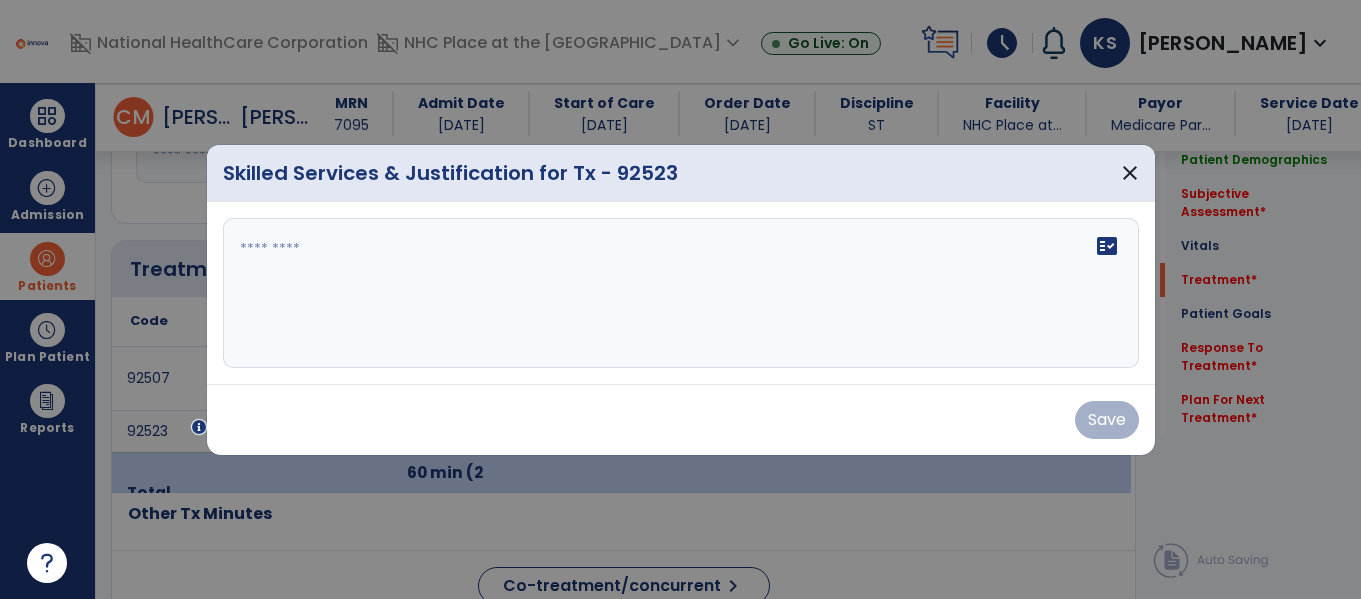 scroll, scrollTop: 1054, scrollLeft: 0, axis: vertical 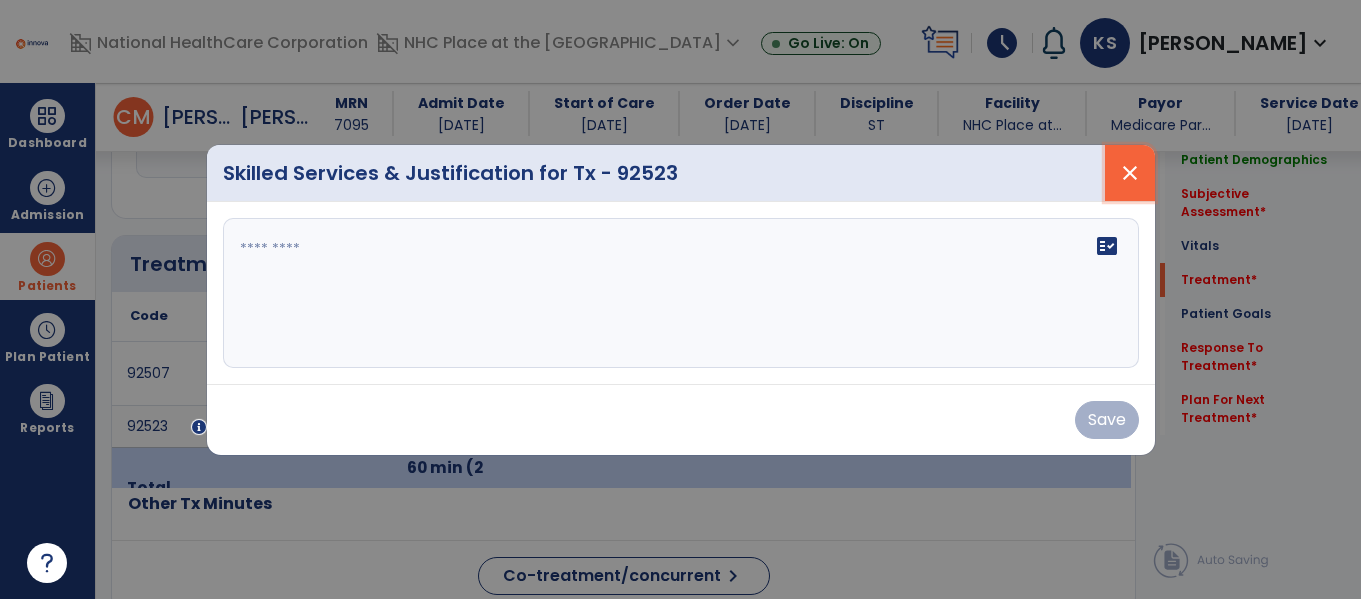 click on "close" at bounding box center [1130, 173] 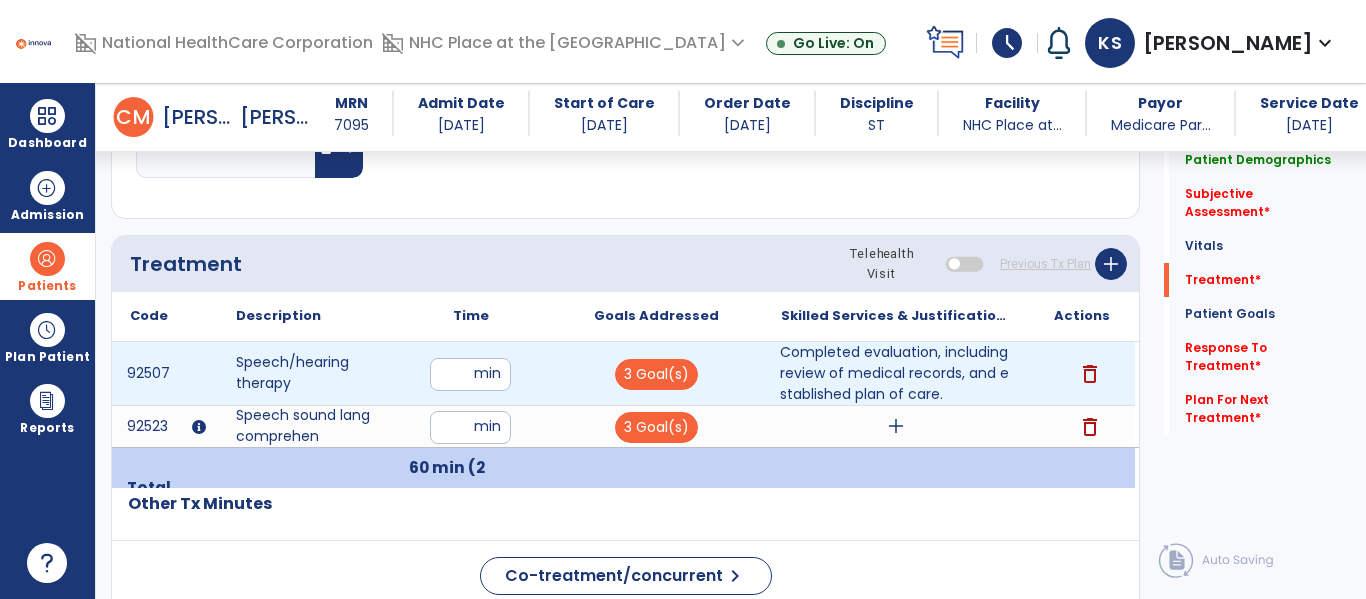 click on "Completed evaluation, including review of medical records, and established plan of care." at bounding box center [896, 373] 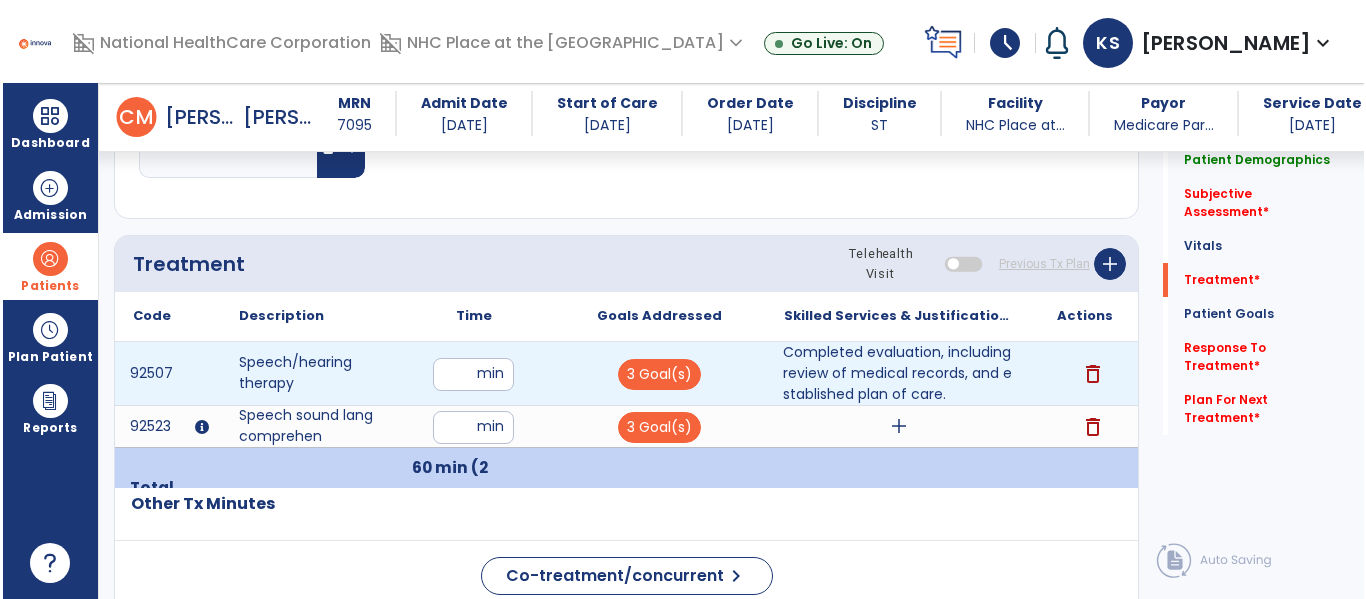 scroll, scrollTop: 1054, scrollLeft: 0, axis: vertical 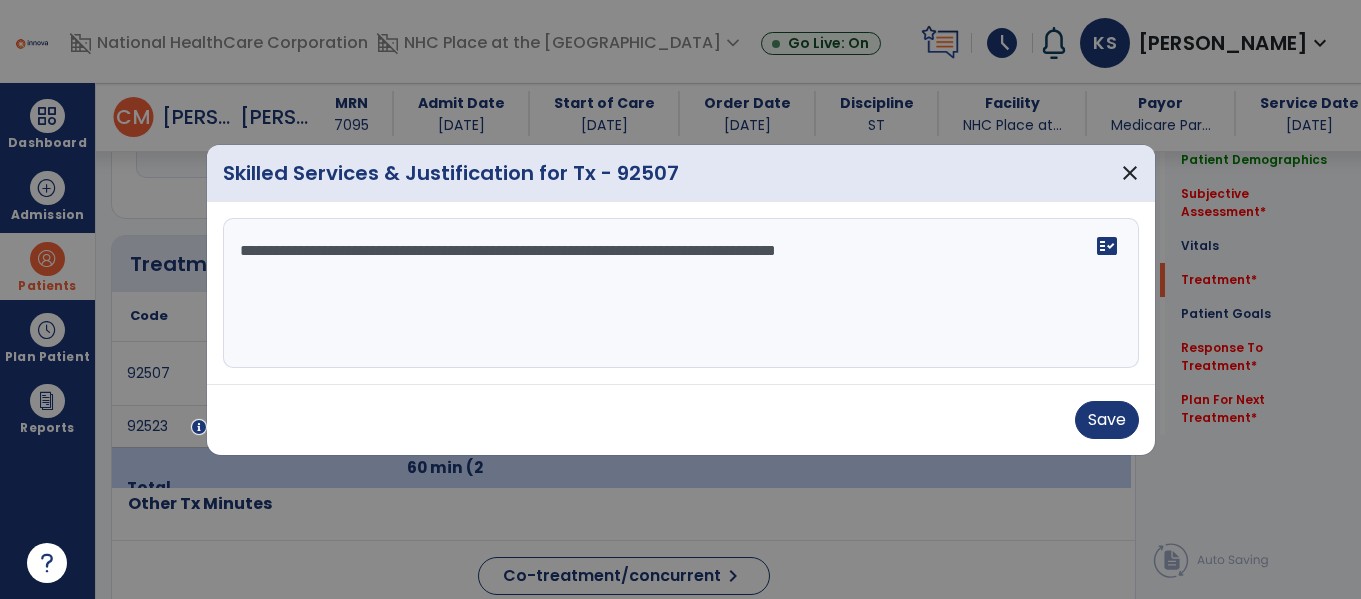 drag, startPoint x: 977, startPoint y: 275, endPoint x: 243, endPoint y: 237, distance: 734.983 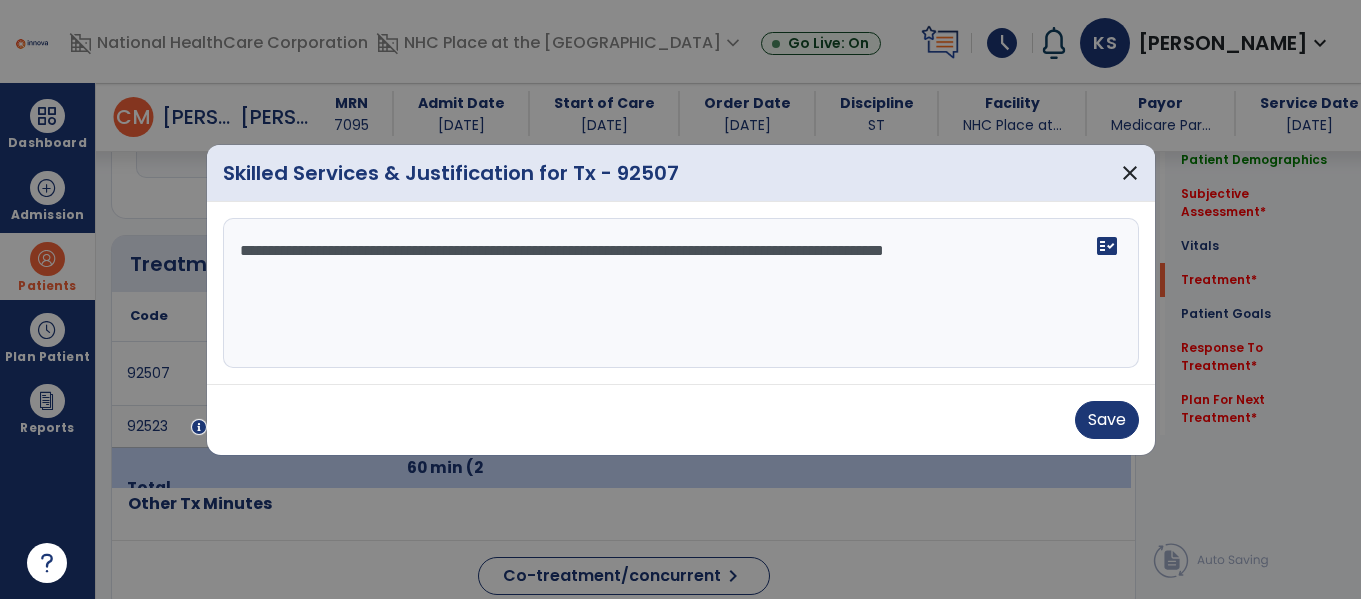 click on "**********" at bounding box center (681, 293) 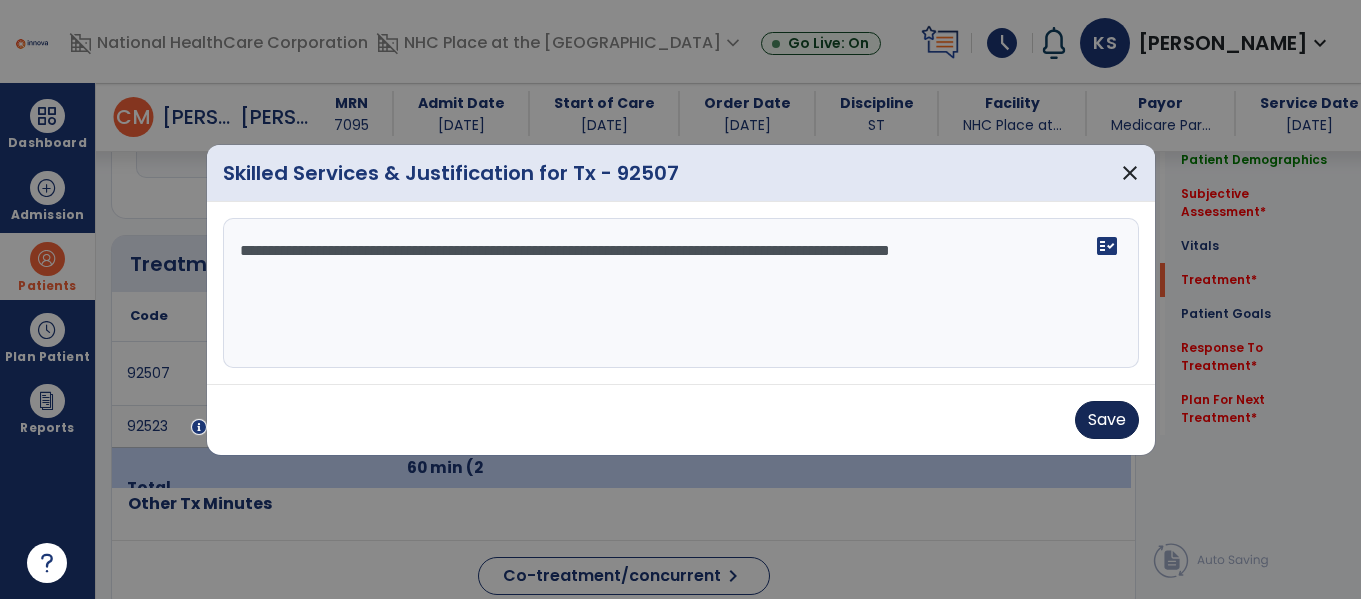 type on "**********" 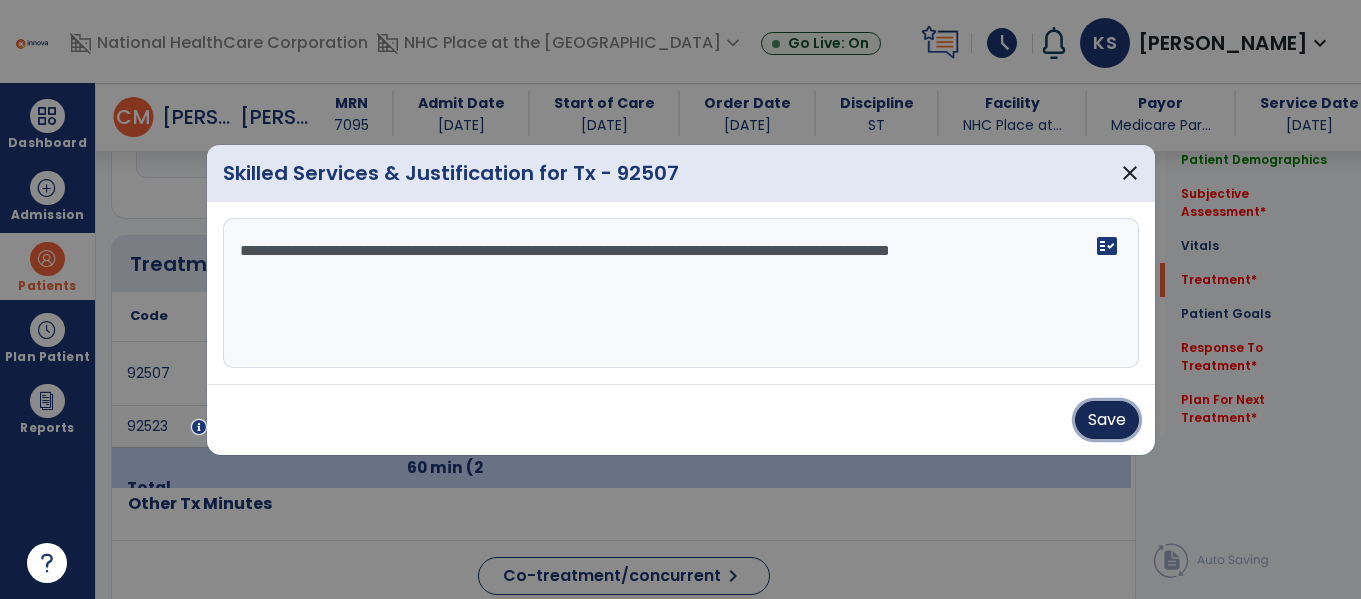 click on "Save" at bounding box center (1107, 420) 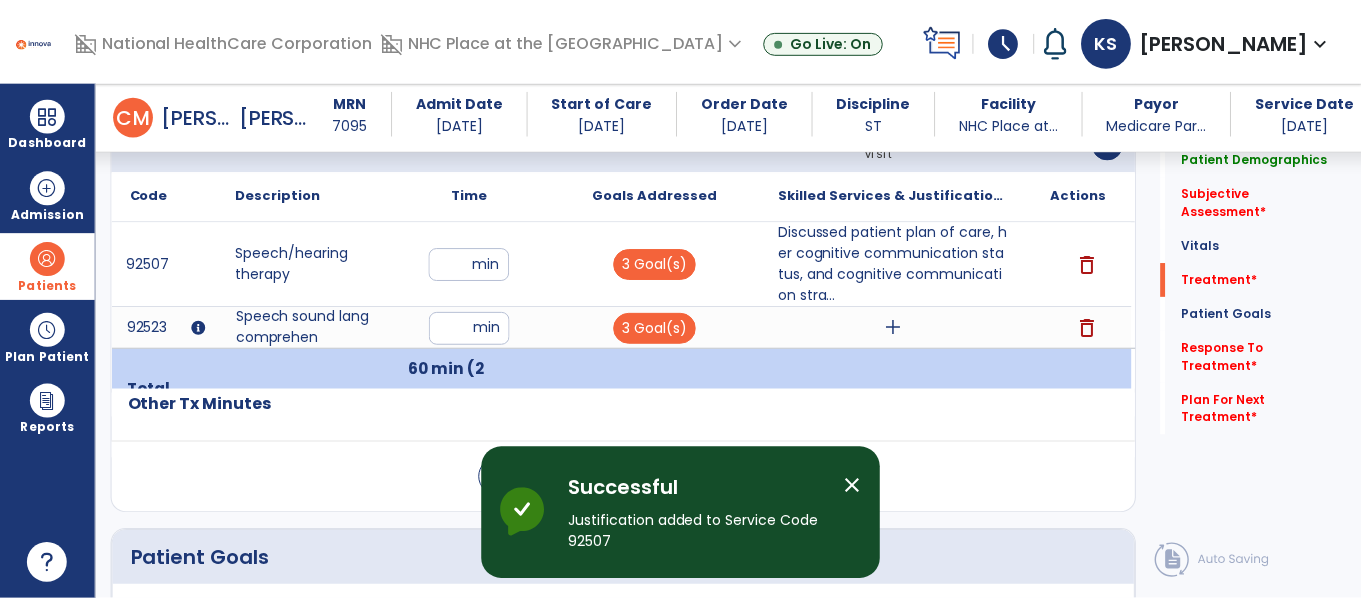 scroll, scrollTop: 1173, scrollLeft: 0, axis: vertical 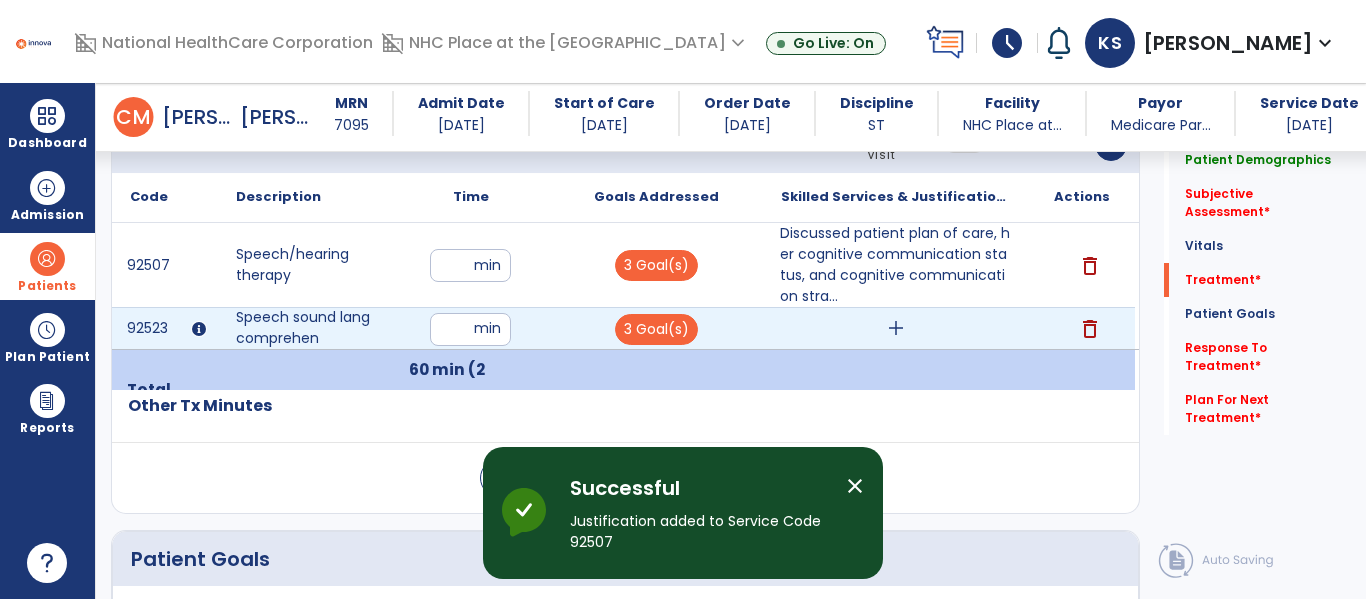 click on "add" at bounding box center [896, 328] 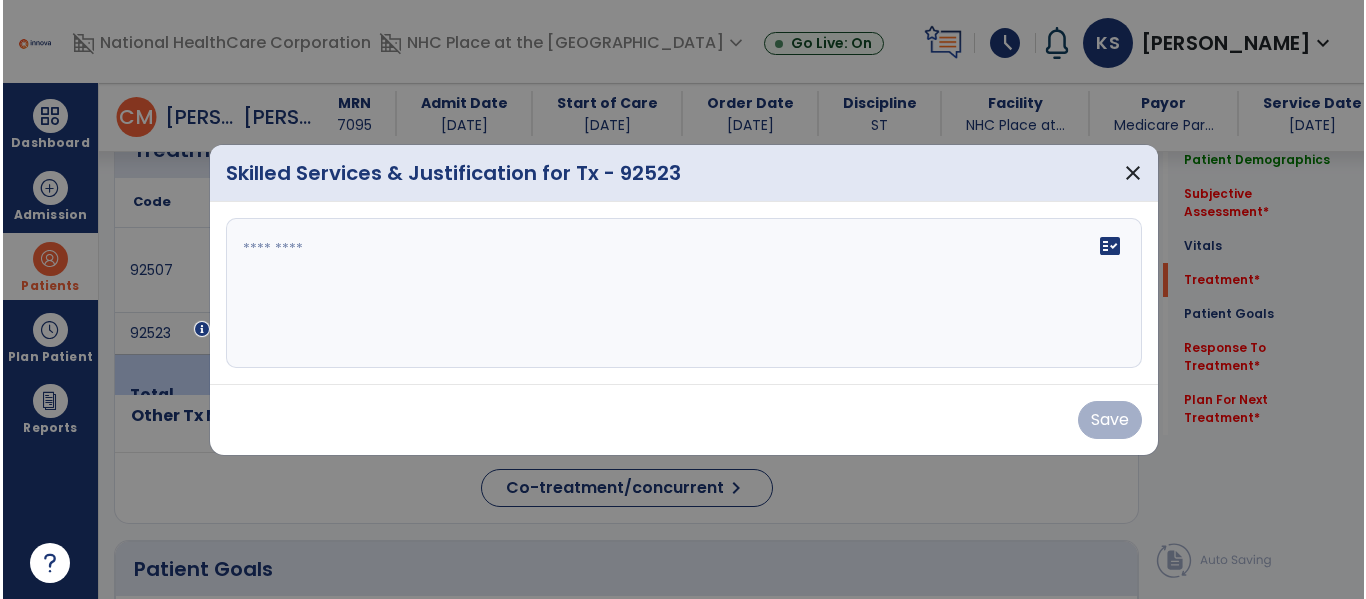 scroll, scrollTop: 1173, scrollLeft: 0, axis: vertical 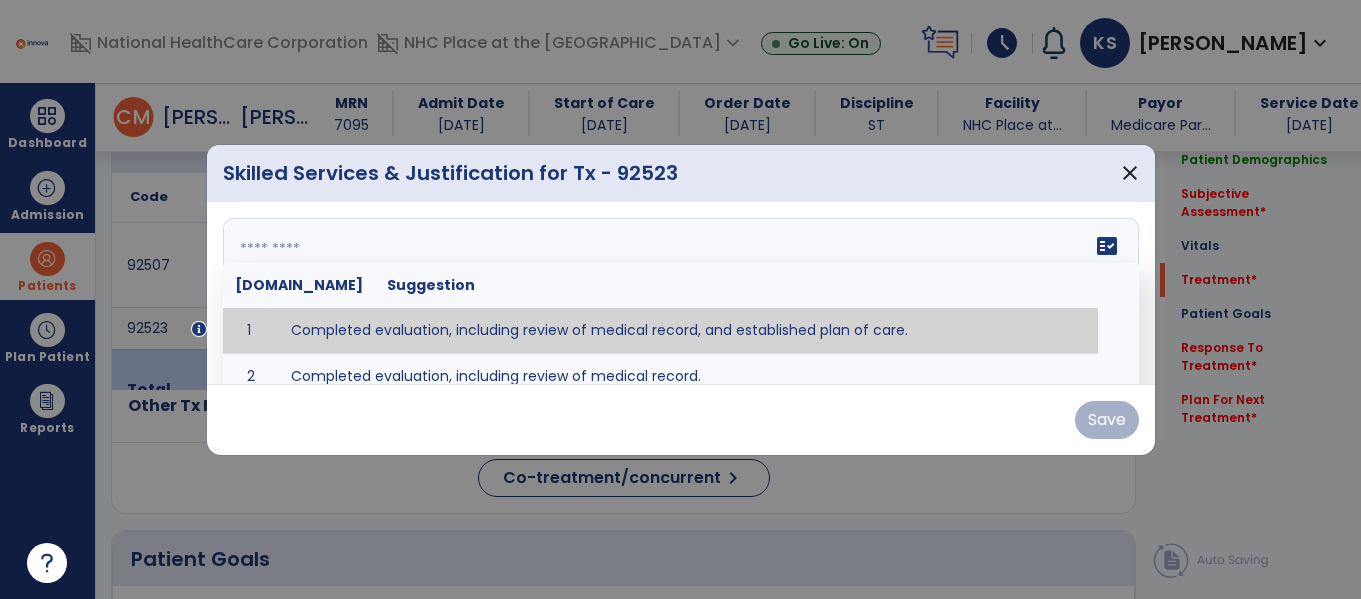 click on "fact_check  Sr.No Suggestion 1 Completed evaluation, including review of medical record, and established plan of care. 2 Completed evaluation, including review of medical record." at bounding box center (681, 293) 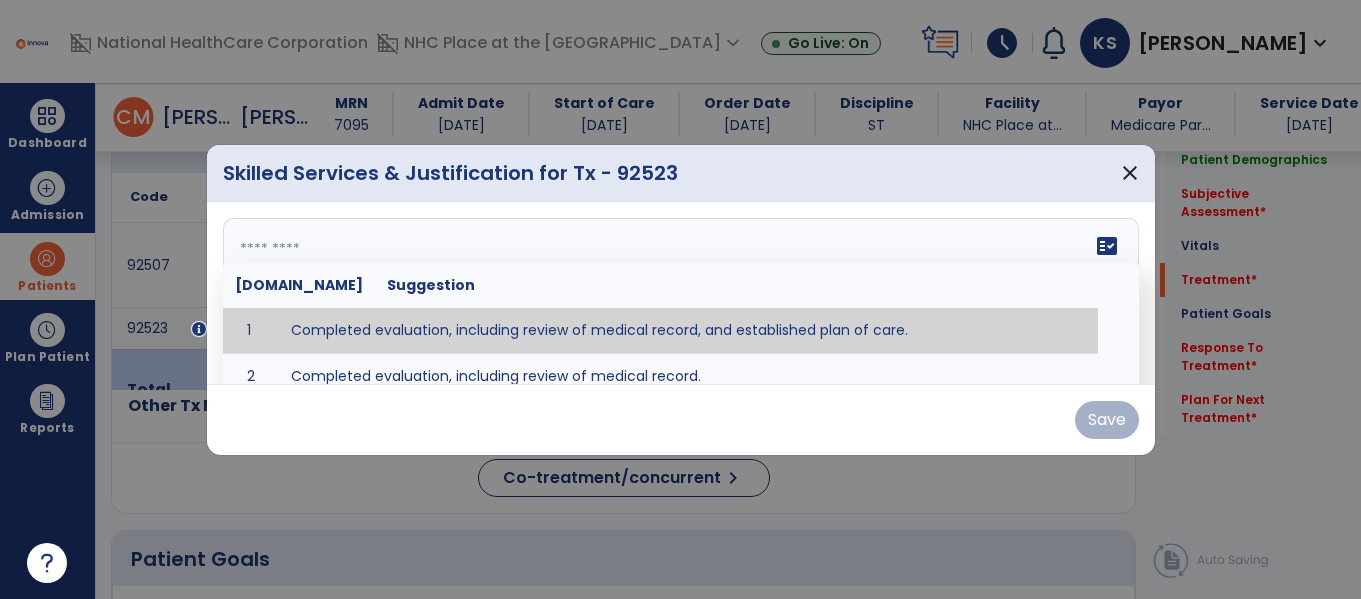 type on "**********" 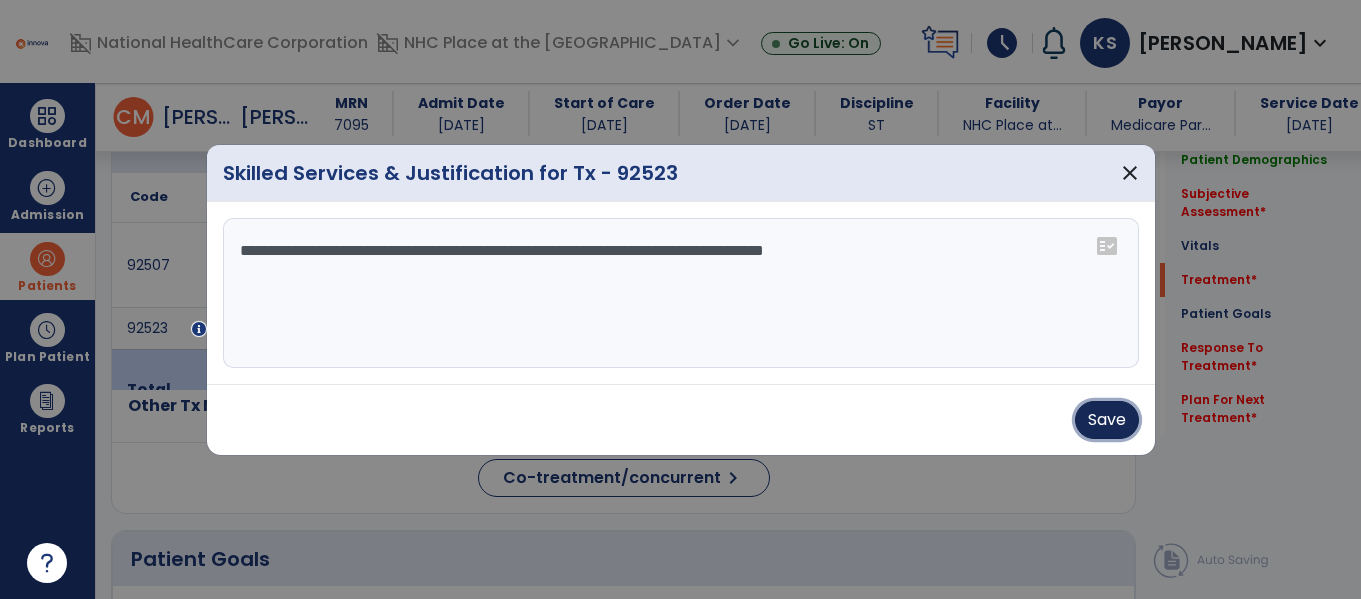 click on "Save" at bounding box center (1107, 420) 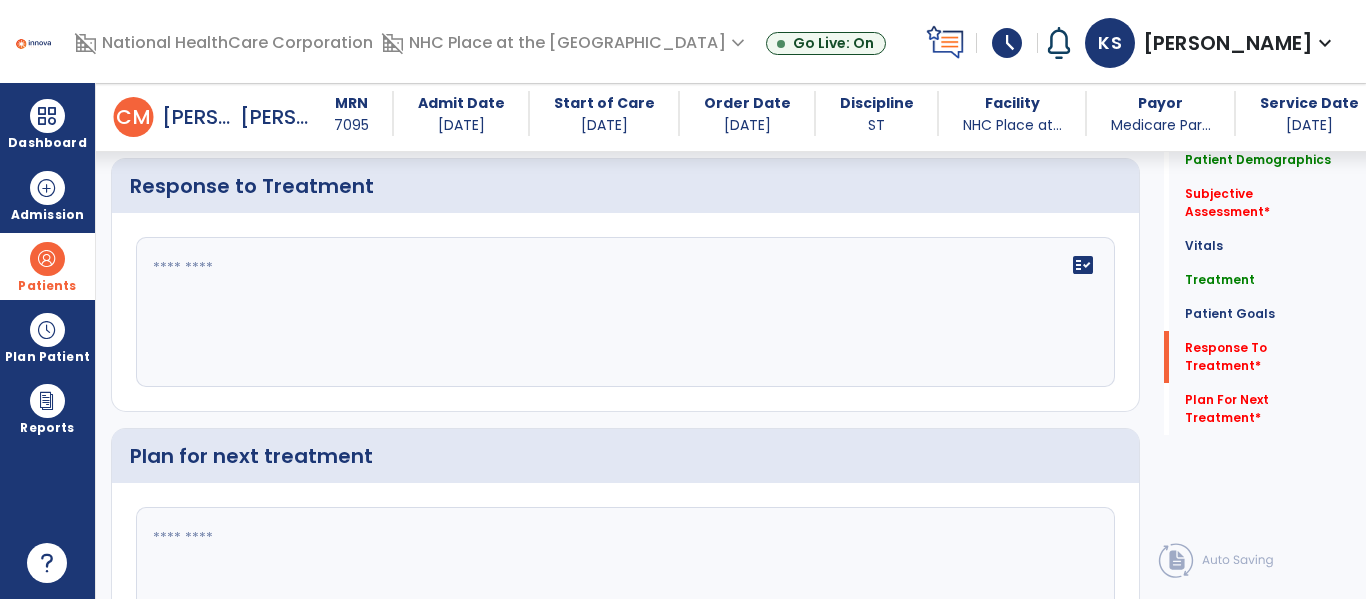 scroll, scrollTop: 2392, scrollLeft: 0, axis: vertical 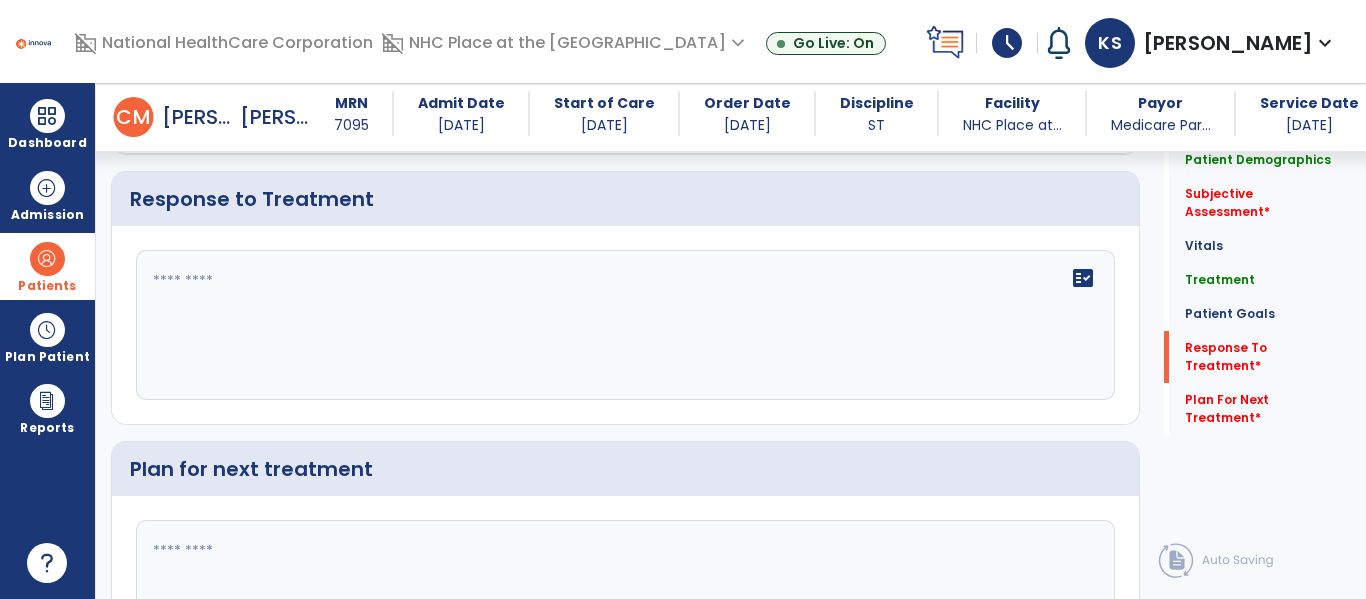 drag, startPoint x: 1197, startPoint y: 185, endPoint x: 684, endPoint y: 309, distance: 527.7736 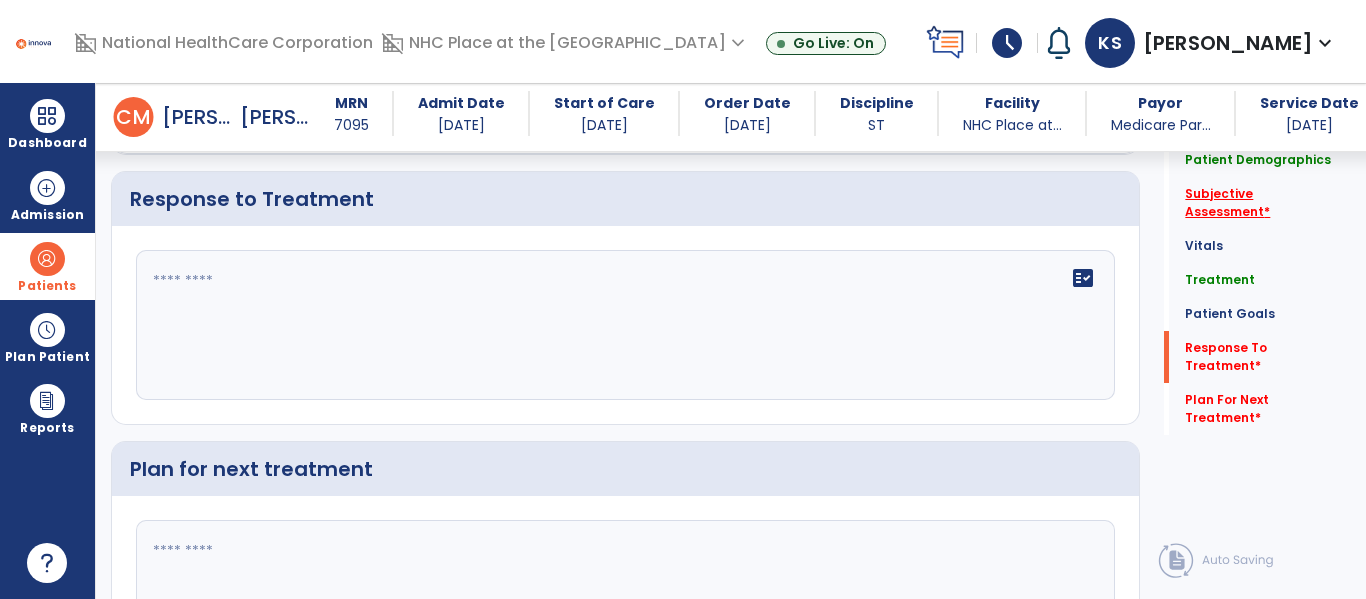 click on "Subjective Assessment   *" 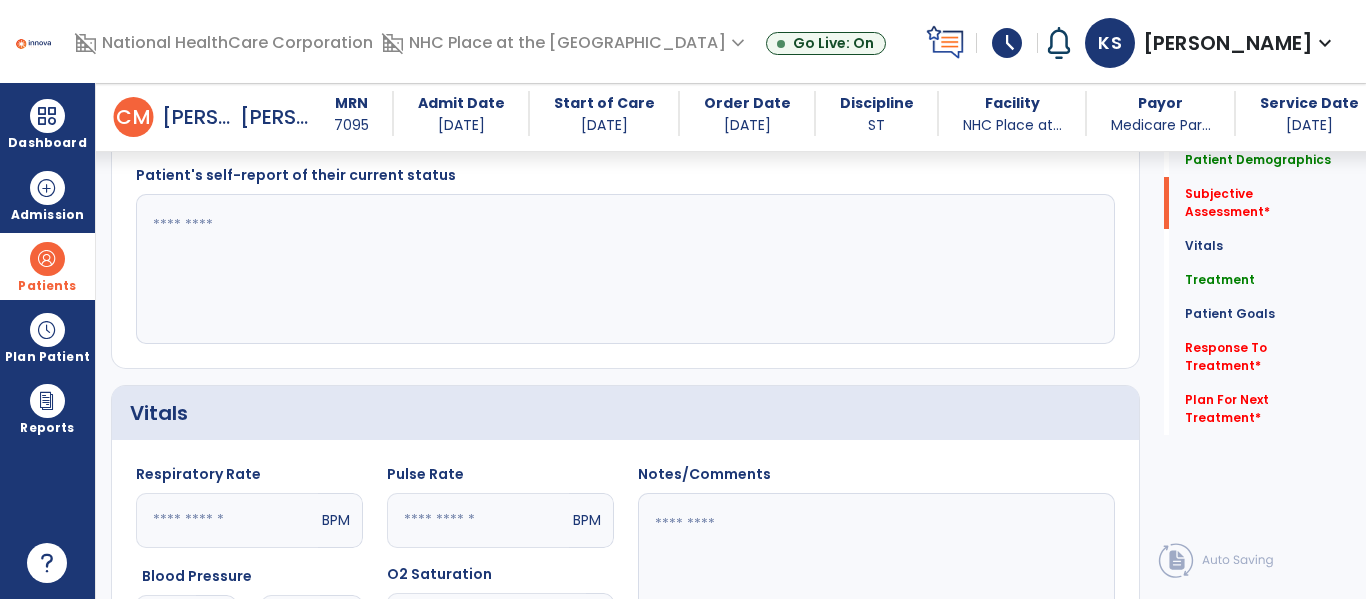 scroll, scrollTop: 368, scrollLeft: 0, axis: vertical 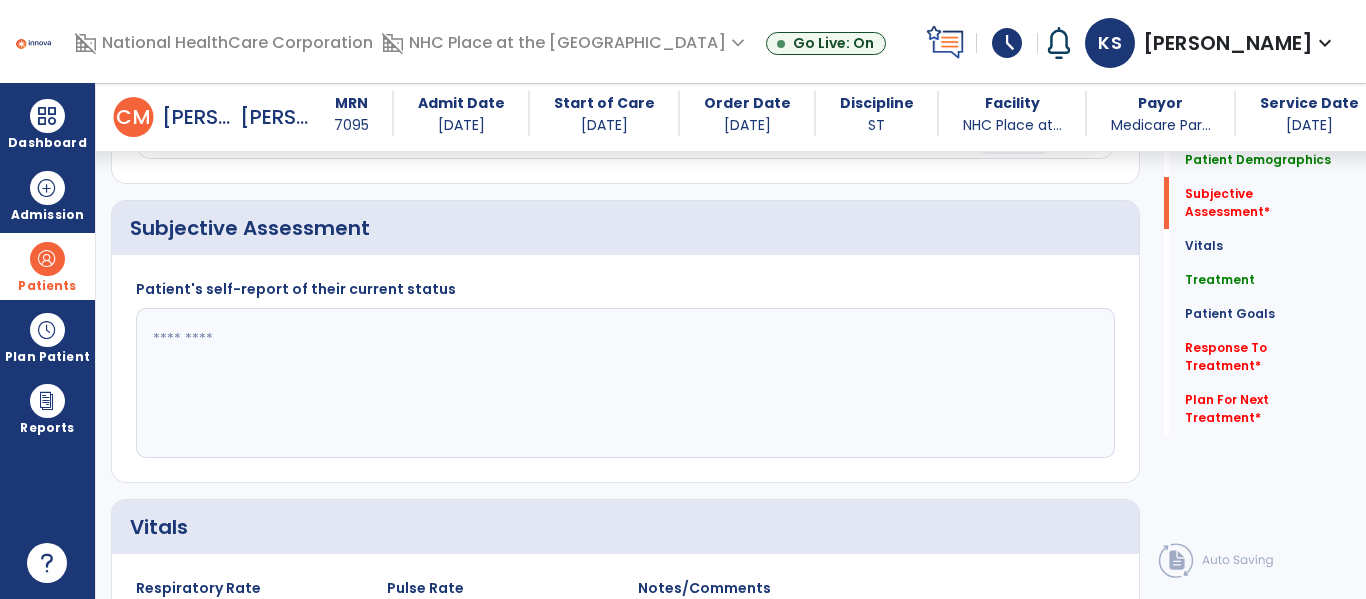 click 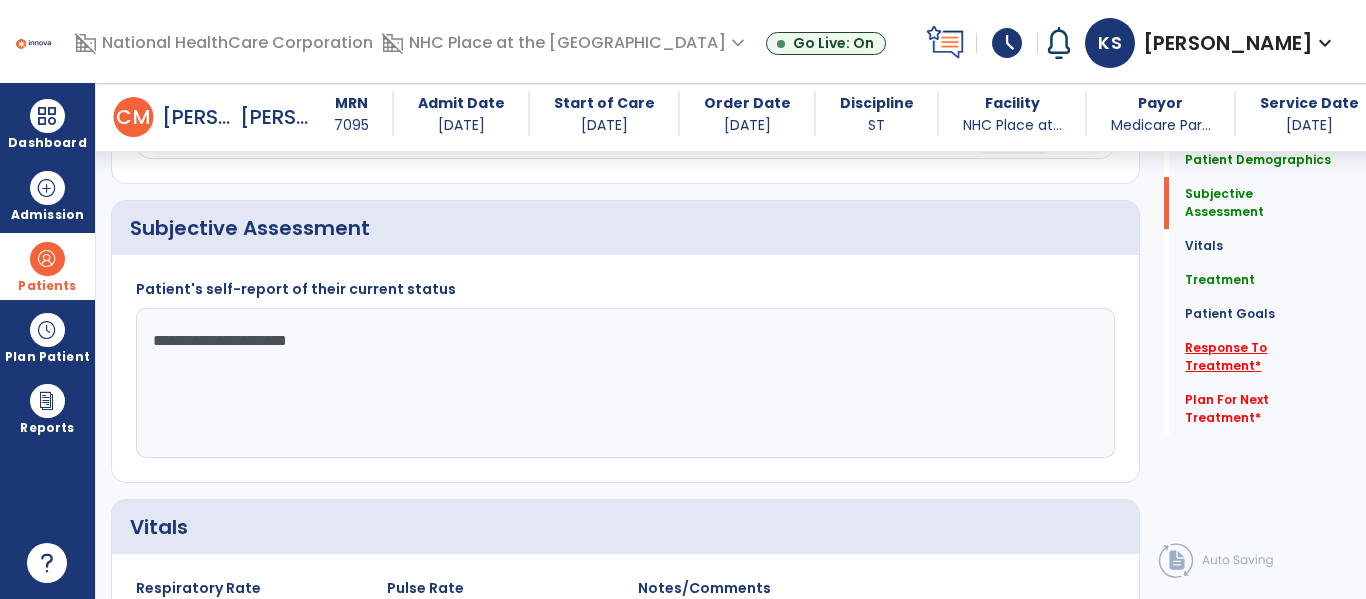 type on "**********" 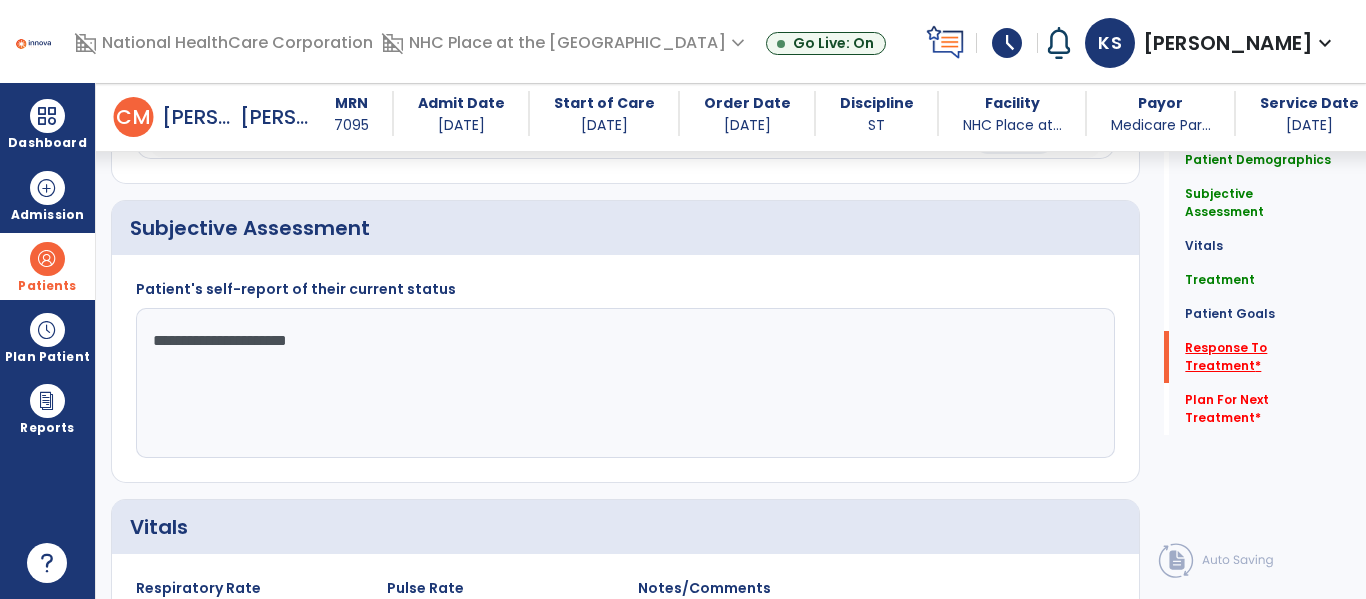 scroll, scrollTop: 41, scrollLeft: 0, axis: vertical 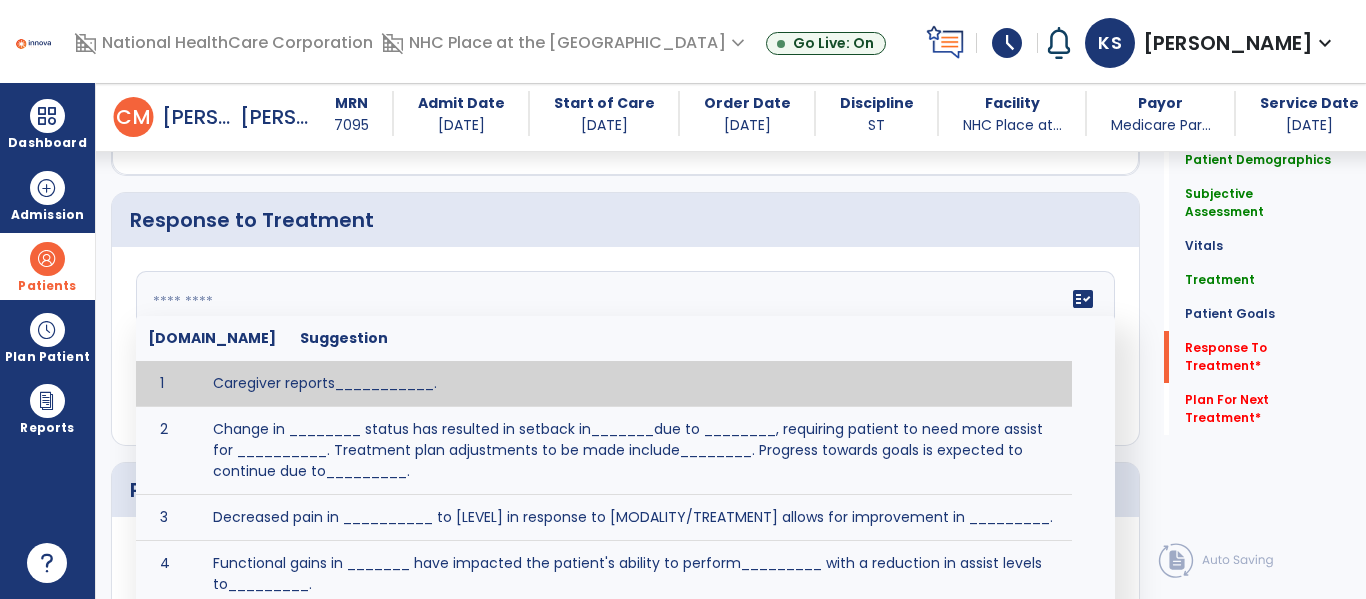 click on "fact_check  Sr.No Suggestion 1 Caregiver reports___________. 2 Change in ________ status has resulted in setback in_______due to ________, requiring patient to need more assist for __________.   Treatment plan adjustments to be made include________.  Progress towards goals is expected to continue due to_________. 3 Decreased pain in __________ to [LEVEL] in response to [MODALITY/TREATMENT] allows for improvement in _________. 4 Functional gains in _______ have impacted the patient's ability to perform_________ with a reduction in assist levels to_________. 5 Functional progress this week has been significant due to__________. 6 Gains in ________ have improved the patient's ability to perform ______with decreased levels of assist to___________. 7 Improvement in ________allows patient to tolerate higher levels of challenges in_________. 8 Pain in [AREA] has decreased to [LEVEL] in response to [TREATMENT/MODALITY], allowing fore ease in completing__________. 9 10 11 12 13 14 15 16 17 18 19 20 21" 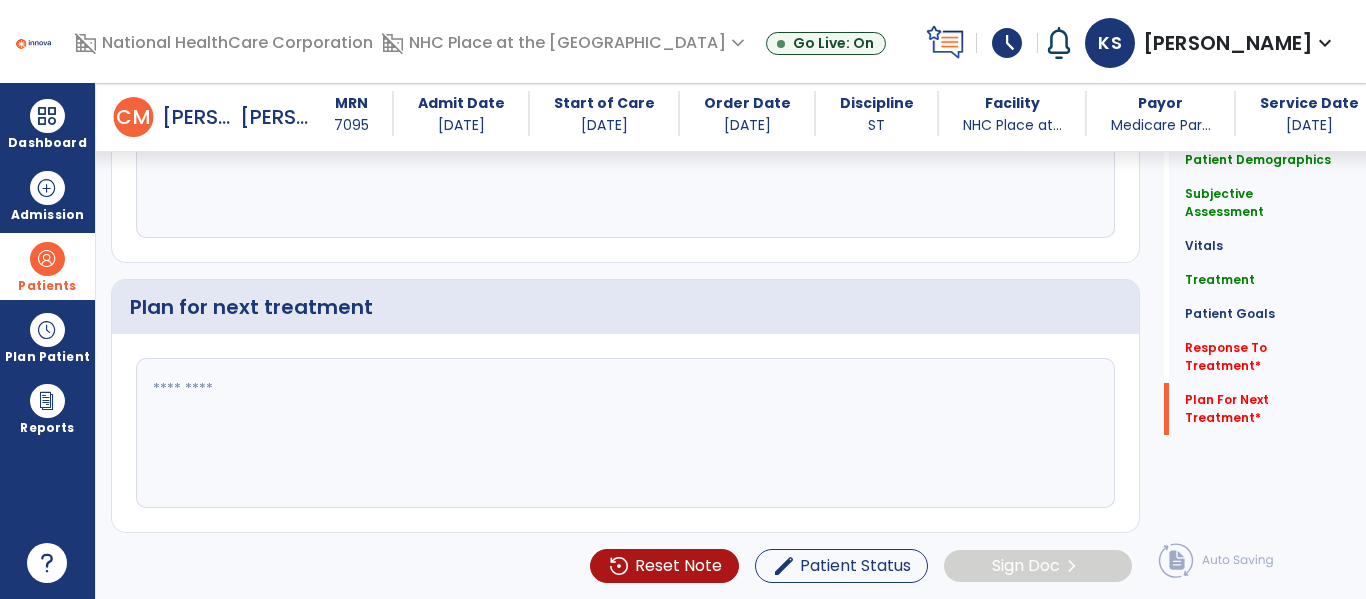 type on "**********" 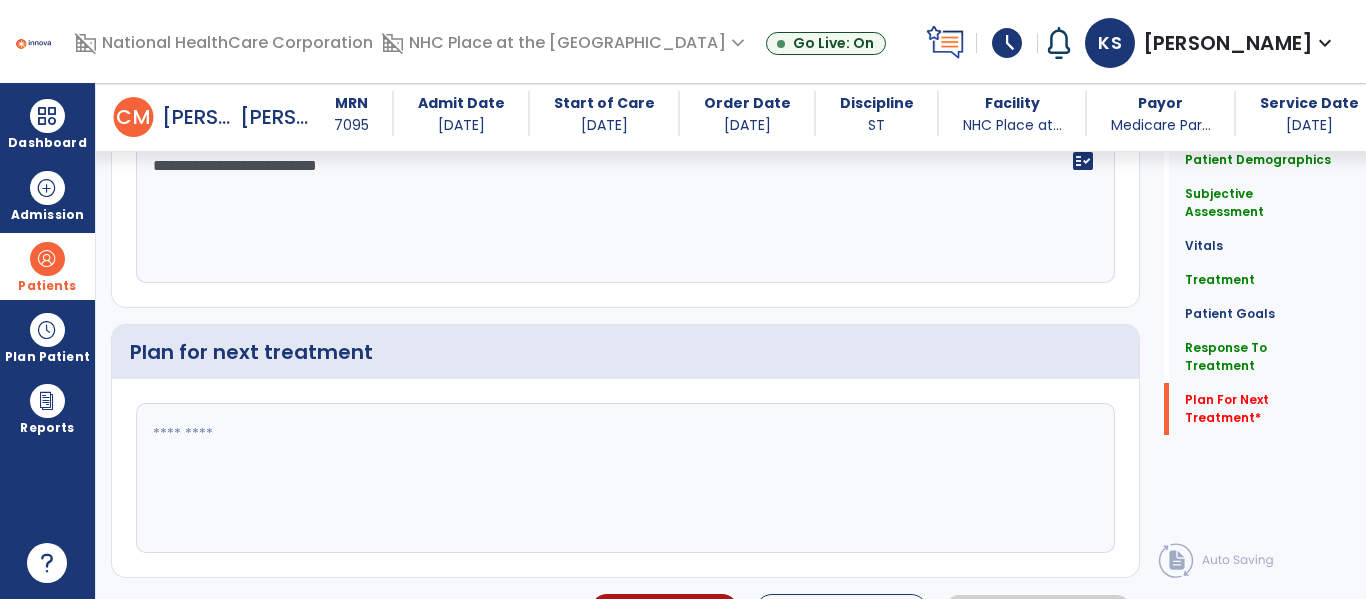 scroll, scrollTop: 2576, scrollLeft: 0, axis: vertical 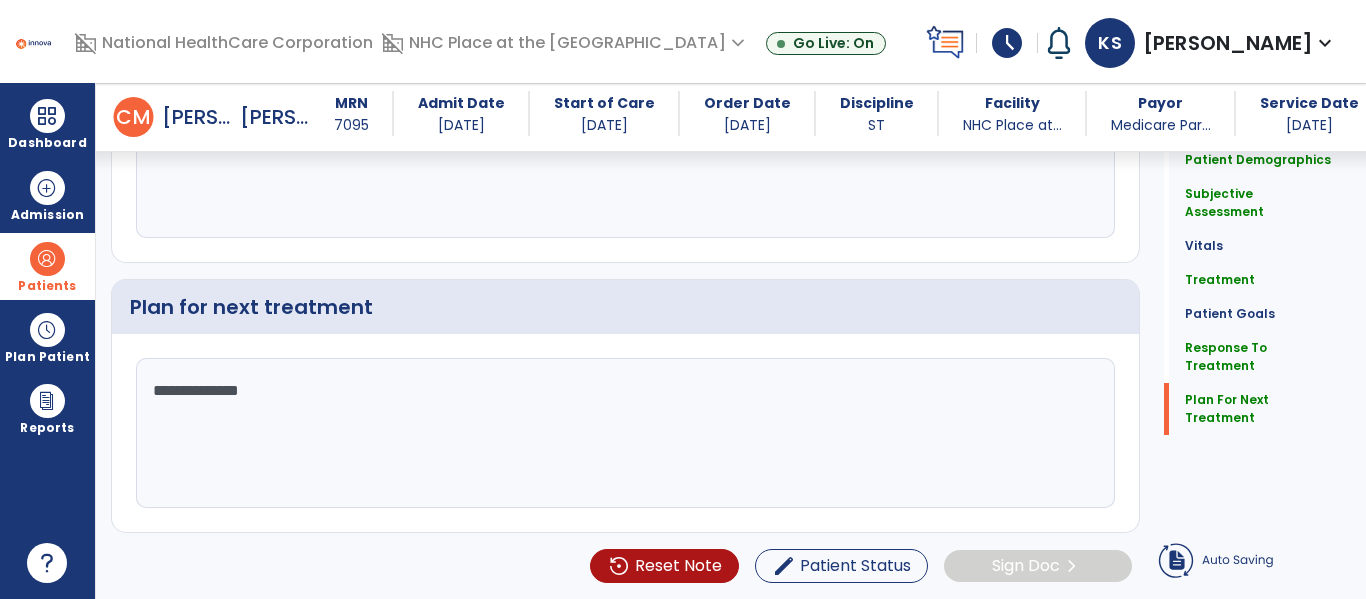 click on "**********" 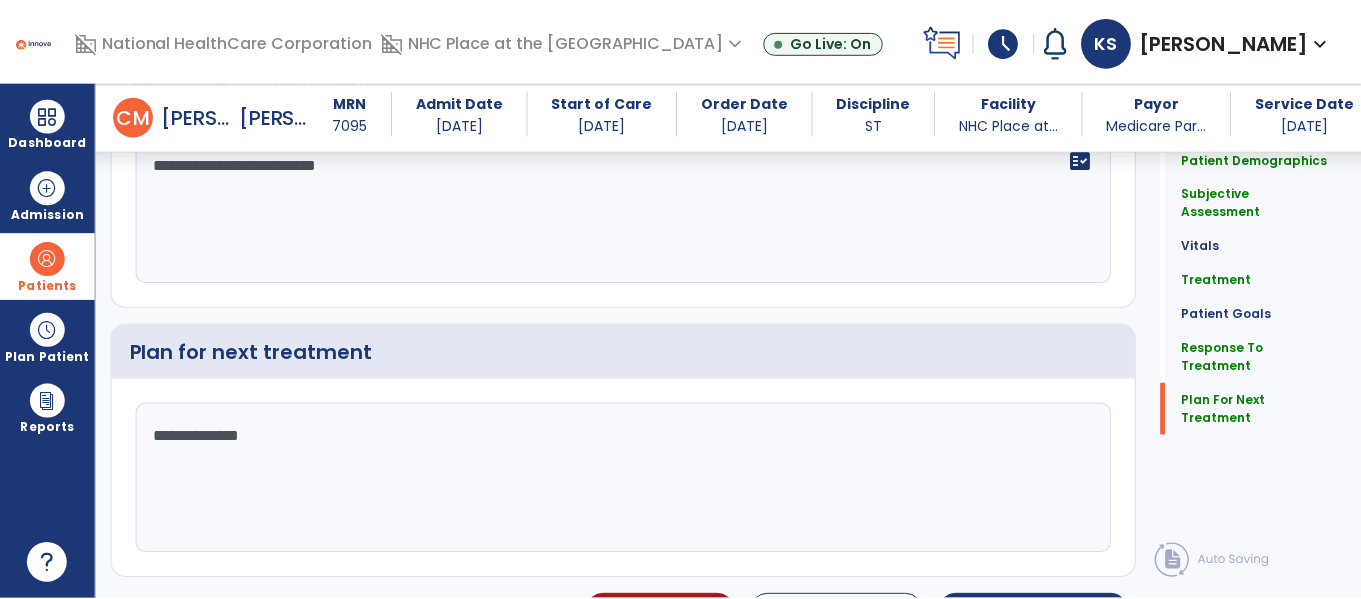 scroll, scrollTop: 2576, scrollLeft: 0, axis: vertical 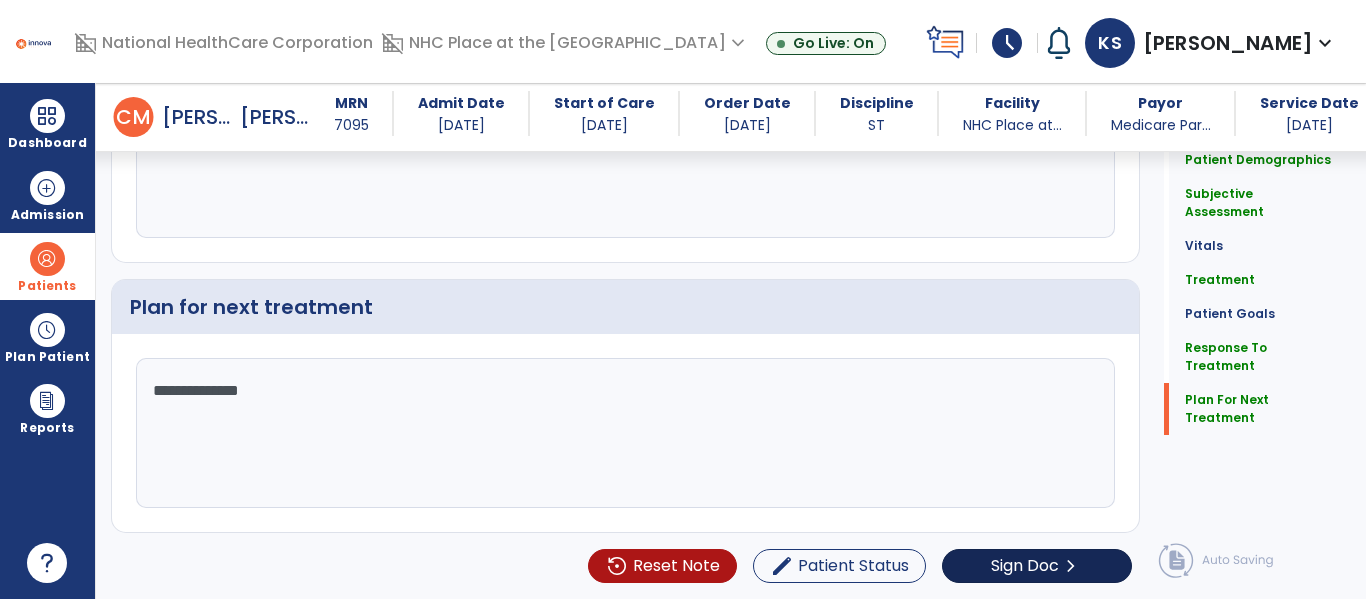 type on "**********" 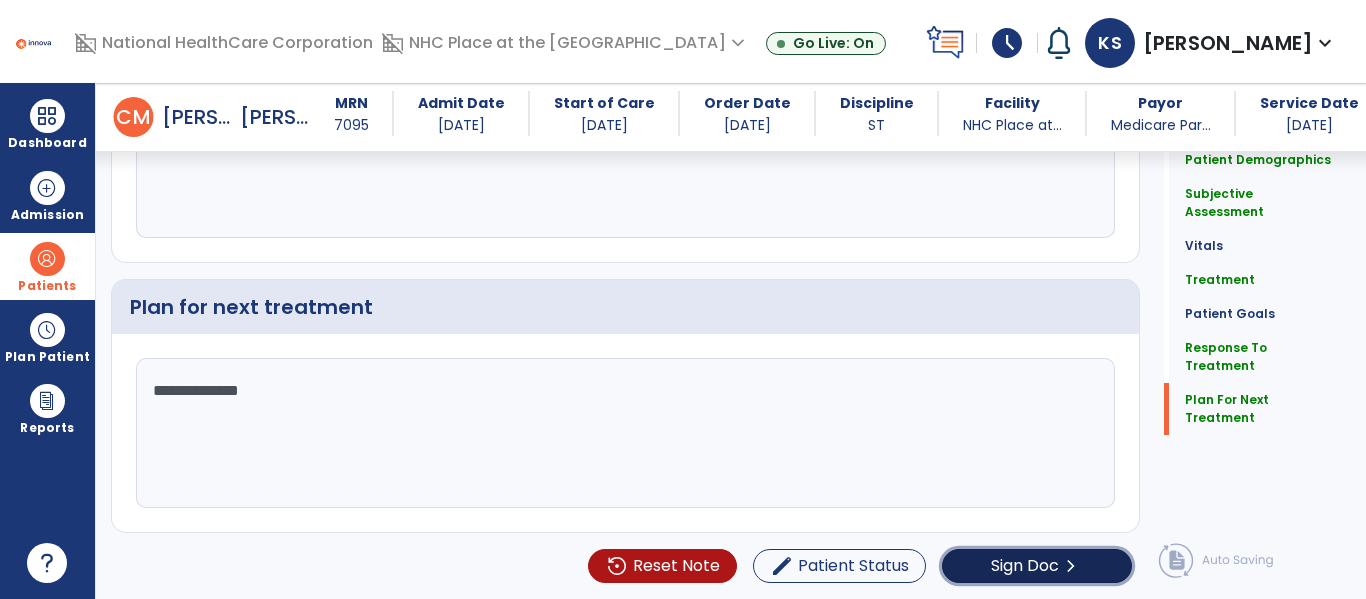 click on "Sign Doc" 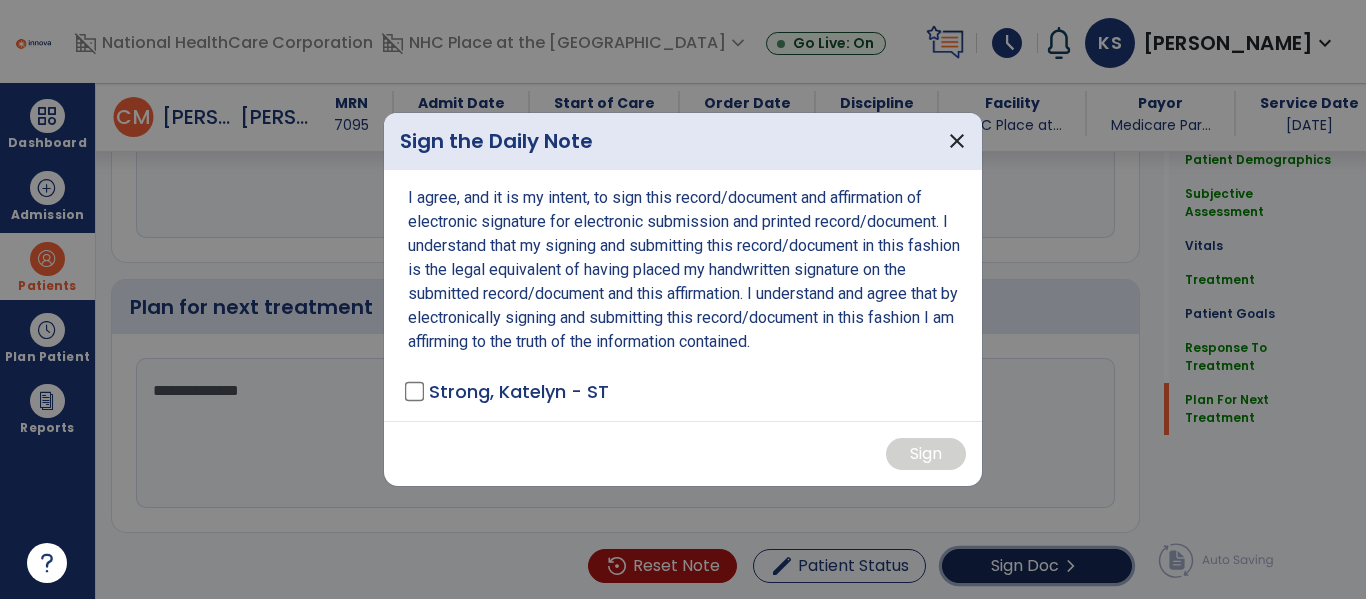 scroll, scrollTop: 2576, scrollLeft: 0, axis: vertical 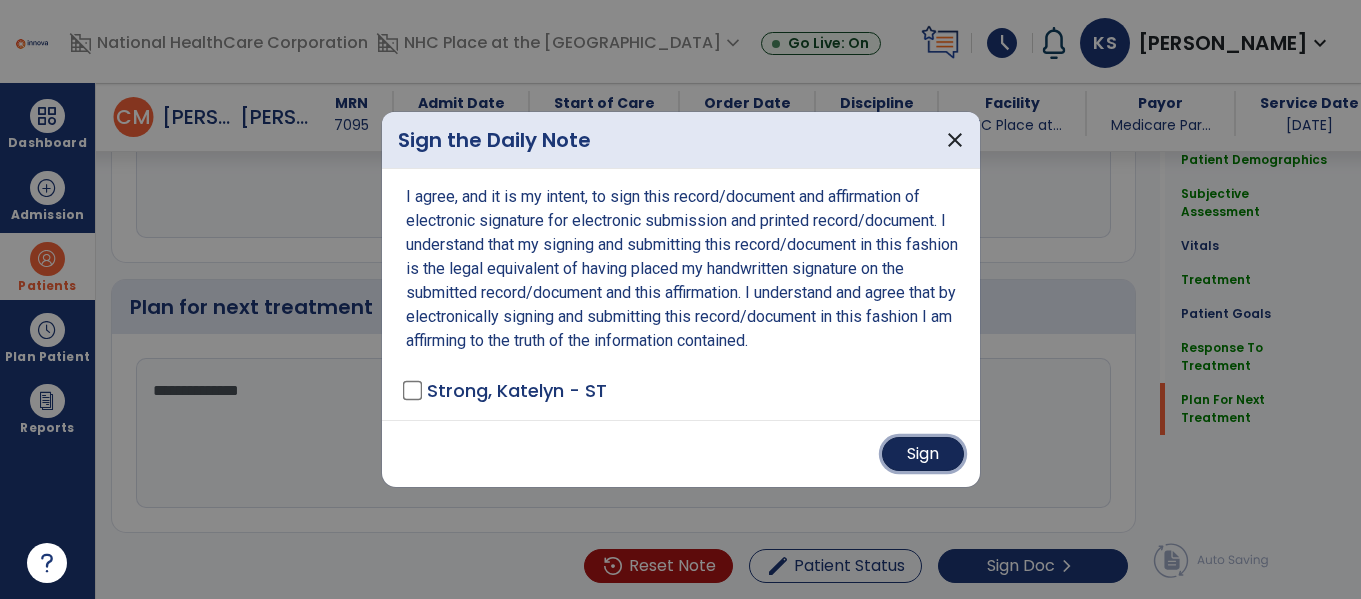 click on "Sign" at bounding box center (923, 454) 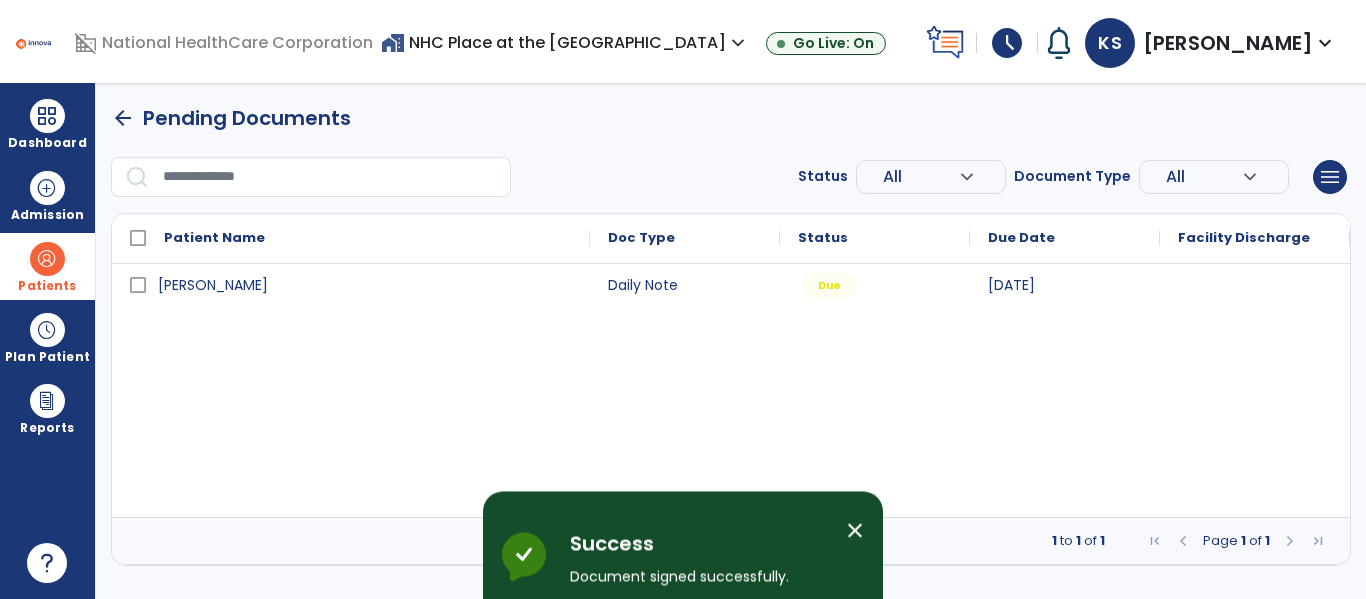 scroll, scrollTop: 0, scrollLeft: 0, axis: both 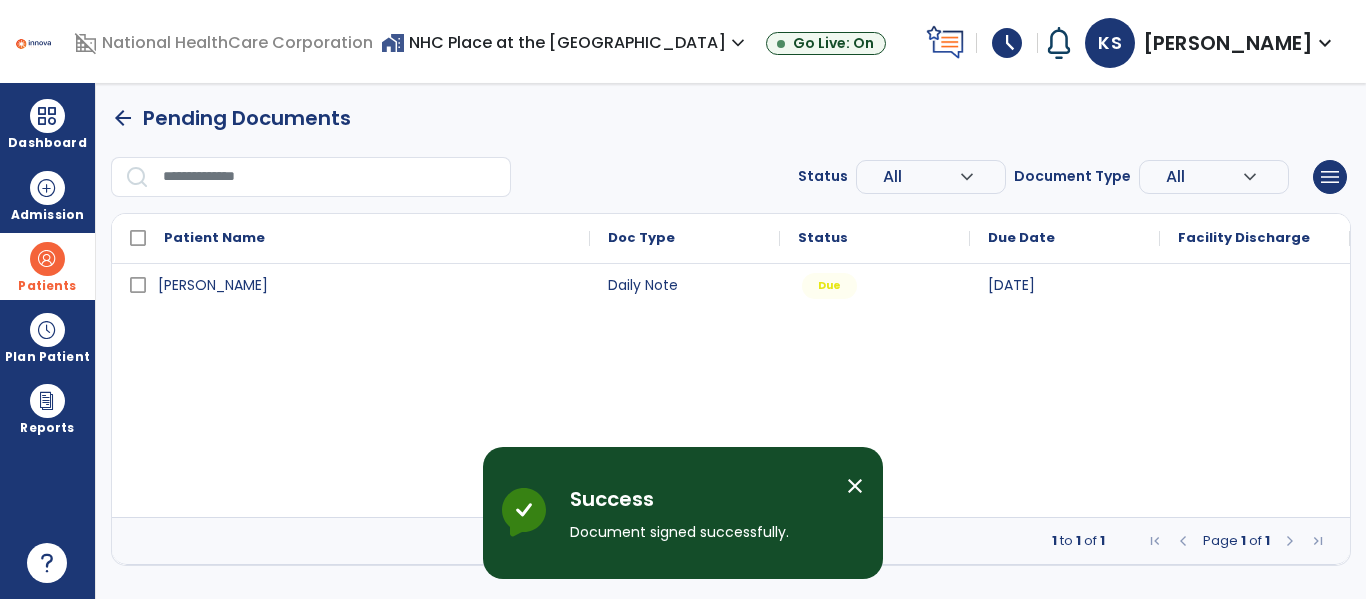 click on "close" at bounding box center [855, 486] 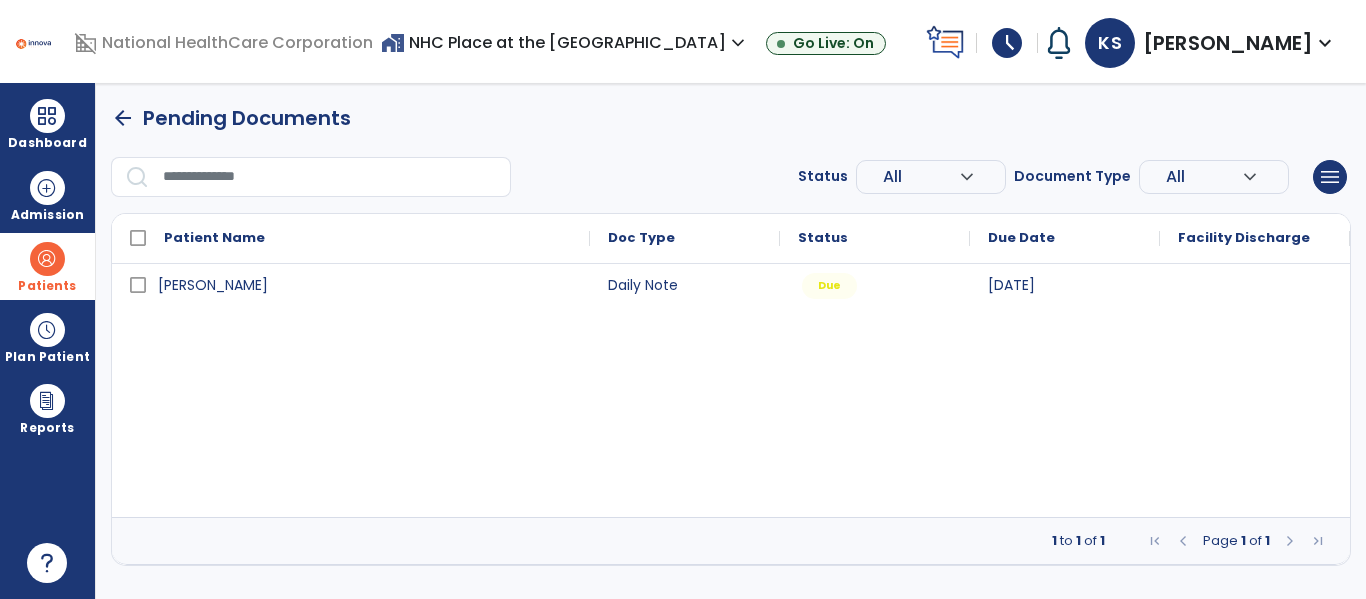 click on "arrow_back" at bounding box center (123, 118) 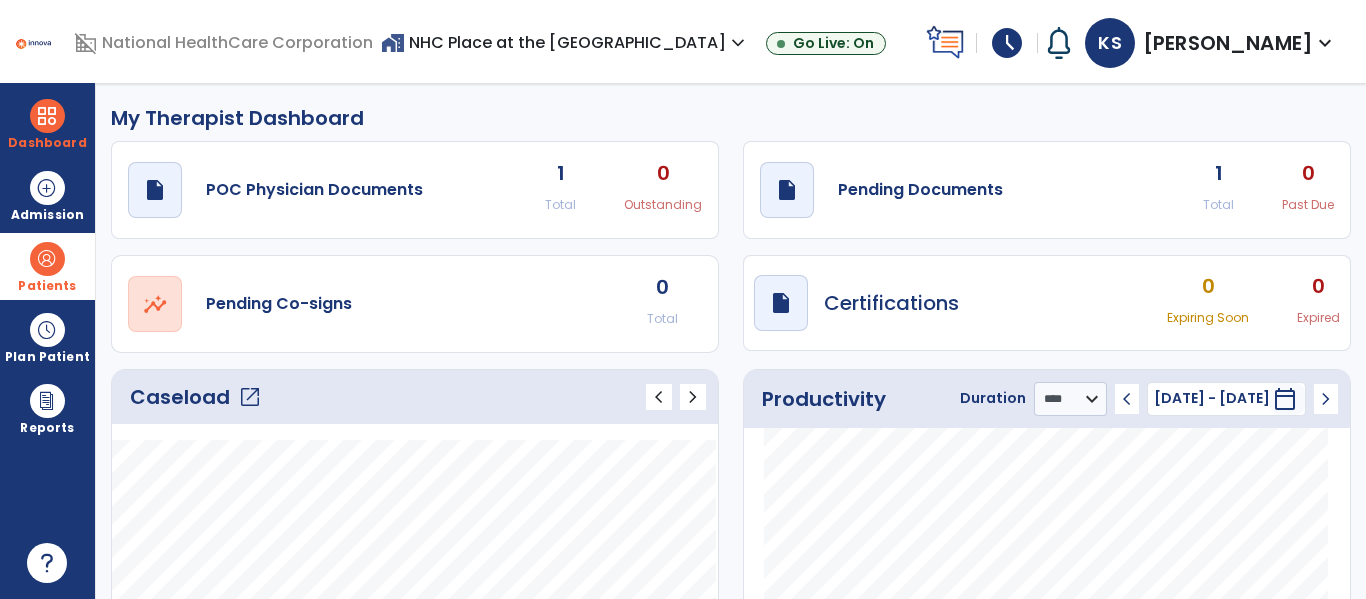 click at bounding box center (47, 259) 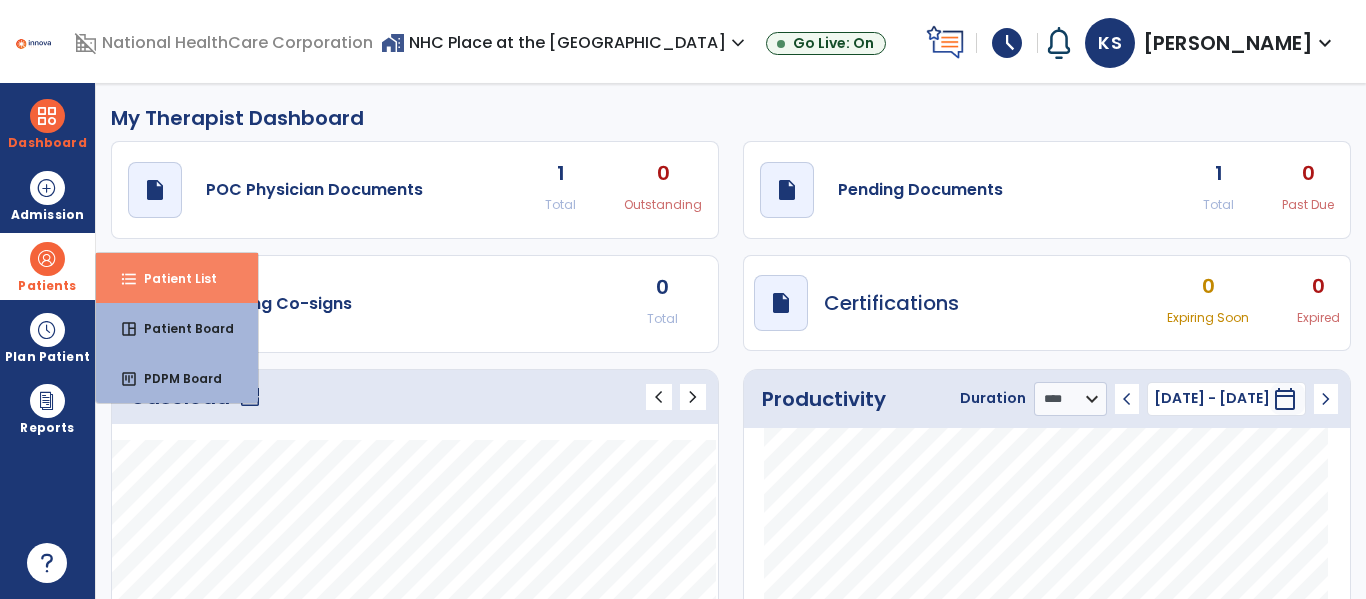 click on "Patient List" at bounding box center [172, 278] 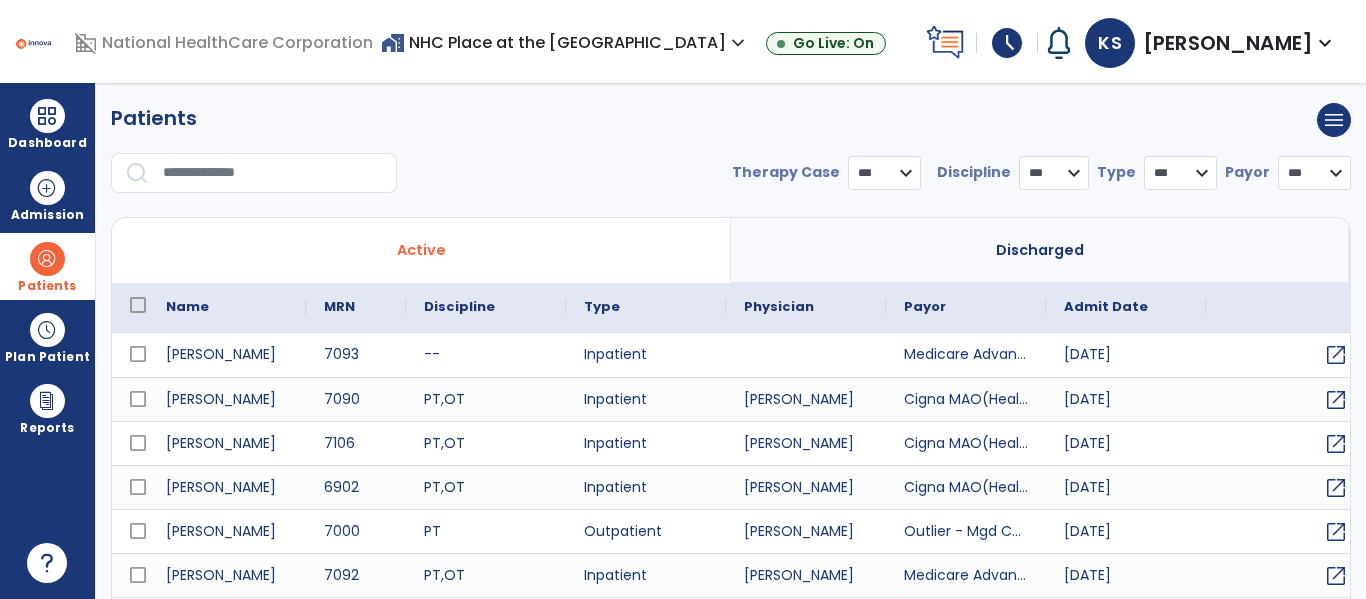 select on "***" 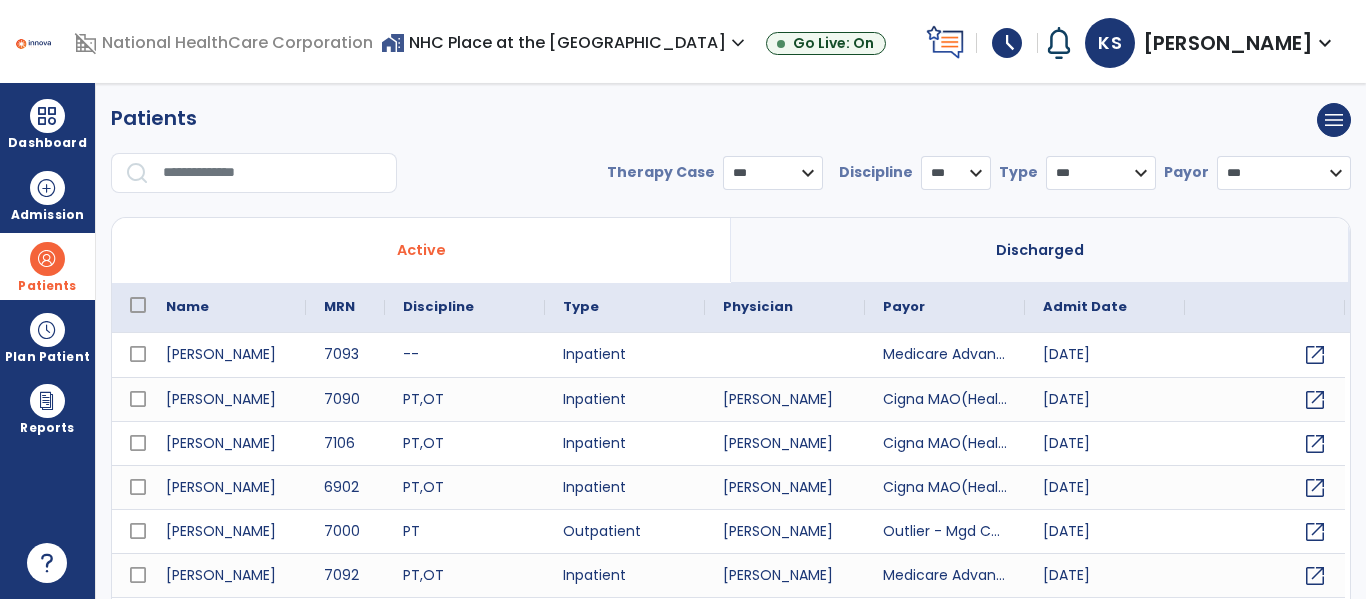 click on "**********" at bounding box center (731, 156) 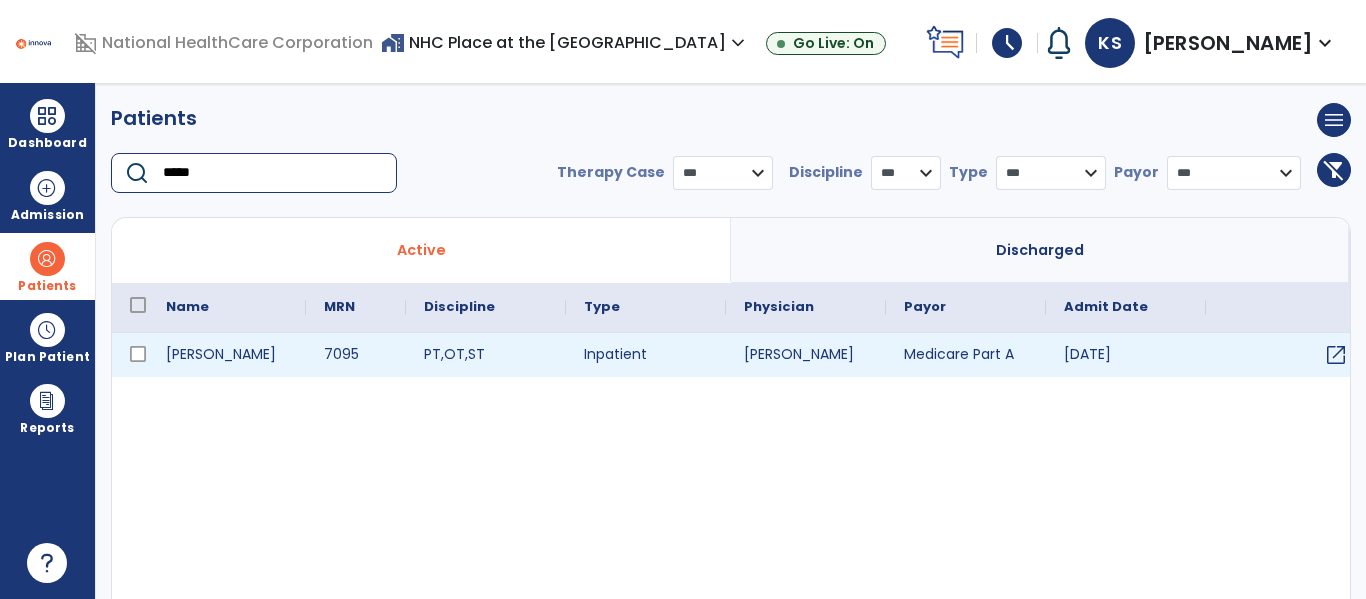 type on "*****" 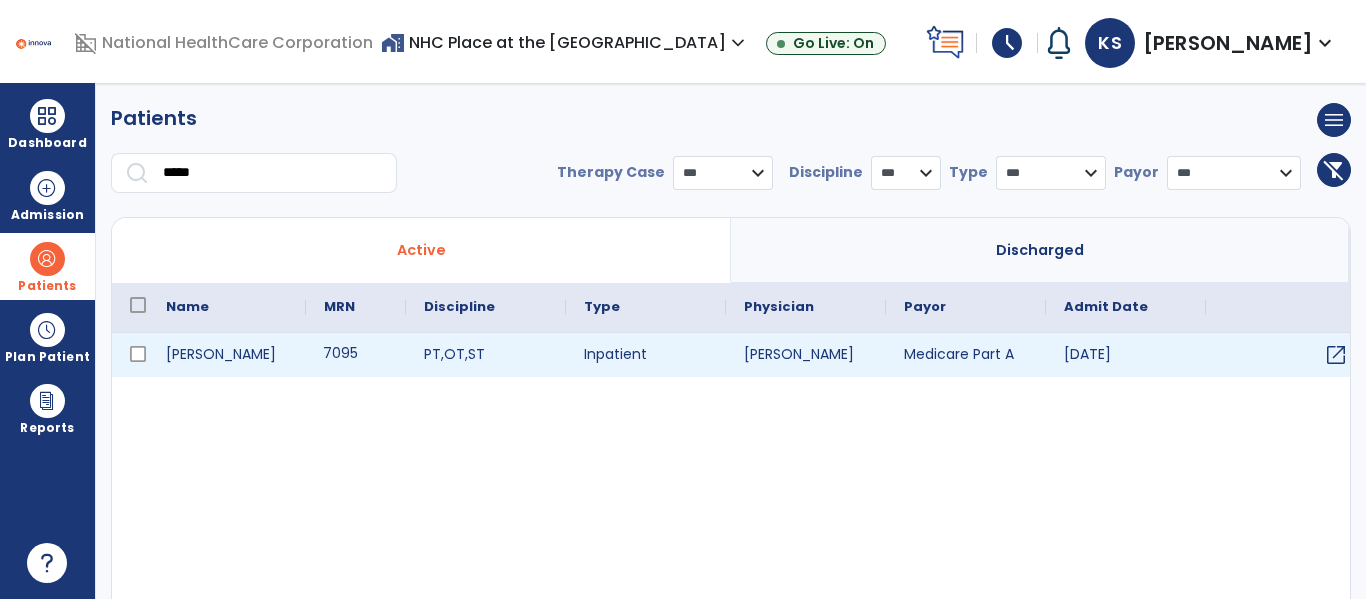 click on "7095" at bounding box center (356, 355) 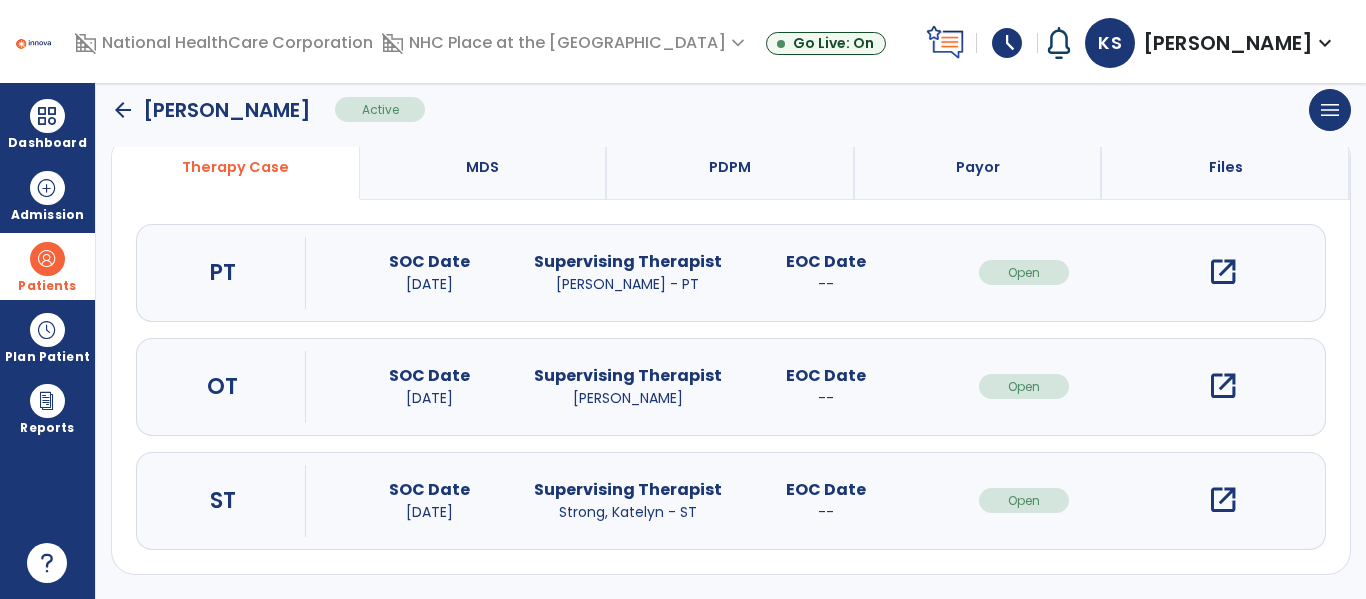 scroll, scrollTop: 162, scrollLeft: 0, axis: vertical 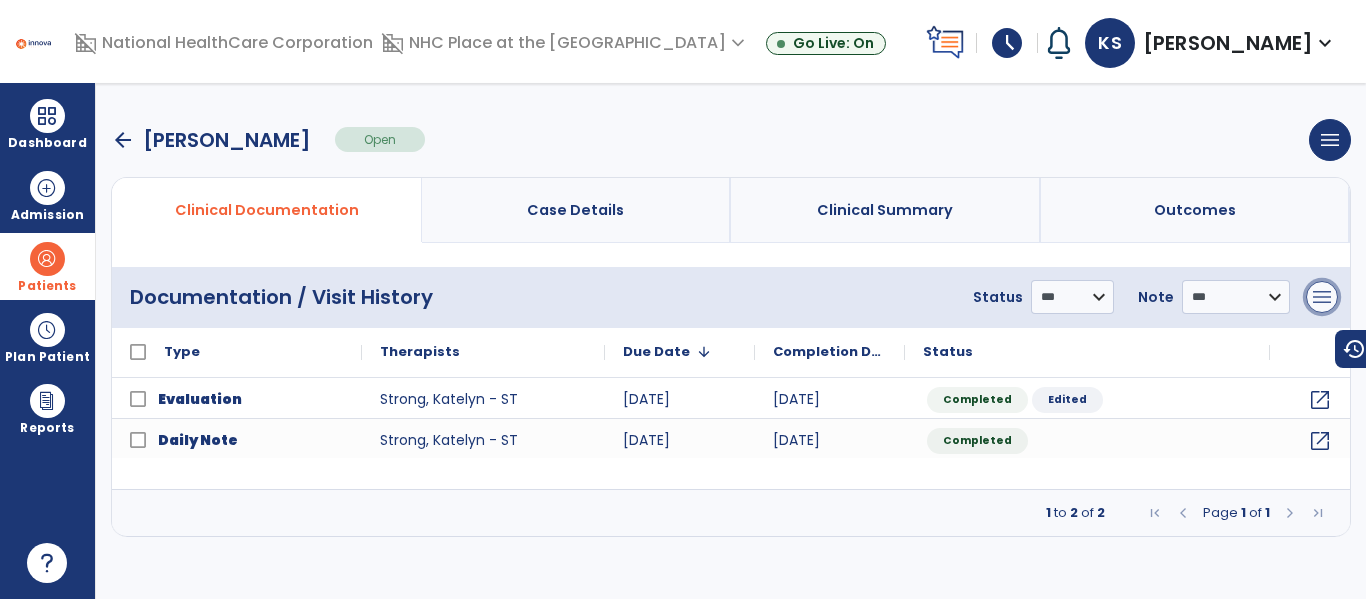 click on "menu" at bounding box center [1322, 297] 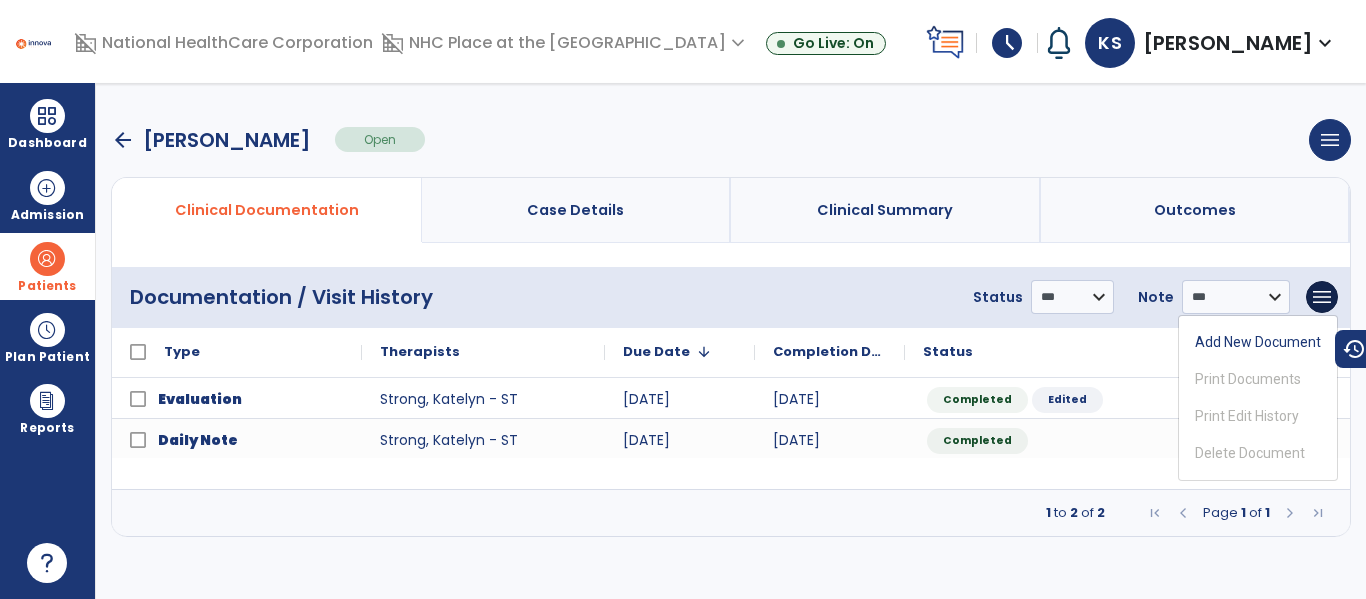 click on "Status" 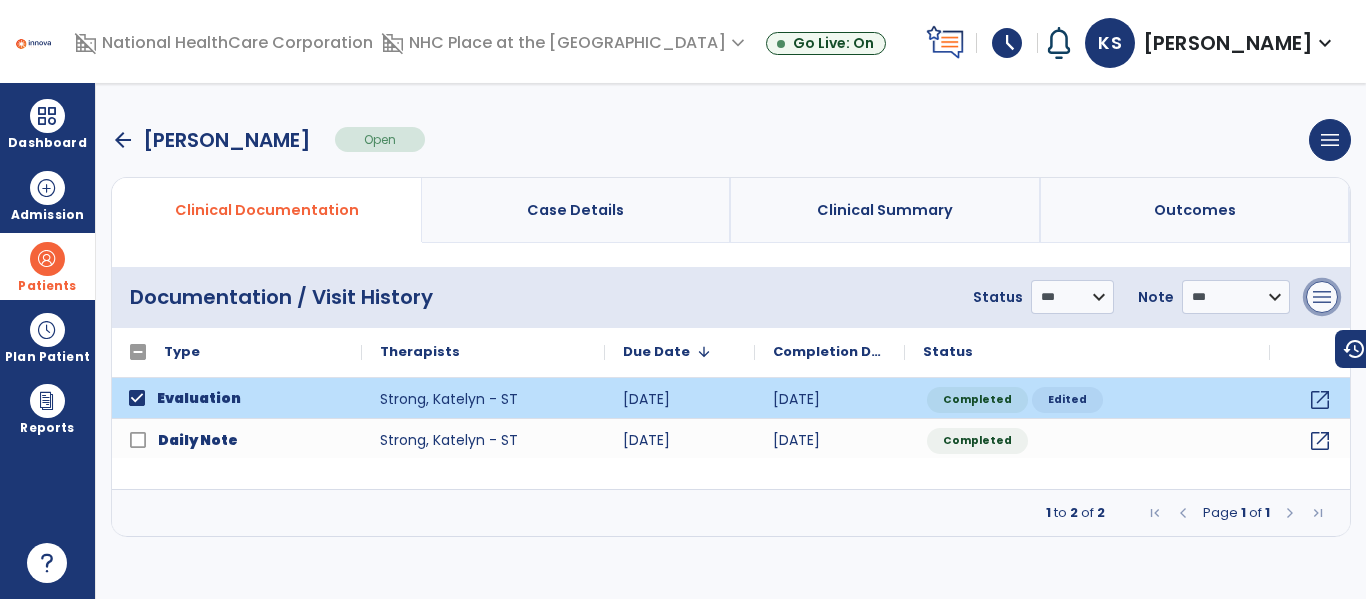 click on "menu" at bounding box center (1322, 297) 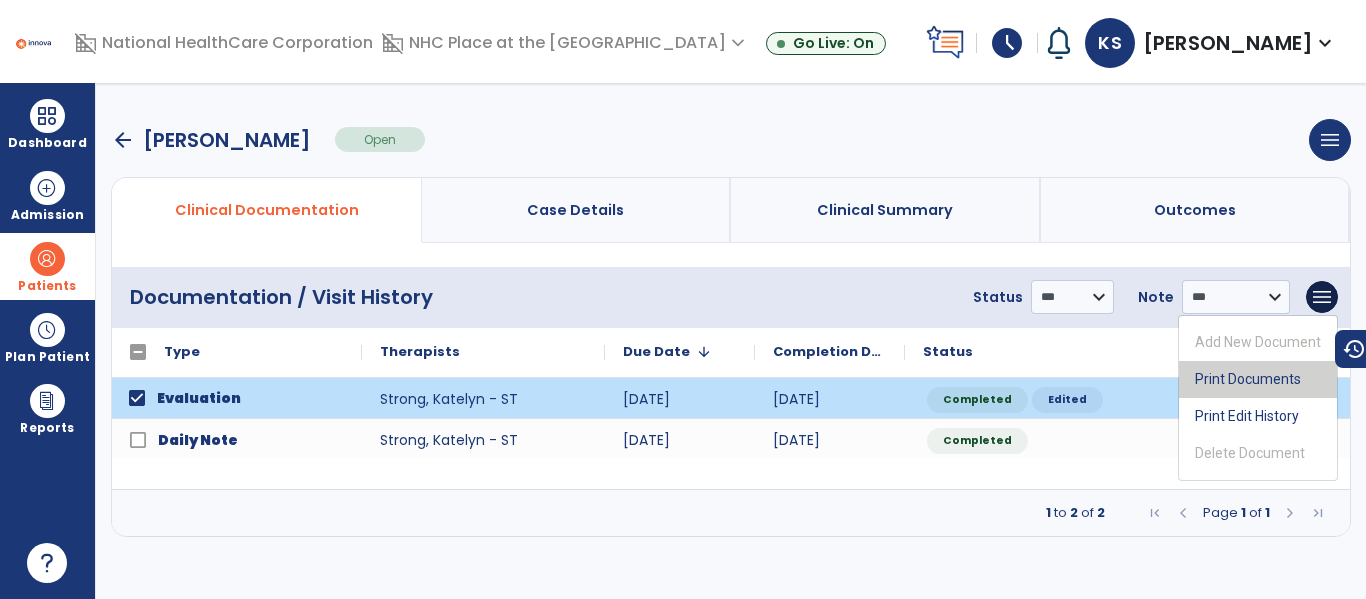 click on "Print Documents" at bounding box center [1258, 379] 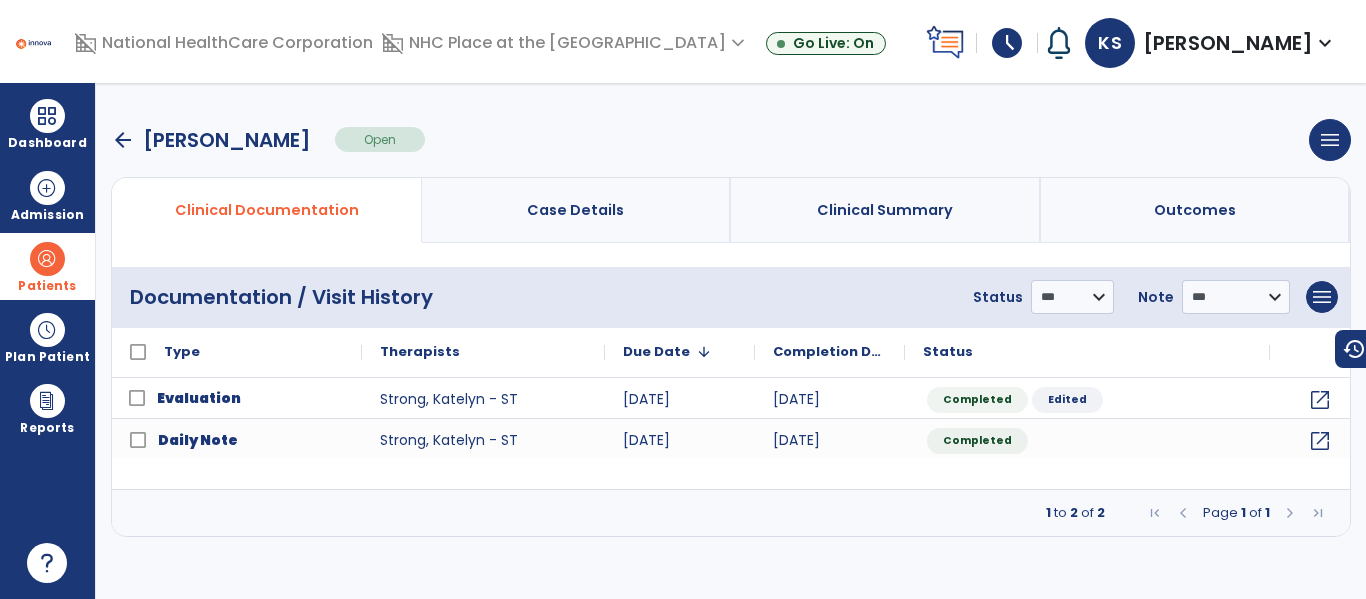 click on "arrow_back   [PERSON_NAME]  Open  menu   Edit Therapy Case   Delete Therapy Case   Close Therapy Case" at bounding box center [731, 140] 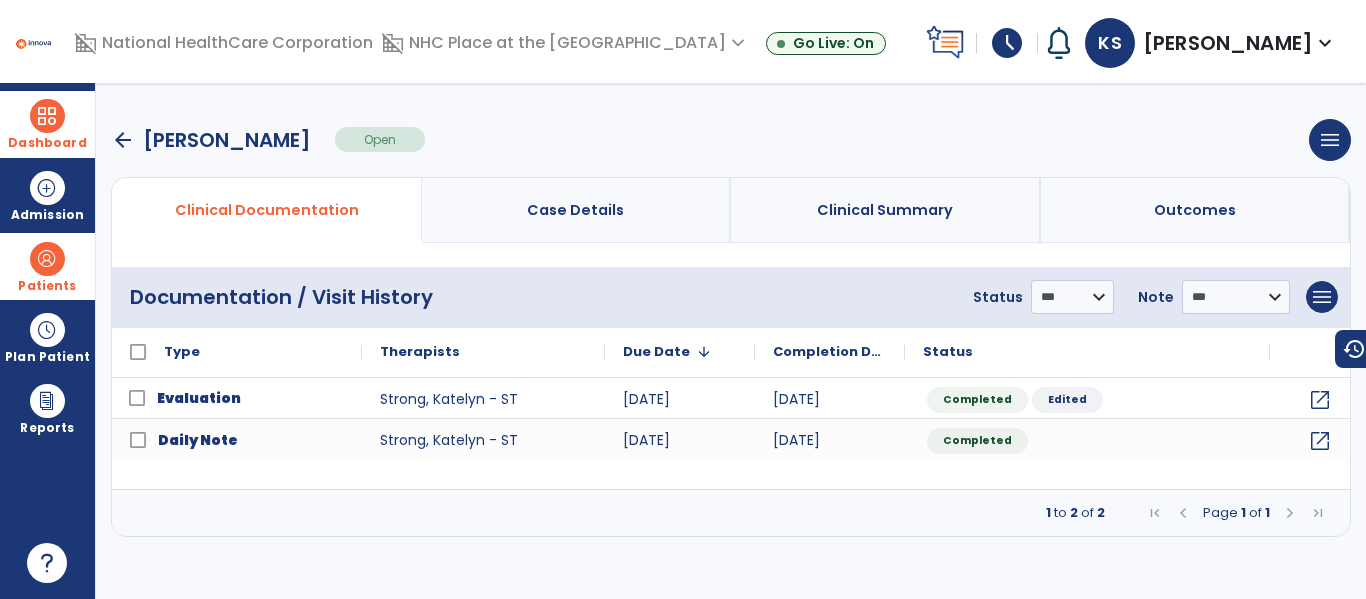 click at bounding box center [47, 116] 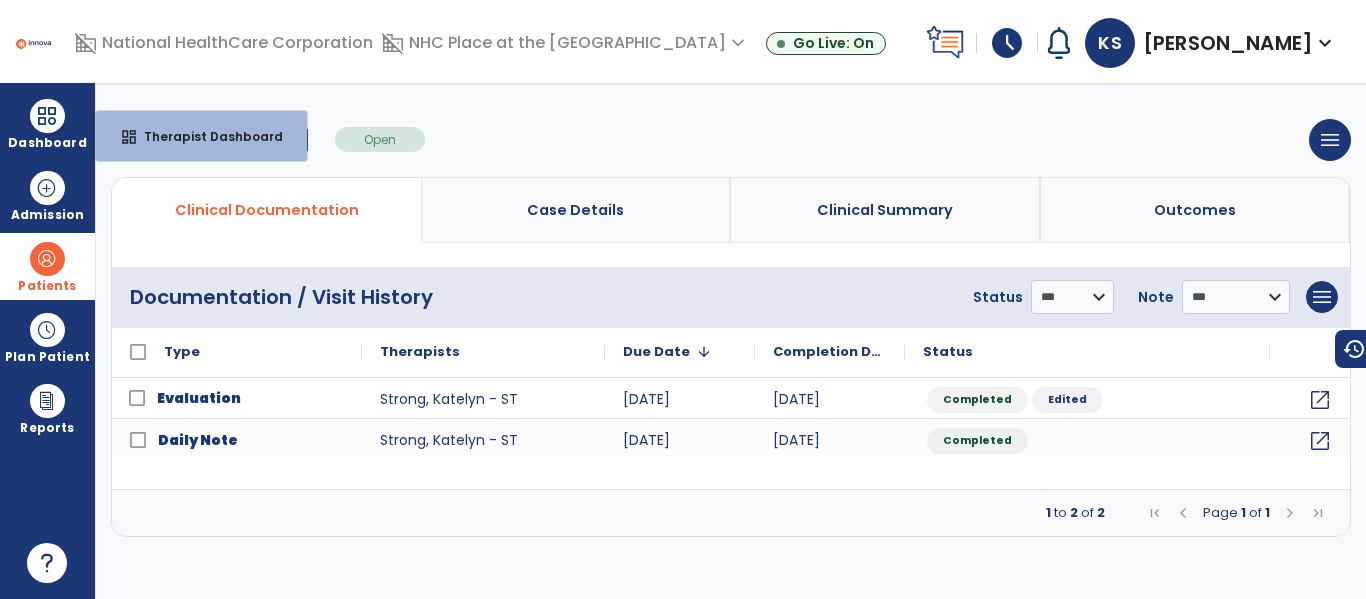 click at bounding box center [47, 259] 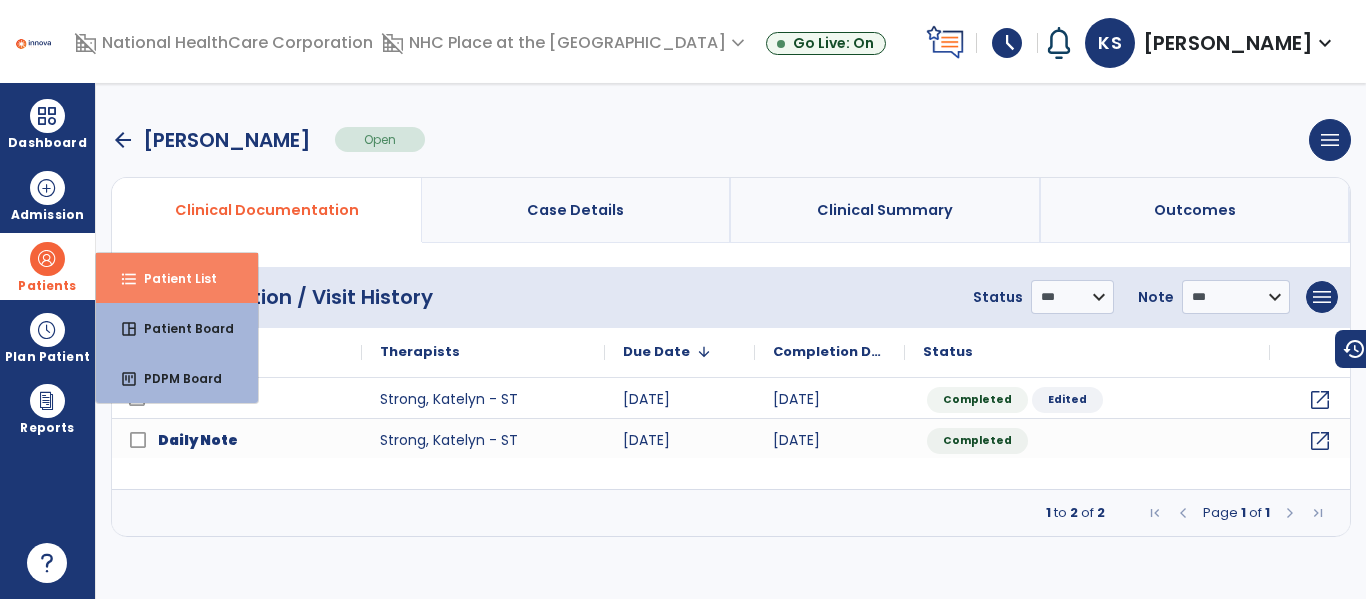 click on "Patient List" at bounding box center [172, 278] 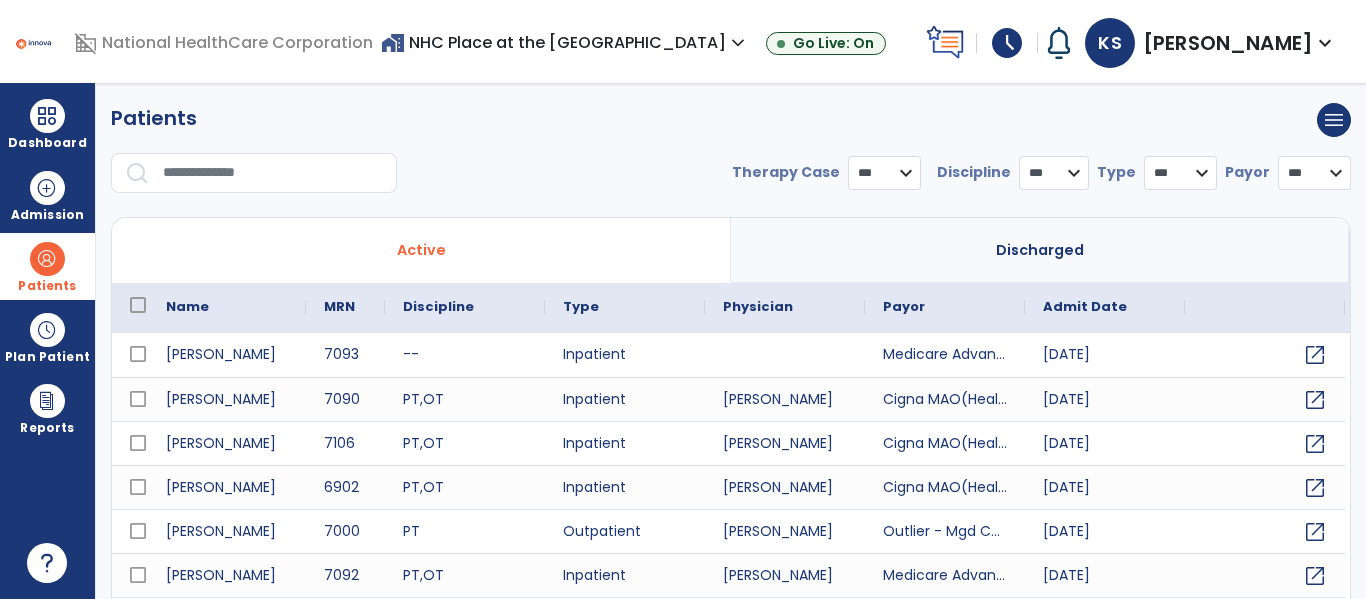 select on "***" 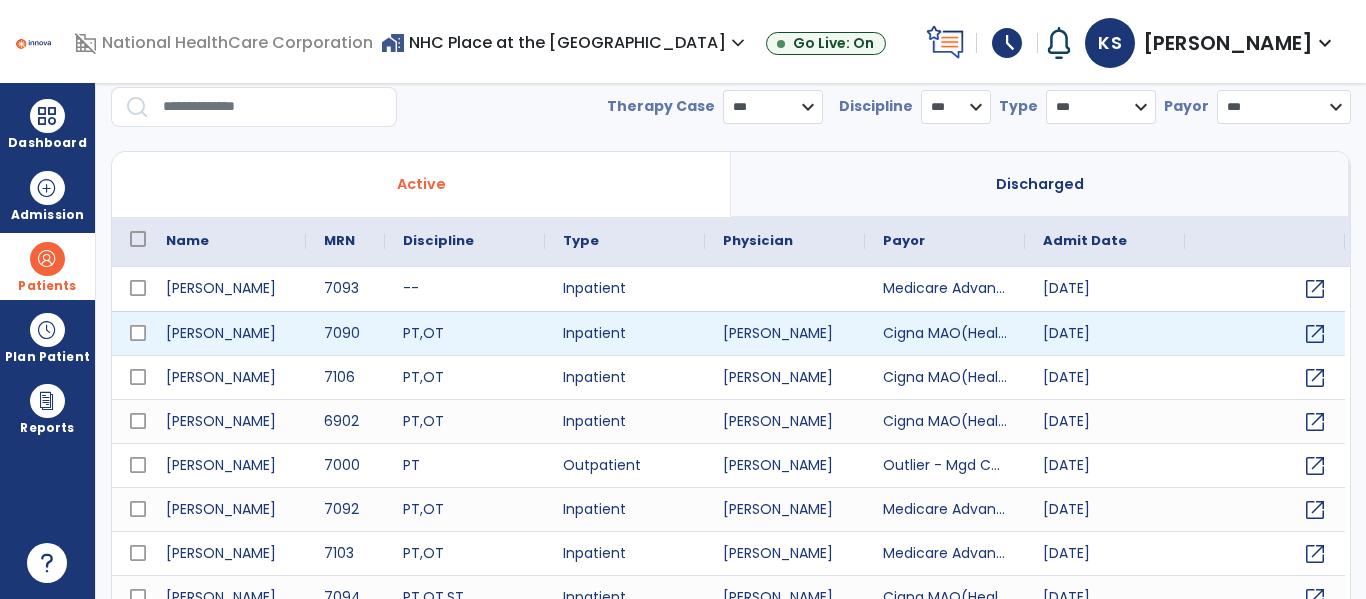 scroll, scrollTop: 0, scrollLeft: 0, axis: both 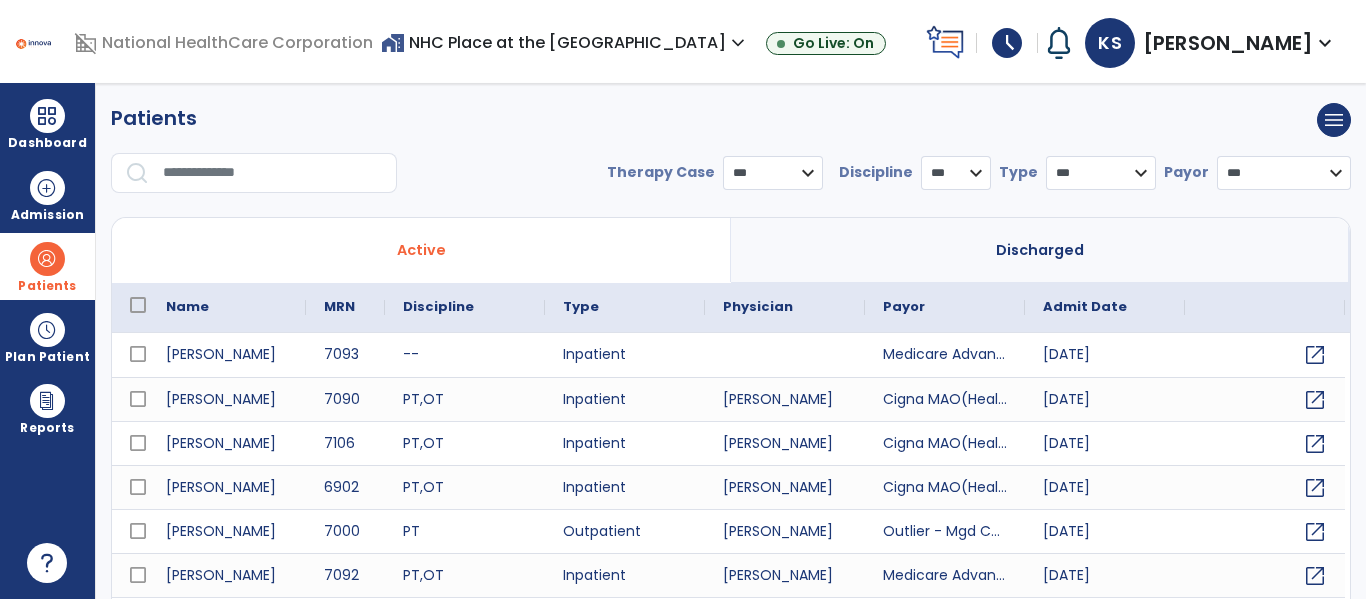 click at bounding box center [273, 173] 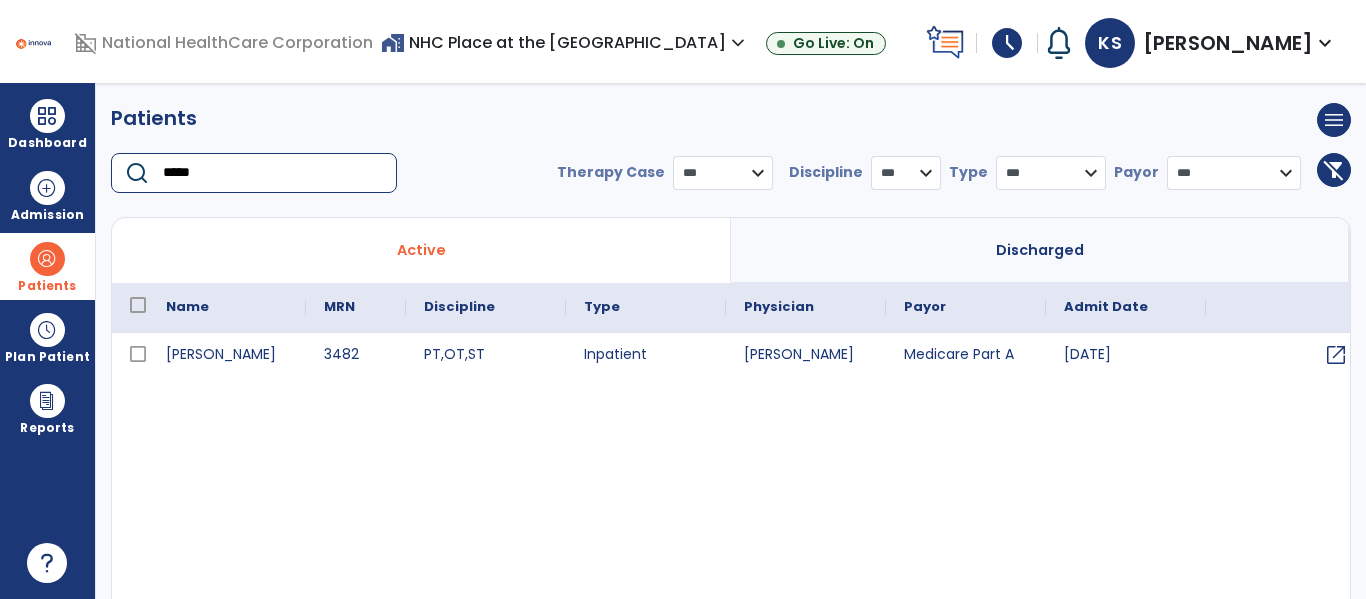 type on "*****" 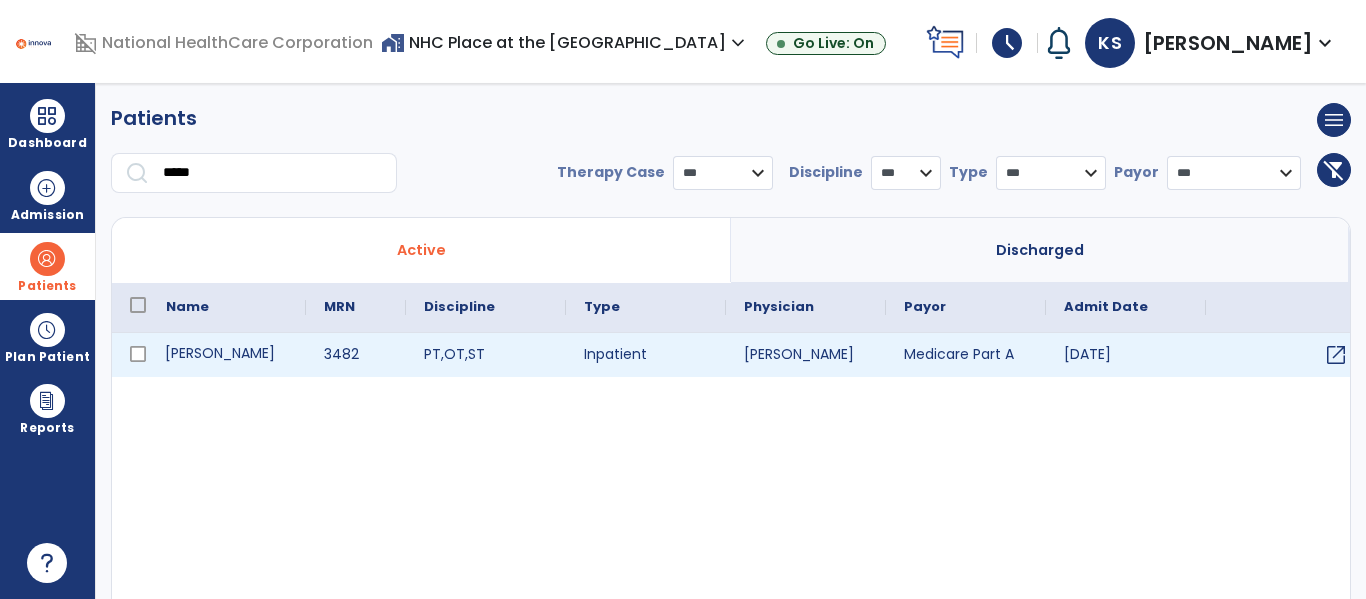click on "Bruce, Phyllis" at bounding box center (227, 355) 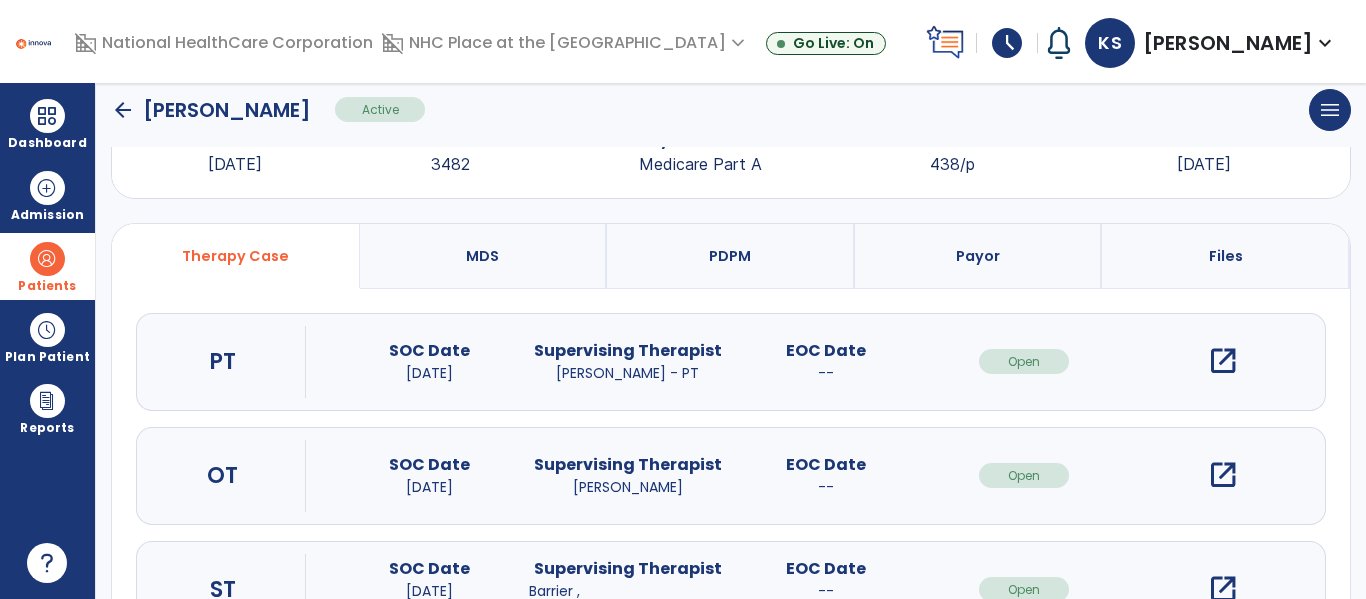 scroll, scrollTop: 162, scrollLeft: 0, axis: vertical 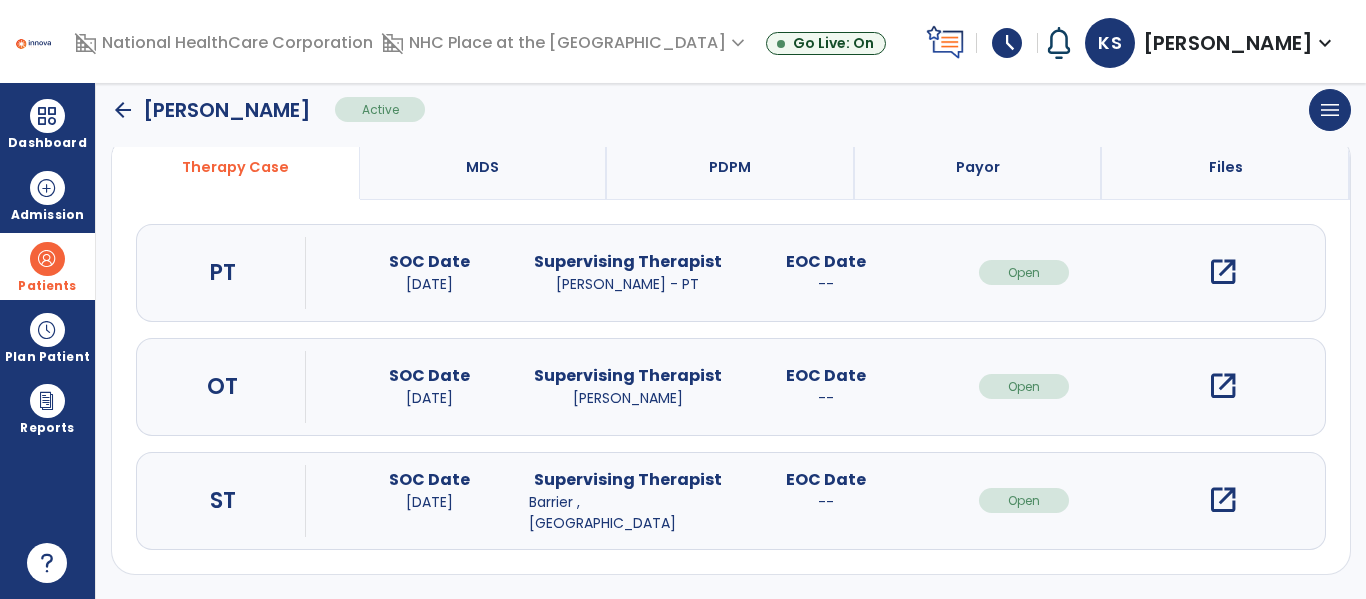 drag, startPoint x: 1213, startPoint y: 508, endPoint x: 1234, endPoint y: 504, distance: 21.377558 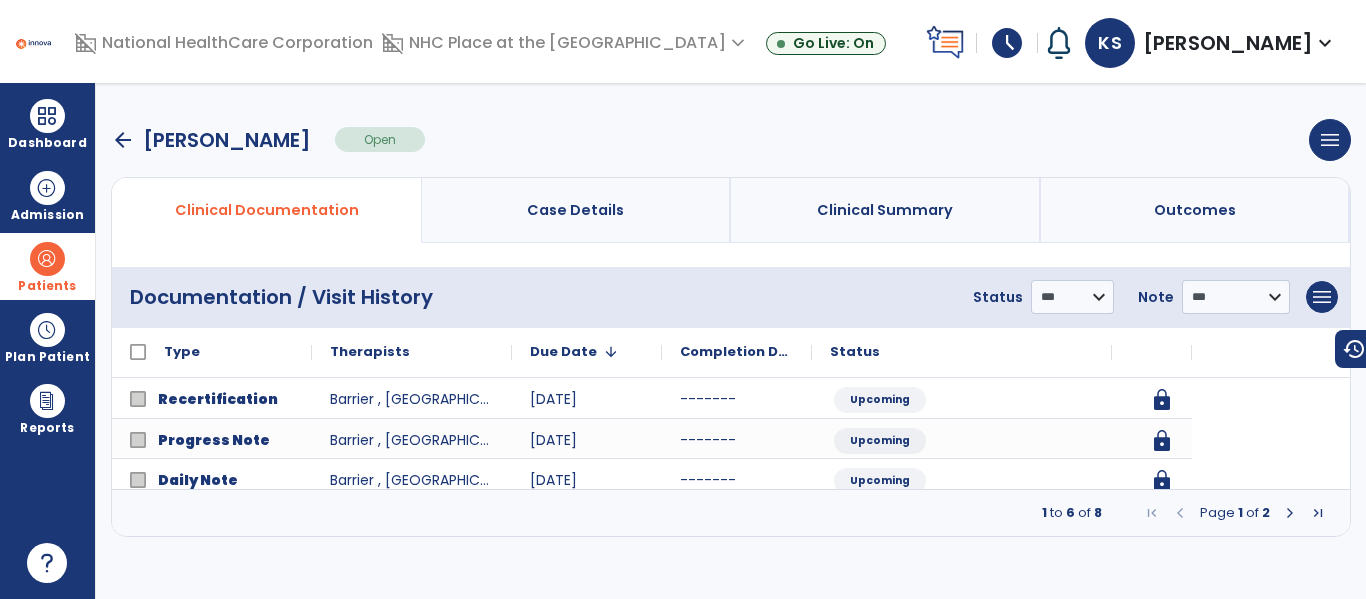 scroll, scrollTop: 0, scrollLeft: 0, axis: both 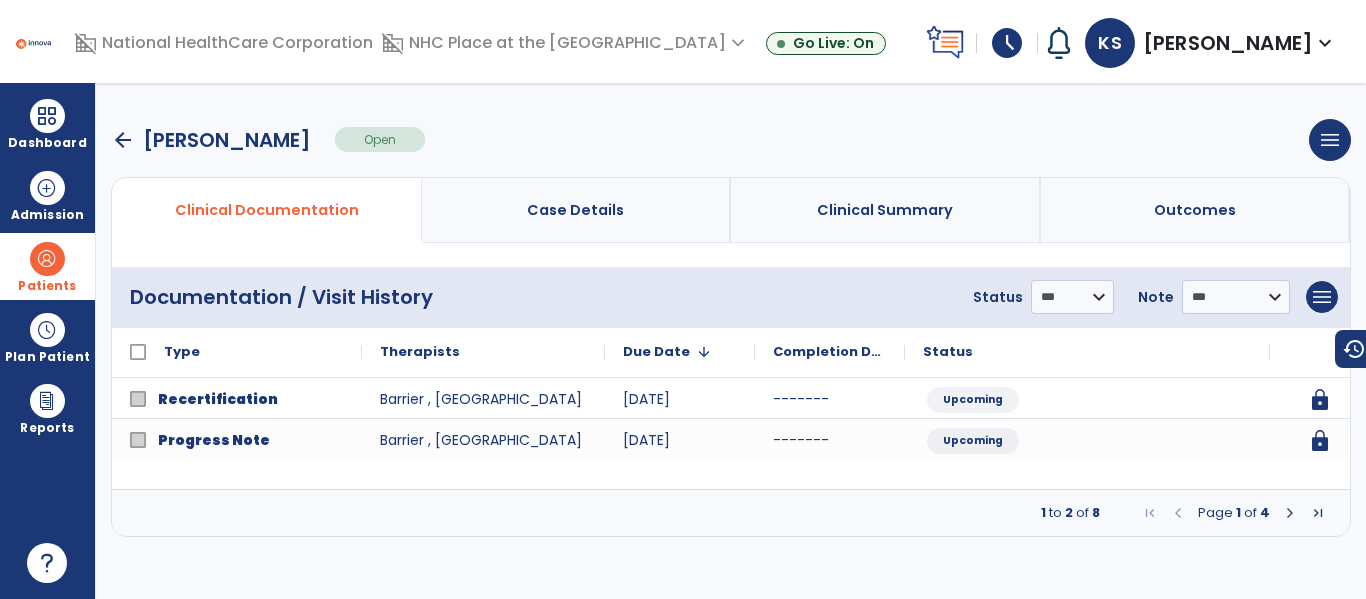 click at bounding box center (1290, 513) 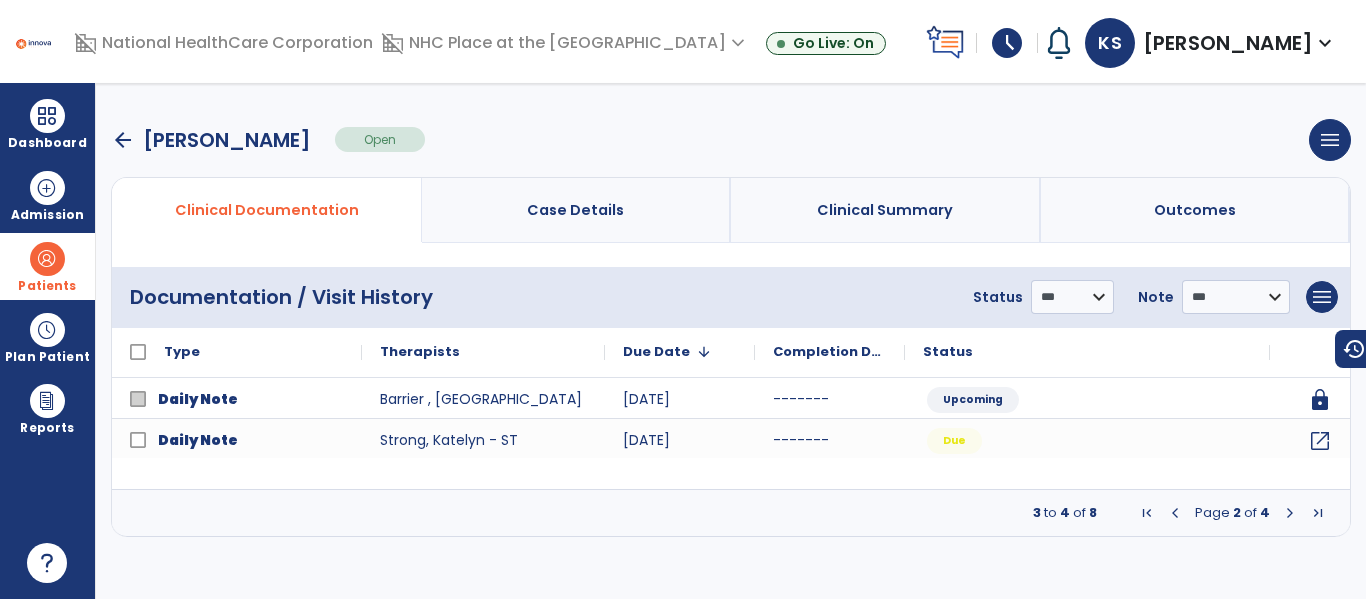 click at bounding box center [1290, 513] 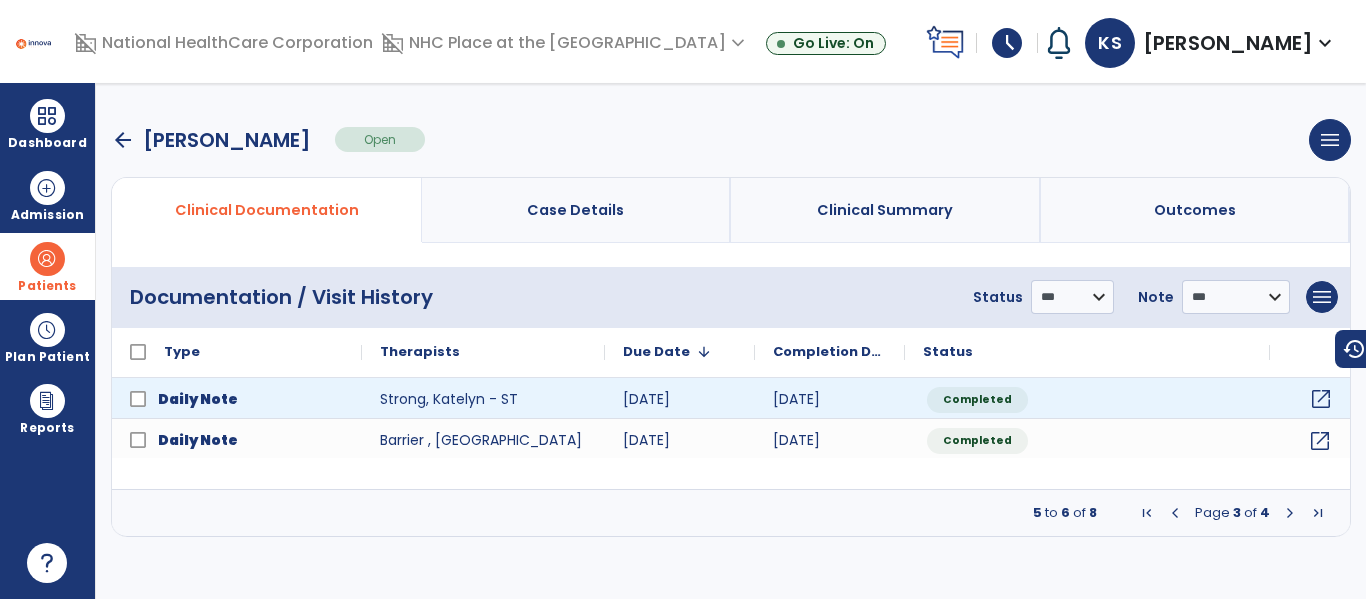 click on "open_in_new" 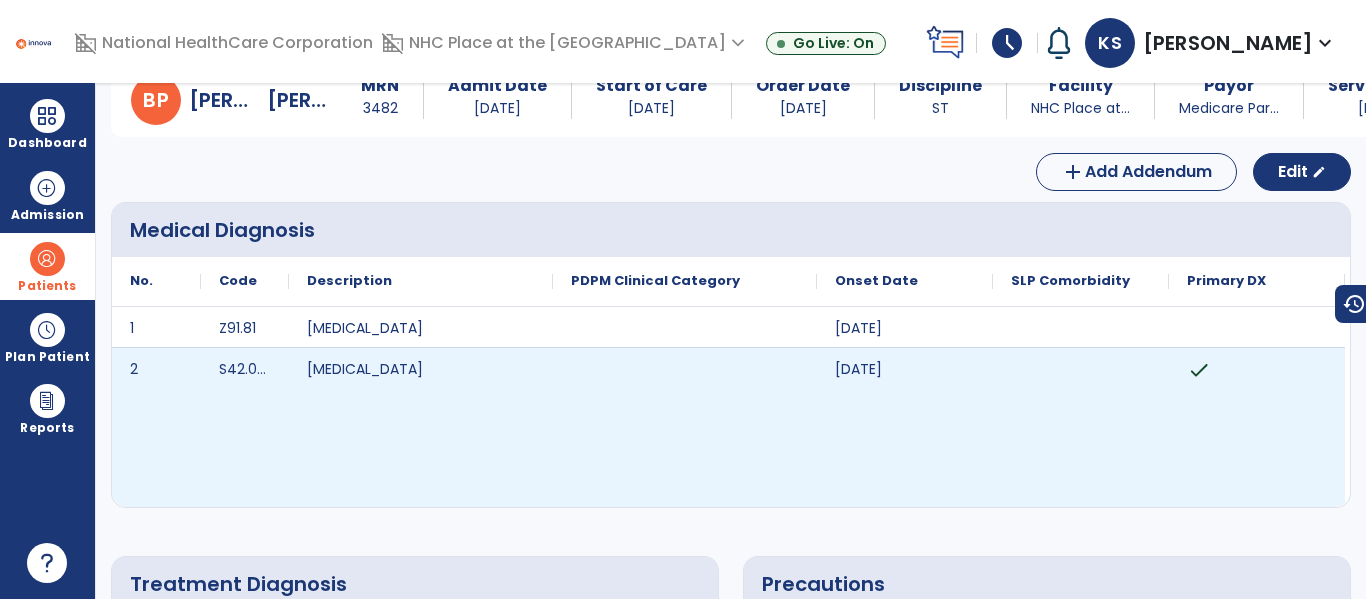 scroll, scrollTop: 29, scrollLeft: 0, axis: vertical 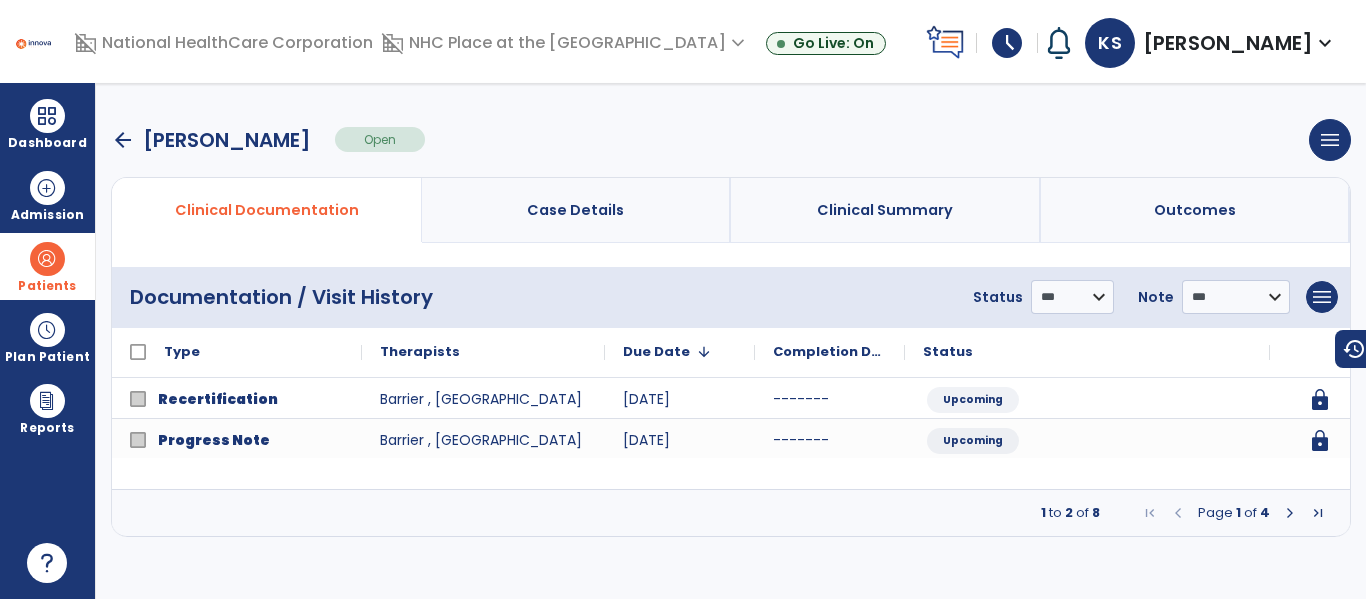 click at bounding box center (1290, 513) 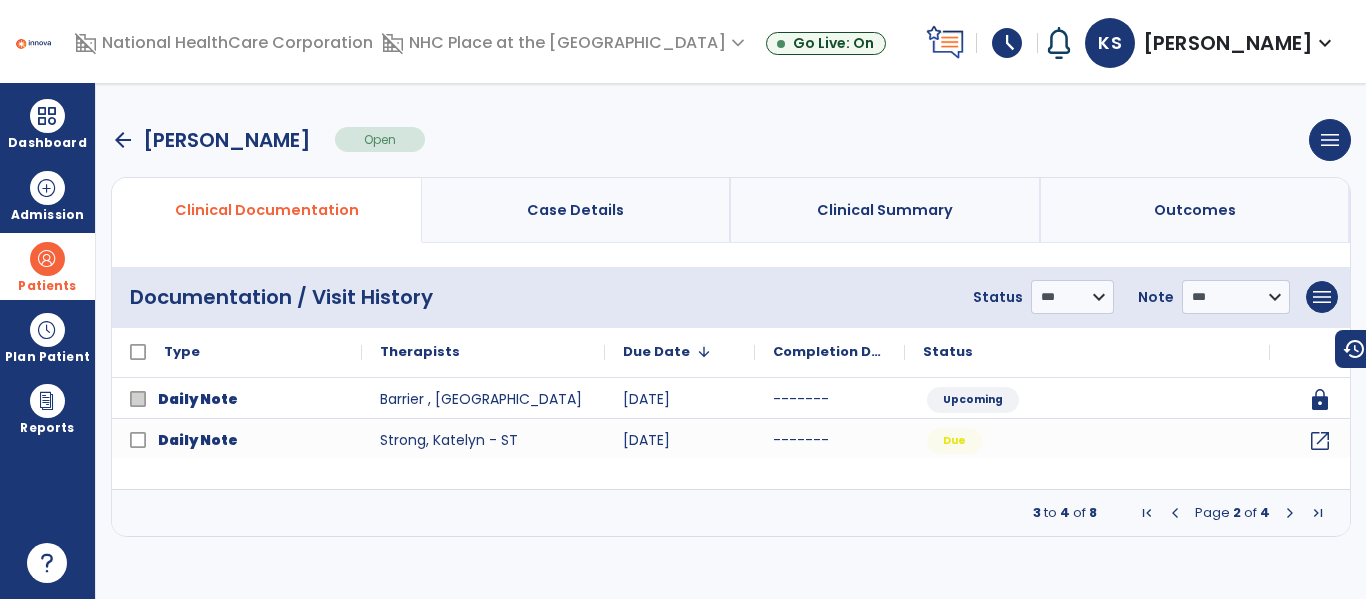 click at bounding box center (1290, 513) 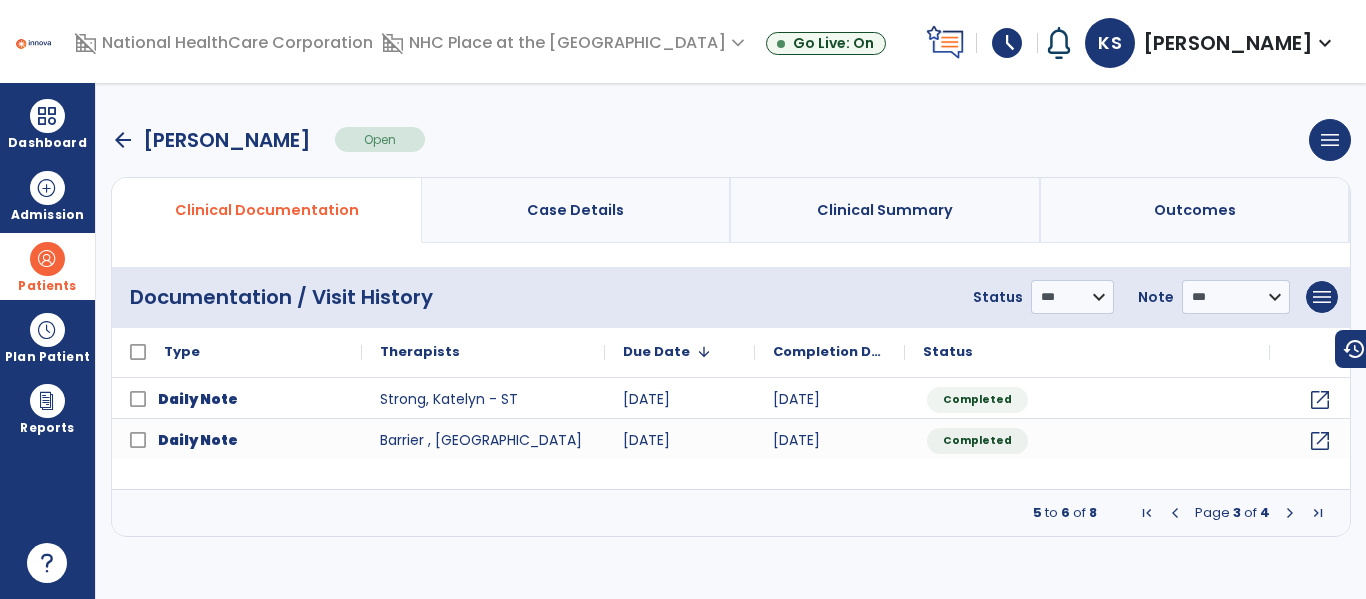 click at bounding box center [1290, 513] 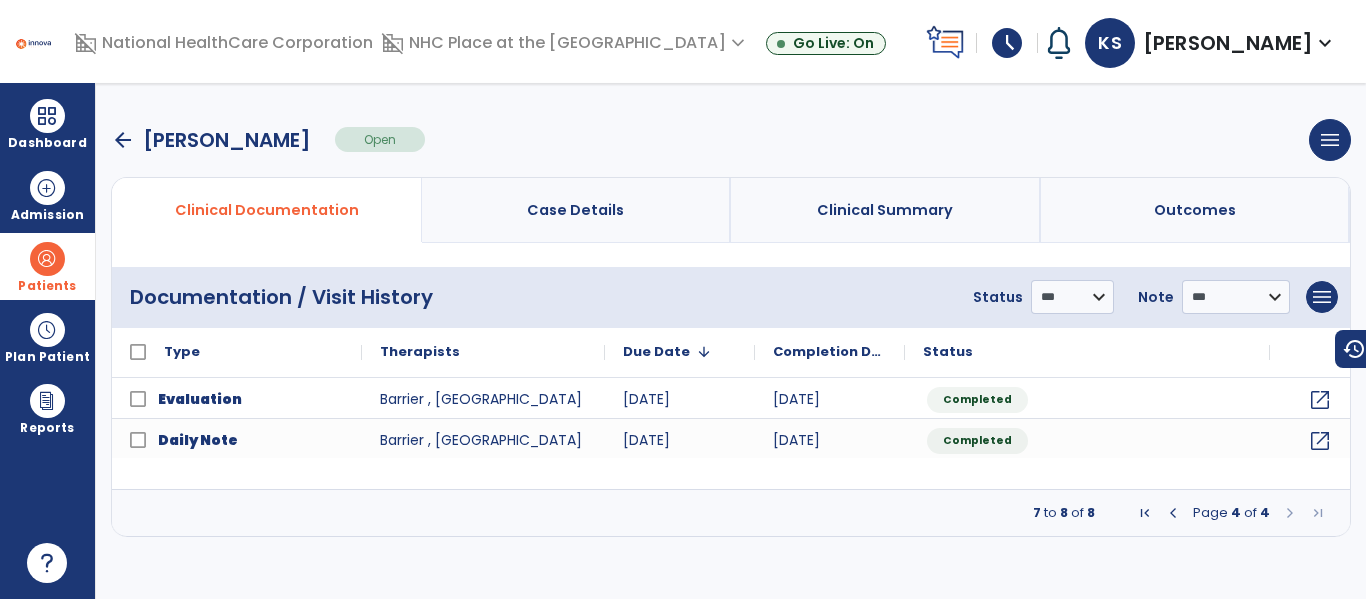 click at bounding box center [1290, 513] 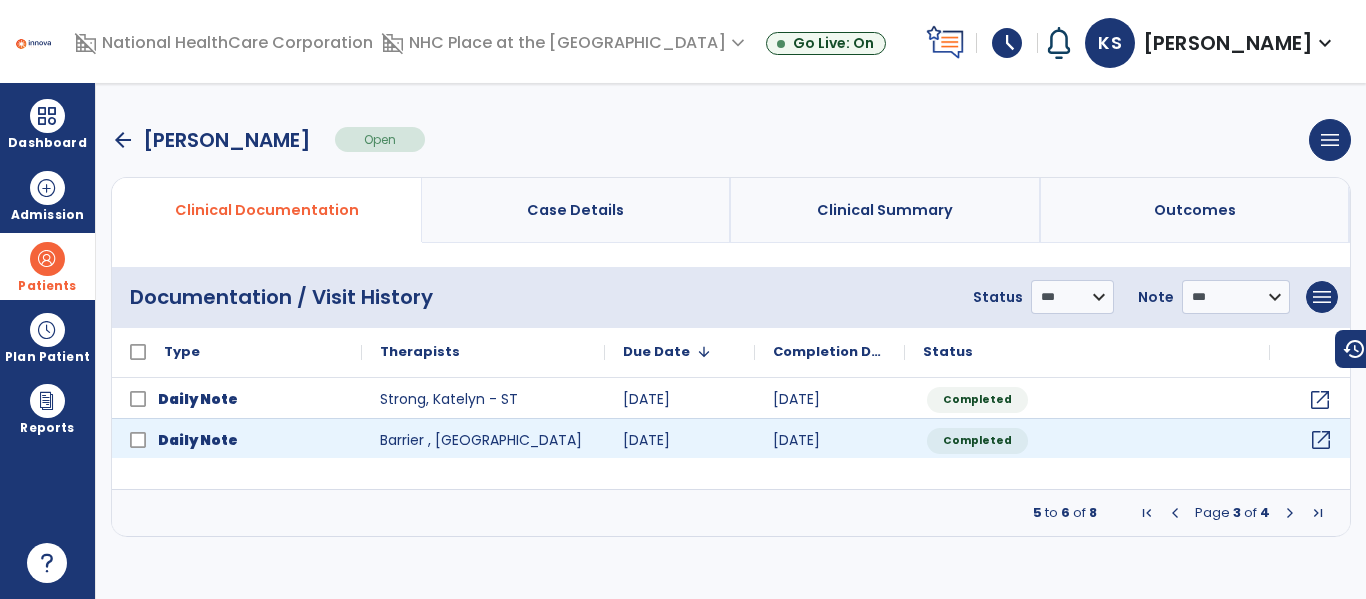 click on "open_in_new" 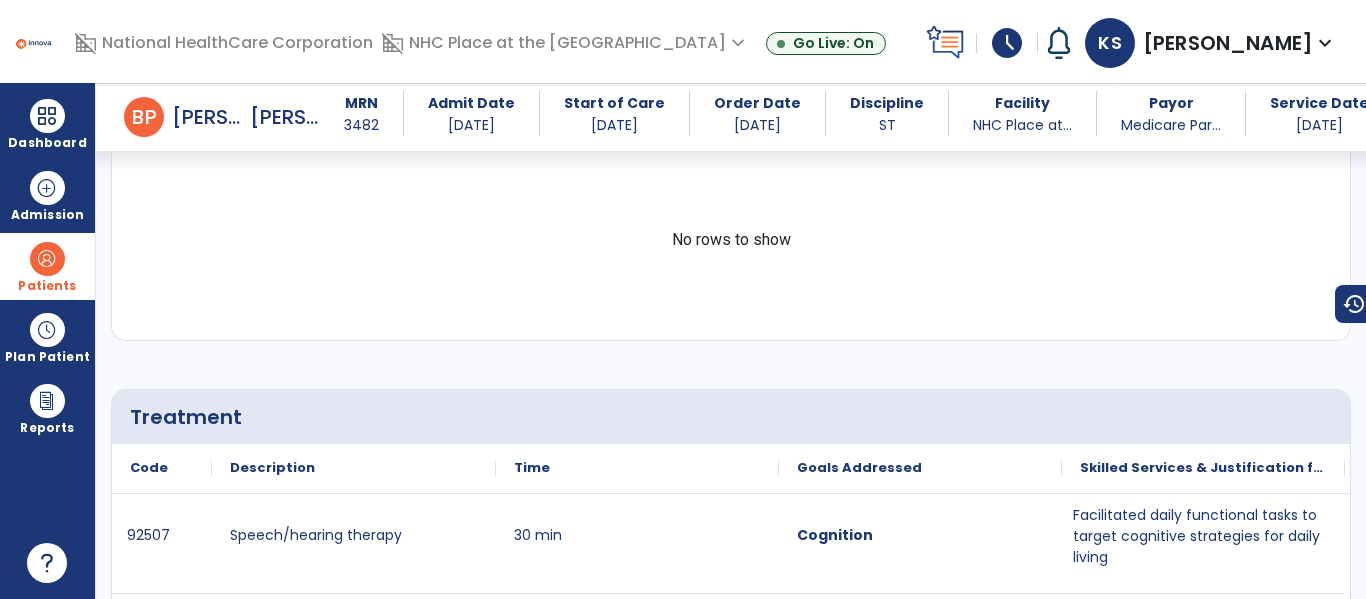 scroll, scrollTop: 997, scrollLeft: 0, axis: vertical 